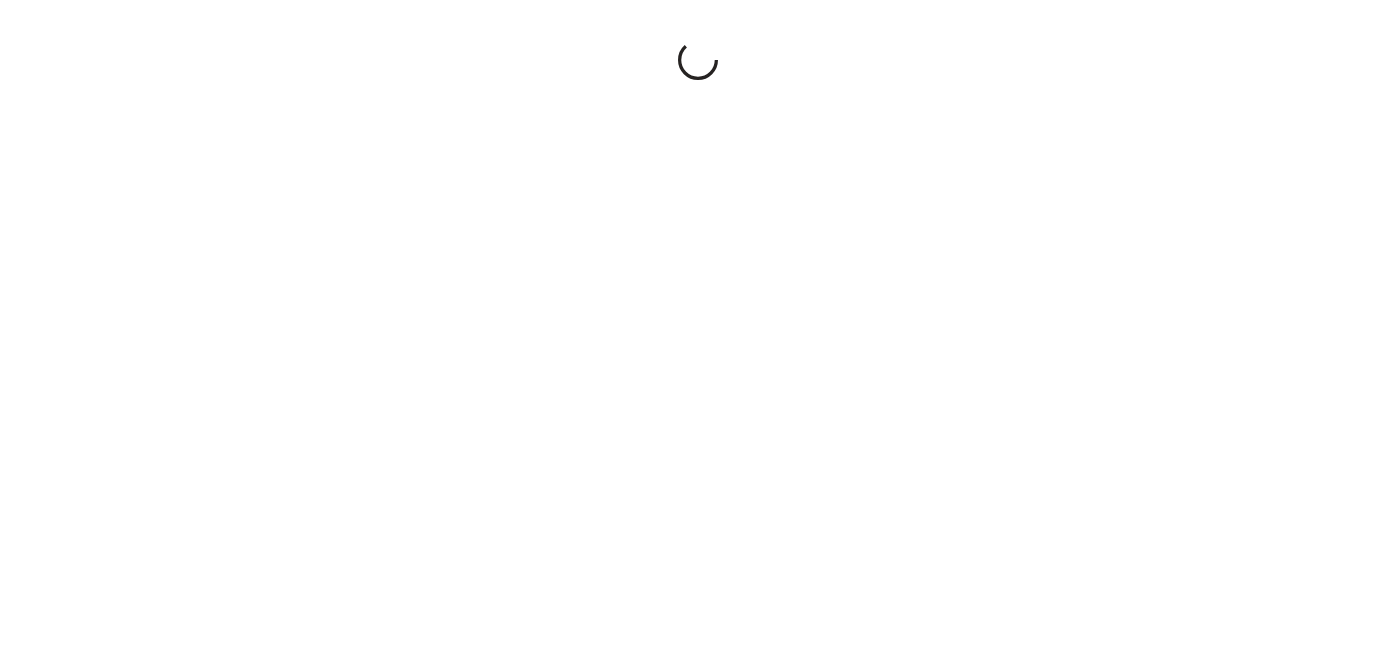 scroll, scrollTop: 0, scrollLeft: 0, axis: both 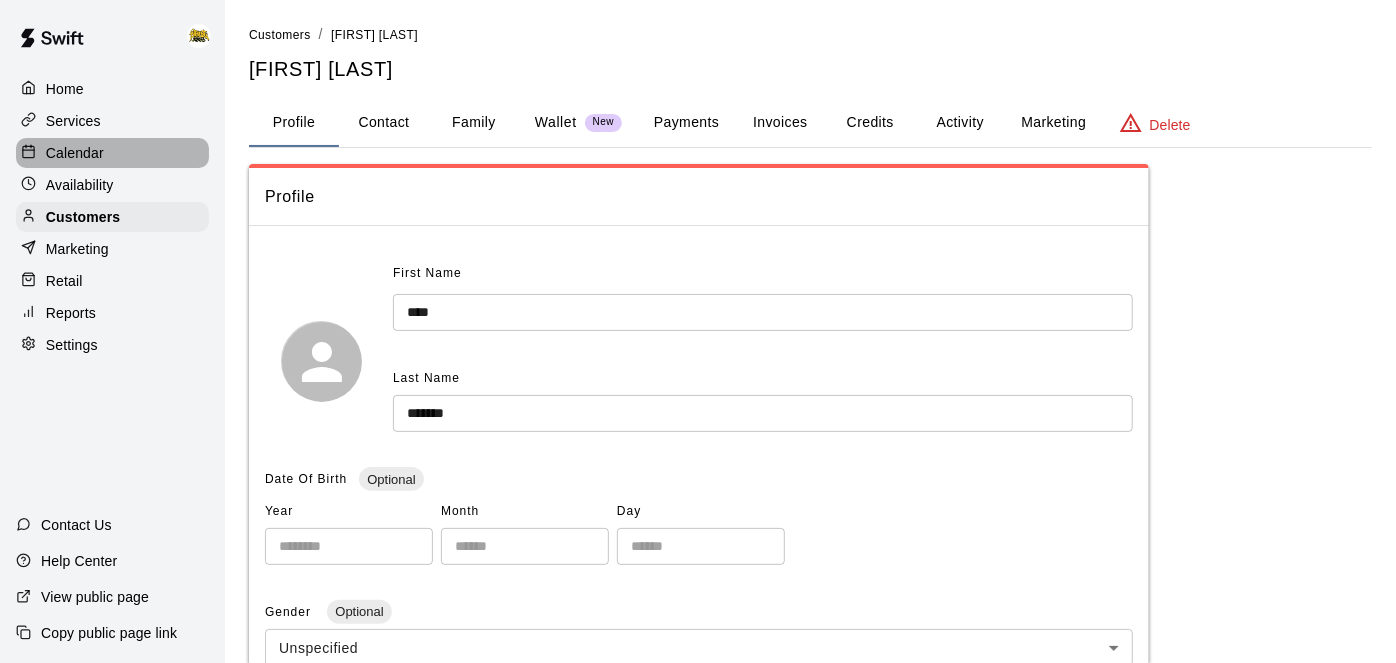 click on "Calendar" at bounding box center [75, 153] 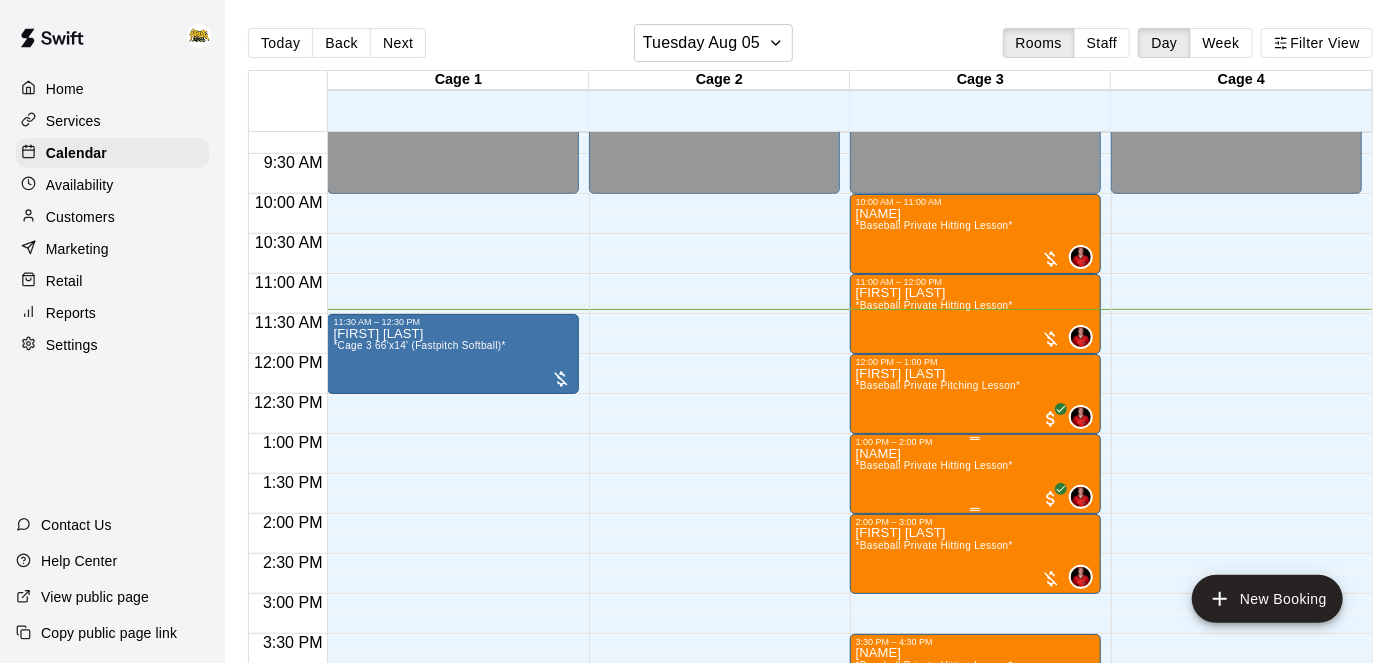 scroll, scrollTop: 738, scrollLeft: 0, axis: vertical 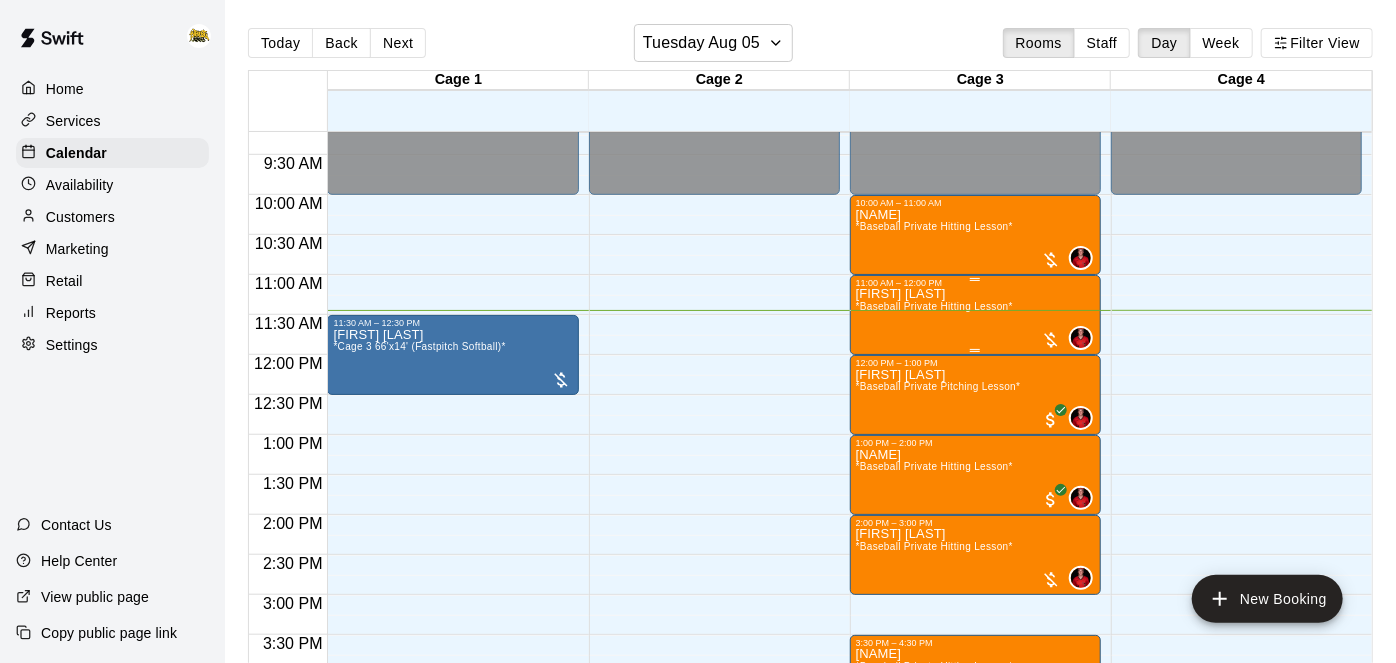 click on "*Baseball Private Hitting Lesson*" at bounding box center (934, 306) 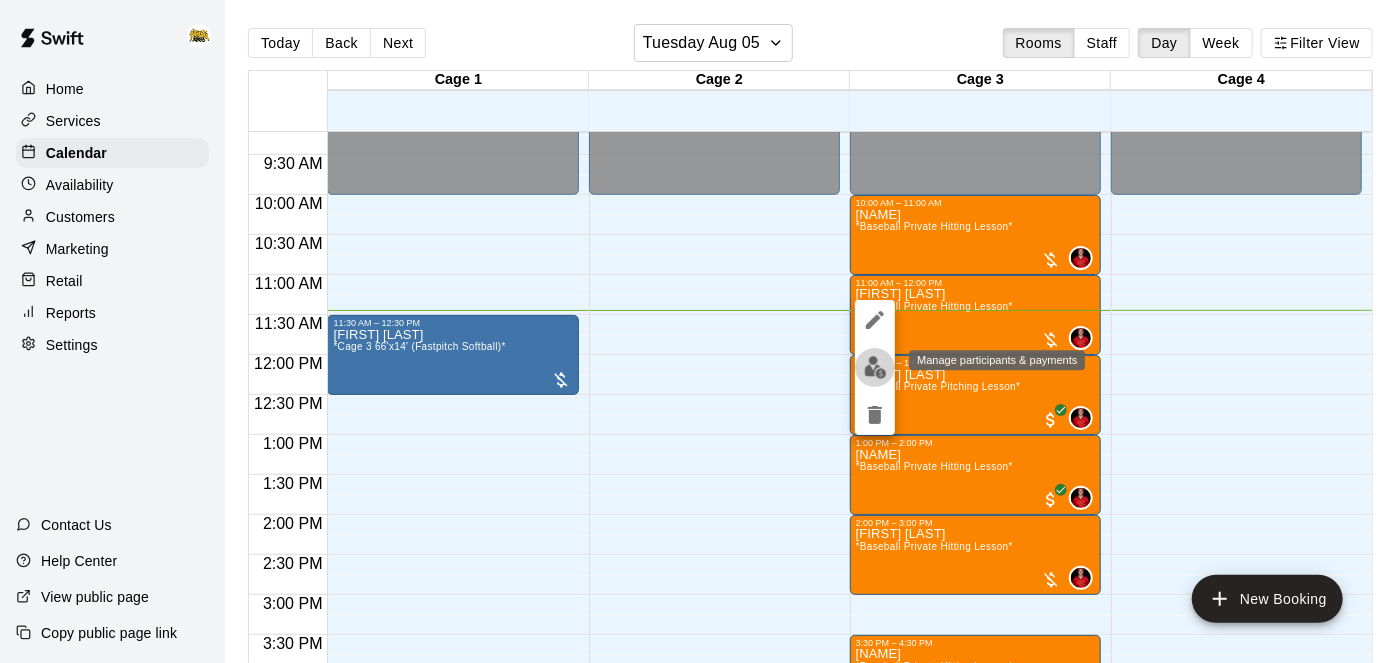 click at bounding box center (875, 367) 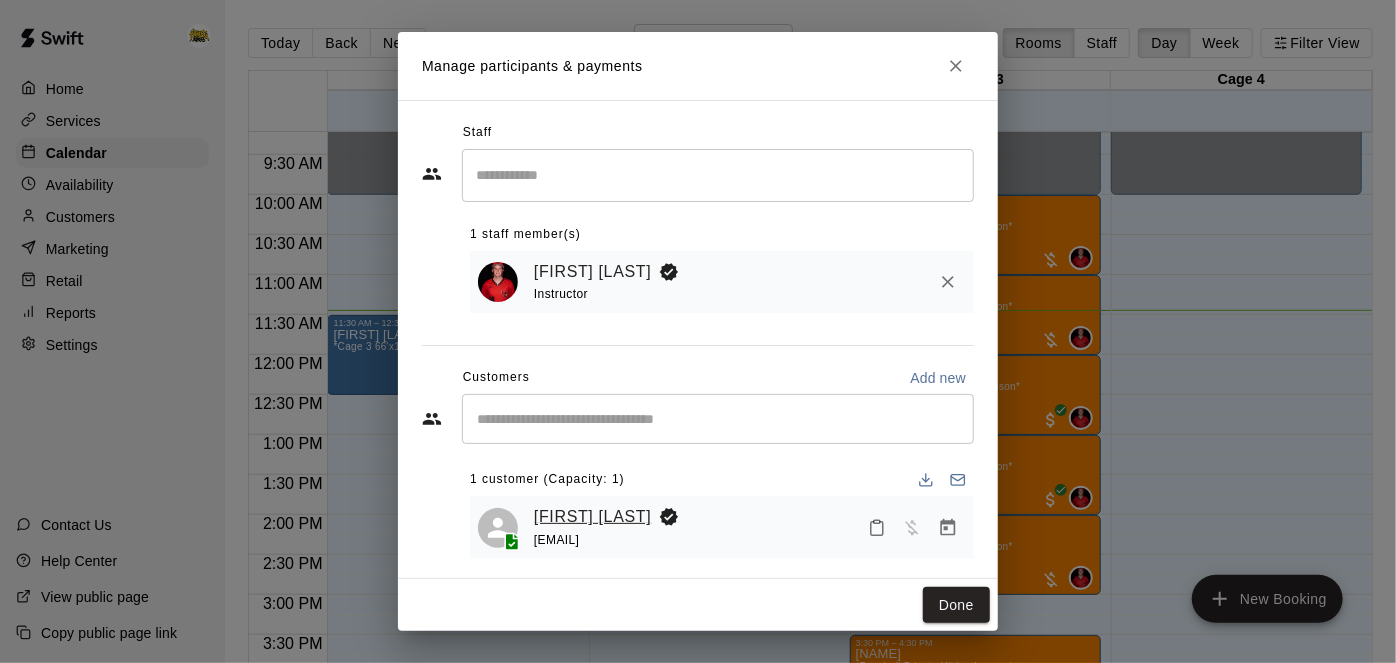 click on "[FIRST] [LAST]" at bounding box center (592, 517) 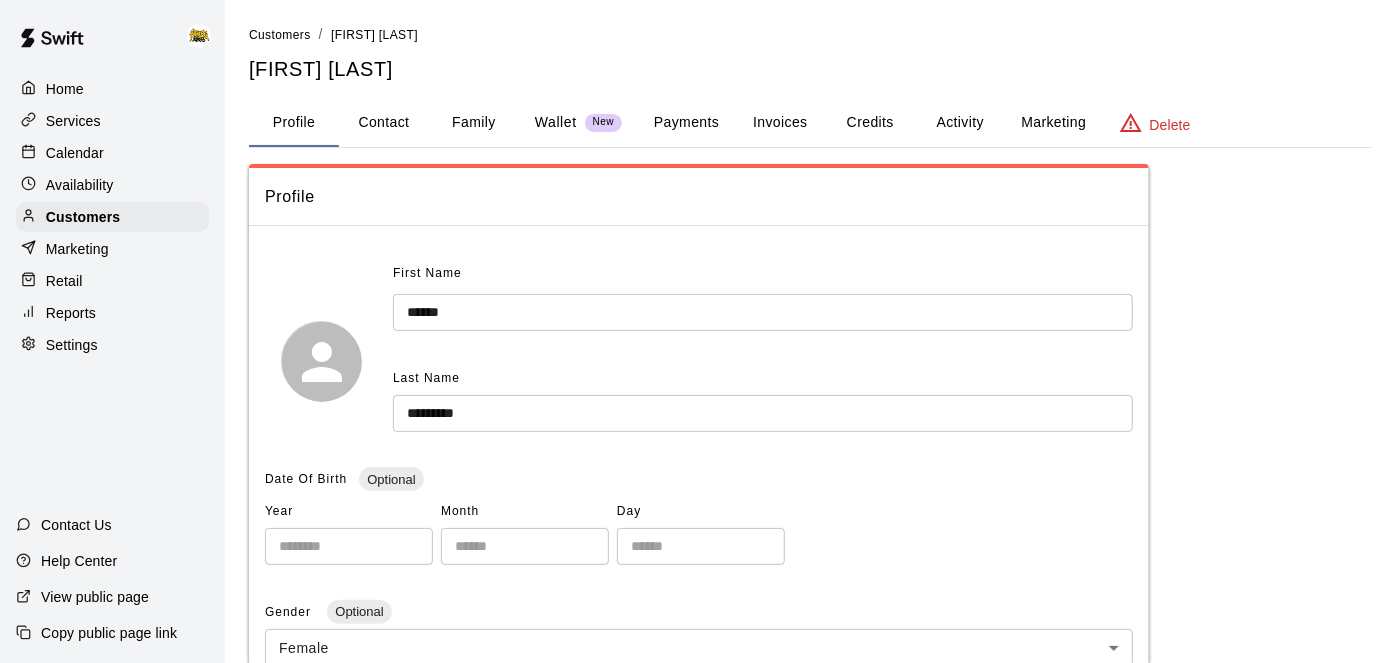 click on "Activity" at bounding box center [960, 123] 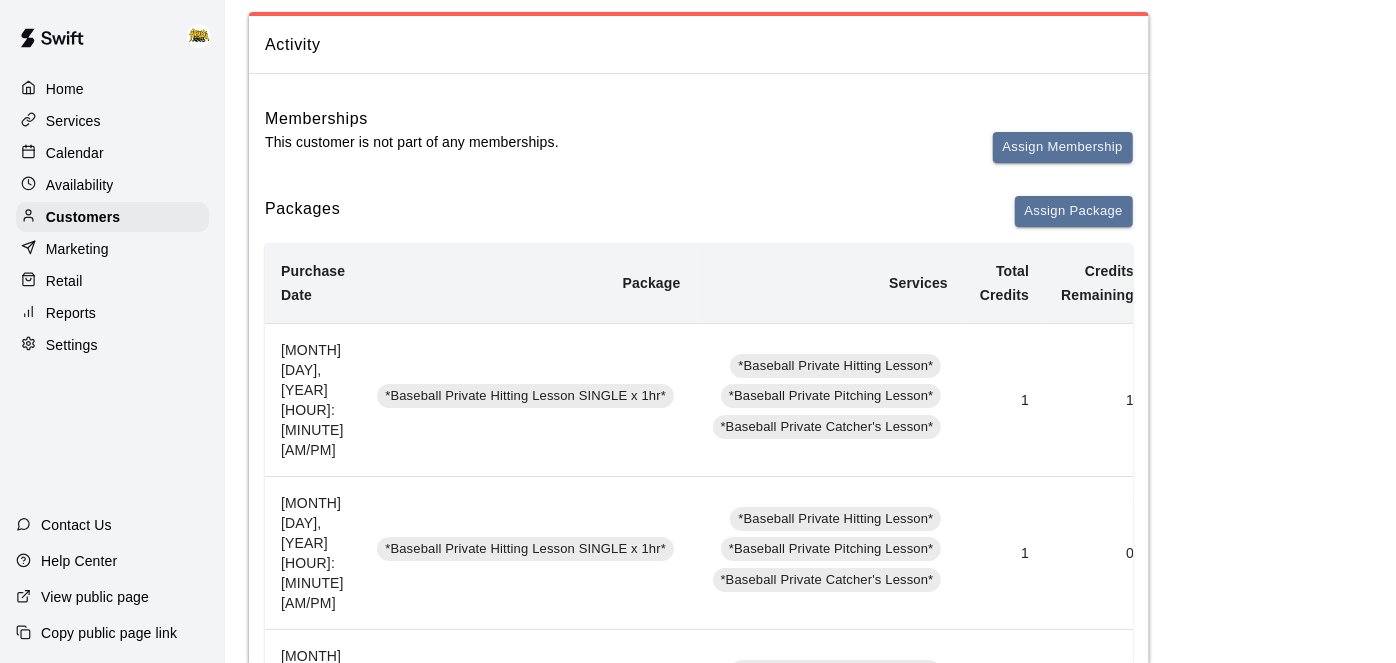 scroll, scrollTop: 0, scrollLeft: 0, axis: both 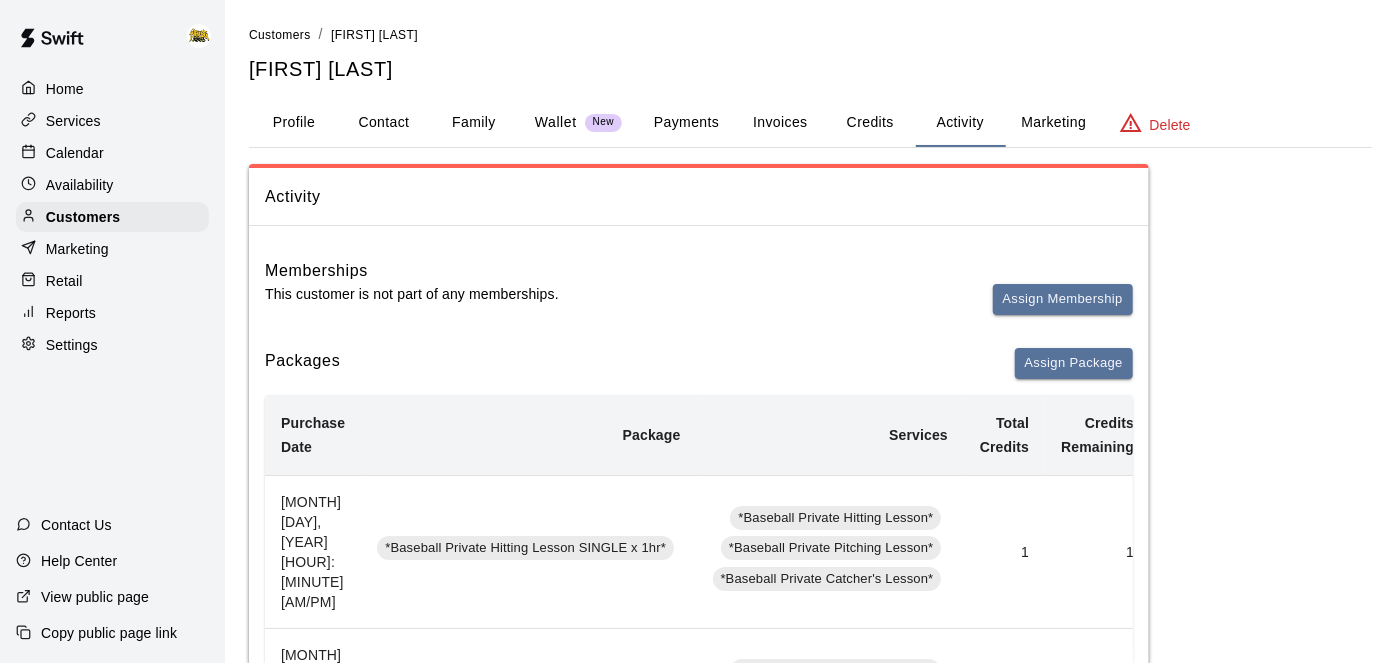 click on "Calendar" at bounding box center (112, 153) 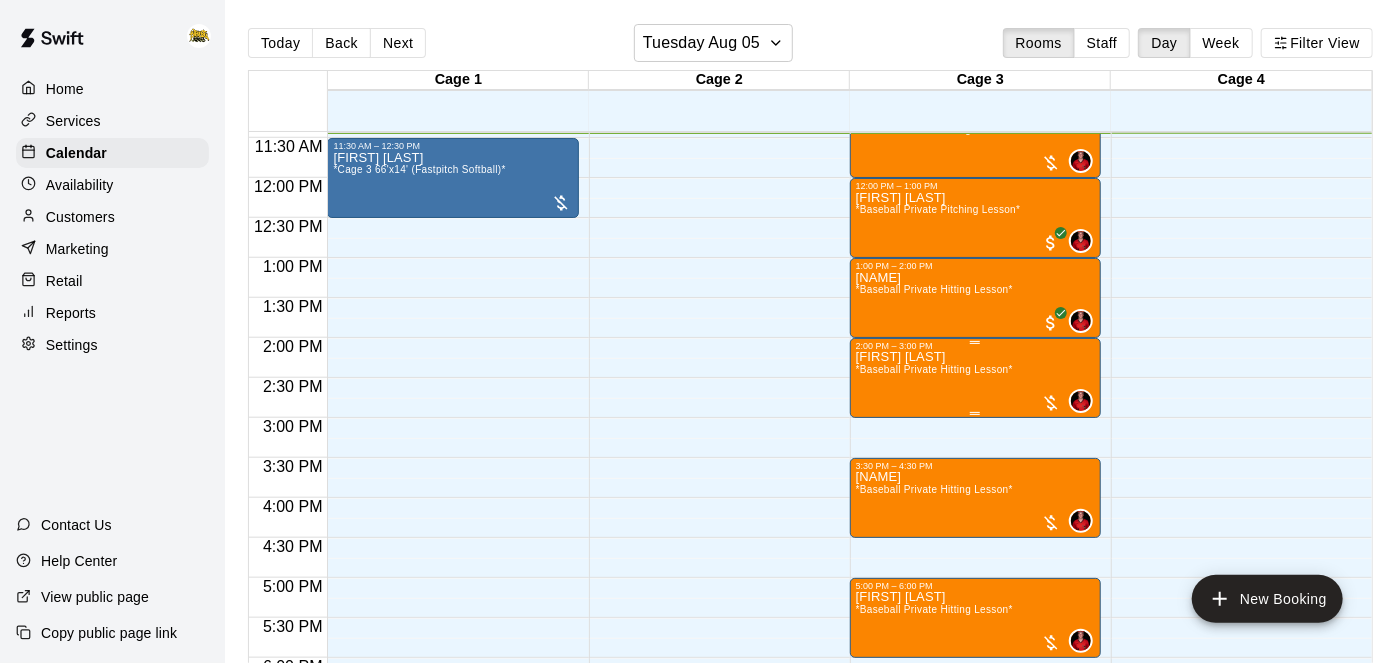 scroll, scrollTop: 744, scrollLeft: 0, axis: vertical 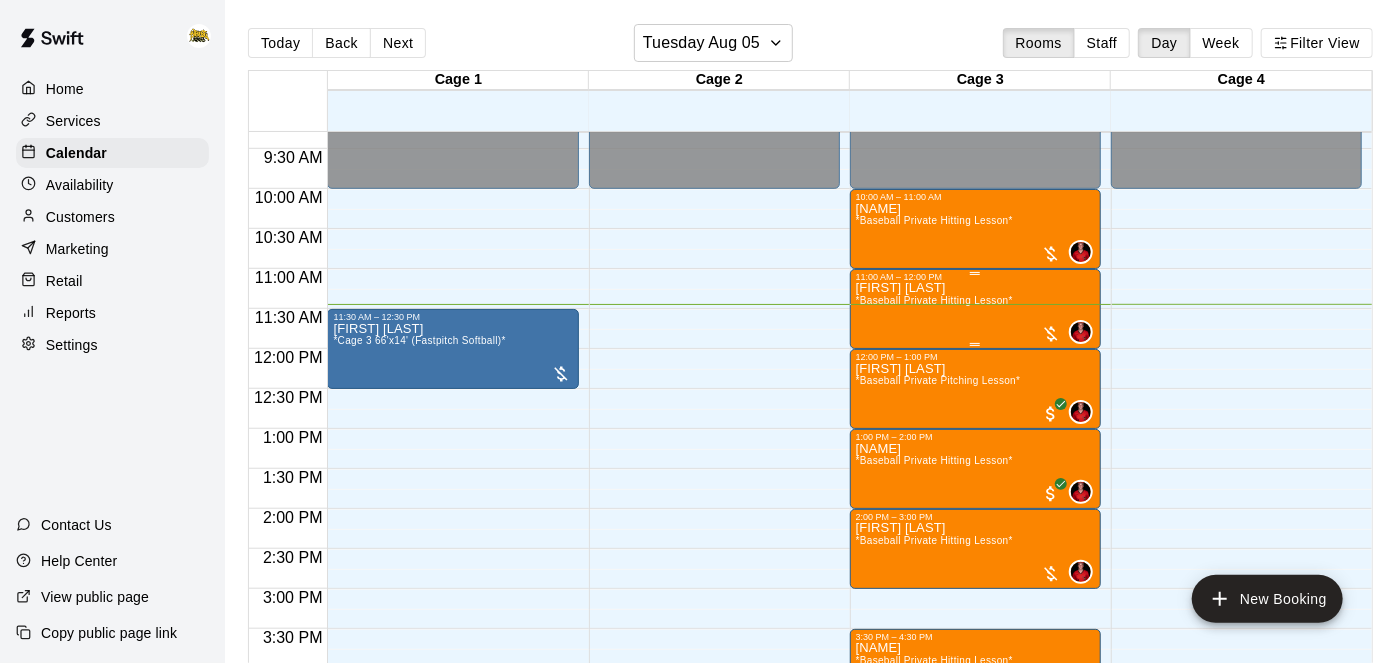 click on "*Baseball Private Hitting Lesson*" at bounding box center [934, 300] 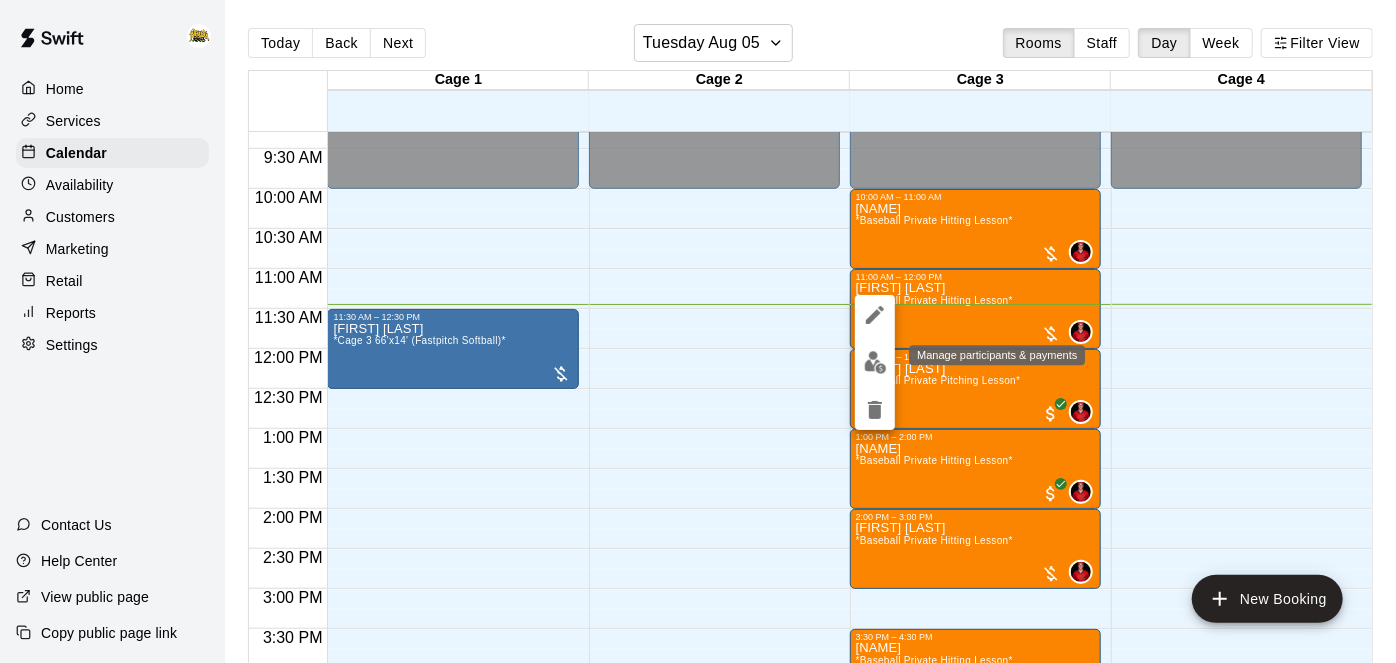 click at bounding box center [875, 362] 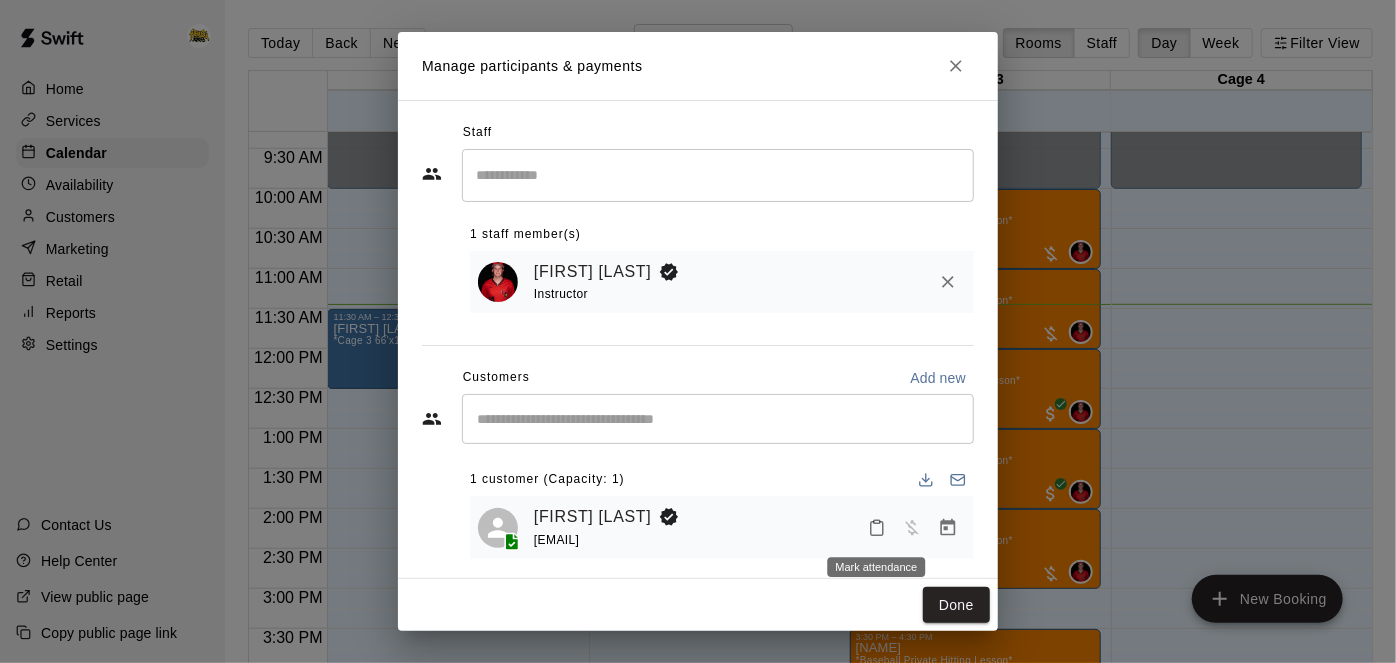 click 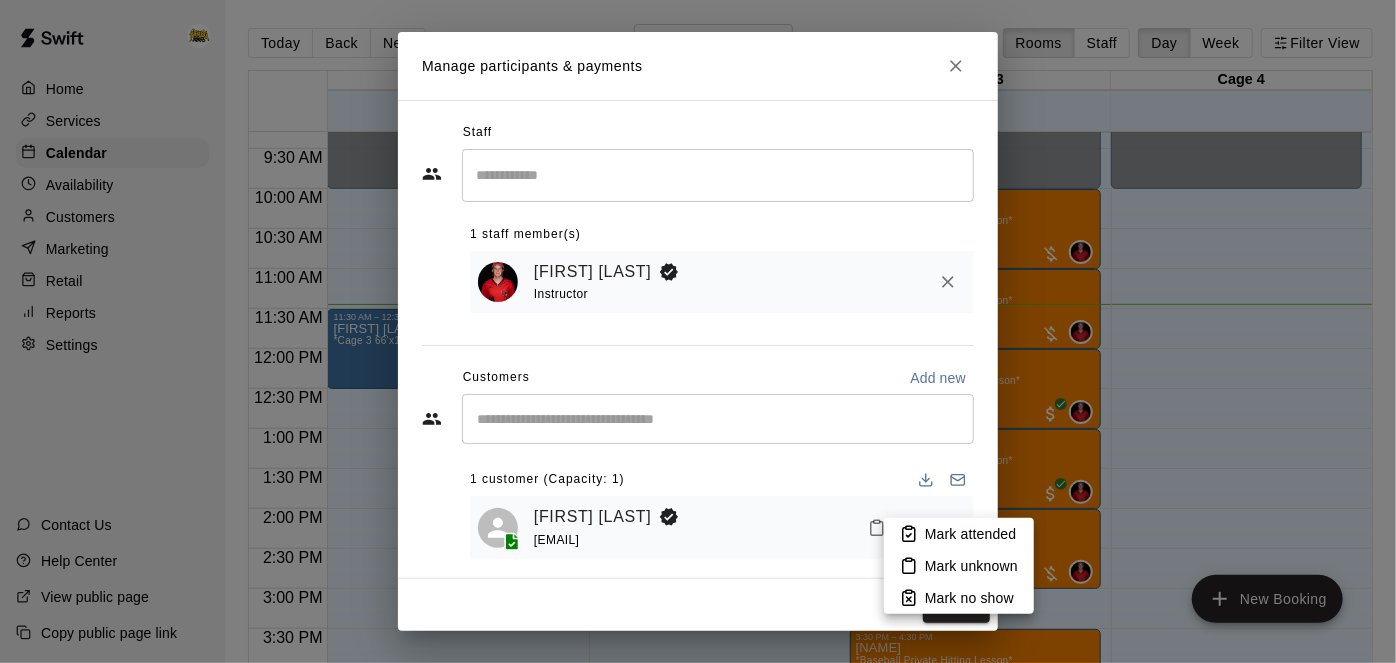 click on "Mark attended" at bounding box center [959, 534] 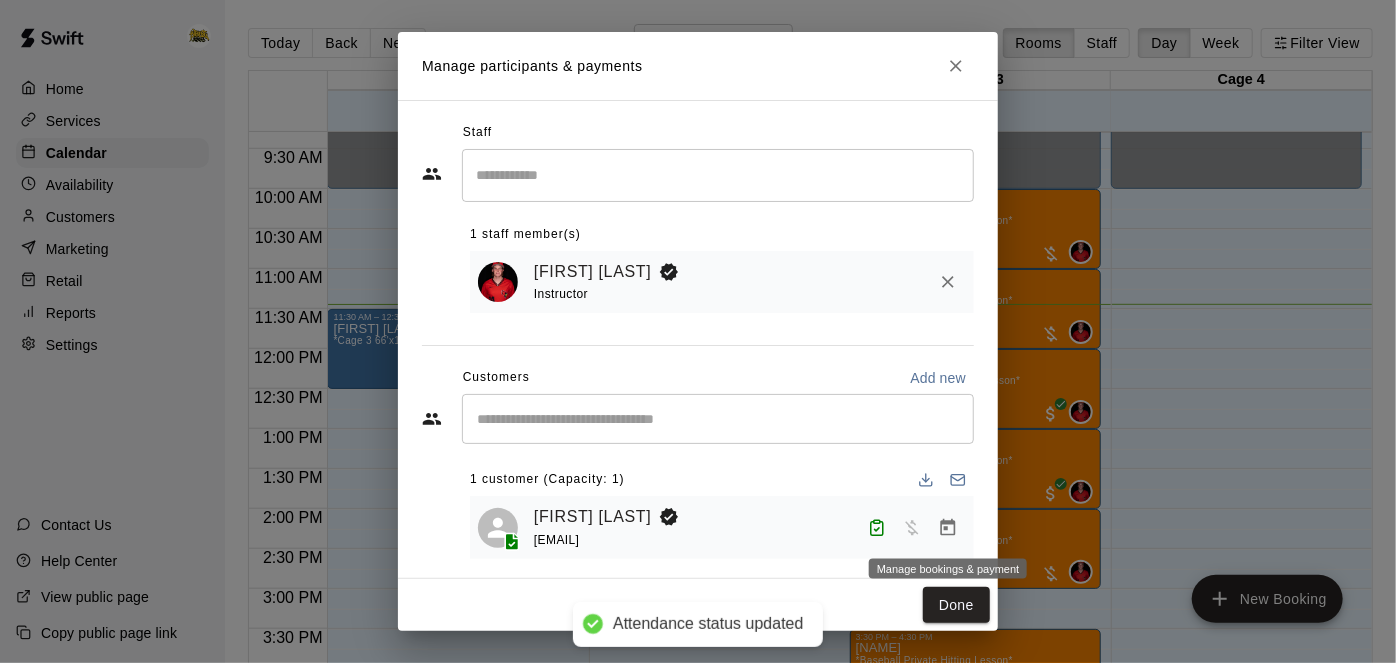 click 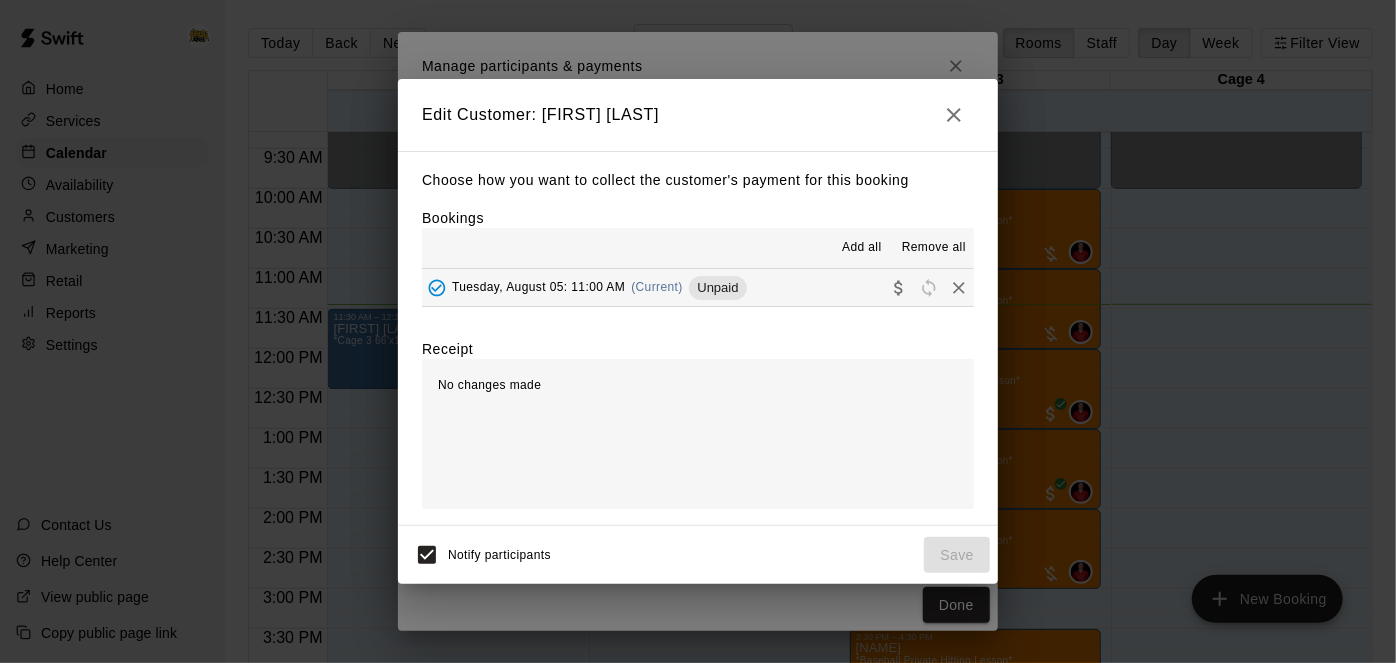 click on "[DAY_OF_WEEK], [MONTH] [DAY]: [HOUR]:[MINUTE] [AM/PM] (Current) Unpaid" at bounding box center (698, 287) 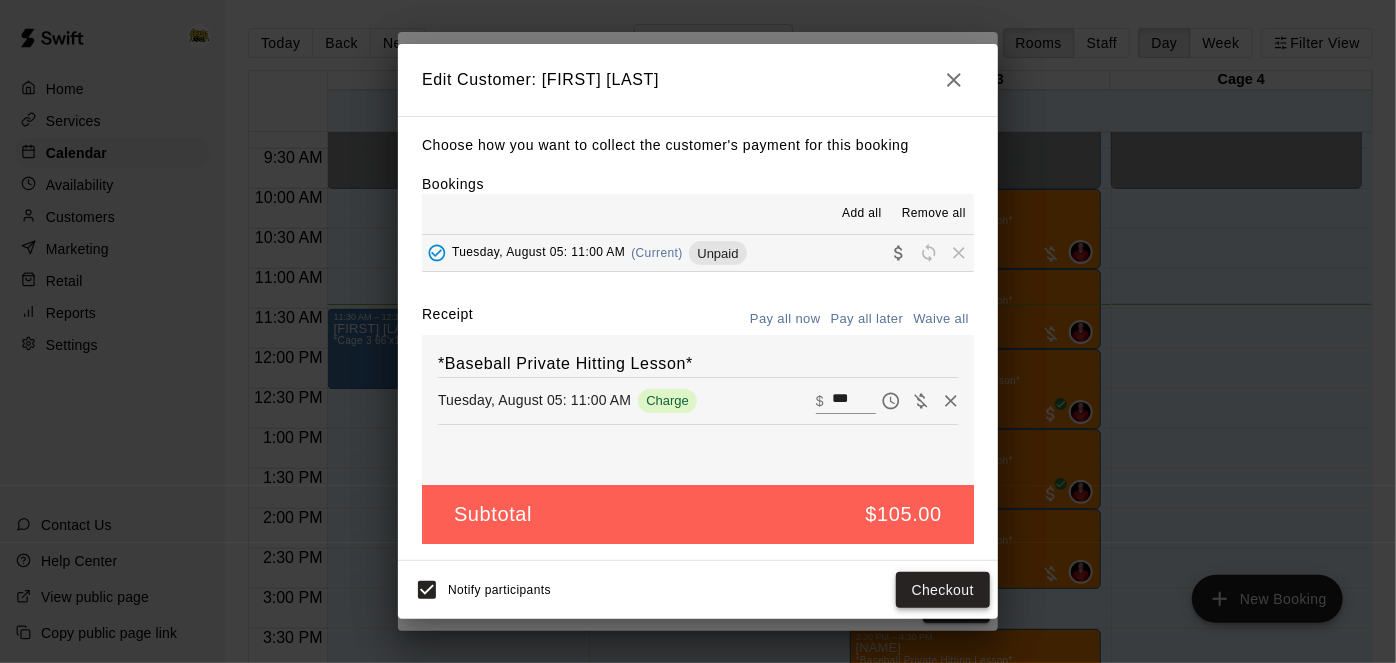 click on "Checkout" at bounding box center (943, 590) 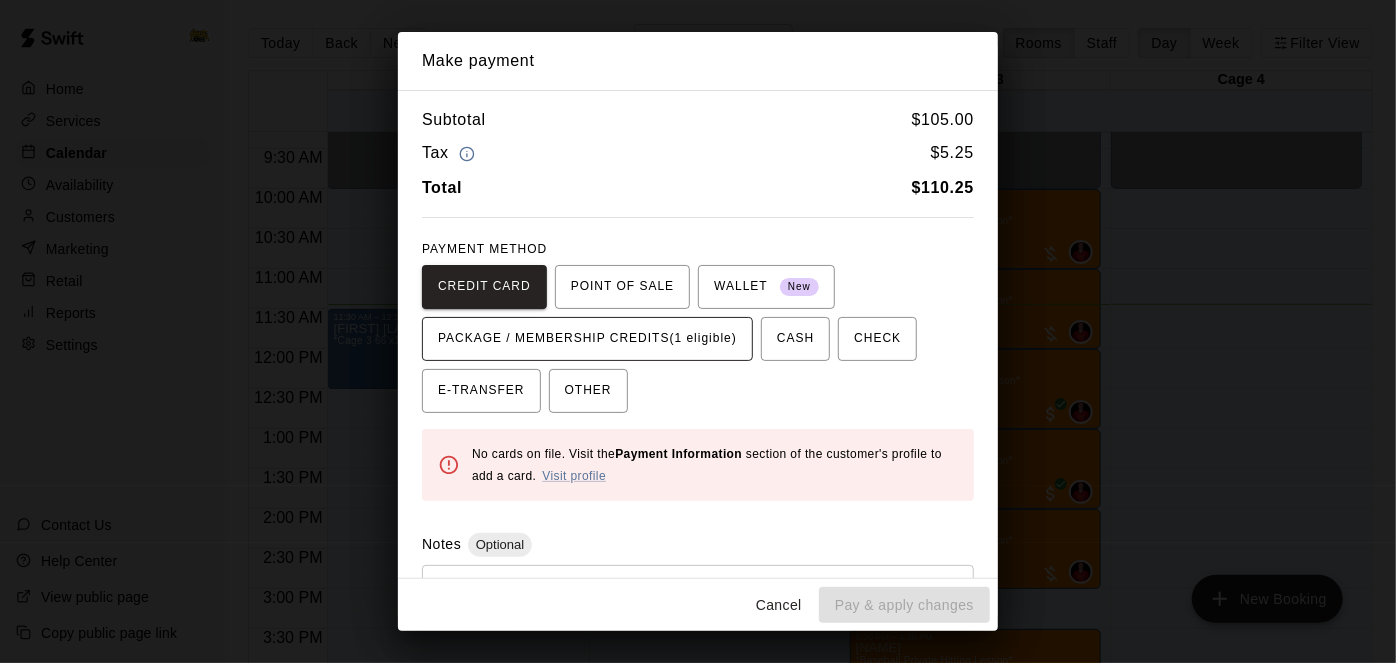 click on "PACKAGE / MEMBERSHIP CREDITS  (1 eligible)" at bounding box center [587, 339] 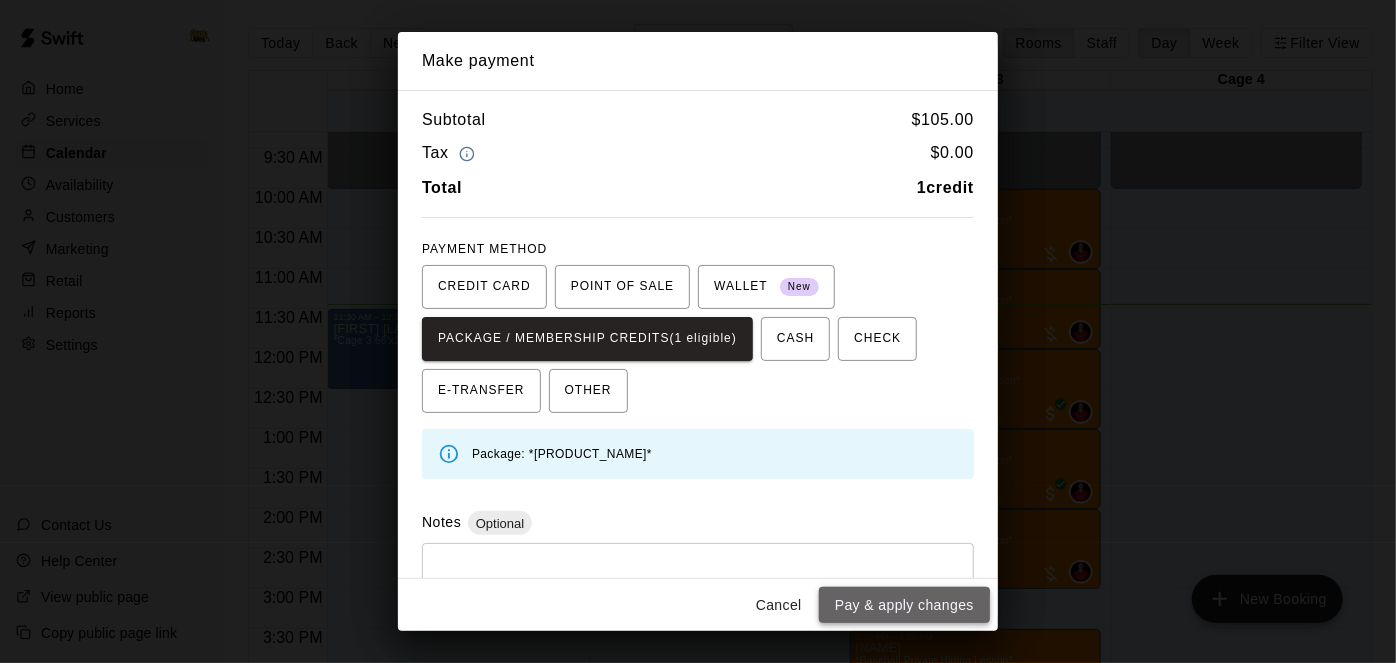 click on "Pay & apply changes" at bounding box center [904, 605] 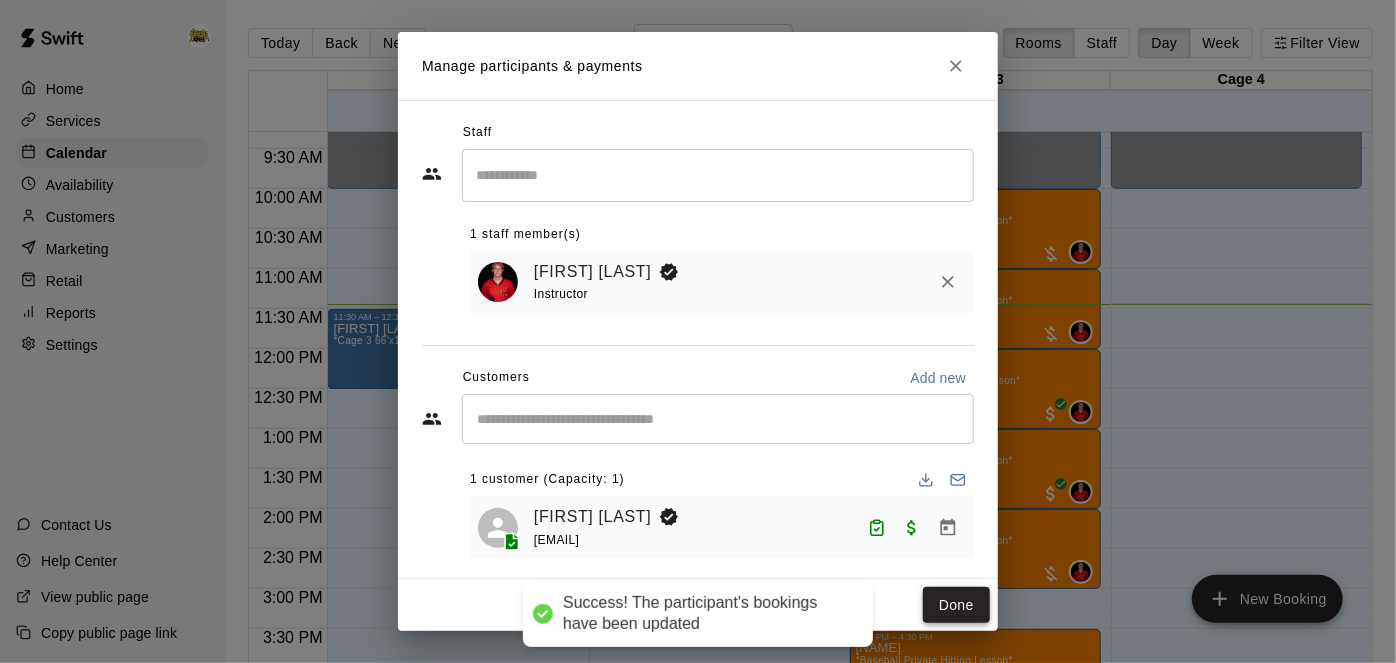 click on "Done" at bounding box center [956, 605] 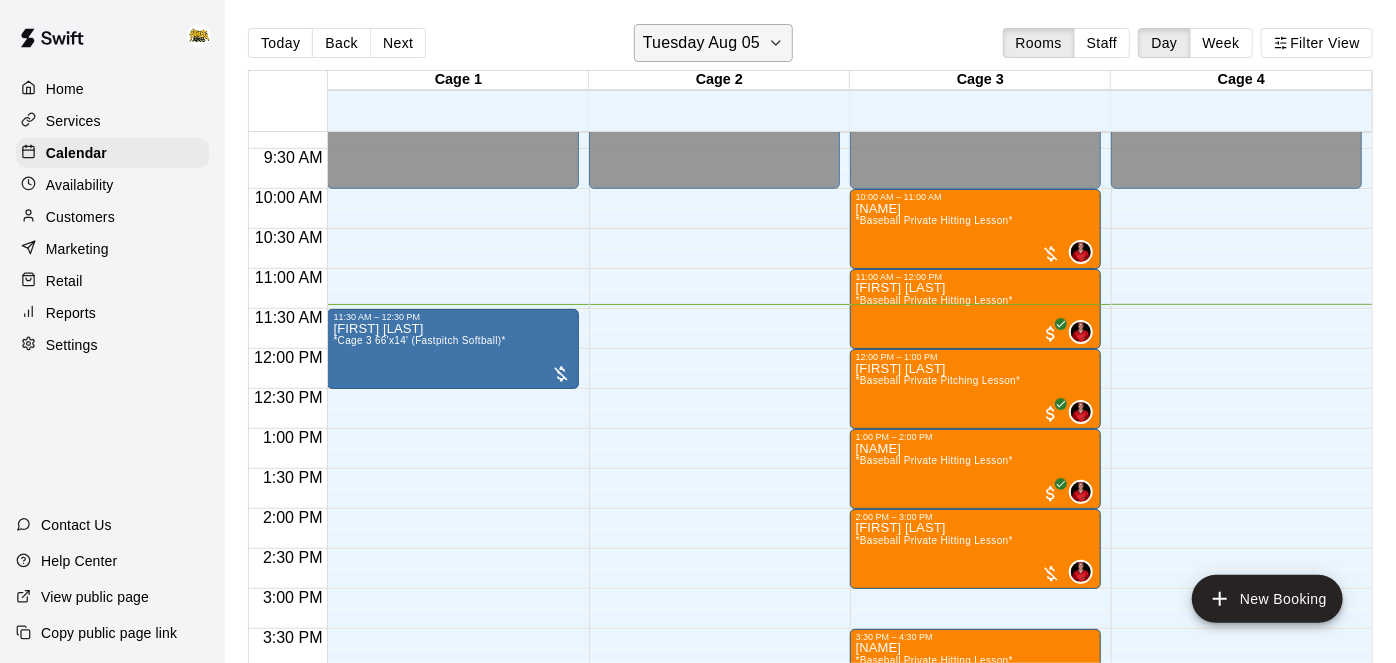 click on "Tuesday Aug 05" at bounding box center (701, 43) 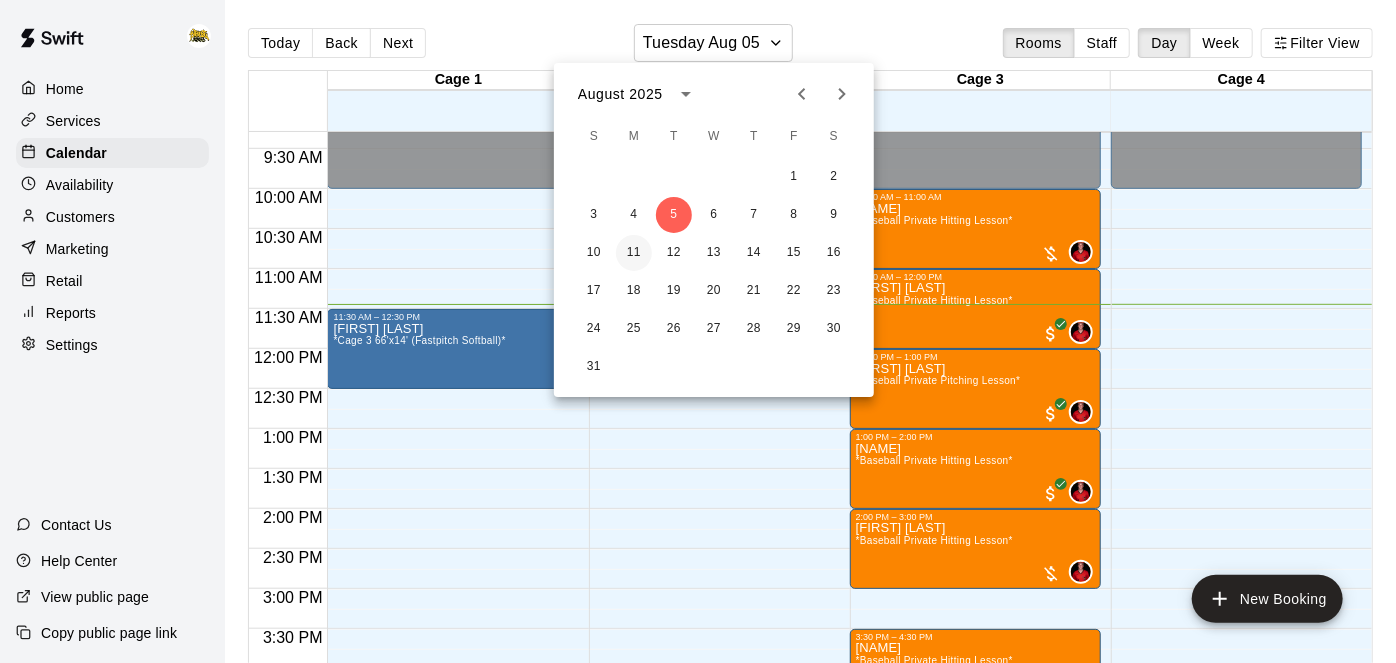 click on "11" at bounding box center [634, 253] 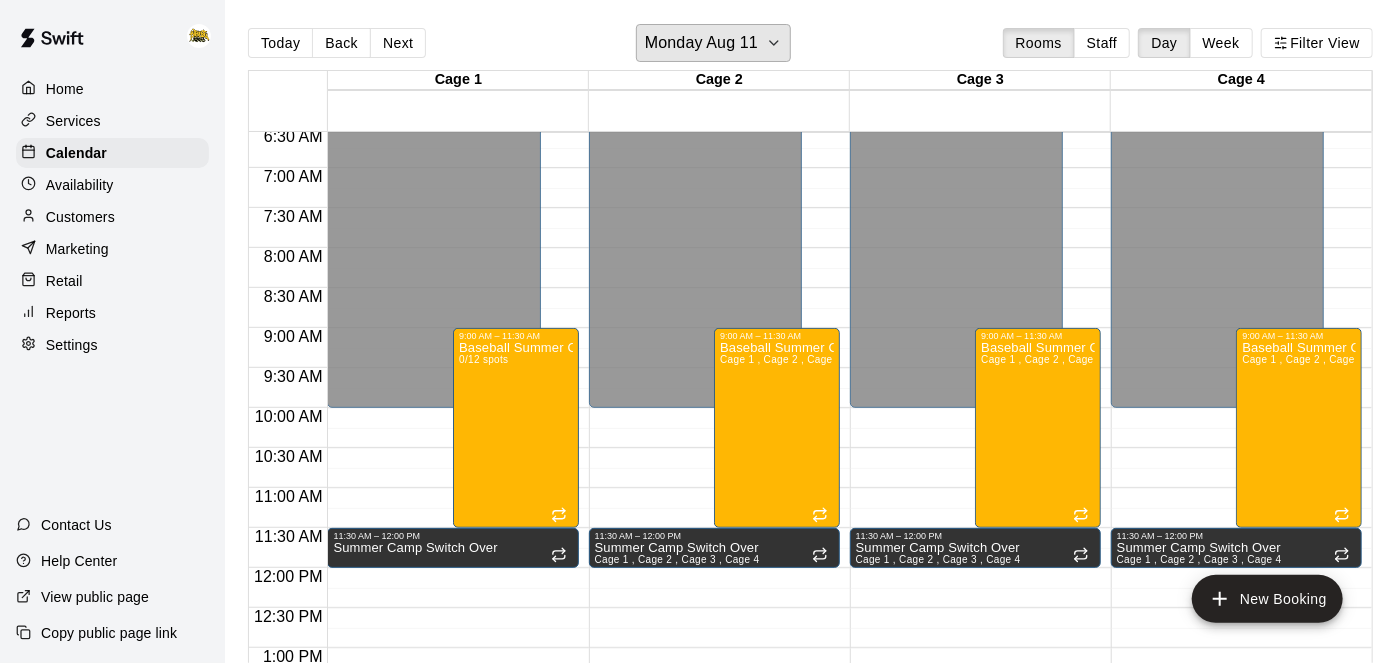 scroll, scrollTop: 520, scrollLeft: 0, axis: vertical 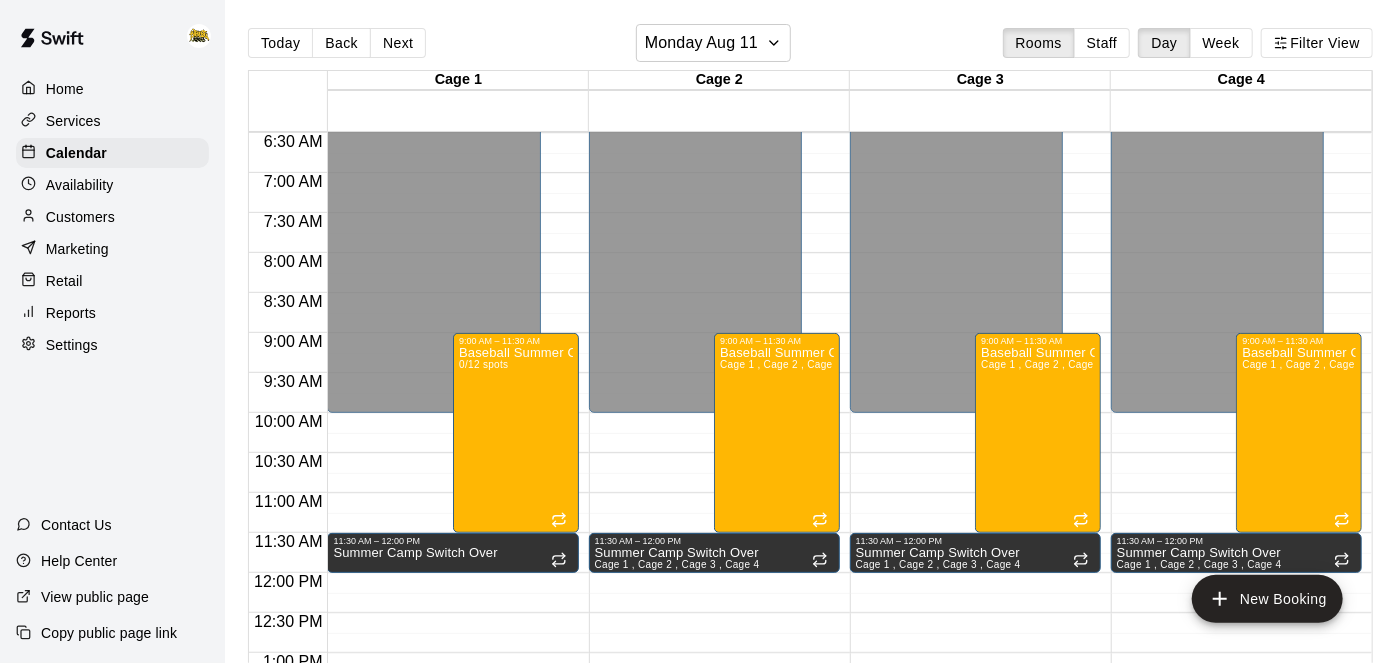 click on "Services" at bounding box center [73, 121] 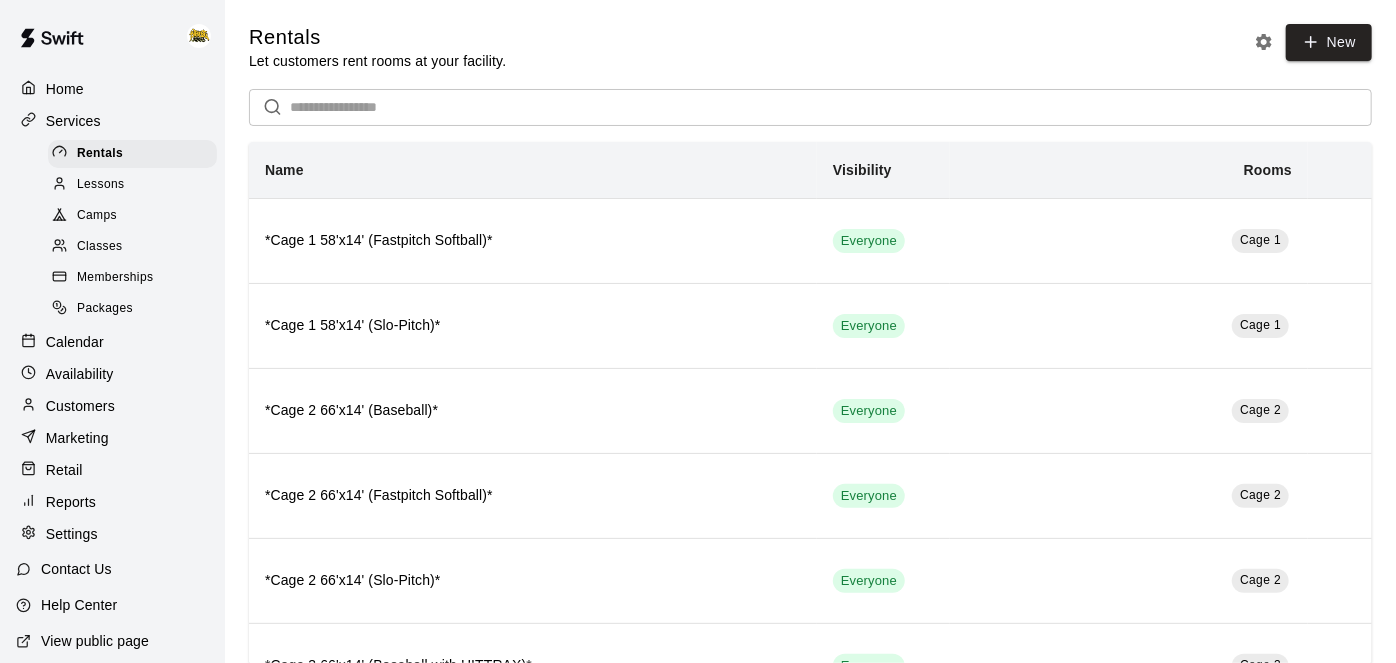 click on "Lessons" at bounding box center (101, 185) 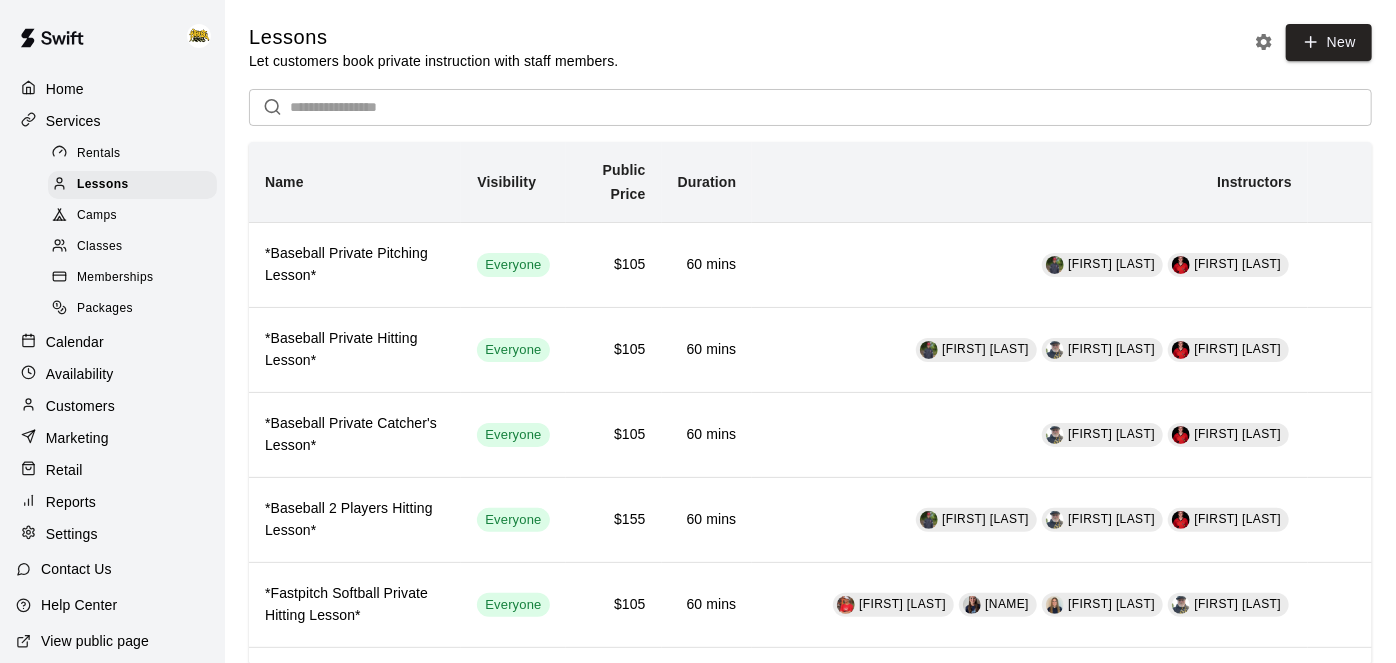click on "Calendar" at bounding box center [75, 342] 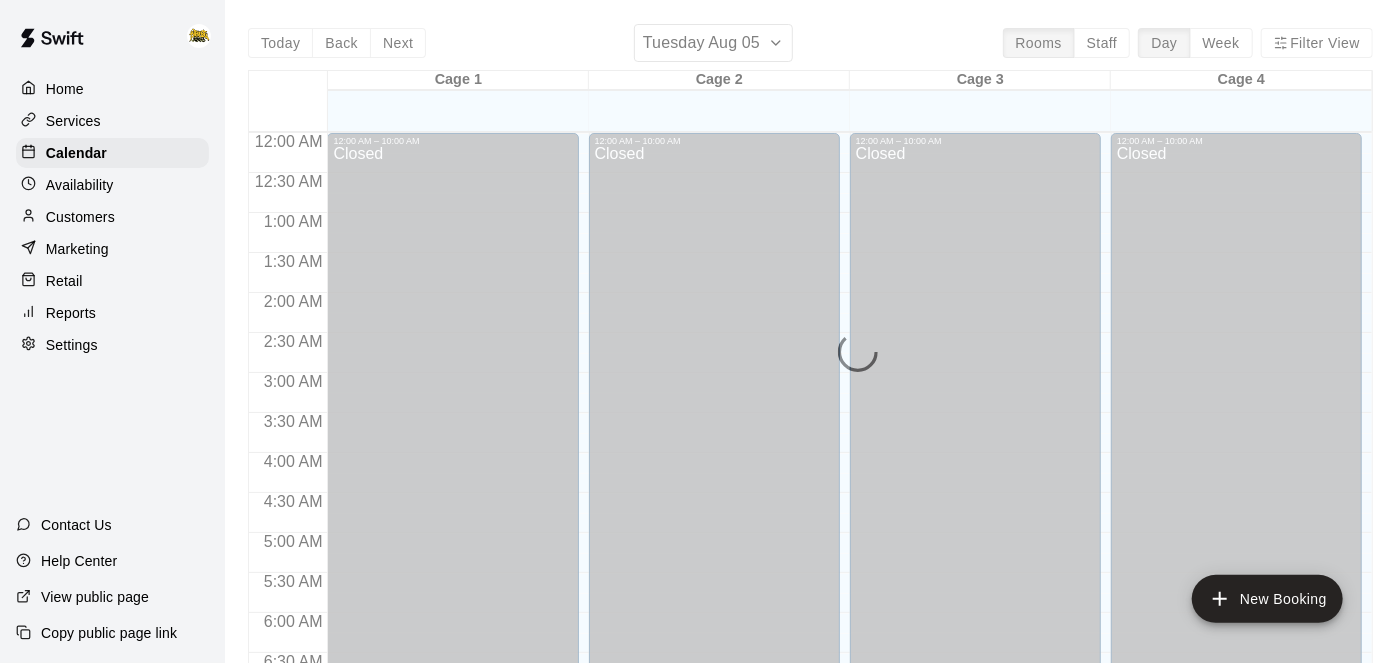 scroll, scrollTop: 921, scrollLeft: 0, axis: vertical 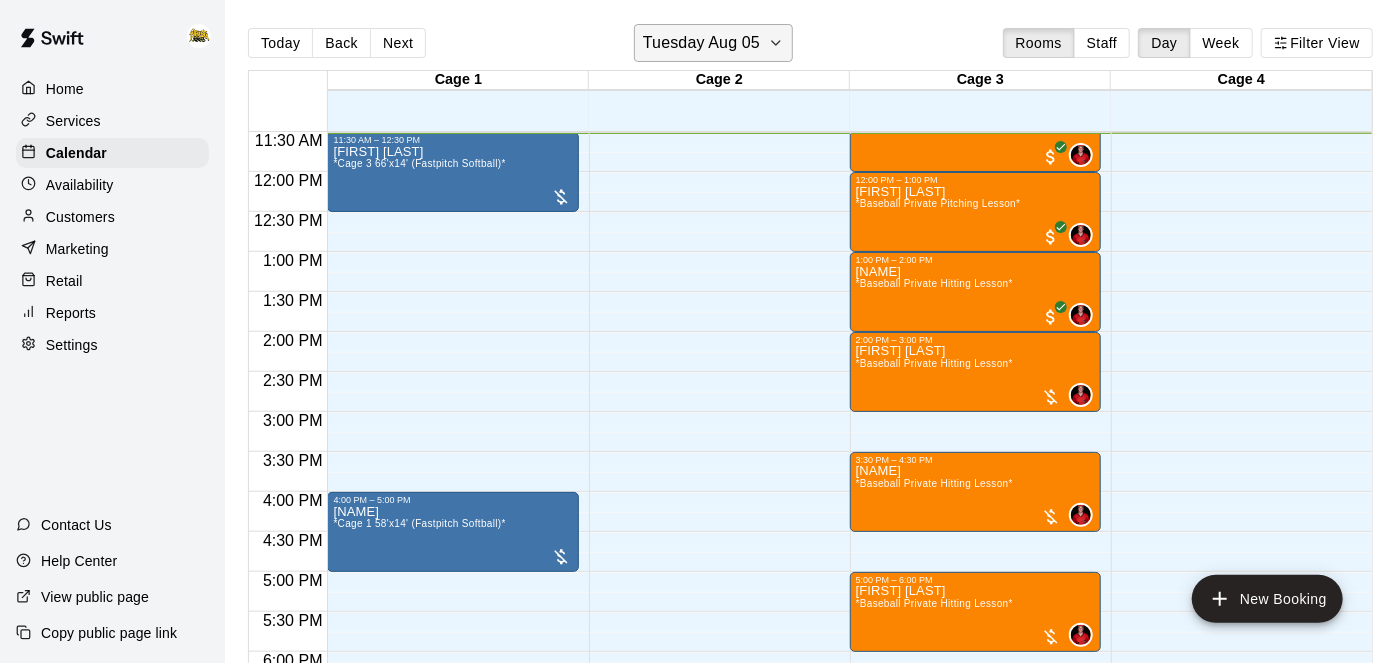 click 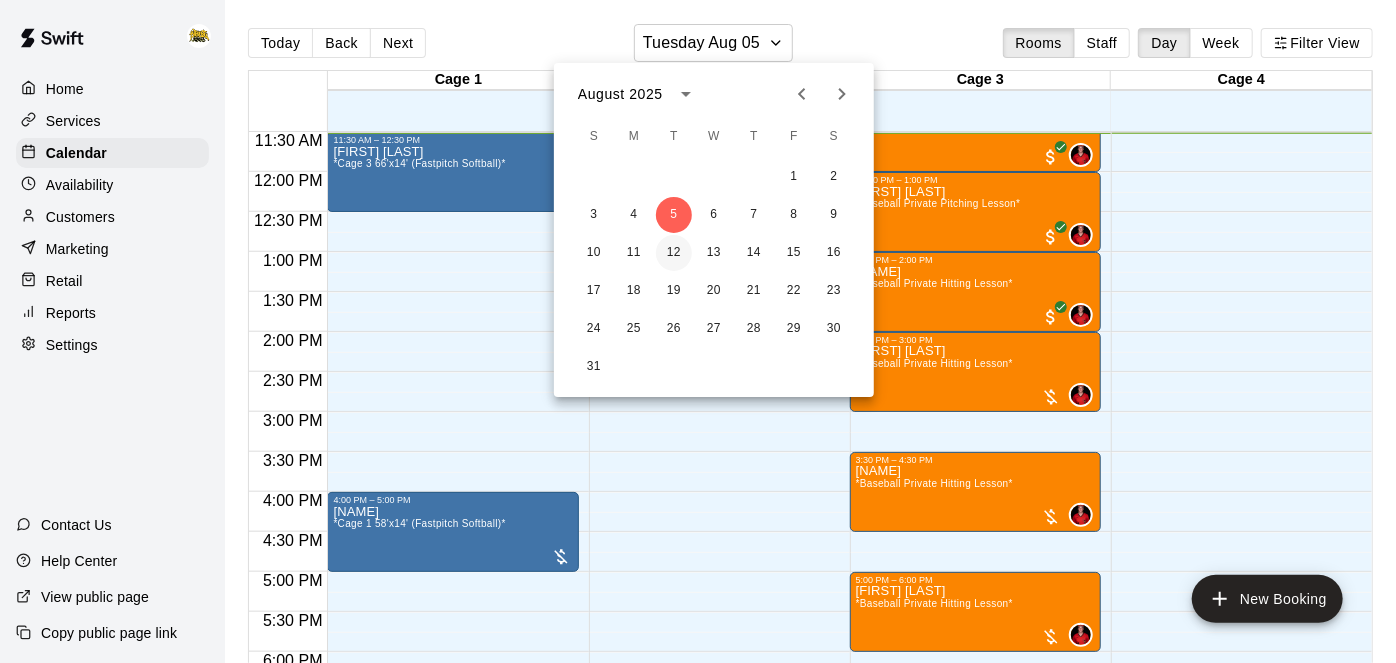click on "12" at bounding box center [674, 253] 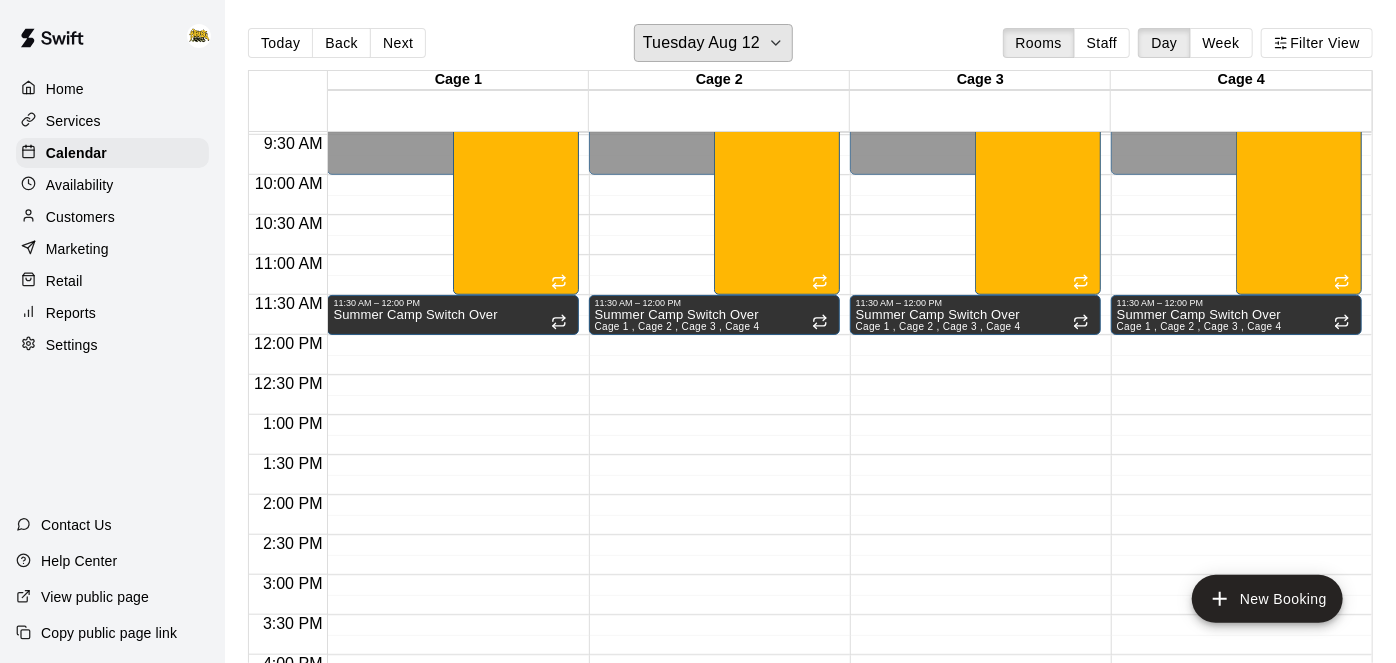 scroll, scrollTop: 749, scrollLeft: 0, axis: vertical 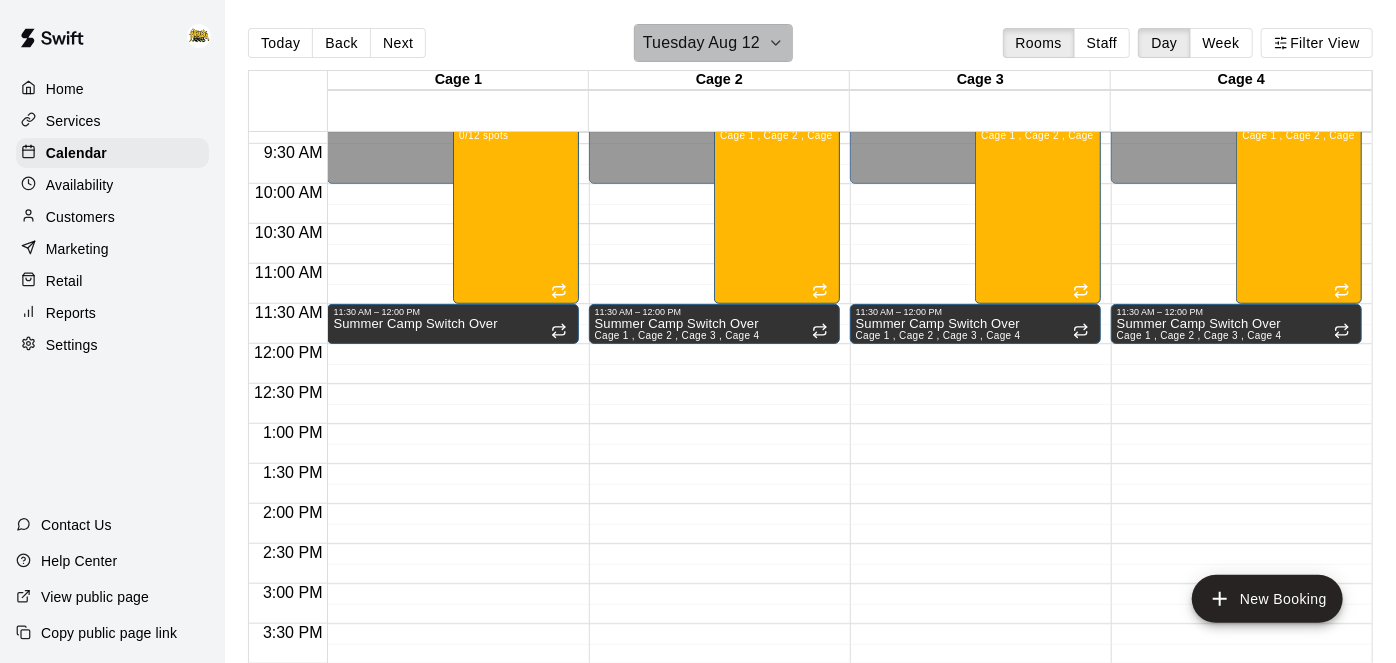 click 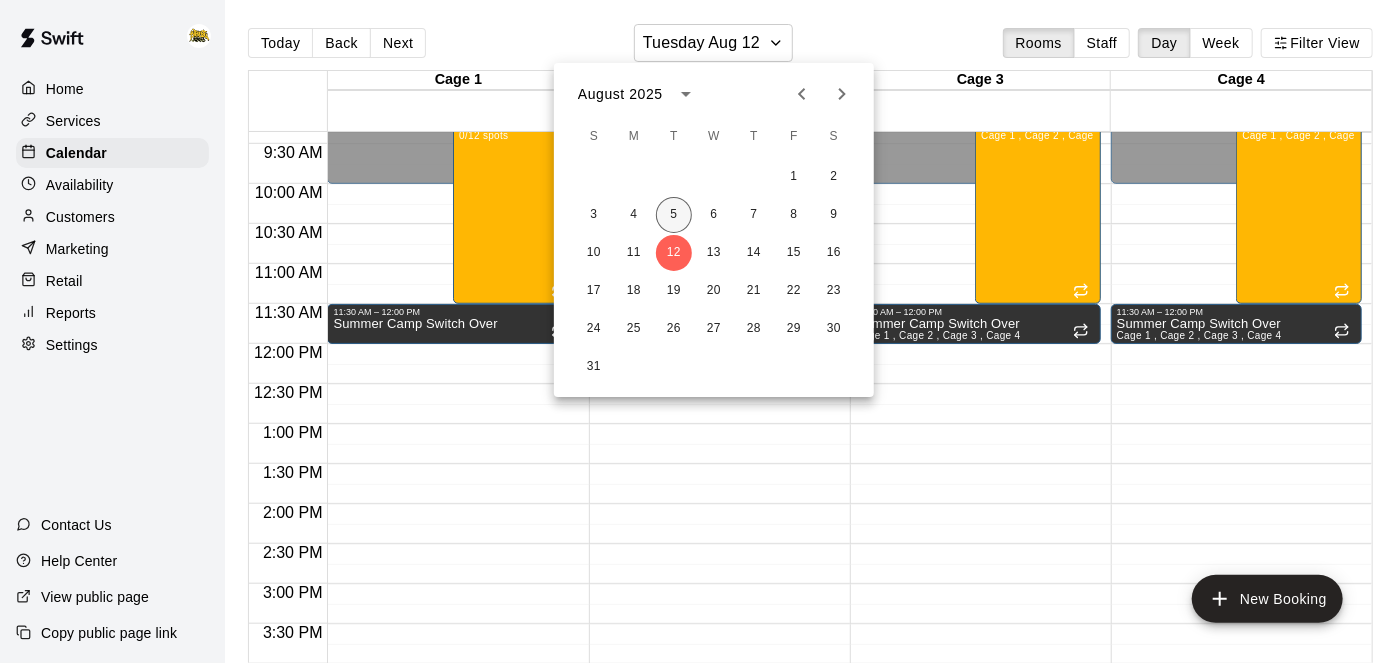 click on "5" at bounding box center (674, 215) 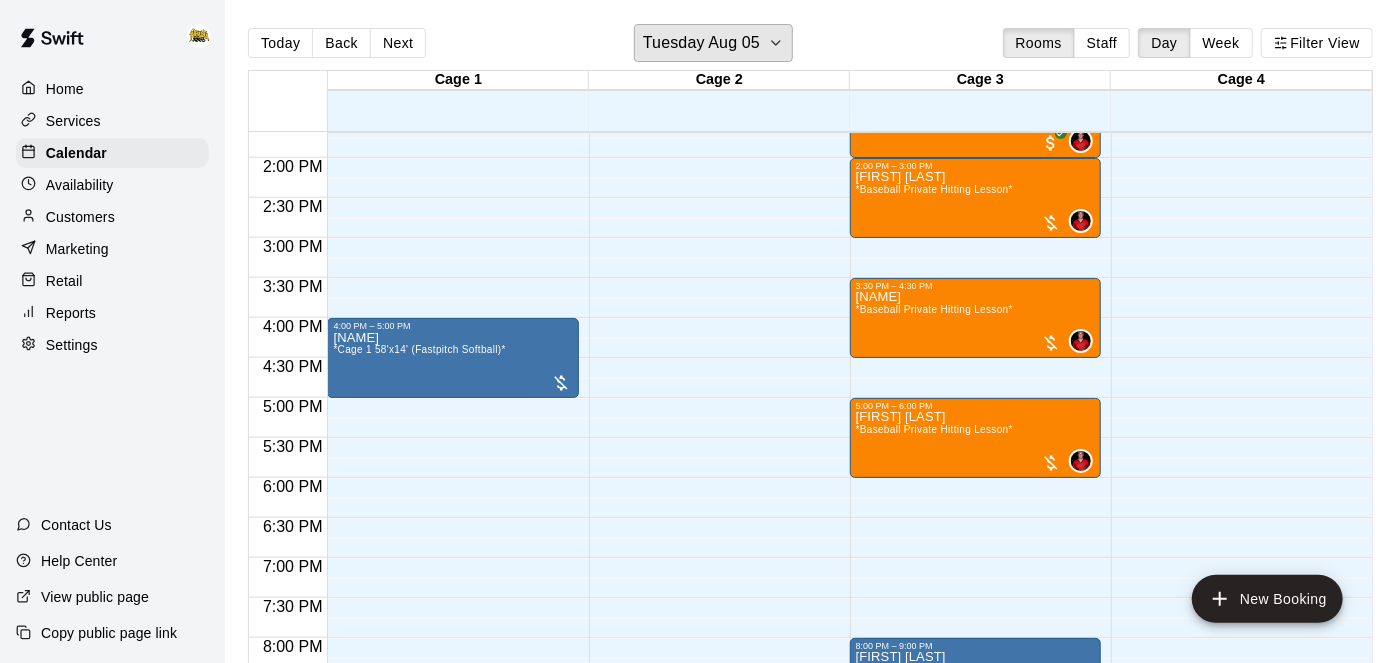scroll, scrollTop: 1003, scrollLeft: 0, axis: vertical 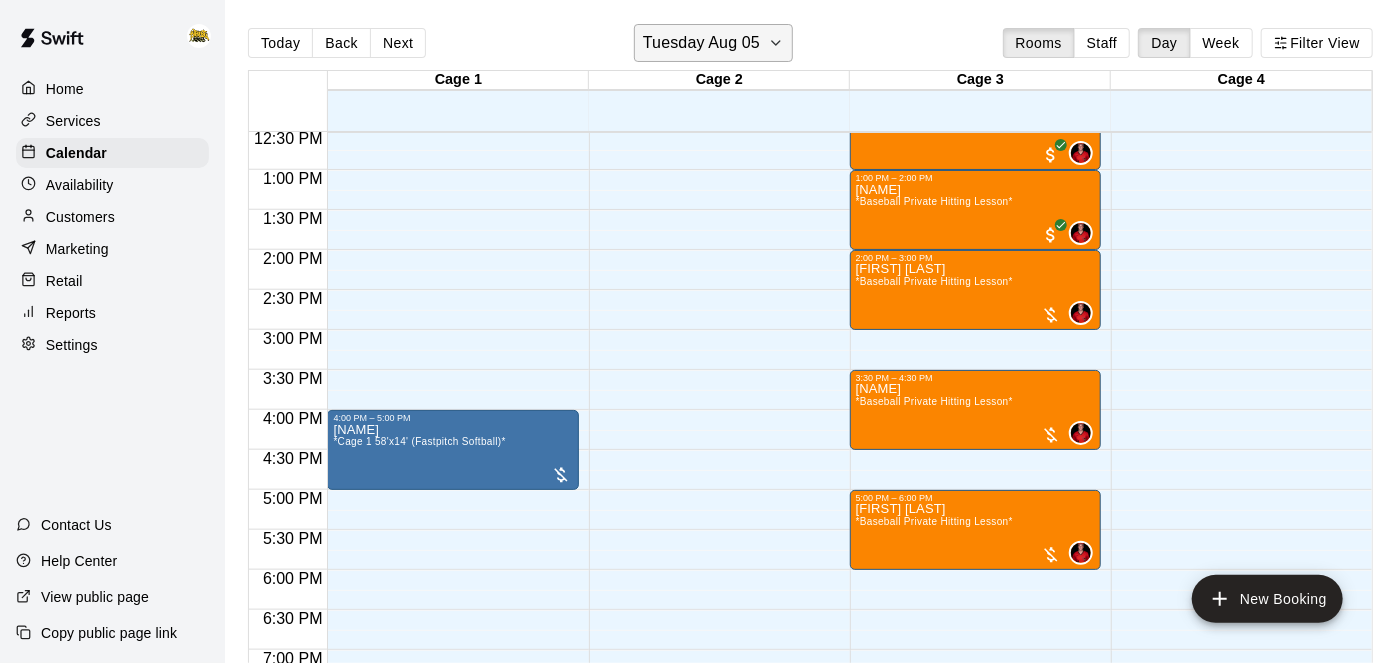 click 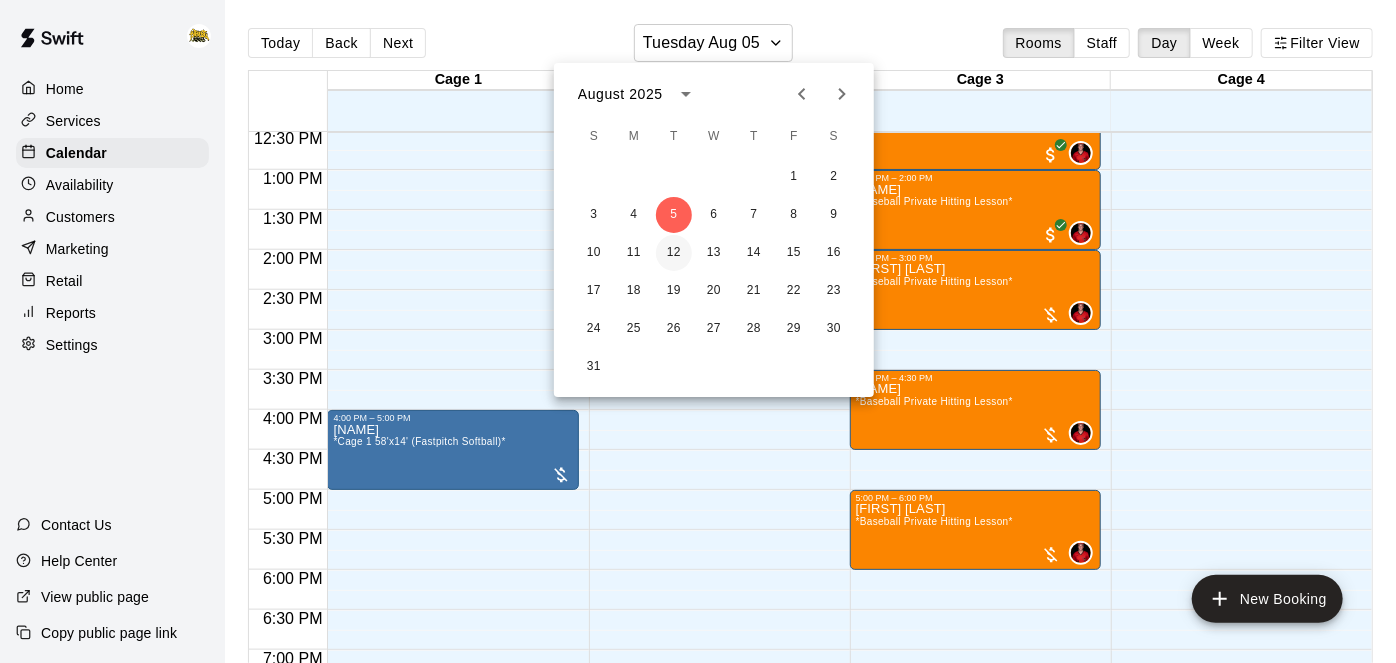 click on "12" at bounding box center (674, 253) 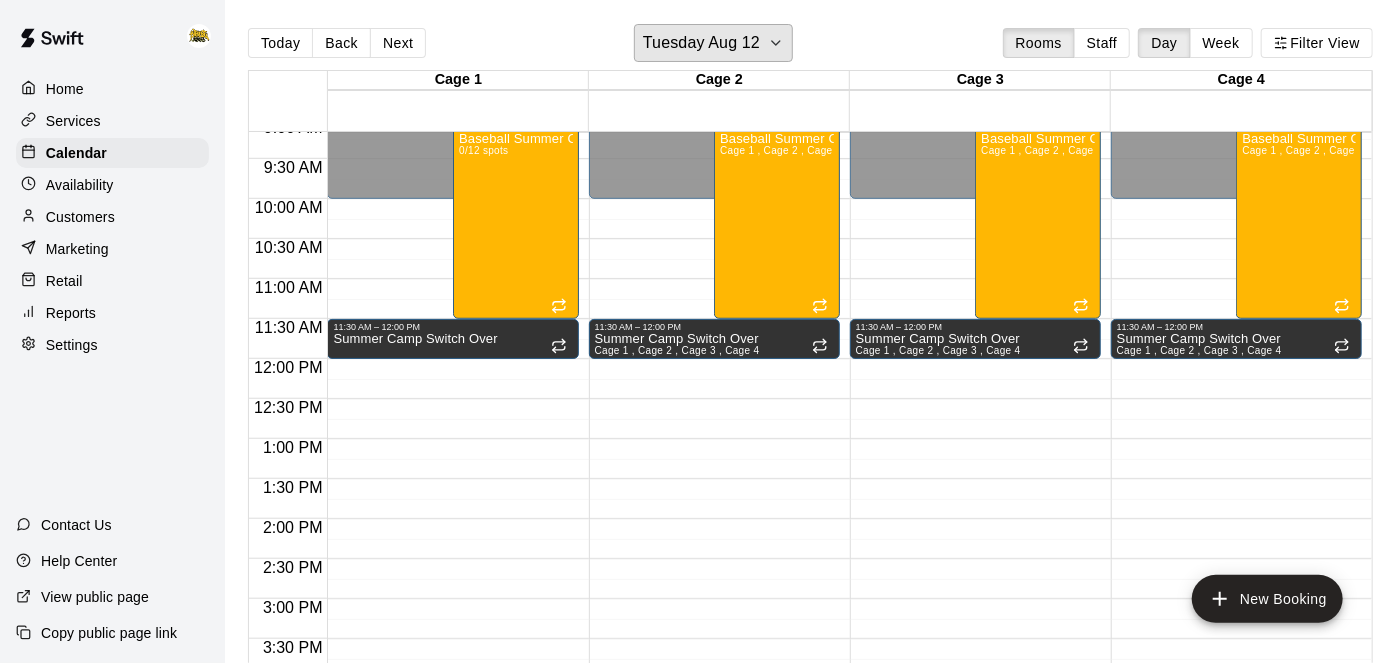 scroll, scrollTop: 736, scrollLeft: 0, axis: vertical 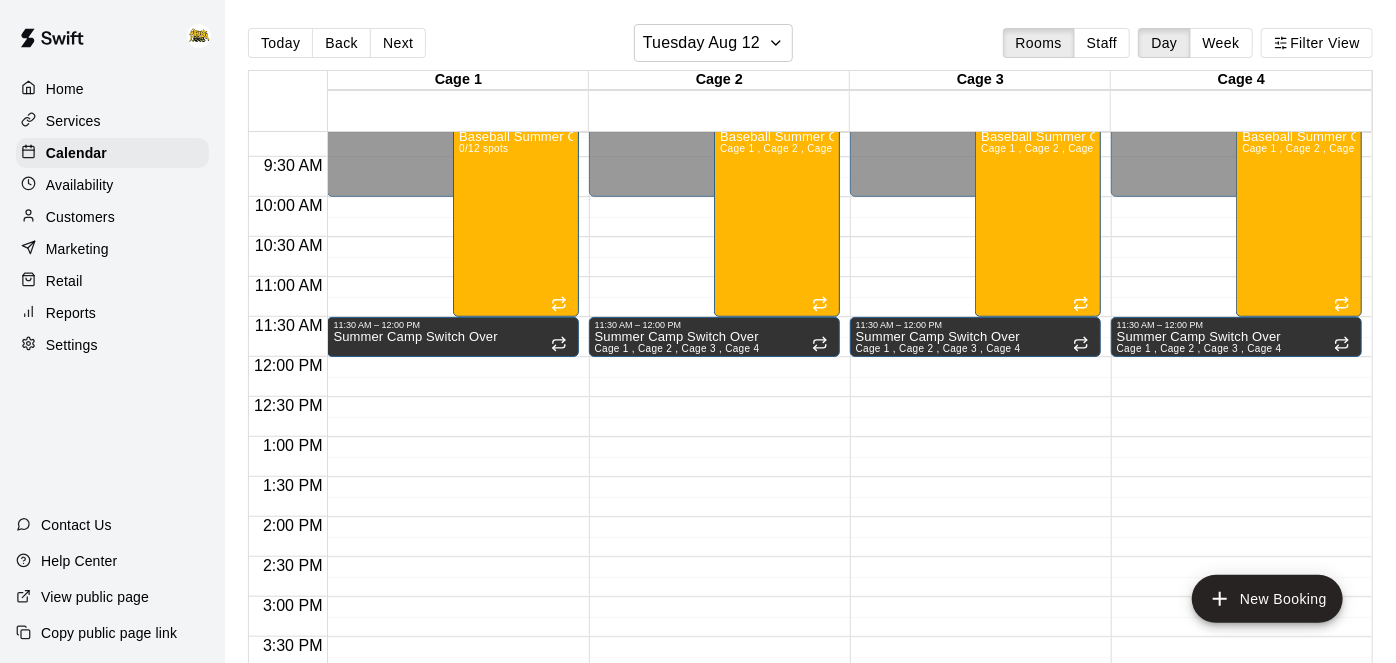 click on "Services" at bounding box center [73, 121] 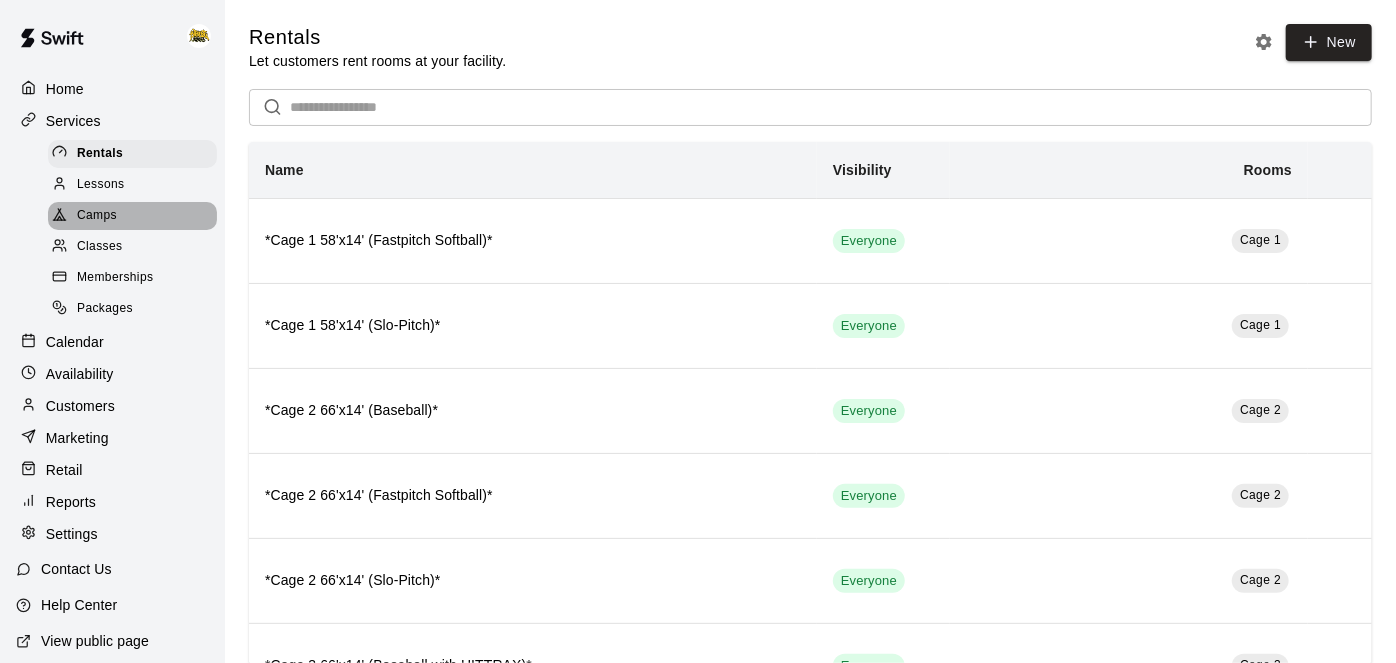 click on "Camps" at bounding box center [97, 216] 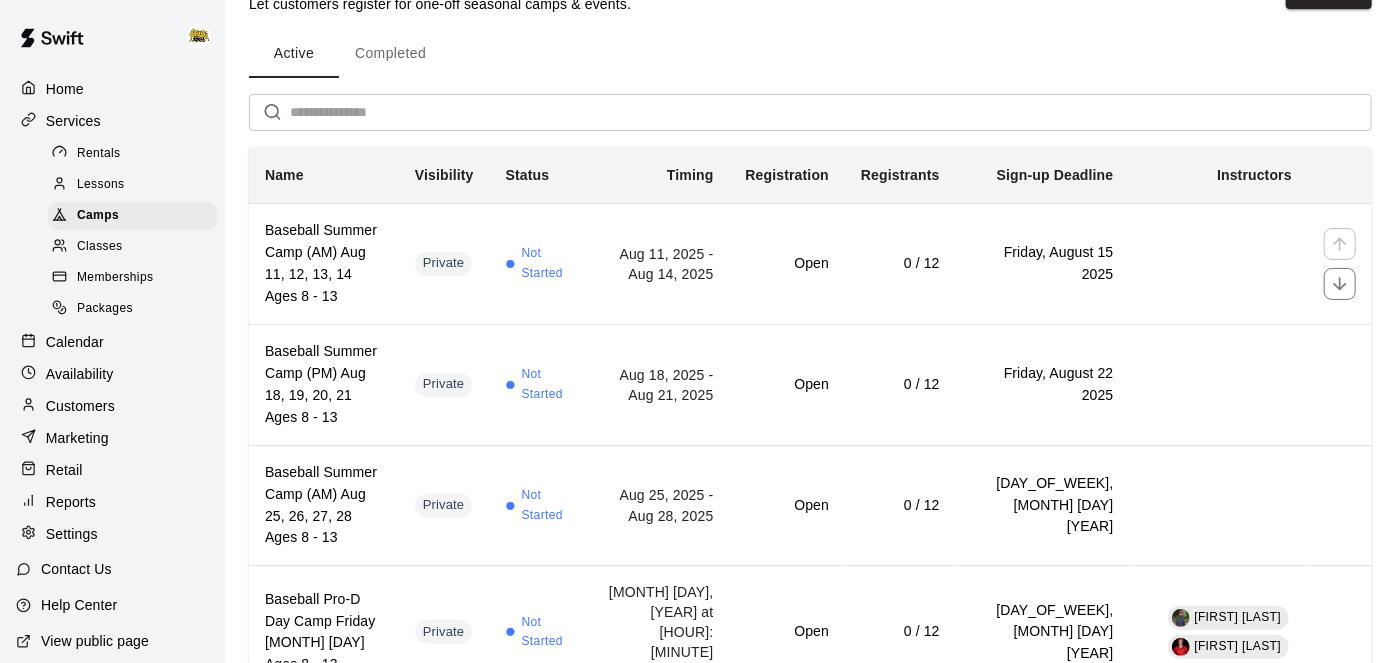 scroll, scrollTop: 59, scrollLeft: 0, axis: vertical 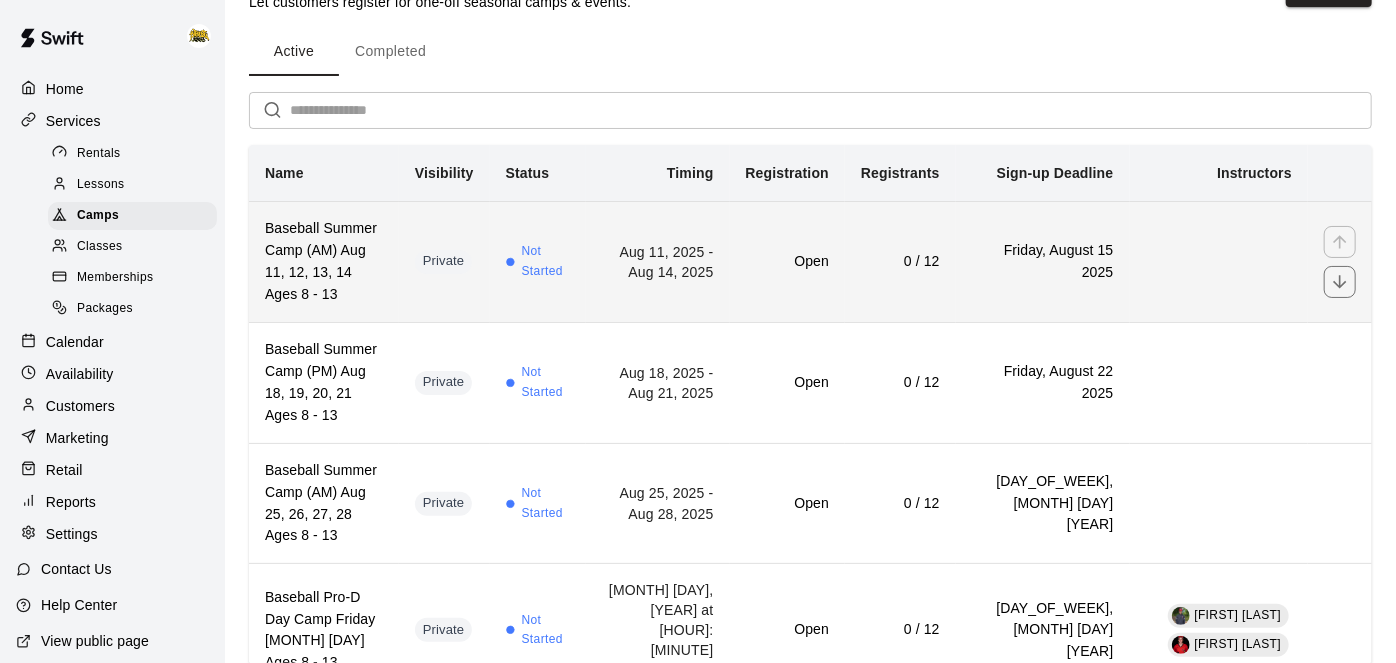 click on "Aug 11, 2025 - Aug 14, 2025" at bounding box center (658, 261) 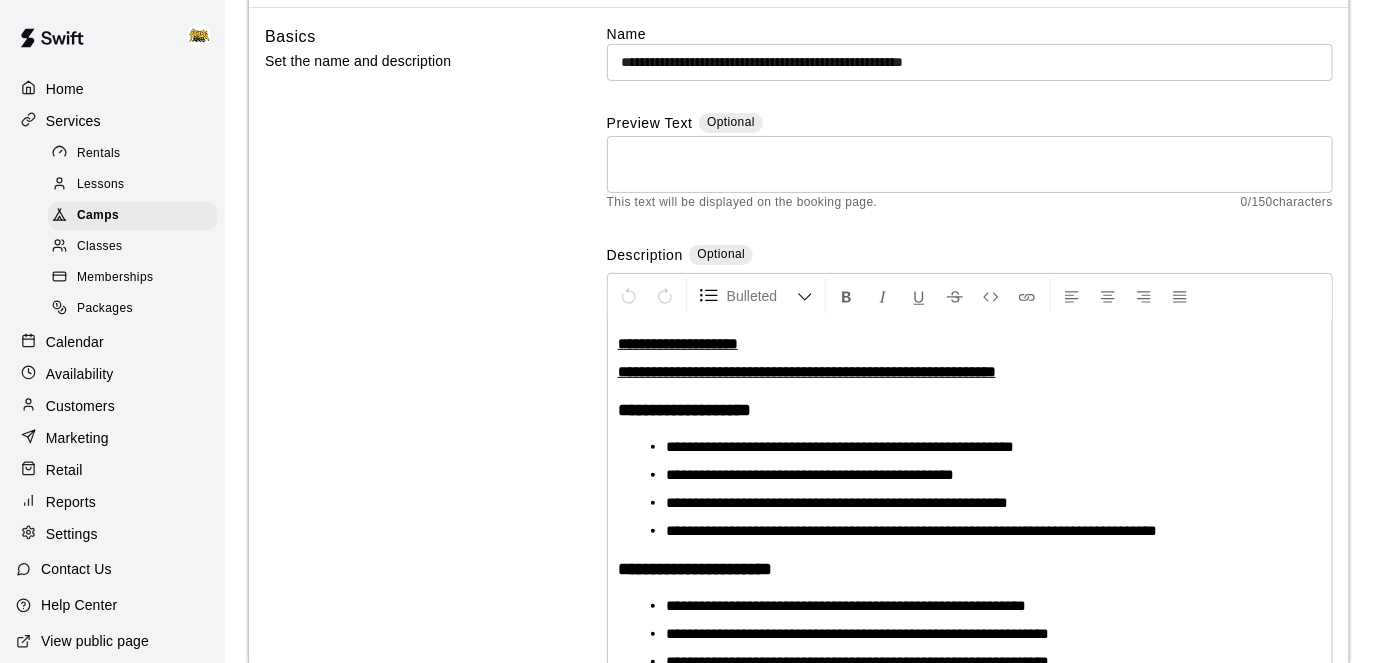 scroll, scrollTop: 0, scrollLeft: 0, axis: both 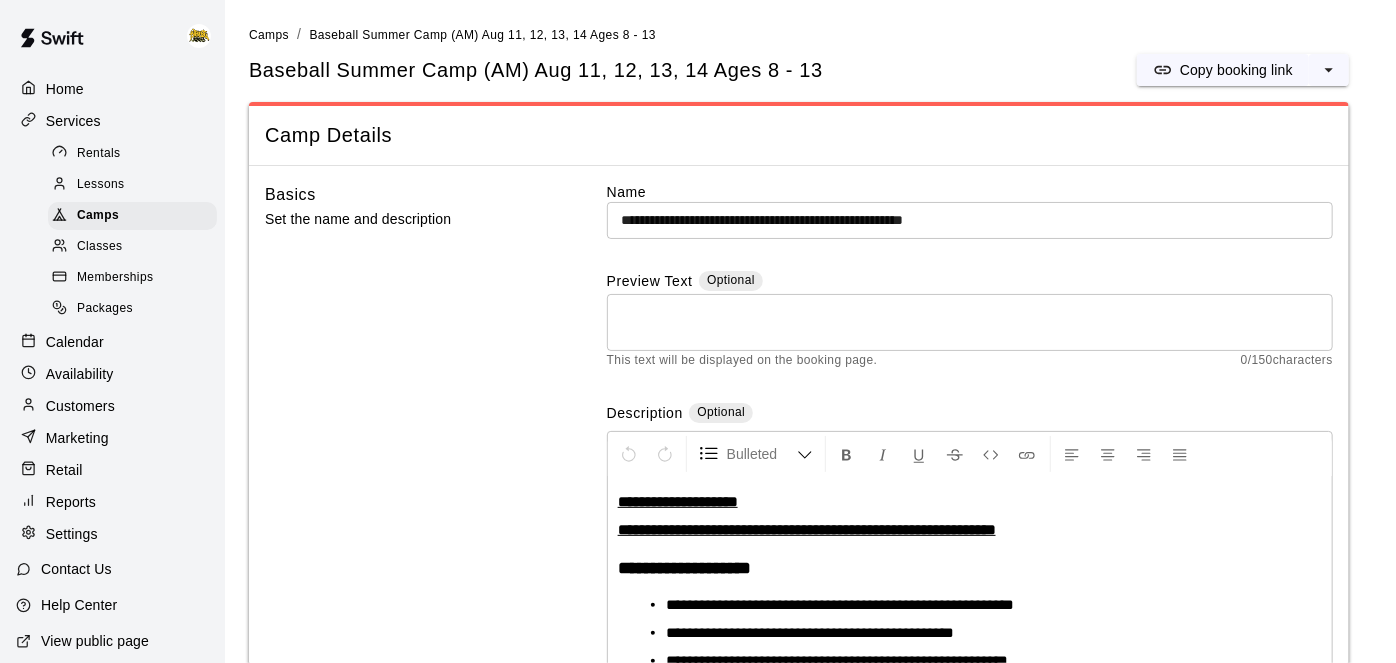 click on "**********" at bounding box center [970, 220] 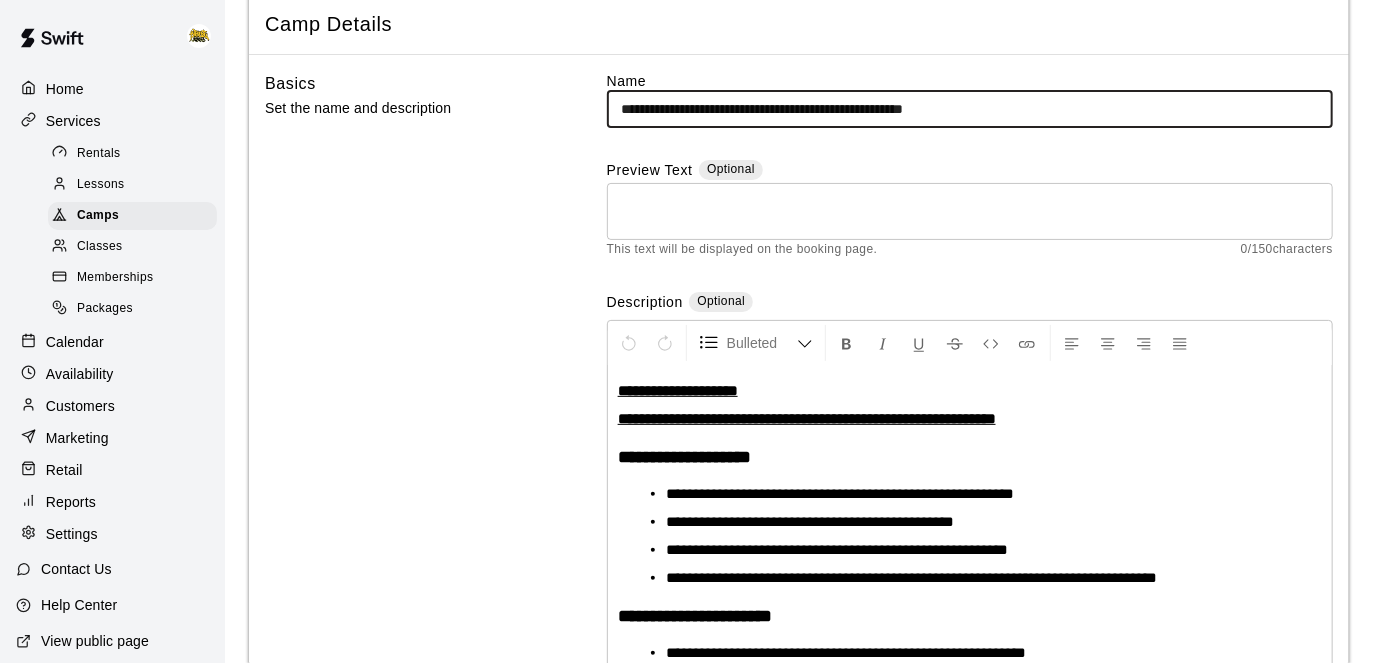 scroll, scrollTop: 174, scrollLeft: 0, axis: vertical 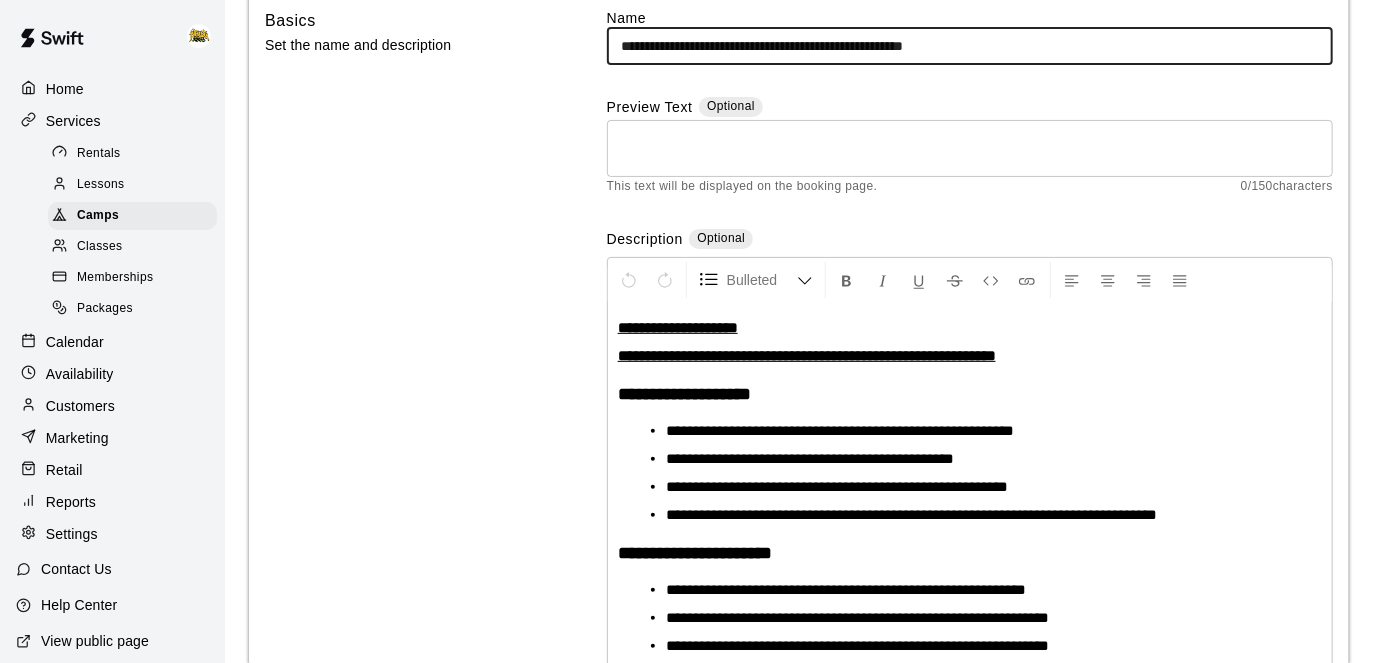 type on "**********" 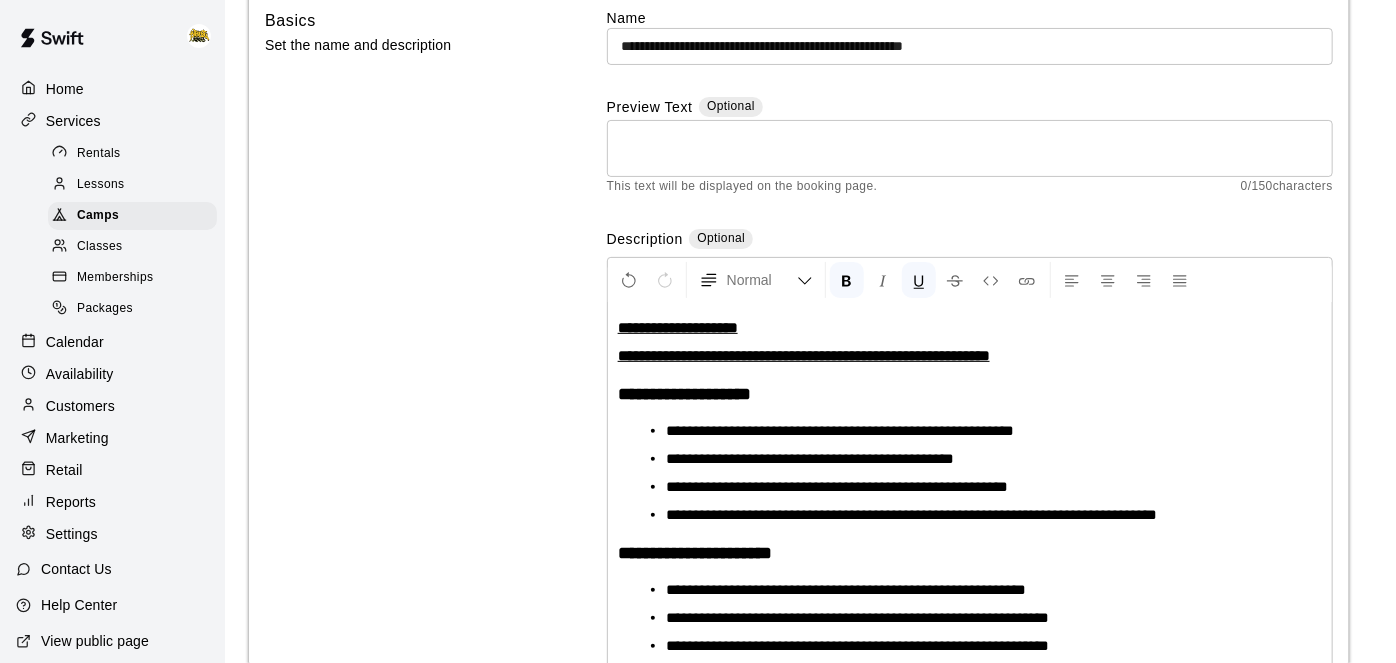 type 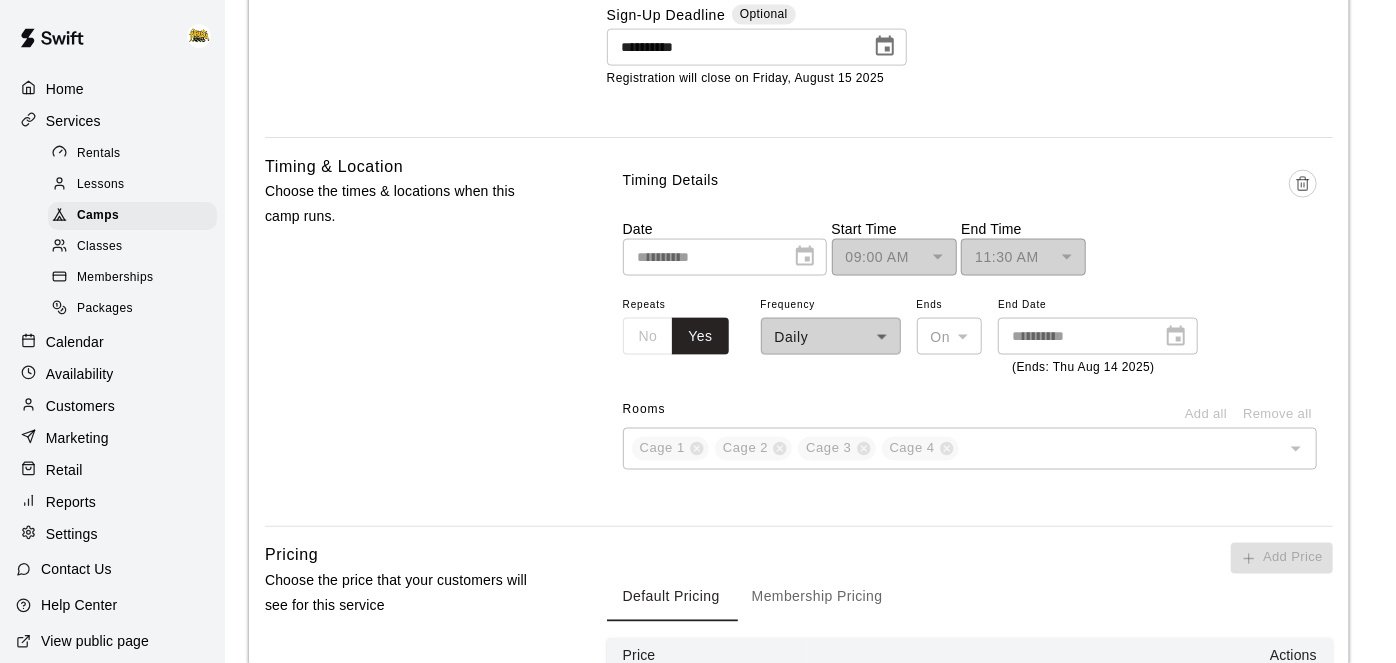 scroll, scrollTop: 1476, scrollLeft: 0, axis: vertical 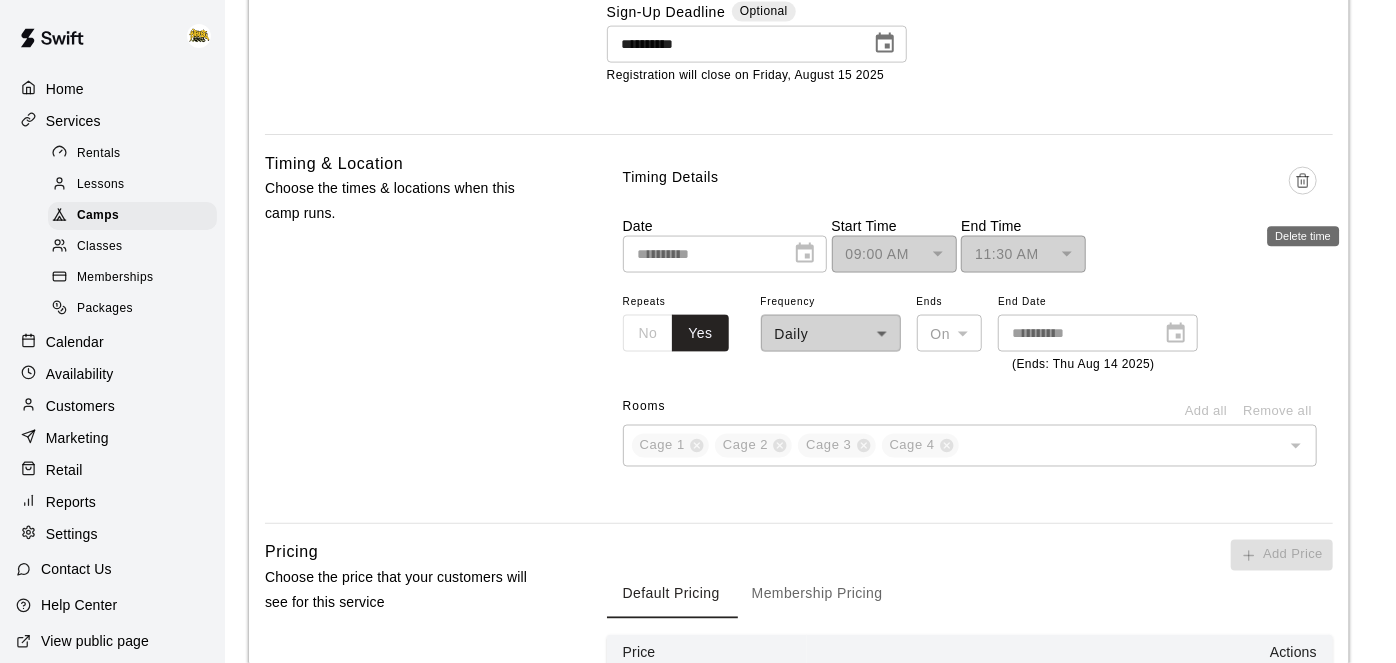 click 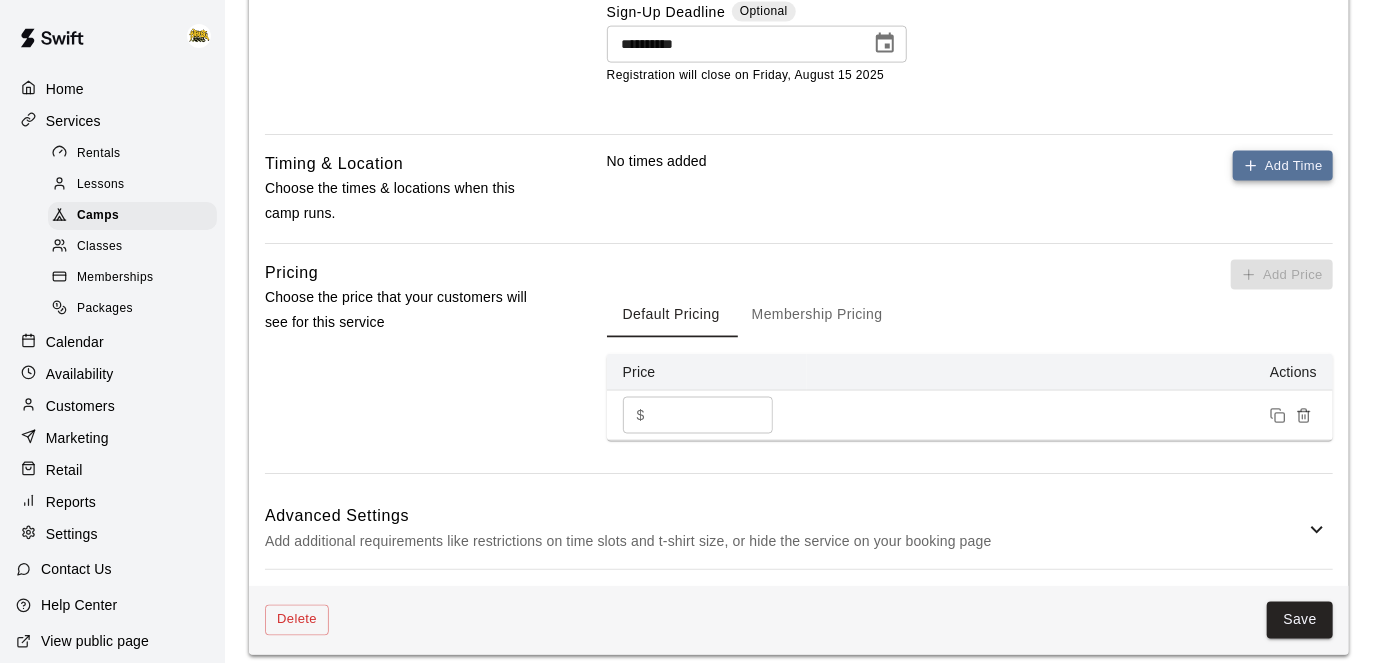 click on "Add Time" at bounding box center [1283, 166] 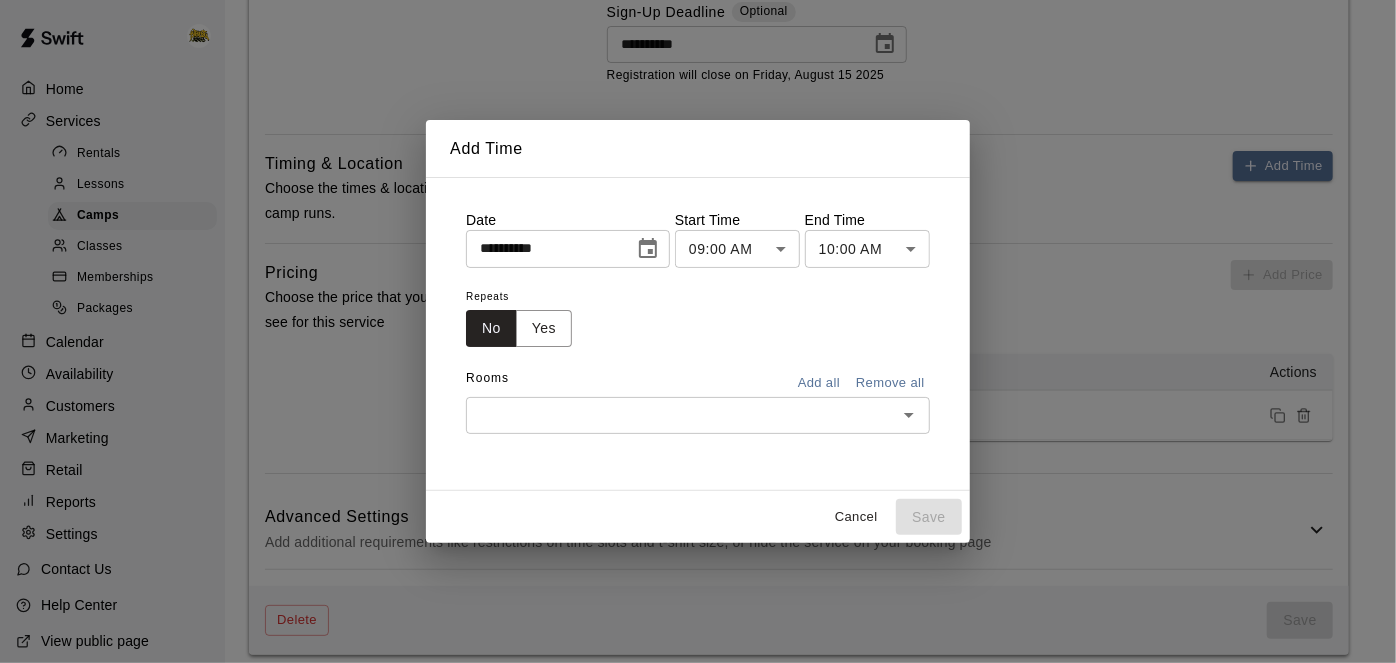 click 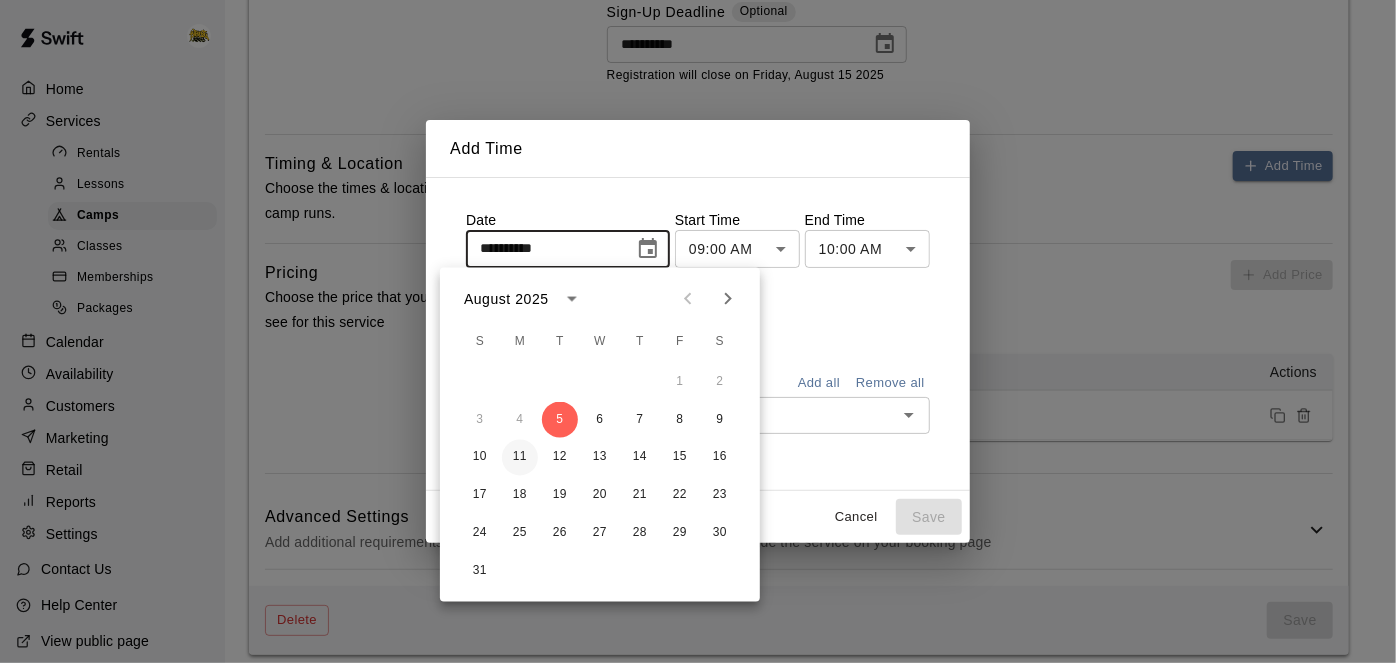 click on "11" at bounding box center (520, 458) 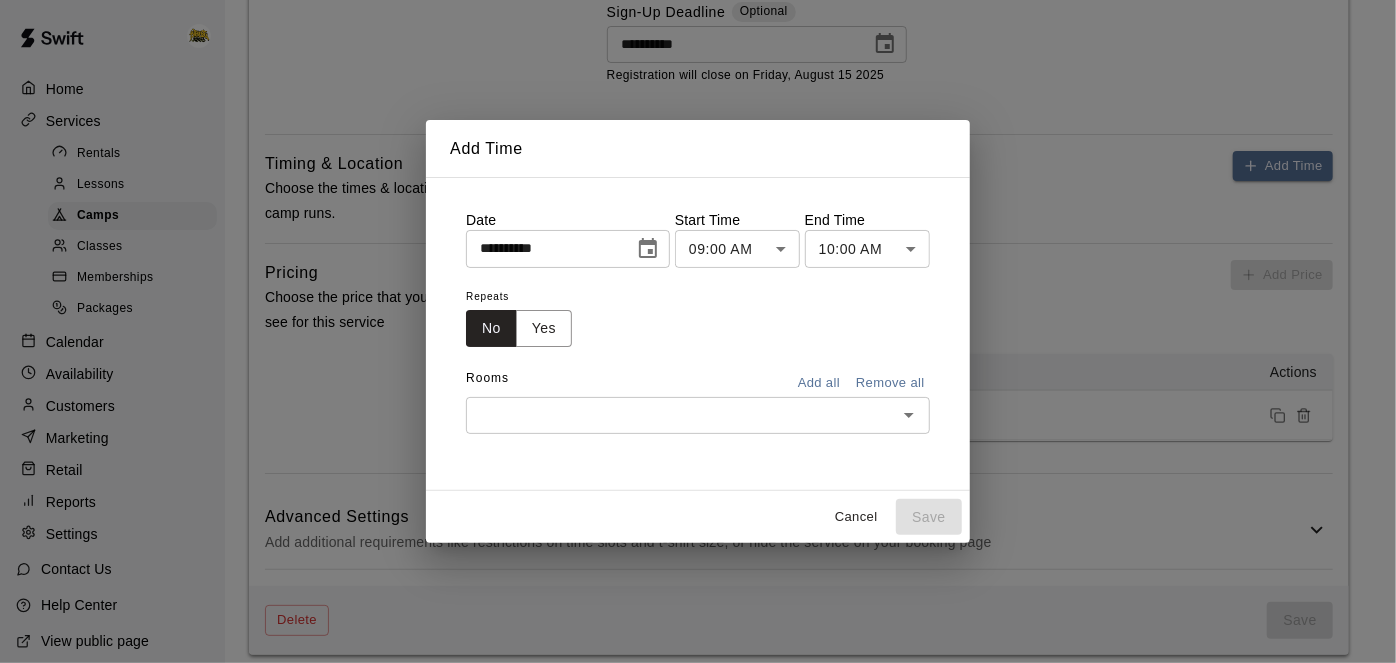 type on "**********" 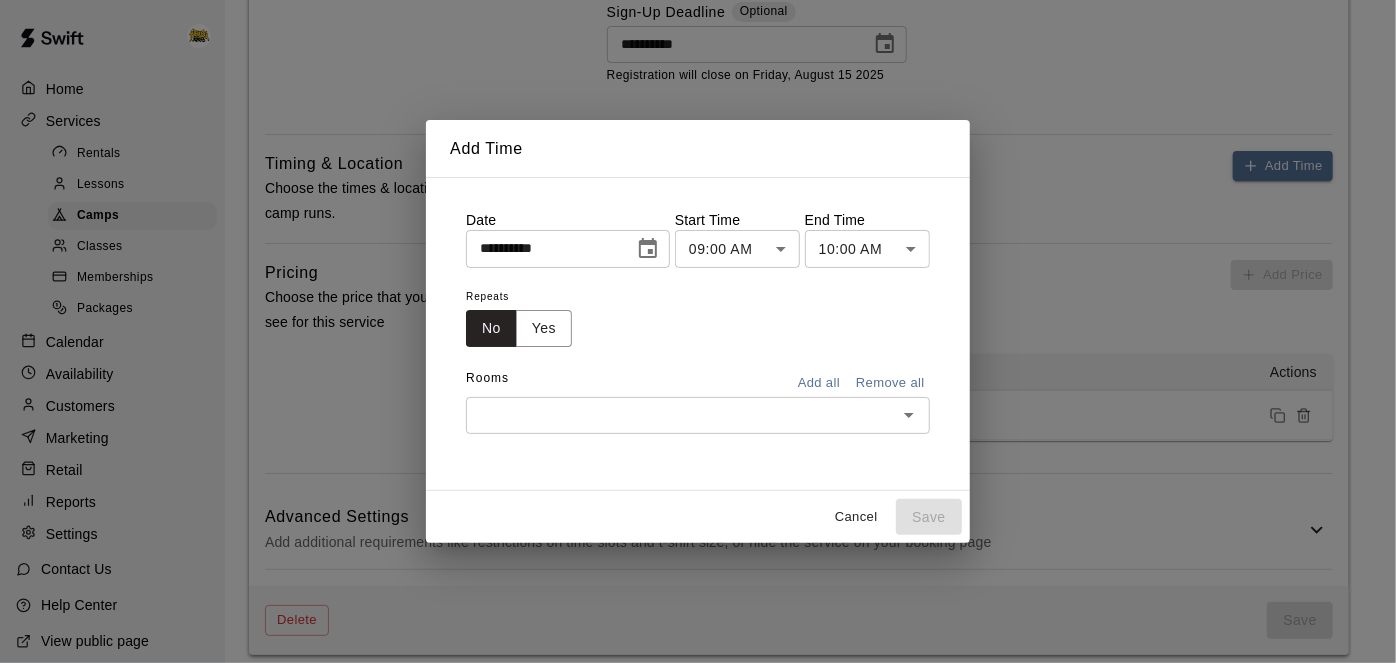 click on "**********" at bounding box center [698, -209] 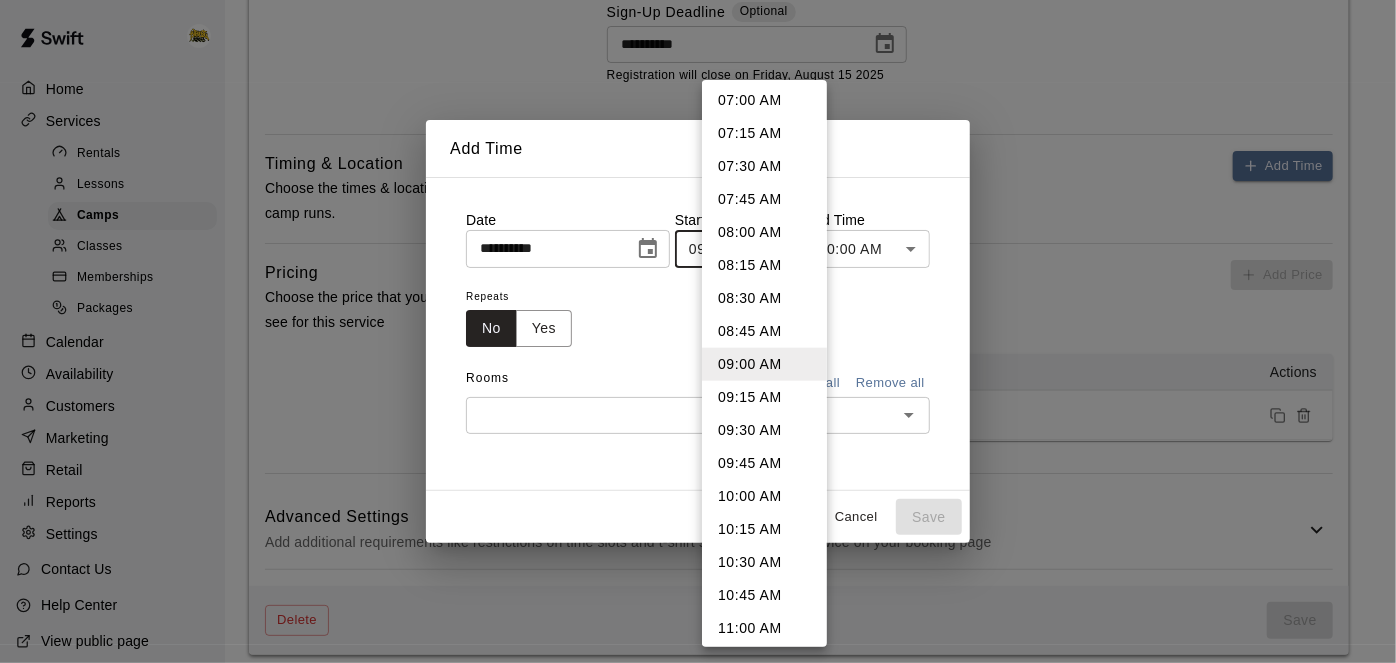 scroll, scrollTop: 1228, scrollLeft: 0, axis: vertical 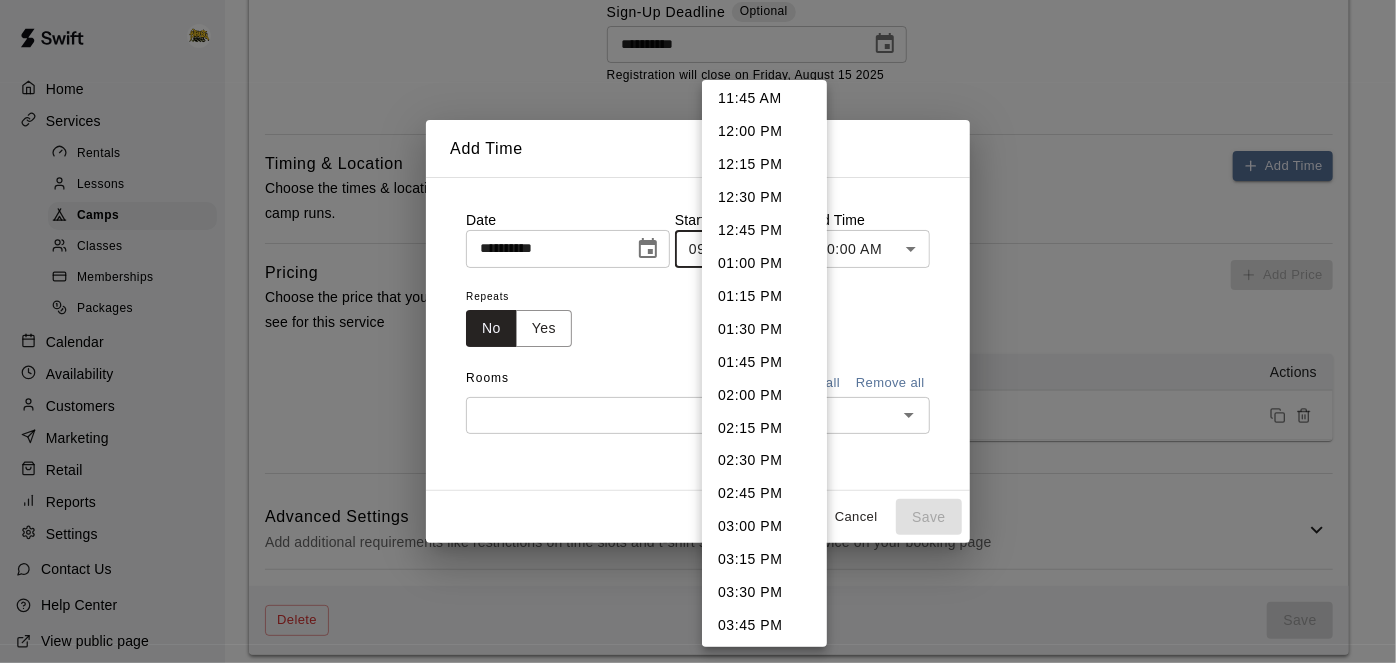 click on "01:00 PM" at bounding box center (764, 263) 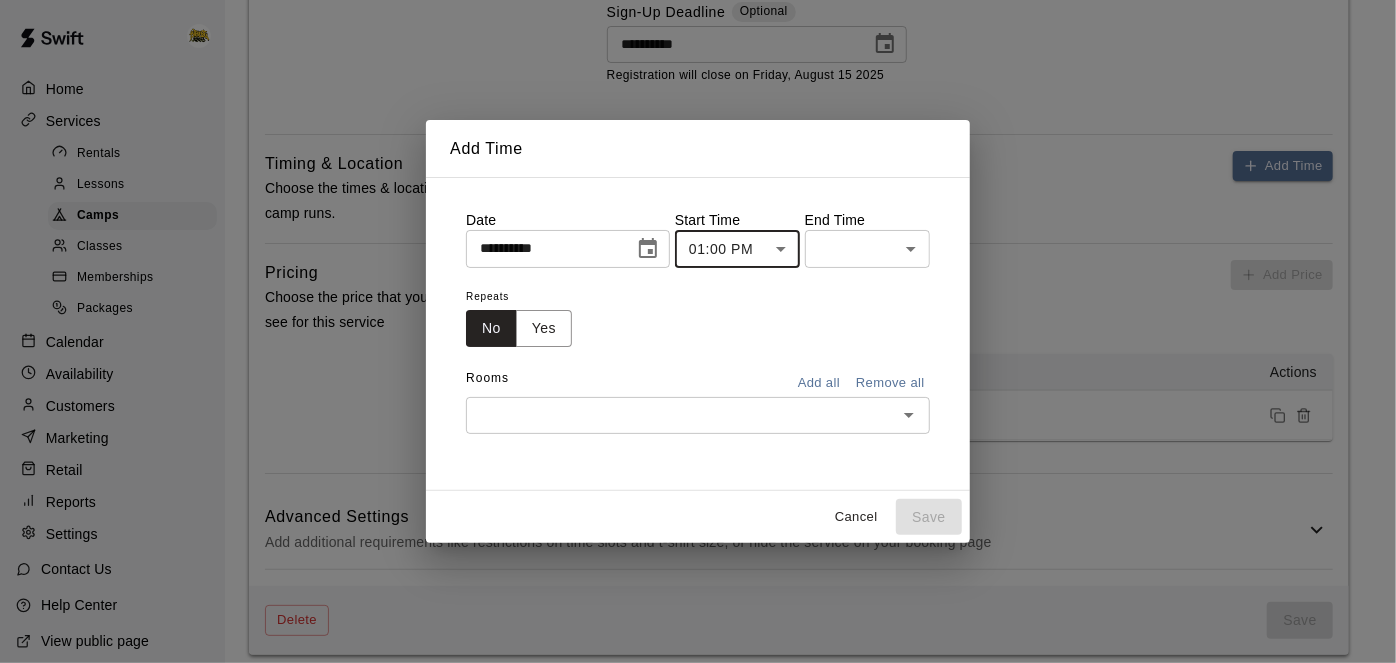 type on "********" 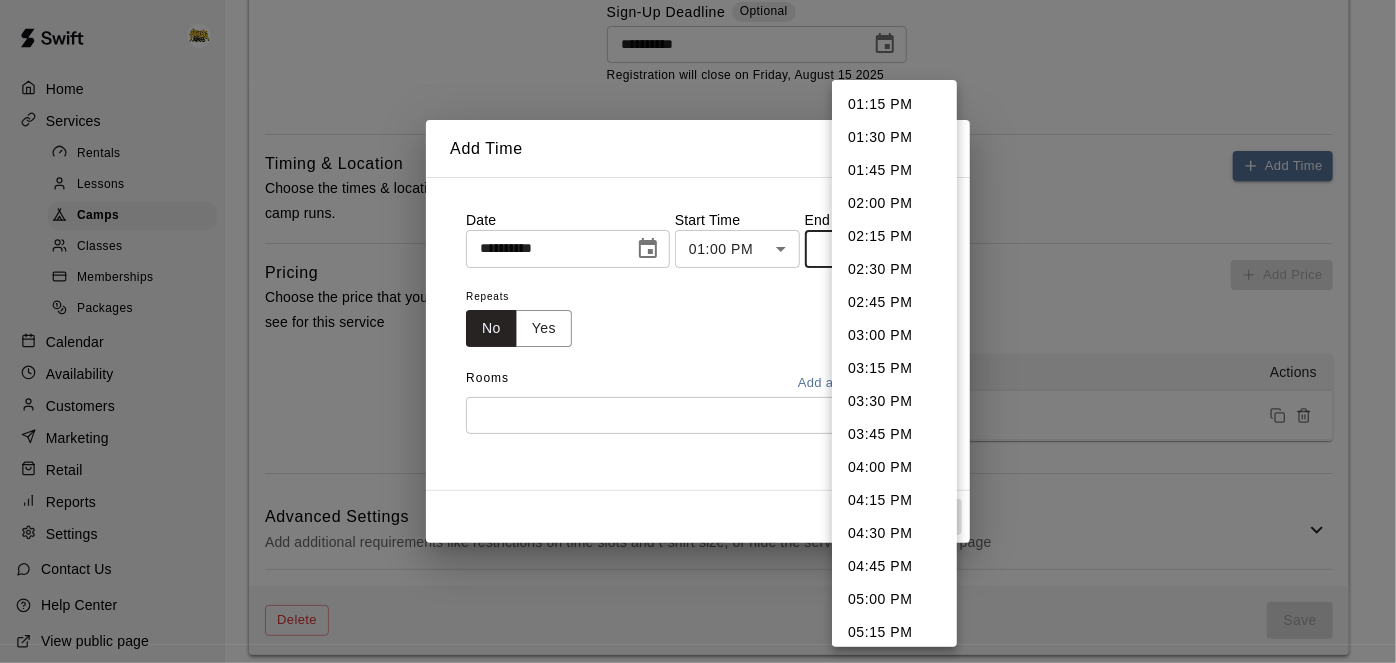 click on "03:30 PM" at bounding box center [894, 401] 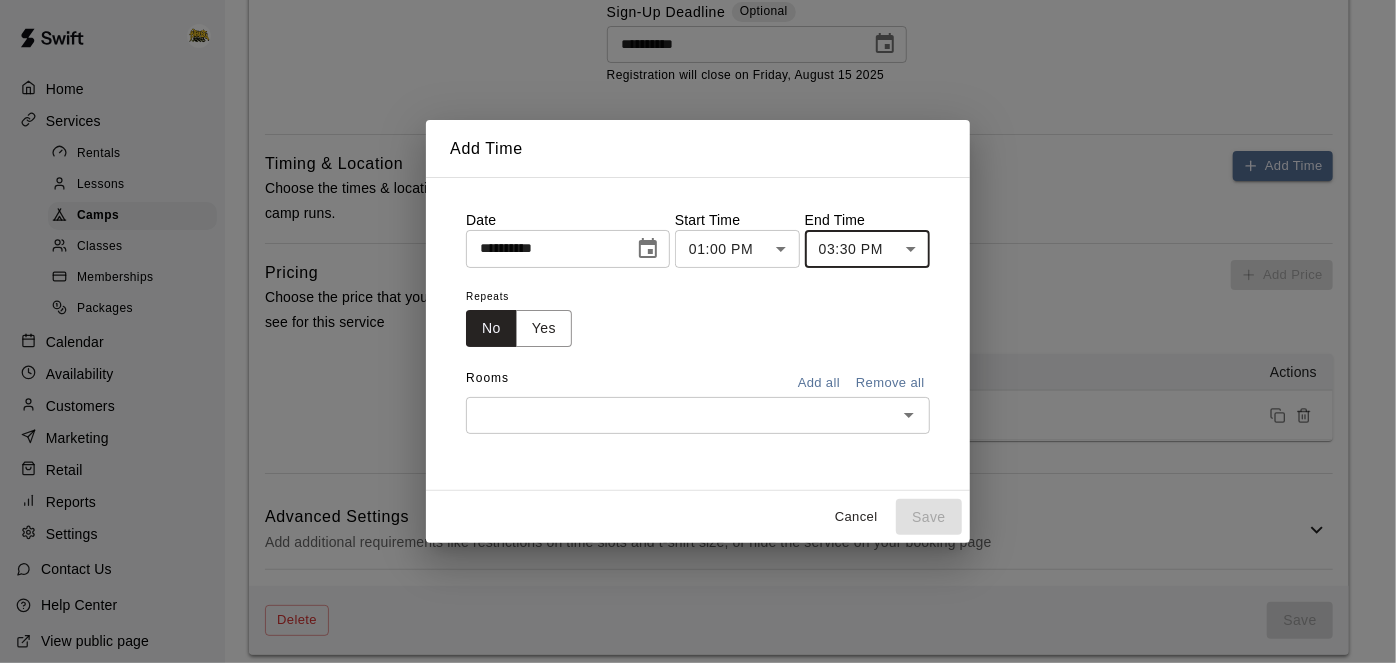 click on "Add all" at bounding box center (819, 383) 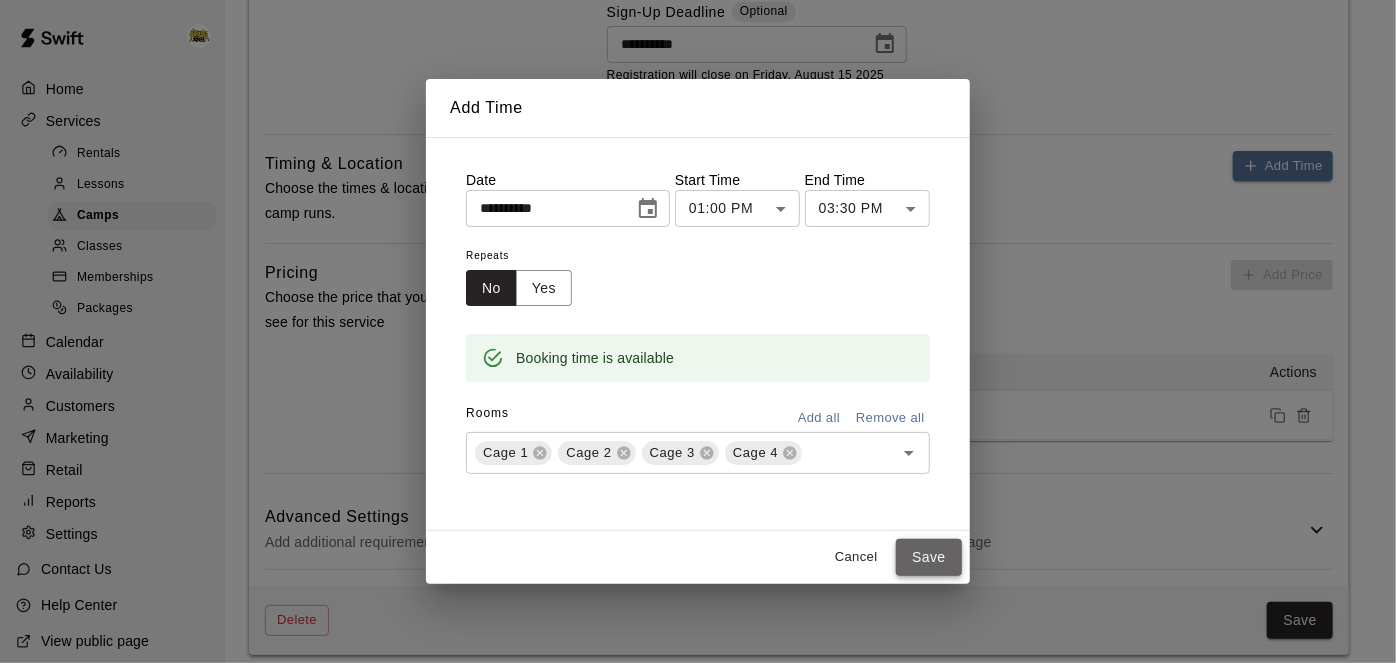 click on "Save" at bounding box center (929, 557) 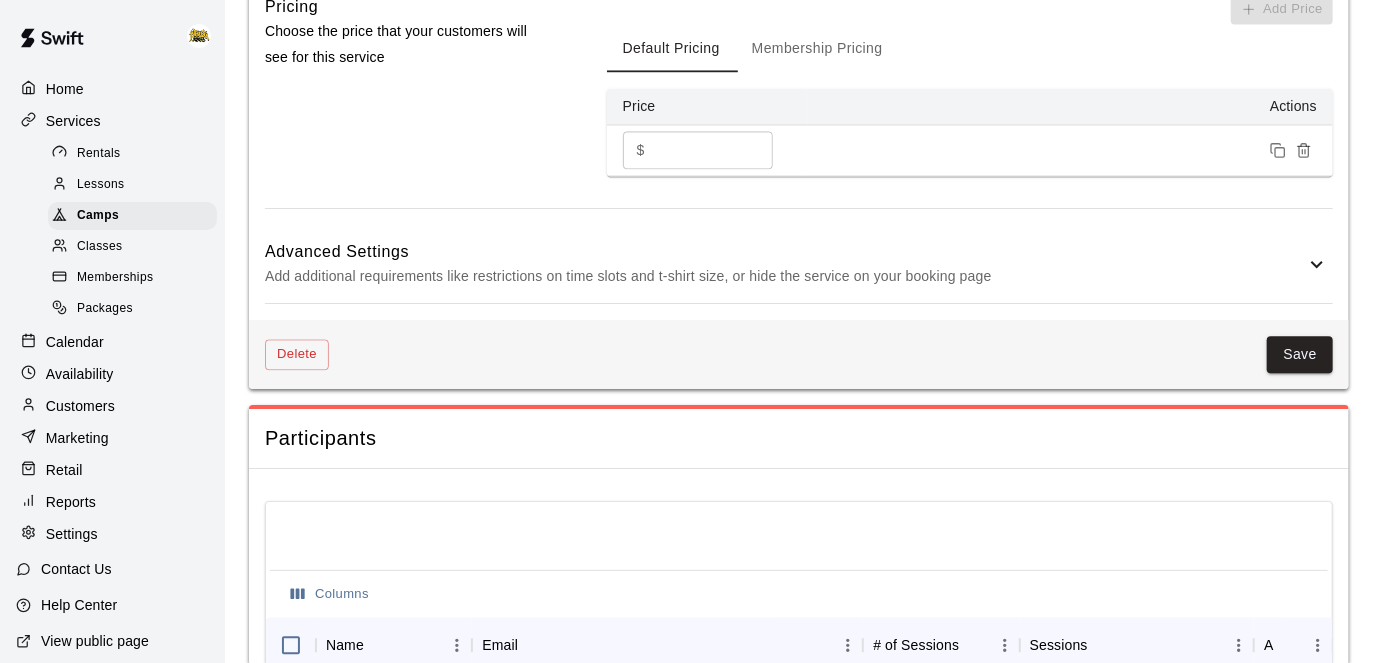 scroll, scrollTop: 2197, scrollLeft: 0, axis: vertical 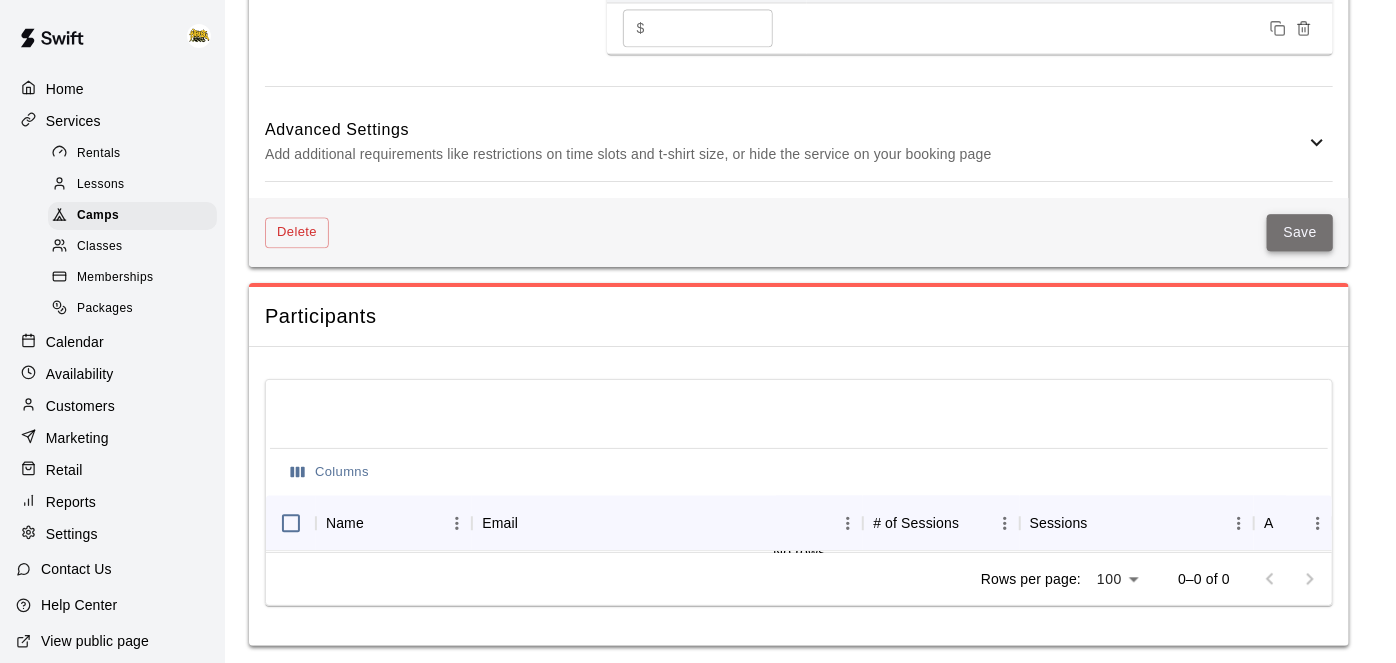 click on "Save" at bounding box center (1300, 232) 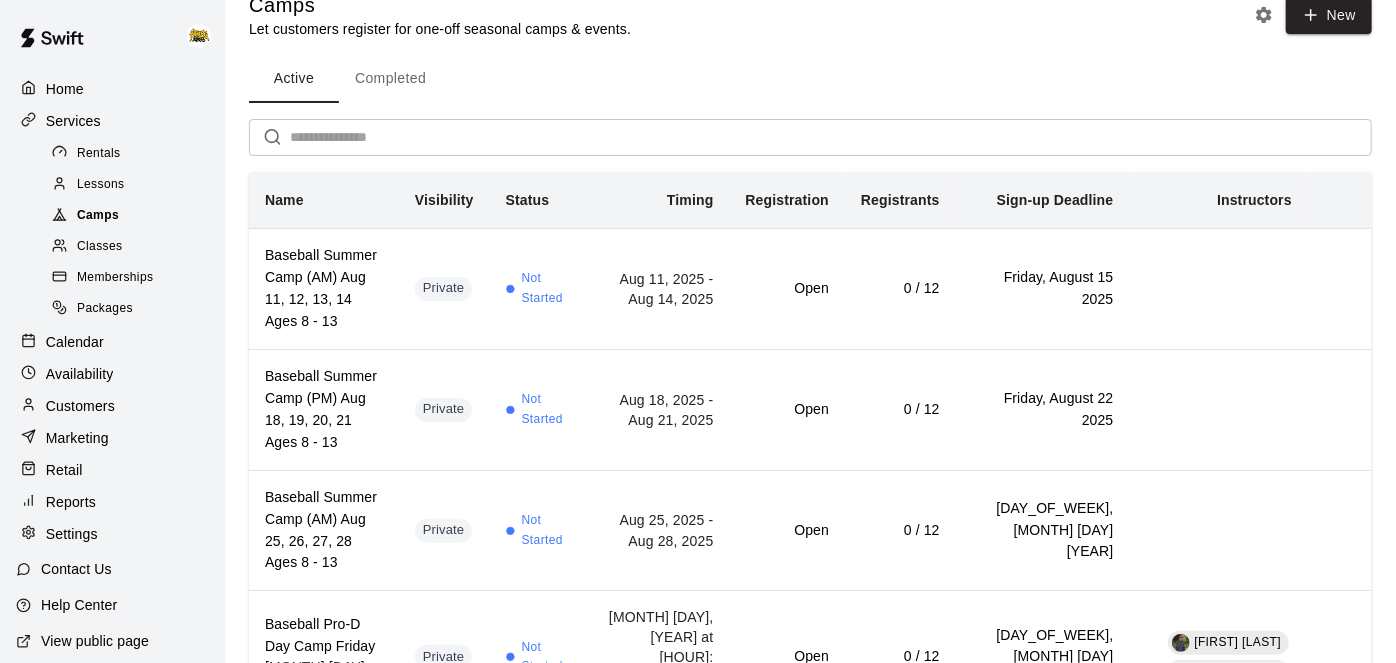 scroll, scrollTop: 0, scrollLeft: 0, axis: both 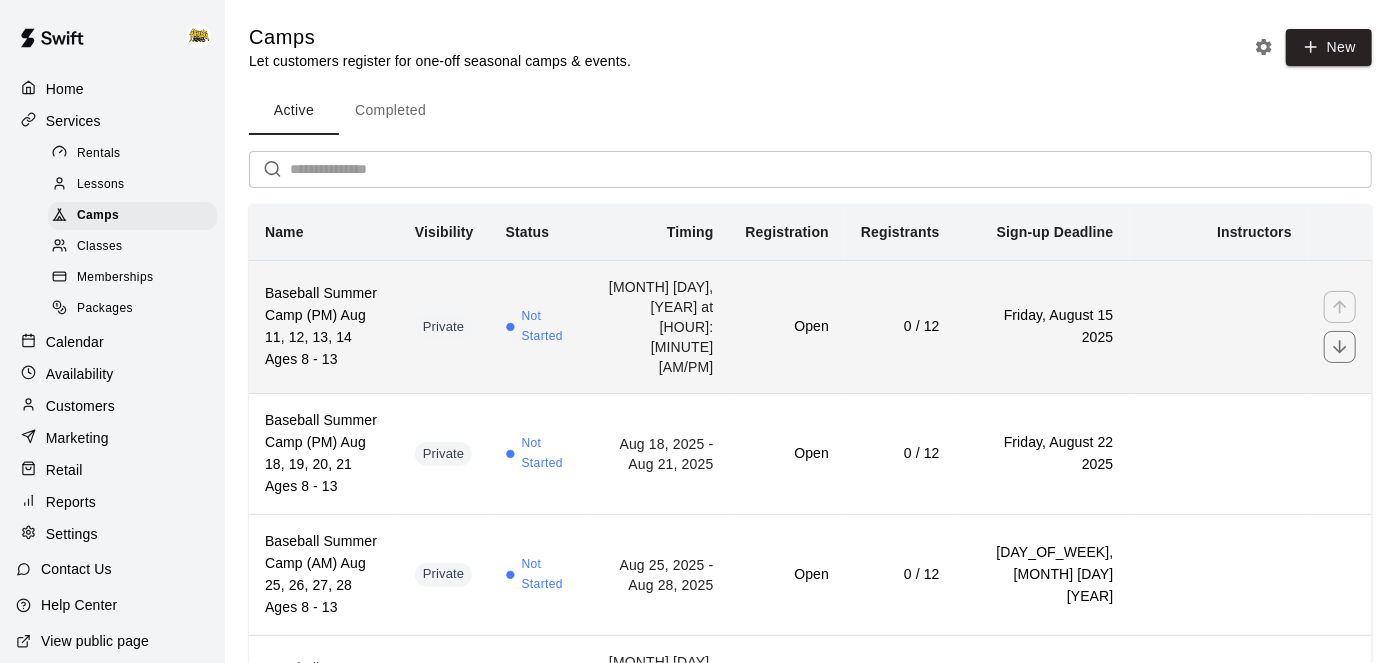 click on "Open" at bounding box center (787, 327) 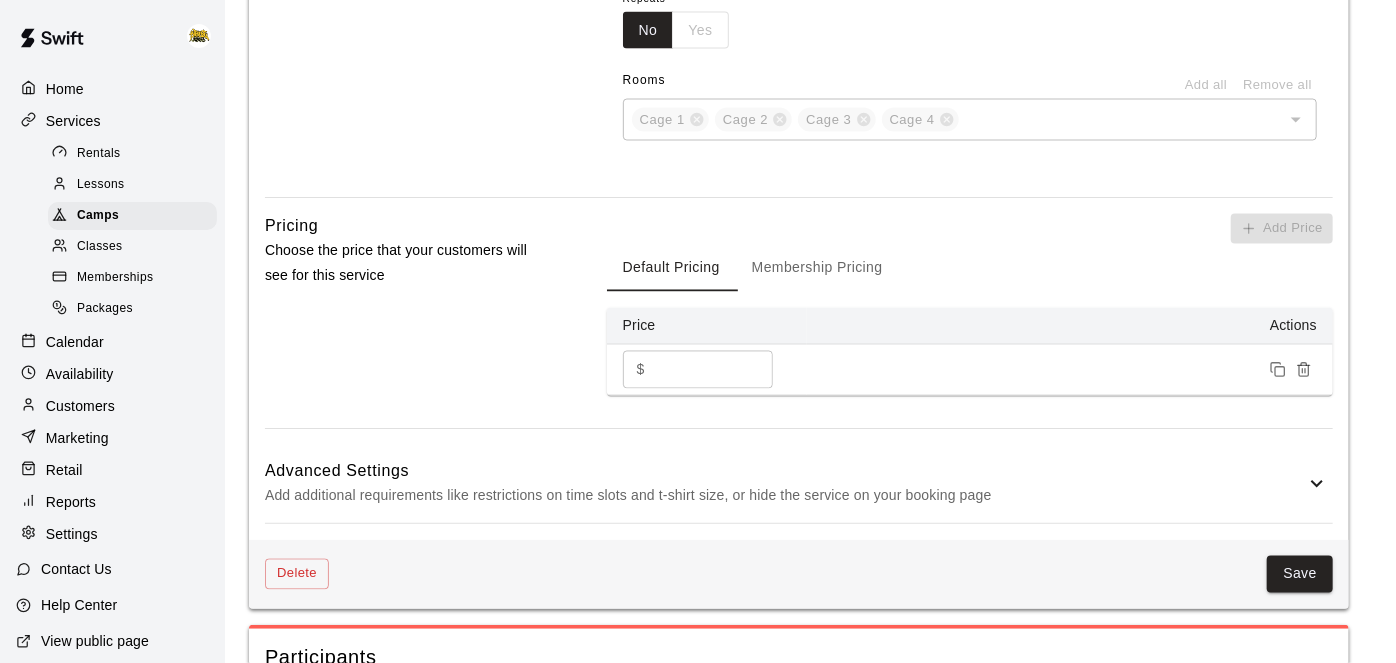scroll, scrollTop: 1778, scrollLeft: 0, axis: vertical 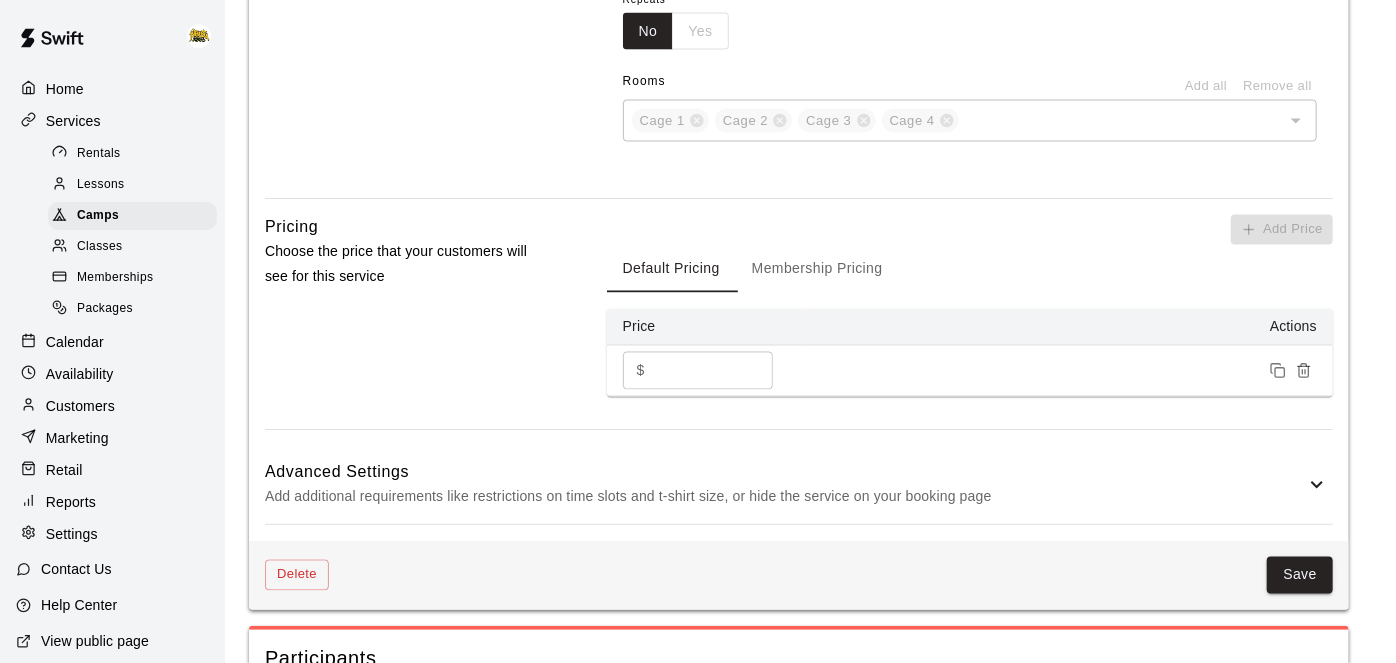 click on "Membership Pricing" at bounding box center (817, 269) 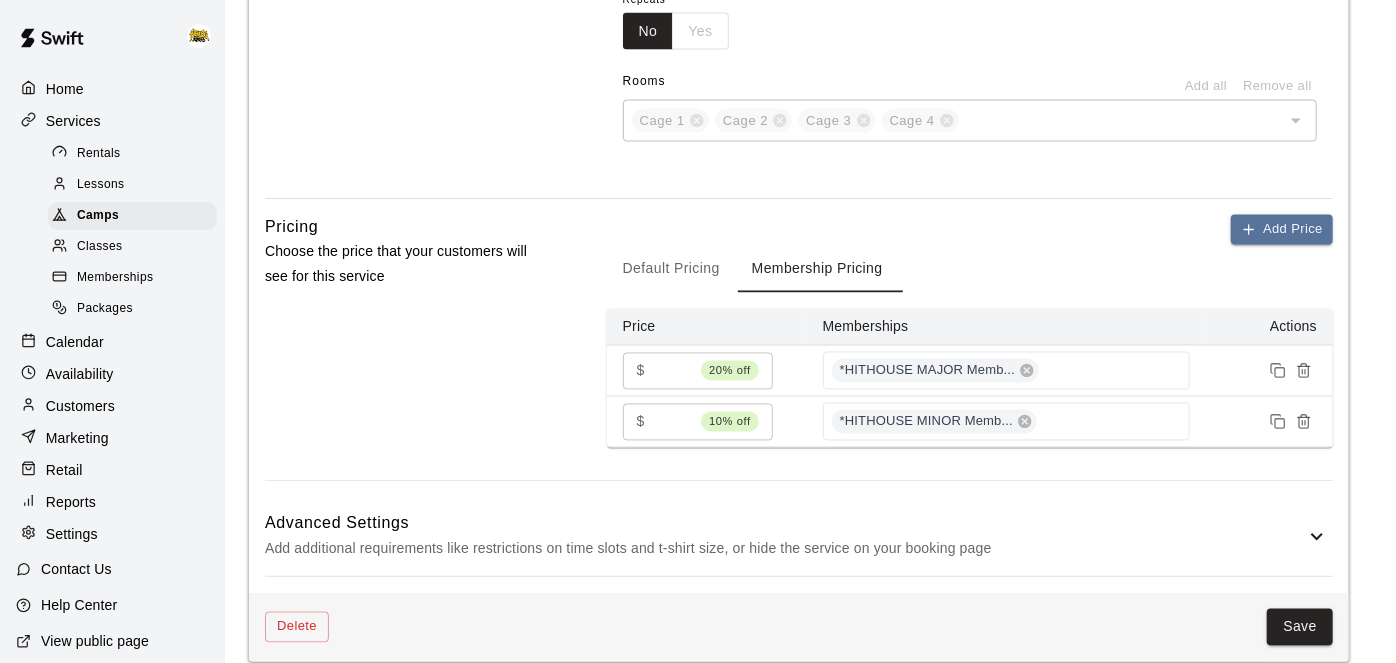 click on "Calendar" at bounding box center (75, 342) 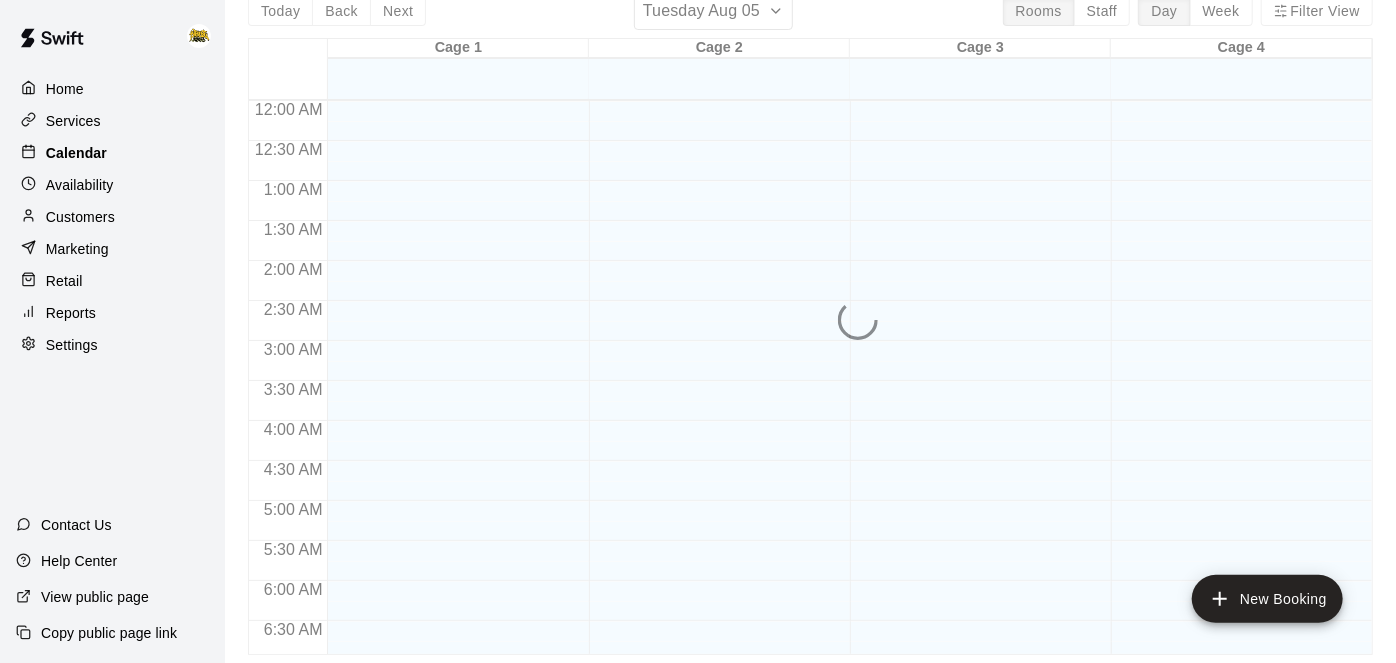 scroll, scrollTop: 0, scrollLeft: 0, axis: both 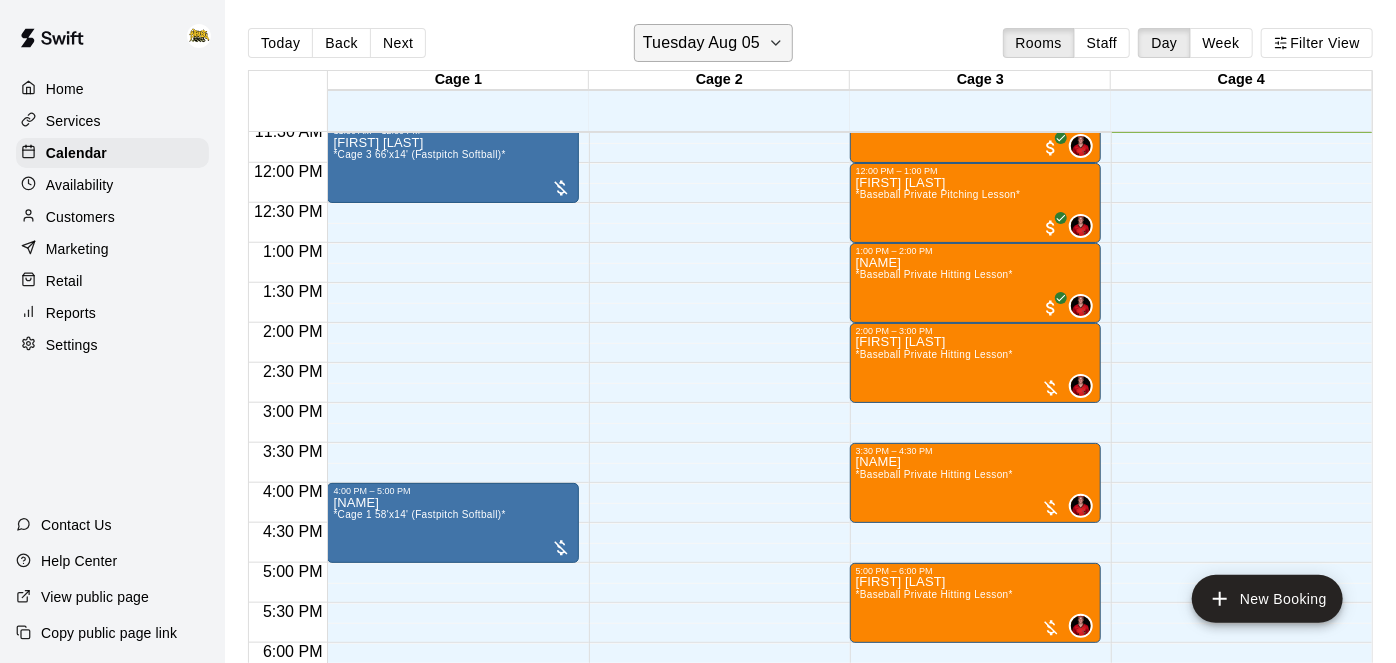 click on "Tuesday Aug 05" at bounding box center (701, 43) 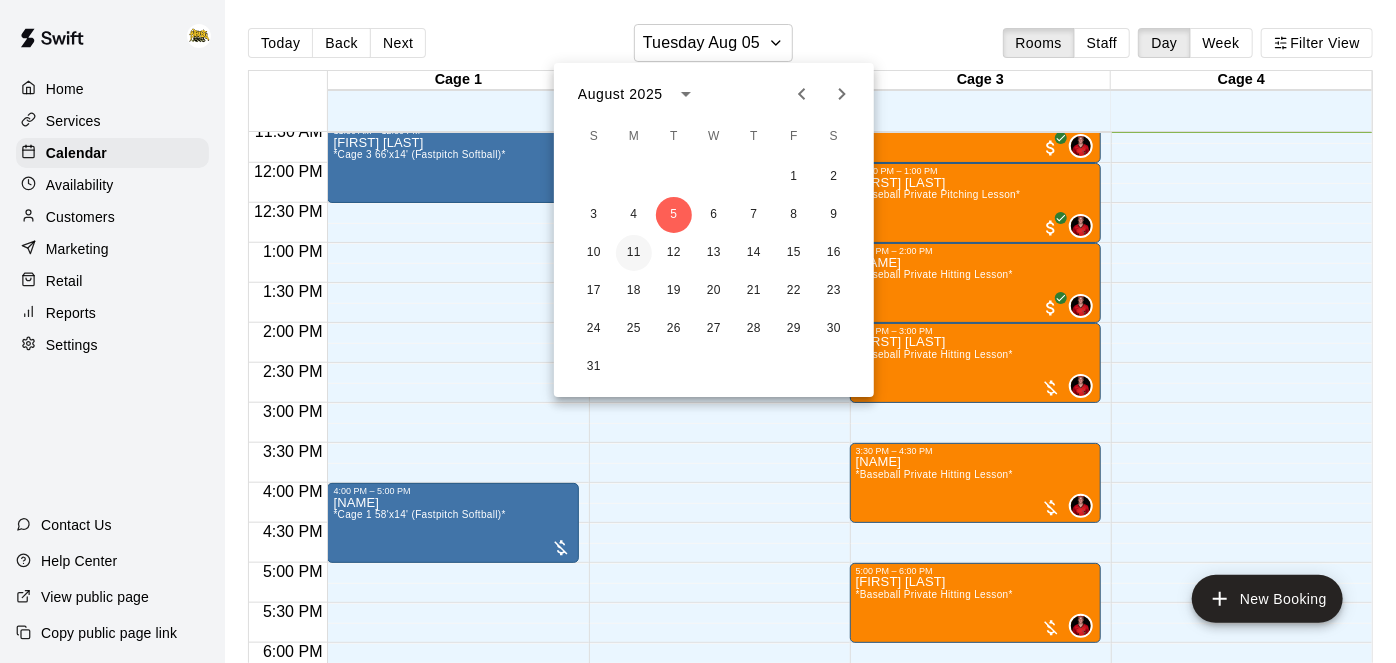 click on "11" at bounding box center [634, 253] 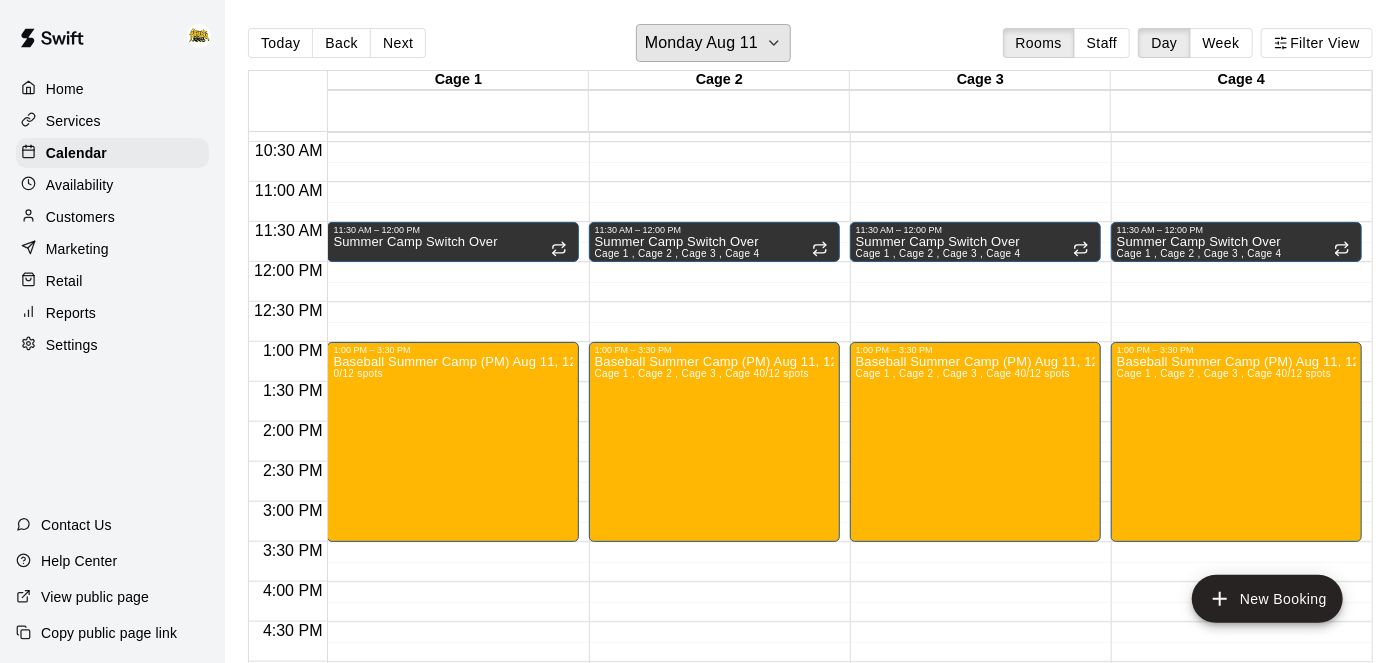 scroll, scrollTop: 829, scrollLeft: 0, axis: vertical 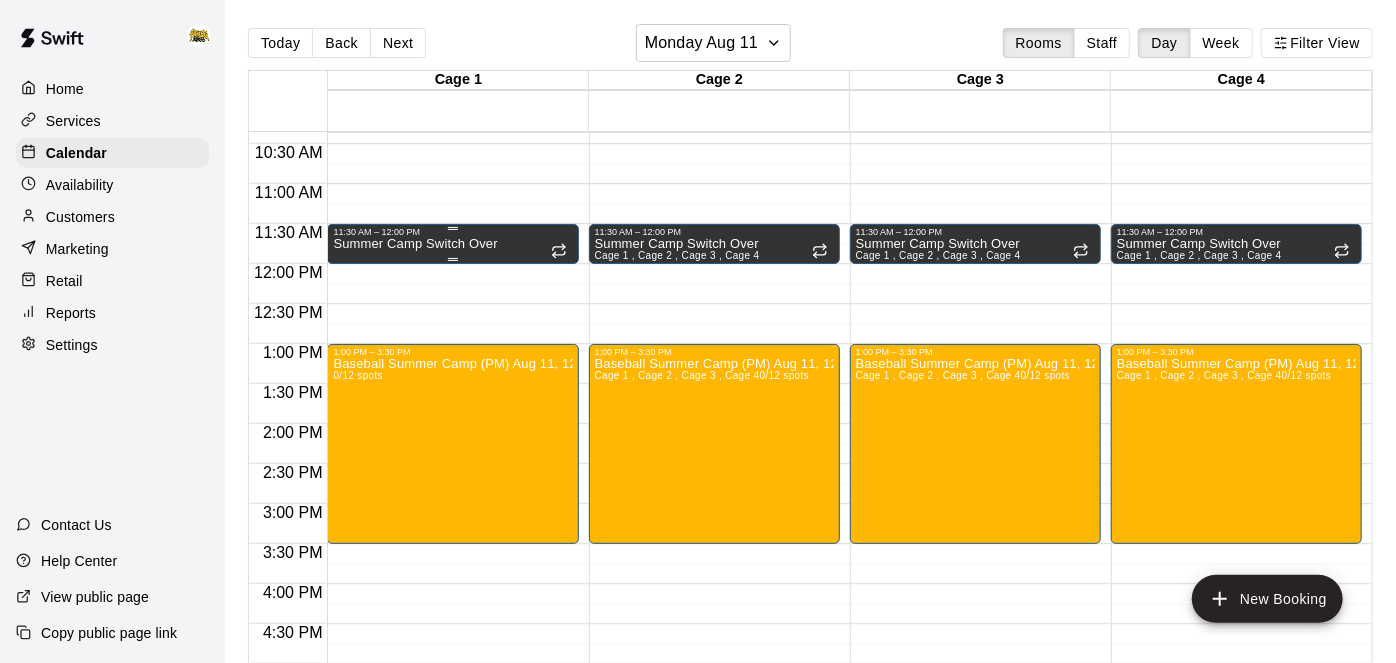 click on "Summer Camp Switch Over" at bounding box center (452, 568) 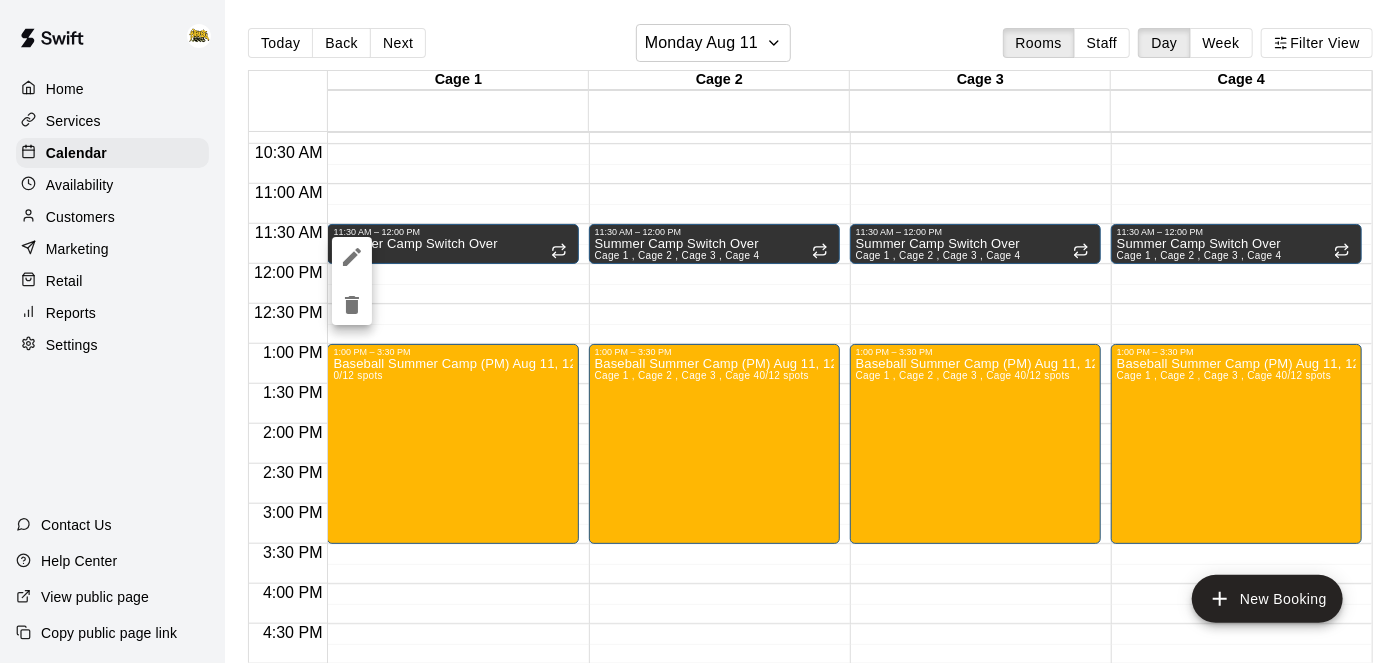 click 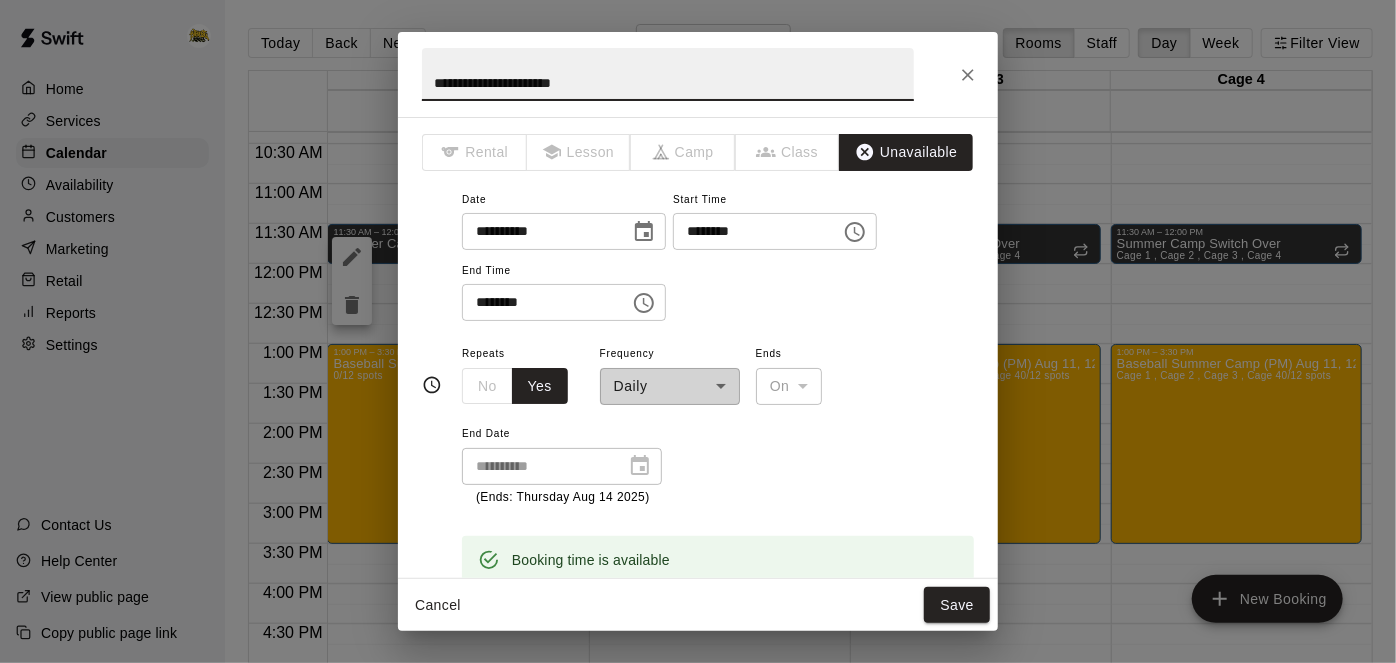 click on "********" at bounding box center [750, 231] 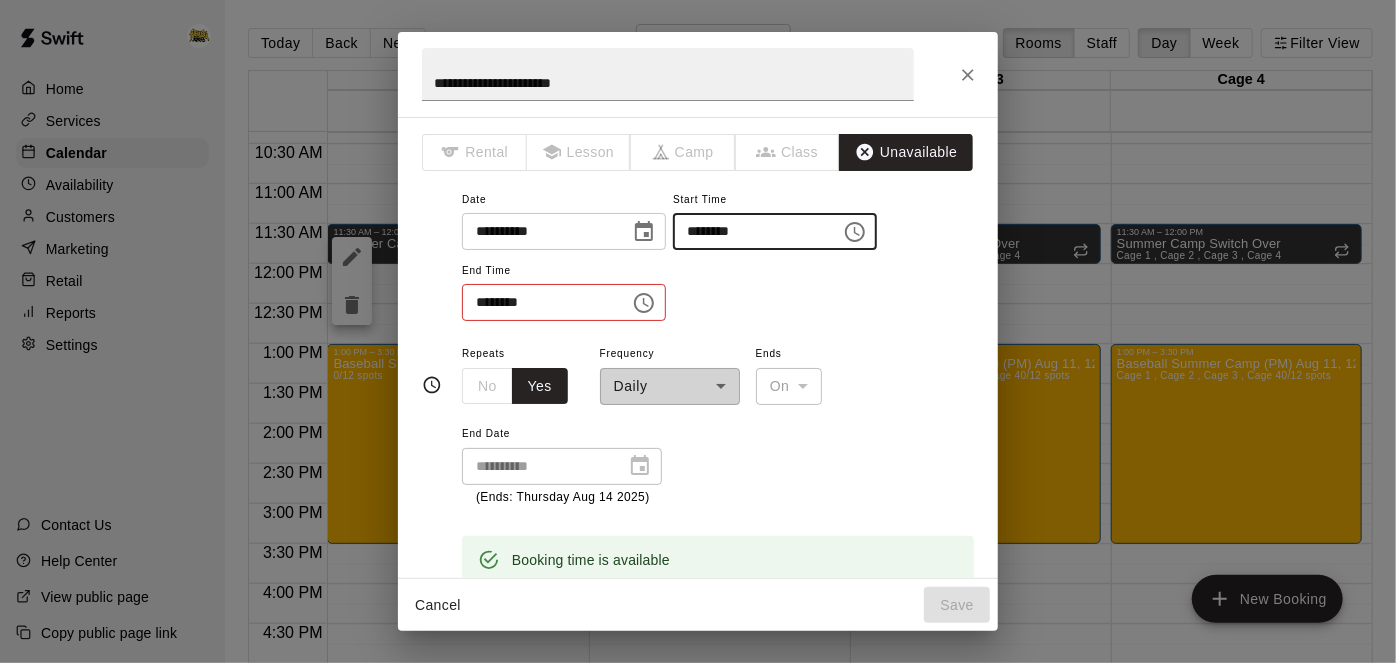type on "********" 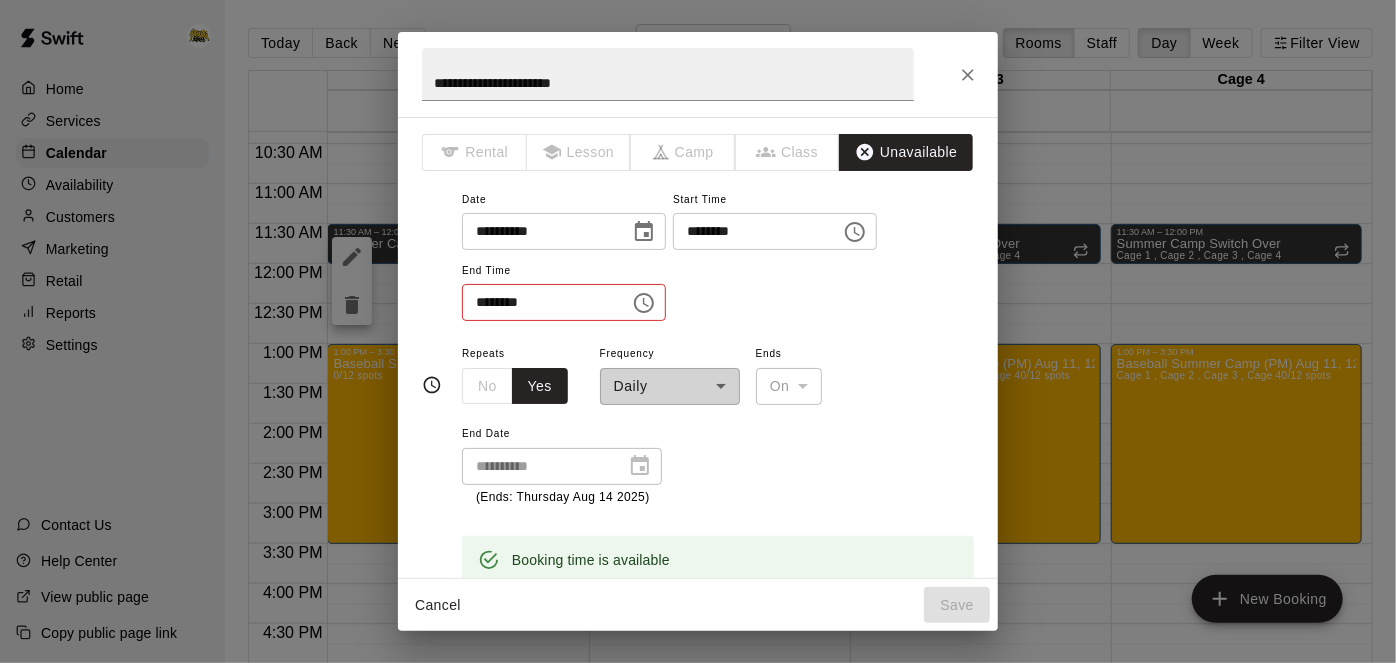 click on "**********" at bounding box center (718, 254) 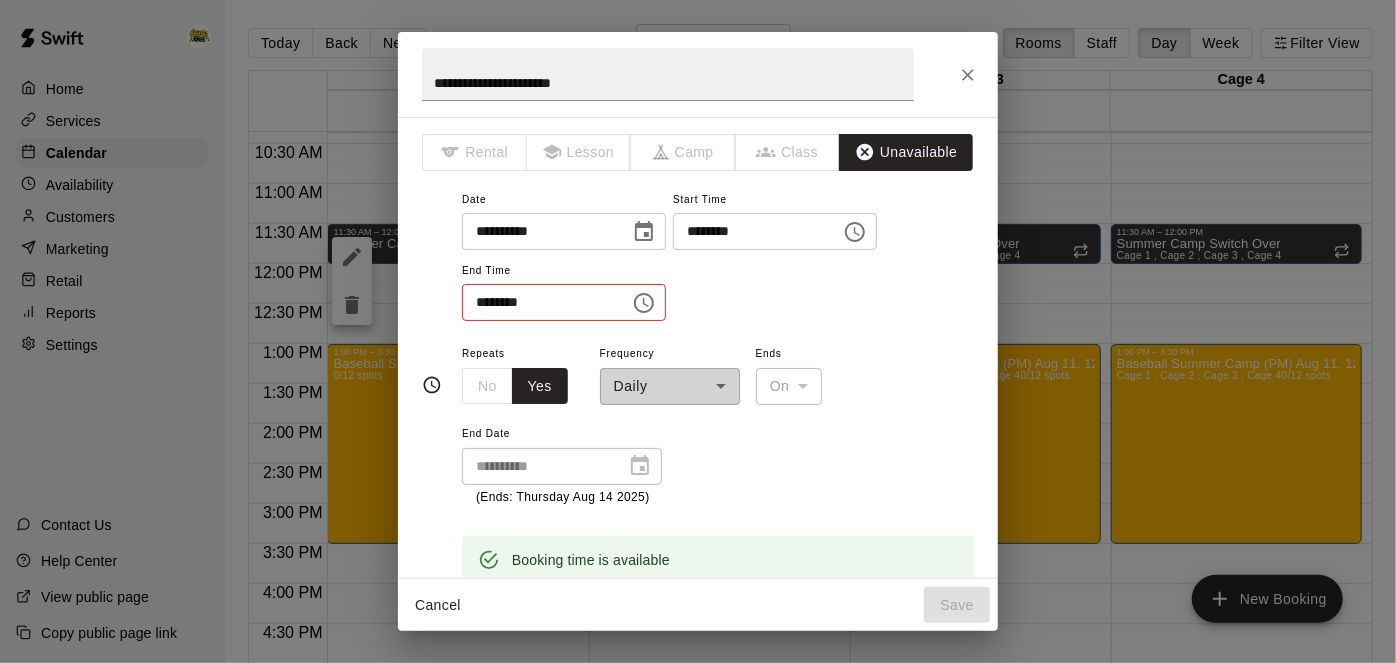 click on "********" at bounding box center [539, 302] 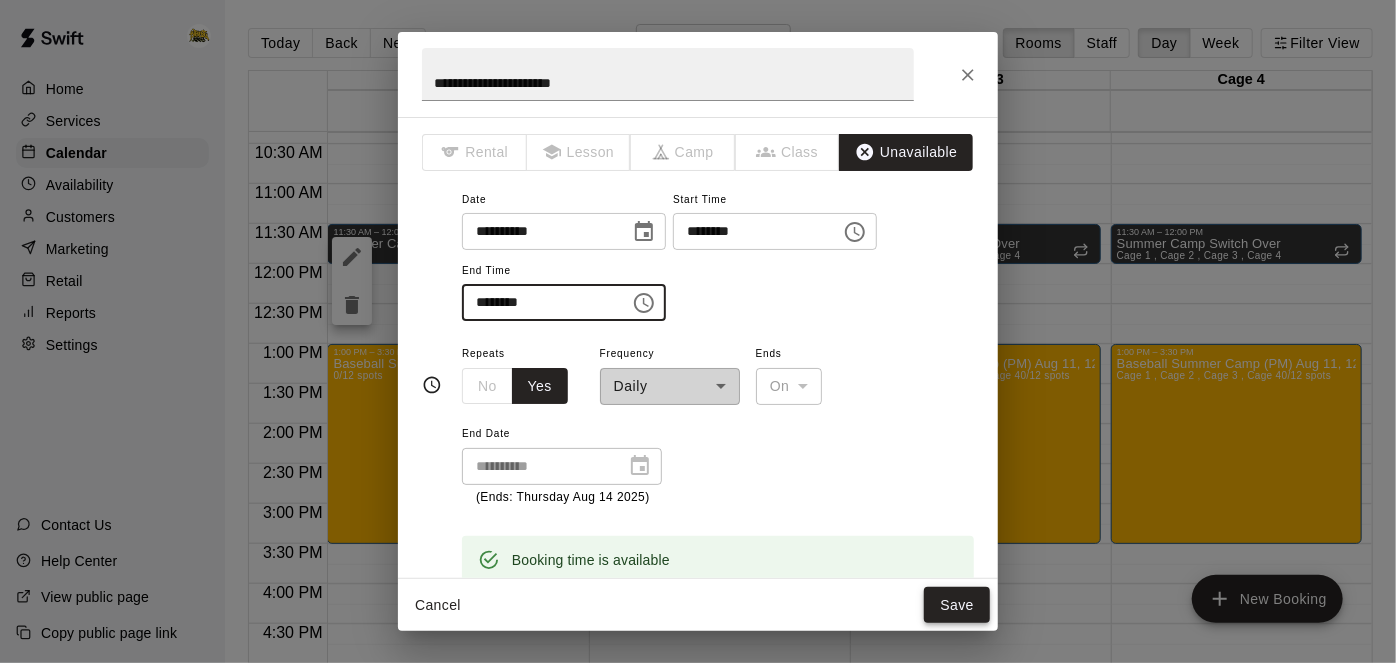 type on "********" 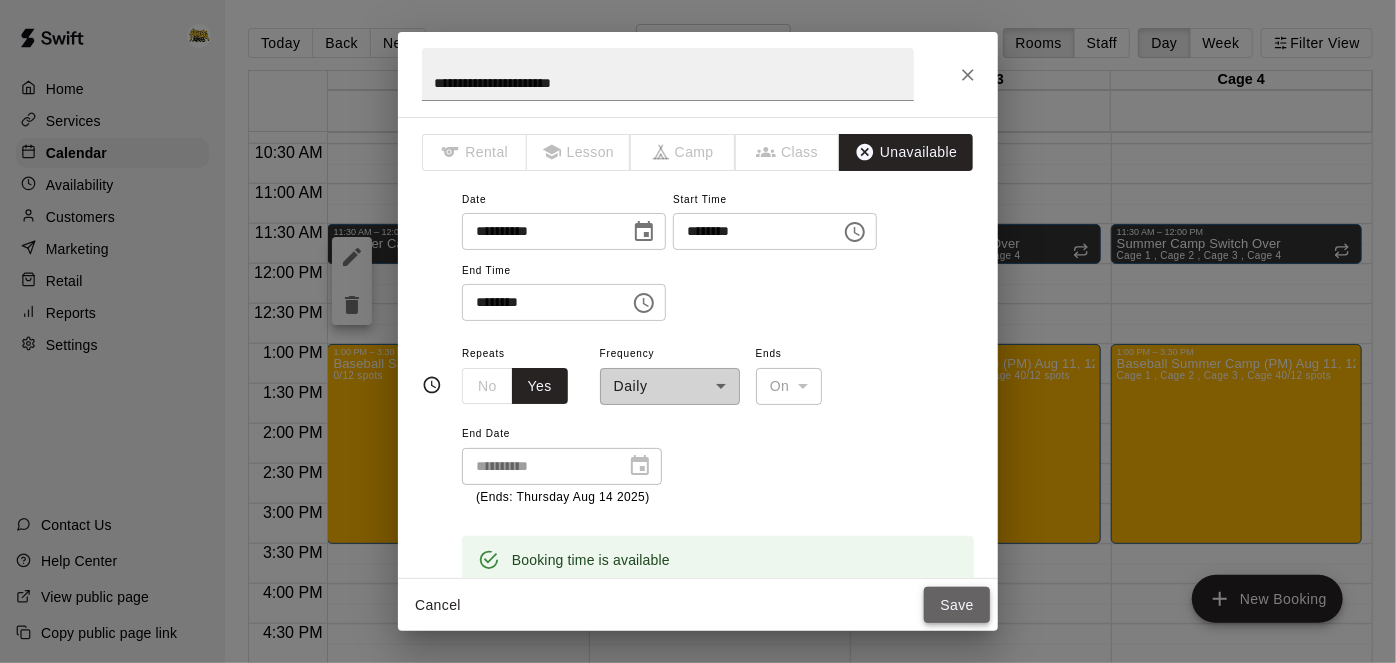 click on "Save" at bounding box center [957, 605] 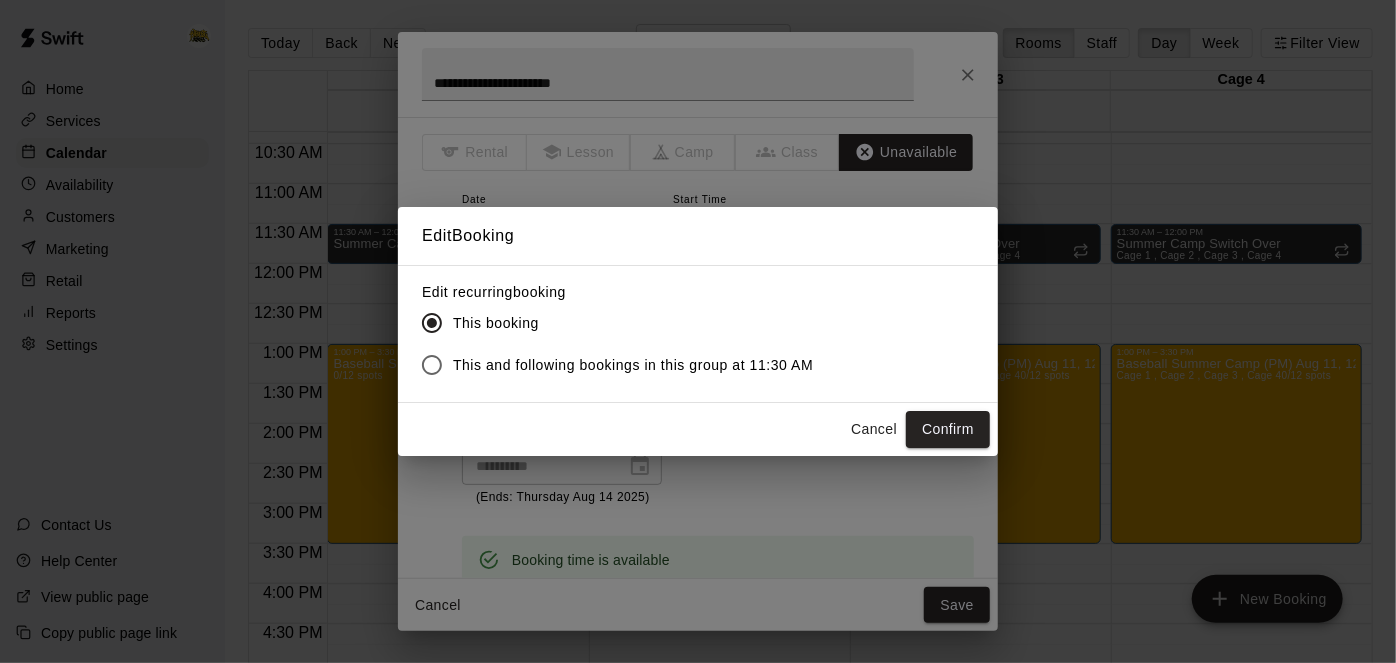 click on "This and following bookings in this group at 11:30 AM" at bounding box center (633, 365) 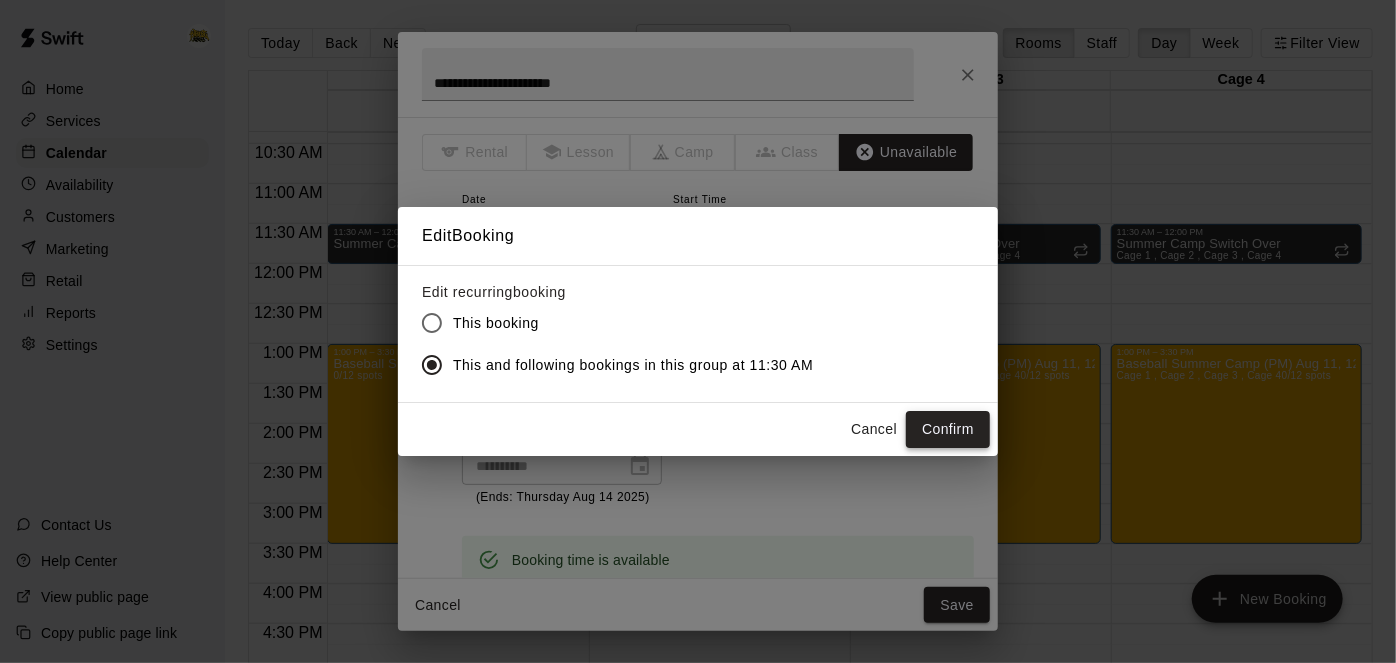 click on "Confirm" at bounding box center (948, 429) 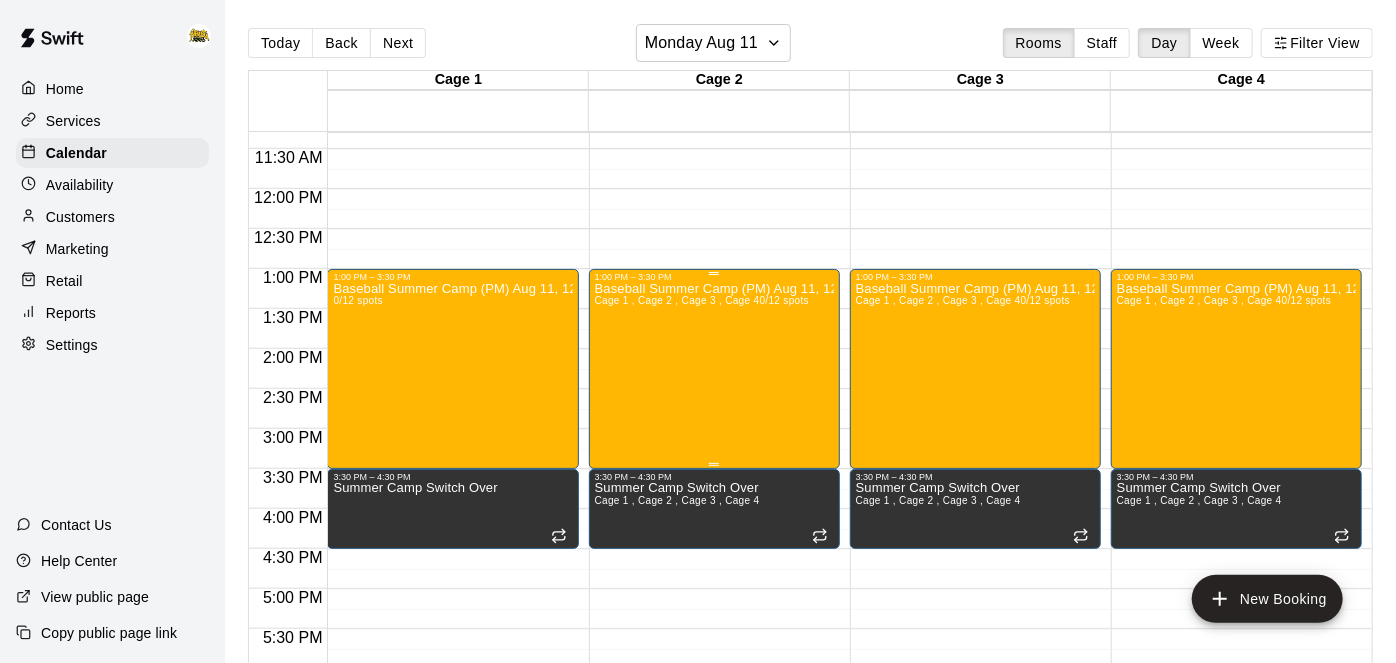 scroll, scrollTop: 945, scrollLeft: 0, axis: vertical 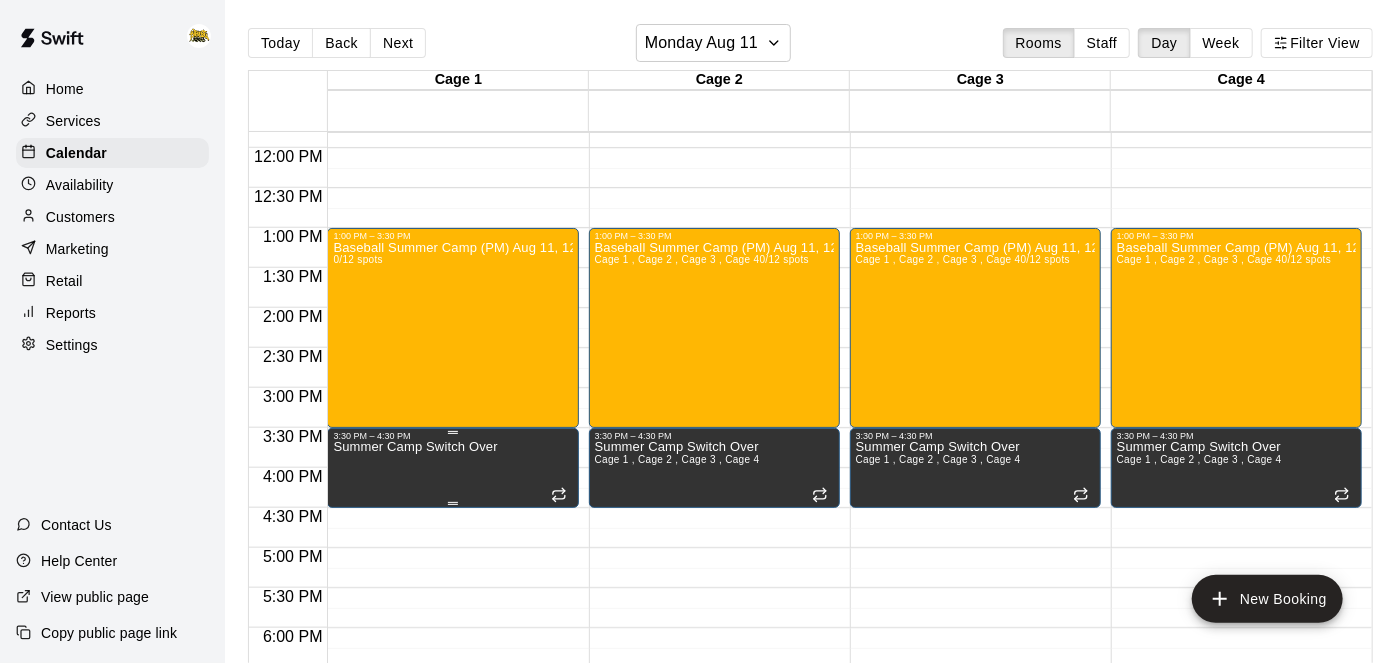 click on "Summer Camp Switch Over" at bounding box center (415, 772) 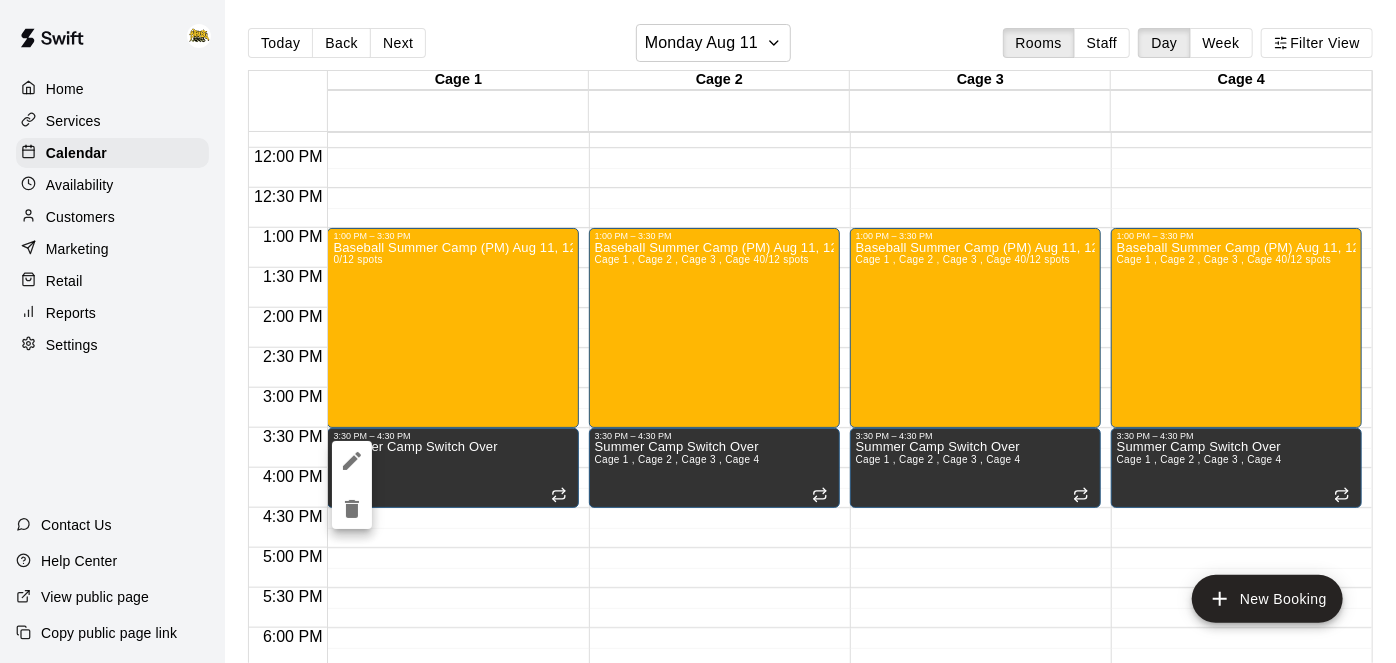 click 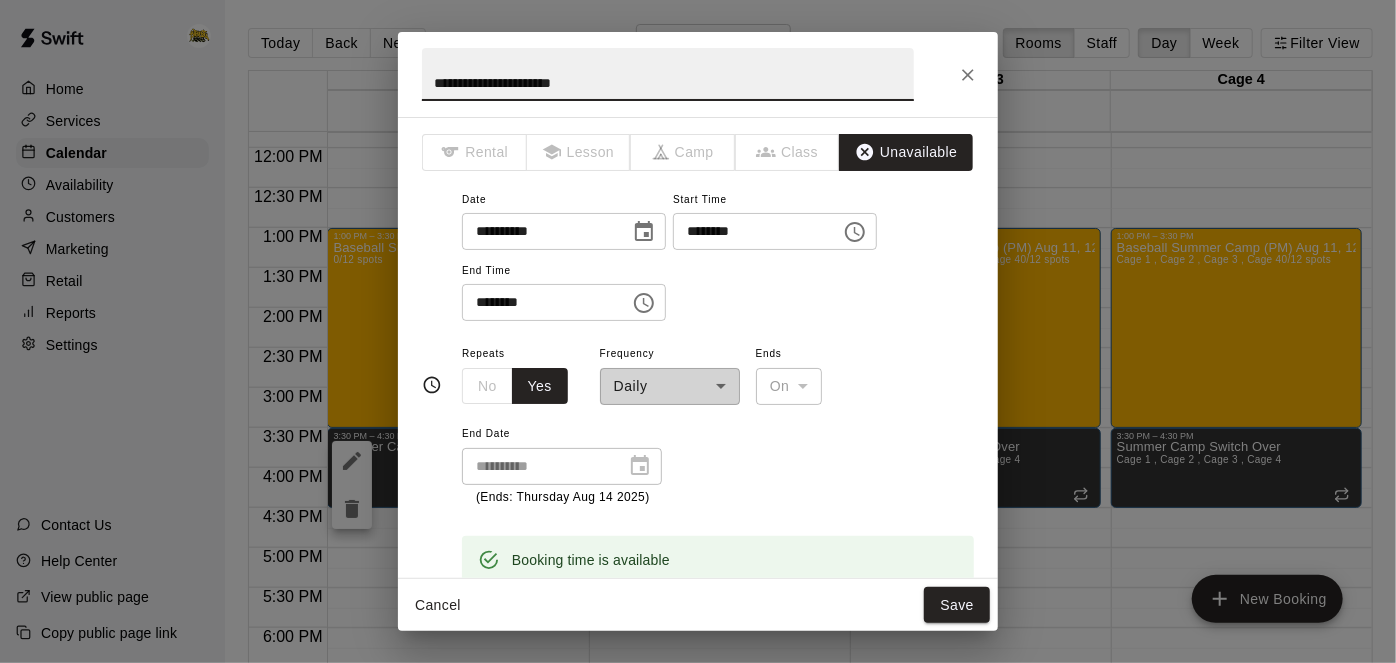 click on "********" at bounding box center (539, 302) 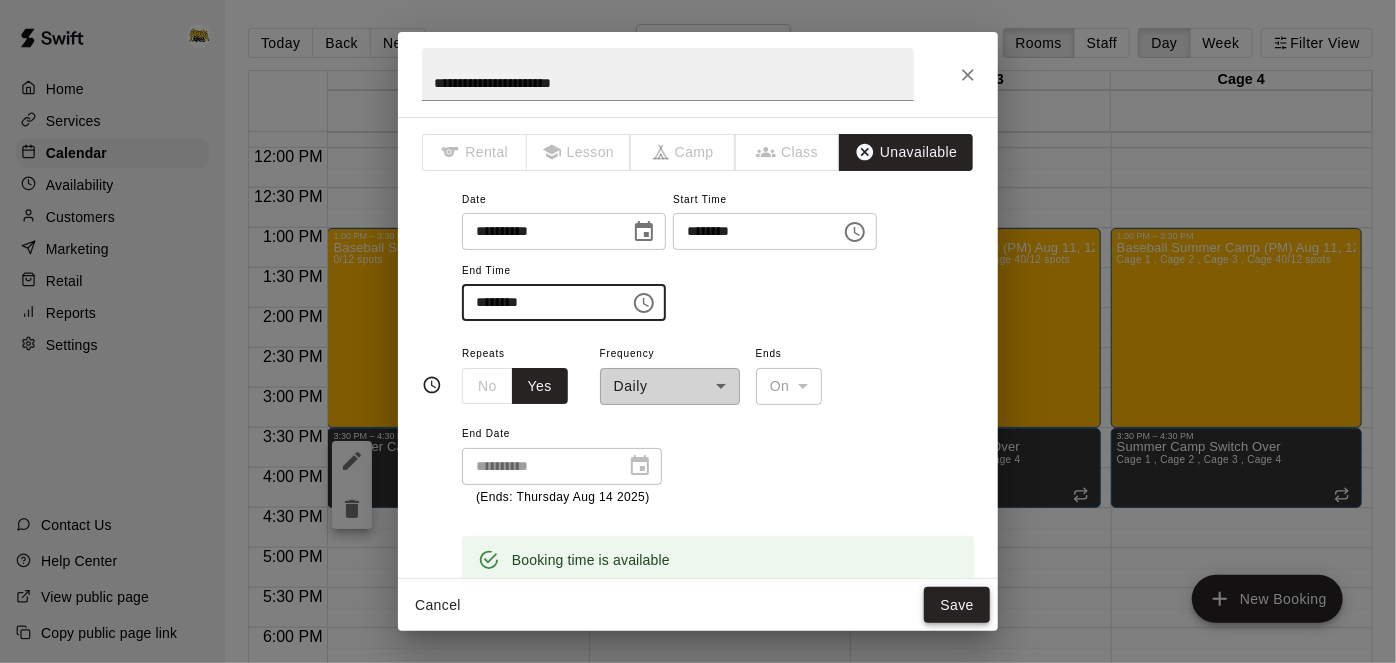 type on "********" 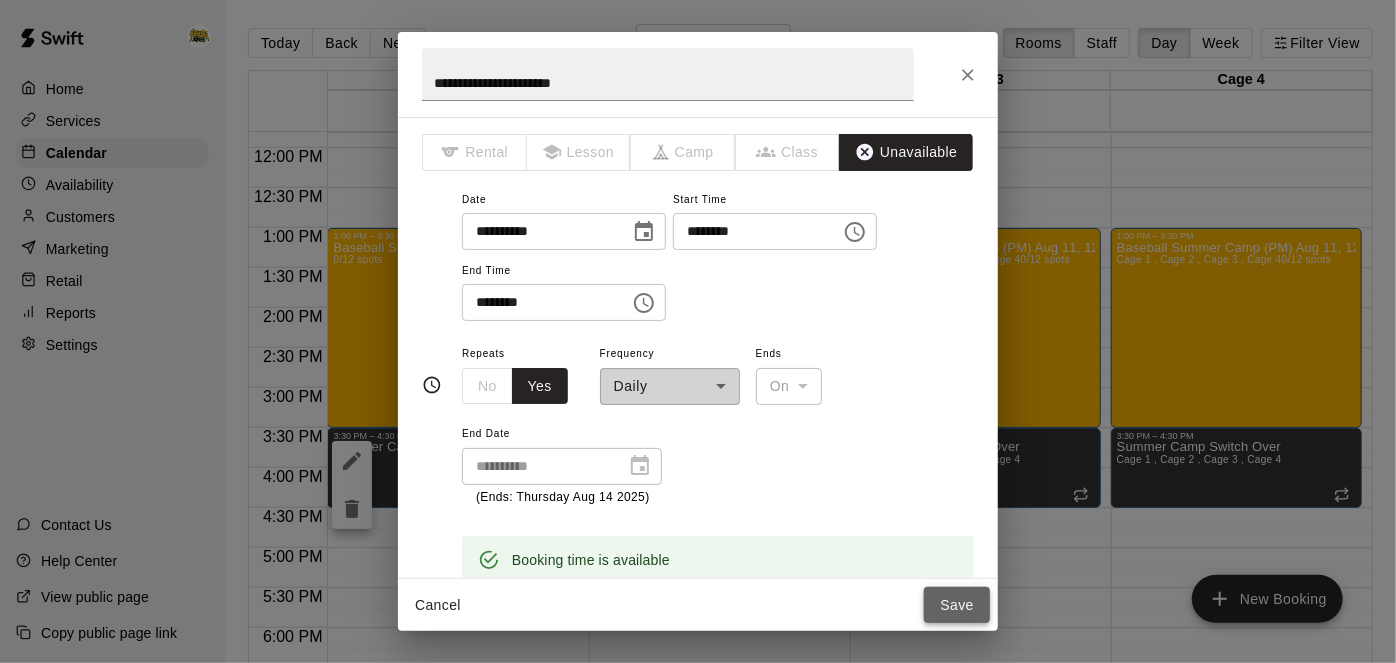 click on "Save" at bounding box center (957, 605) 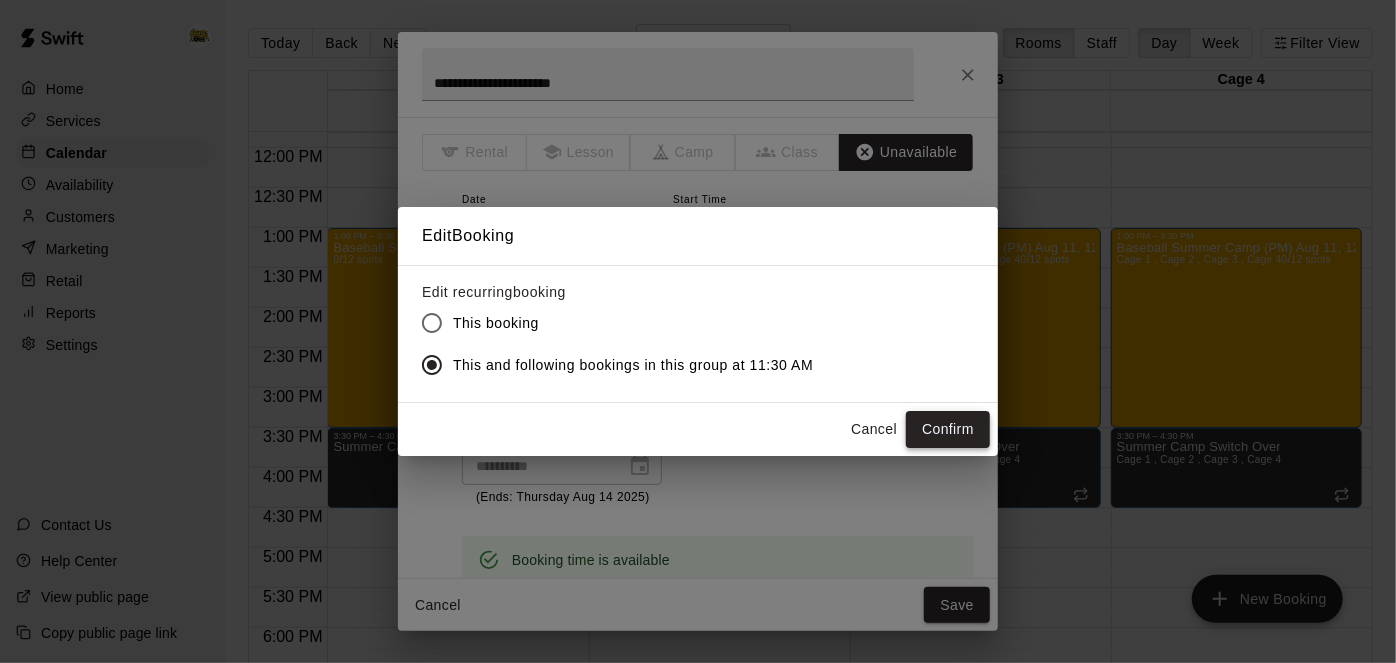 click on "Confirm" at bounding box center [948, 429] 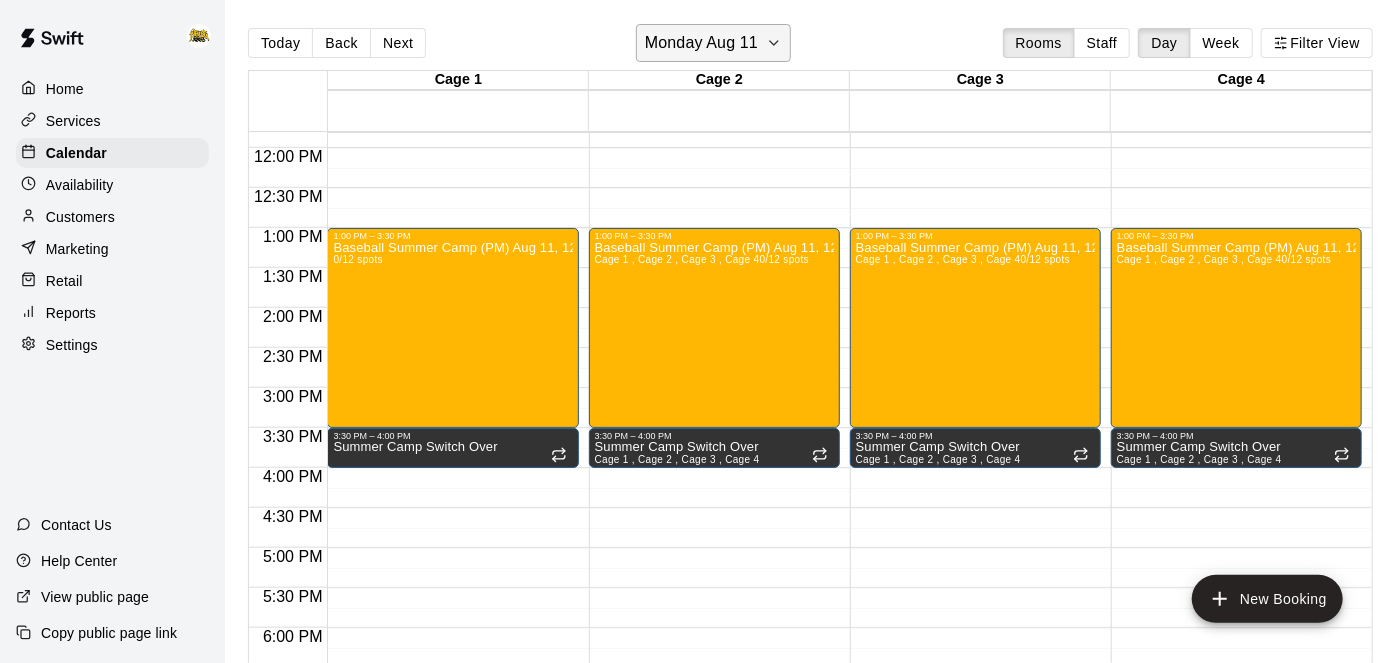 click 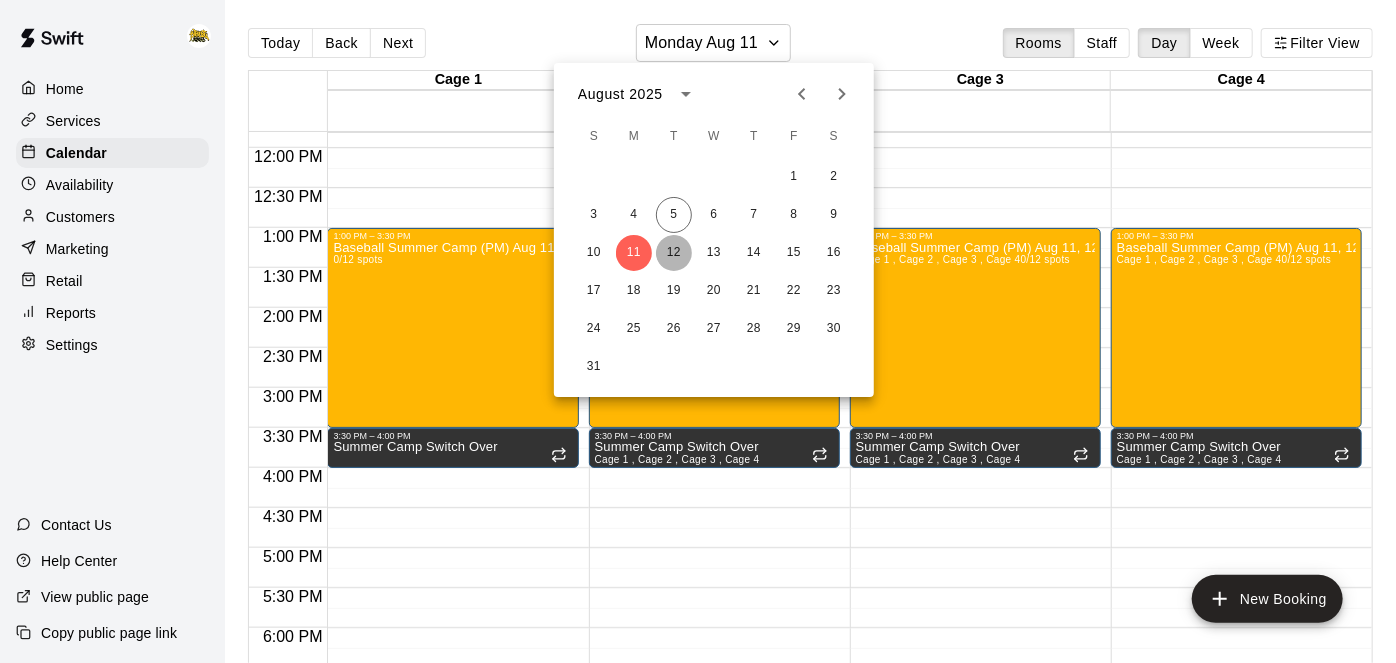 click on "12" at bounding box center [674, 253] 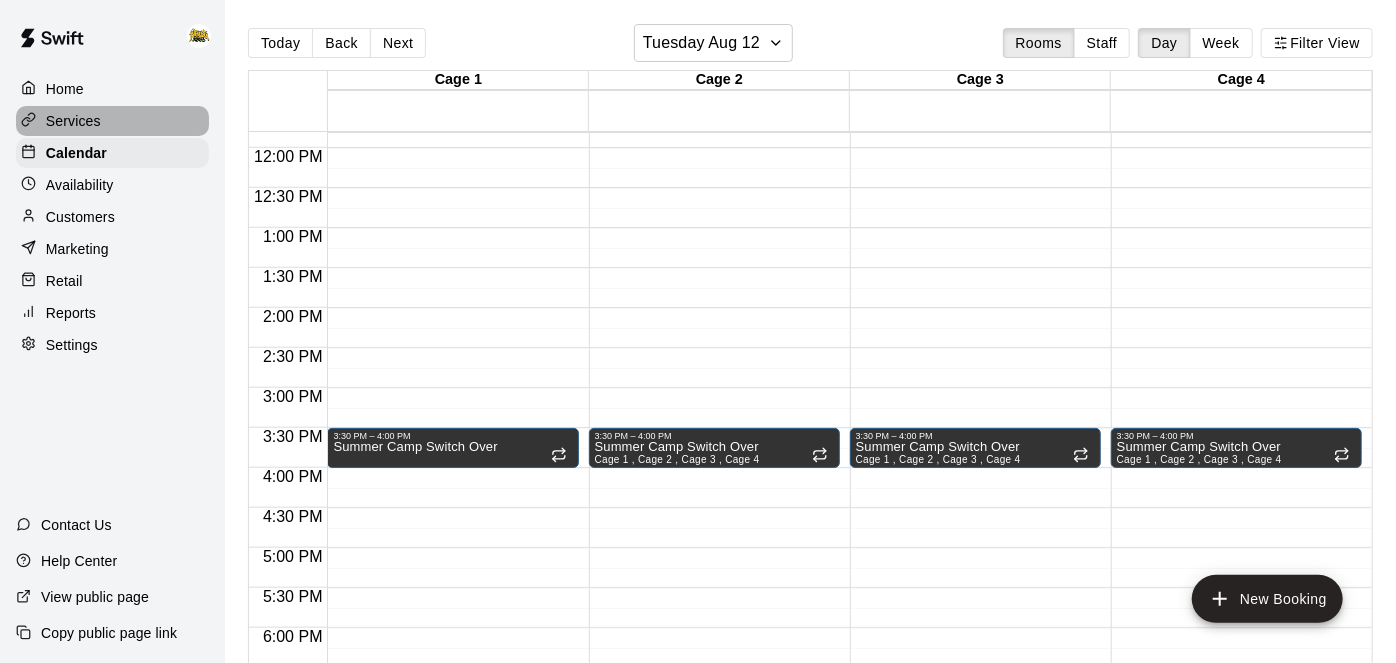 click on "Services" at bounding box center [73, 121] 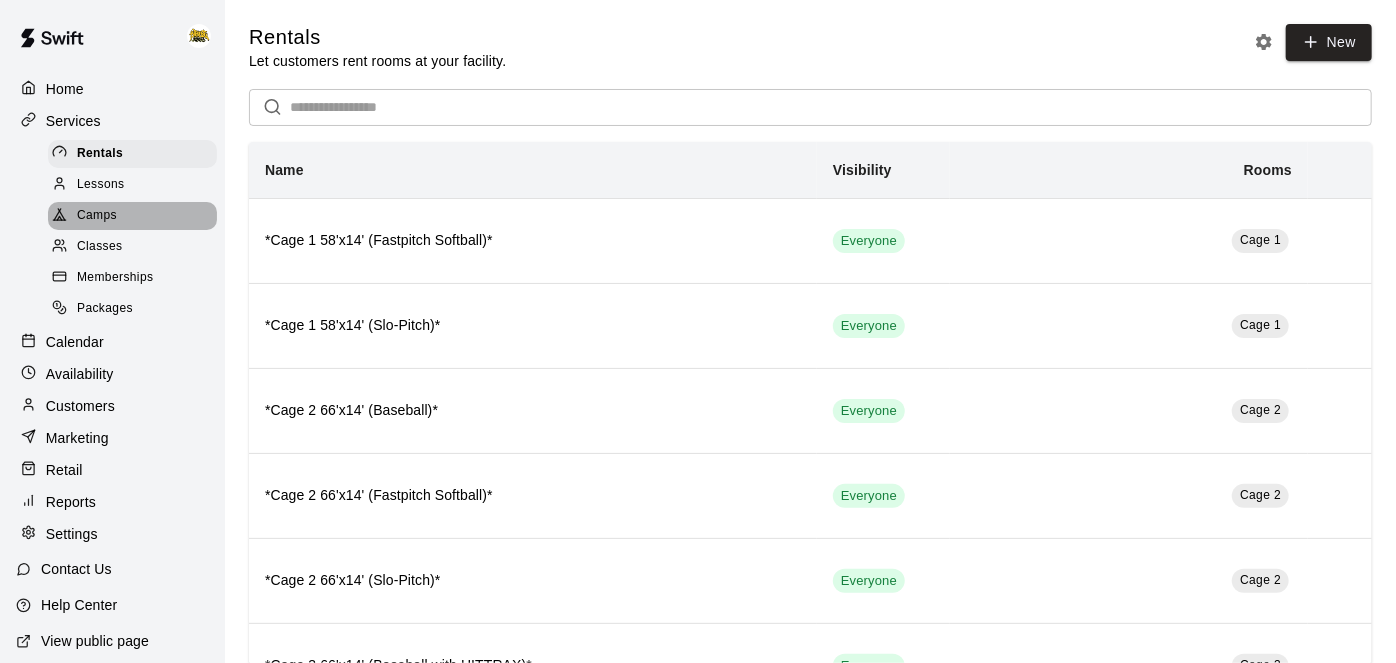 click on "Camps" at bounding box center [97, 216] 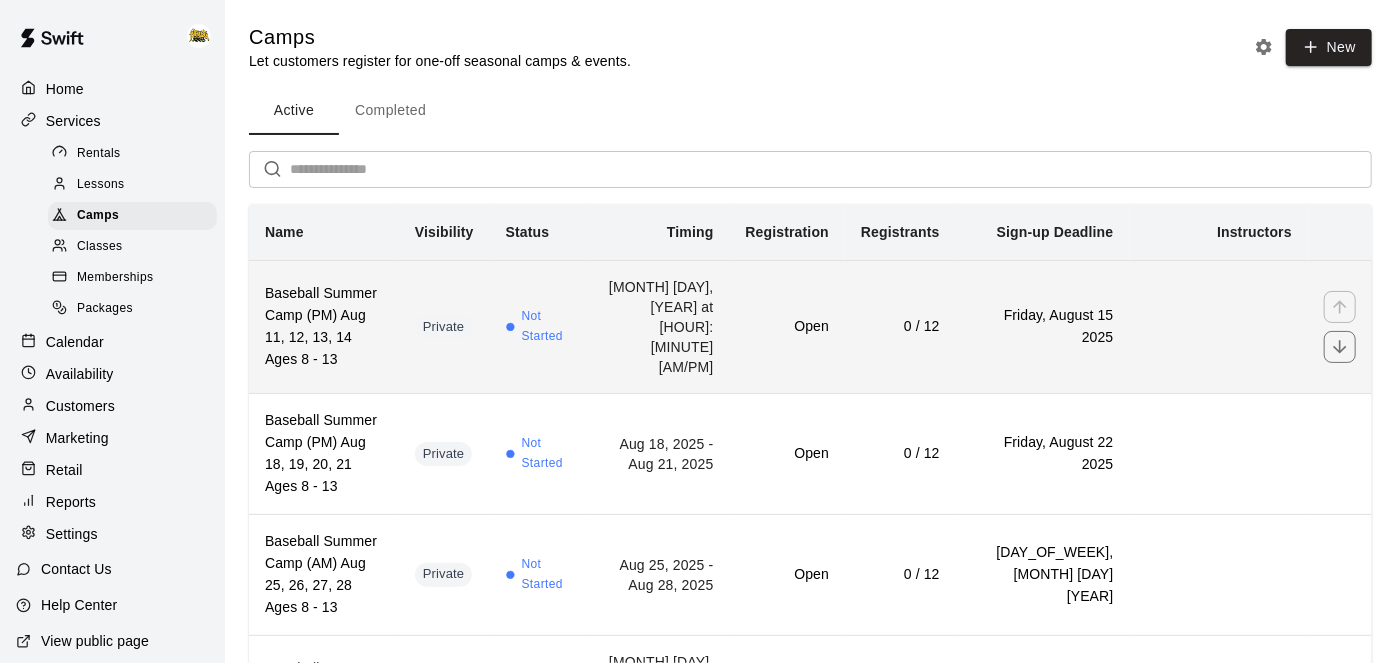 click on "Open" at bounding box center (787, 327) 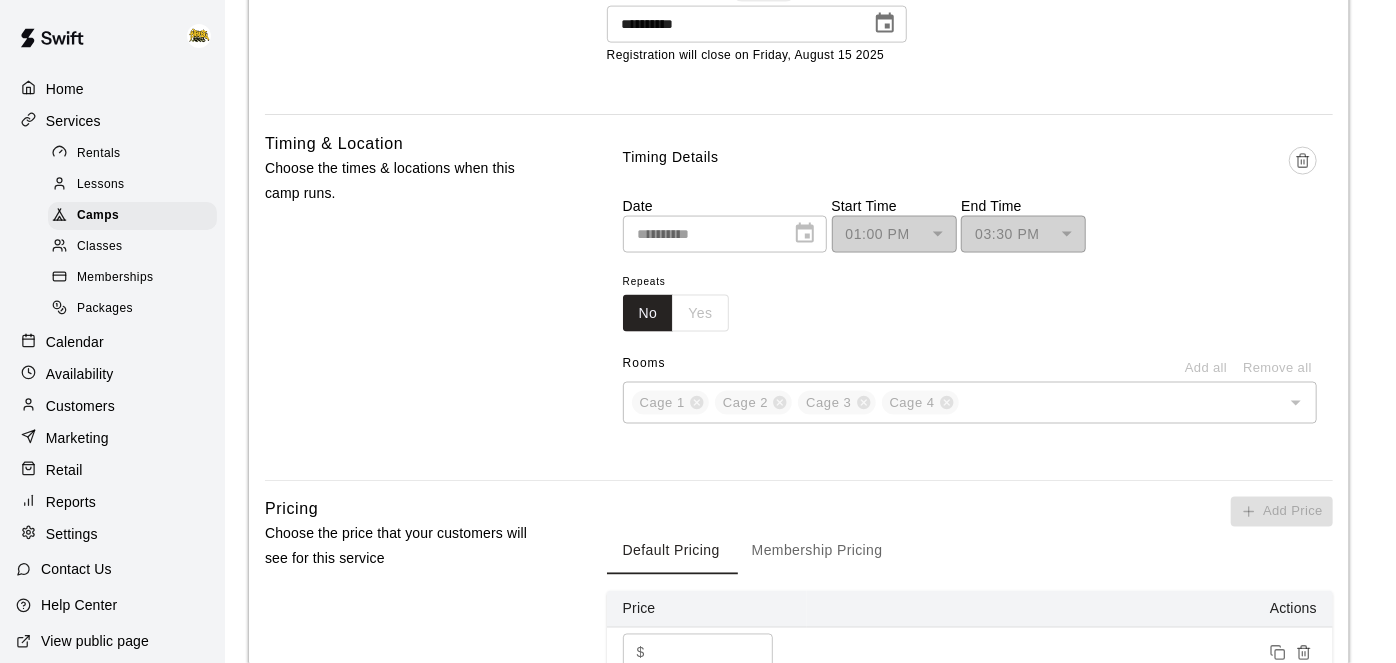 scroll, scrollTop: 1492, scrollLeft: 0, axis: vertical 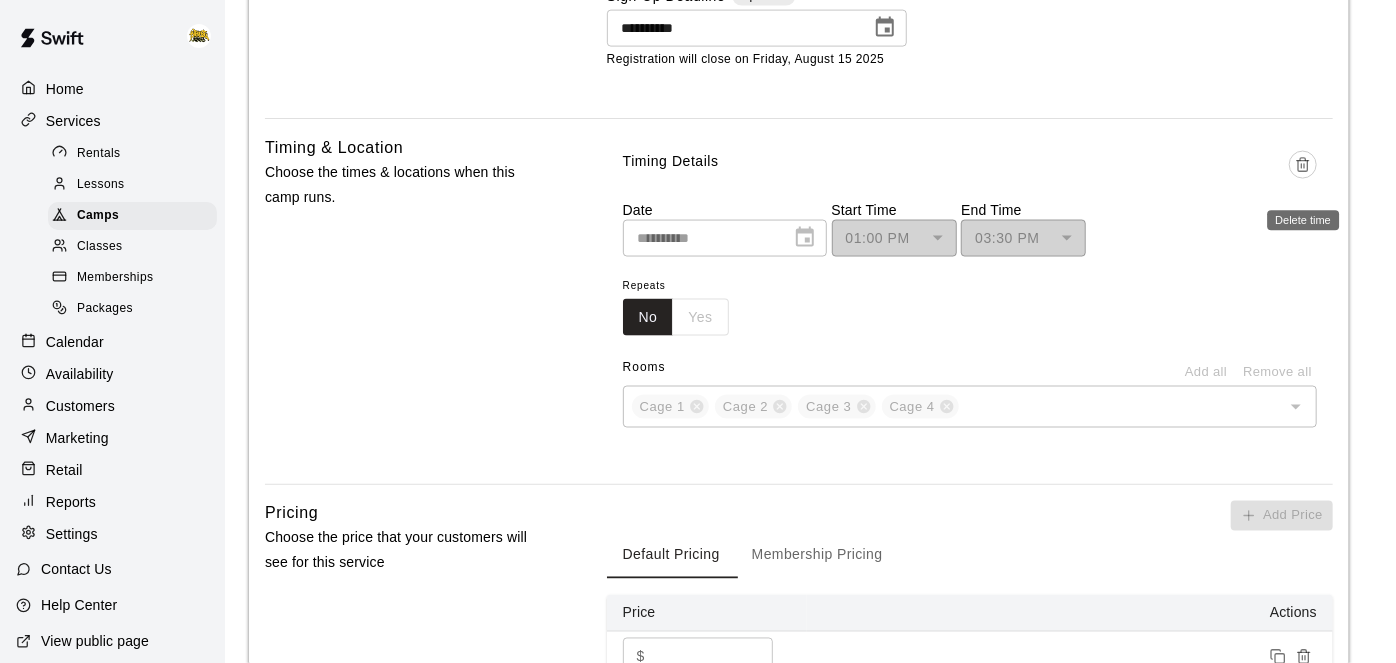 click at bounding box center [1303, 165] 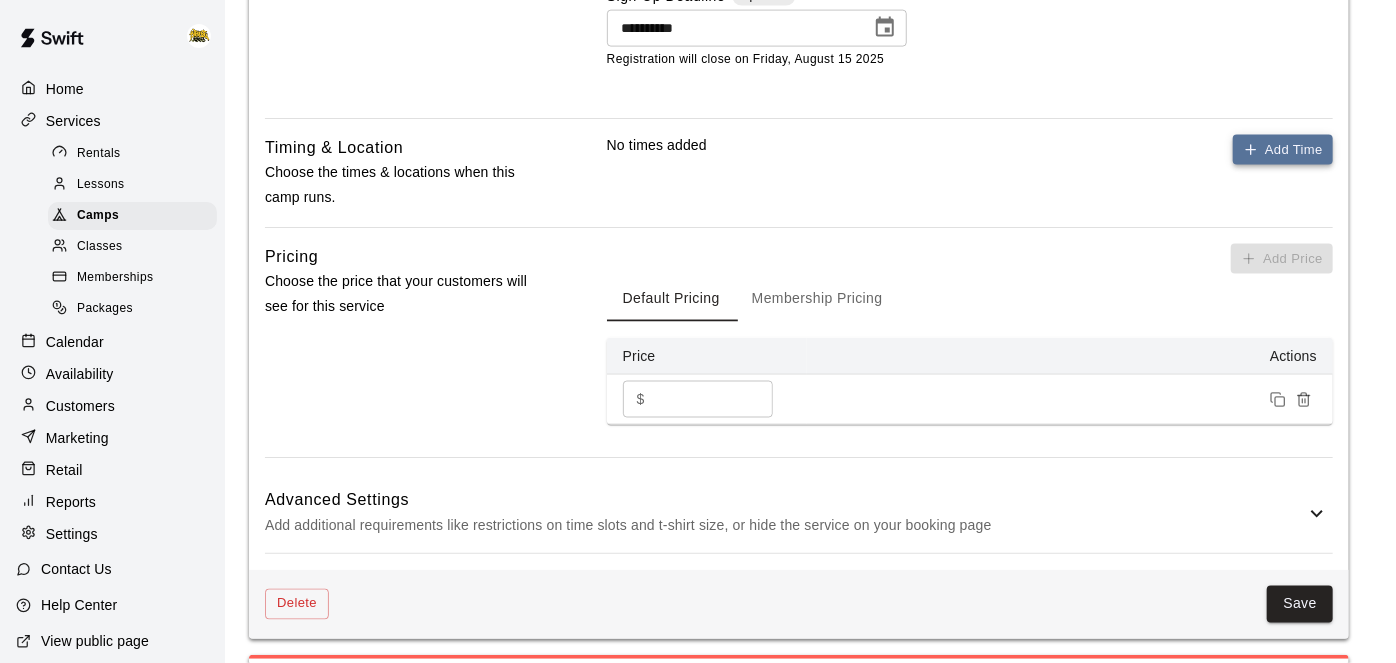 click 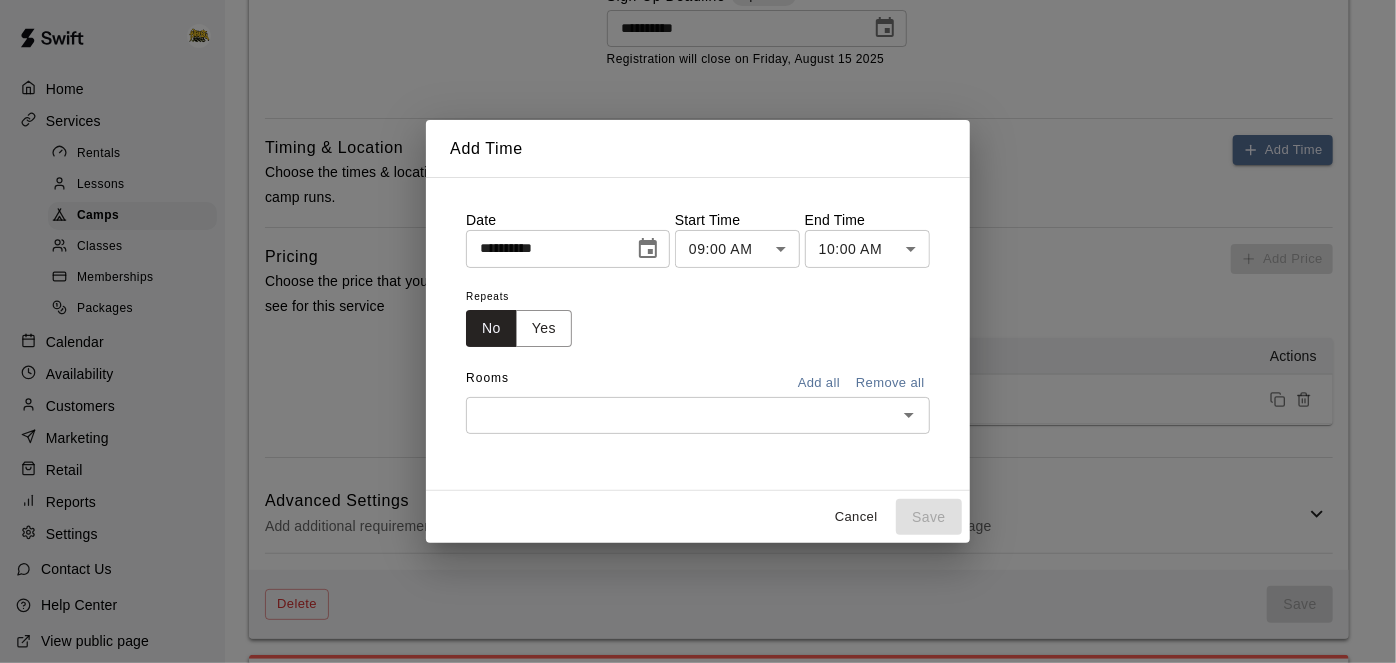 click at bounding box center [648, 249] 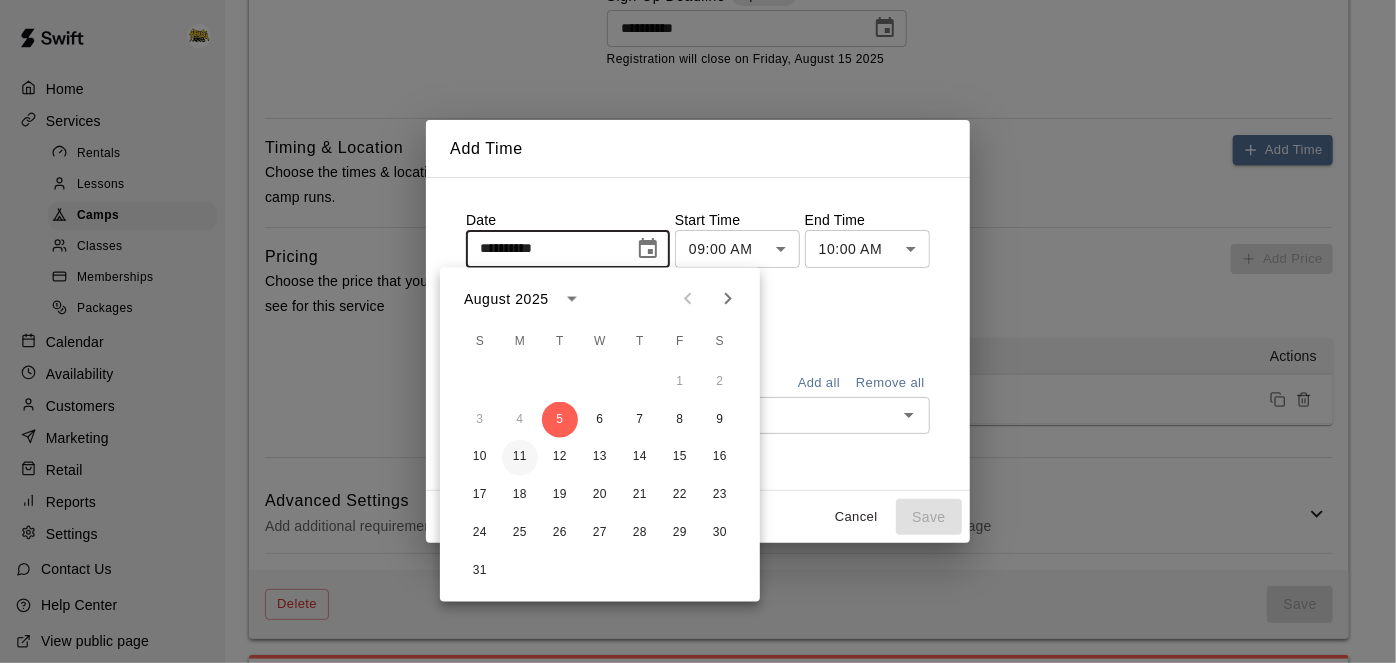 click on "11" at bounding box center [520, 458] 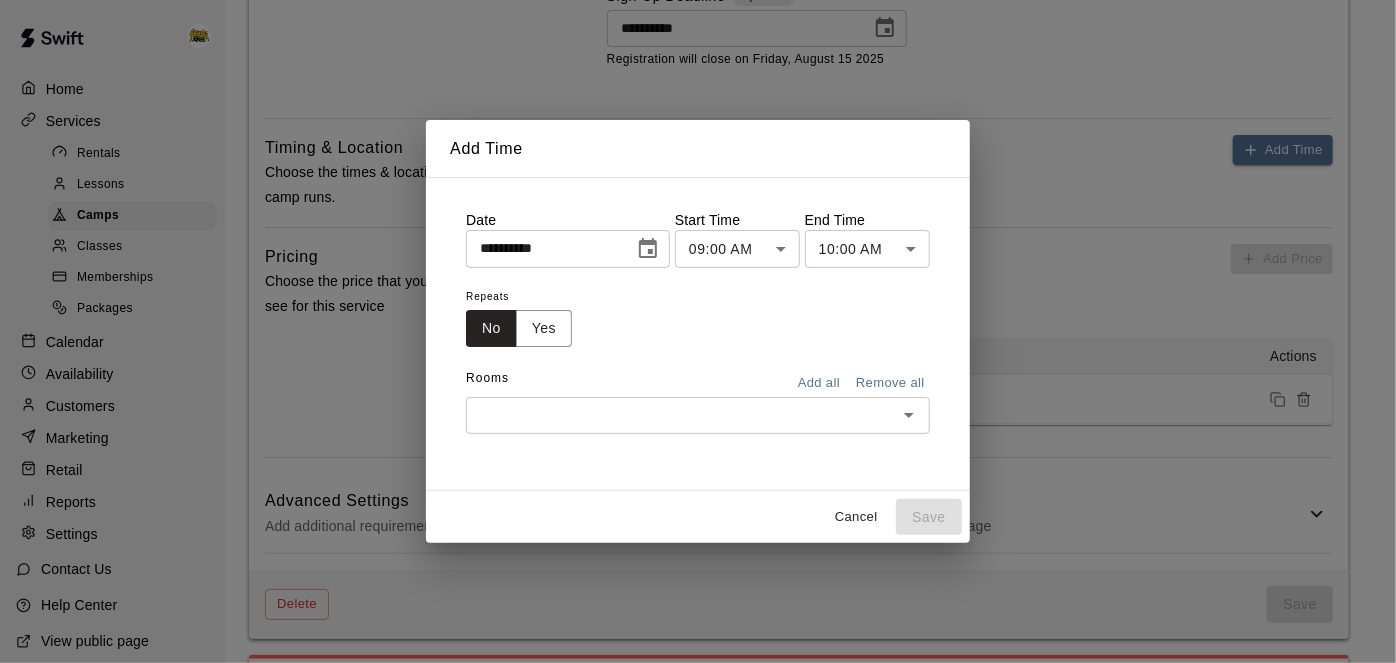 type on "**********" 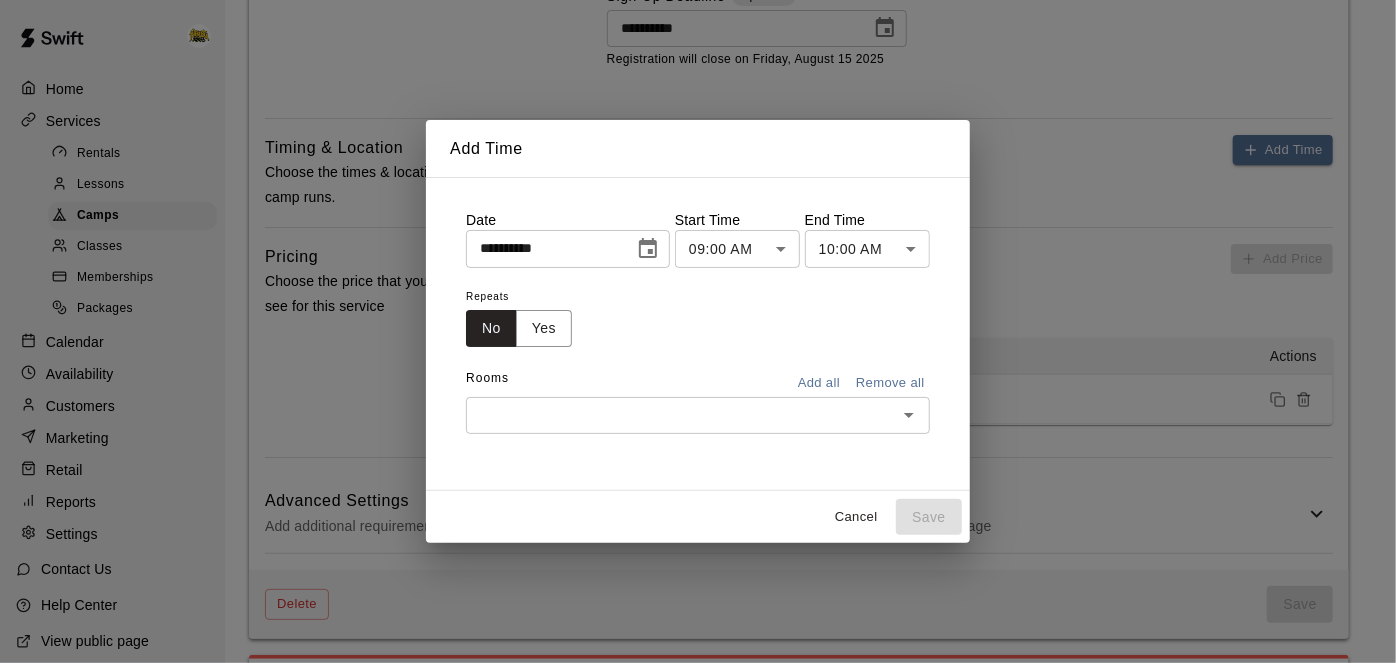 click on "**********" at bounding box center [698, -225] 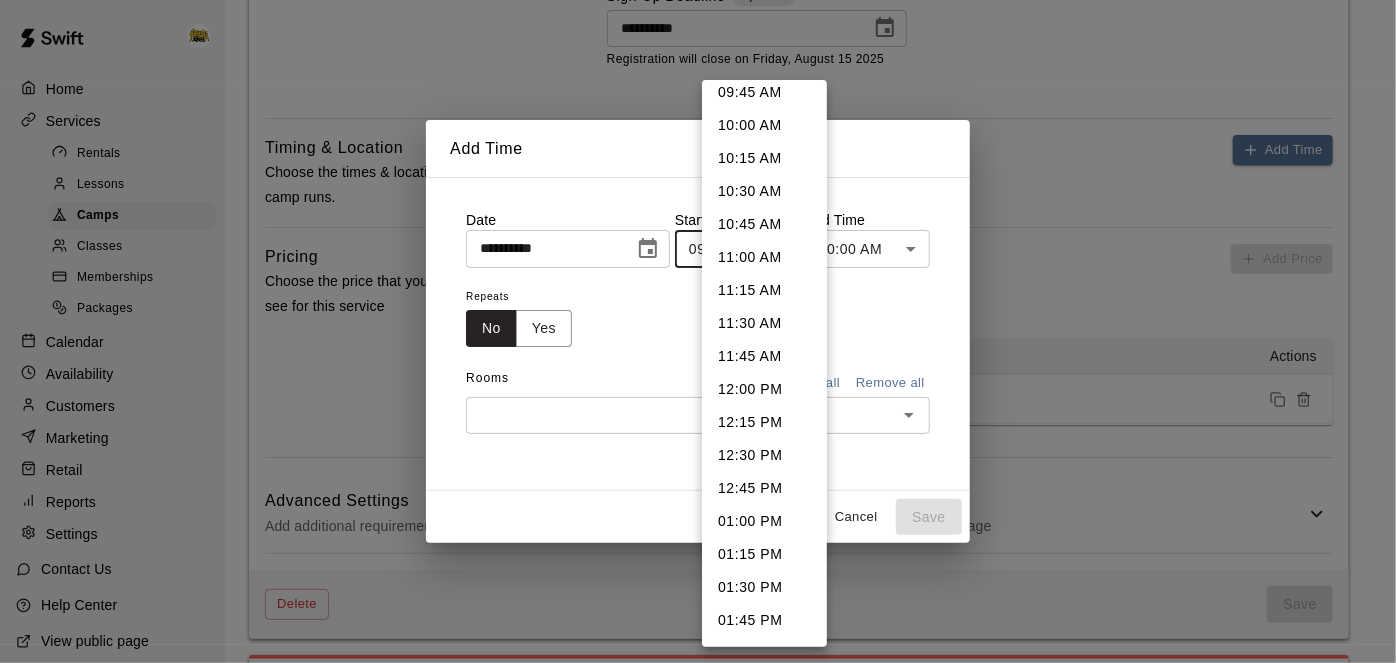 scroll, scrollTop: 1387, scrollLeft: 0, axis: vertical 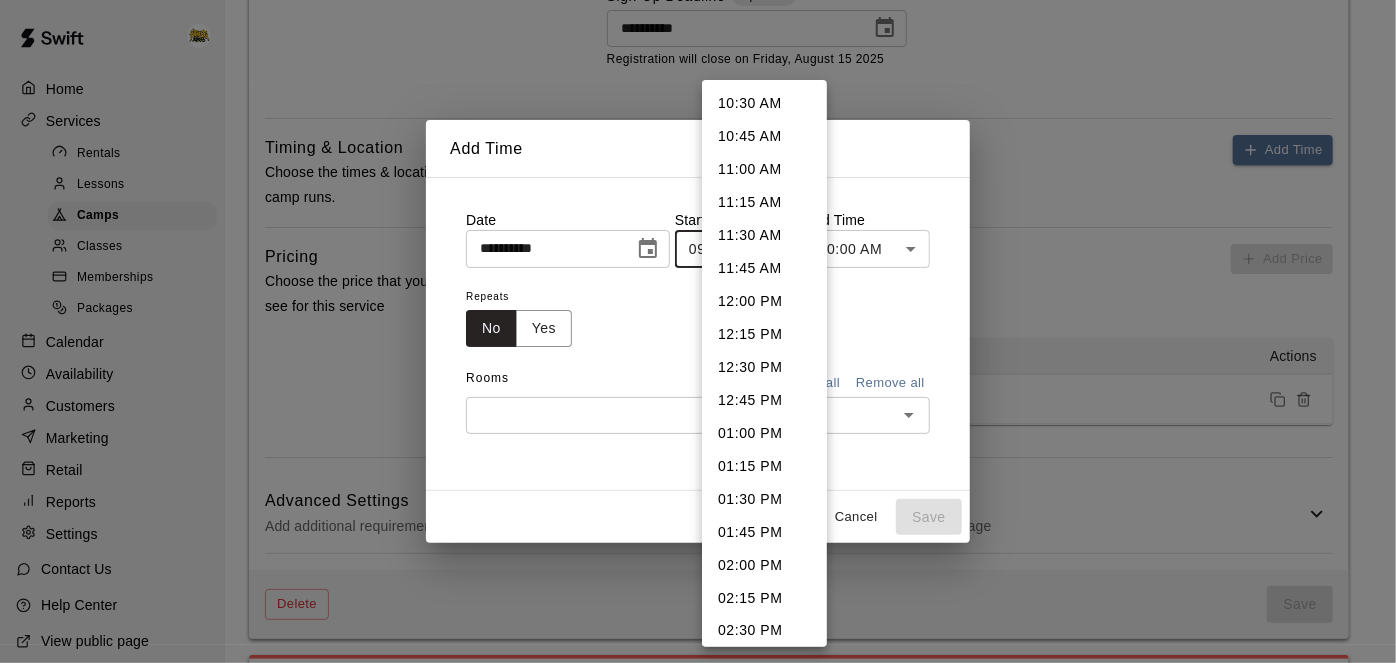 click on "01:00 PM" at bounding box center (764, 433) 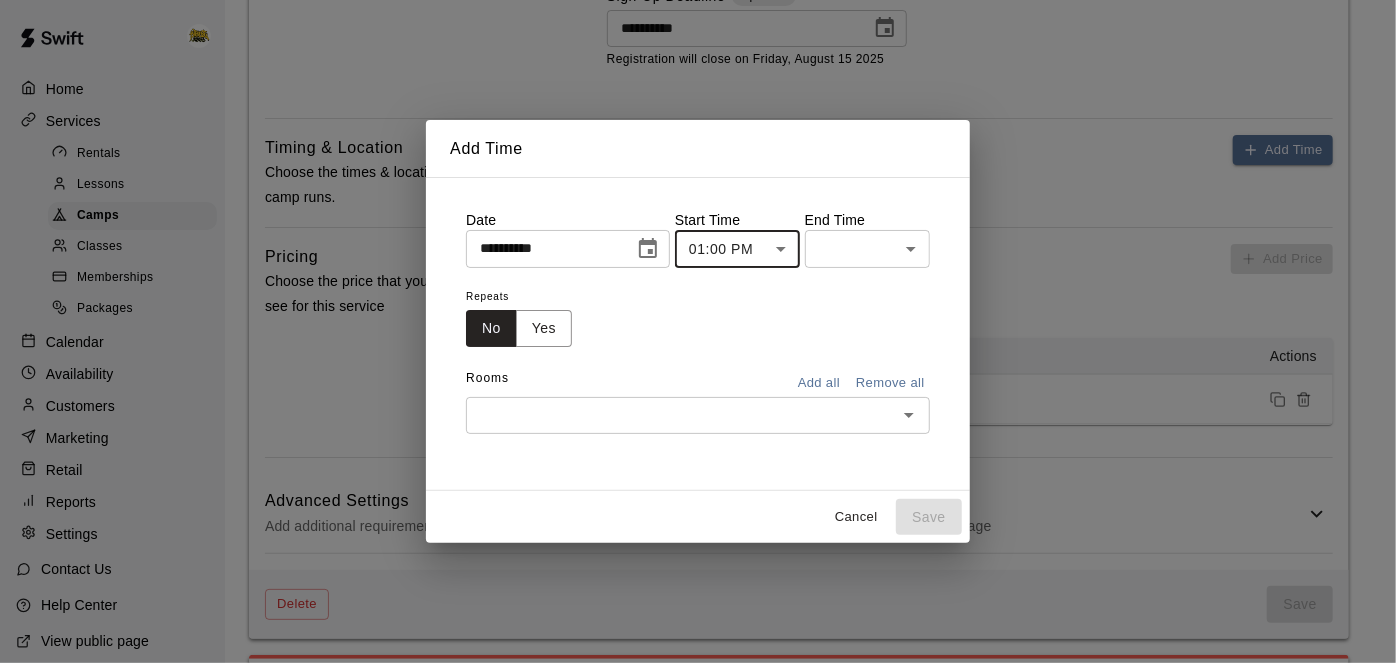 click on "**********" at bounding box center [698, -225] 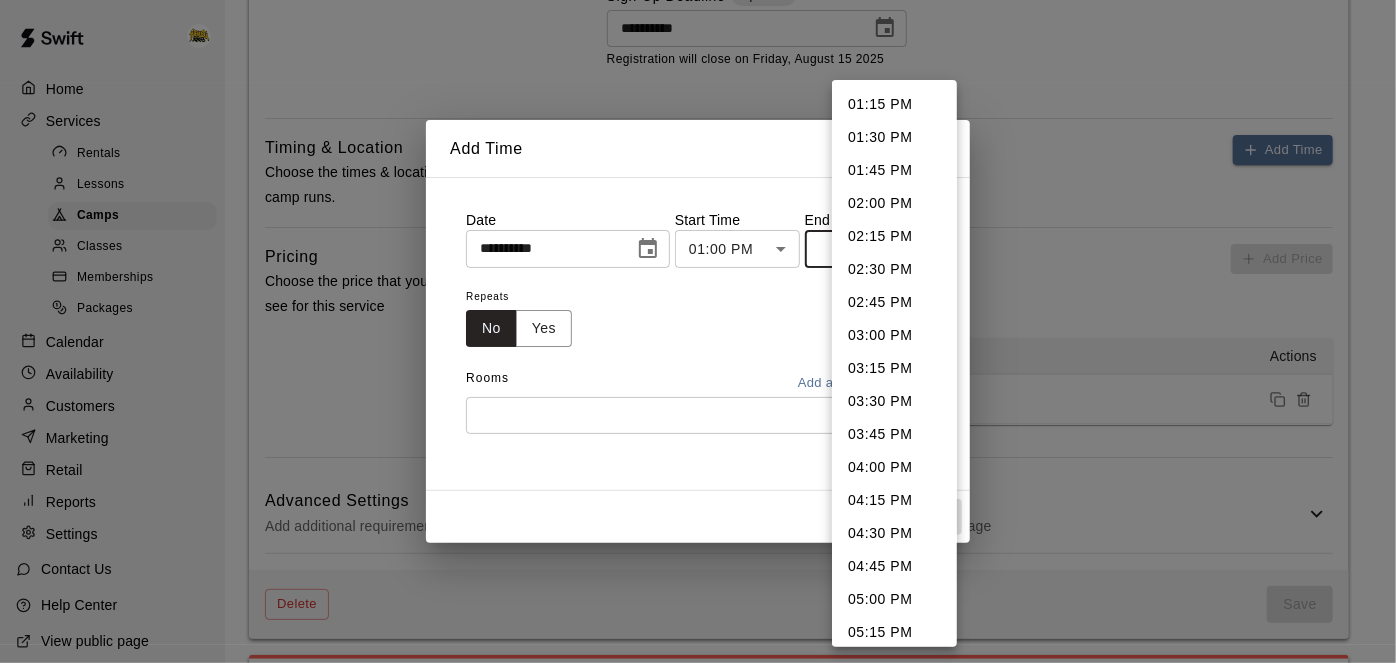 click on "03:30 PM" at bounding box center [894, 401] 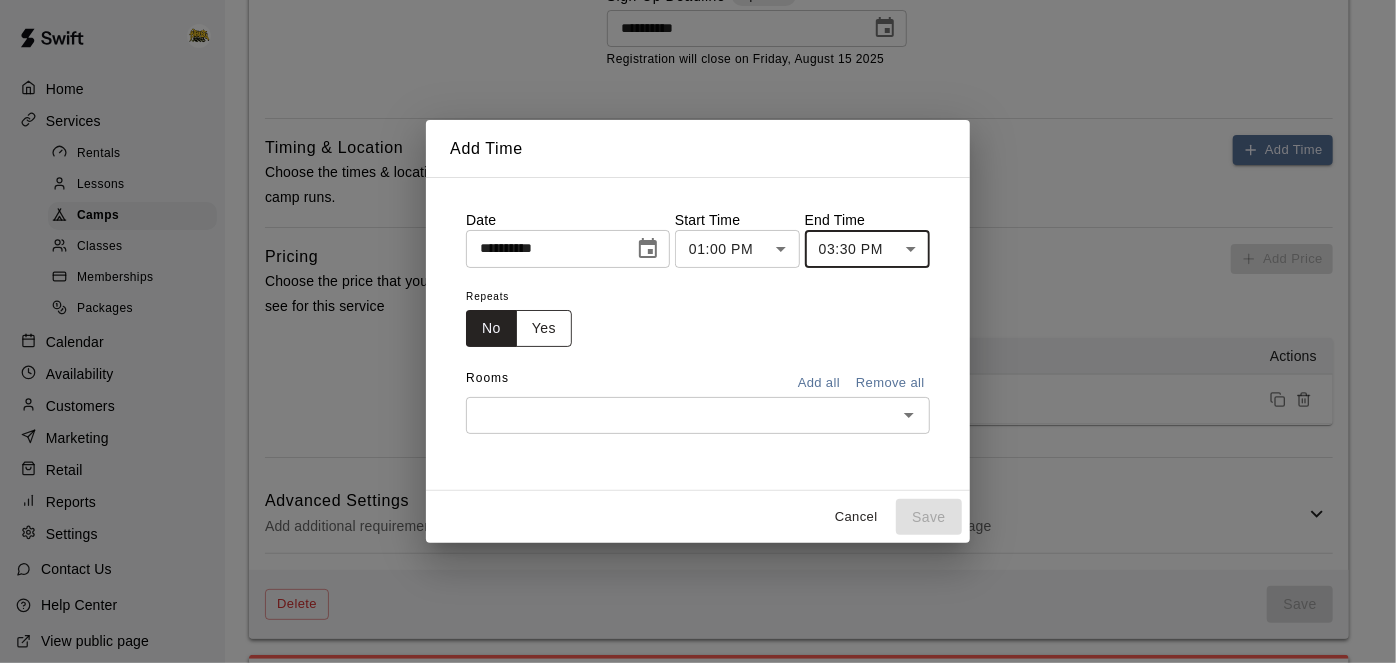 click on "Yes" at bounding box center (544, 328) 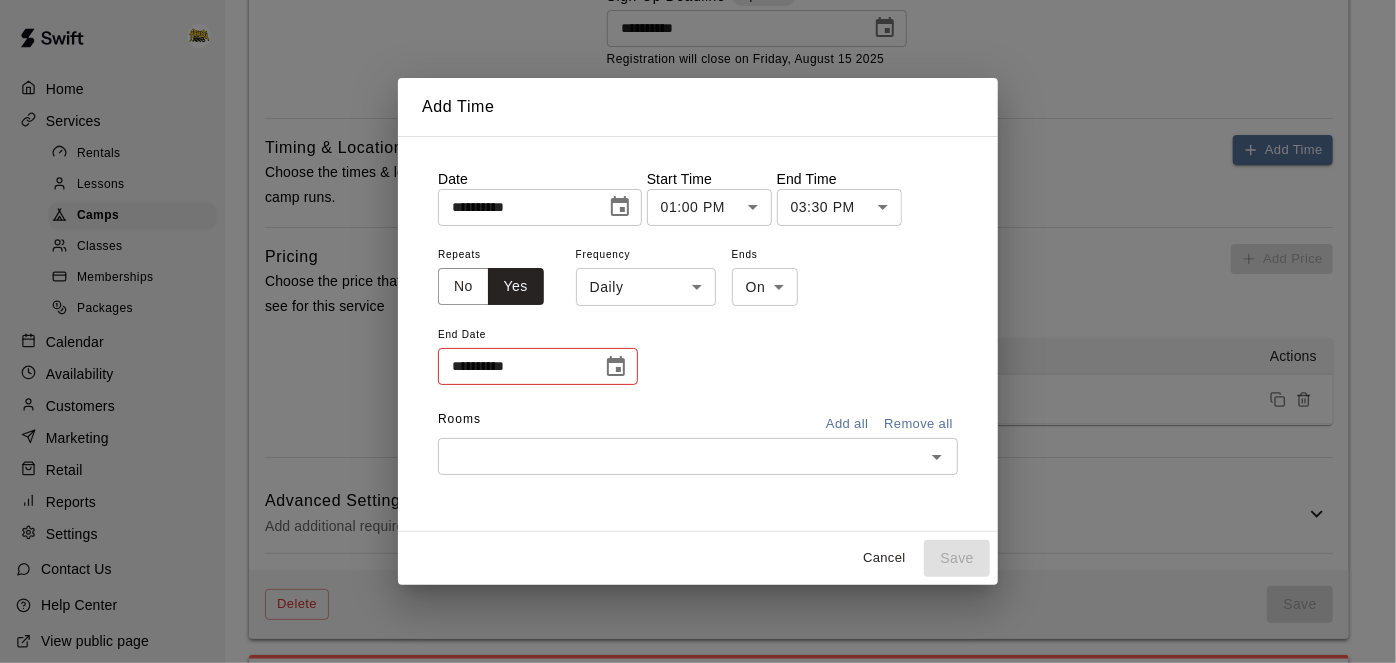 click 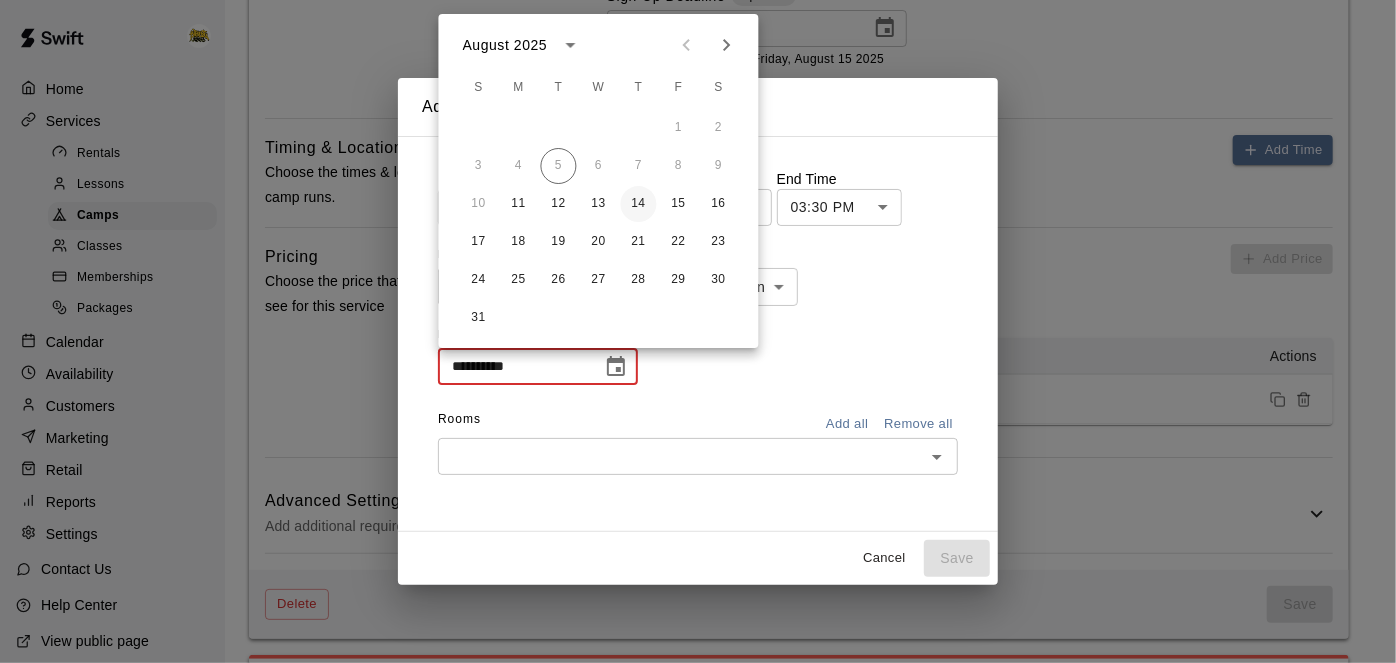 click on "14" at bounding box center (639, 204) 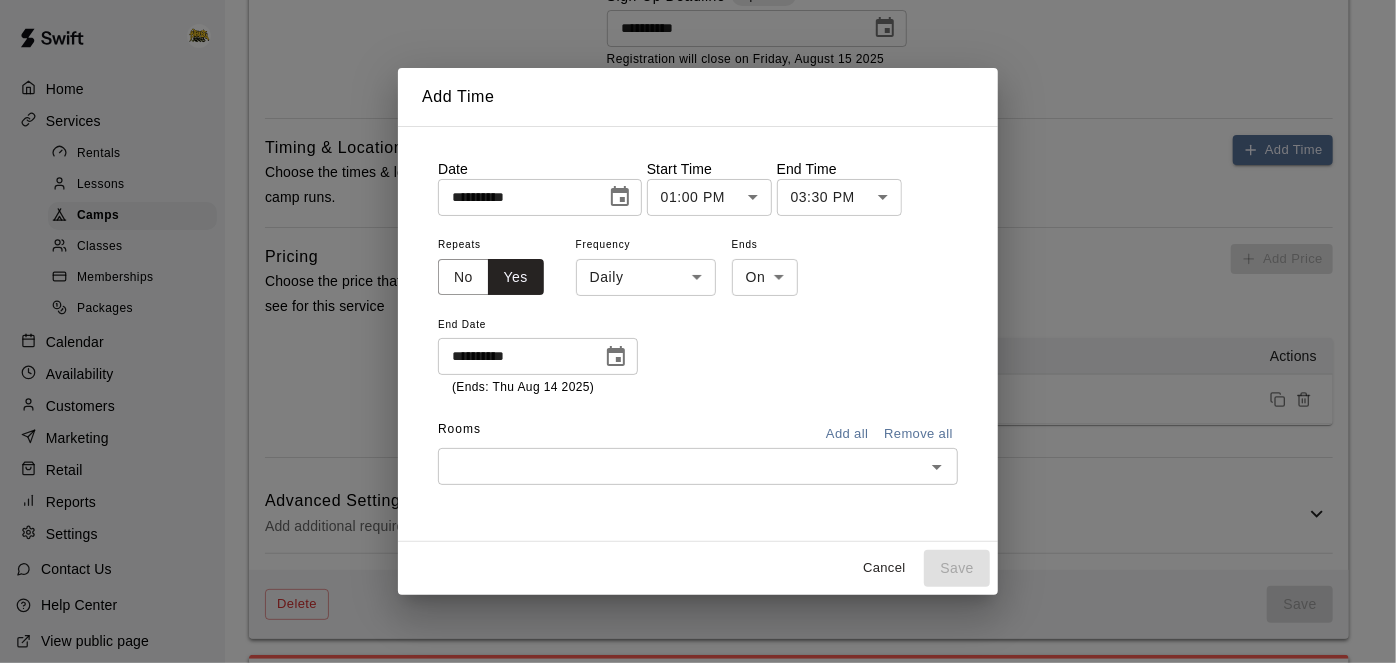 type on "**********" 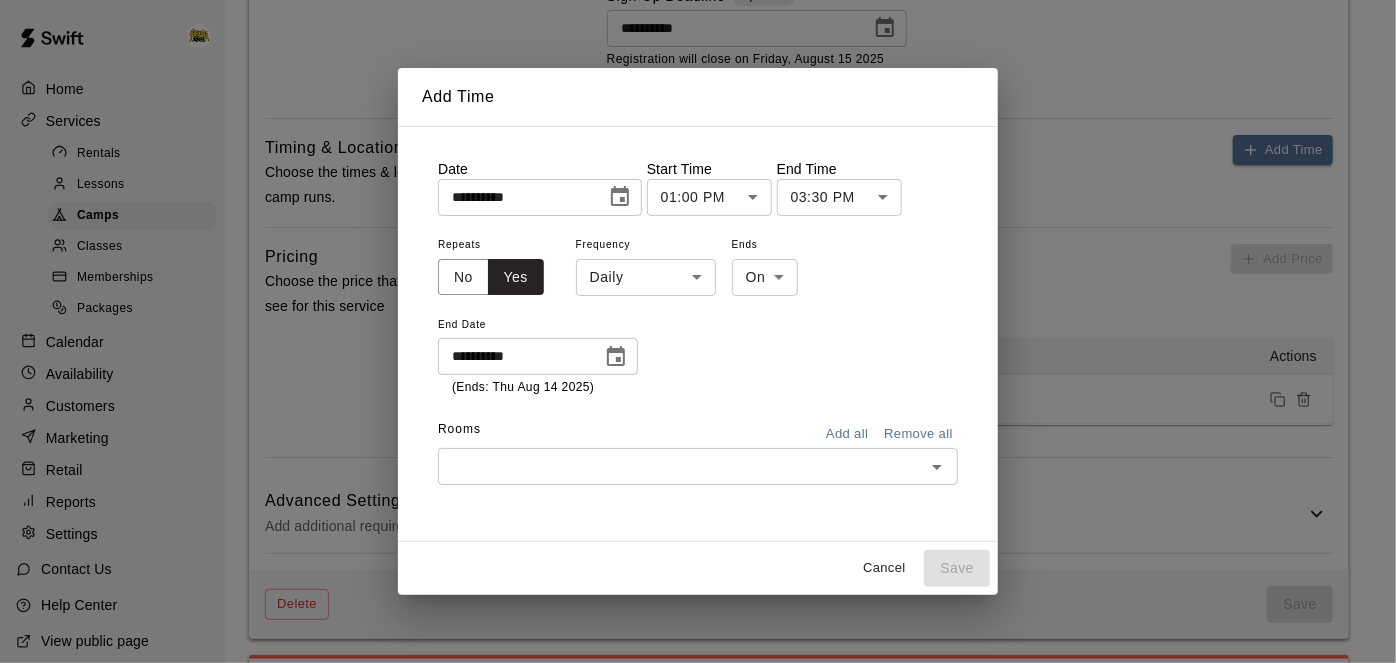 click on "Add all" at bounding box center (847, 434) 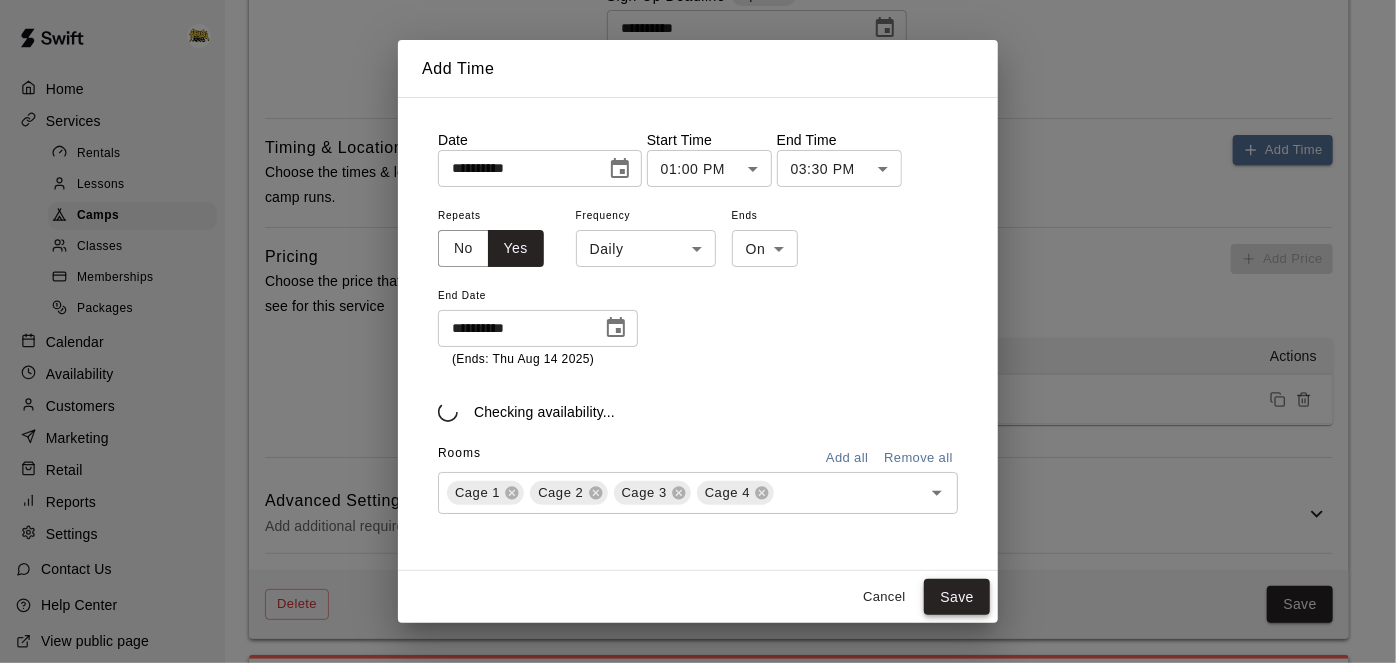 click on "Save" at bounding box center [957, 597] 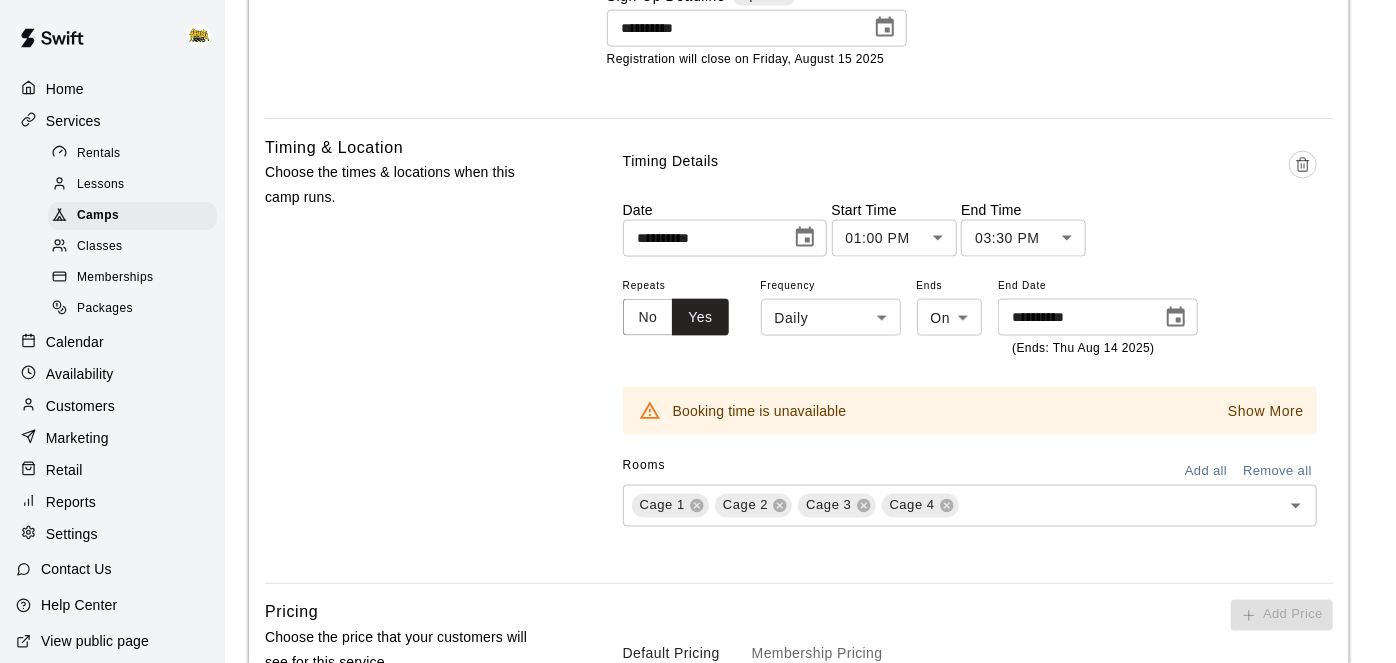 click on "Show More" at bounding box center (1266, 411) 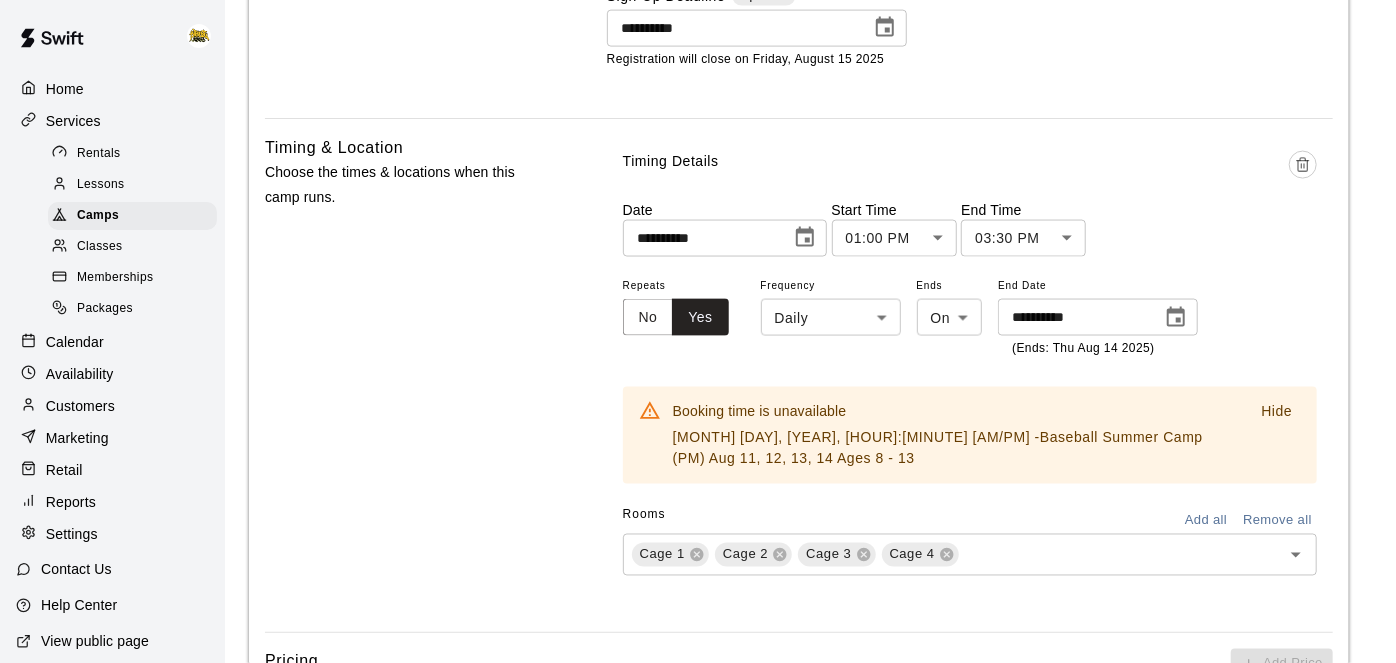 click on "Calendar" at bounding box center (75, 342) 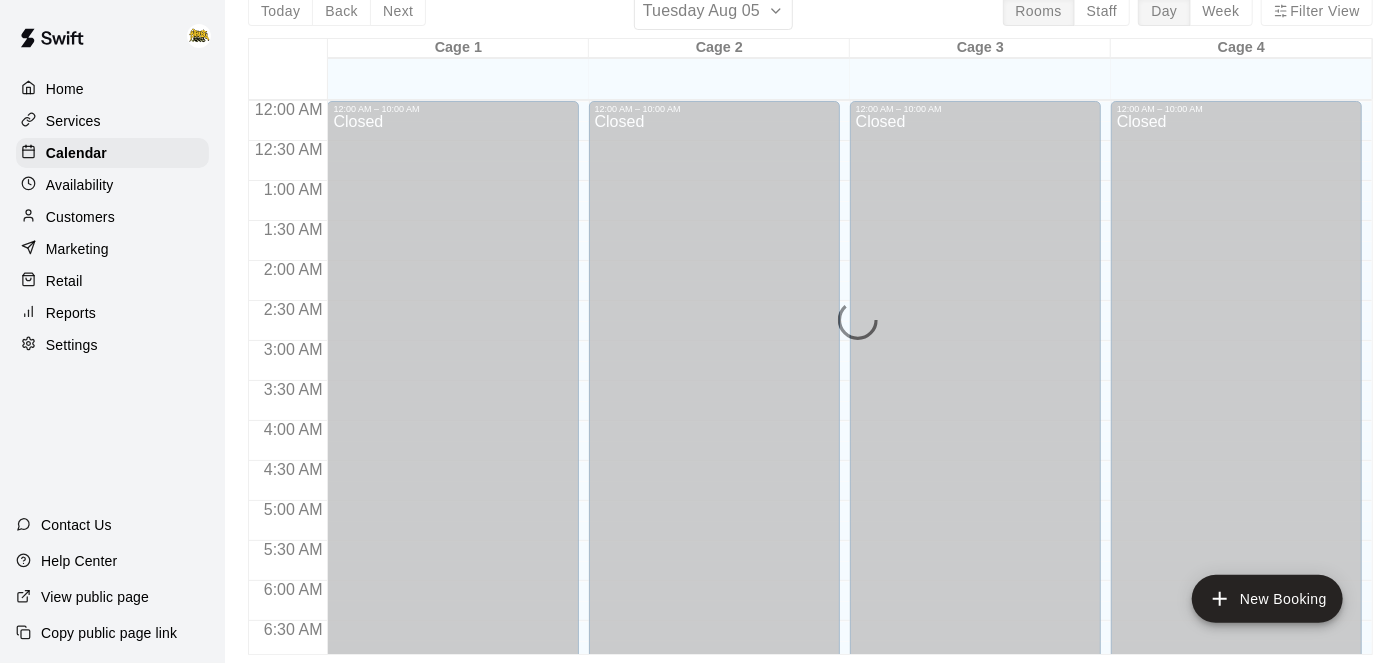 scroll, scrollTop: 0, scrollLeft: 0, axis: both 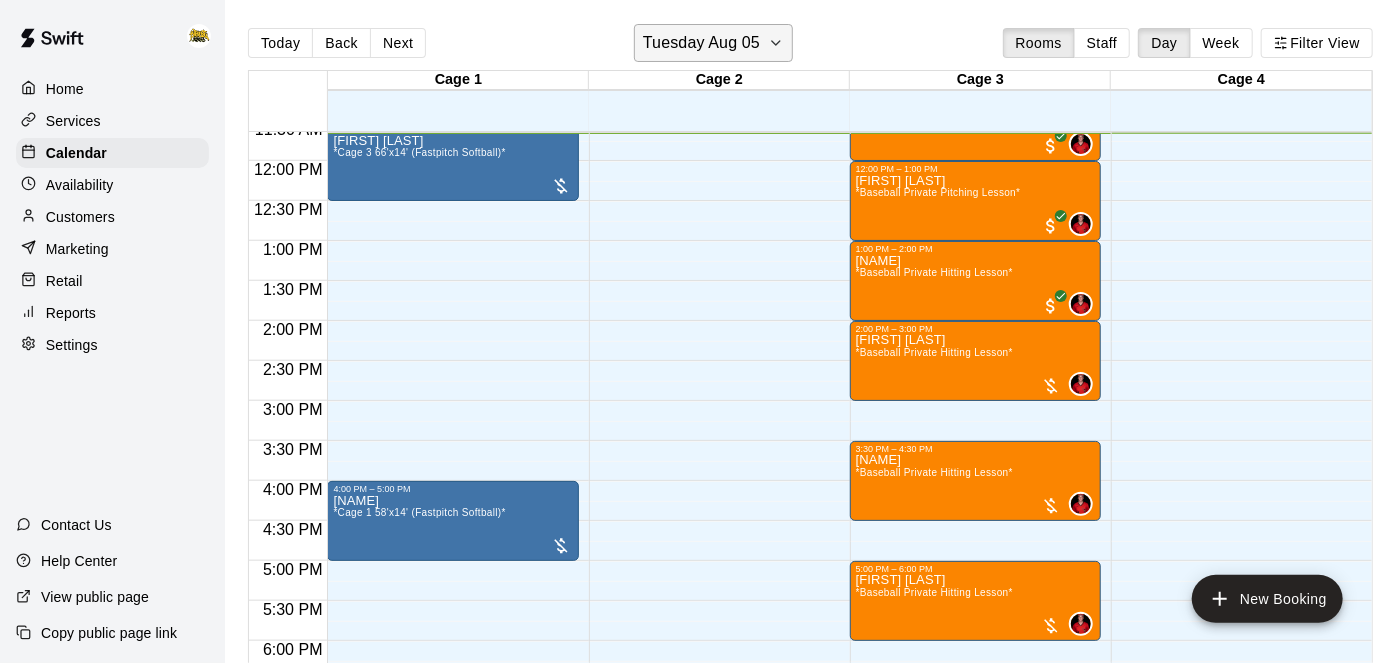 click on "Tuesday Aug 05" at bounding box center [713, 43] 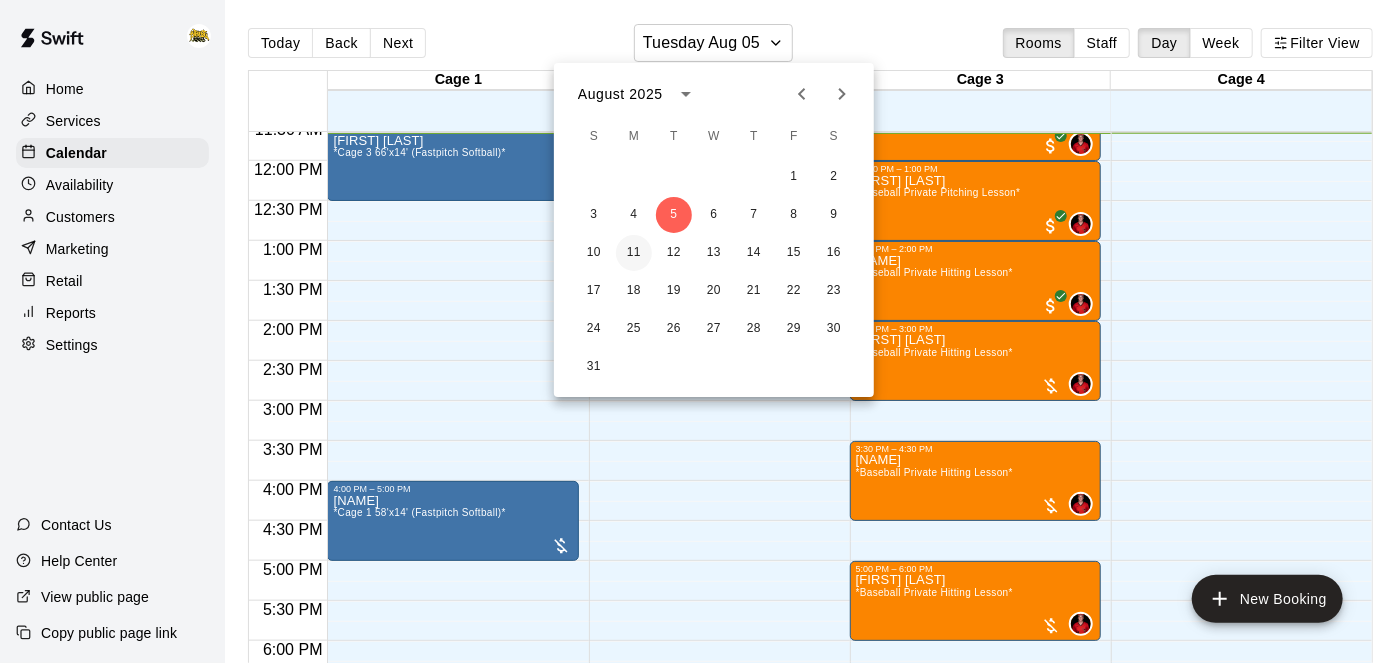 click on "11" at bounding box center (634, 253) 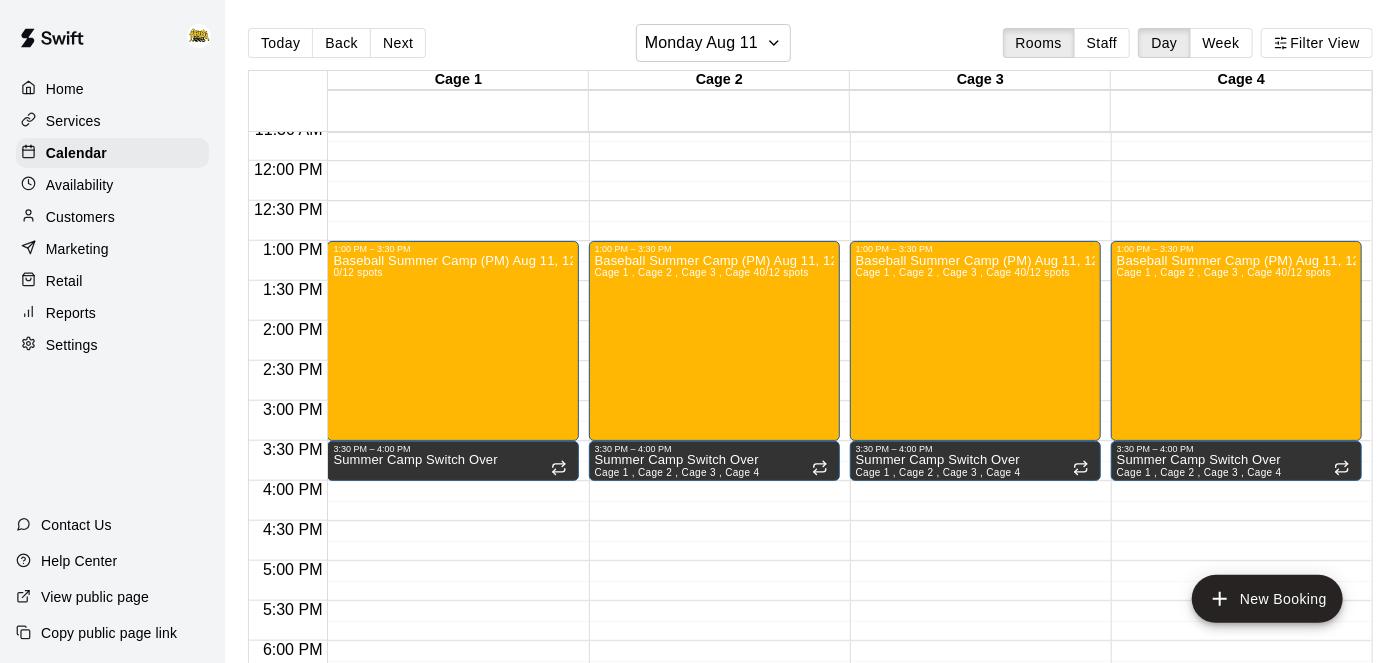 click on "Baseball Summer Camp (PM) [MONTH] [DAY], [DAY], [DAY], [DAY] Ages 8 - 13 Cage 1 , Cage 2 , Cage 3 , Cage 4  0/12 spots" at bounding box center (714, 585) 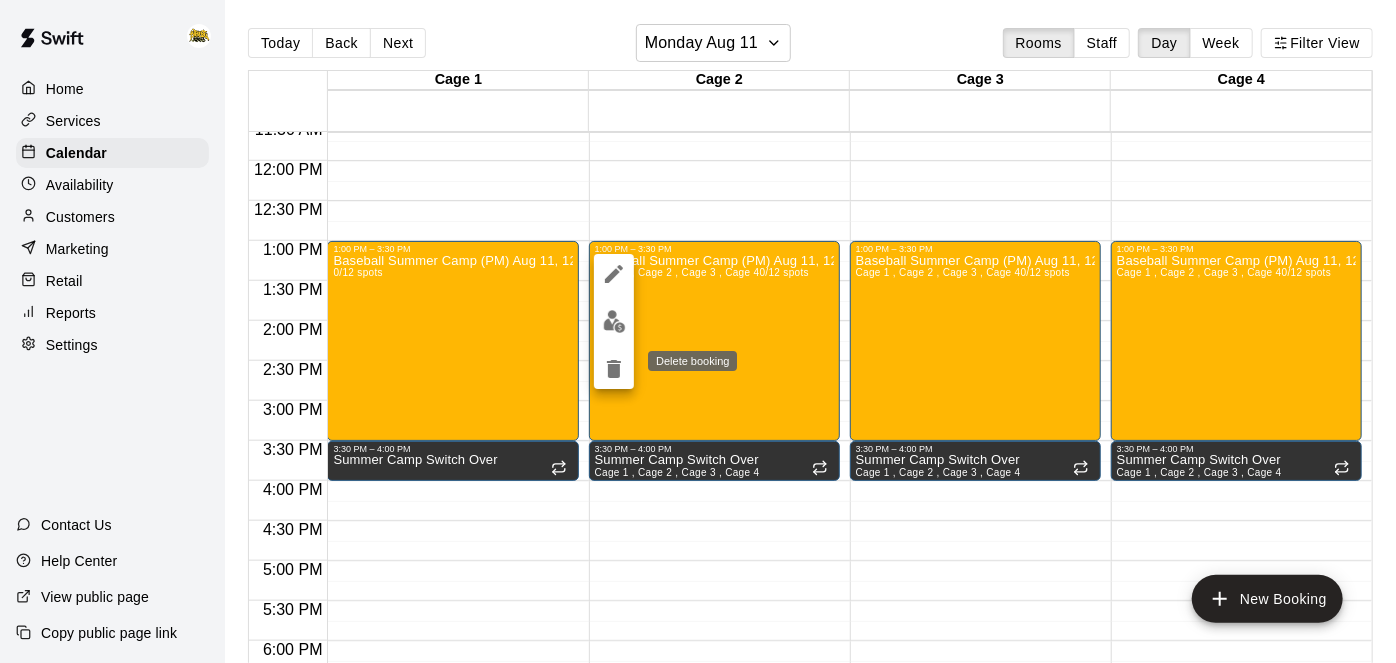 click at bounding box center (614, 369) 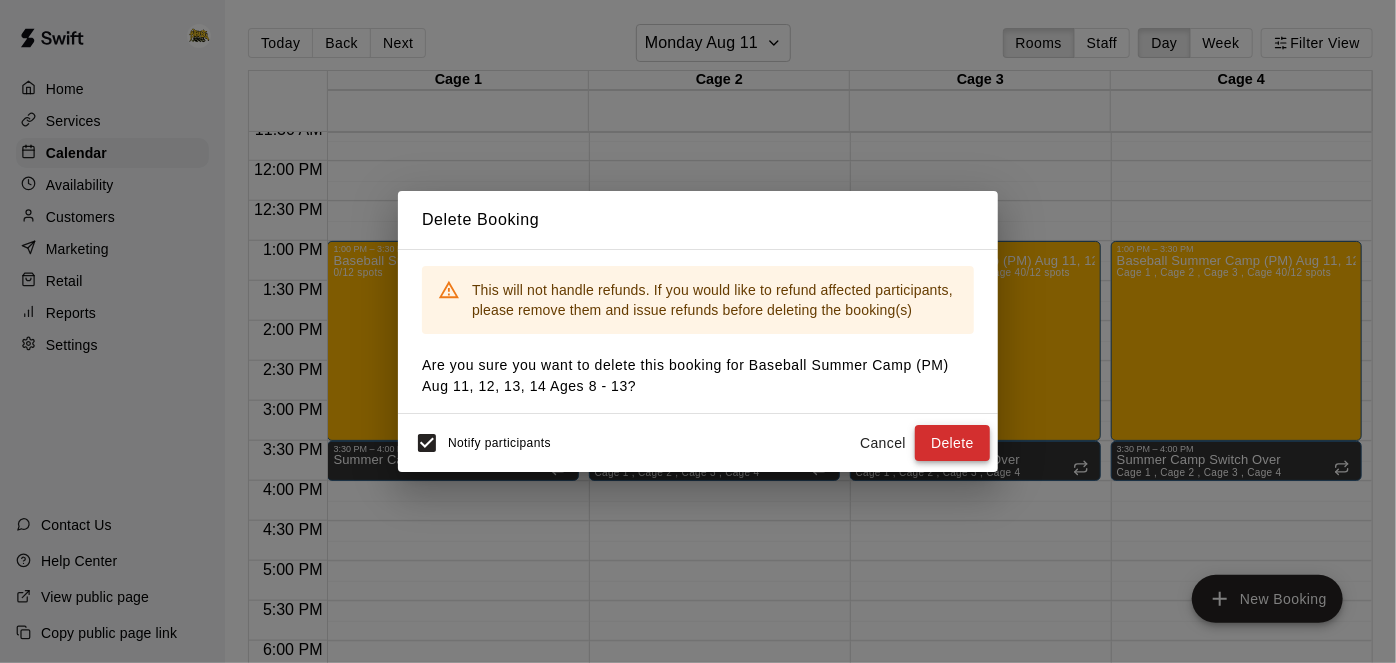 click on "Delete" at bounding box center [952, 443] 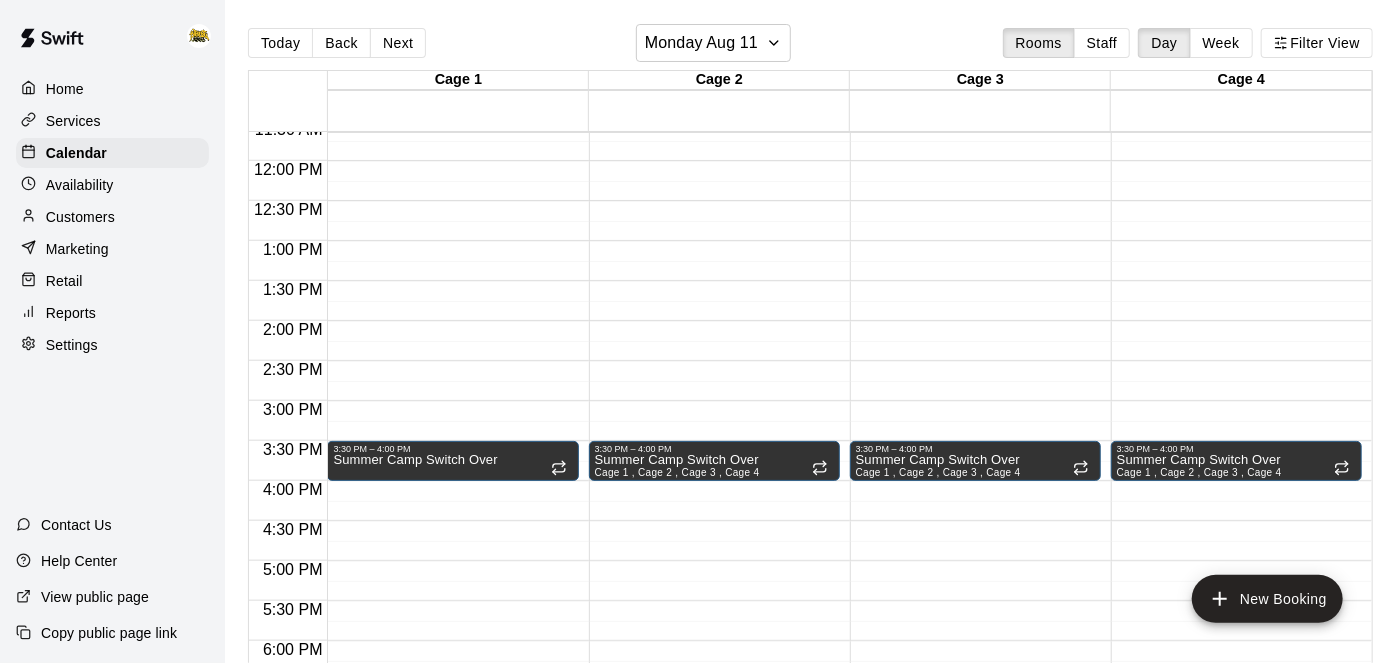 click on "Services" at bounding box center (112, 121) 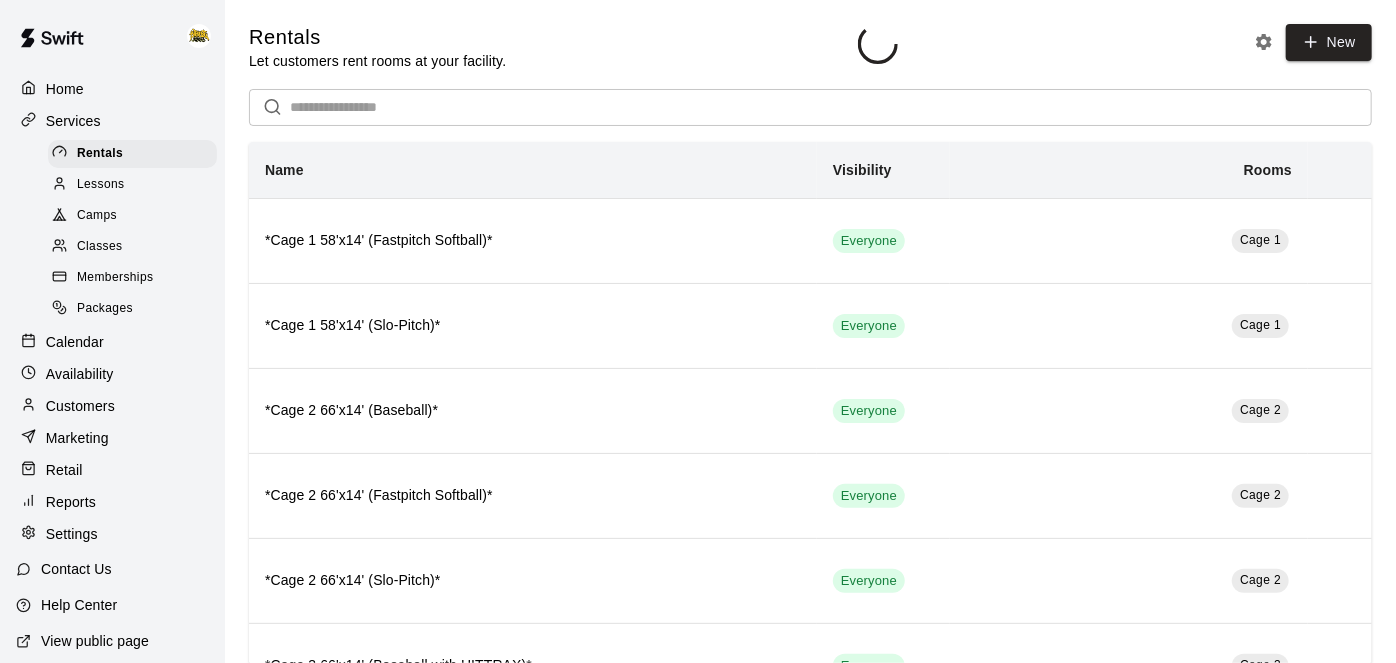 click on "Camps" at bounding box center [97, 216] 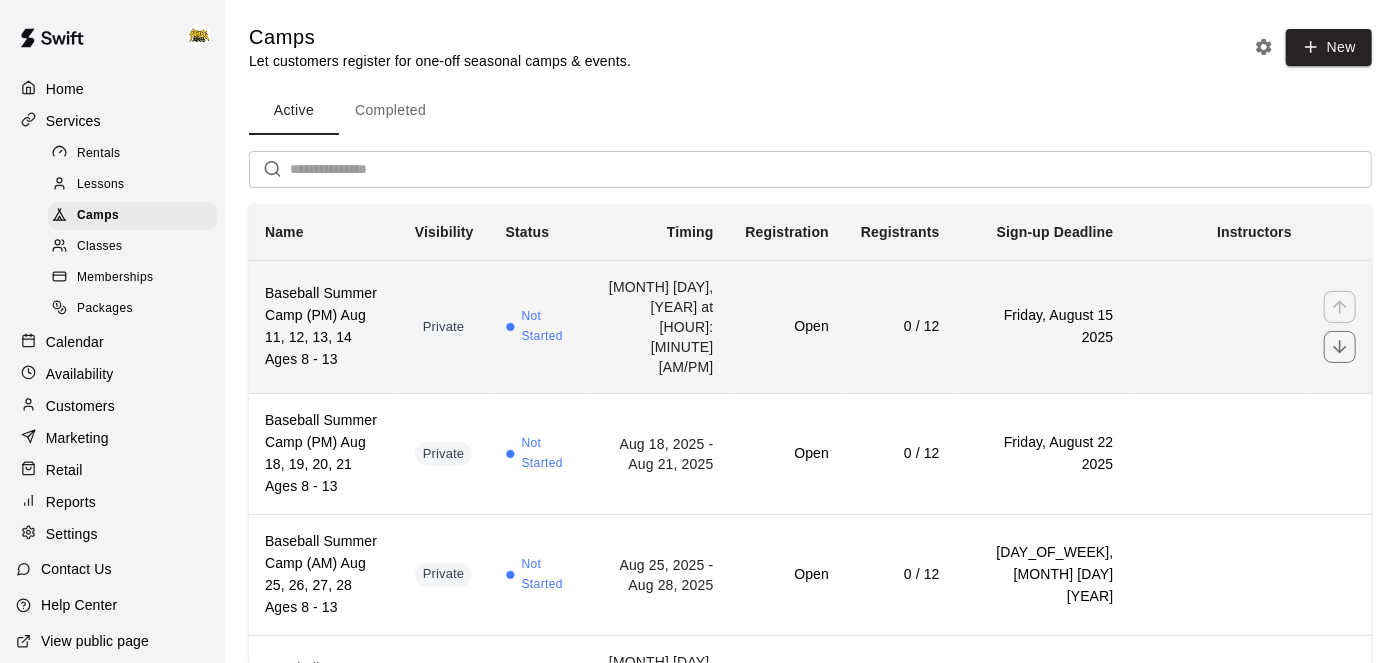 click on "Open" at bounding box center (787, 326) 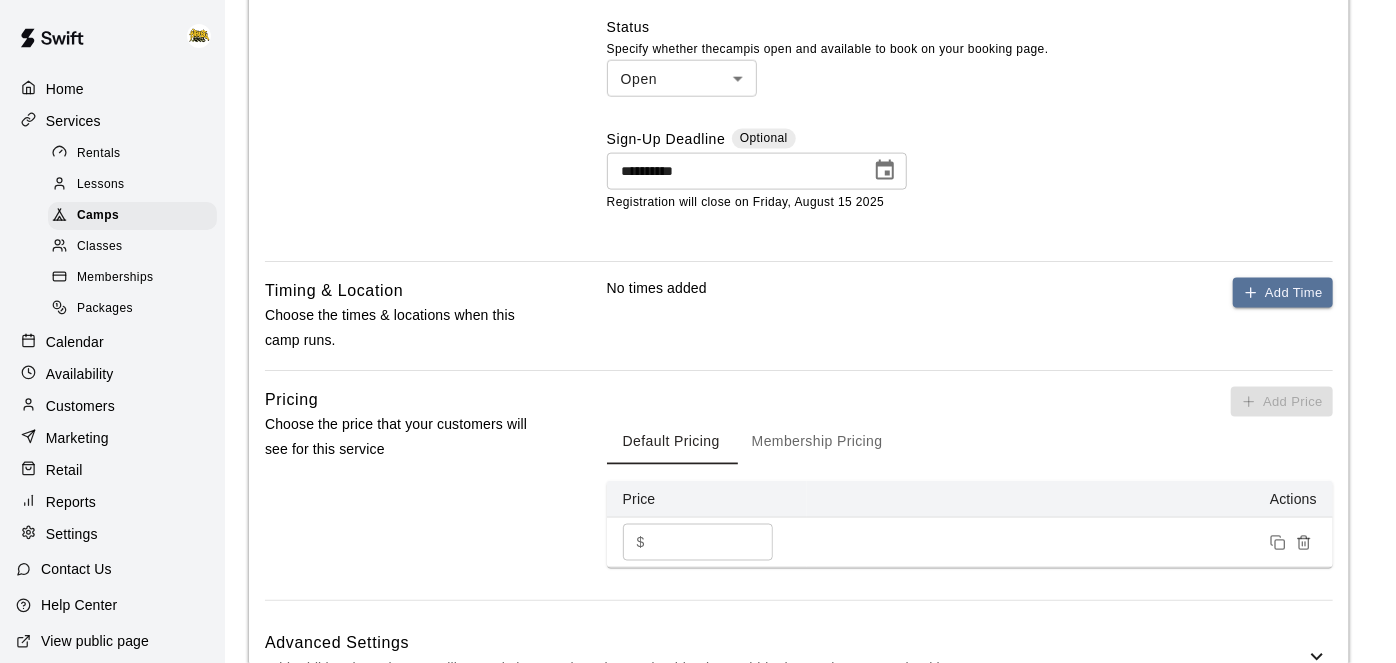 scroll, scrollTop: 1353, scrollLeft: 0, axis: vertical 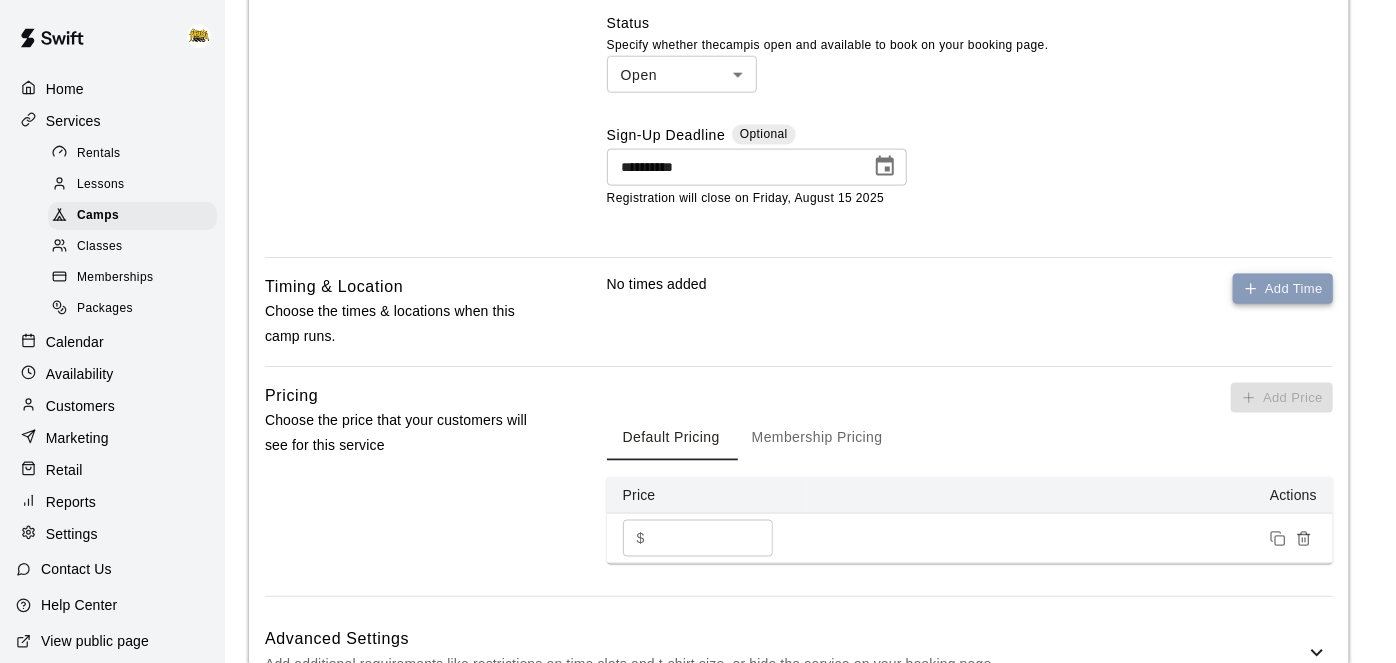 click on "Add Time" at bounding box center [1283, 289] 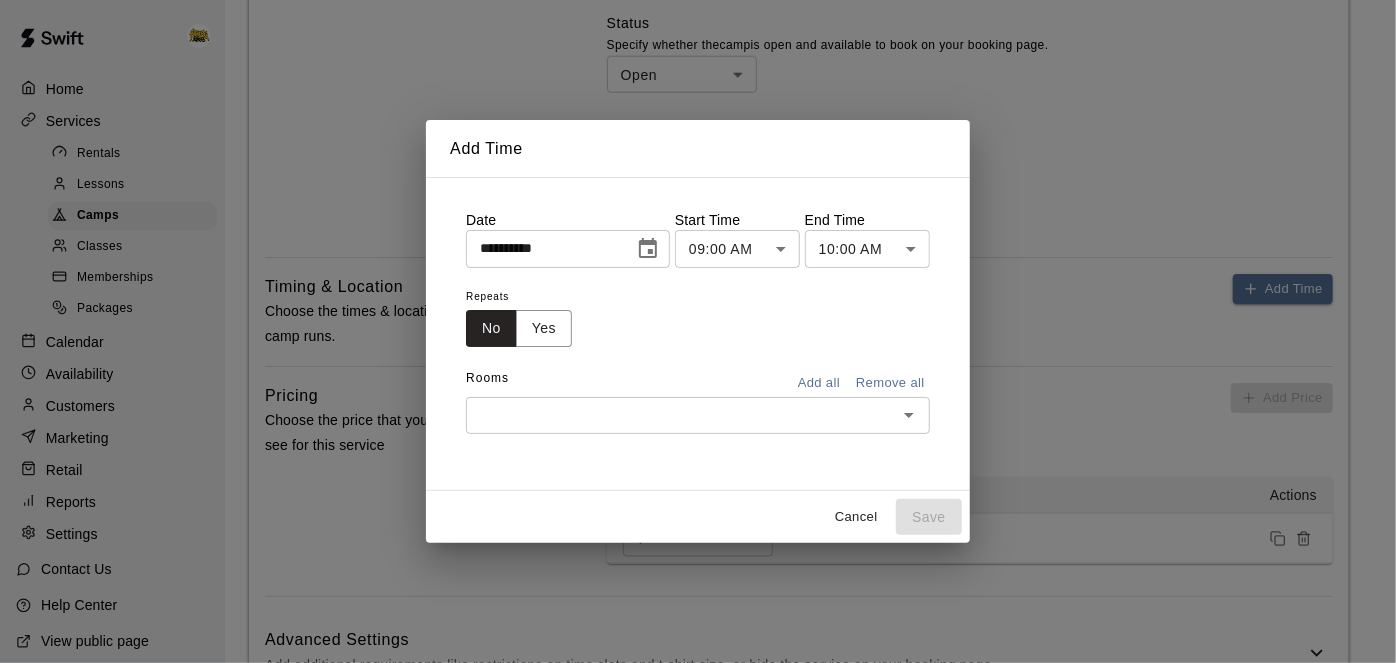 click at bounding box center (648, 249) 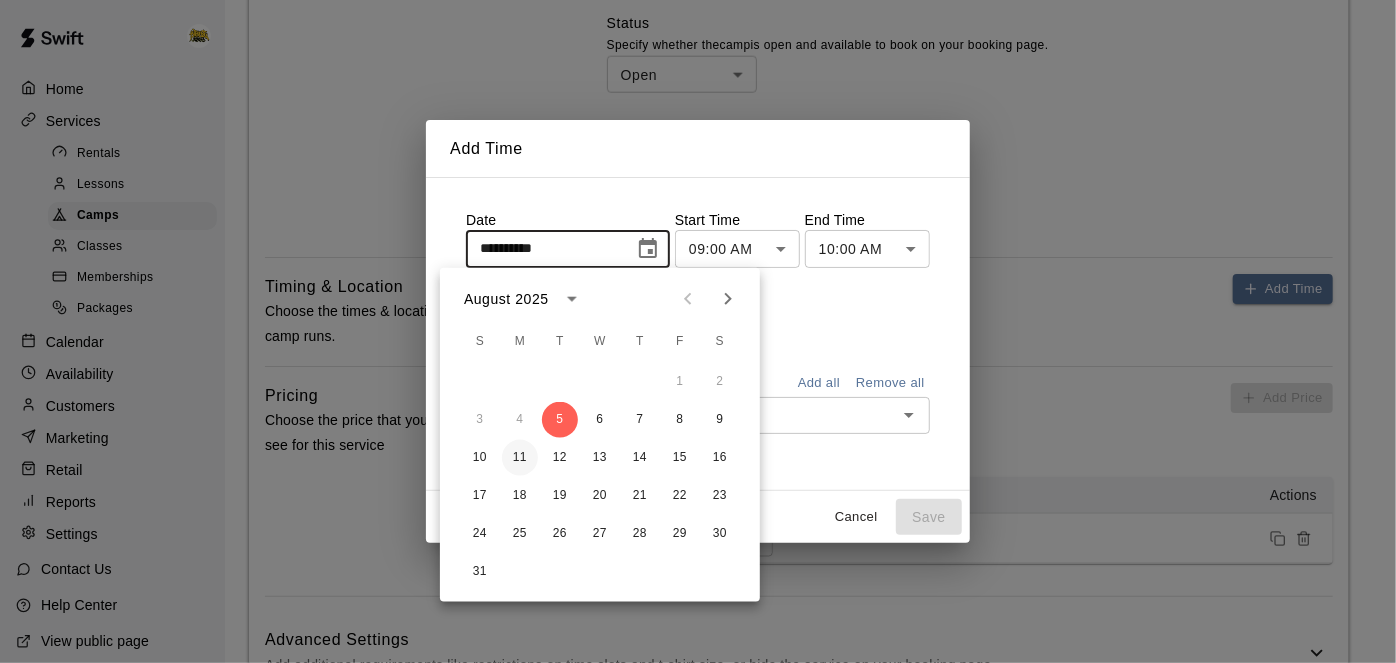 click on "11" at bounding box center (520, 458) 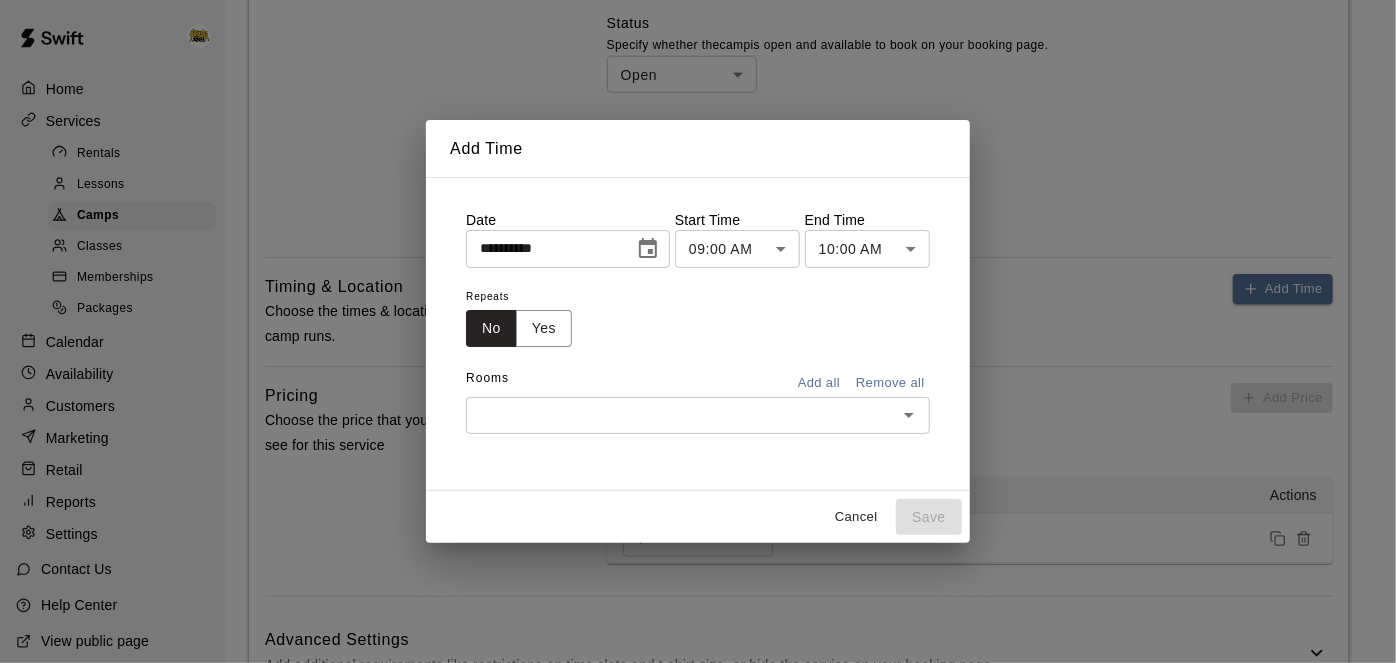 click on "**********" at bounding box center [698, -86] 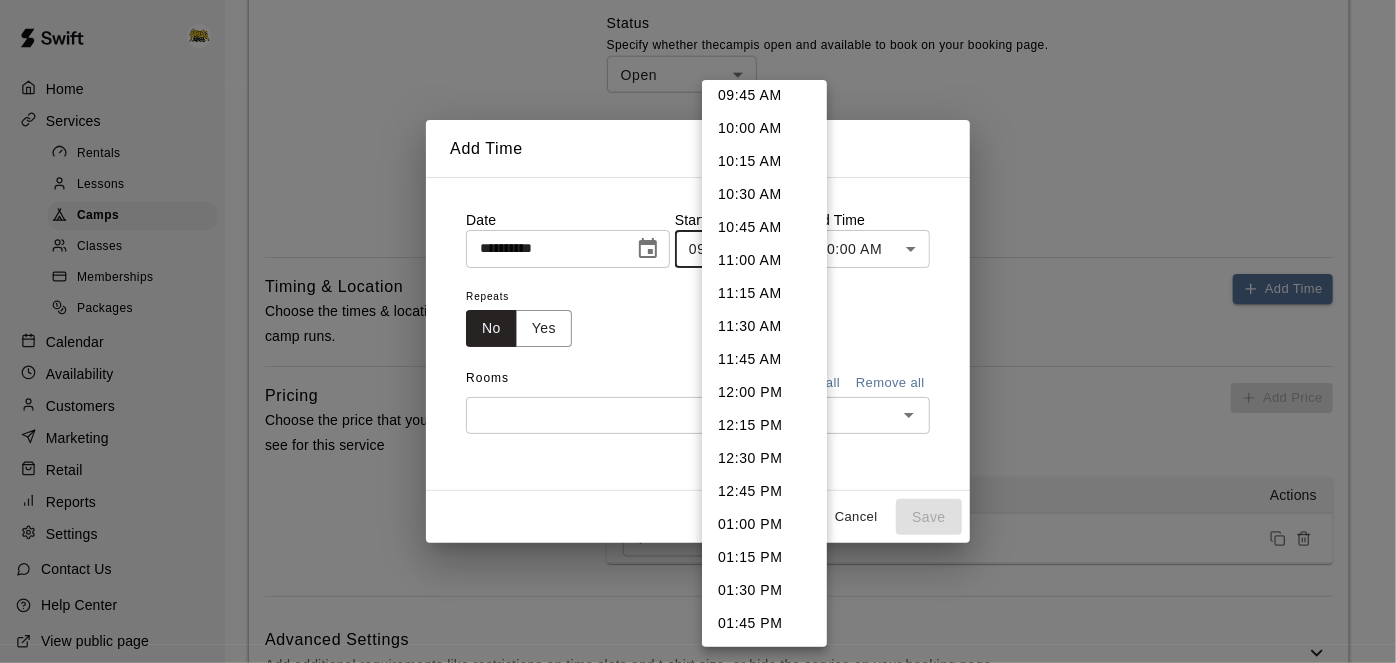 scroll, scrollTop: 1295, scrollLeft: 0, axis: vertical 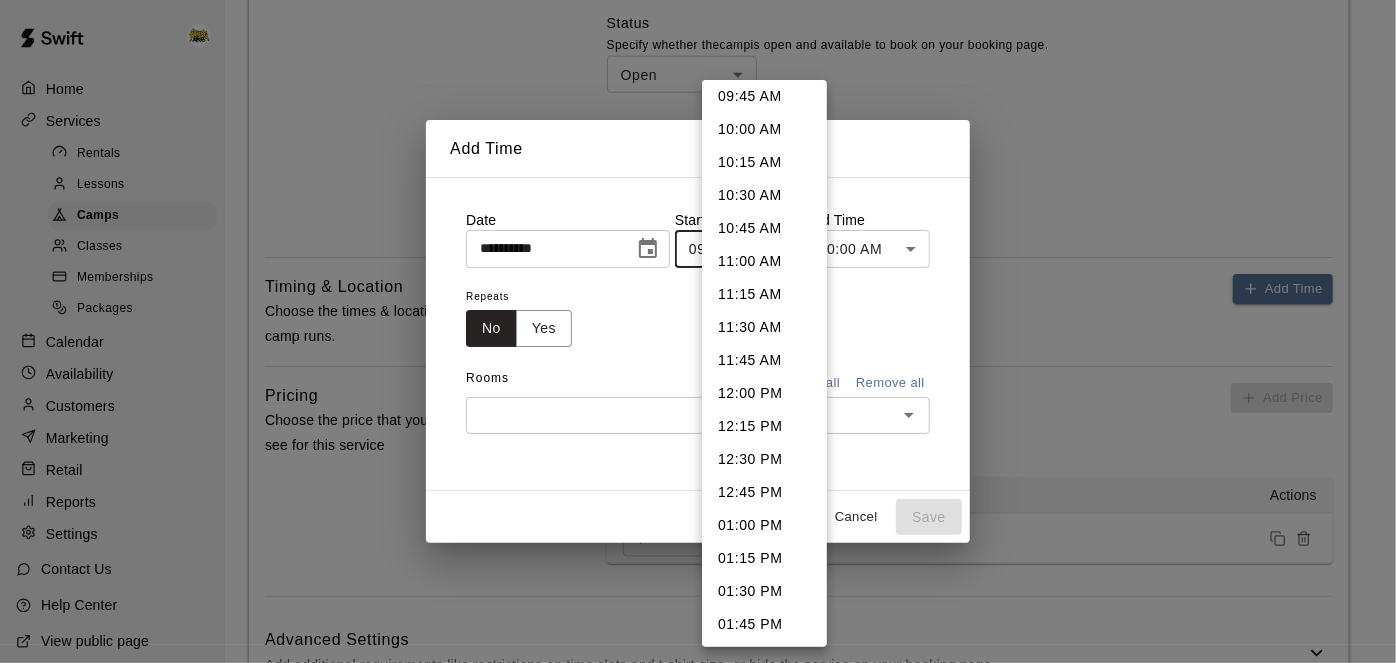 click on "01:00 PM" at bounding box center (764, 525) 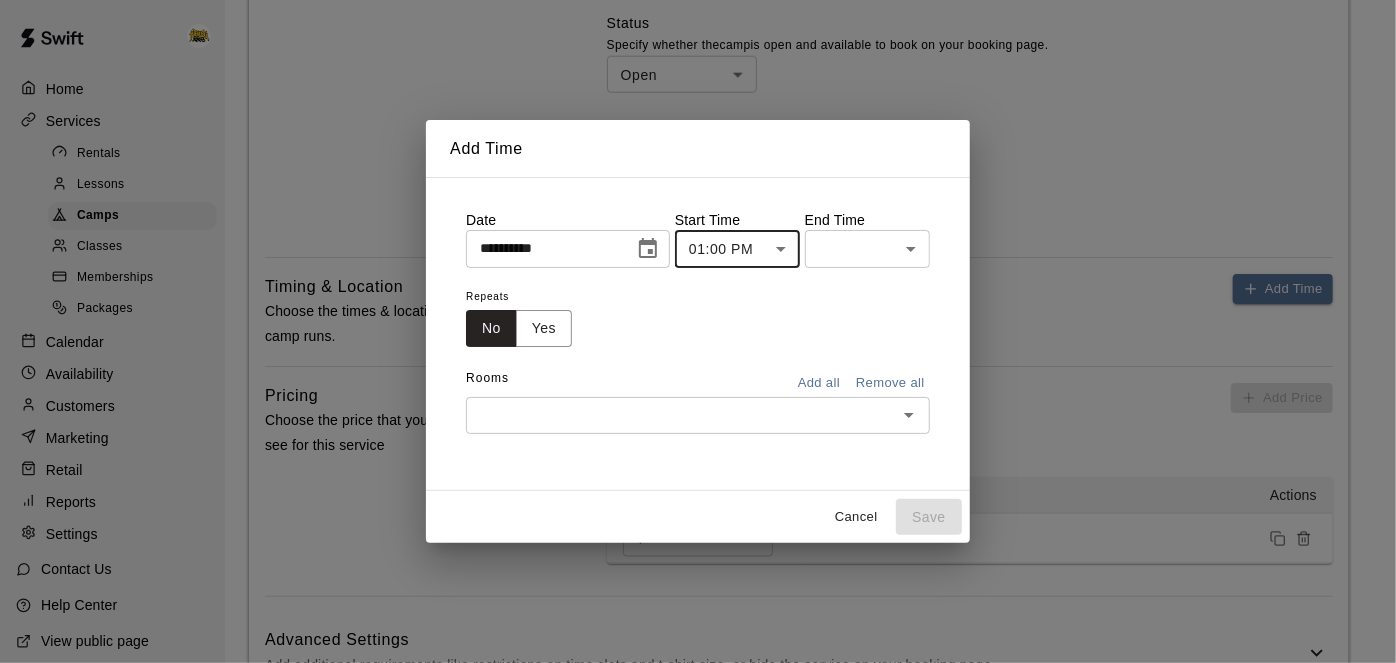 click on "**********" at bounding box center [698, -86] 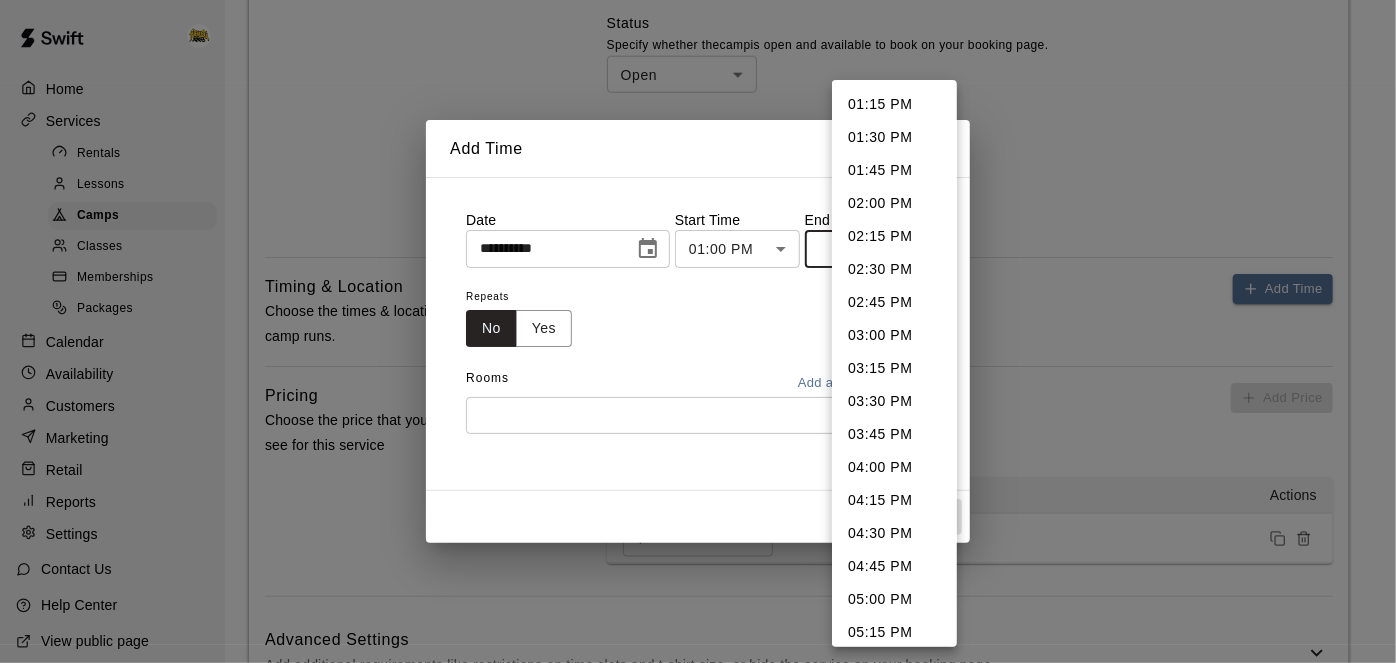 click on "03:30 PM" at bounding box center (894, 401) 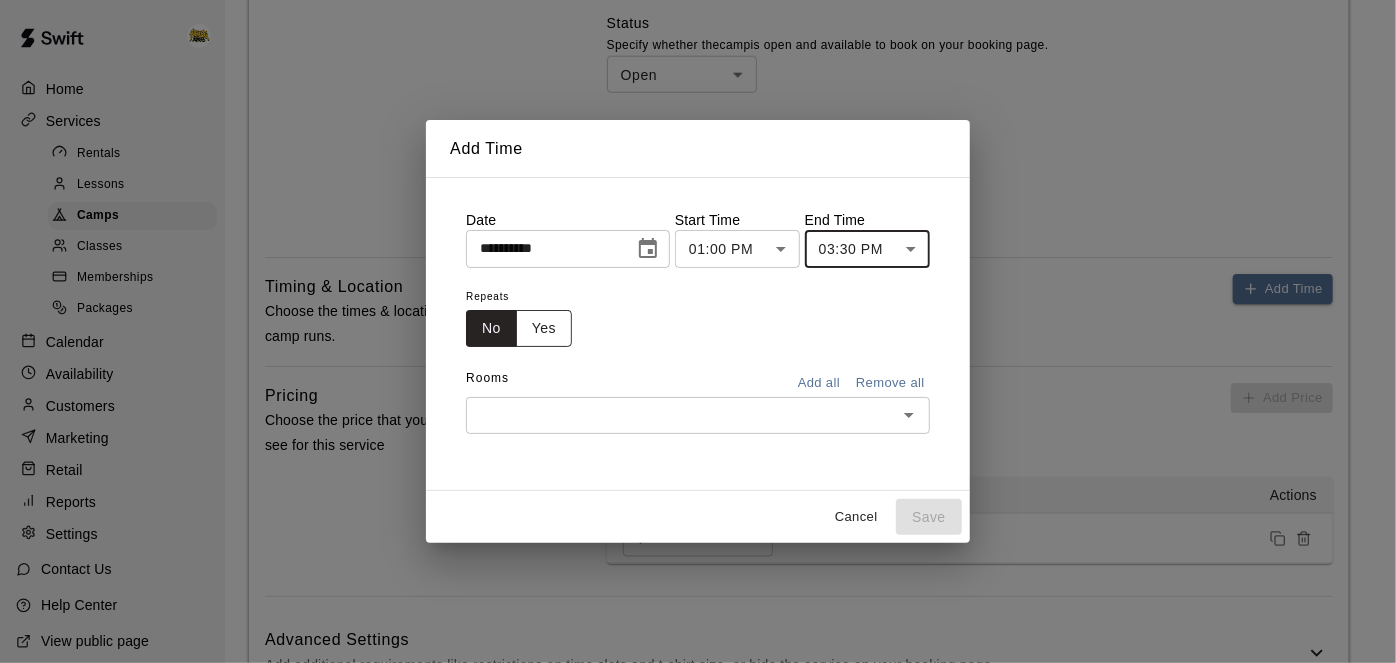click on "Yes" at bounding box center (544, 328) 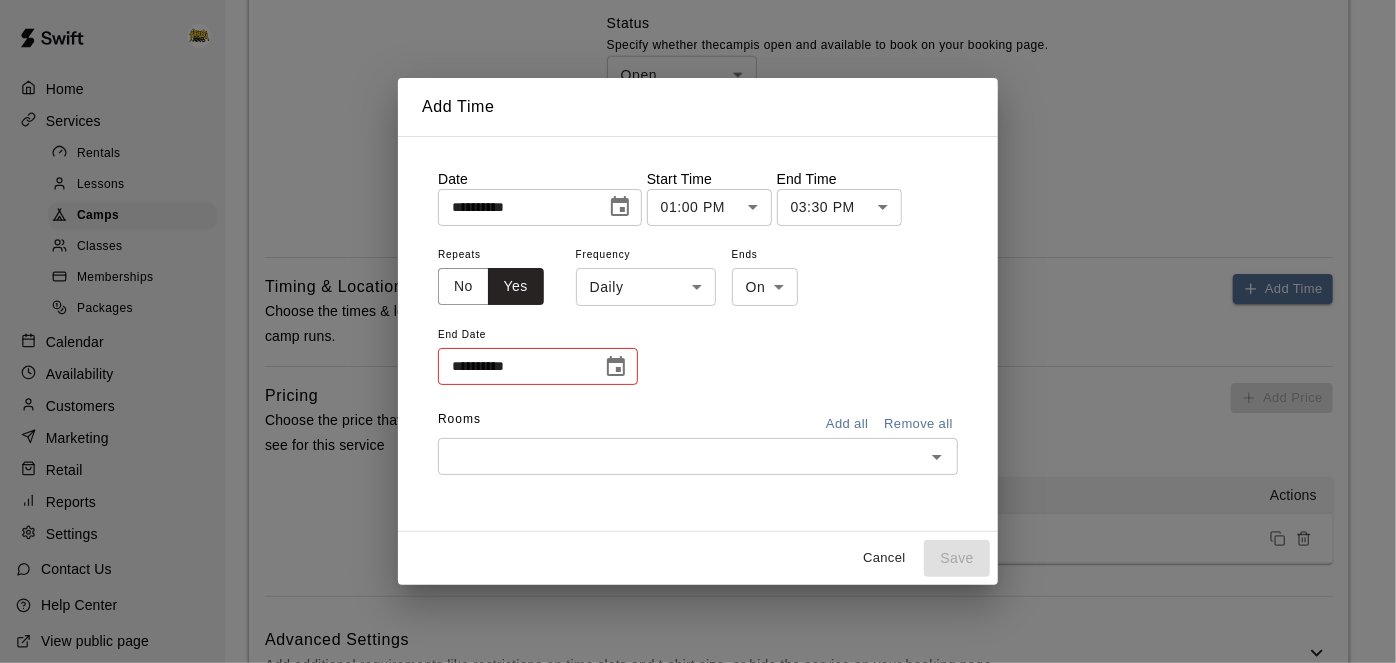 click 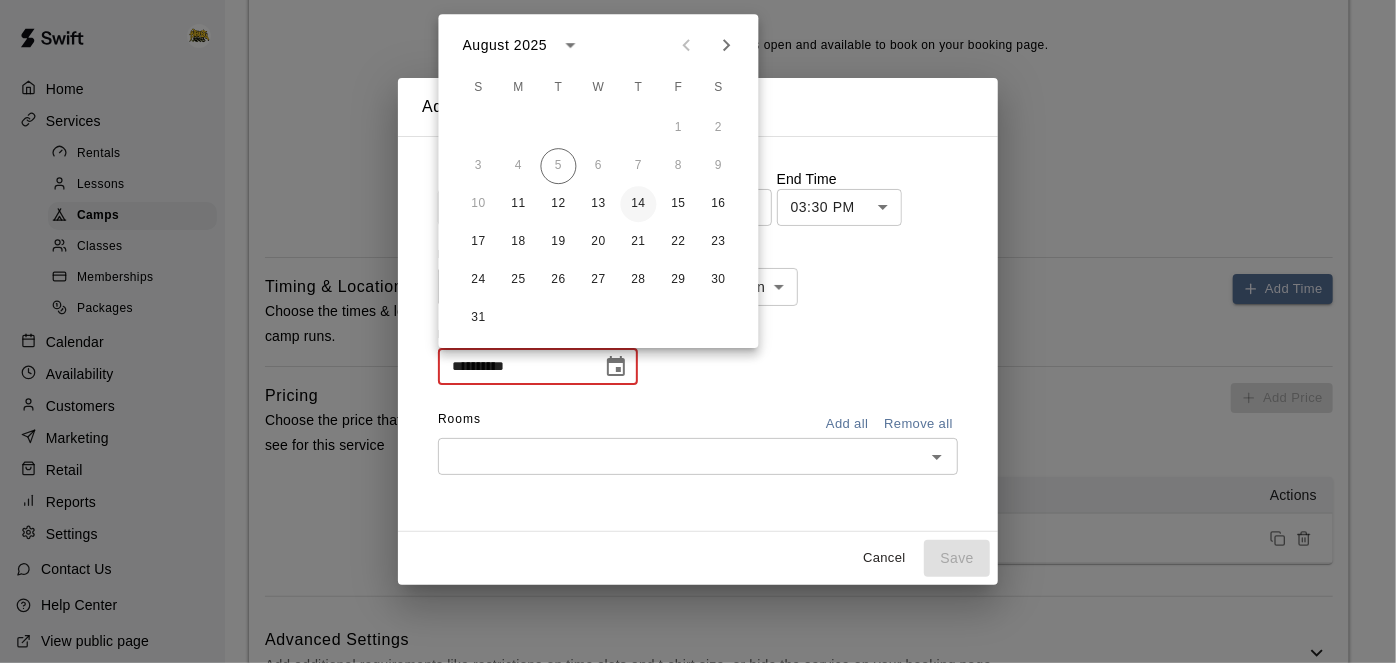 click on "14" at bounding box center (639, 205) 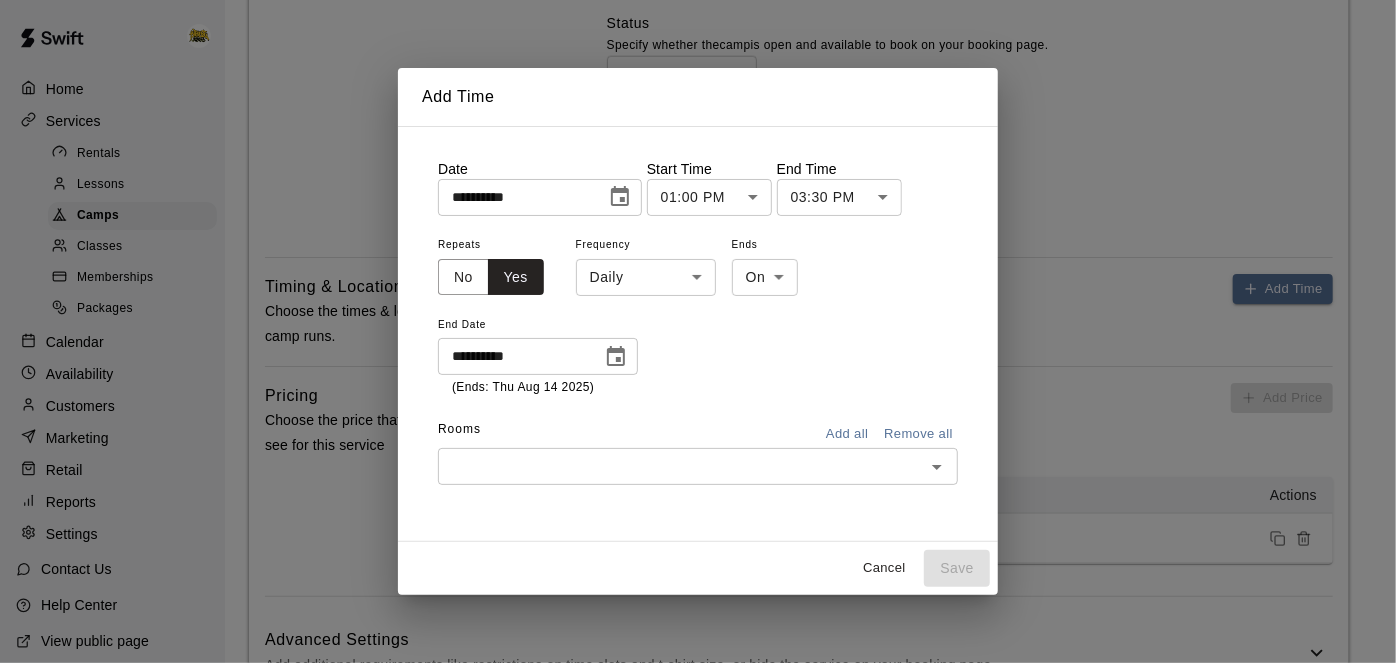 type on "**********" 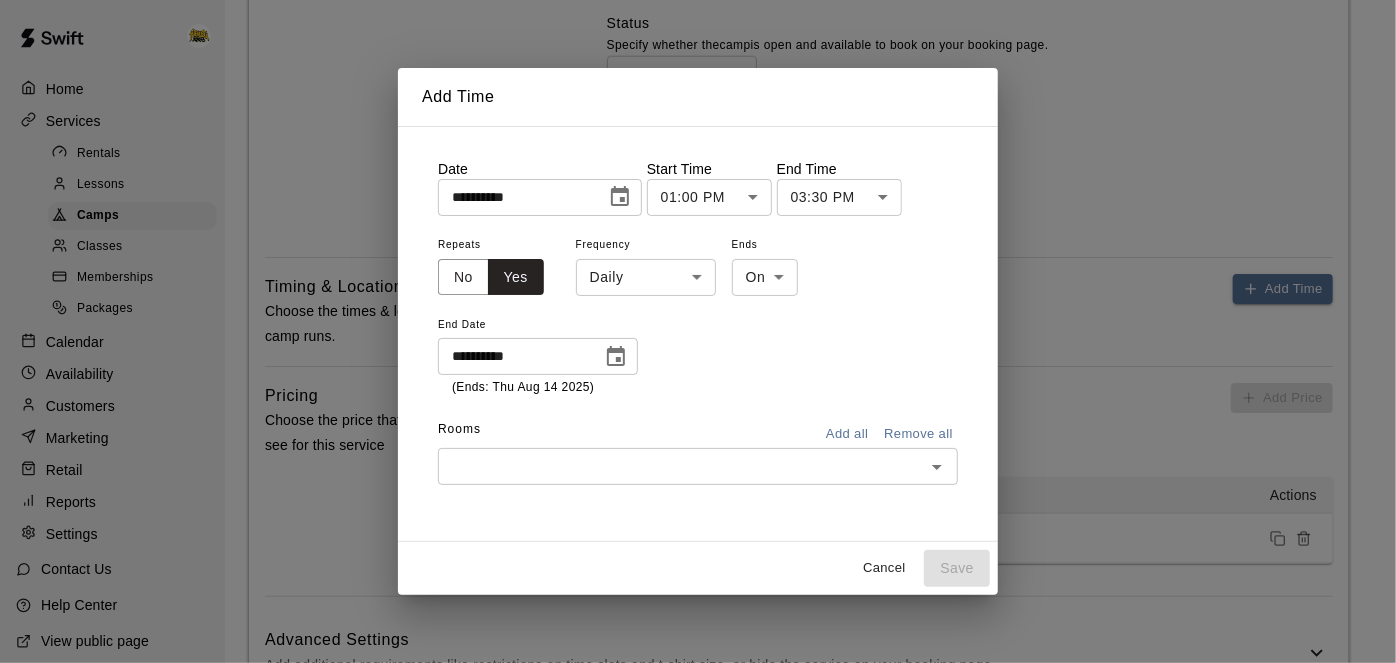 click on "Add all" at bounding box center [847, 434] 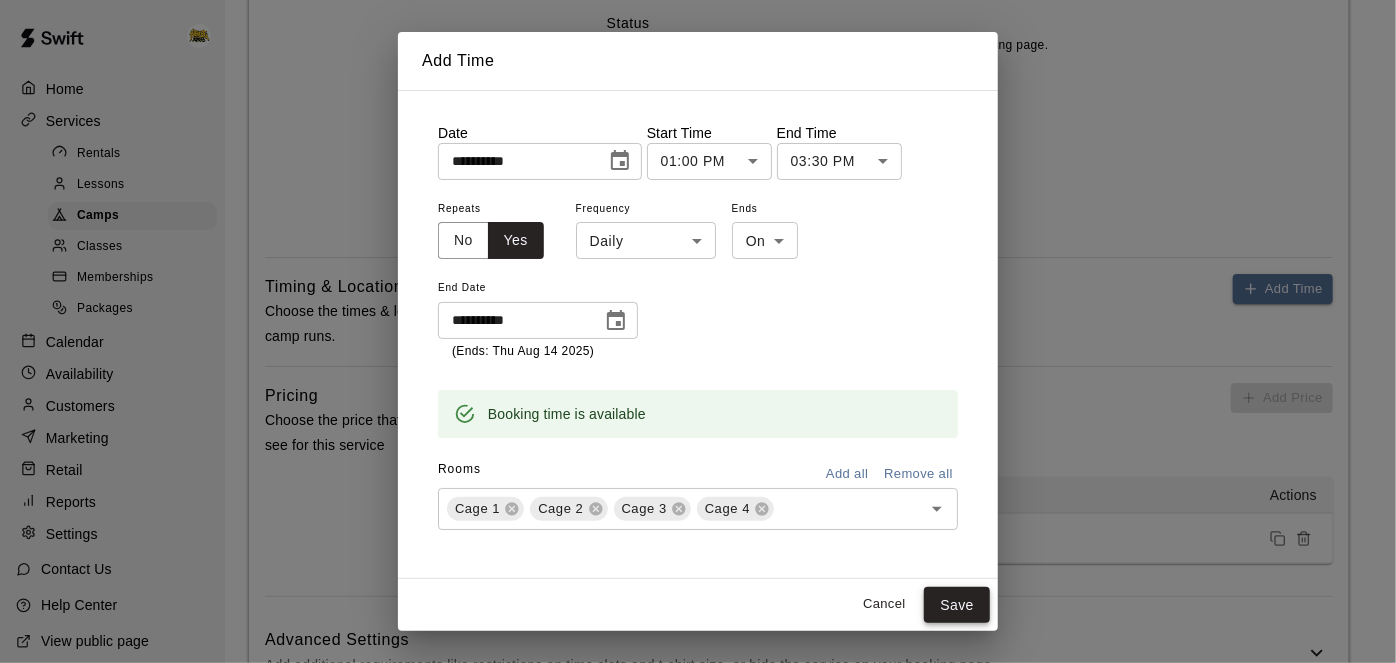 click on "Save" at bounding box center (957, 605) 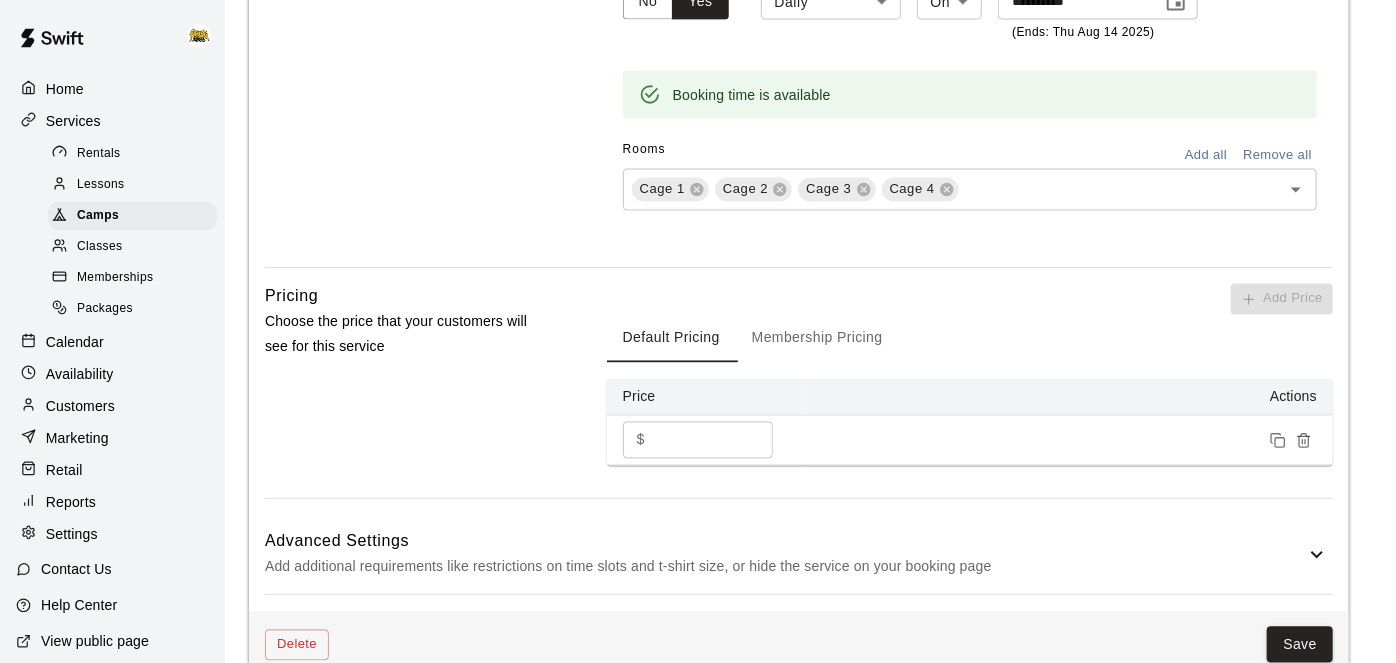 scroll, scrollTop: 1861, scrollLeft: 0, axis: vertical 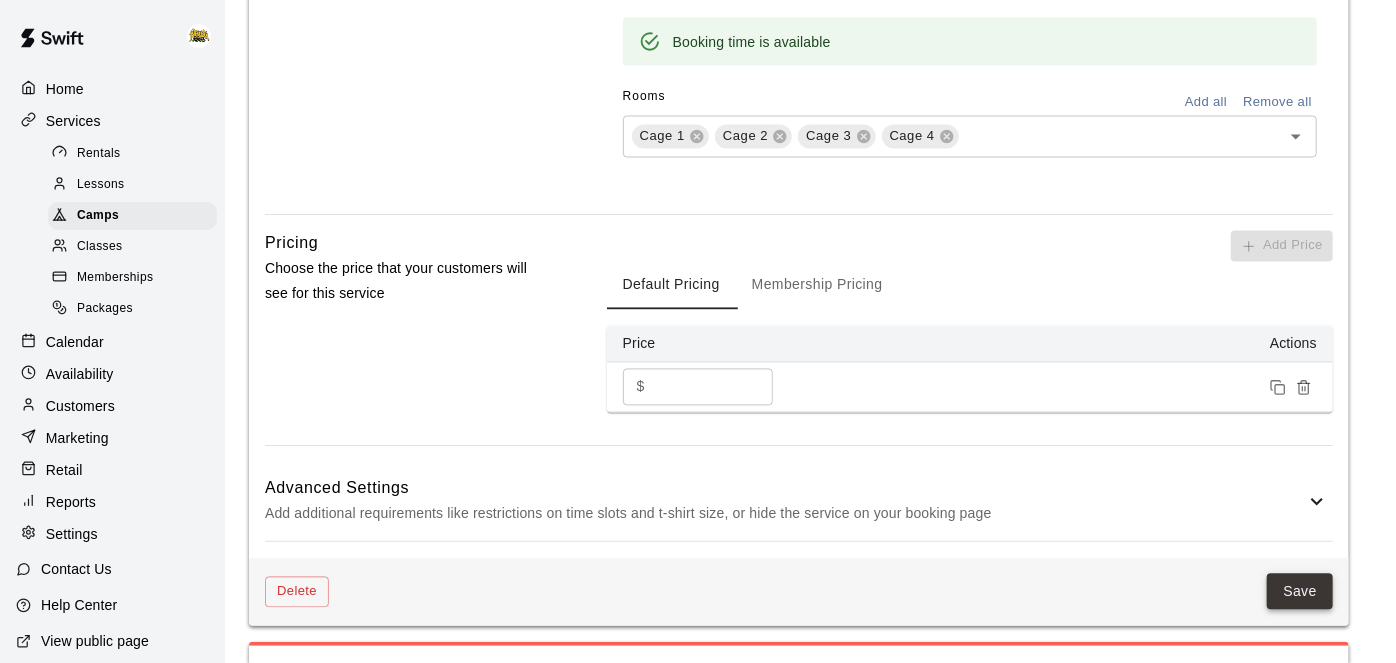 click on "Save" at bounding box center [1300, 592] 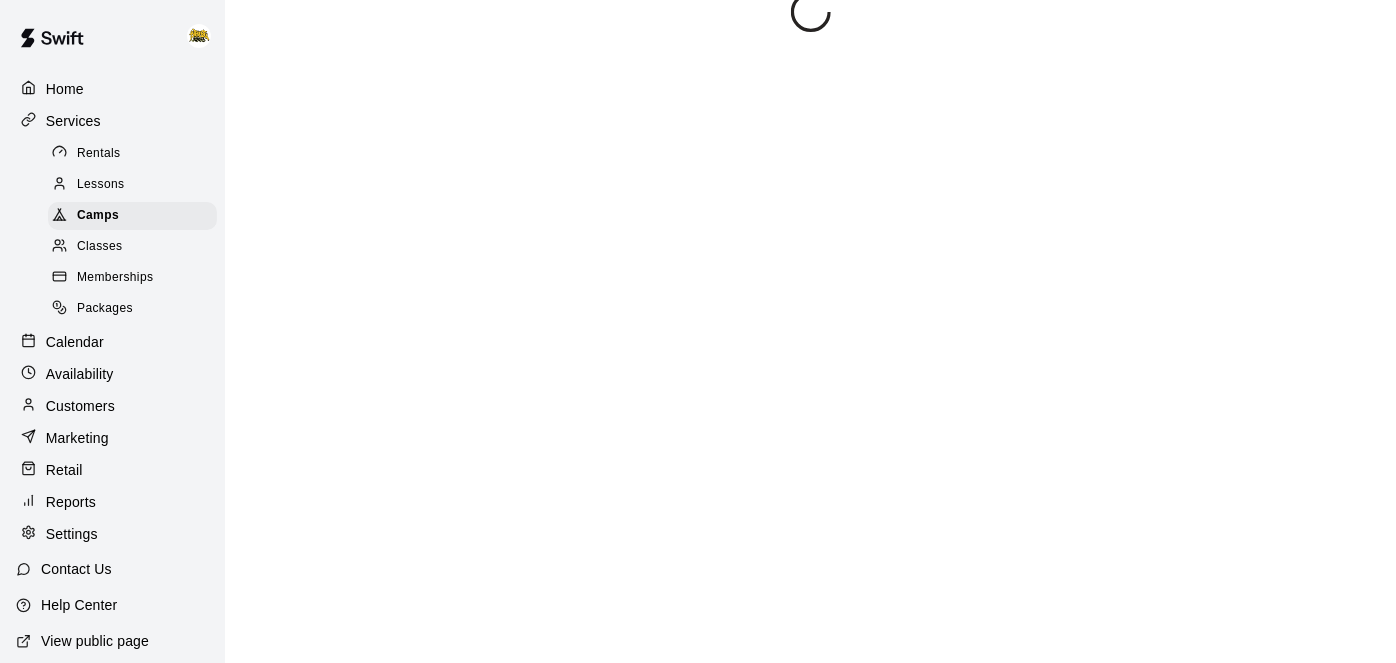 scroll, scrollTop: 0, scrollLeft: 0, axis: both 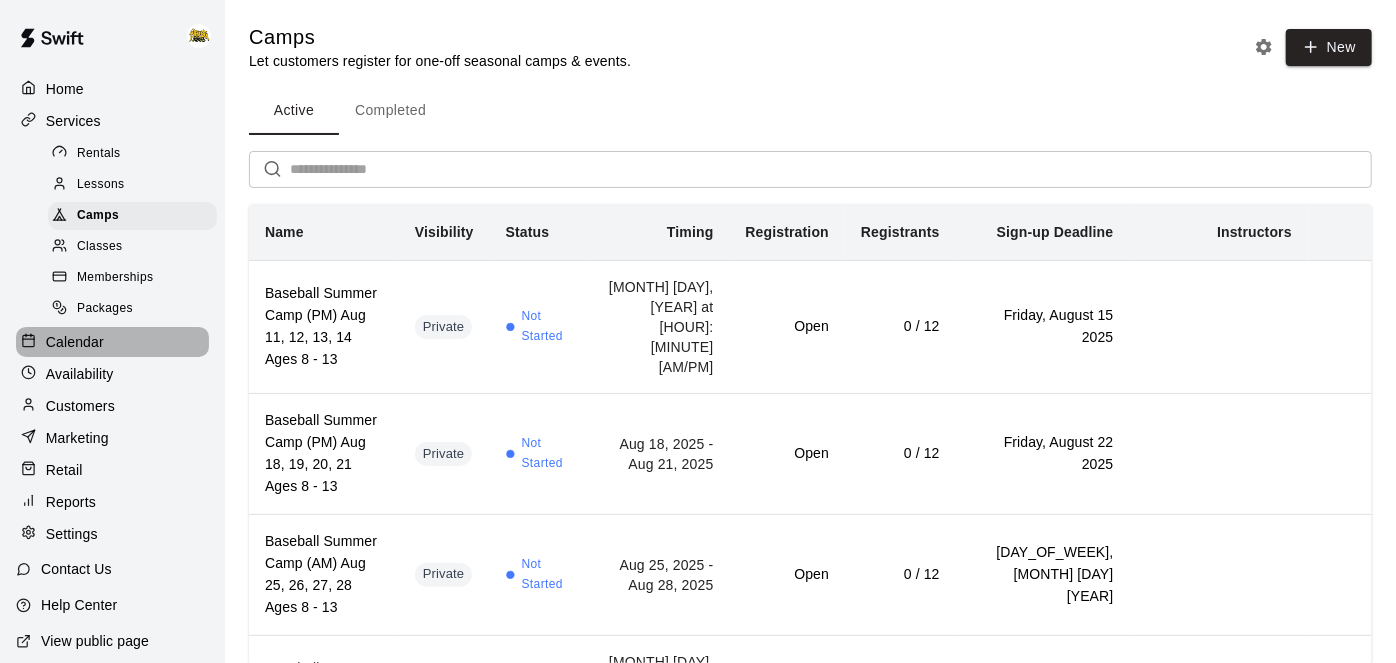 click on "Calendar" at bounding box center [75, 342] 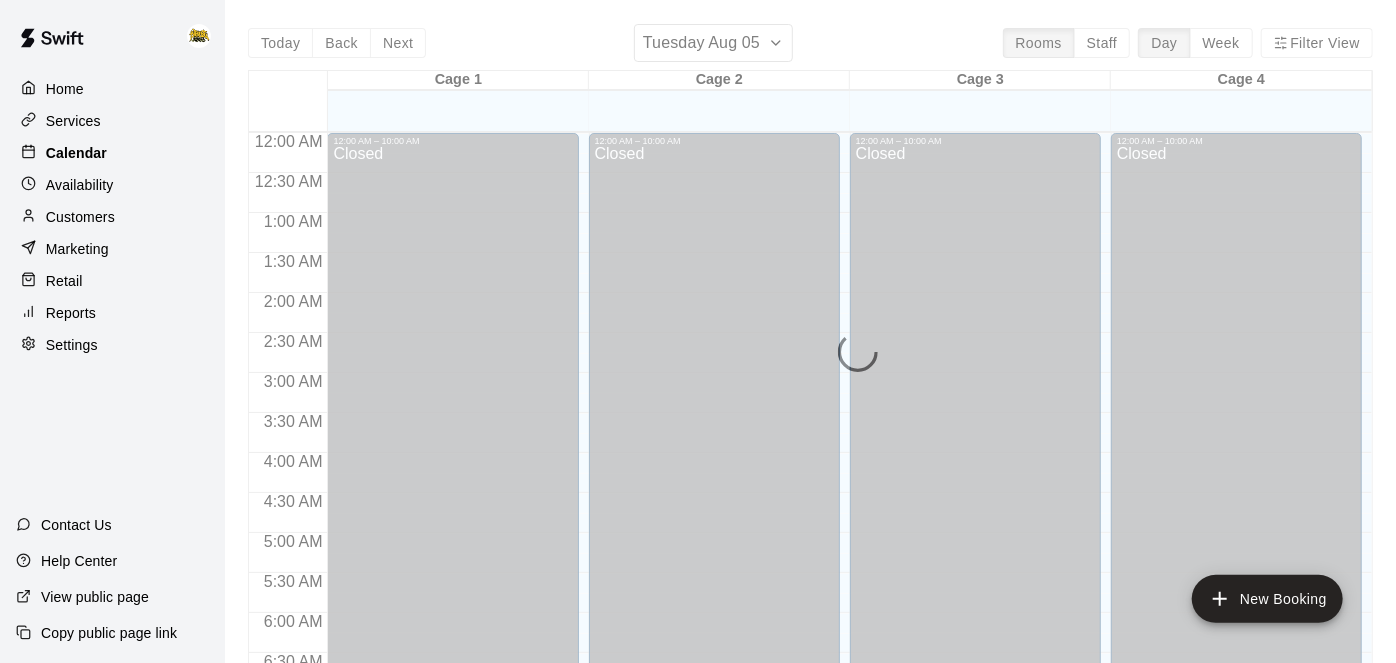 scroll, scrollTop: 933, scrollLeft: 0, axis: vertical 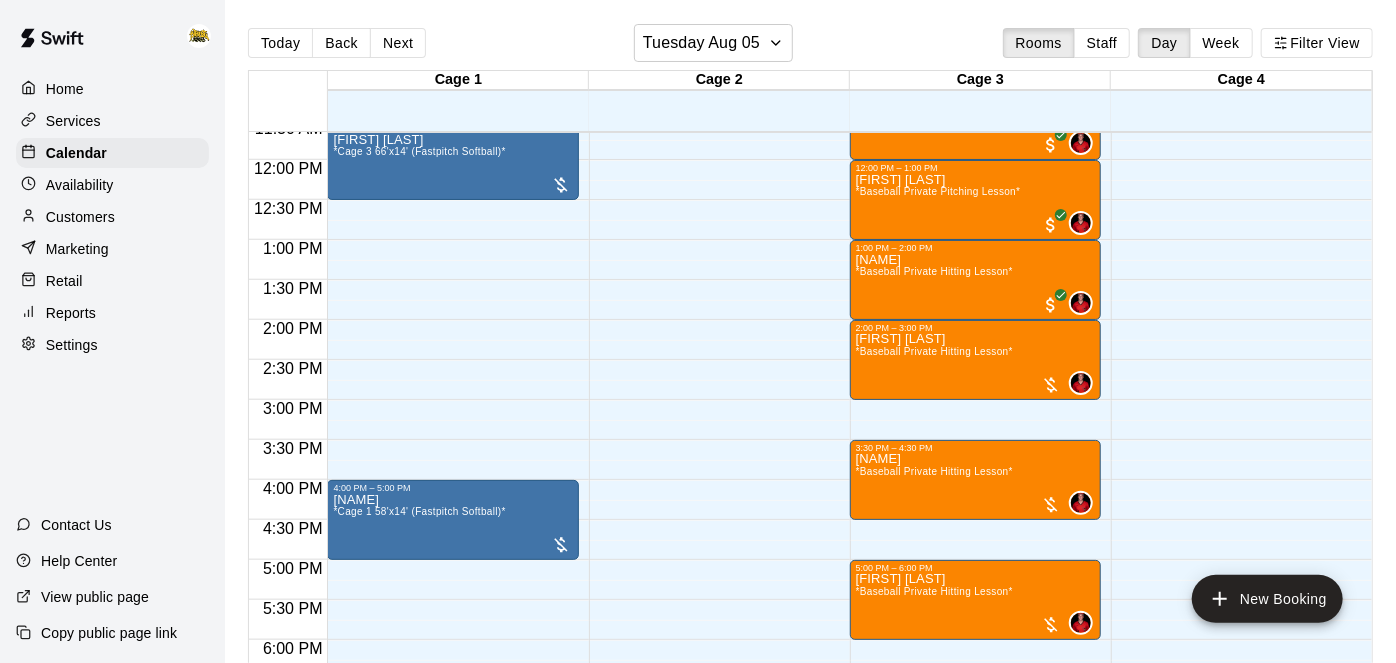 click on "Today Back Next [DAY_OF_WEEK] [MONTH] [DAY] Rooms Staff Day Week Filter View Cage 1  [DAY] [DAY_OF_WEEK] Cage 2  [DAY] [DAY_OF_WEEK] Cage 3  [DAY] [DAY_OF_WEEK] Cage 4  [DAY] [DAY_OF_WEEK] 12:00 AM 12:30 AM 1:00 AM 1:30 AM 2:00 AM 2:30 AM 3:00 AM 3:30 AM 4:00 AM 4:30 AM 5:00 AM 5:30 AM 6:00 AM 6:30 AM 7:00 AM 7:30 AM 8:00 AM 8:30 AM 9:00 AM 9:30 AM 10:00 AM 10:30 AM 11:00 AM 11:30 AM 12:00 PM 12:30 PM 1:00 PM 1:30 PM 2:00 PM 2:30 PM 3:00 PM 3:30 PM 4:00 PM 4:30 PM 5:00 PM 5:30 PM 6:00 PM 6:30 PM 7:00 PM 7:30 PM 8:00 PM 8:30 PM 9:00 PM 9:30 PM 10:00 PM 10:30 PM 11:00 PM 11:30 PM 12:00 AM – 10:00 AM Closed 11:30 AM – 12:30 PM [NAME] *Cage 3 66'x14' (Fastpitch Softball)* 4:00 PM – 5:00 PM [NAME] *Cage 1 58'x14' (Fastpitch Softball)* 10:00 PM – 11:59 PM Closed 12:00 AM – 10:00 AM Closed 10:00 PM – 11:59 PM Closed 12:00 AM – 10:00 AM Closed 10:00 AM – 11:00 AM [NAME] *Baseball Private Hitting Lesson* 0 11:00 AM – 12:00 PM [NAME] *Baseball Private Hitting Lesson* 0 12:00 PM – 1:00 PM [NAME] 0 1:00 PM – 2:00 PM 0 0 0 0" at bounding box center (810, 347) 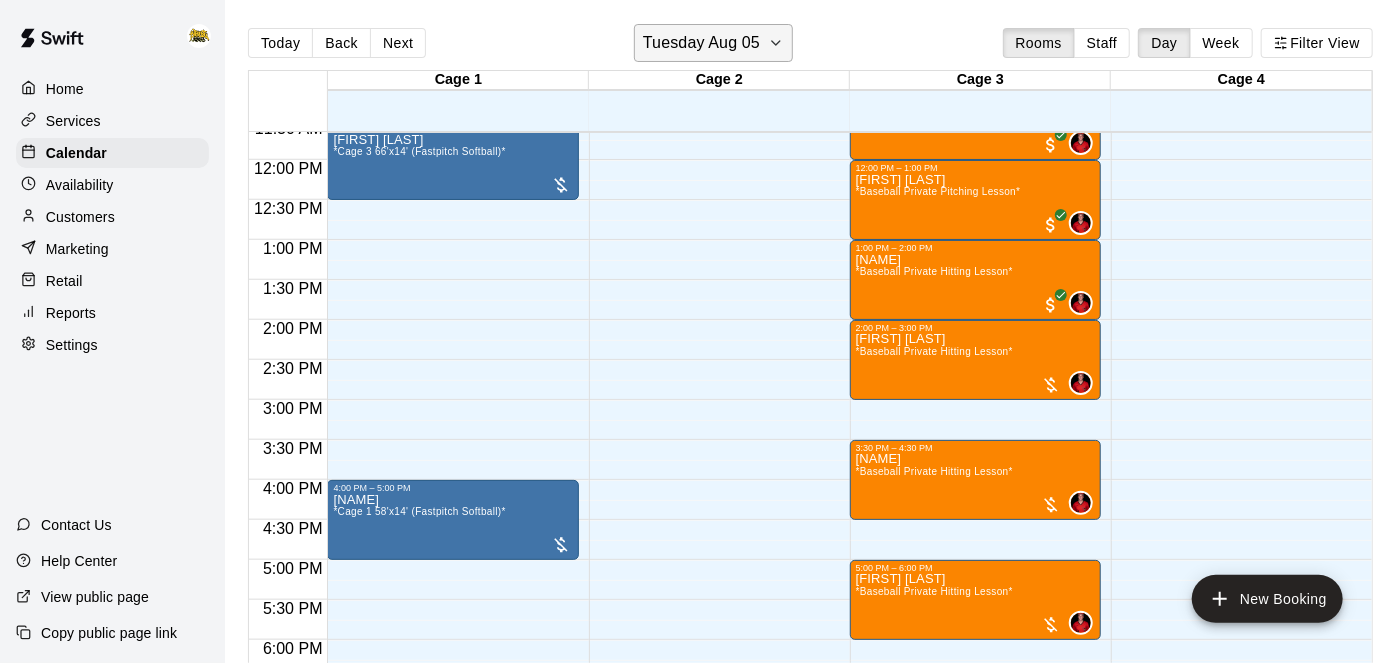 click on "Tuesday Aug 05" at bounding box center (701, 43) 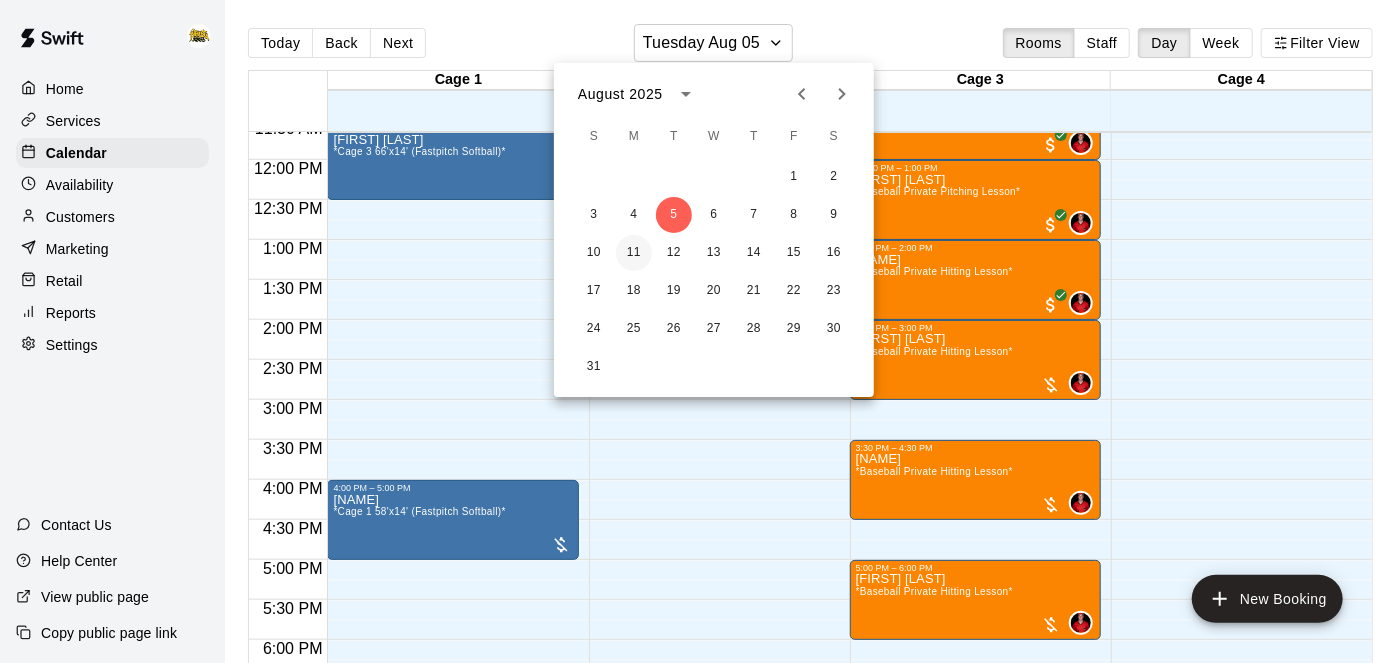 click on "11" at bounding box center [634, 253] 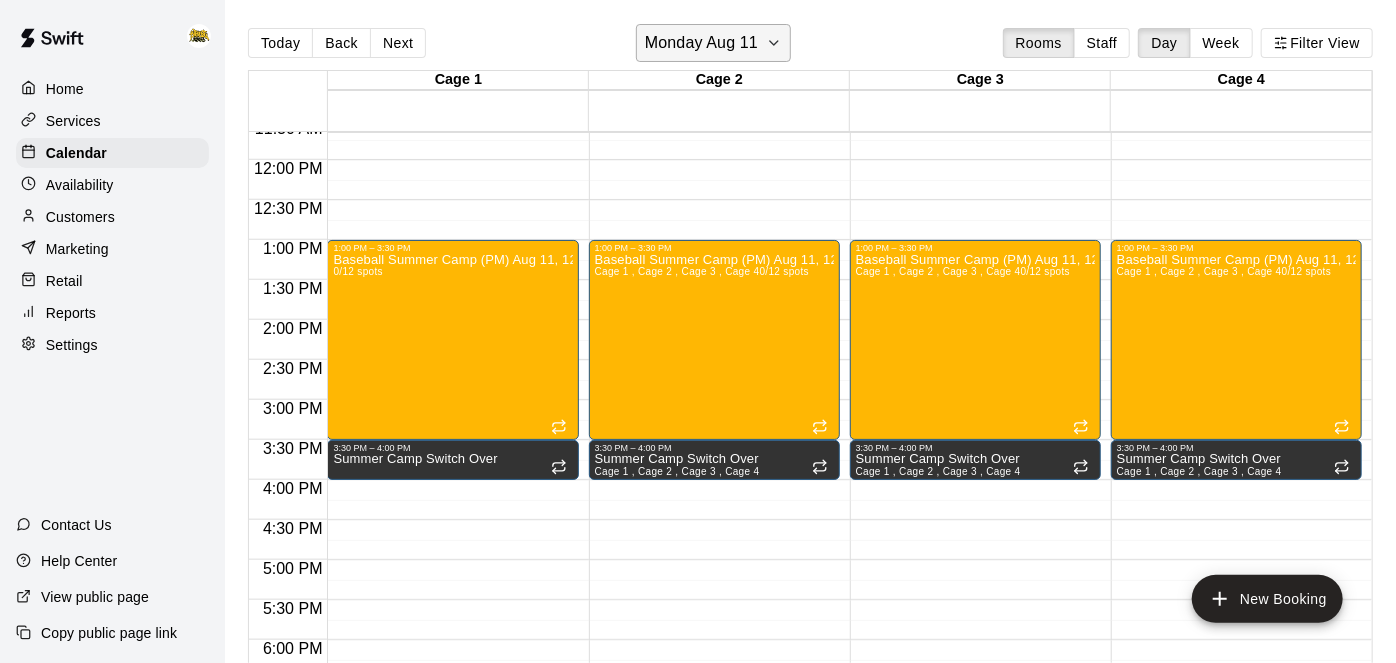 click on "Monday Aug 11" at bounding box center [713, 43] 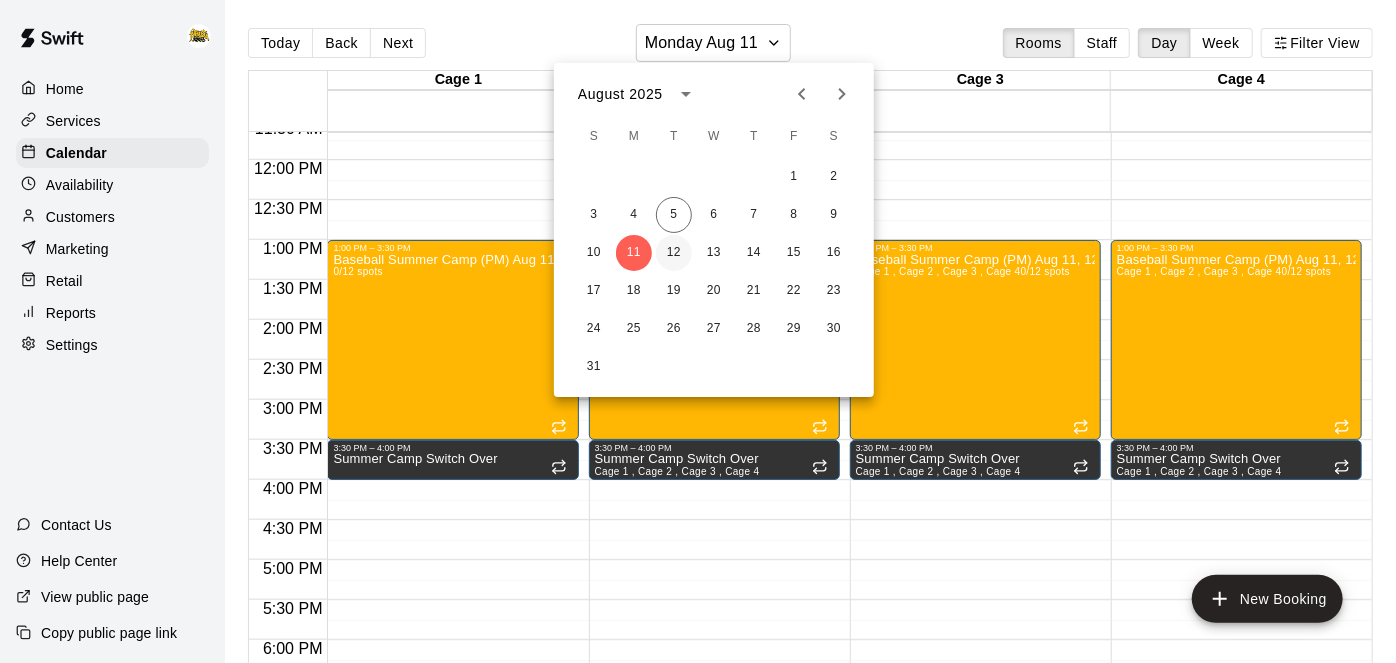 click on "12" at bounding box center (674, 253) 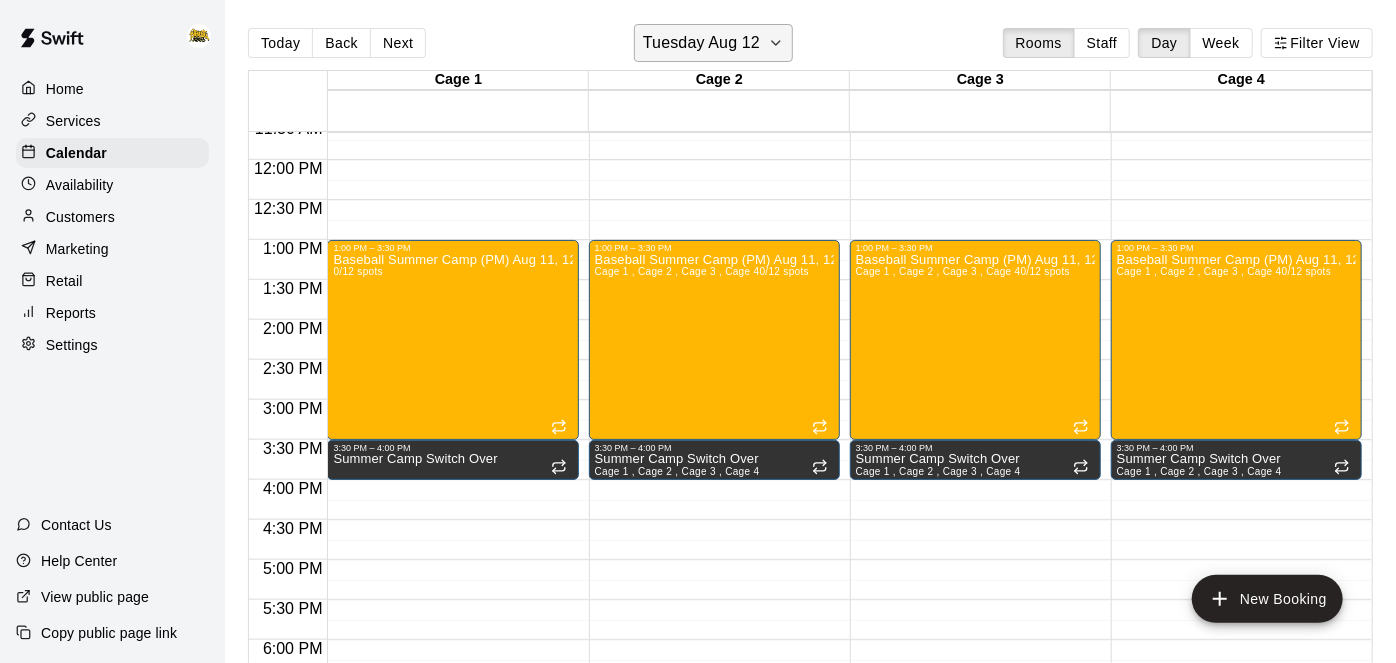 click 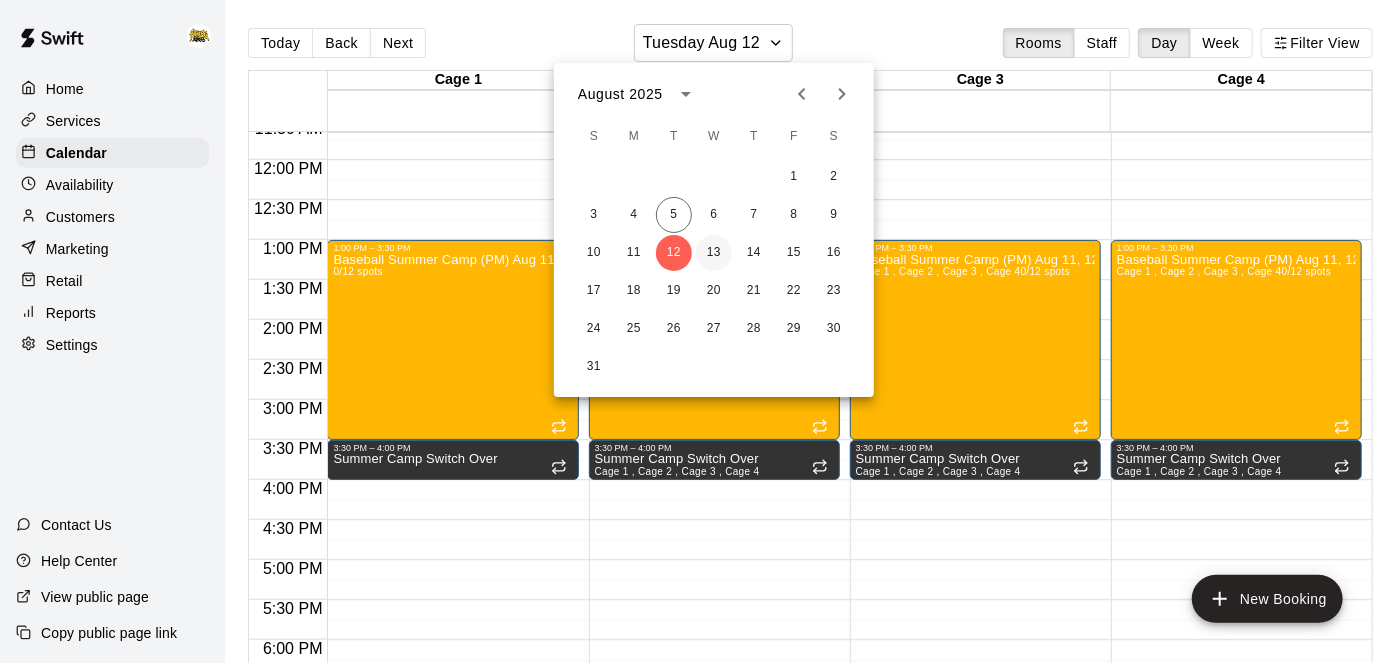 click on "13" at bounding box center [714, 253] 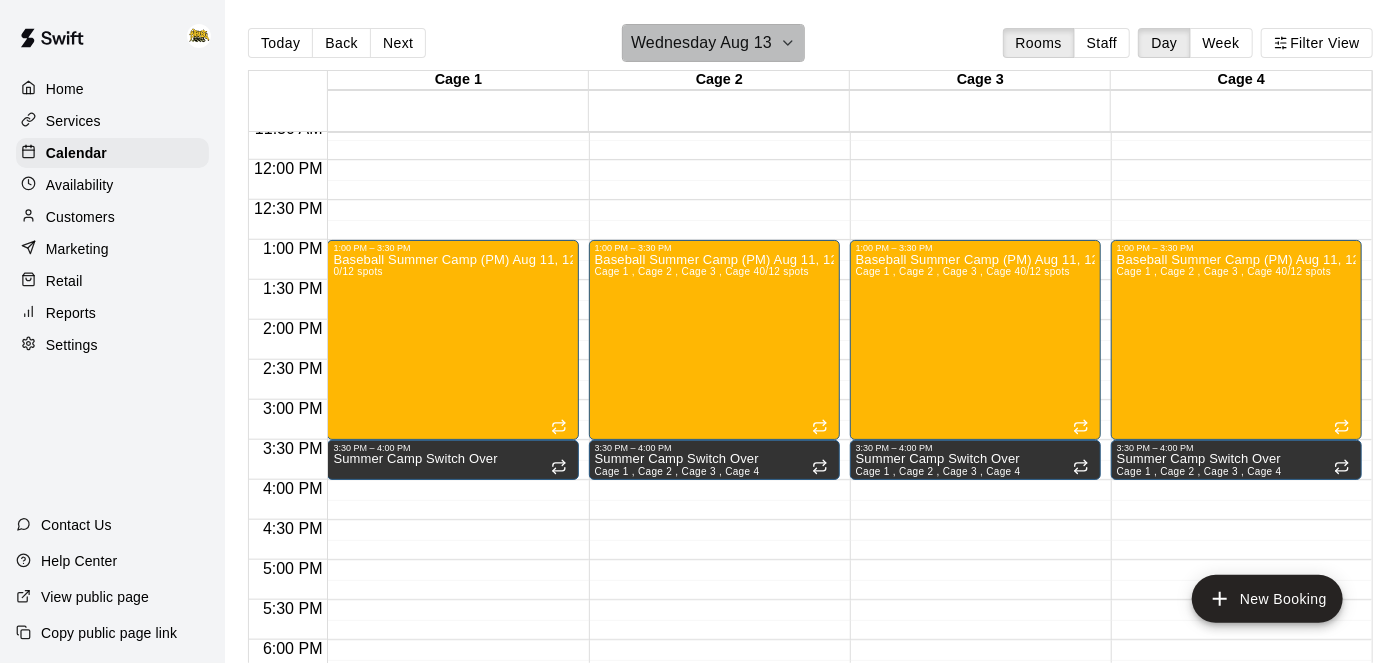 click 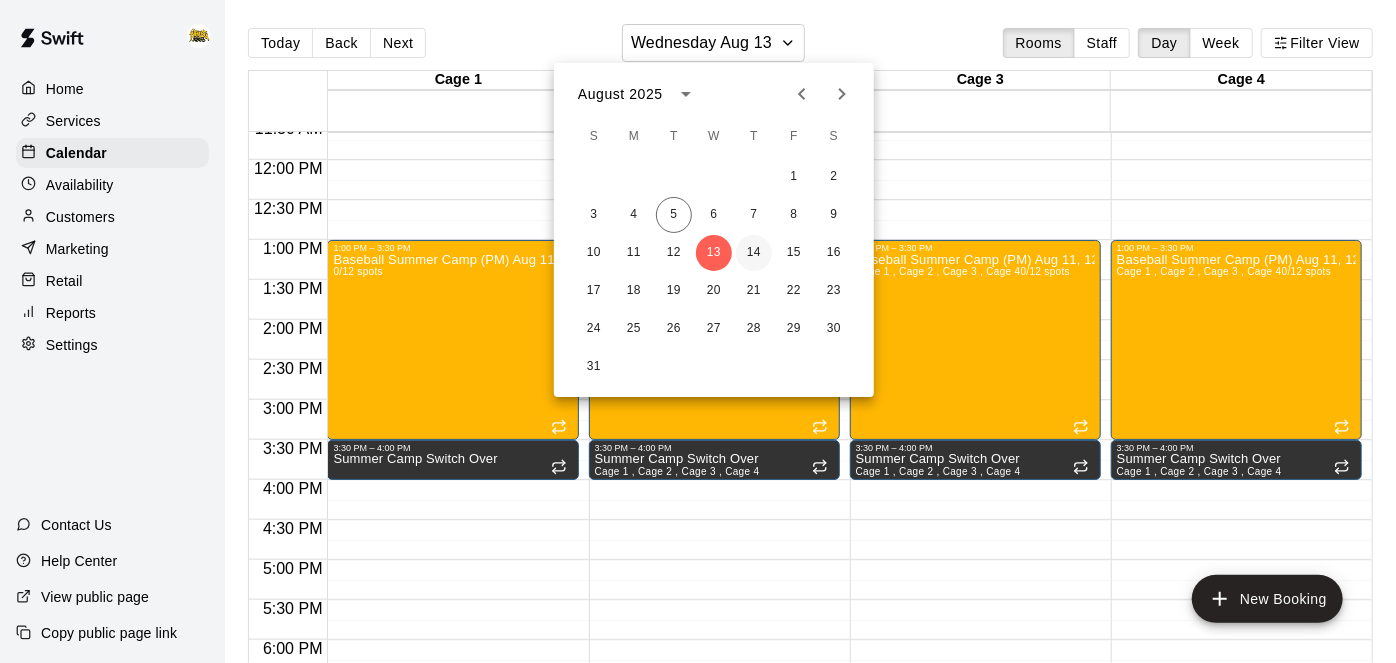 click on "14" at bounding box center [754, 253] 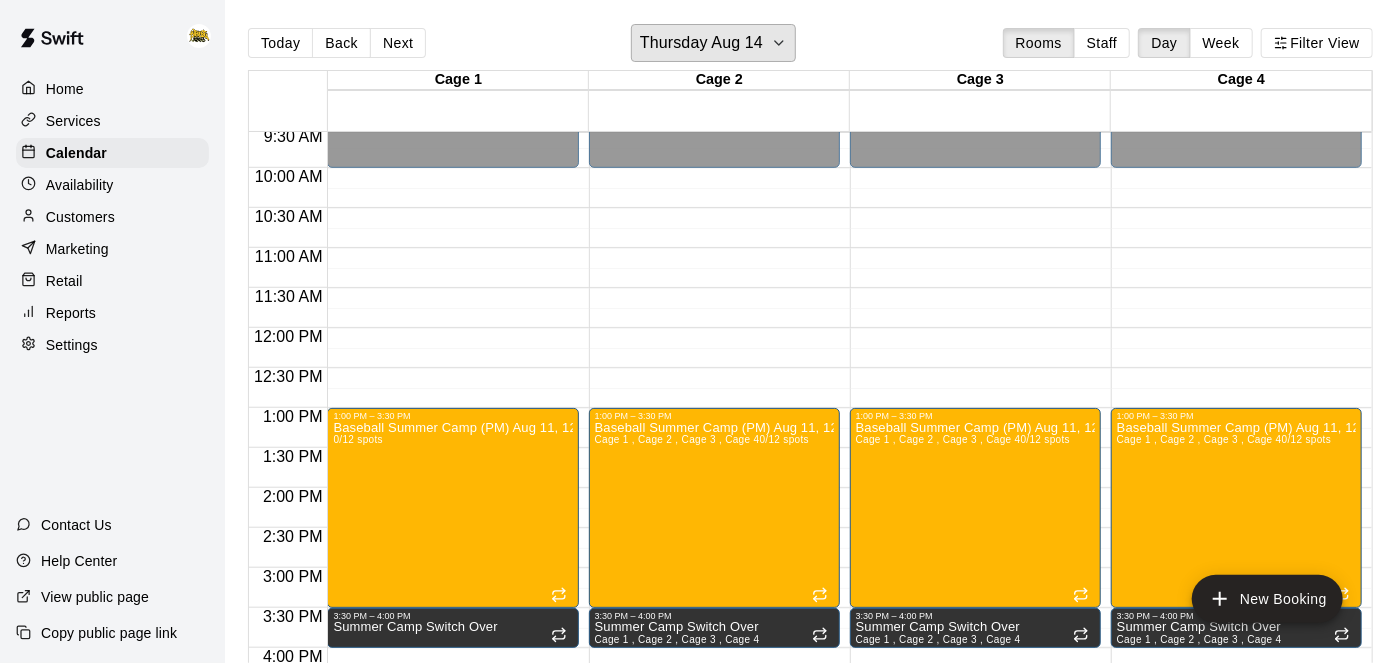 scroll, scrollTop: 760, scrollLeft: 0, axis: vertical 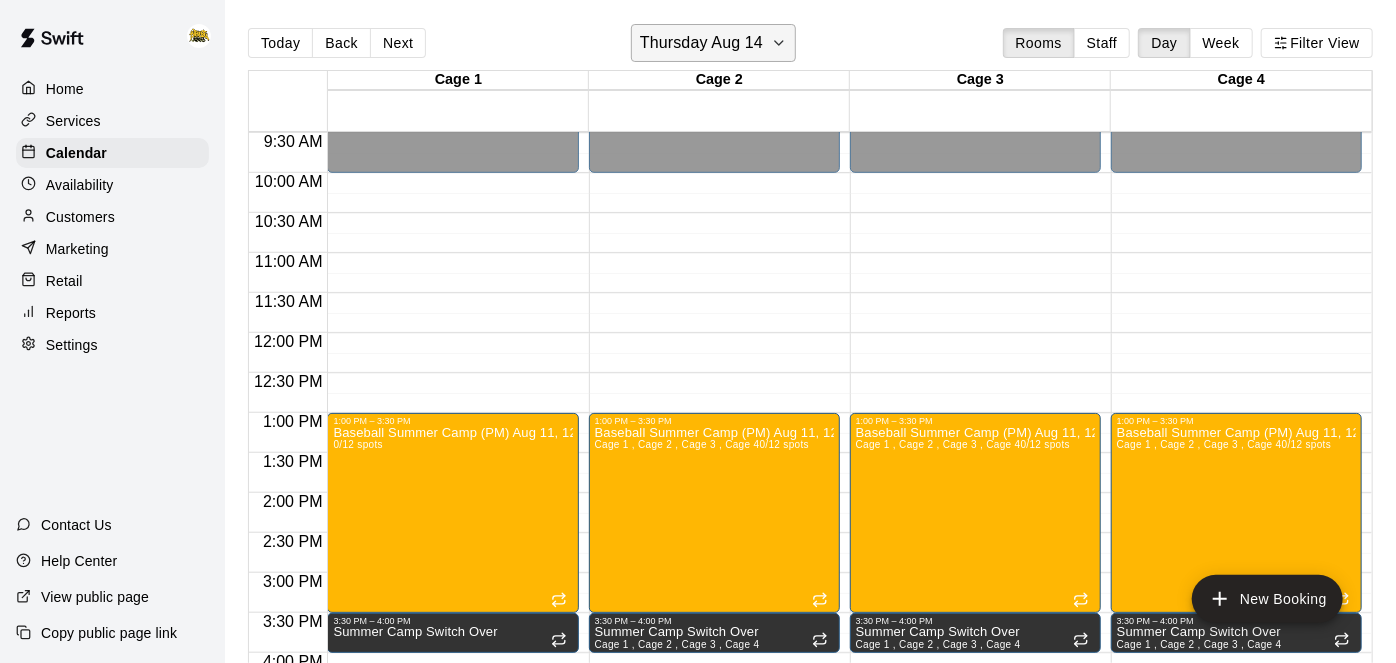 click 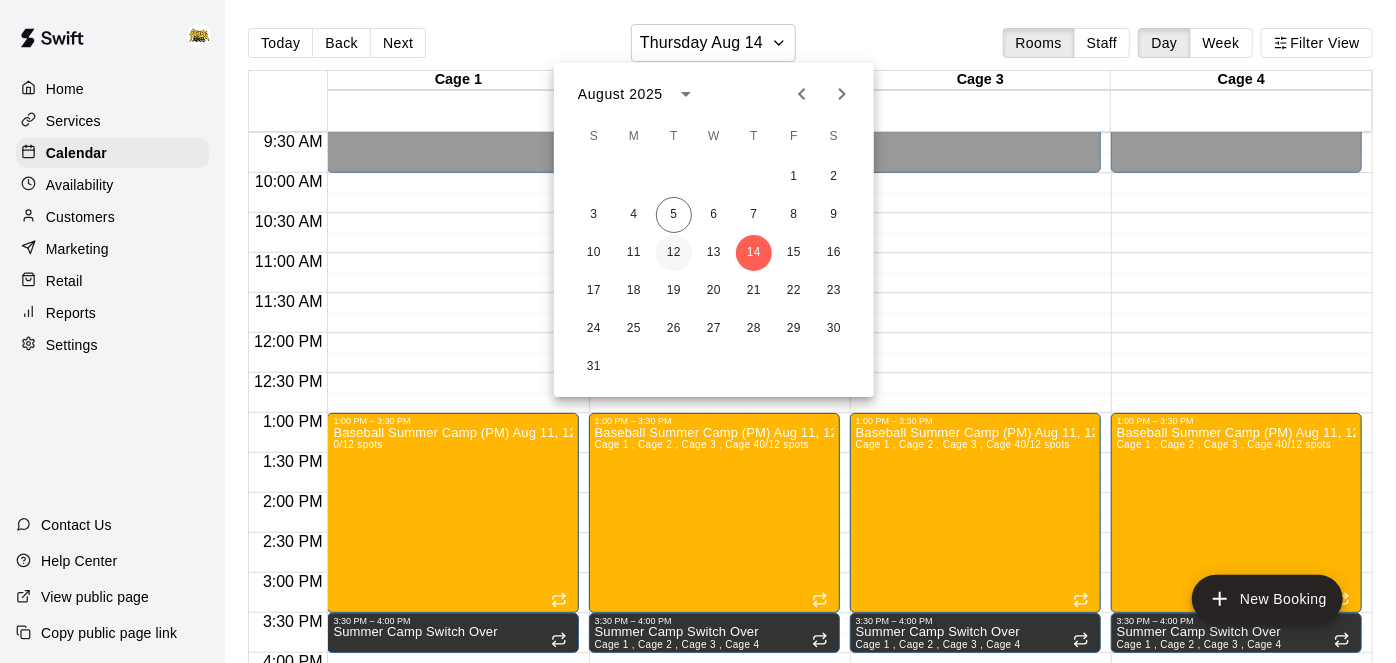 click on "12" at bounding box center (674, 253) 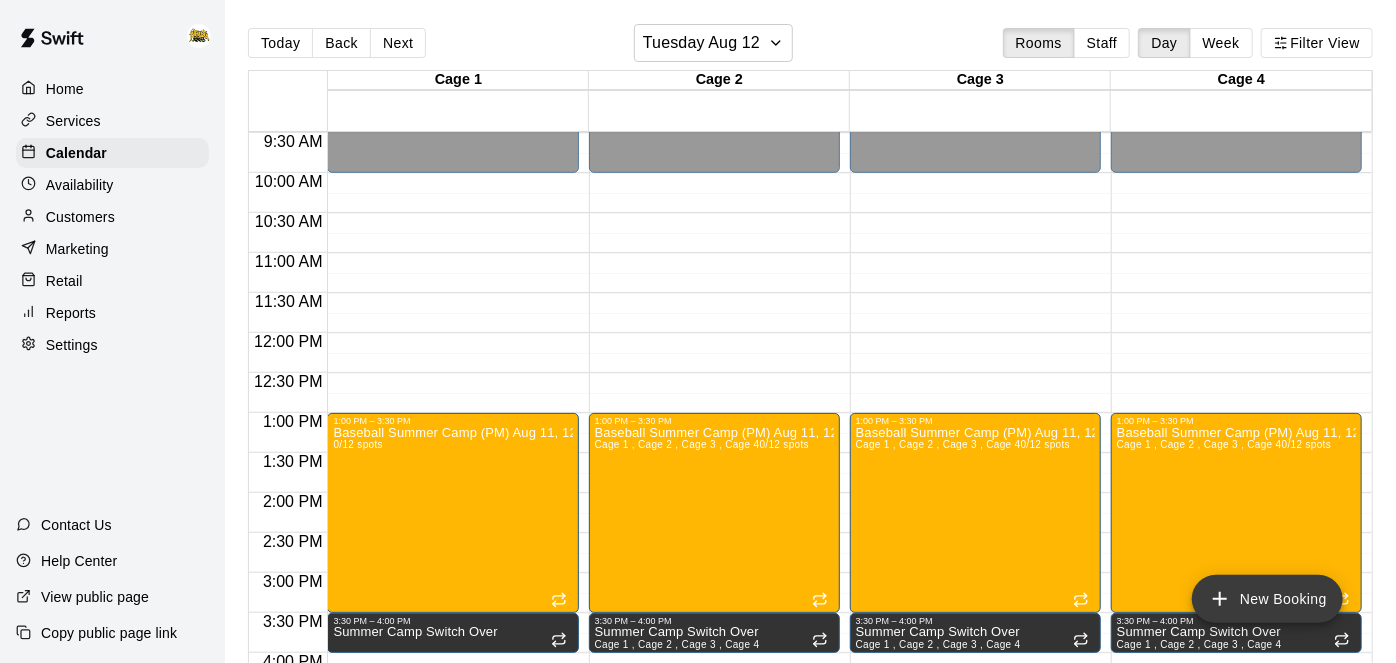 click 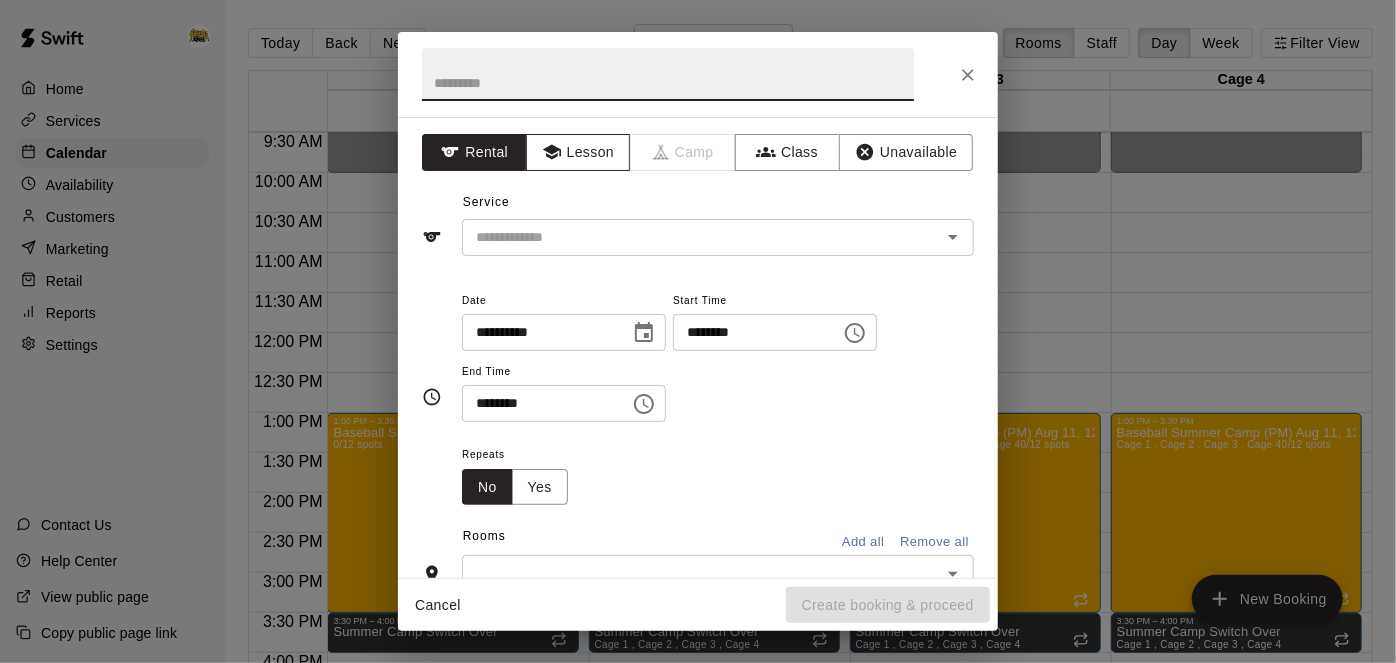 click on "Lesson" at bounding box center (578, 152) 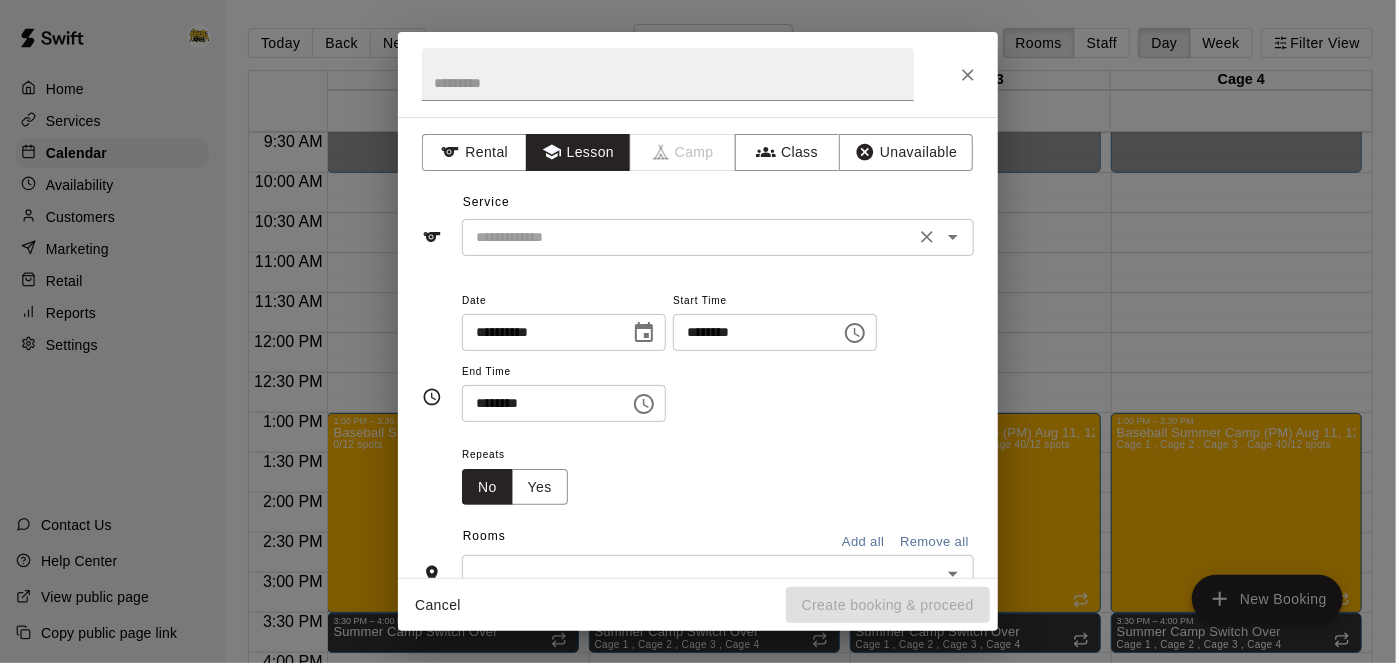 click 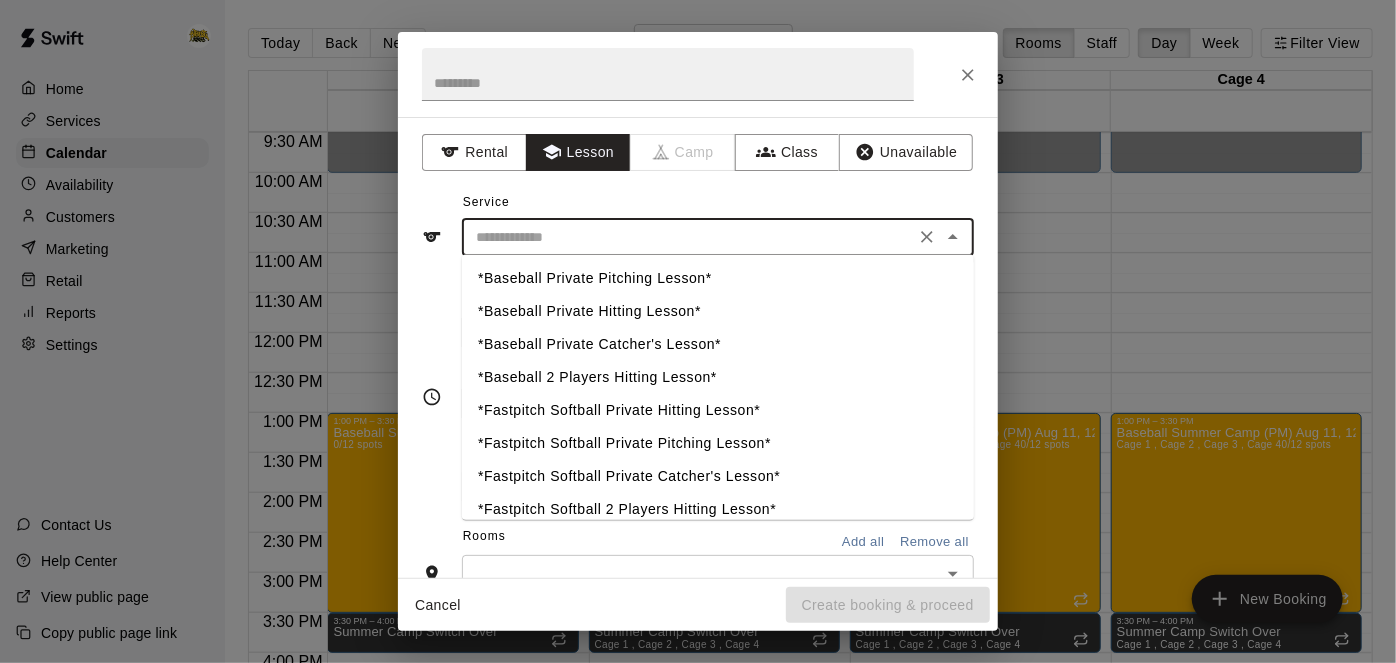 click on "*Baseball Private Hitting Lesson*" at bounding box center [718, 312] 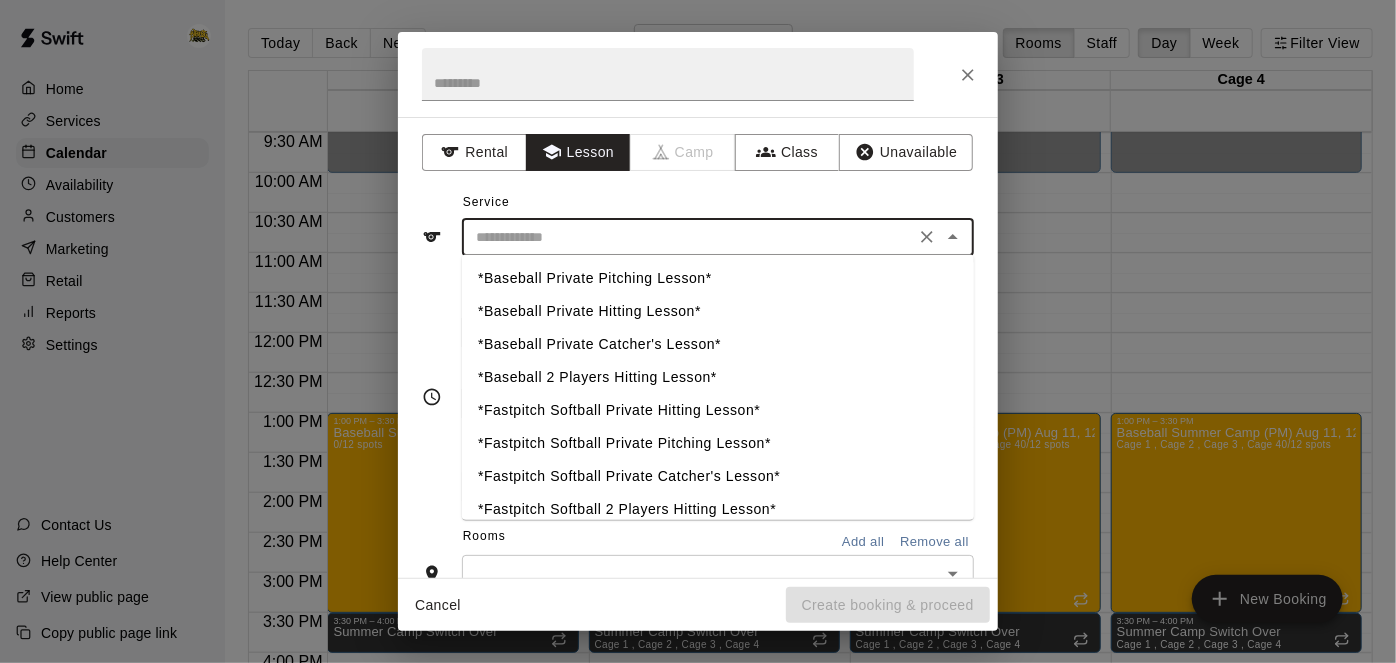 type on "**********" 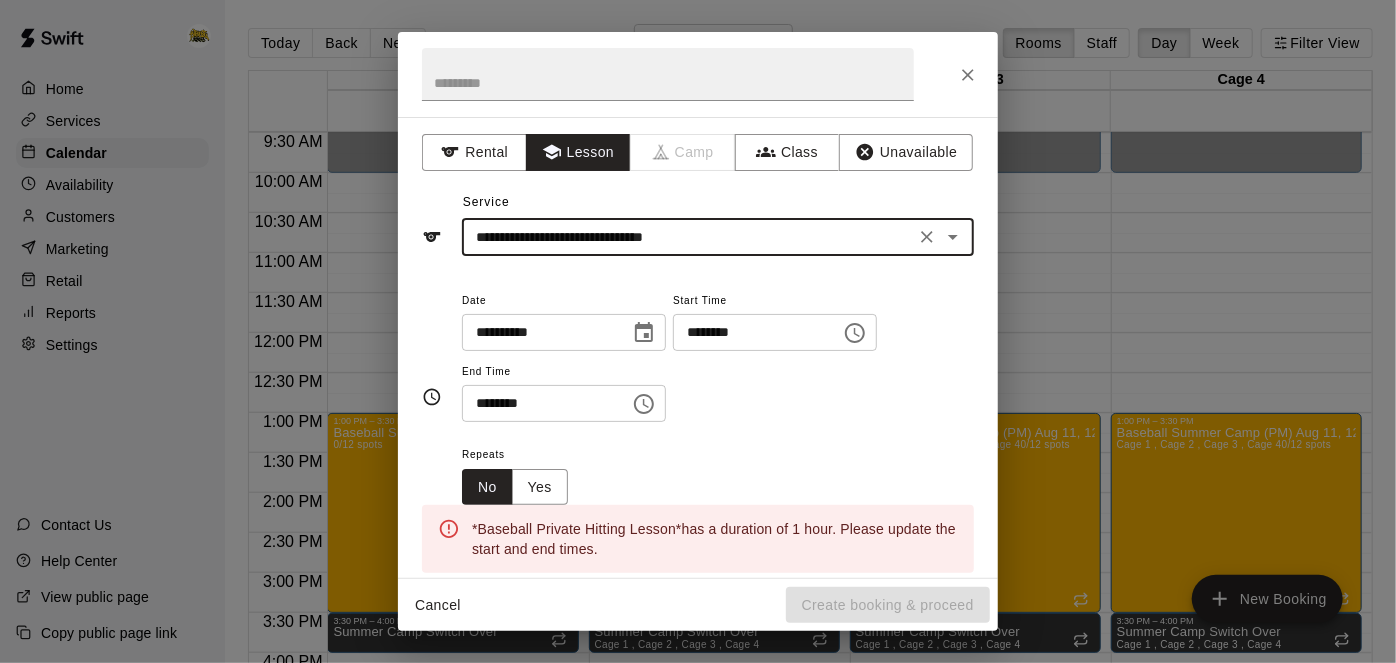 click on "********" at bounding box center [539, 403] 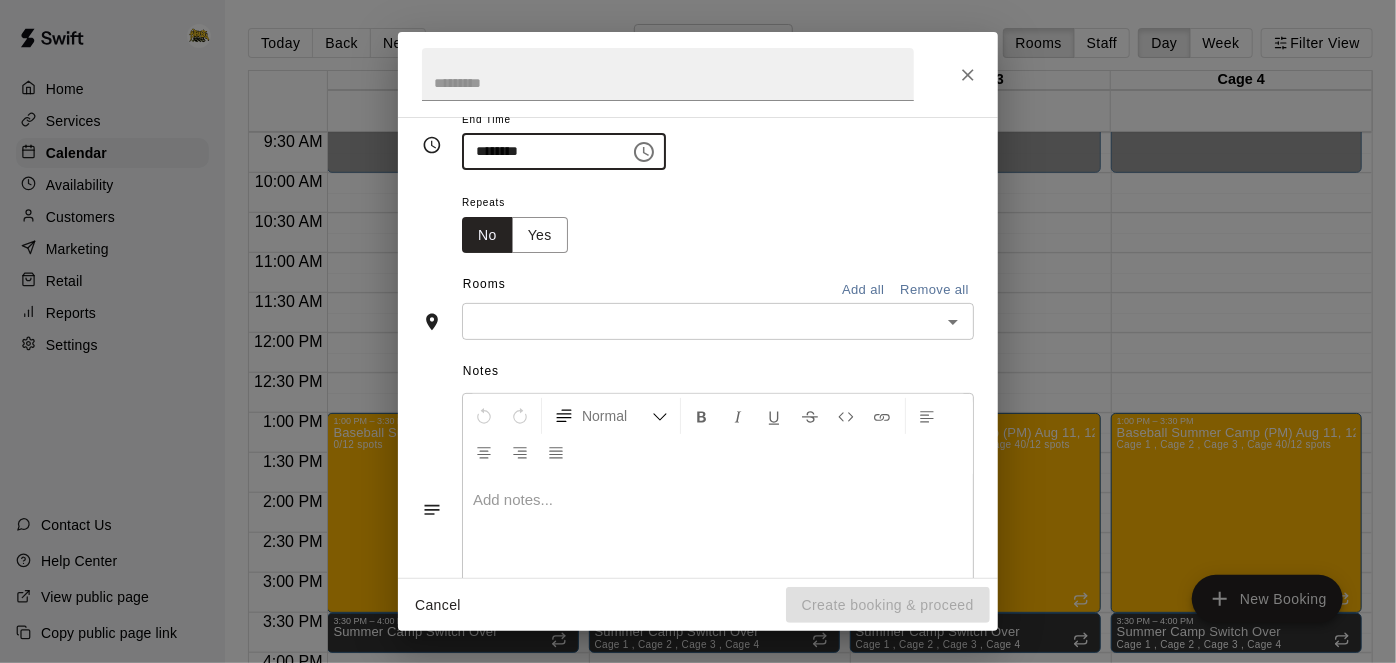 scroll, scrollTop: 291, scrollLeft: 0, axis: vertical 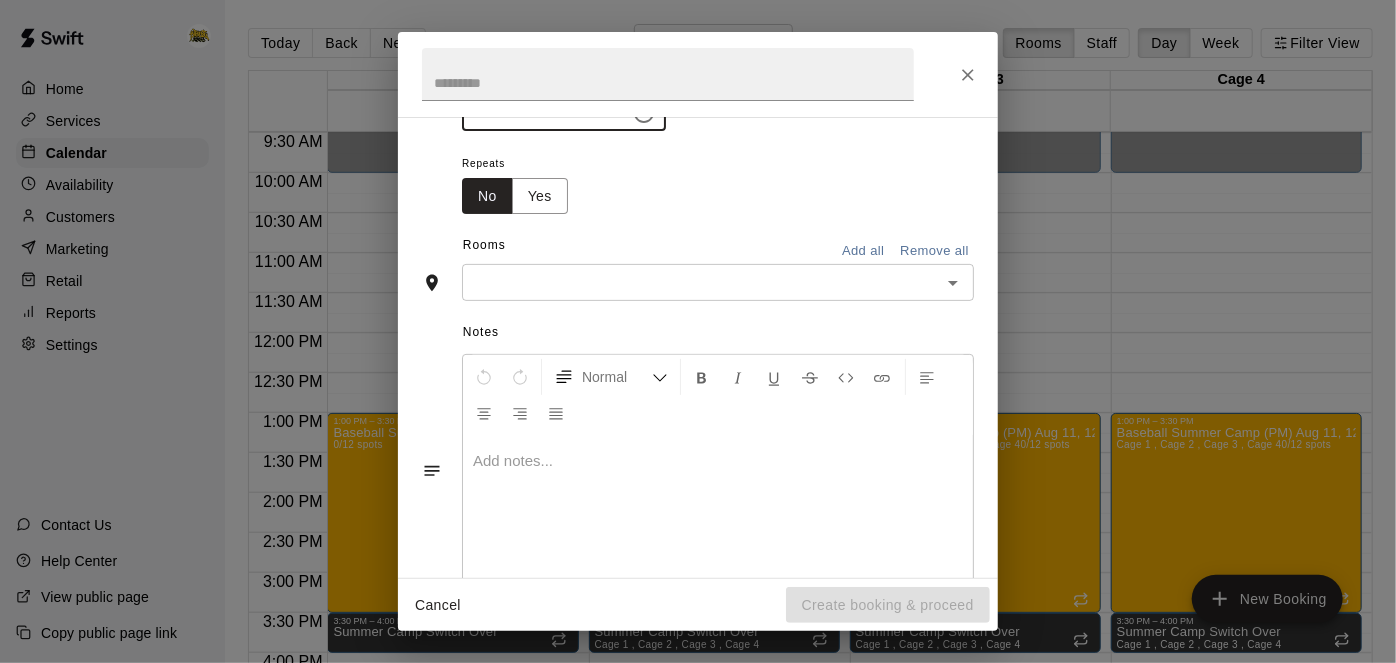 click 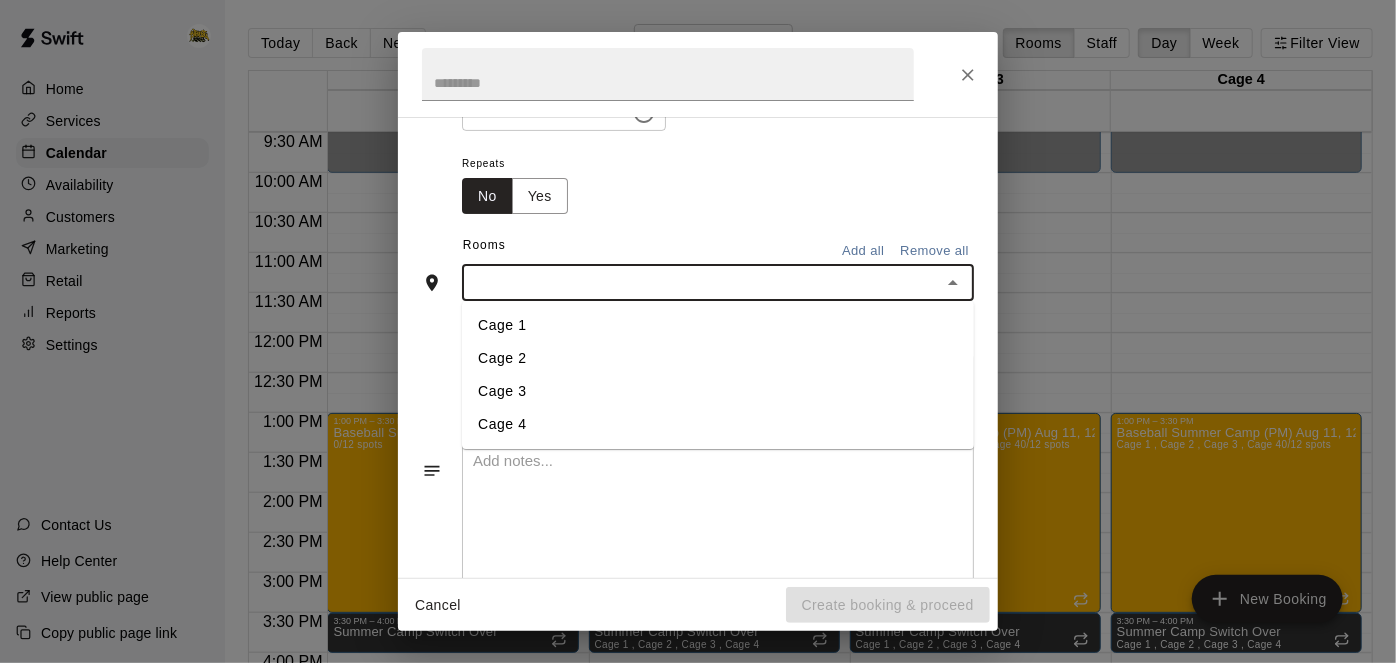 click on "Cage 3" at bounding box center (718, 392) 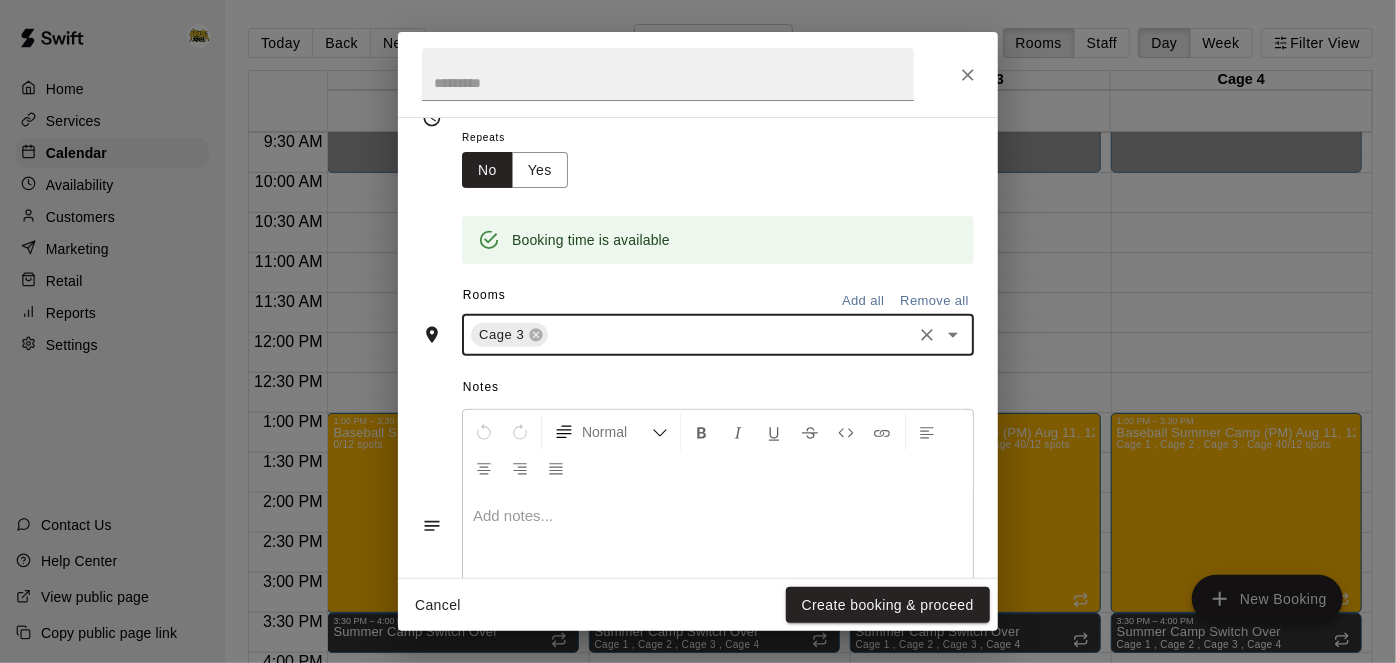 scroll, scrollTop: 329, scrollLeft: 0, axis: vertical 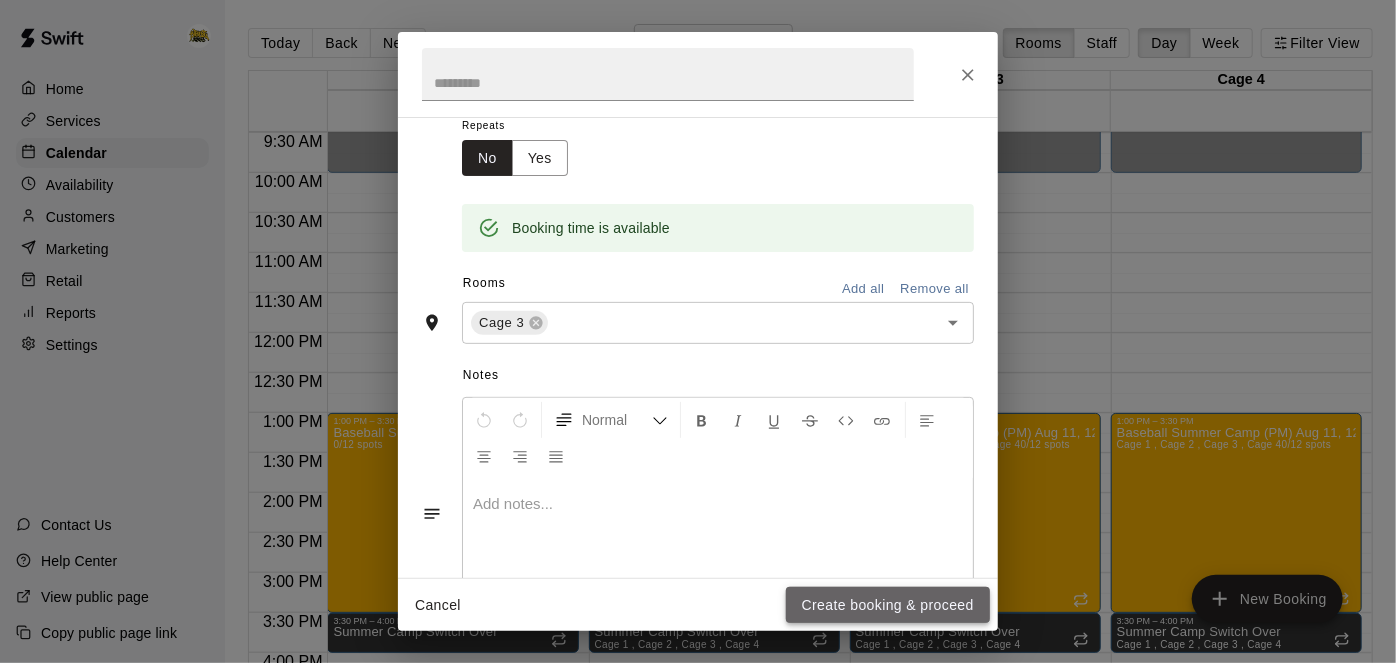 click on "Create booking & proceed" at bounding box center [888, 605] 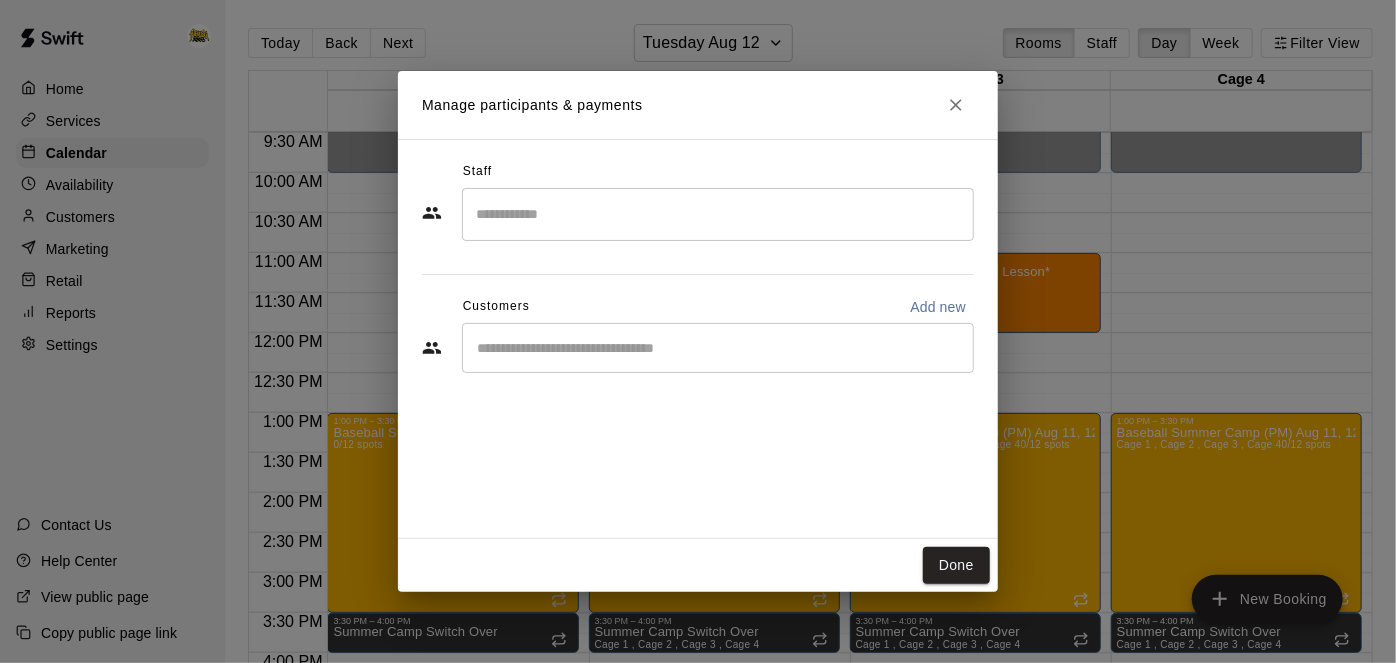 click at bounding box center [718, 214] 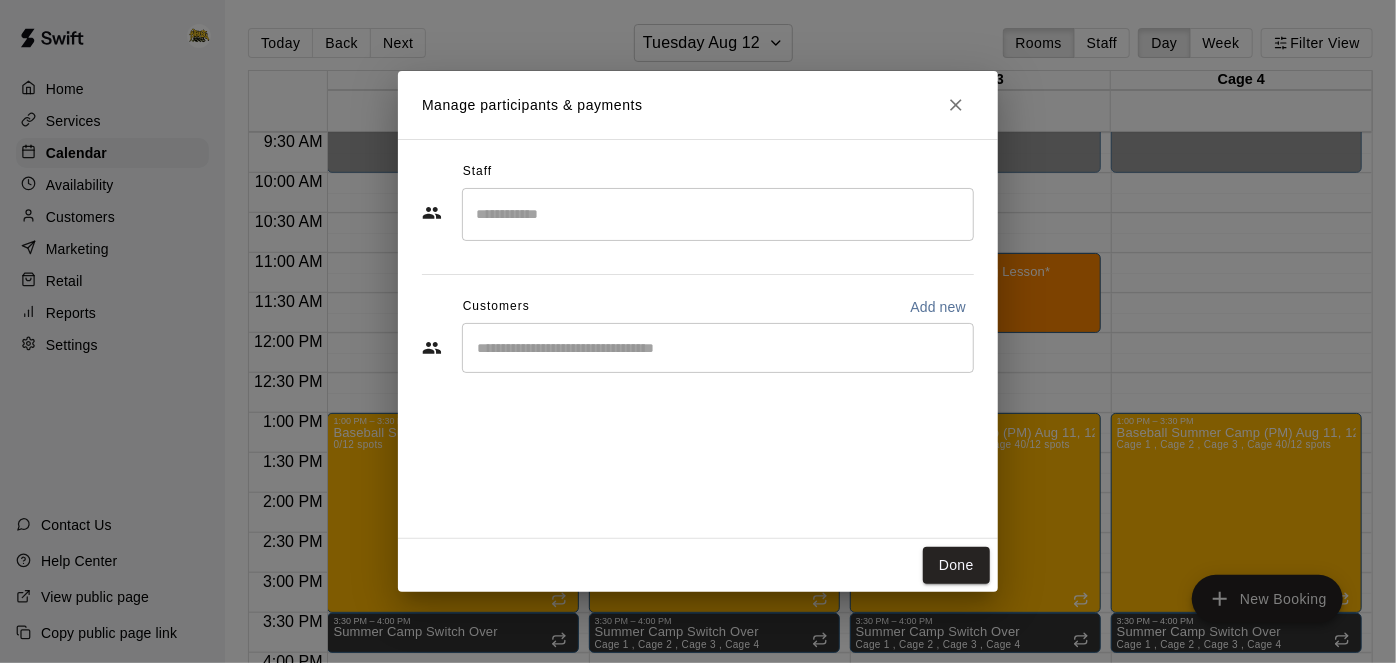 click at bounding box center (718, 214) 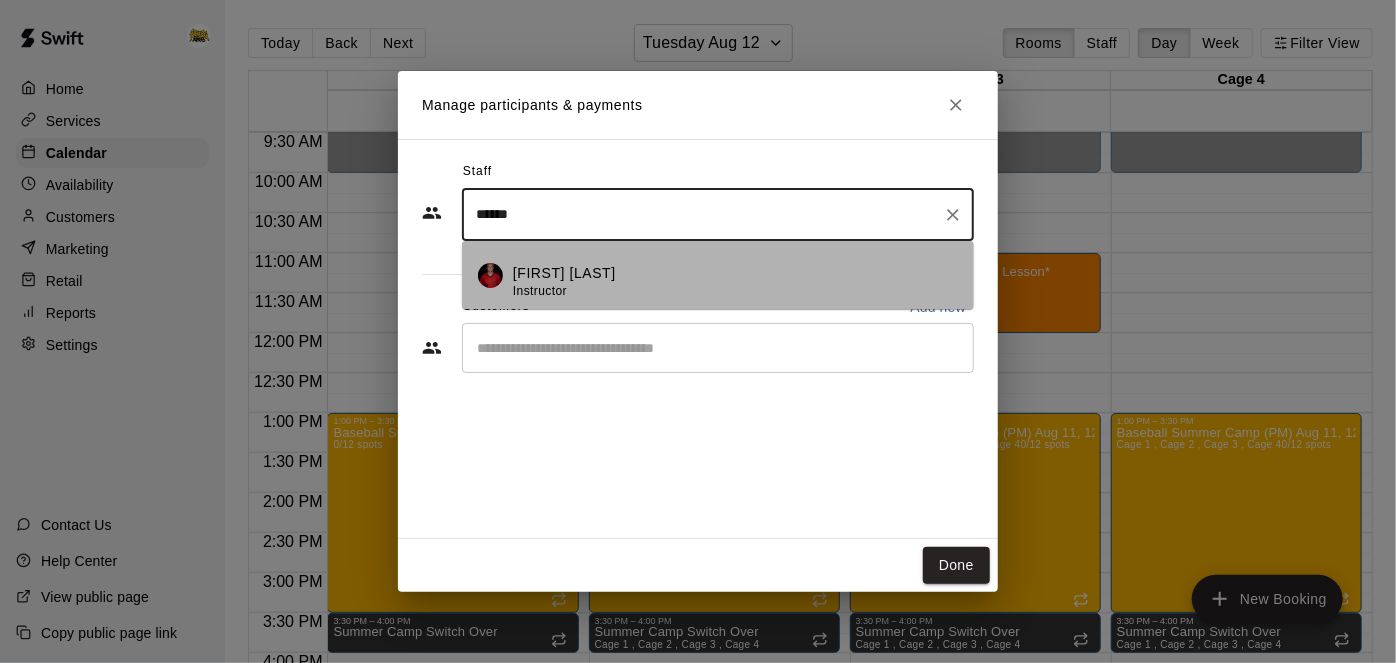 click on "[FIRST] [LAST]" at bounding box center [564, 273] 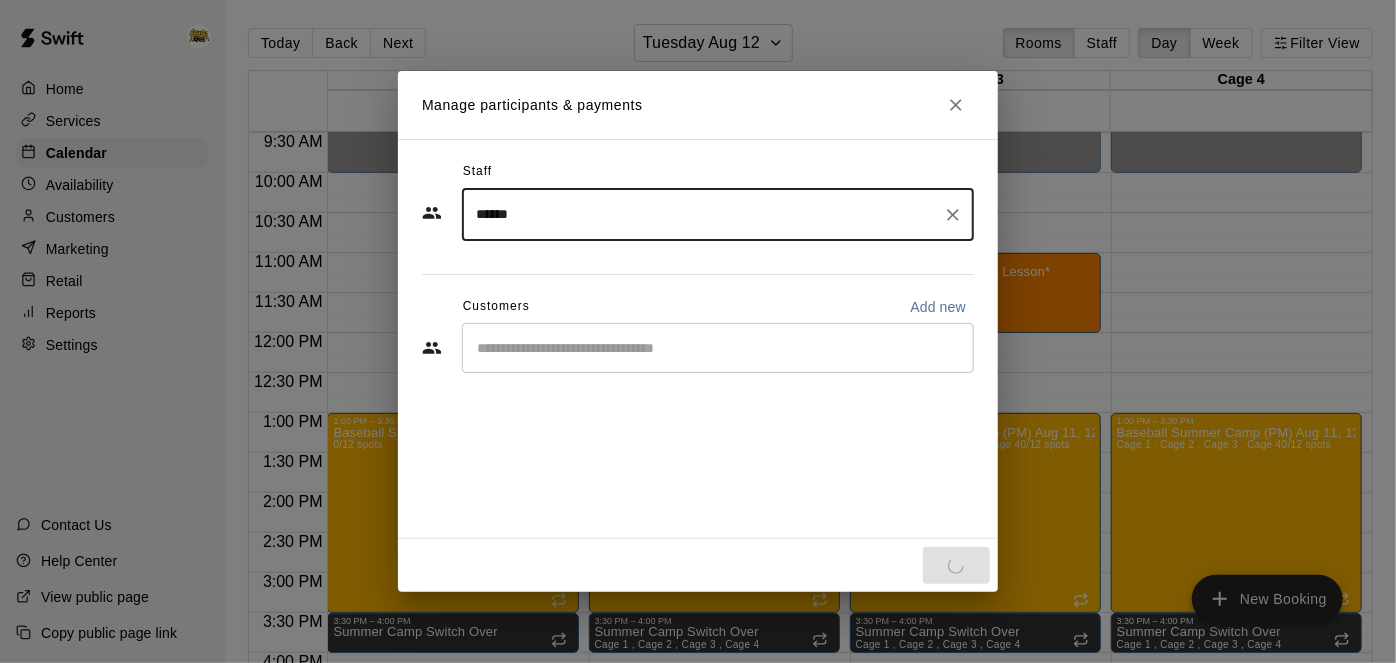 click on "​" at bounding box center (718, 348) 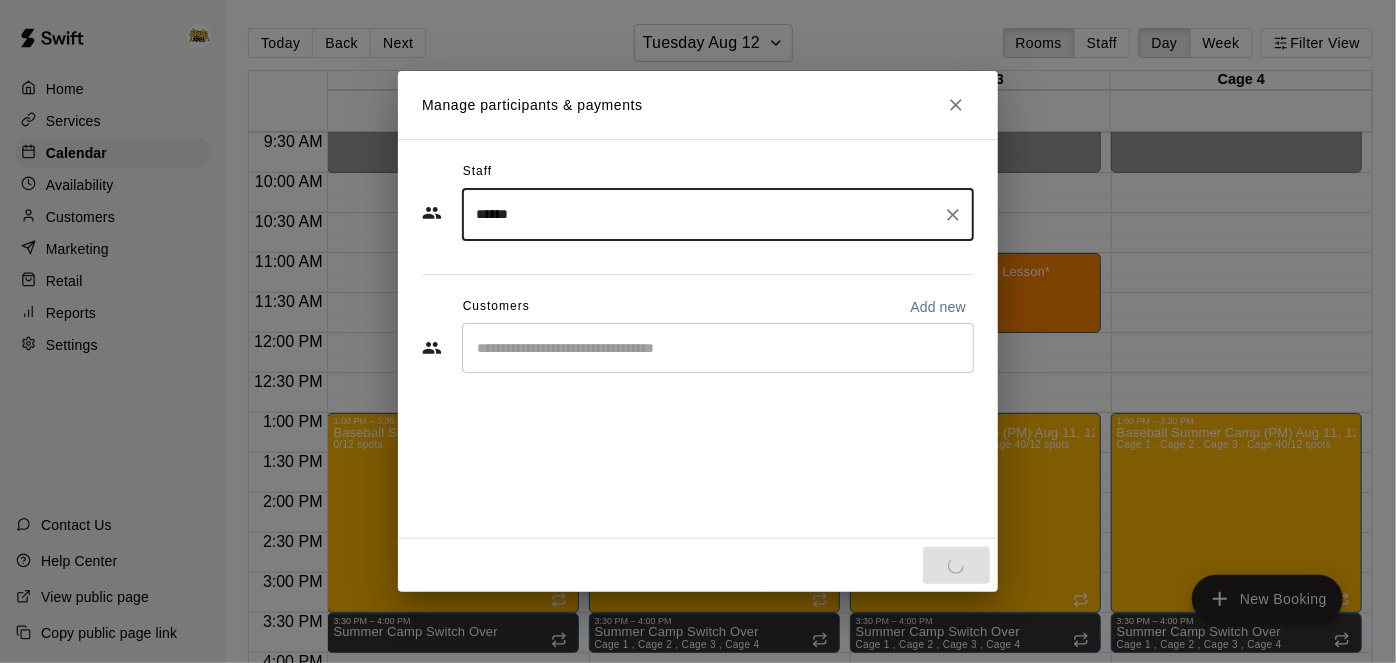 type on "******" 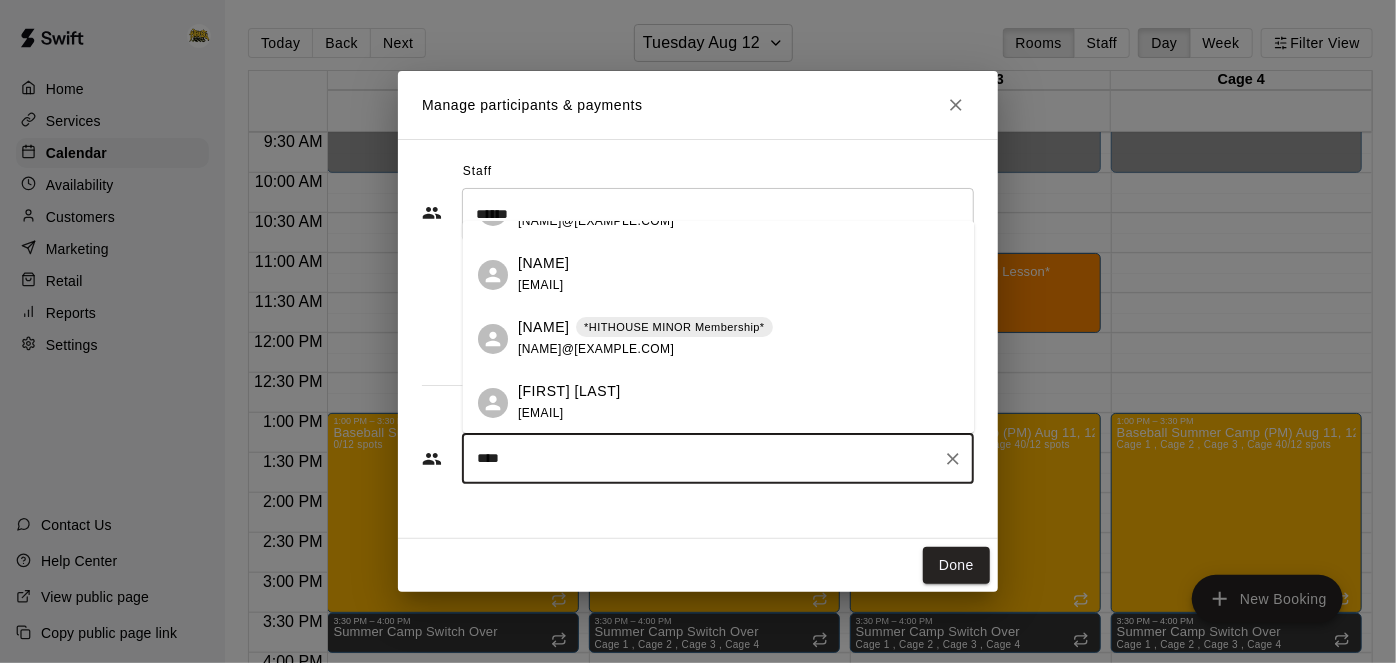 scroll, scrollTop: 0, scrollLeft: 0, axis: both 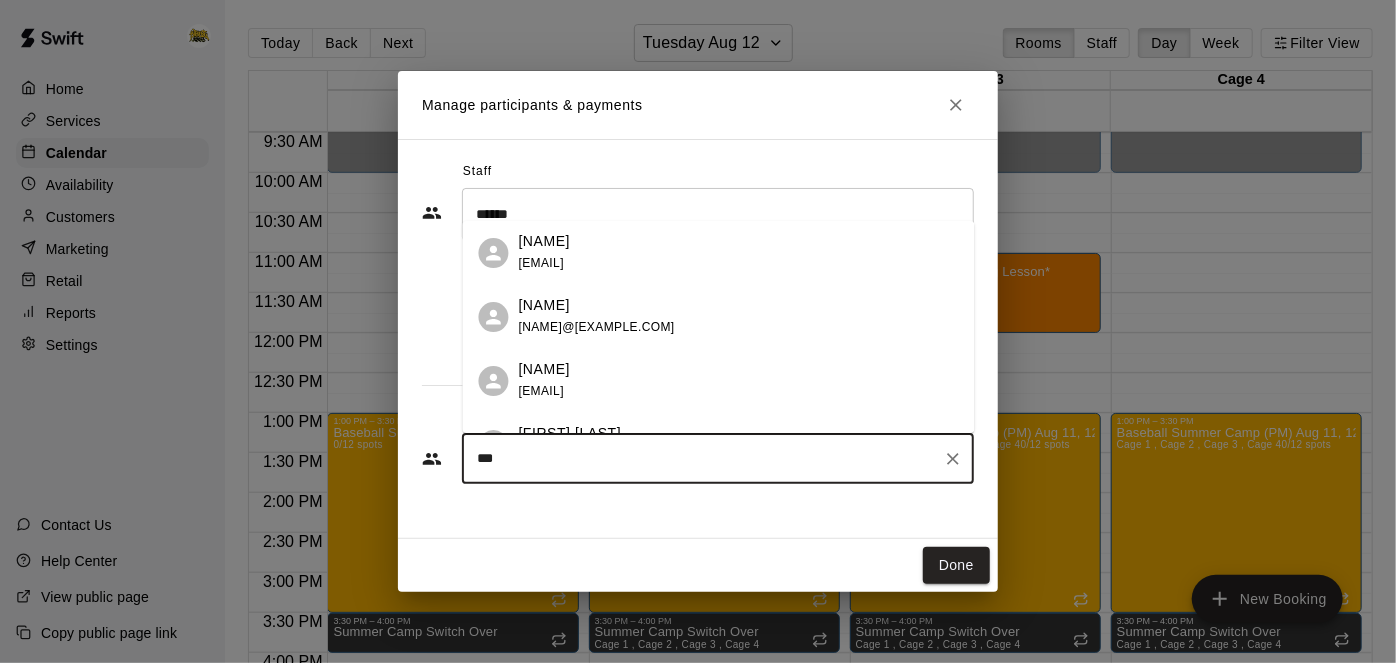 type on "****" 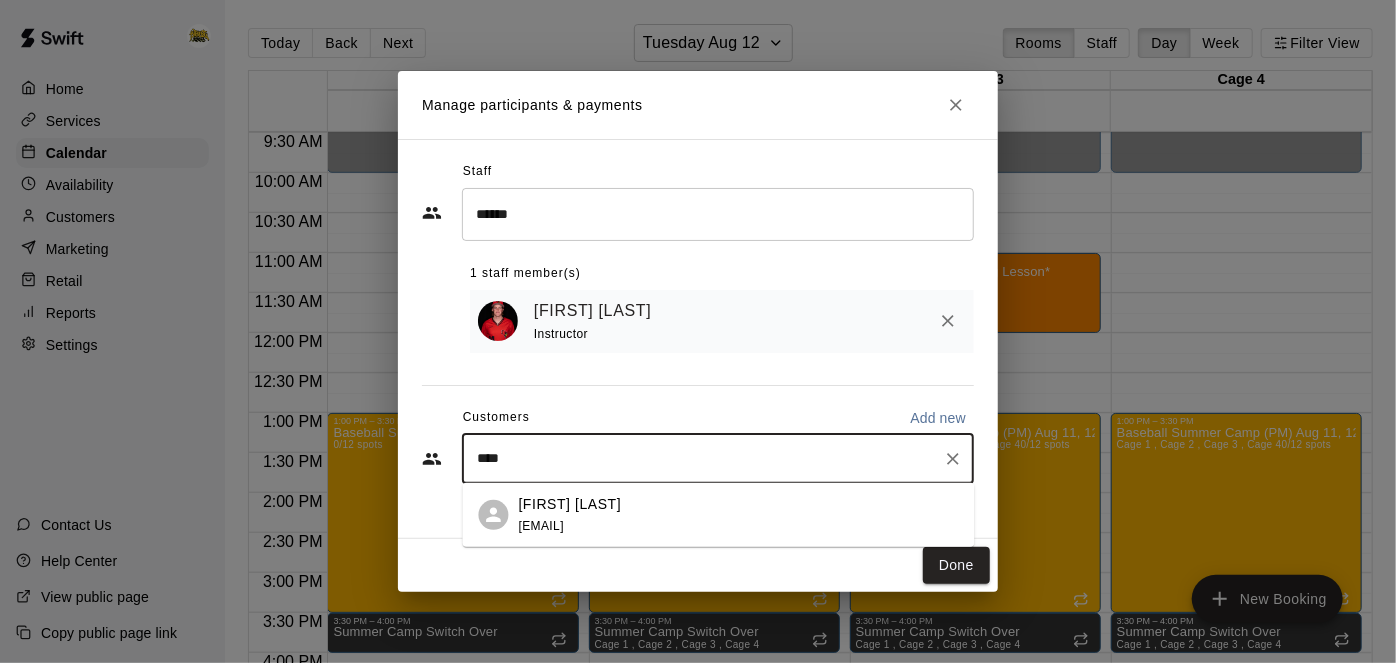 click on "[FIRST] [LAST]" at bounding box center [570, 503] 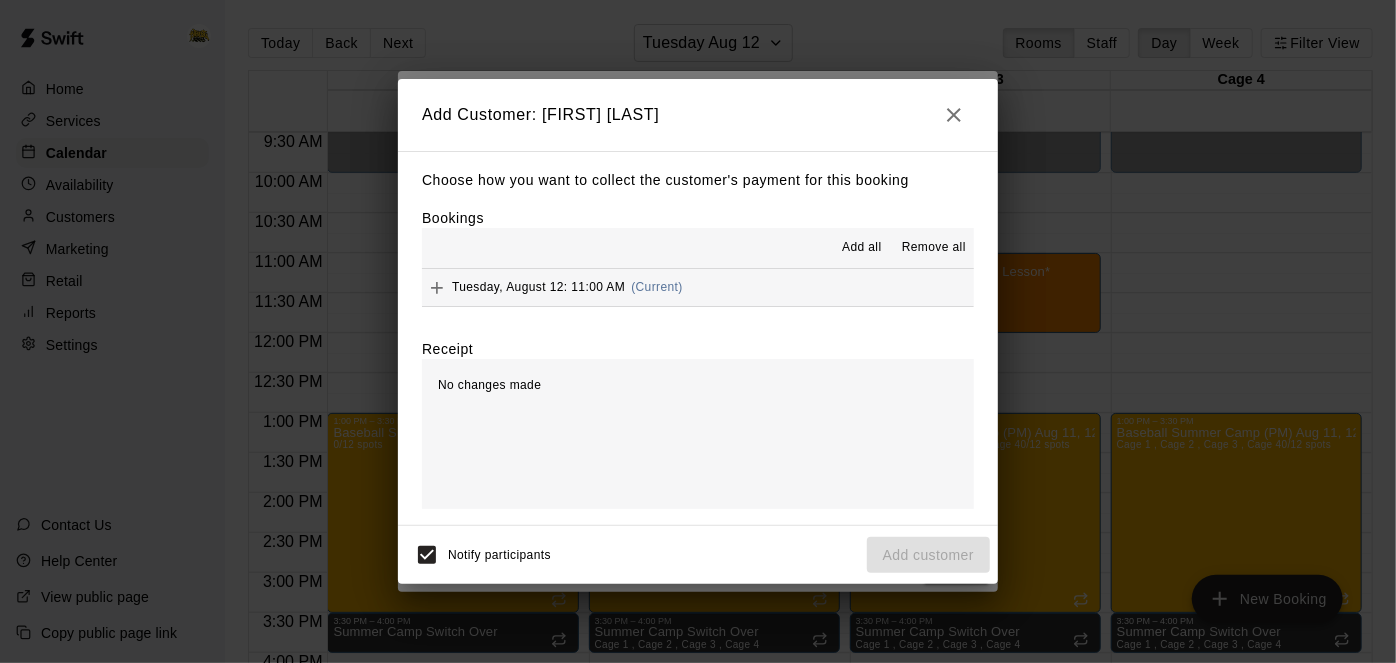 click on "[DAY_OF_WEEK], [MONTH] [DAY]: [HOUR]:[AM/PM] (Current)" at bounding box center (698, 287) 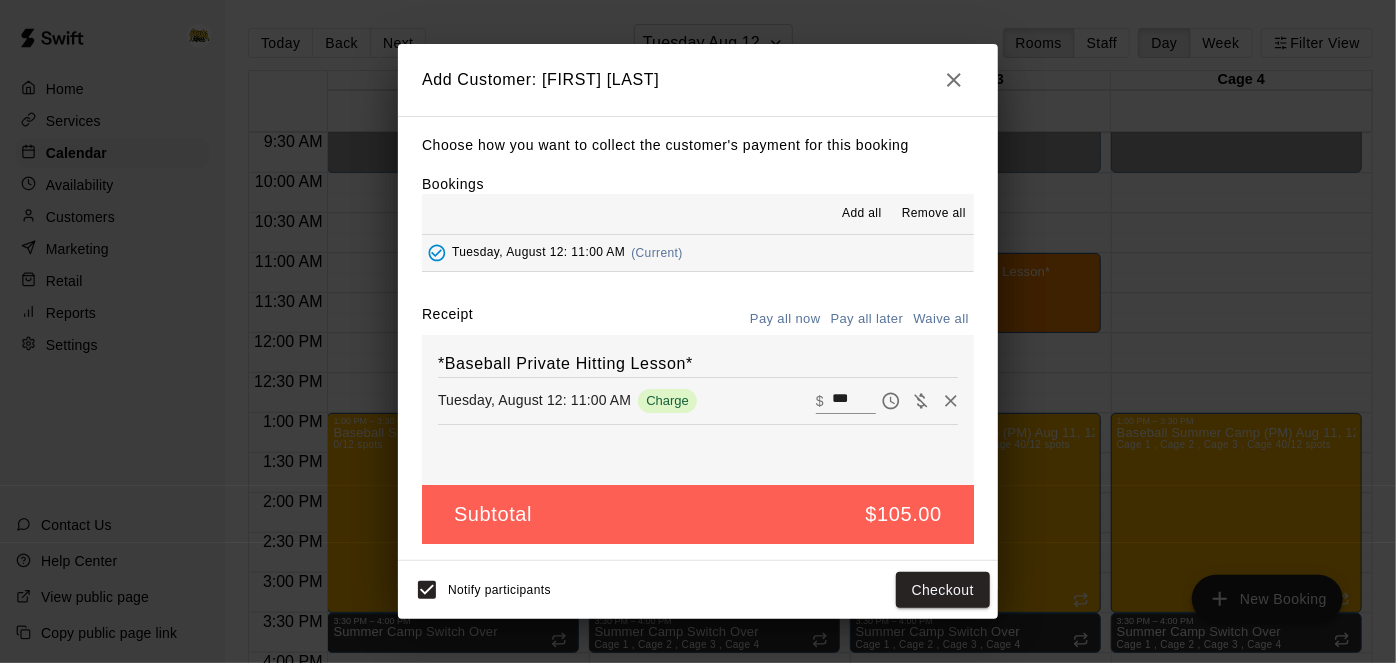 click on "Pay all later" at bounding box center [867, 319] 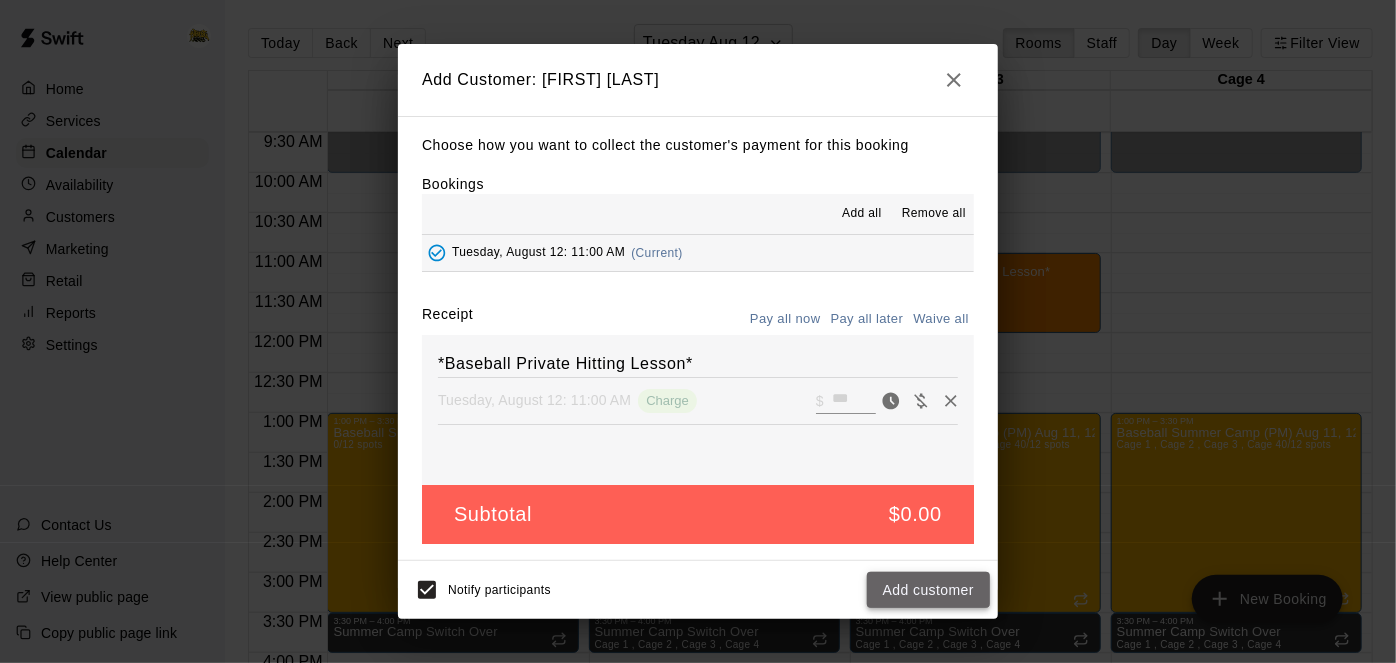 click on "Add customer" at bounding box center (928, 590) 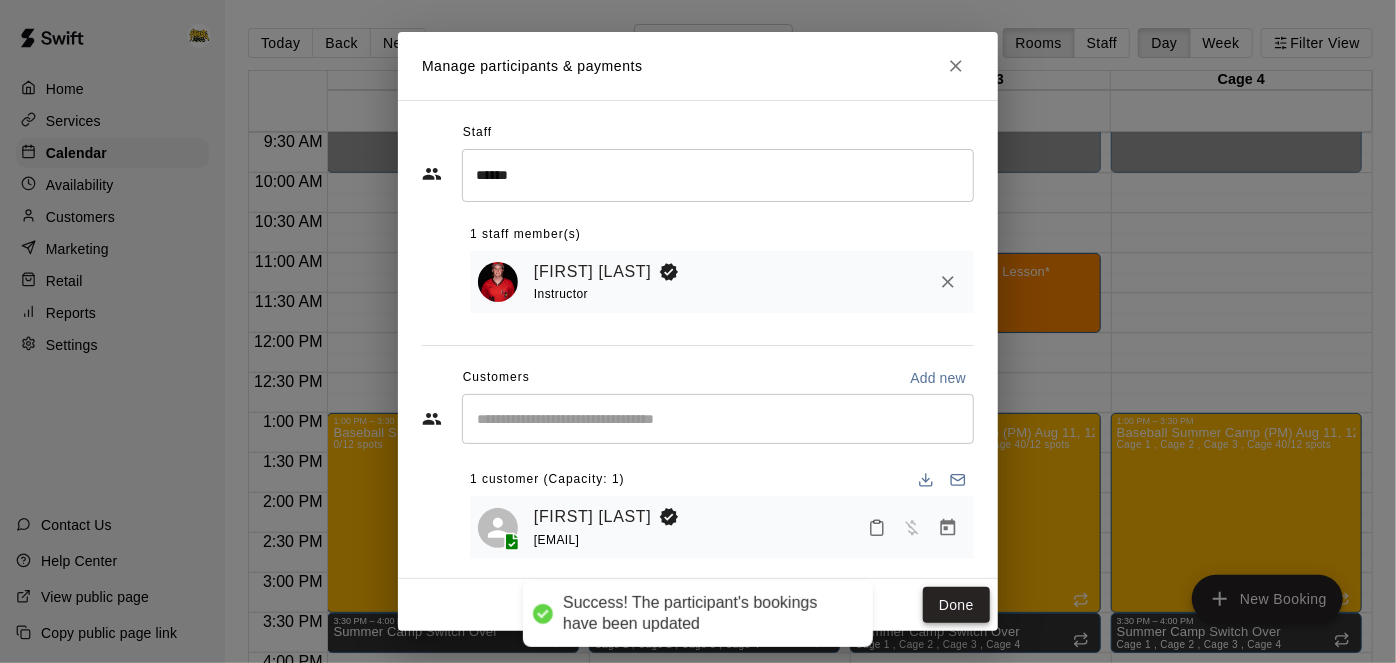 click on "Done" at bounding box center [956, 605] 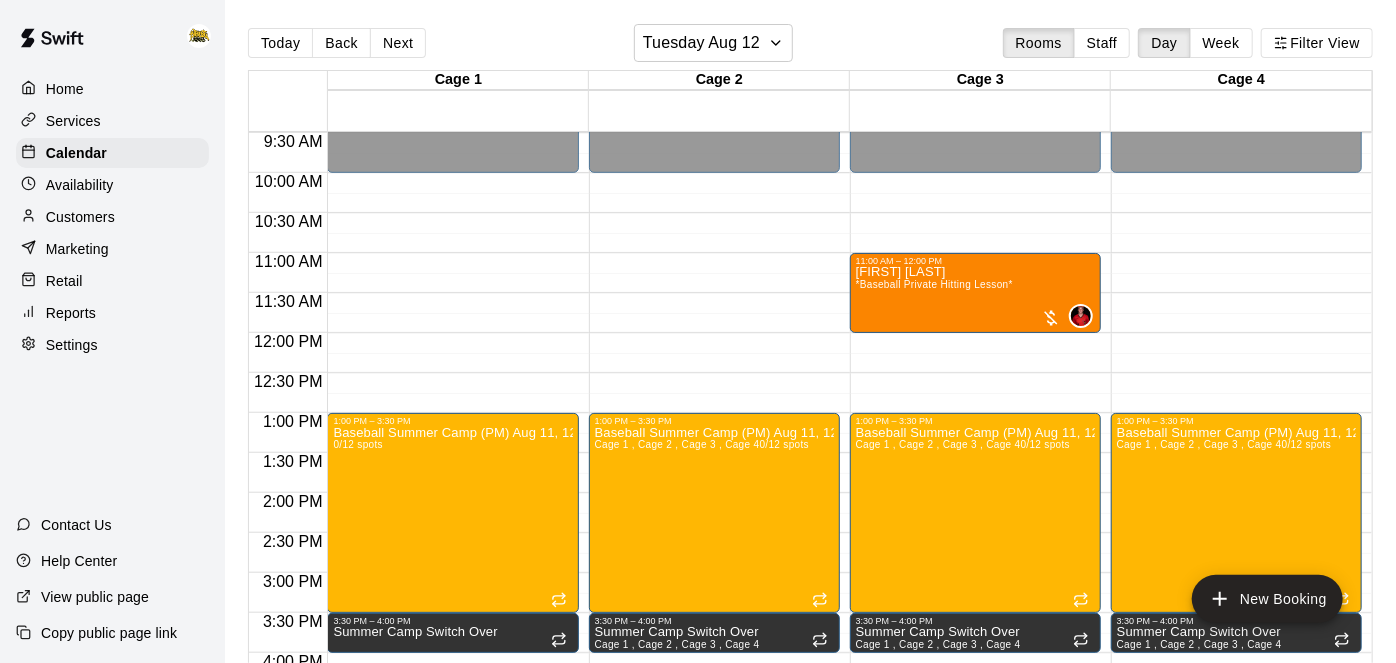 click on "Services" at bounding box center [73, 121] 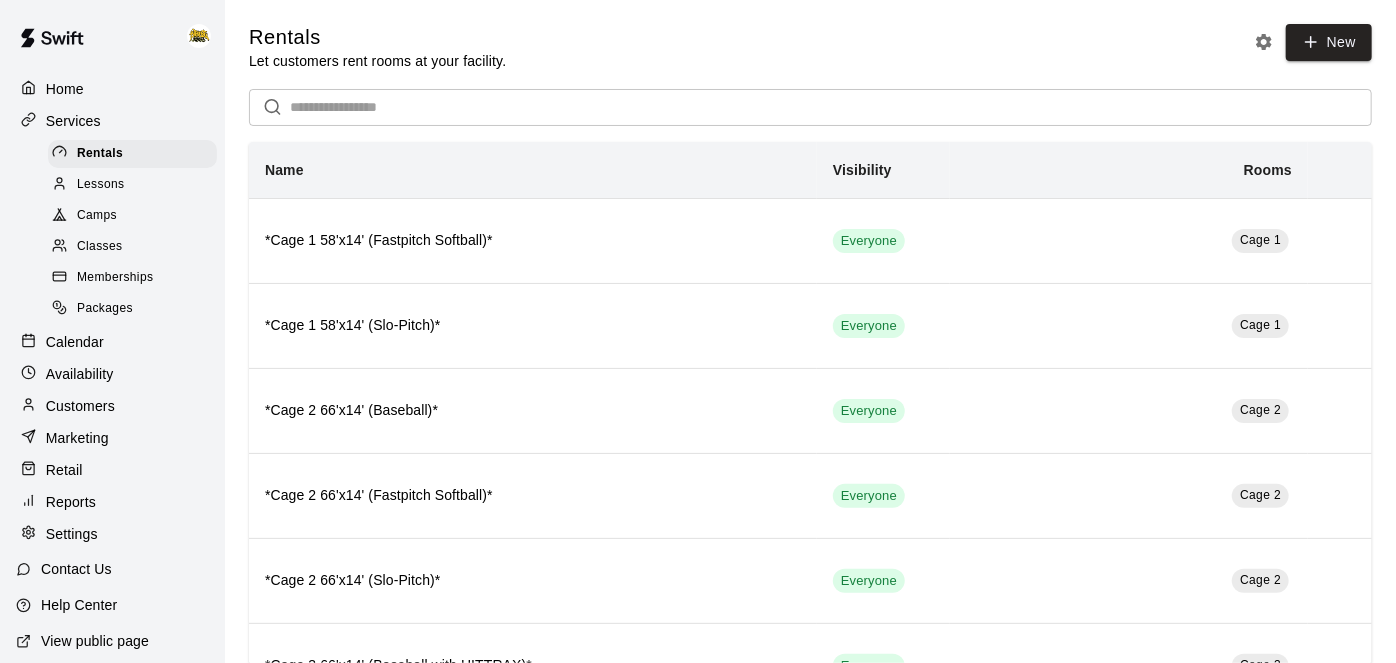 click on "Camps" at bounding box center [97, 216] 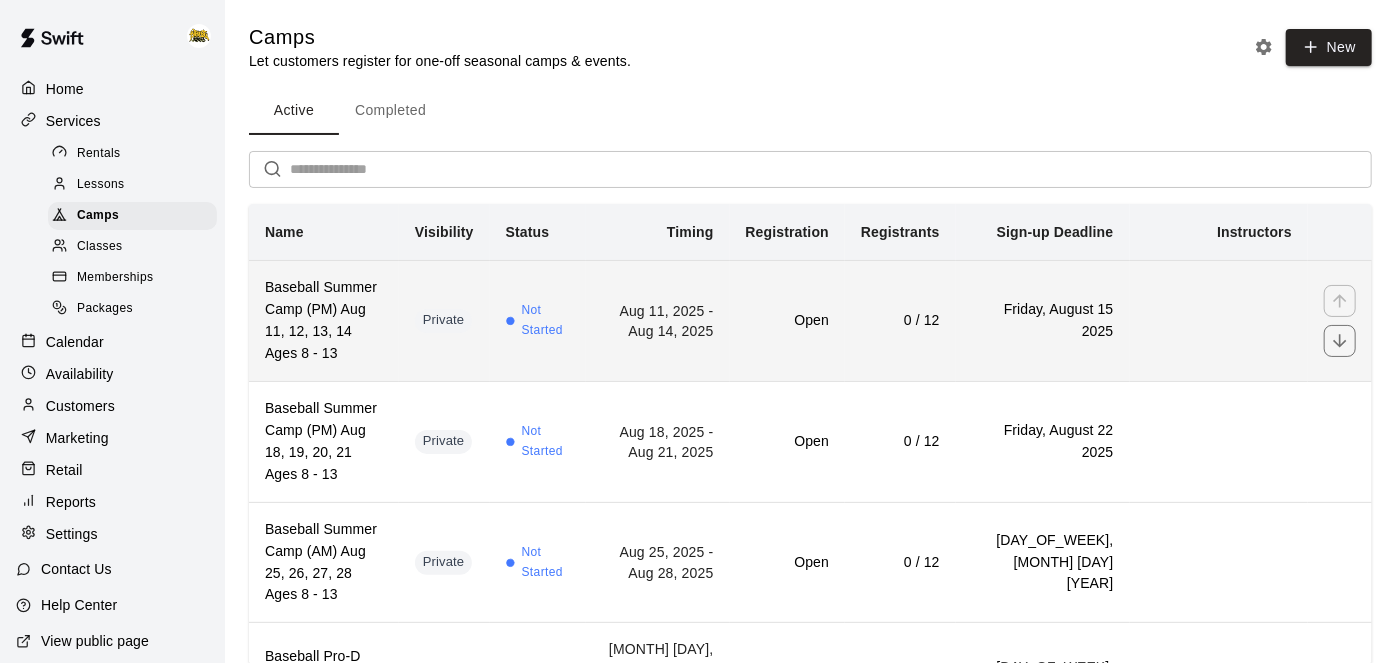 click on "Open" at bounding box center [787, 320] 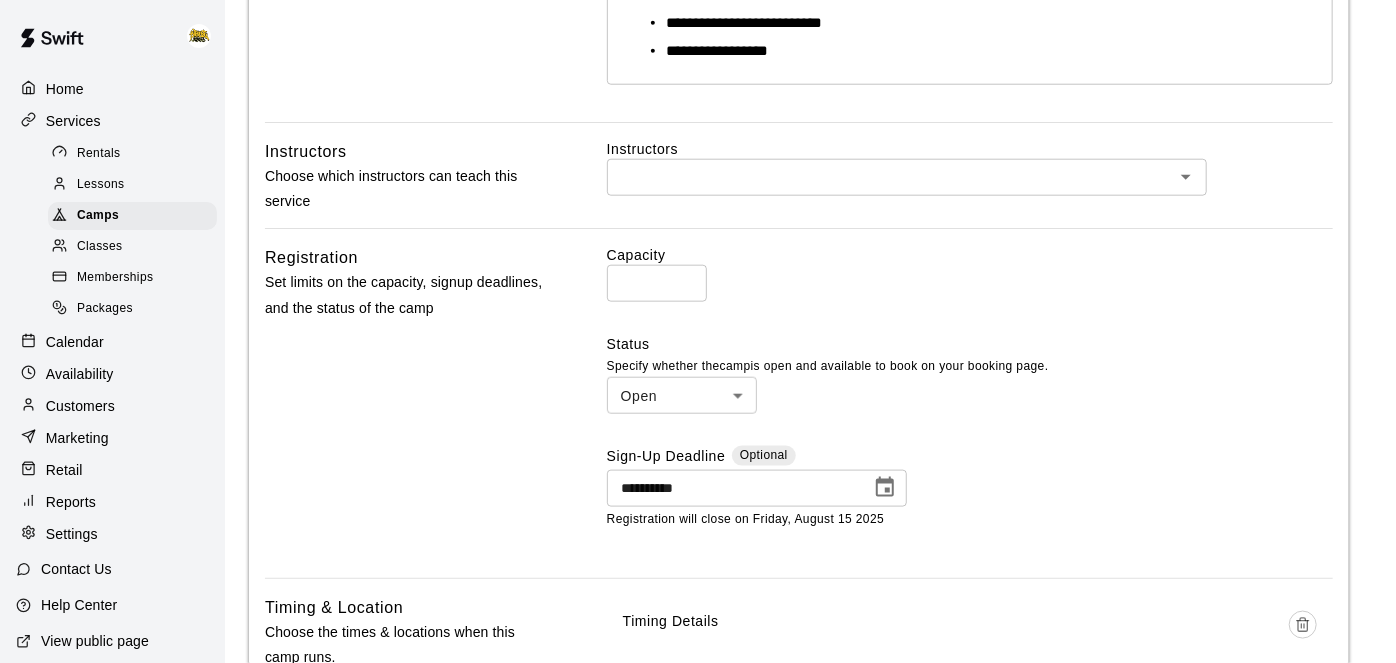 scroll, scrollTop: 1039, scrollLeft: 0, axis: vertical 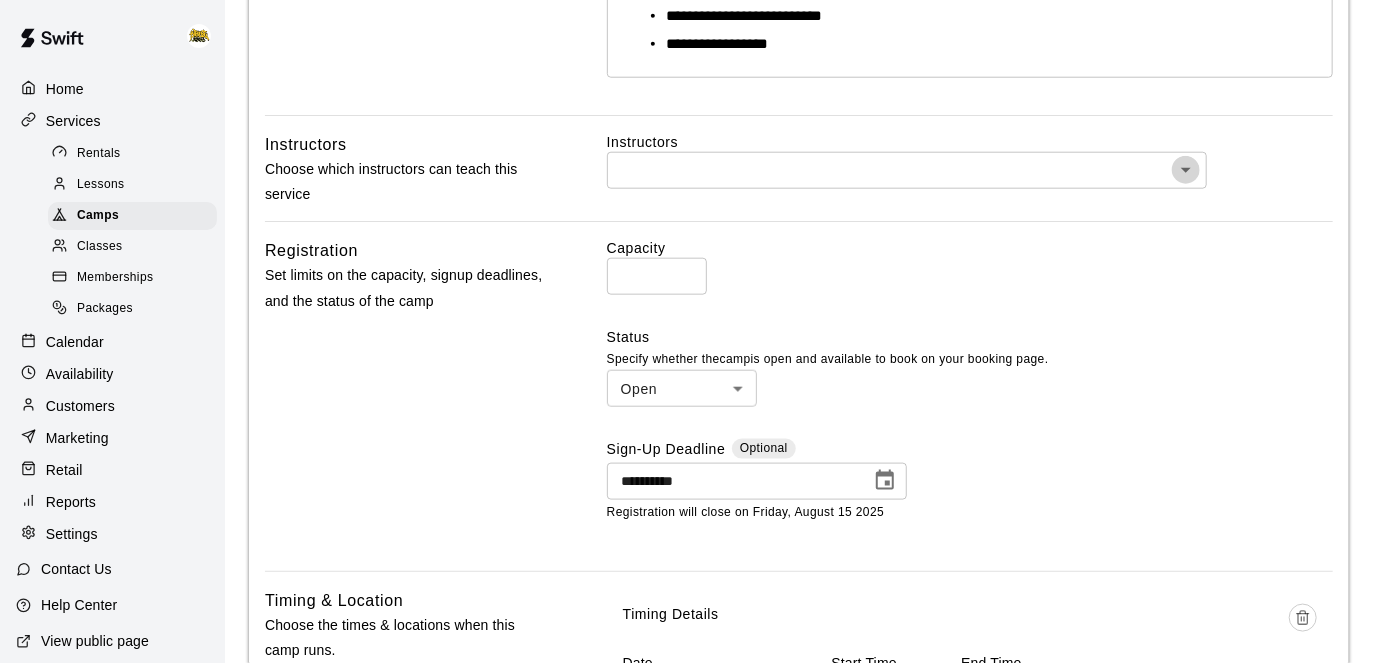 click 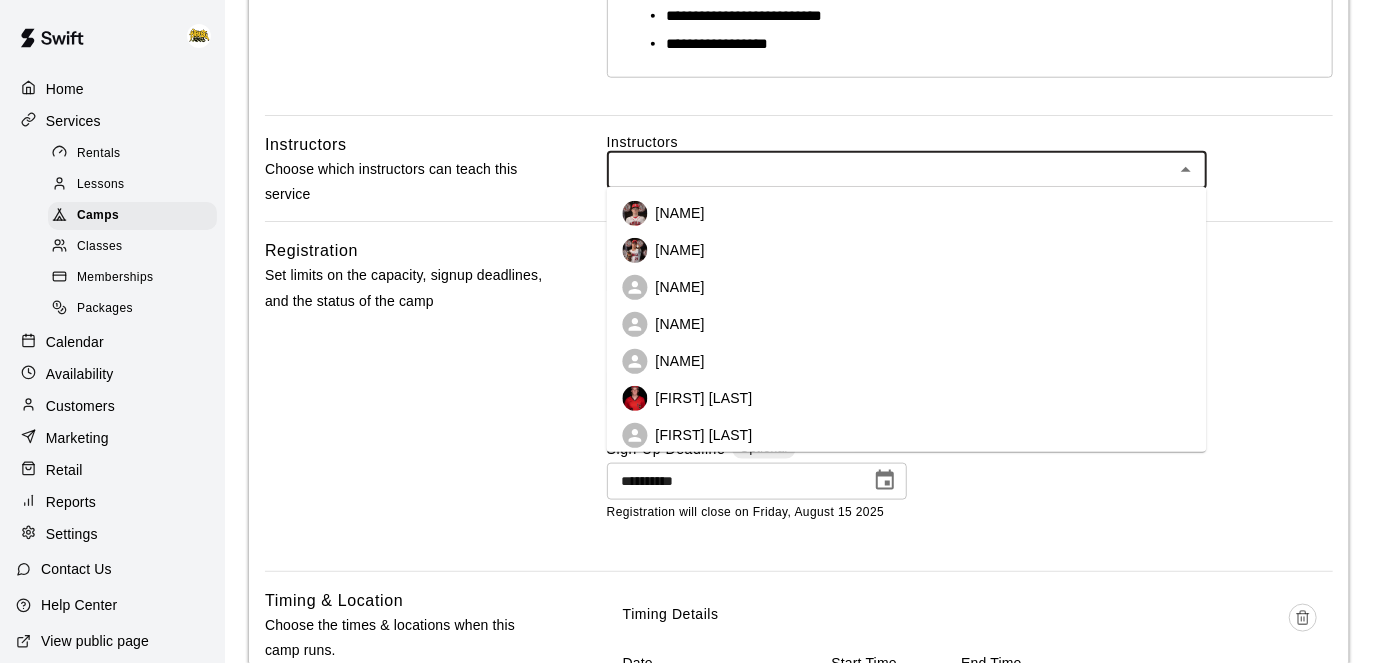 click on "[FIRST] [LAST]" at bounding box center [907, 398] 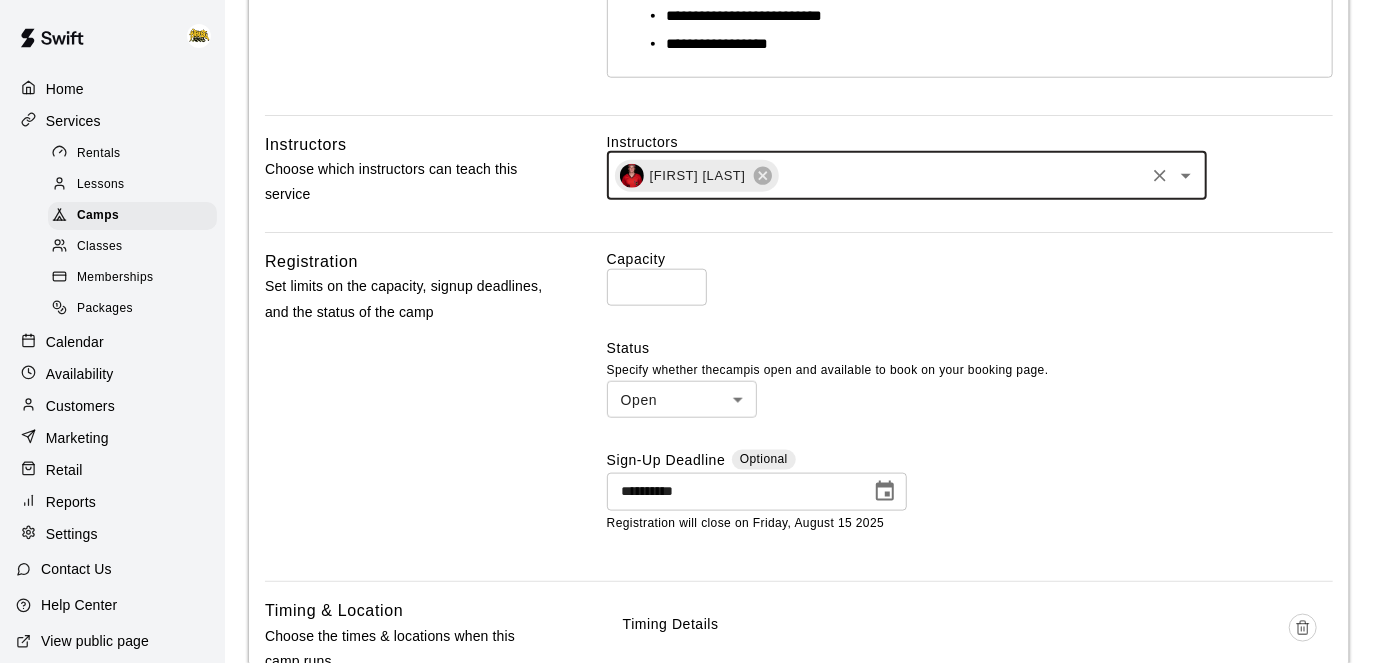click 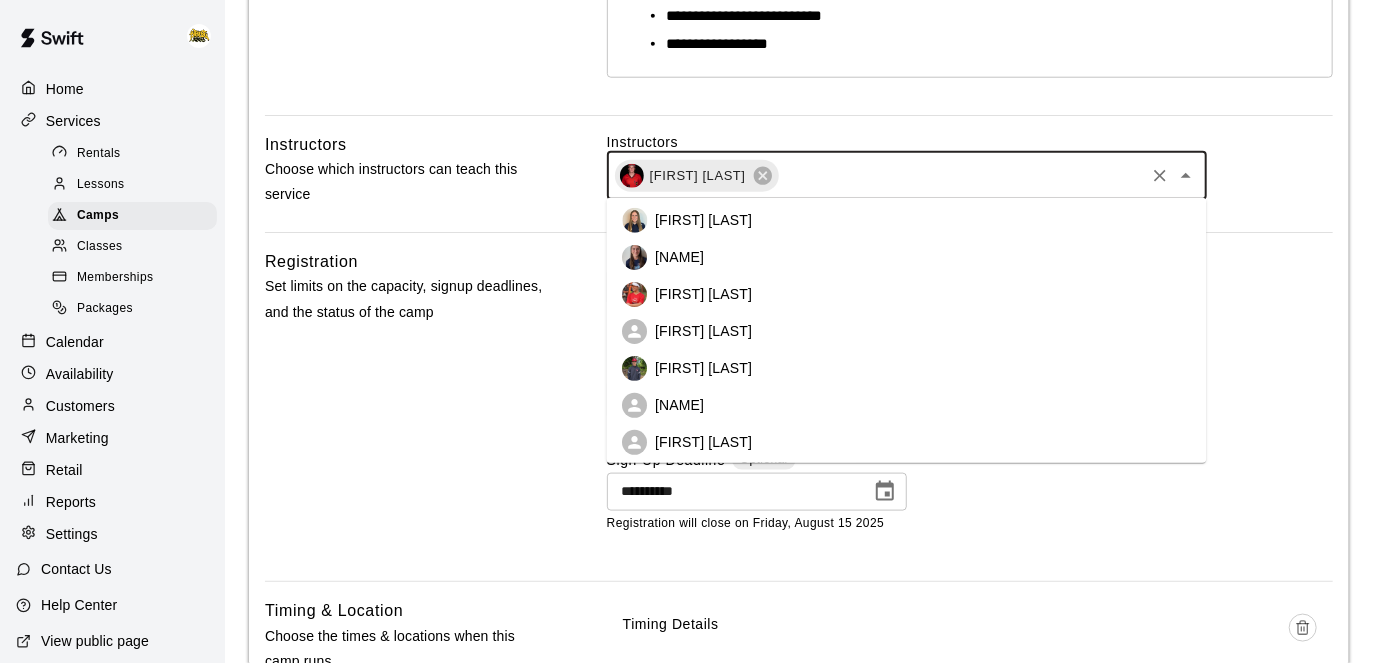 scroll, scrollTop: 282, scrollLeft: 0, axis: vertical 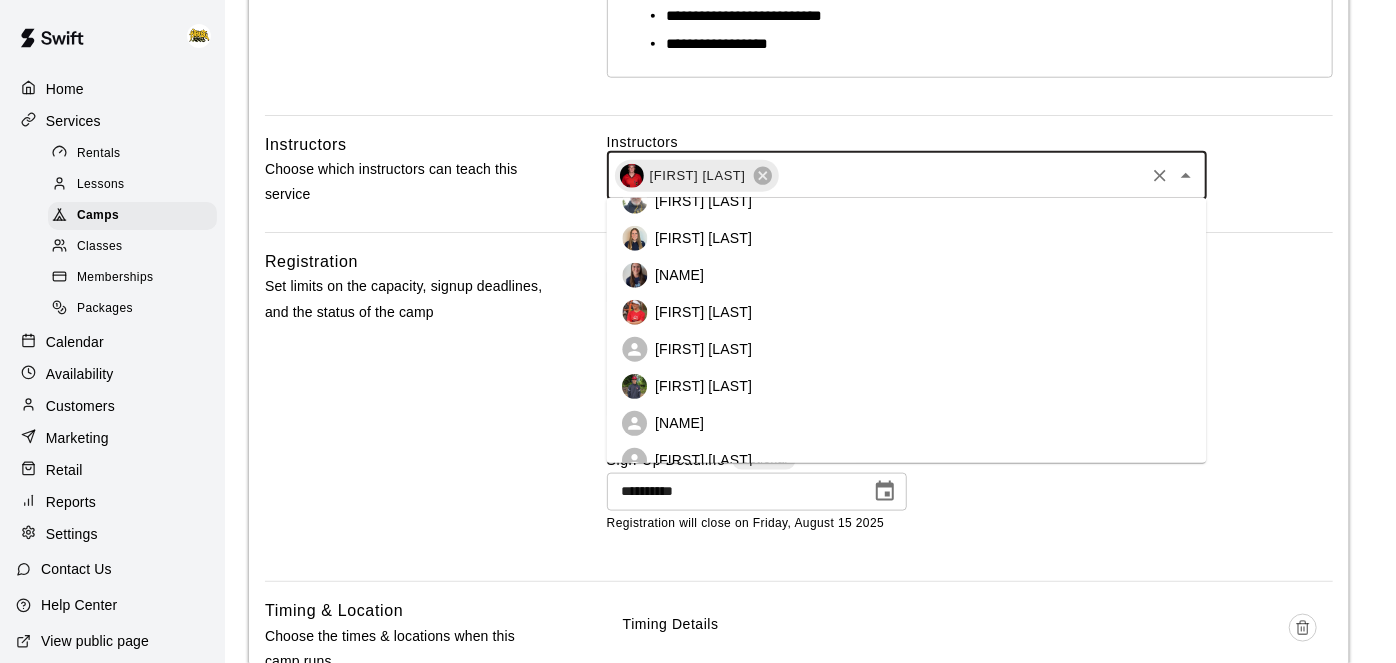 click on "[FIRST] [LAST]" at bounding box center (704, 387) 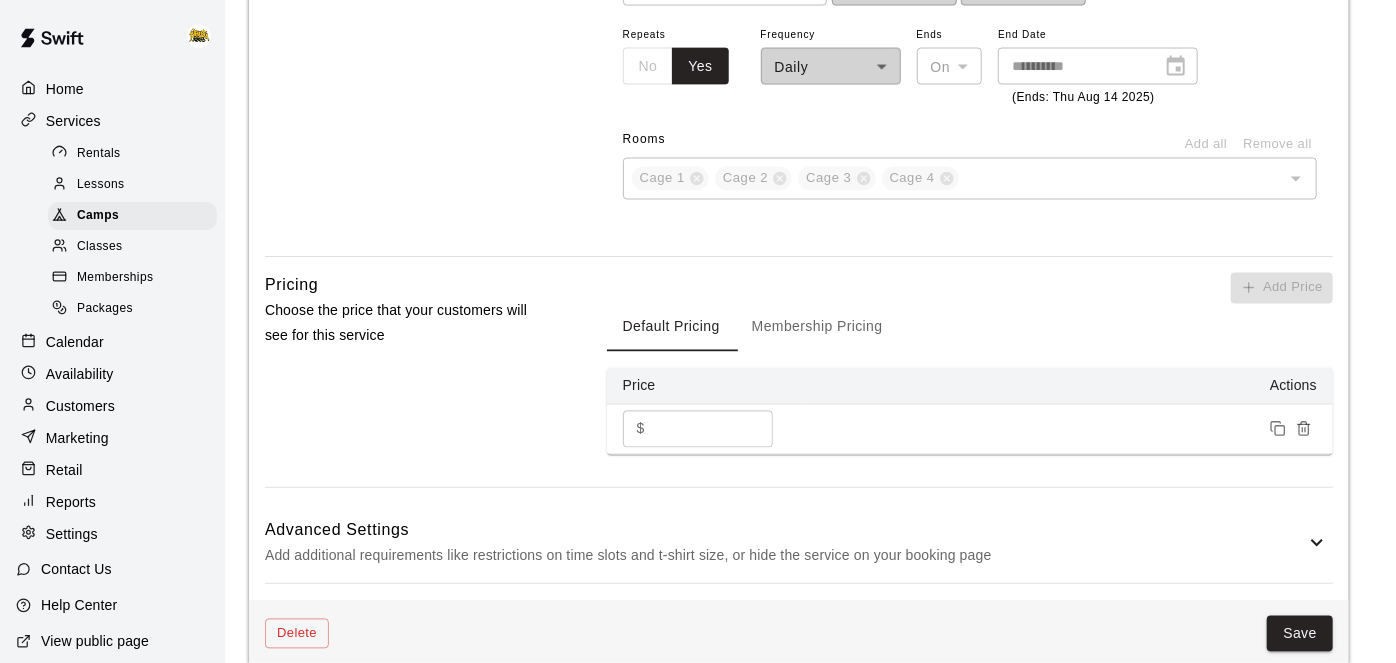 scroll, scrollTop: 1758, scrollLeft: 0, axis: vertical 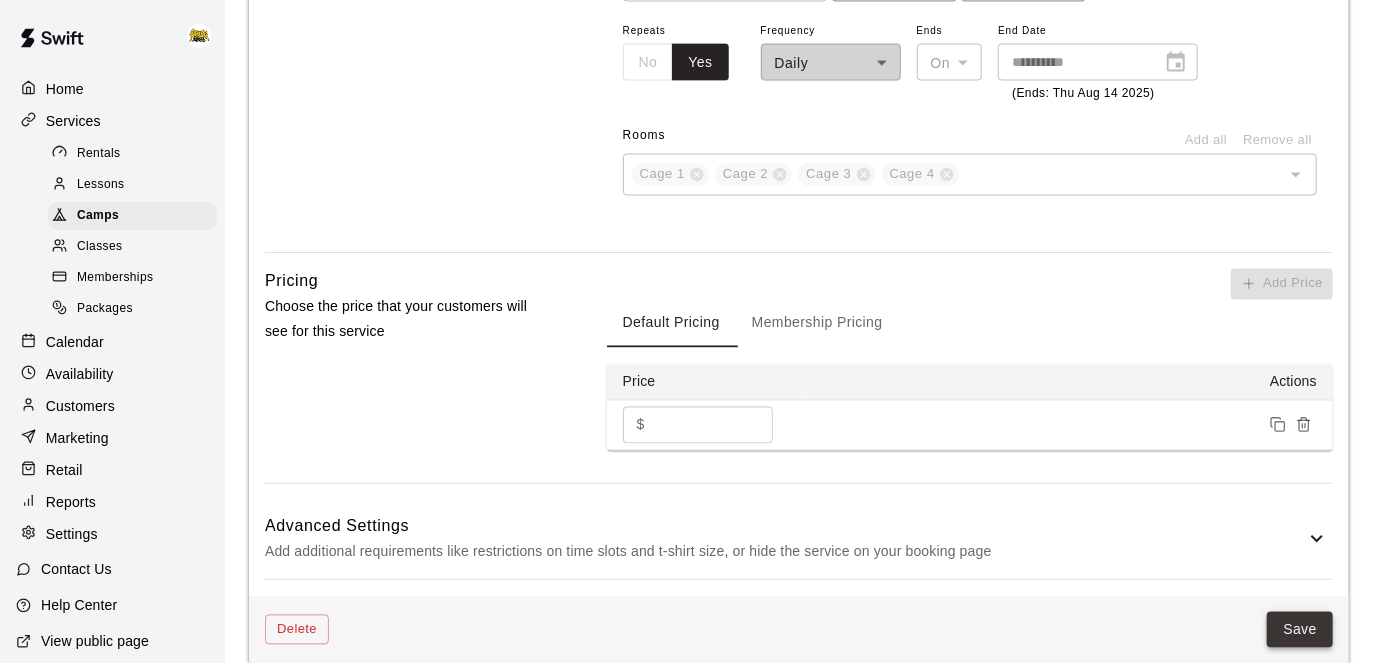 click on "Save" at bounding box center (1300, 630) 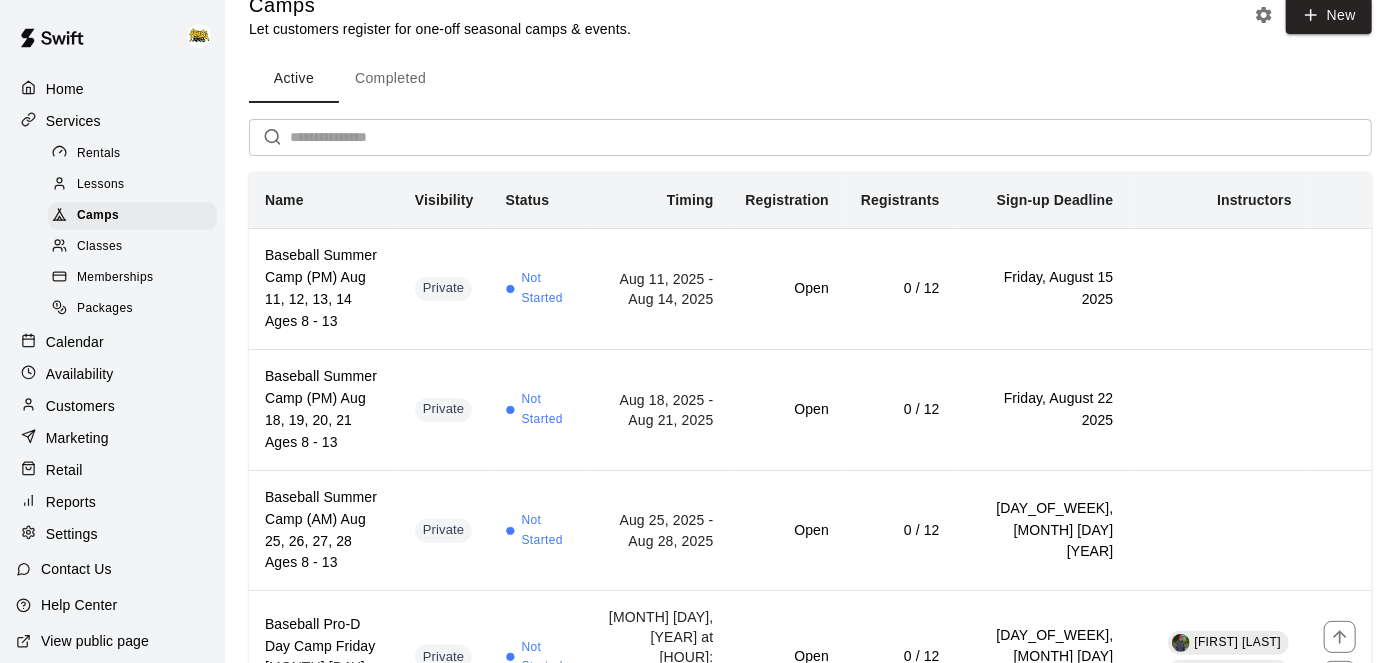 scroll, scrollTop: 0, scrollLeft: 0, axis: both 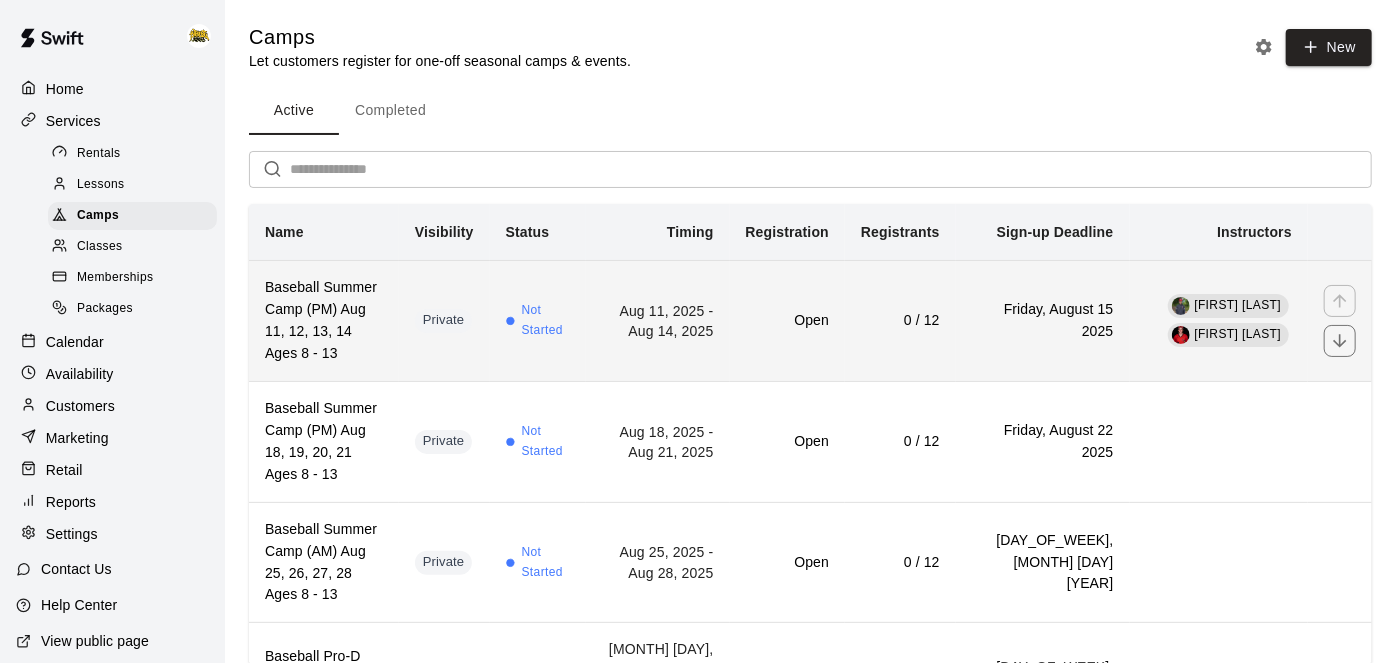 click on "Open" at bounding box center (787, 320) 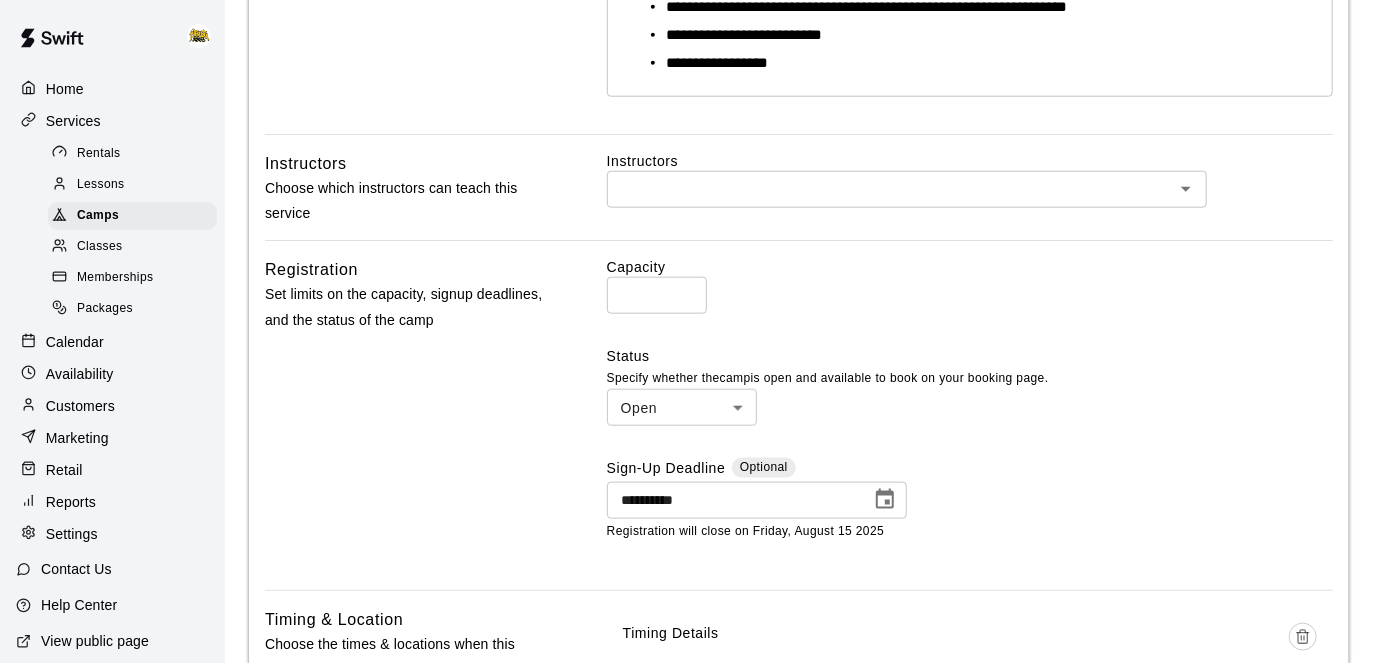 scroll, scrollTop: 1066, scrollLeft: 0, axis: vertical 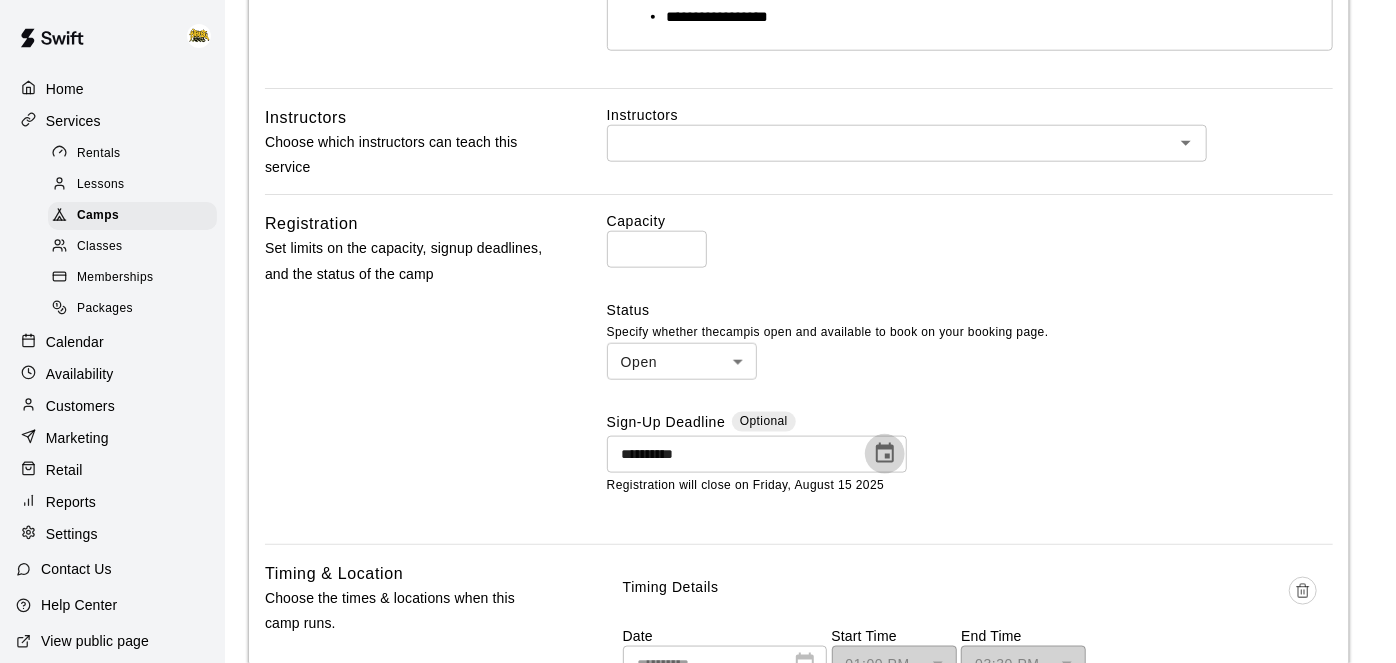 click 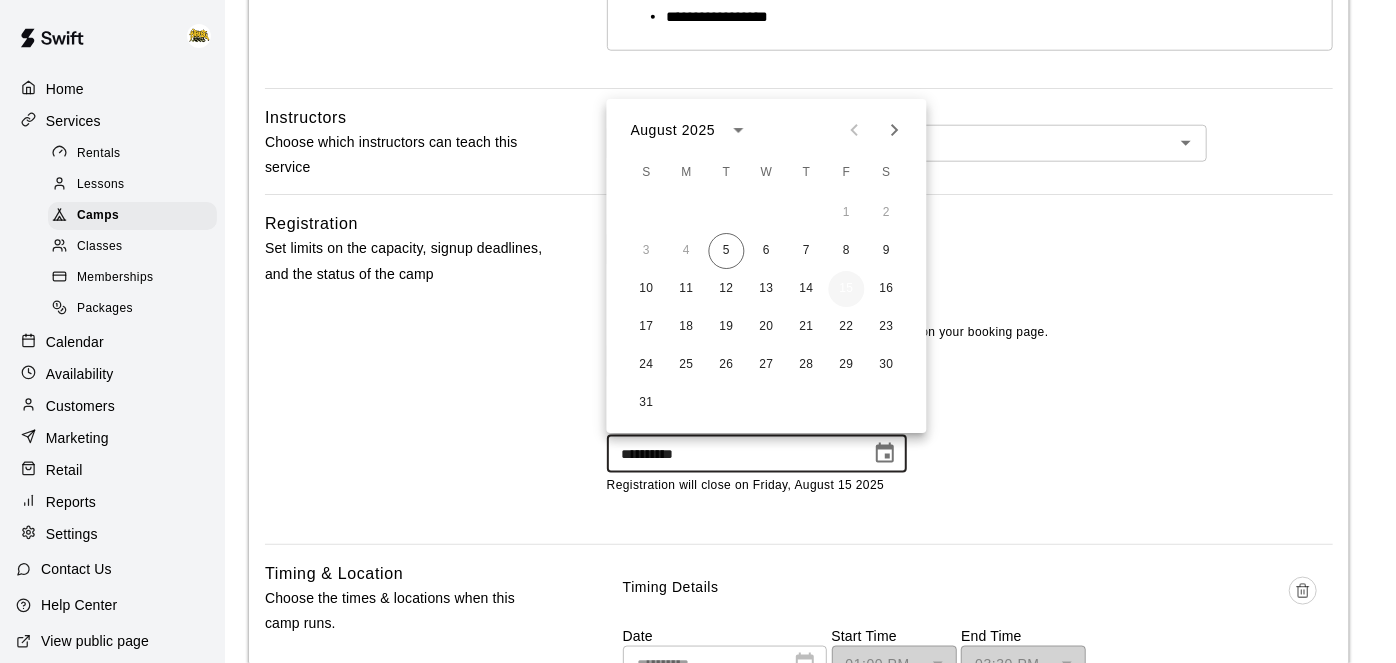 click on "15" at bounding box center (847, 289) 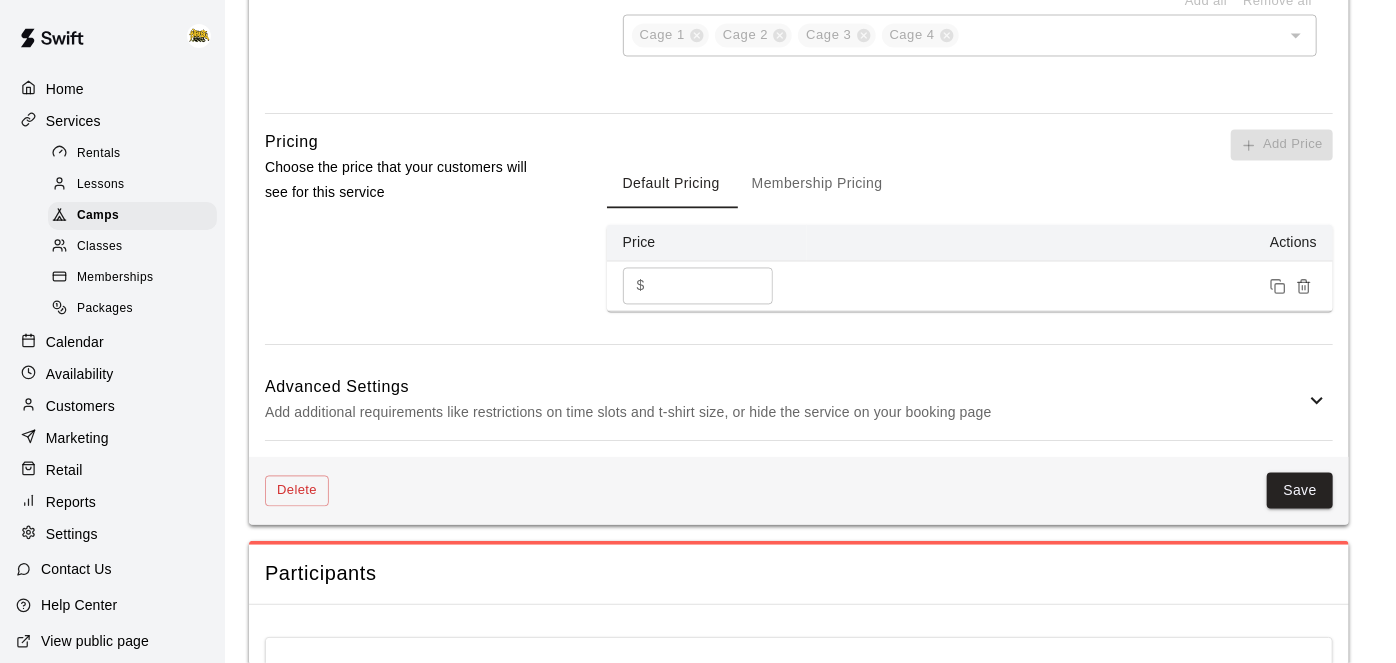 scroll, scrollTop: 1881, scrollLeft: 0, axis: vertical 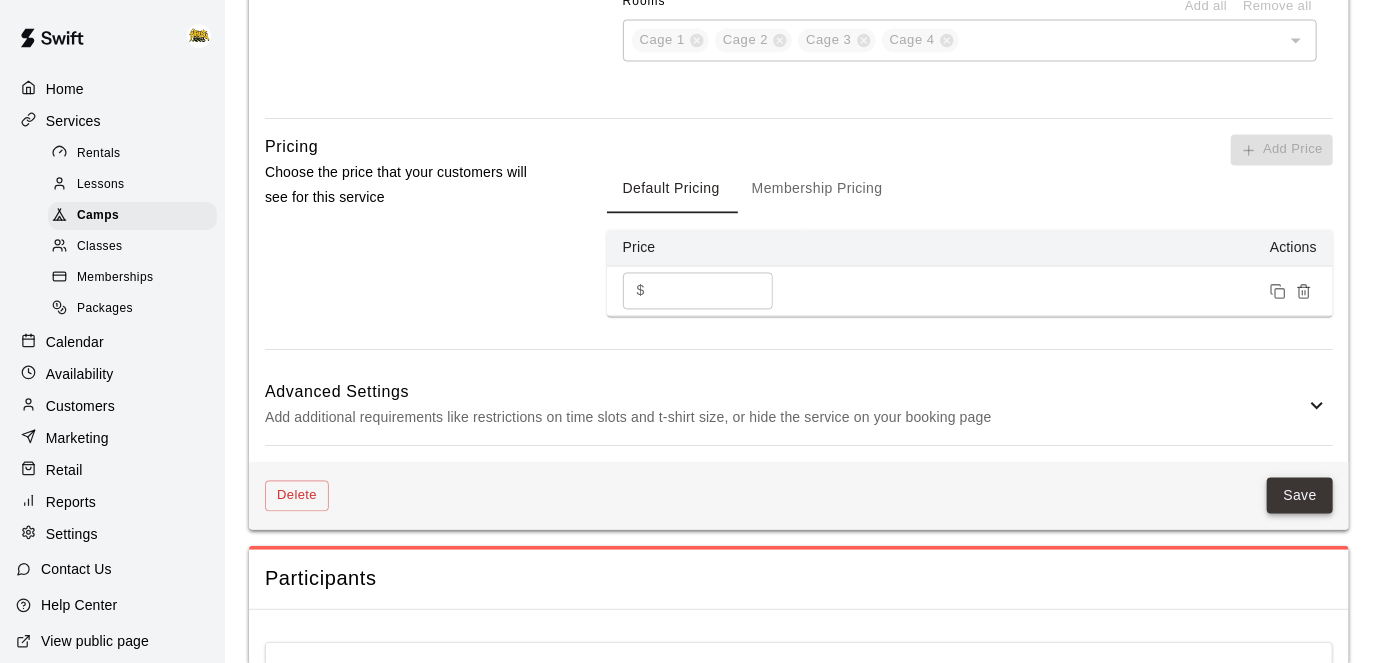 click on "Save" at bounding box center [1300, 496] 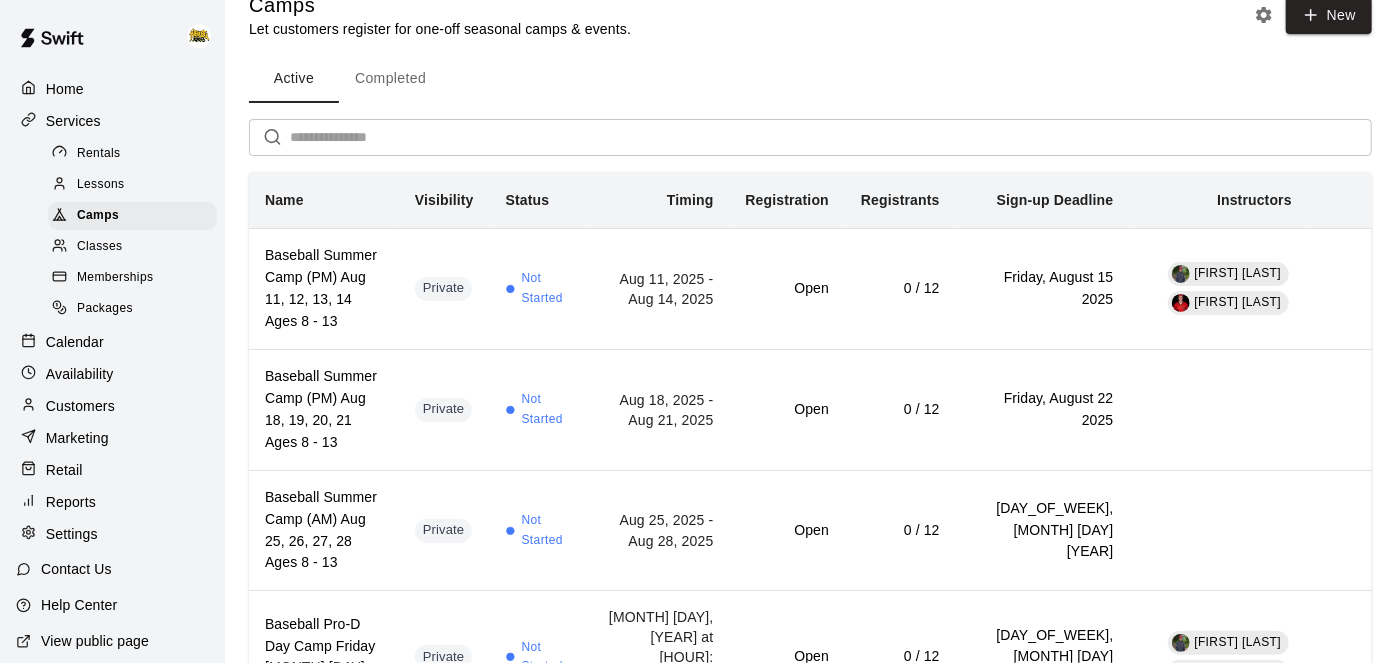 scroll, scrollTop: 0, scrollLeft: 0, axis: both 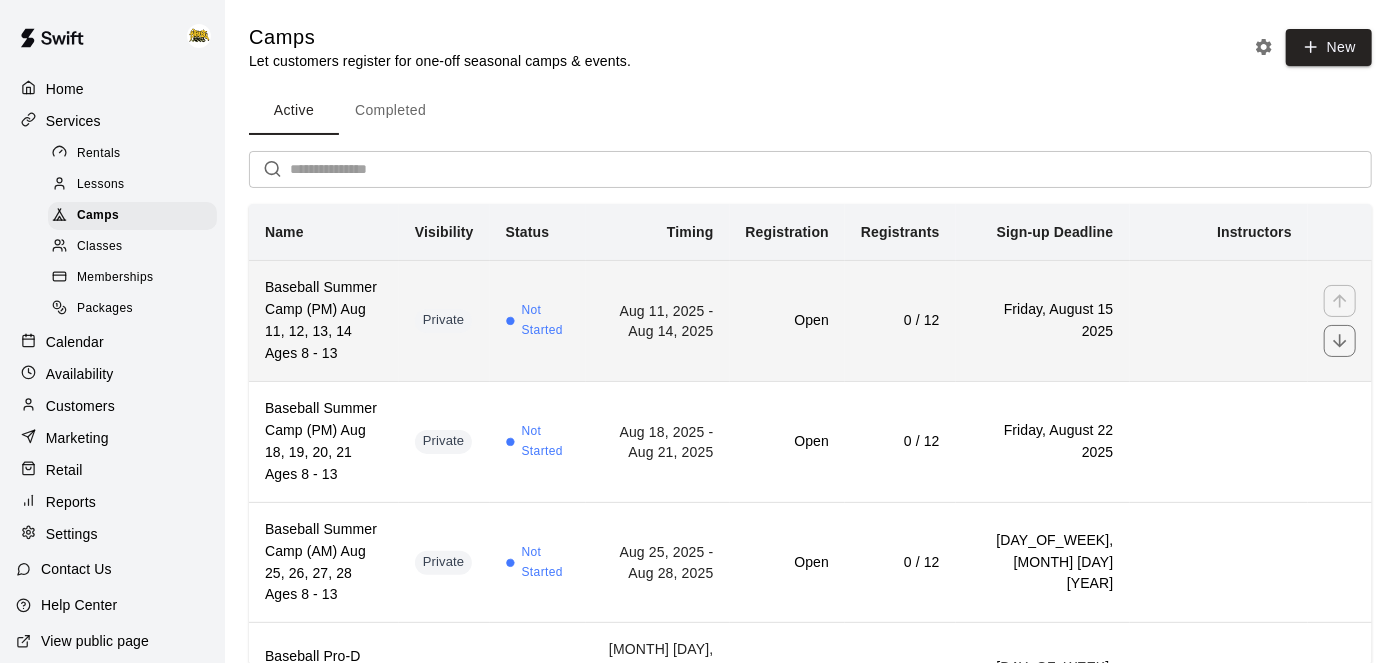 click on "Open" at bounding box center [787, 321] 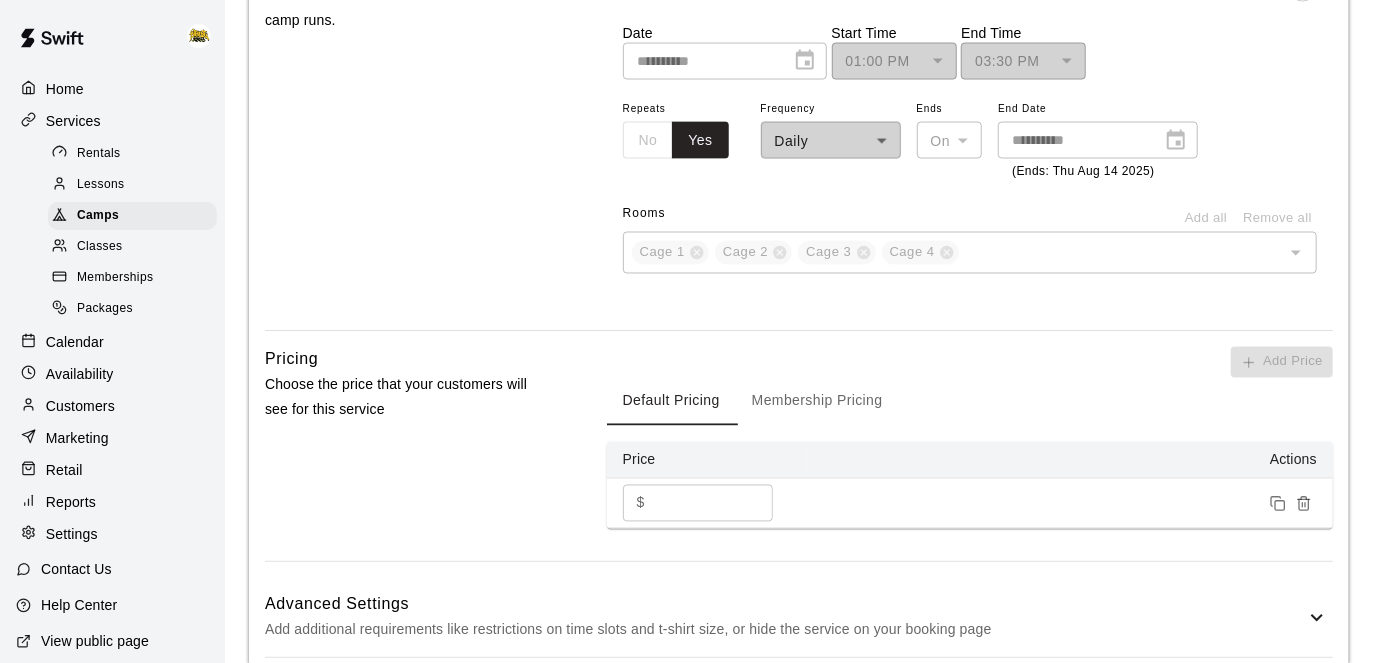 scroll, scrollTop: 2146, scrollLeft: 0, axis: vertical 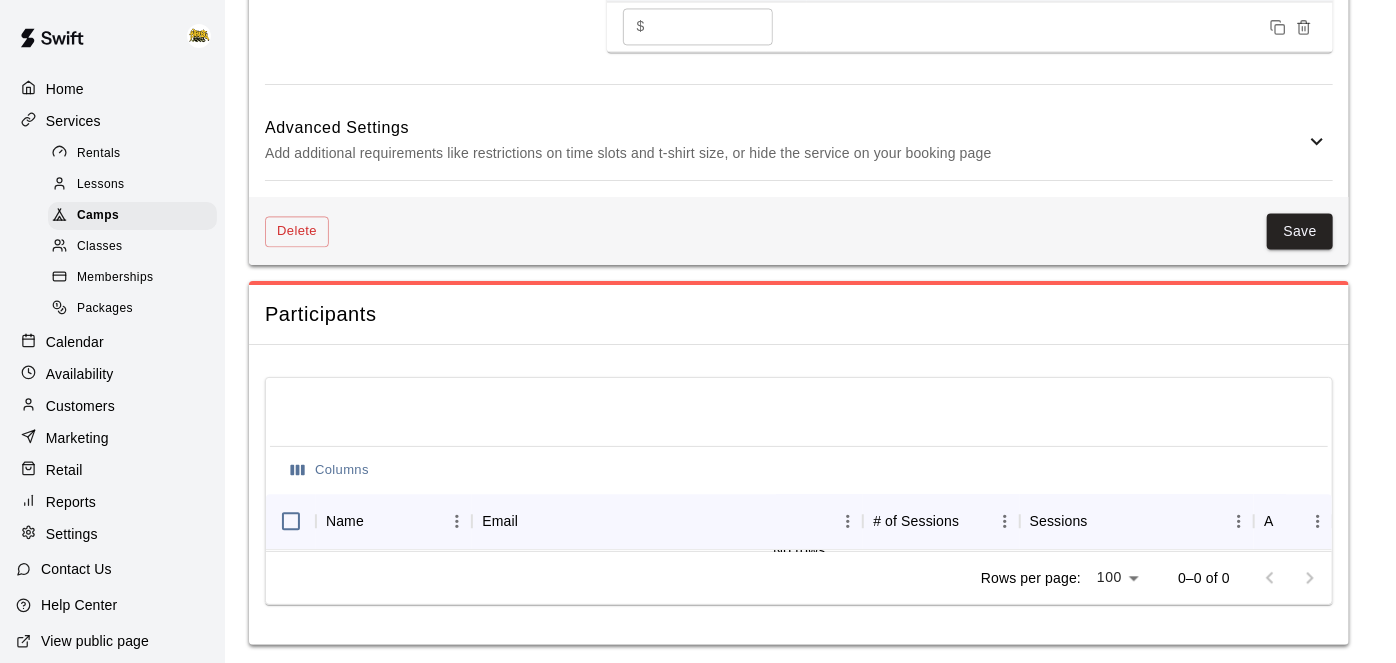 click on "Add additional requirements like restrictions on time slots and t-shirt size, or hide the service on your booking page" at bounding box center (785, 153) 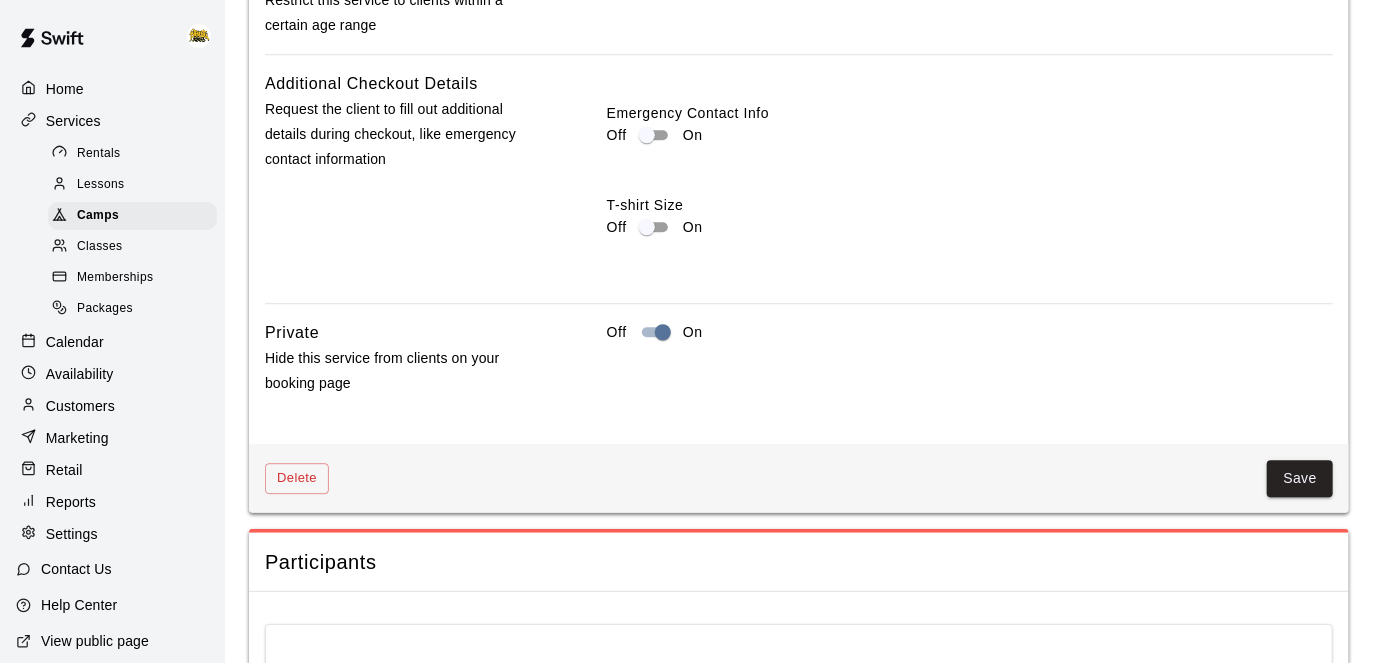 scroll, scrollTop: 2649, scrollLeft: 0, axis: vertical 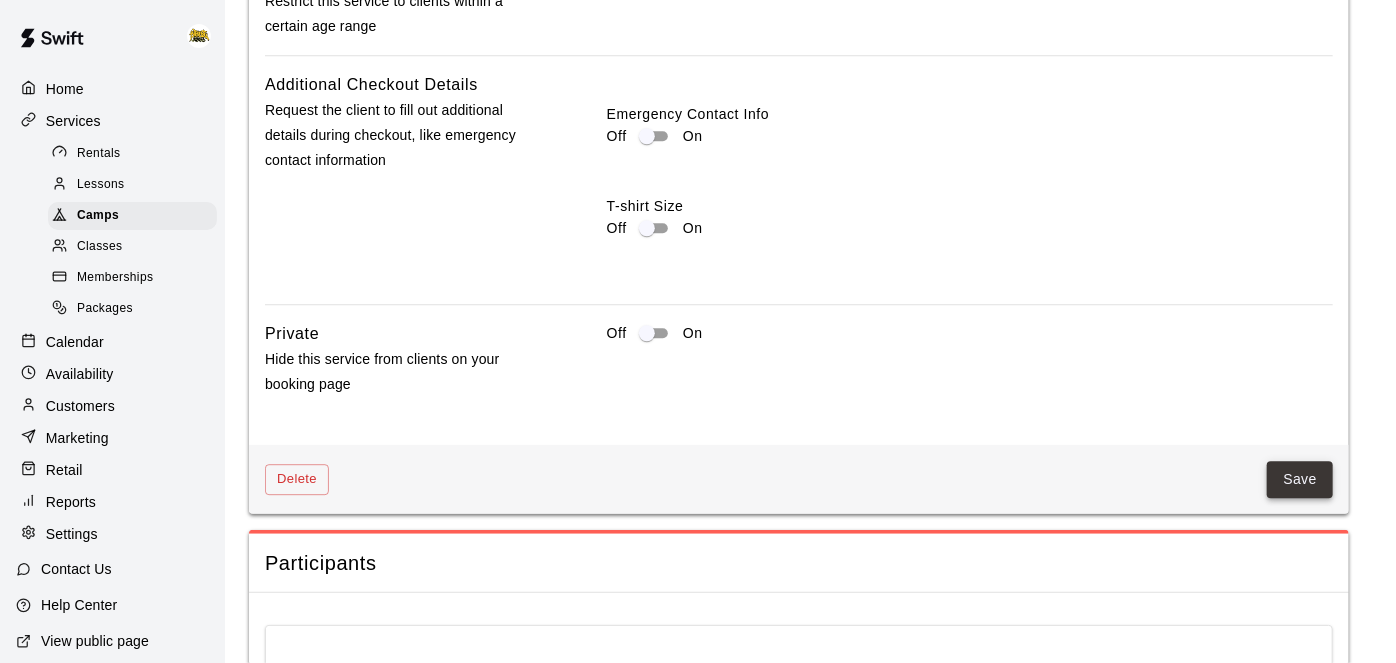 click on "Save" at bounding box center (1300, 479) 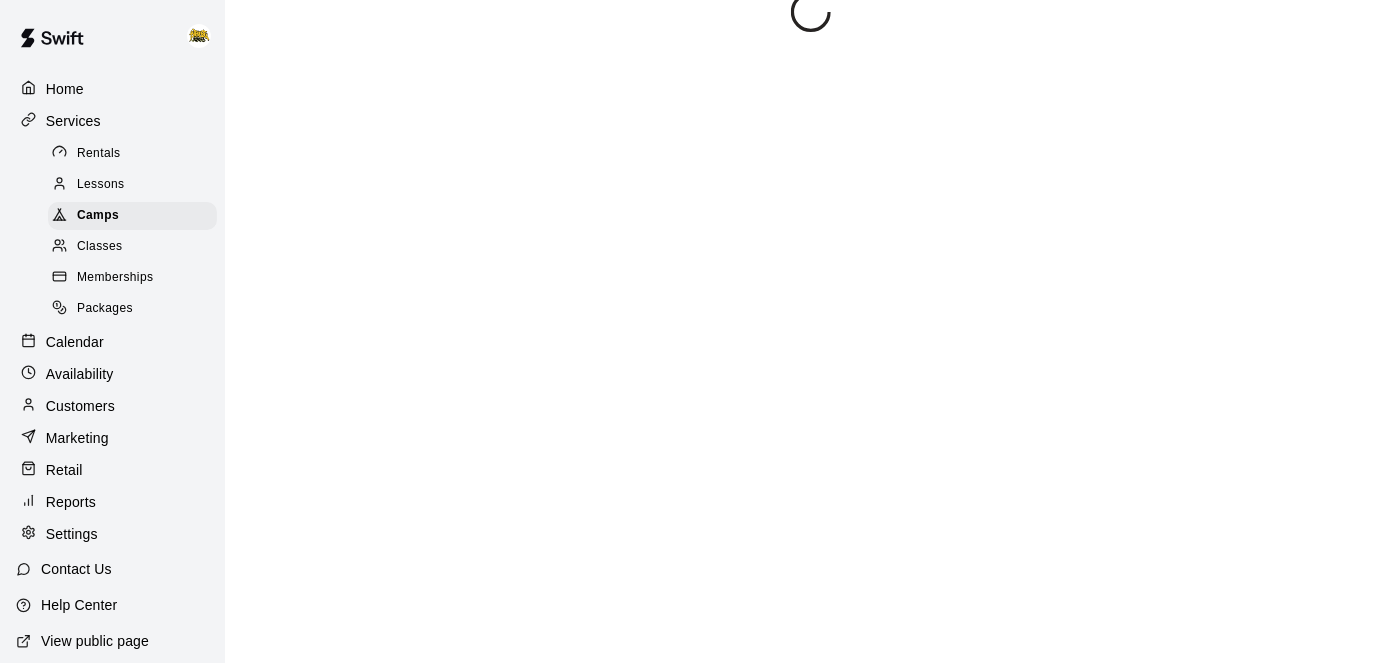 scroll, scrollTop: 0, scrollLeft: 0, axis: both 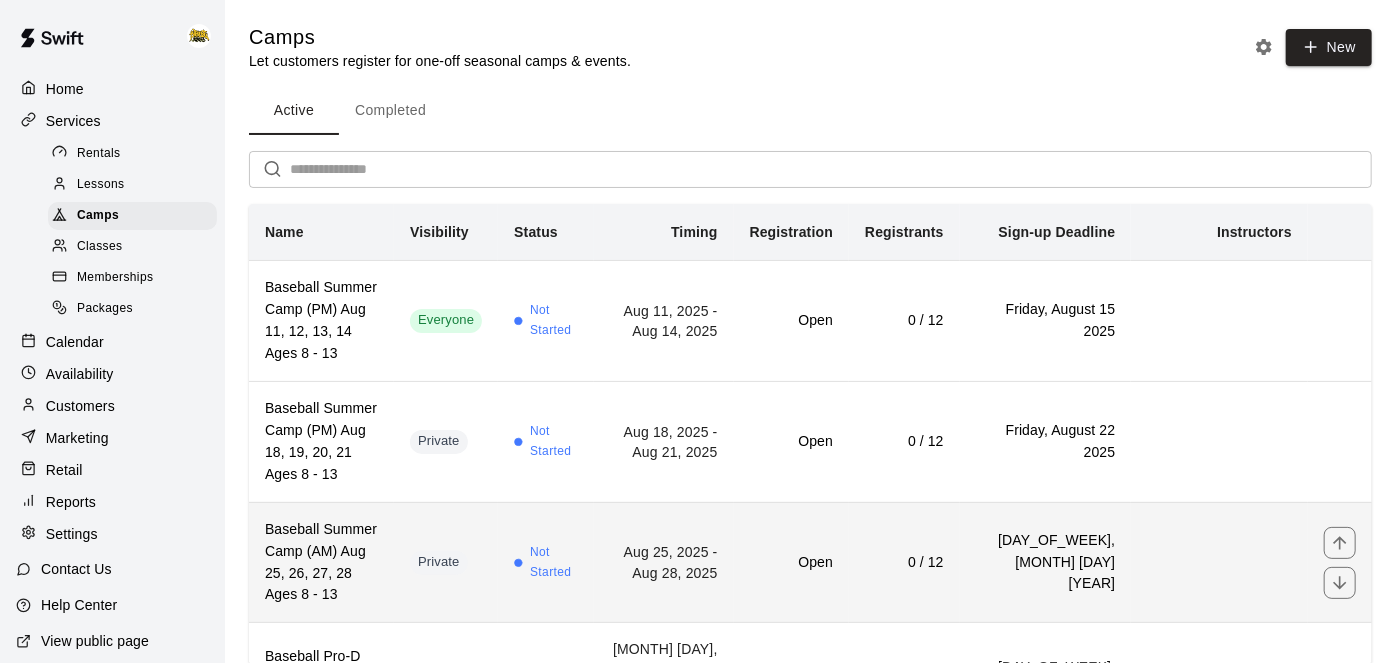 click on "Aug 25, 2025 - Aug 28, 2025" at bounding box center (663, 562) 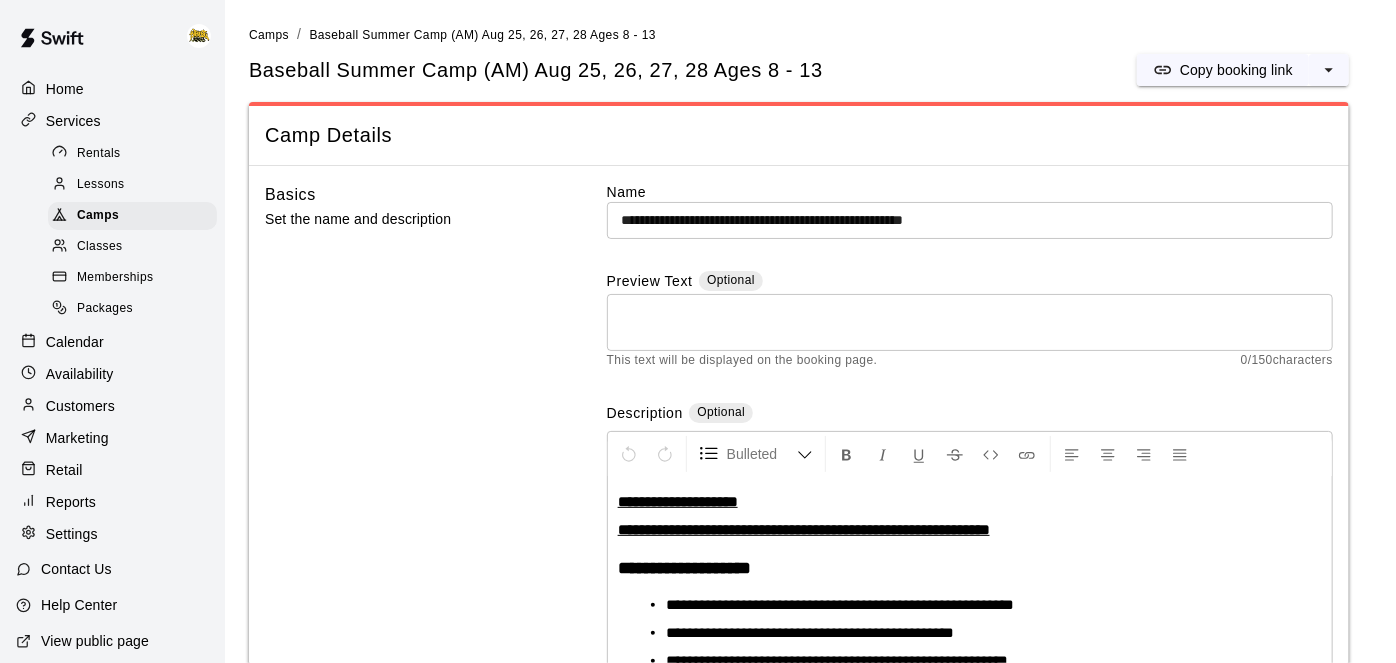scroll, scrollTop: 2, scrollLeft: 0, axis: vertical 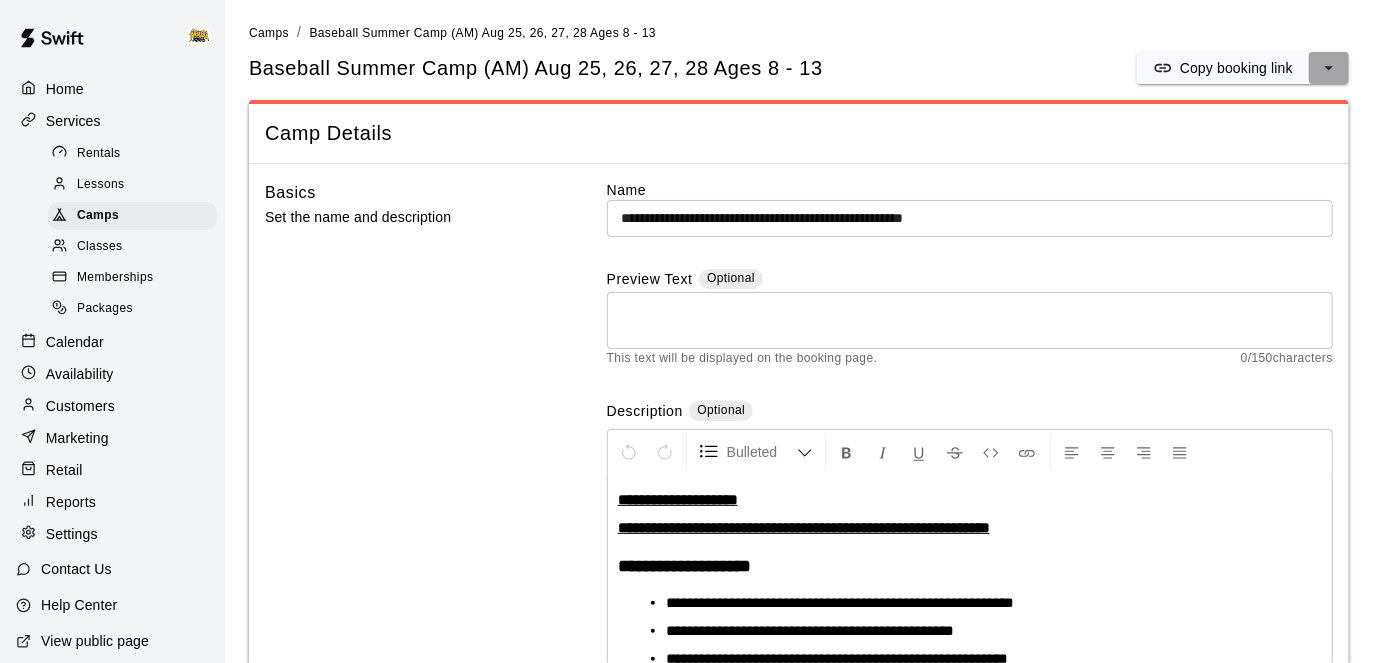 click 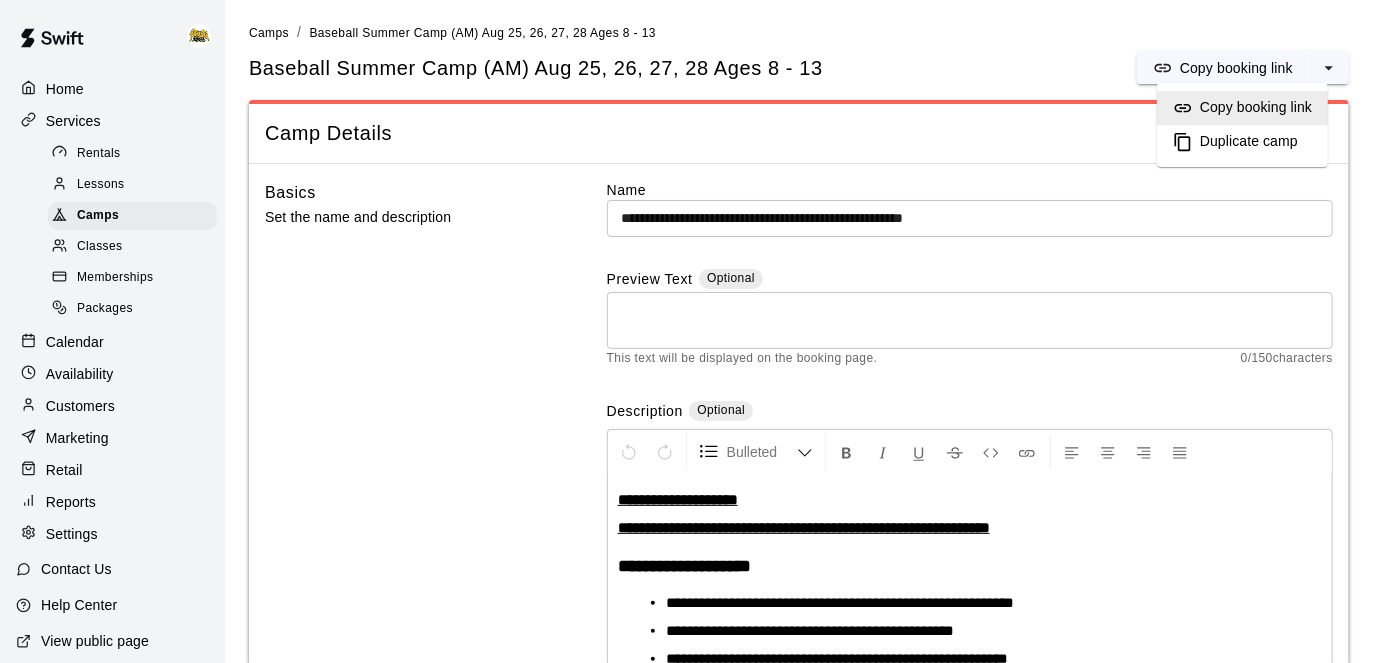 click on "**********" at bounding box center (799, 1254) 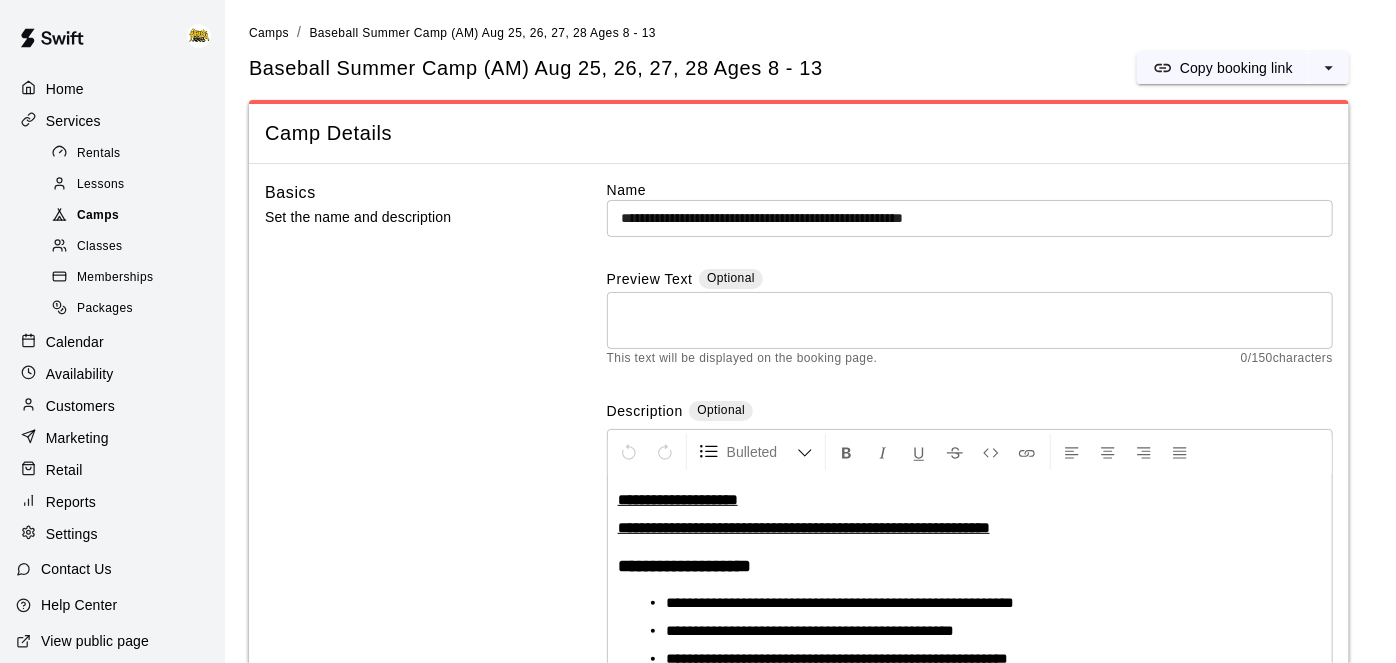 click on "Camps" at bounding box center [98, 216] 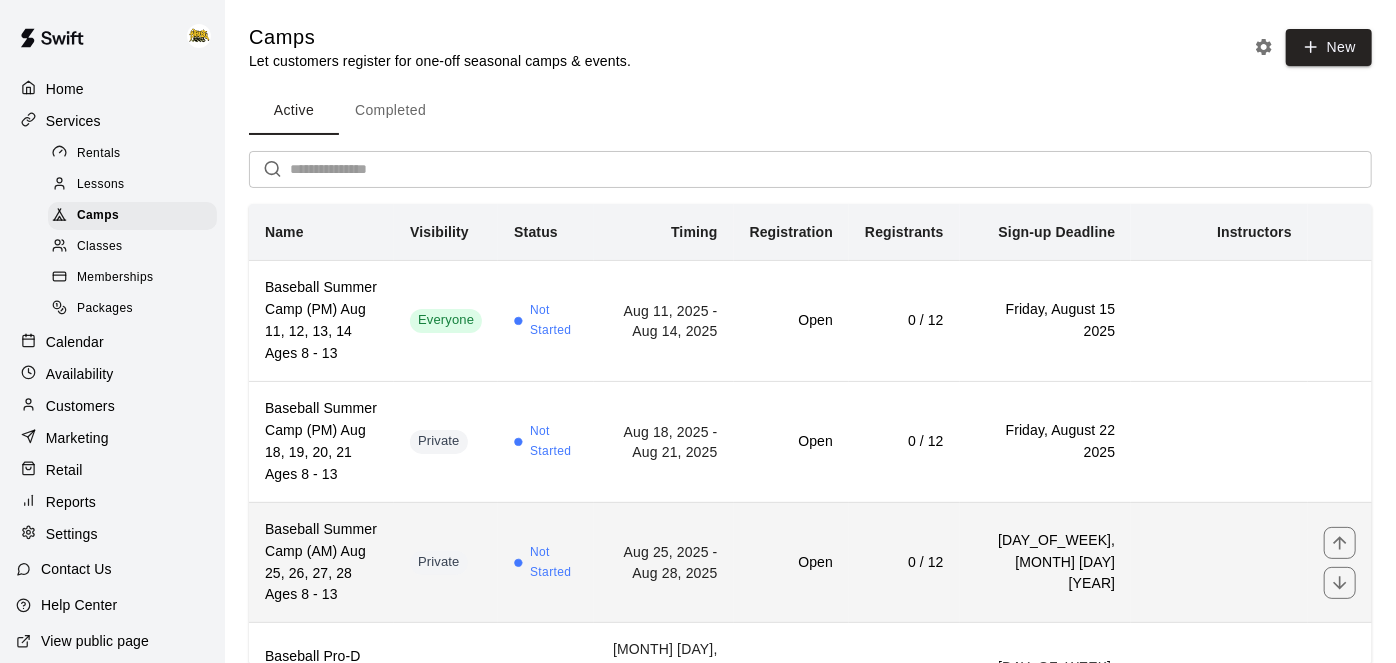 click on "[DAY_OF_WEEK], [MONTH] [DAY] [YEAR]" at bounding box center (1046, 563) 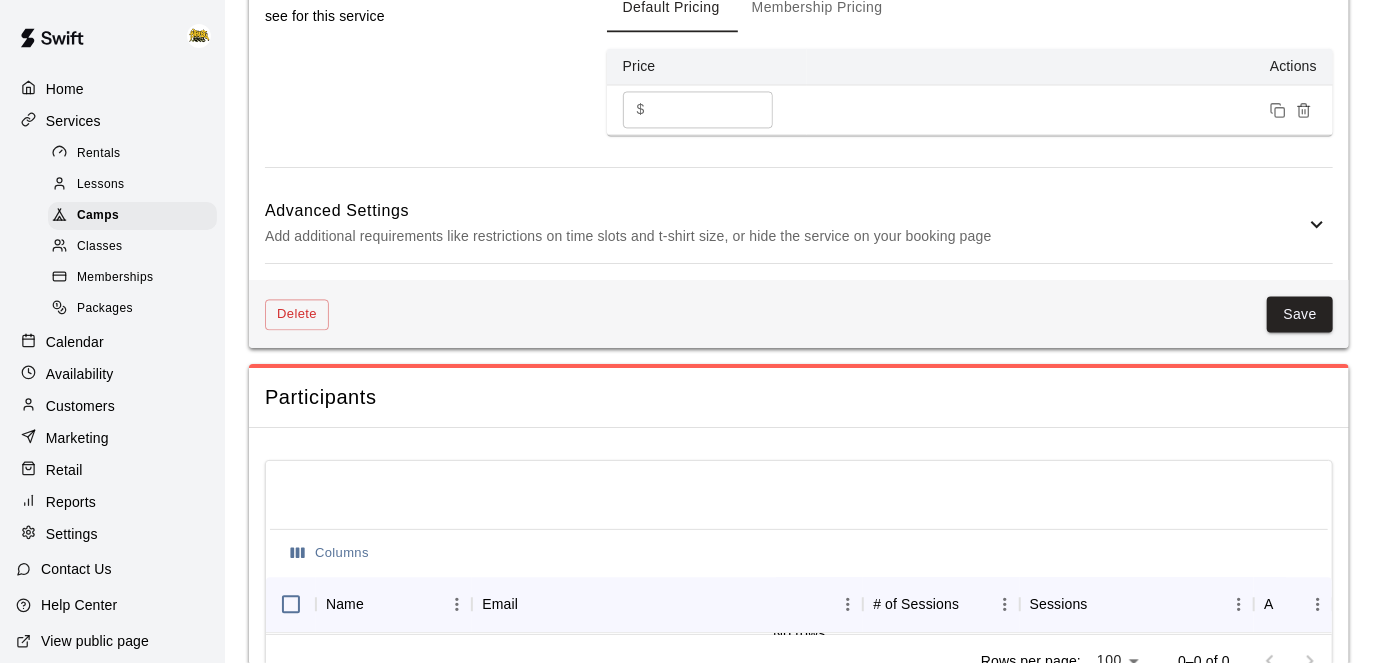 scroll, scrollTop: 2146, scrollLeft: 0, axis: vertical 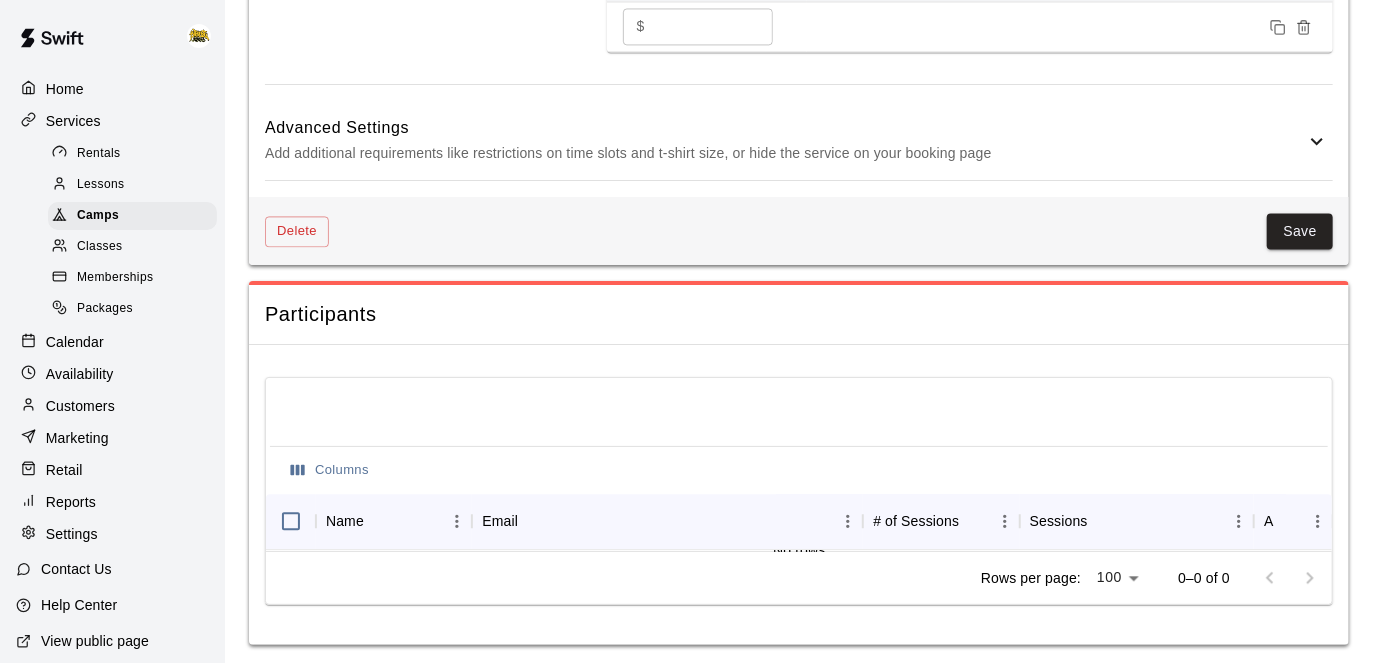 click on "Delete Save" at bounding box center [799, 231] 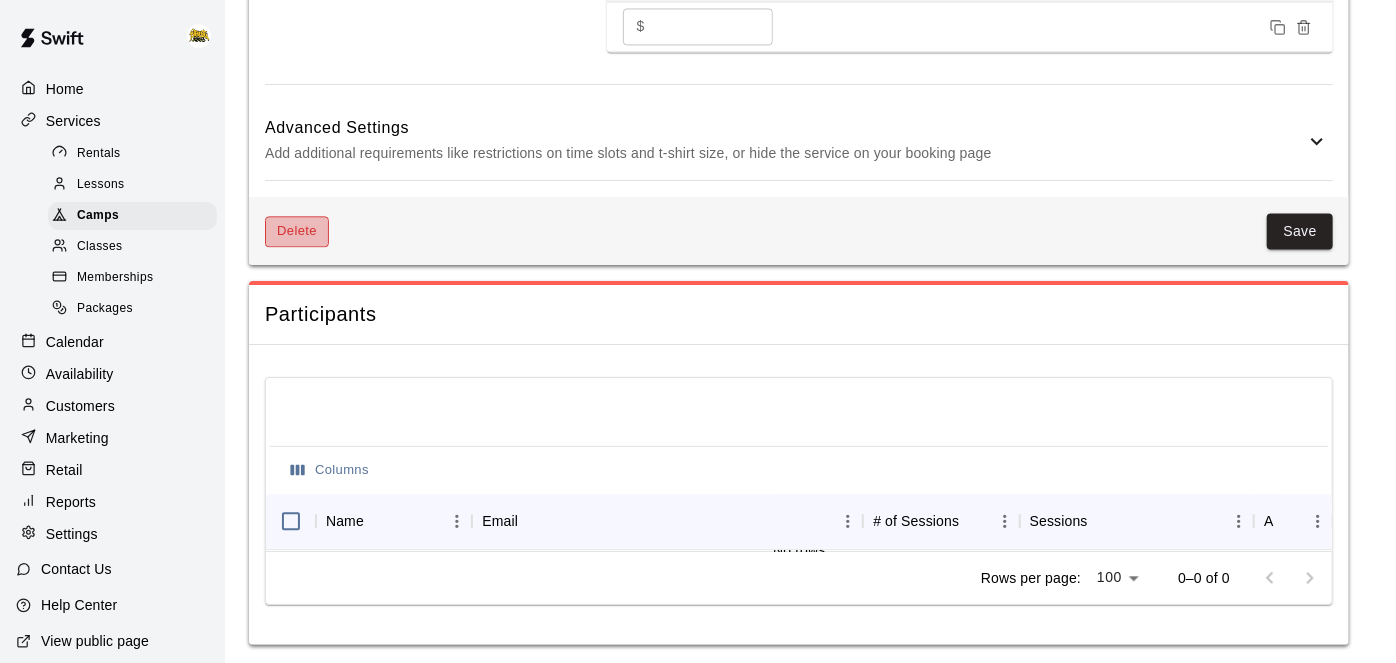 click on "Delete" at bounding box center (297, 231) 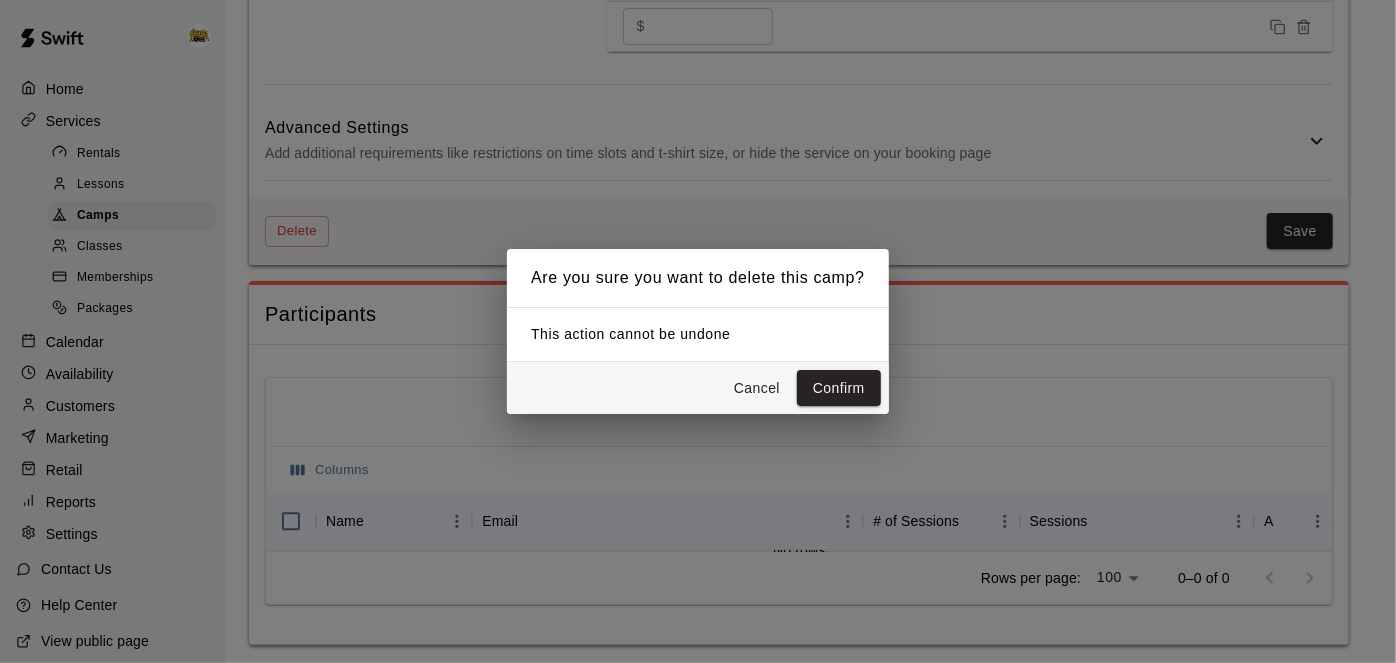 click on "Cancel Confirm" at bounding box center [698, 388] 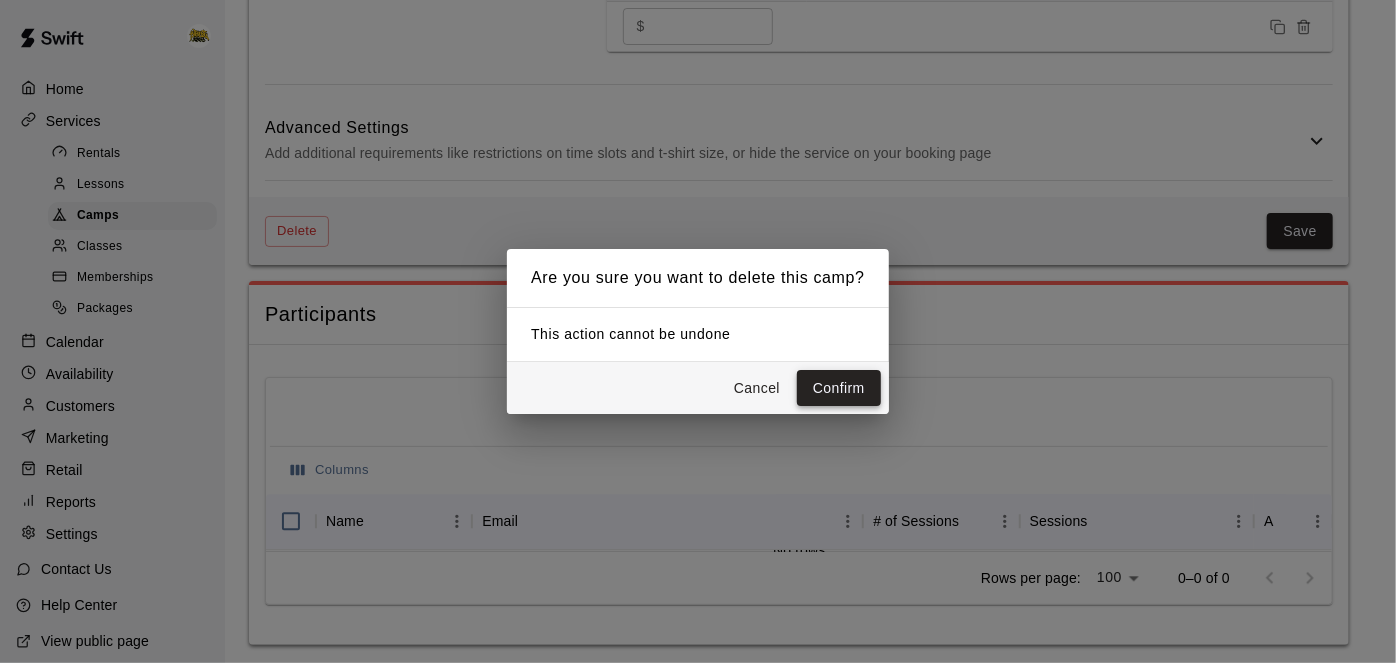 click on "Confirm" at bounding box center [839, 388] 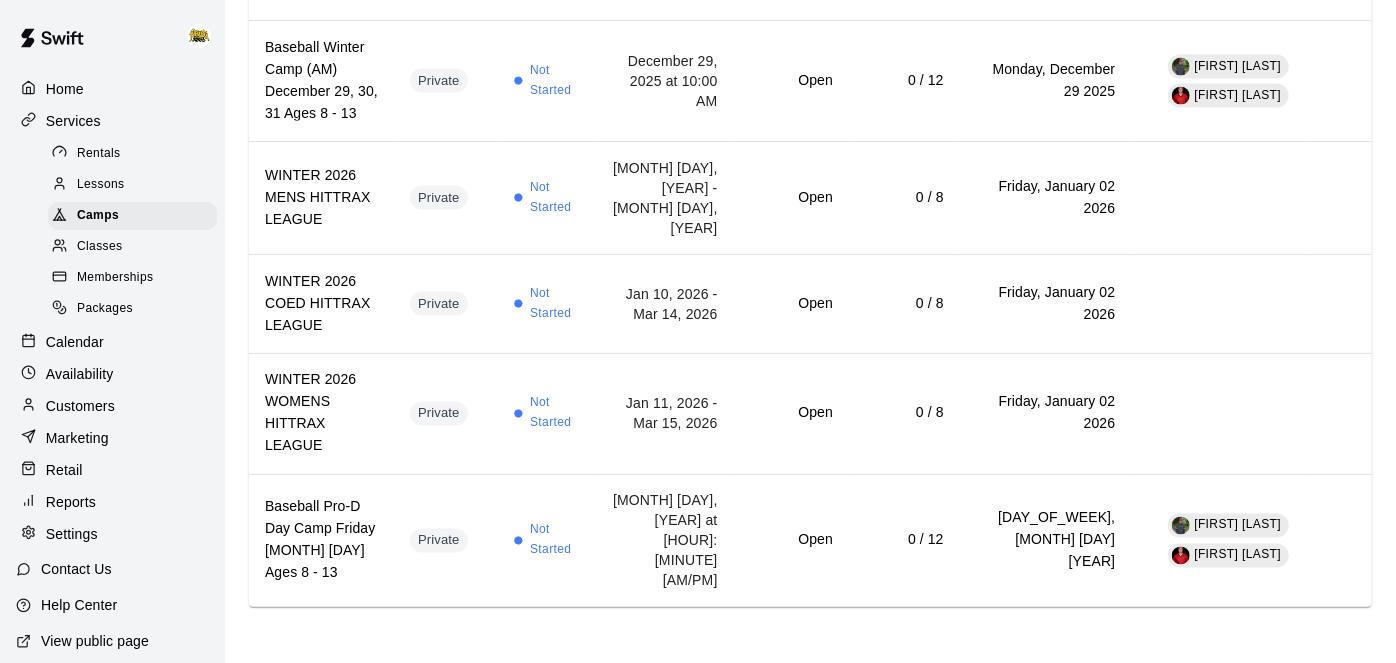 scroll, scrollTop: 0, scrollLeft: 0, axis: both 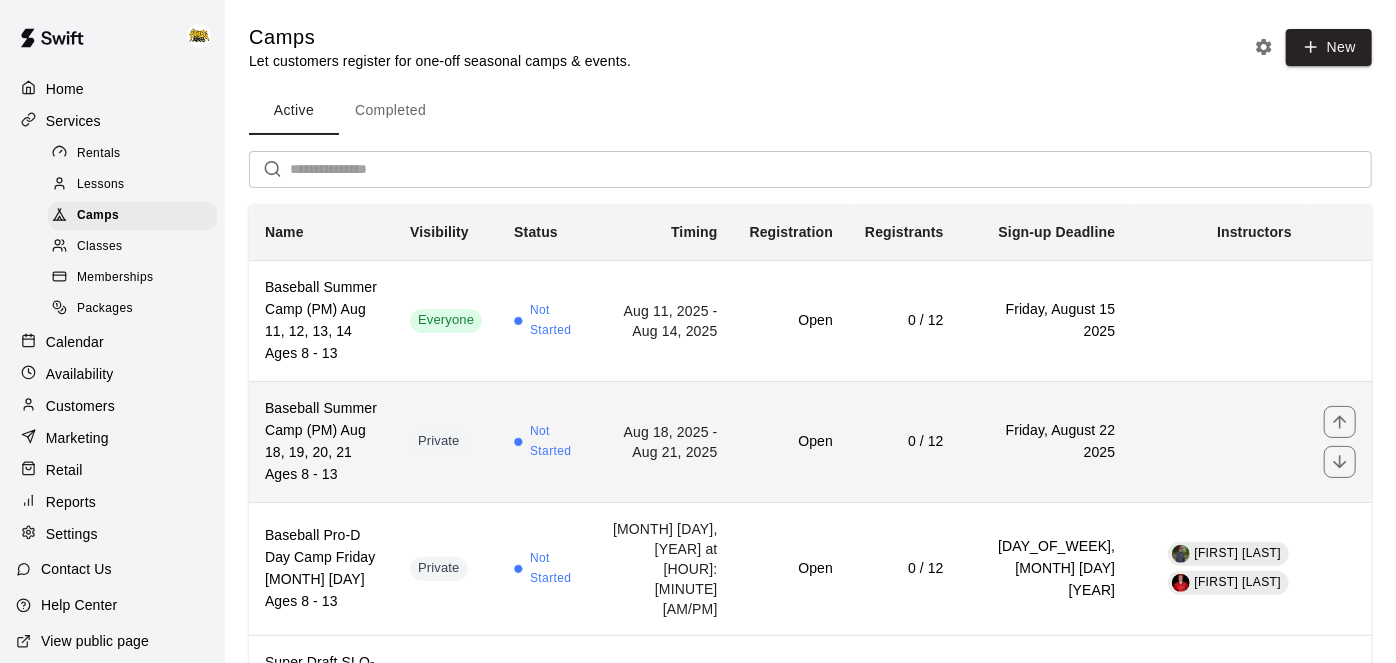 click on "Open" at bounding box center [791, 441] 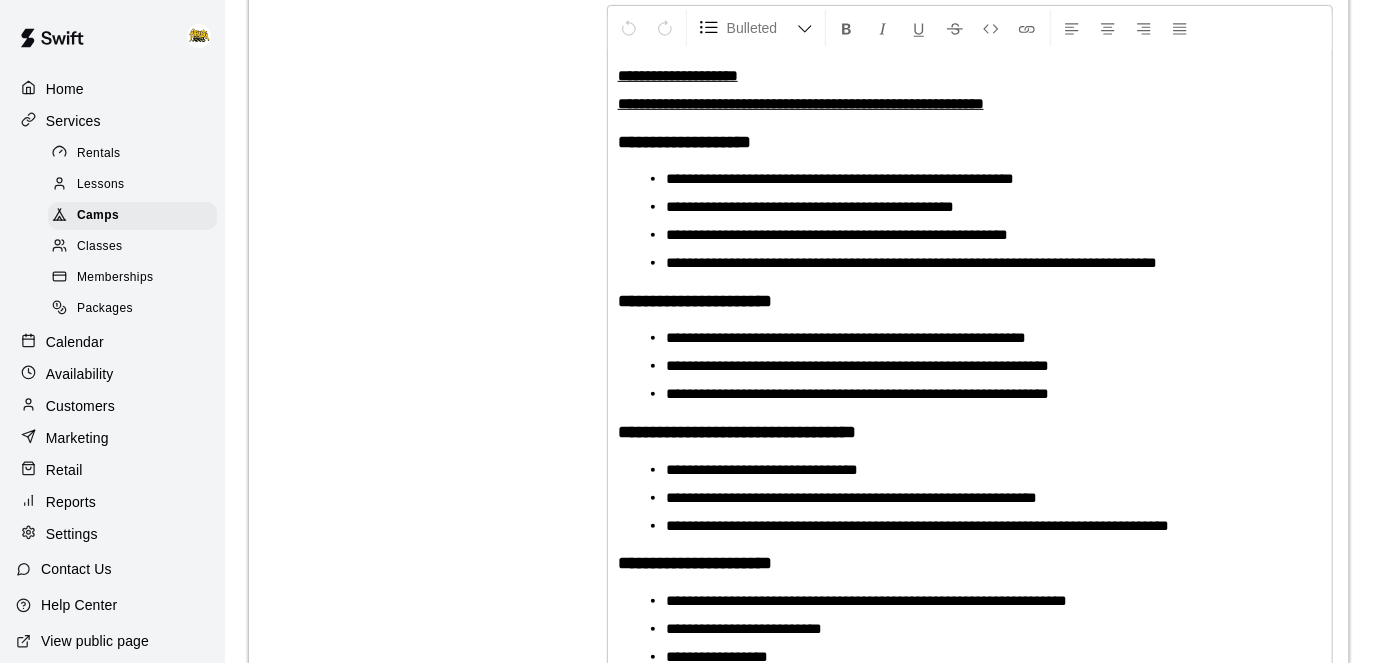 scroll, scrollTop: 0, scrollLeft: 0, axis: both 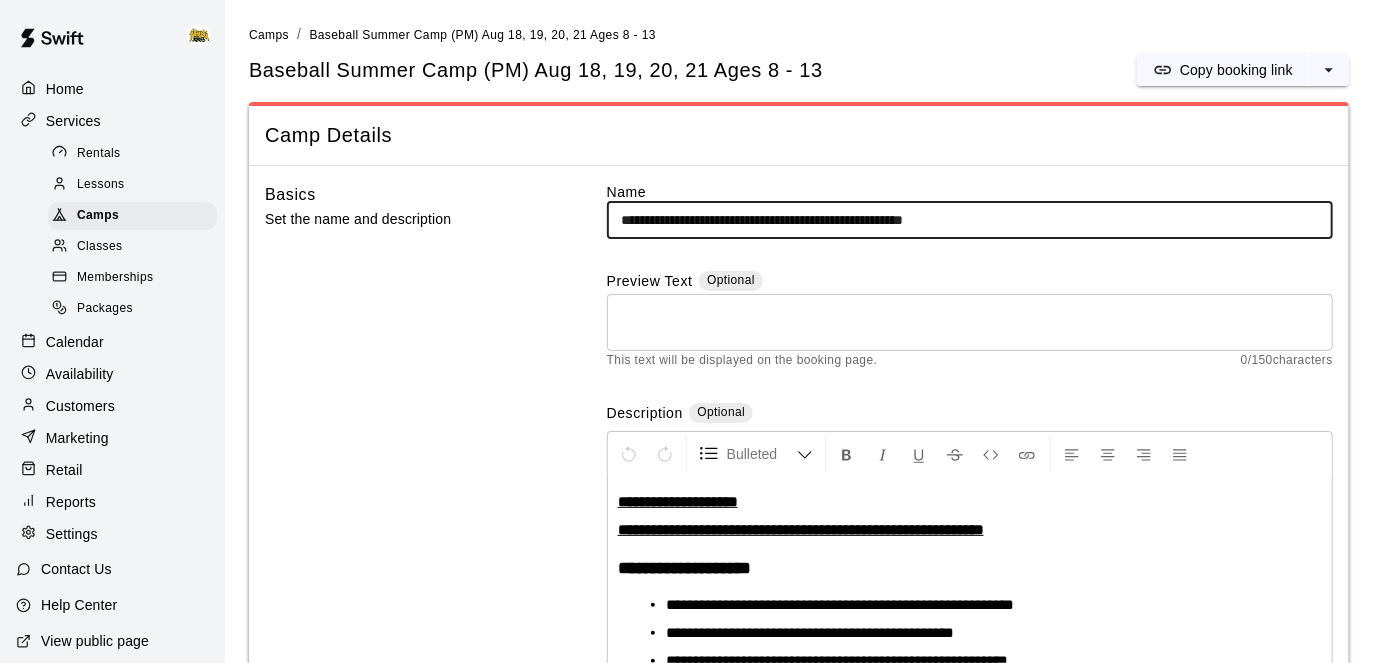 click on "**********" at bounding box center [970, 220] 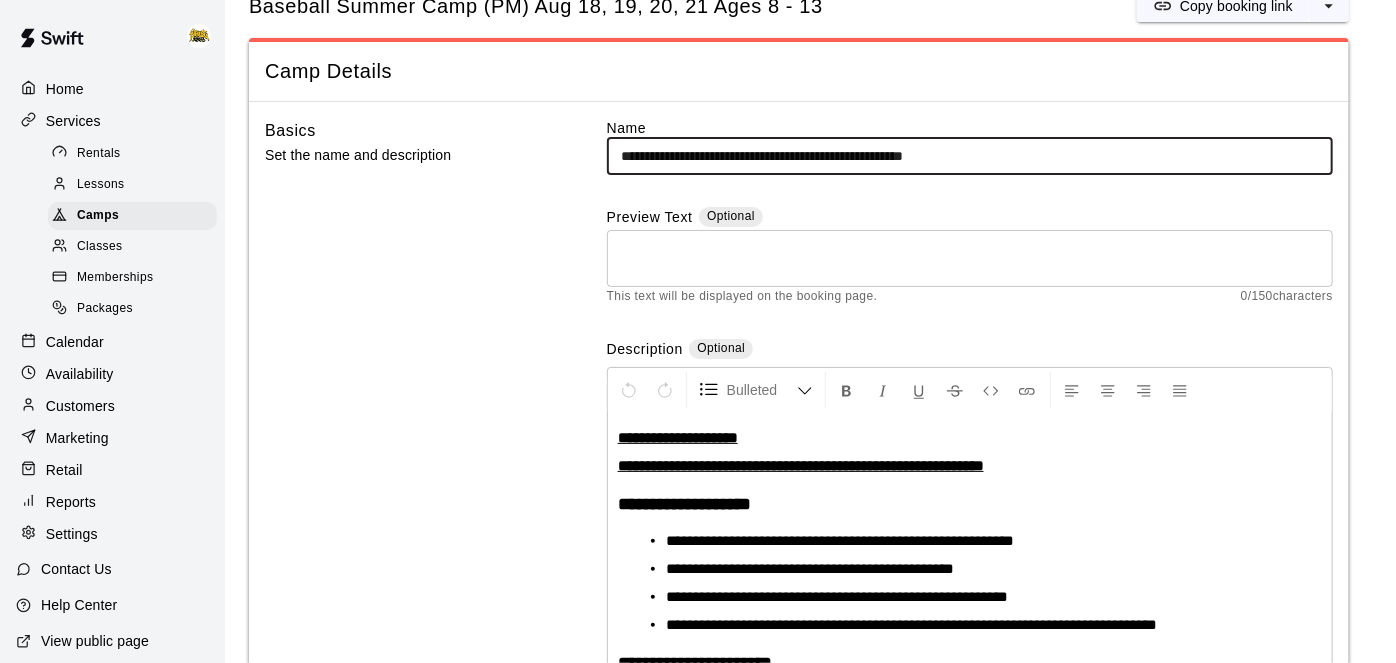 scroll, scrollTop: 120, scrollLeft: 0, axis: vertical 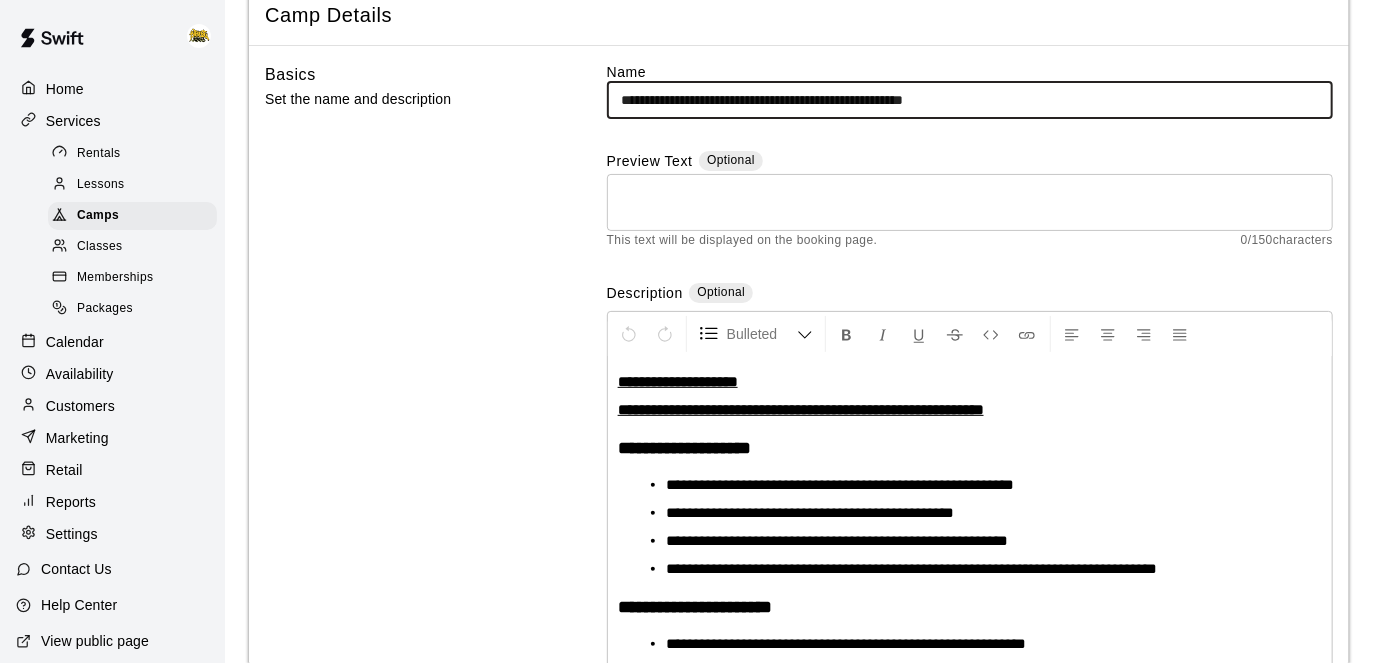 type on "**********" 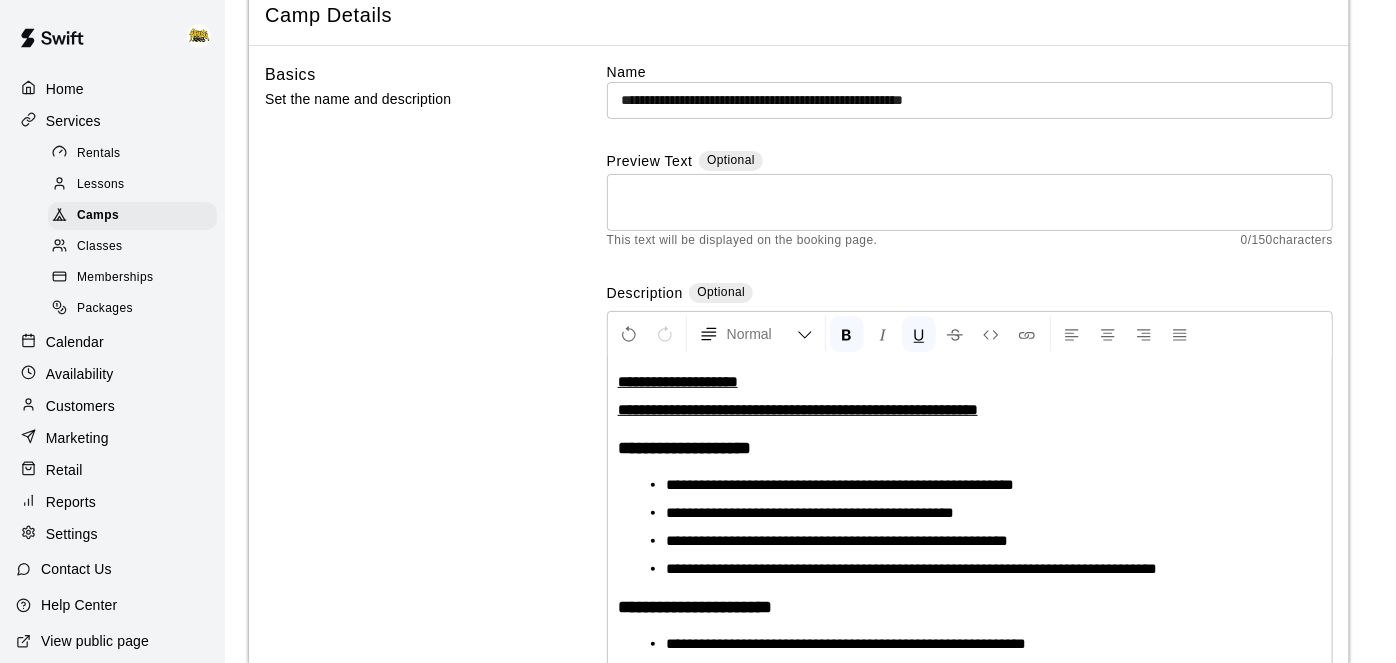 type 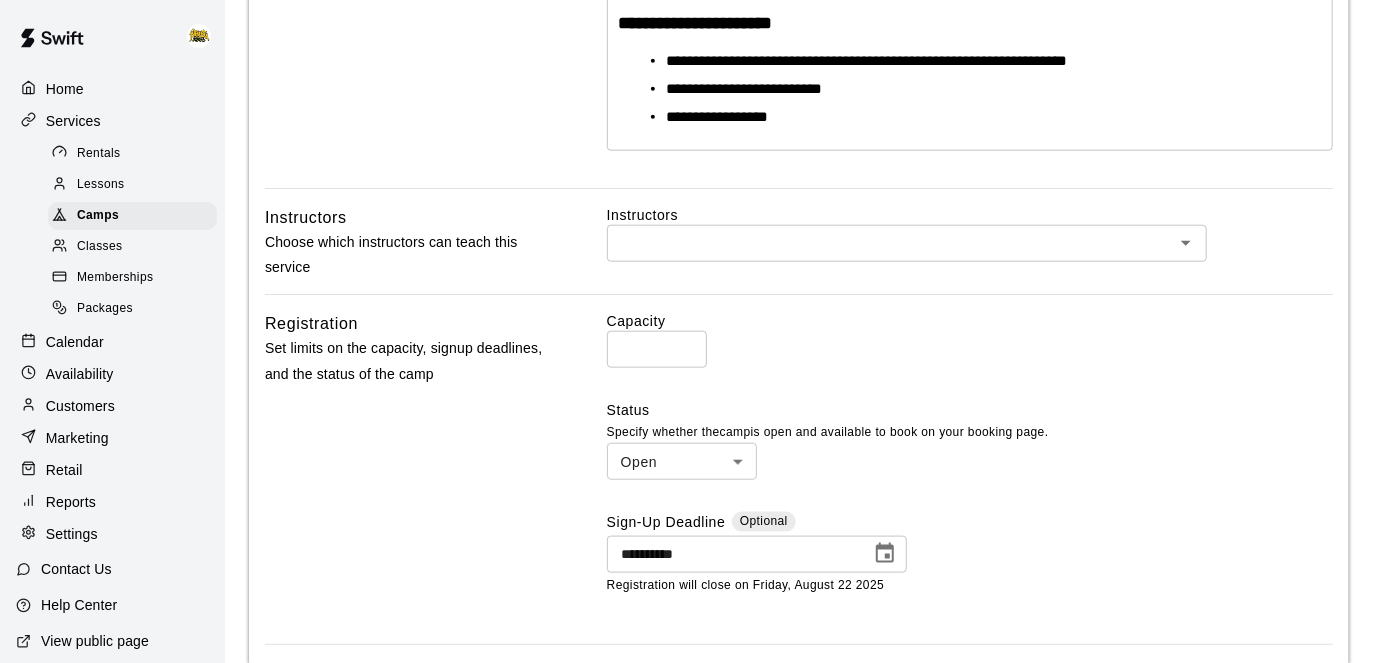 scroll, scrollTop: 965, scrollLeft: 0, axis: vertical 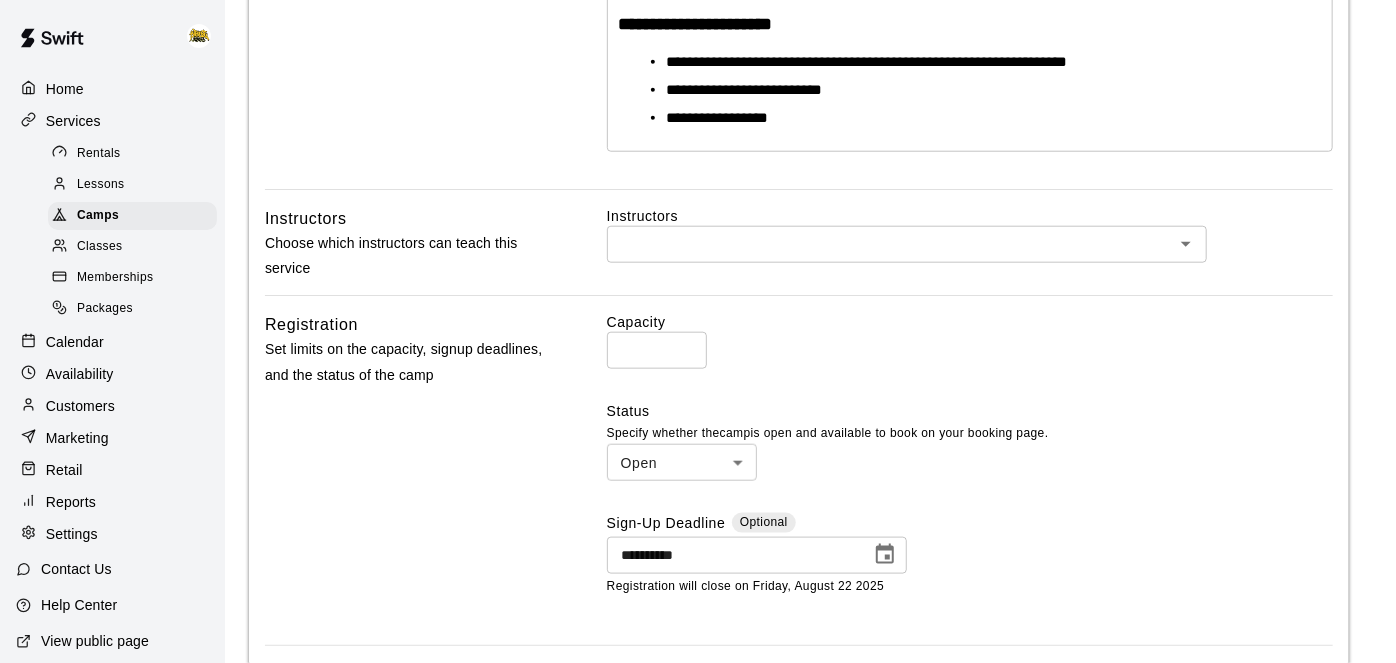 click 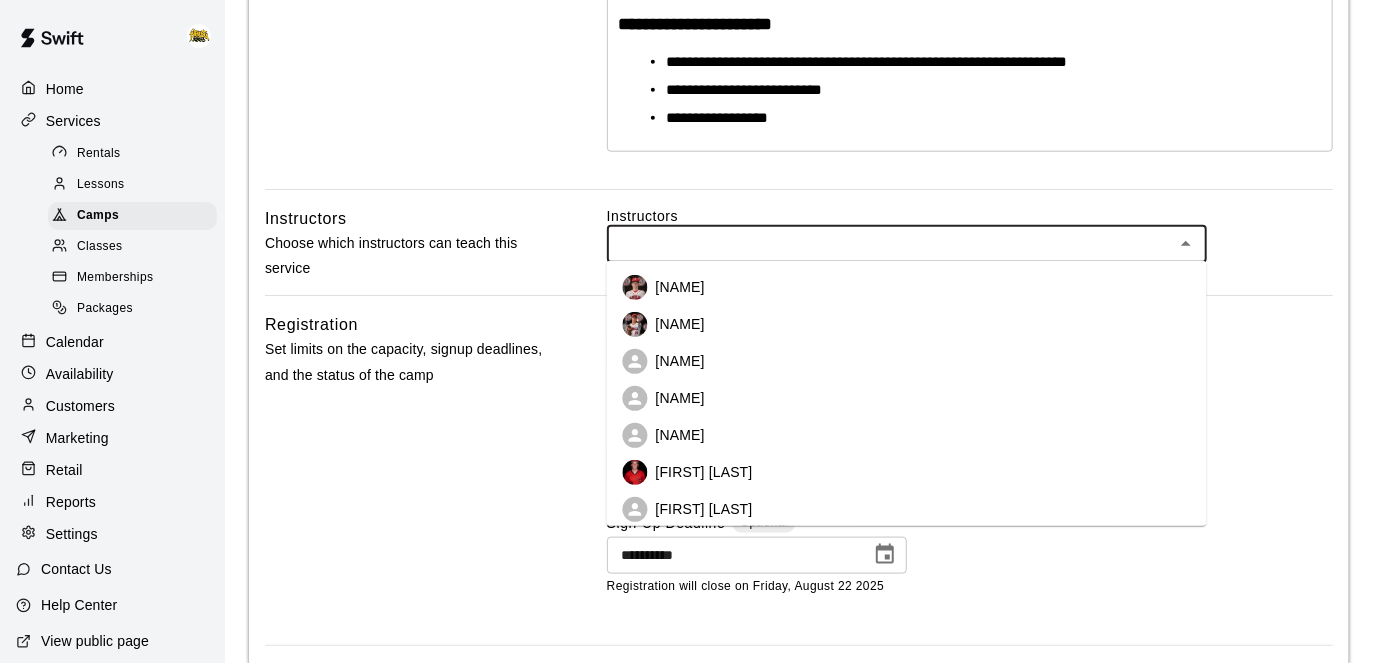 click on "[FIRST] [LAST]" at bounding box center [704, 473] 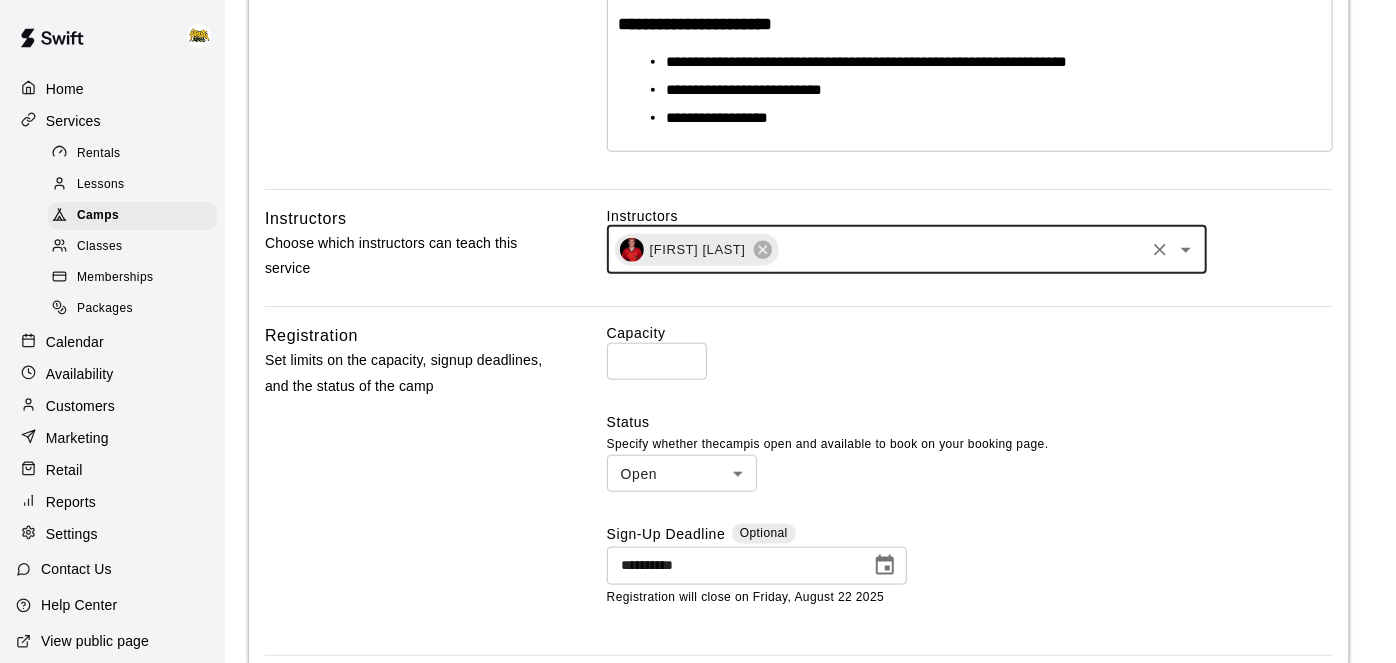 click 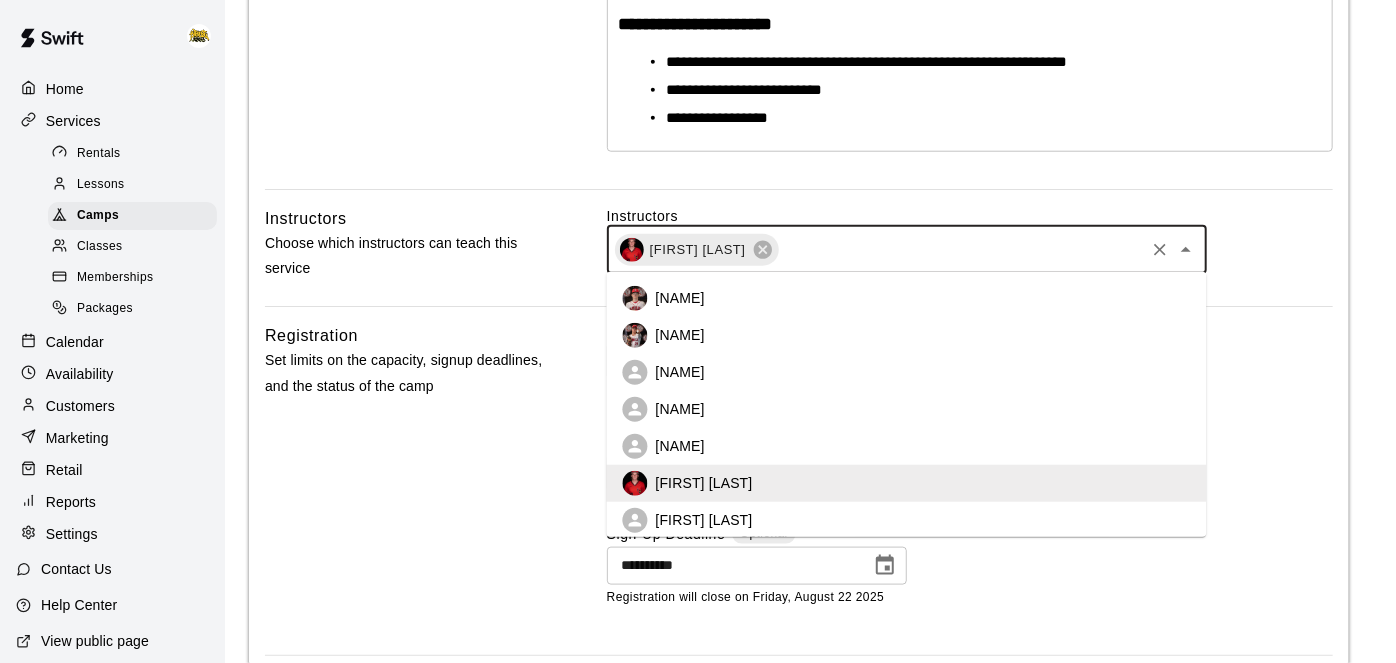 click on "[NAME]" at bounding box center [680, 410] 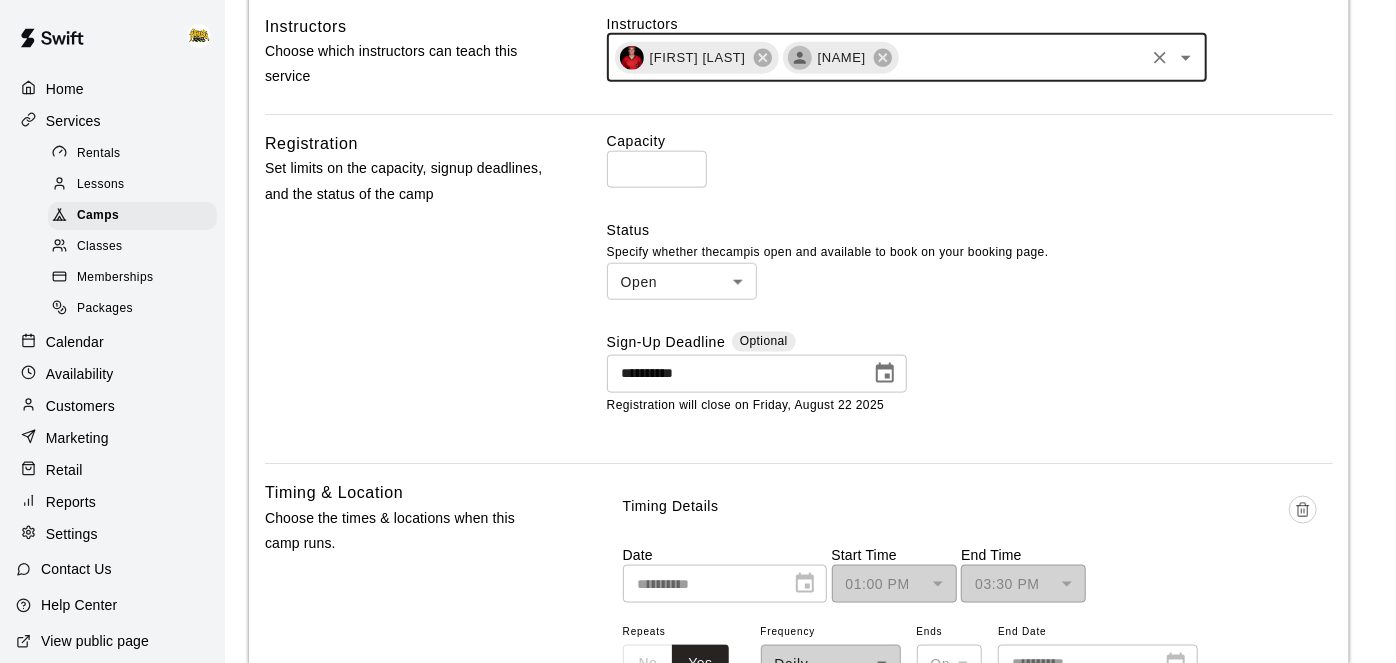 scroll, scrollTop: 1158, scrollLeft: 0, axis: vertical 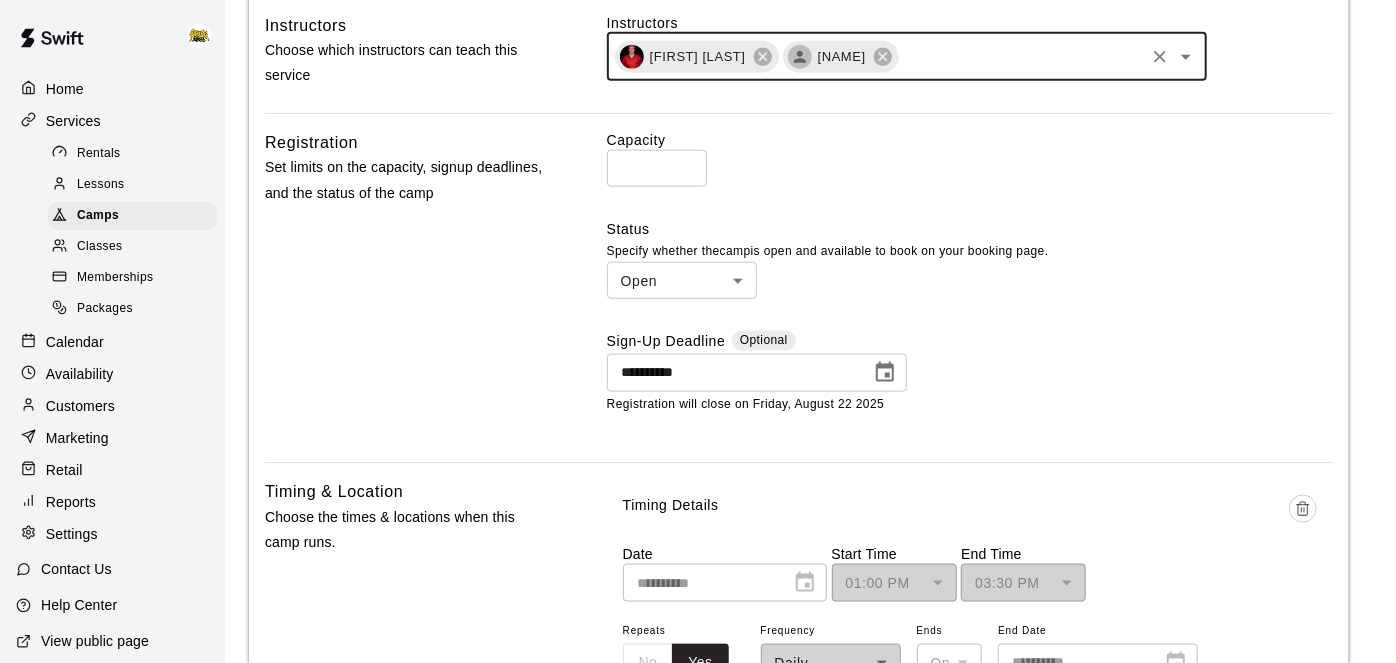 click 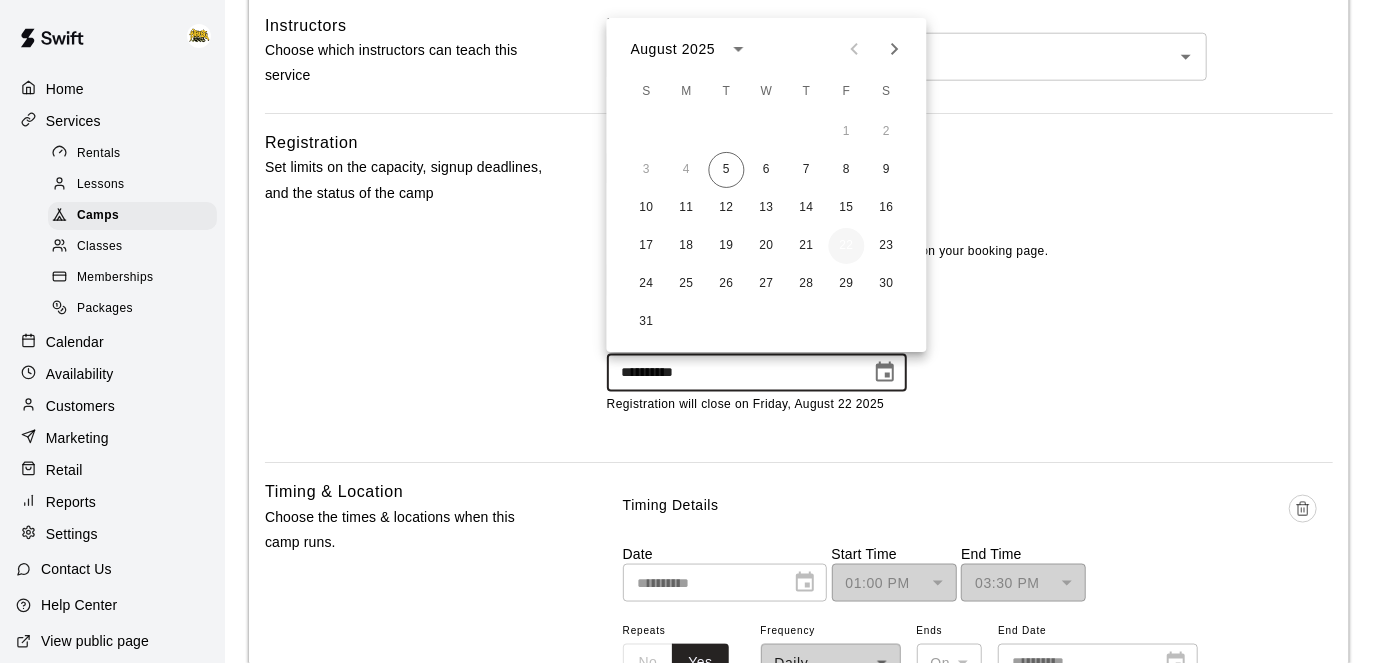 click on "22" at bounding box center (847, 246) 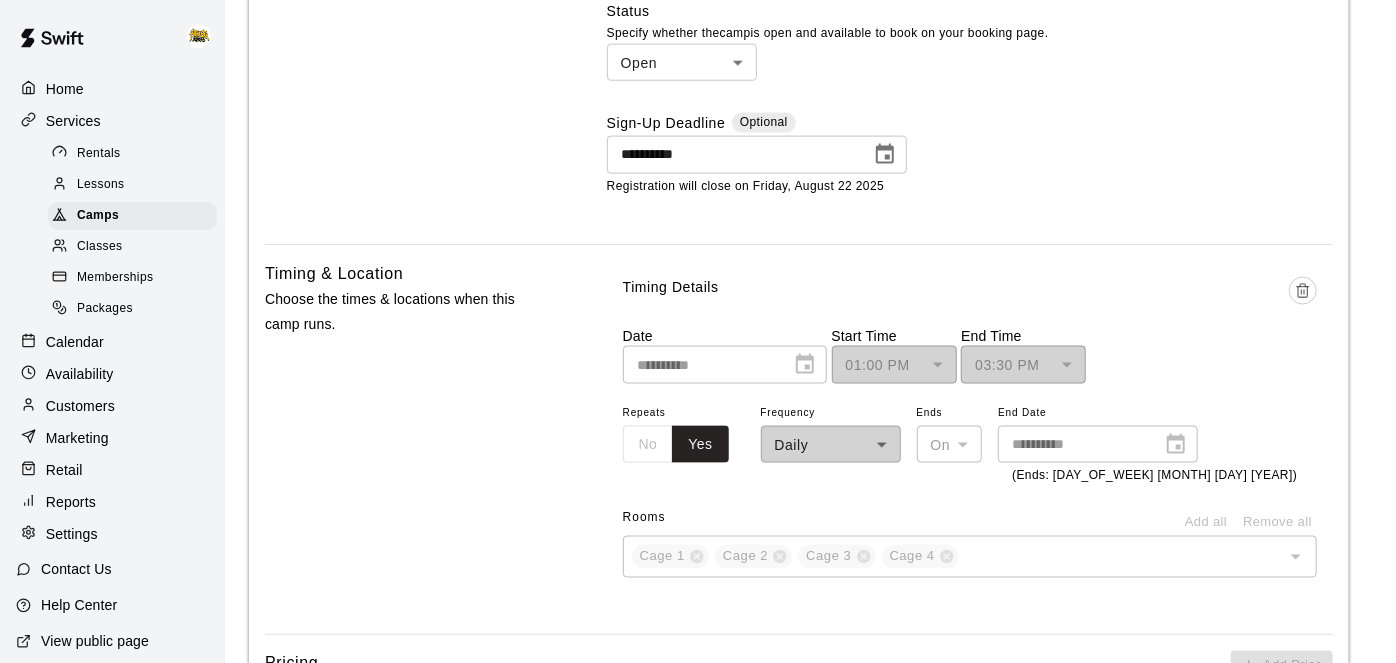 scroll, scrollTop: 1390, scrollLeft: 0, axis: vertical 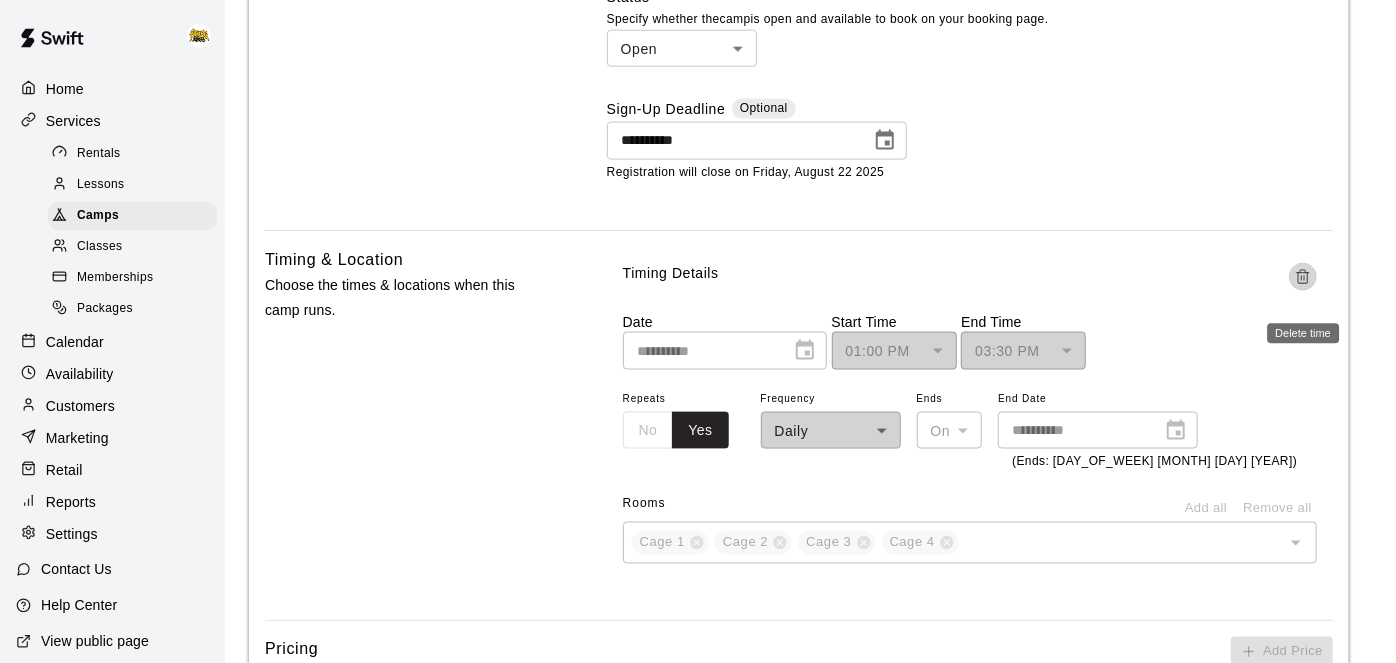 click 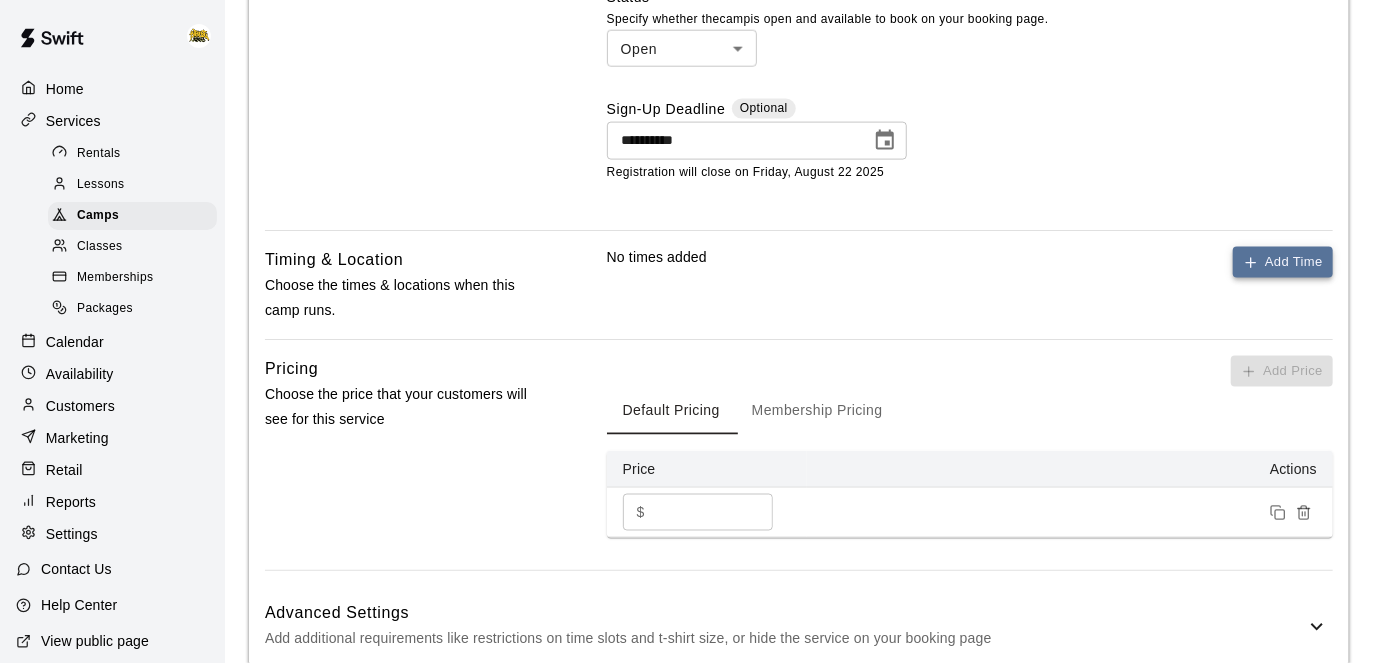 click 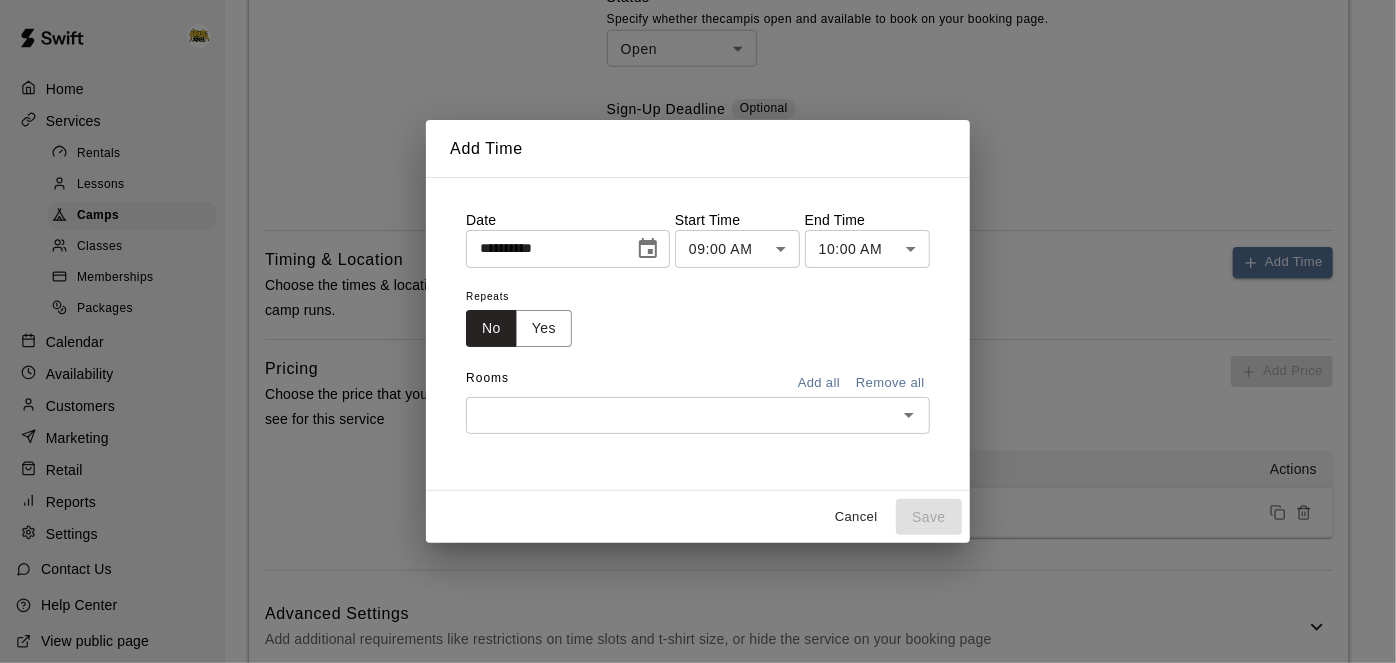 click 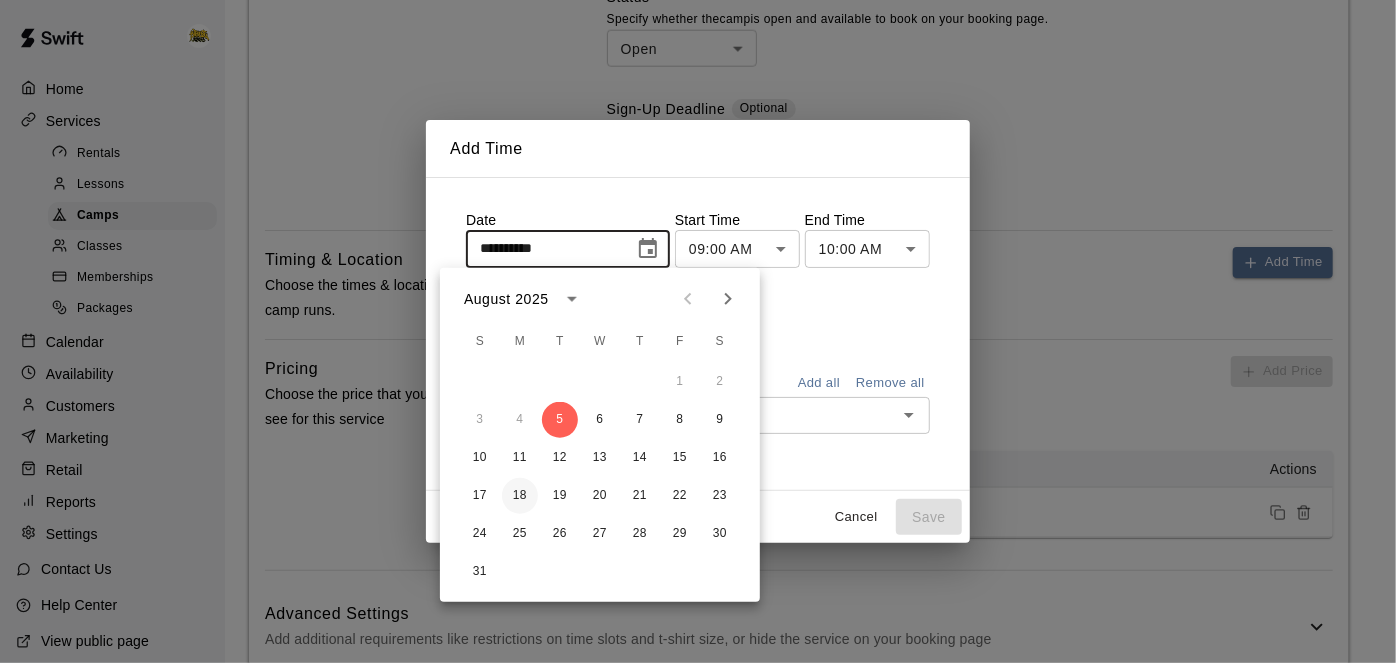 click on "18" at bounding box center [520, 496] 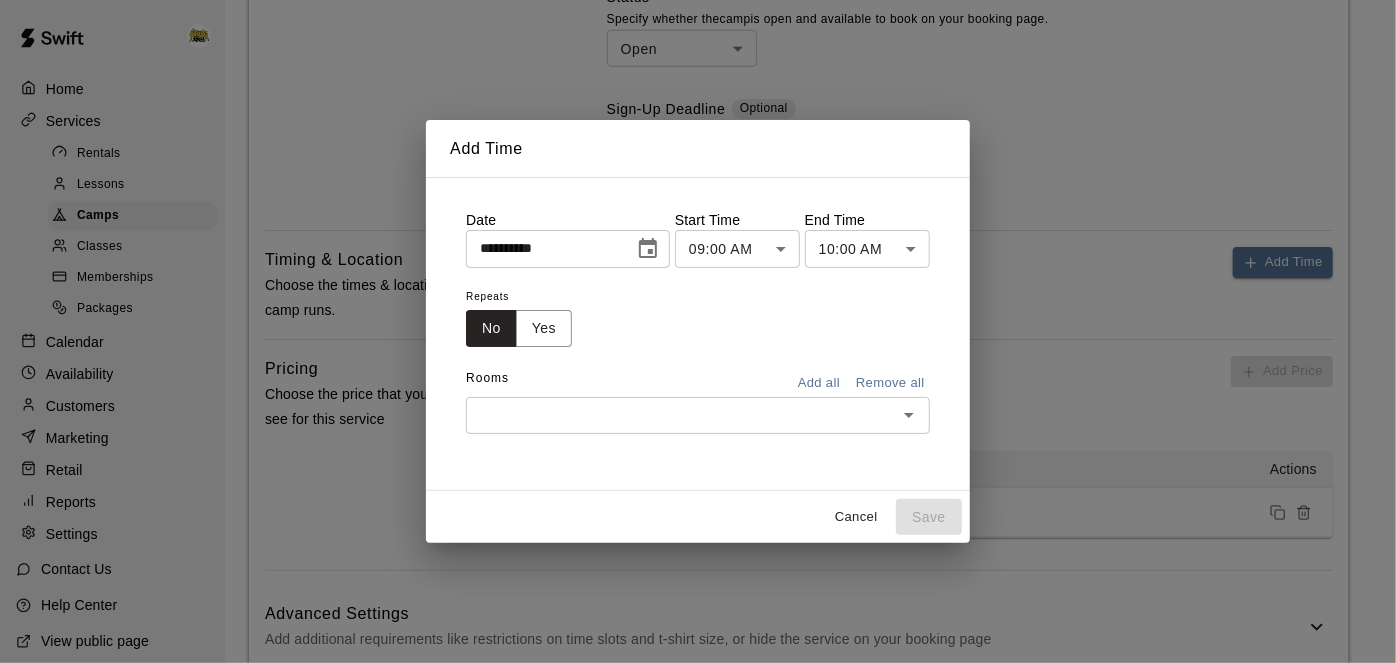 click on "**********" at bounding box center [698, -118] 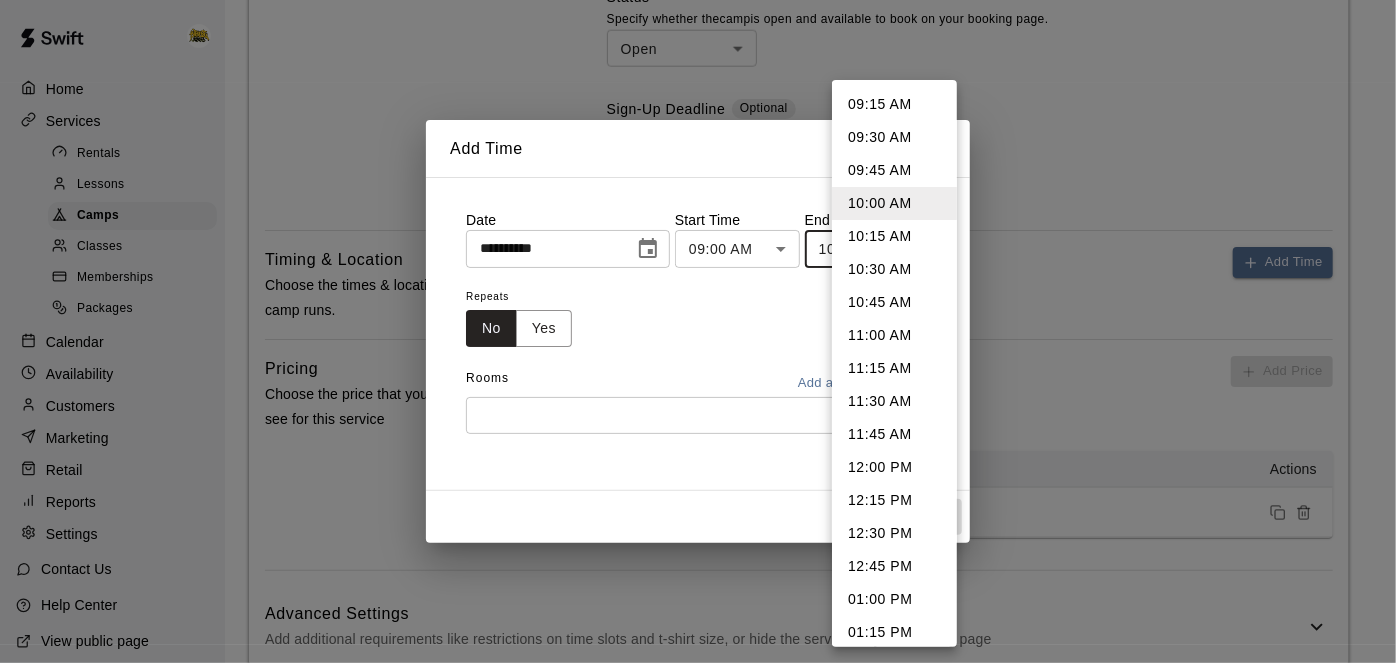 click on "11:30 AM" at bounding box center (894, 401) 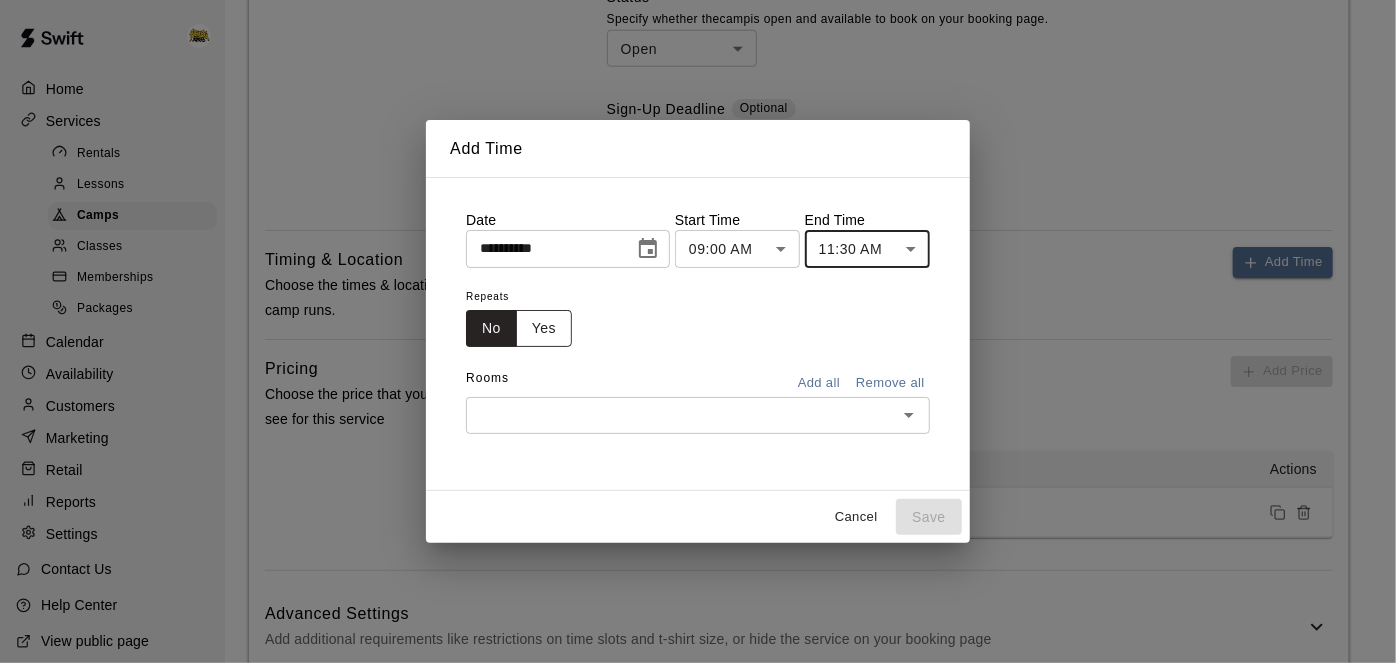 click on "Yes" at bounding box center [544, 328] 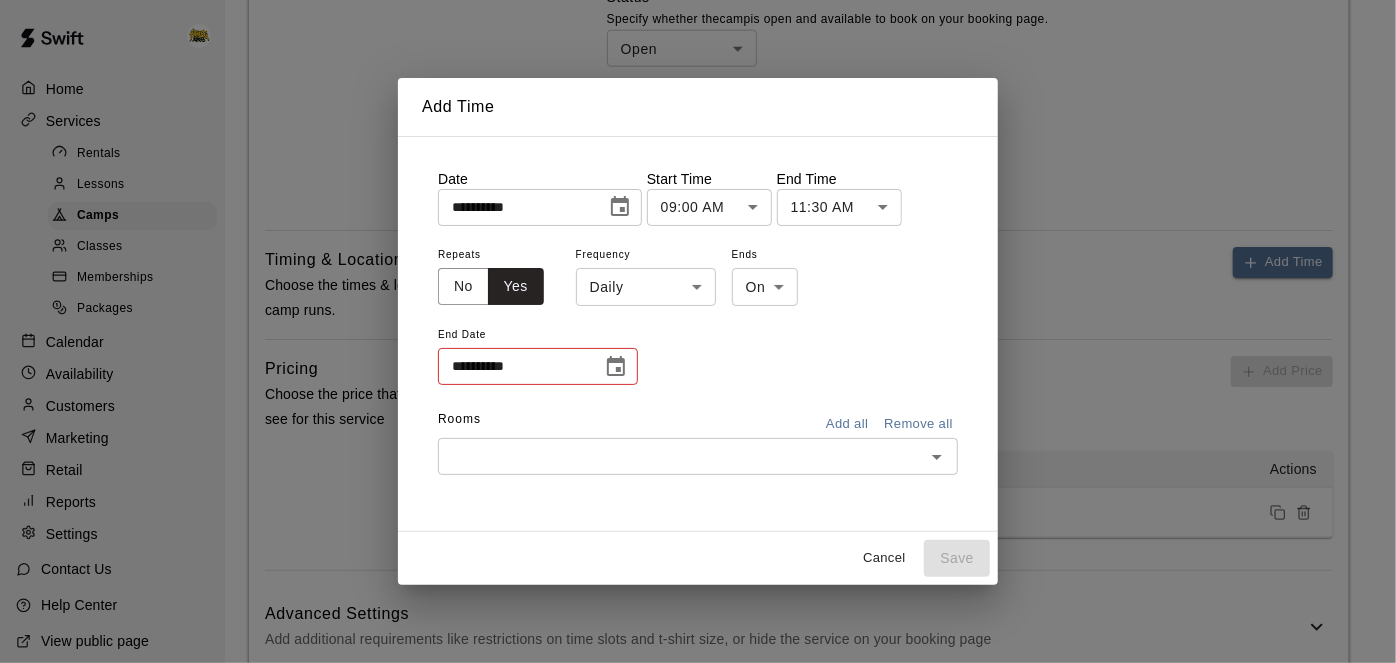 click 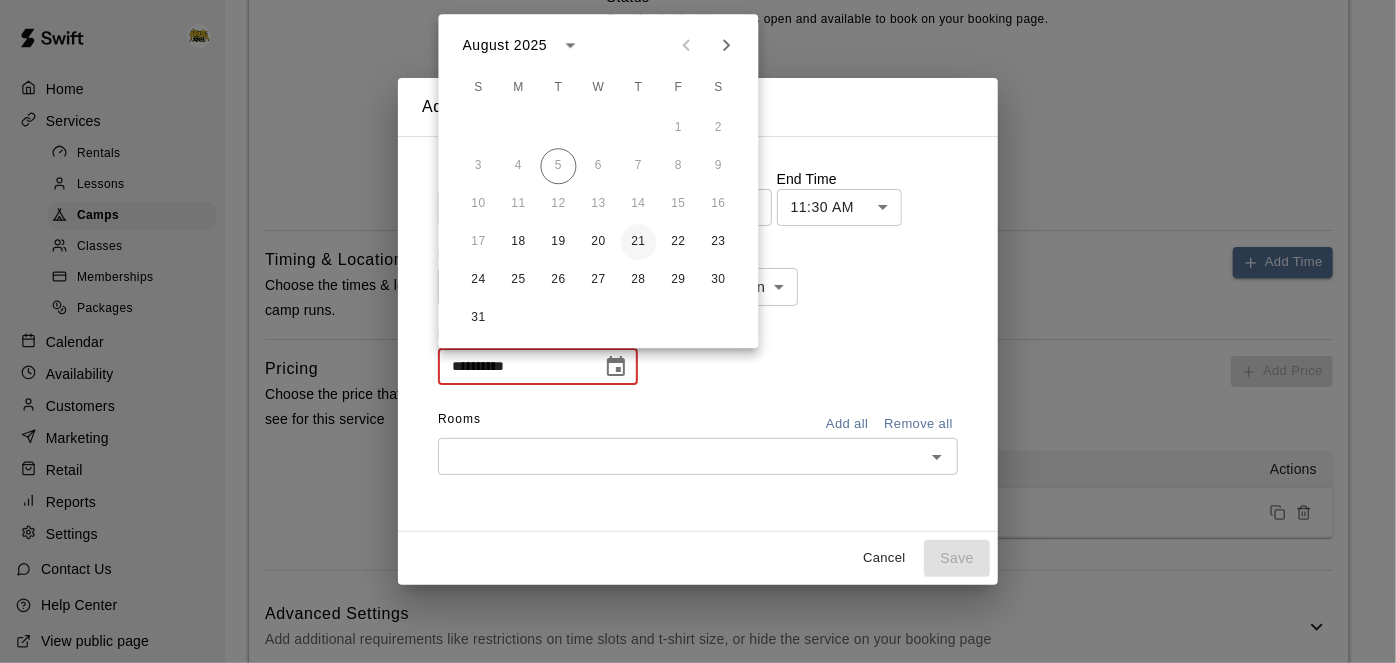 click on "21" at bounding box center (639, 243) 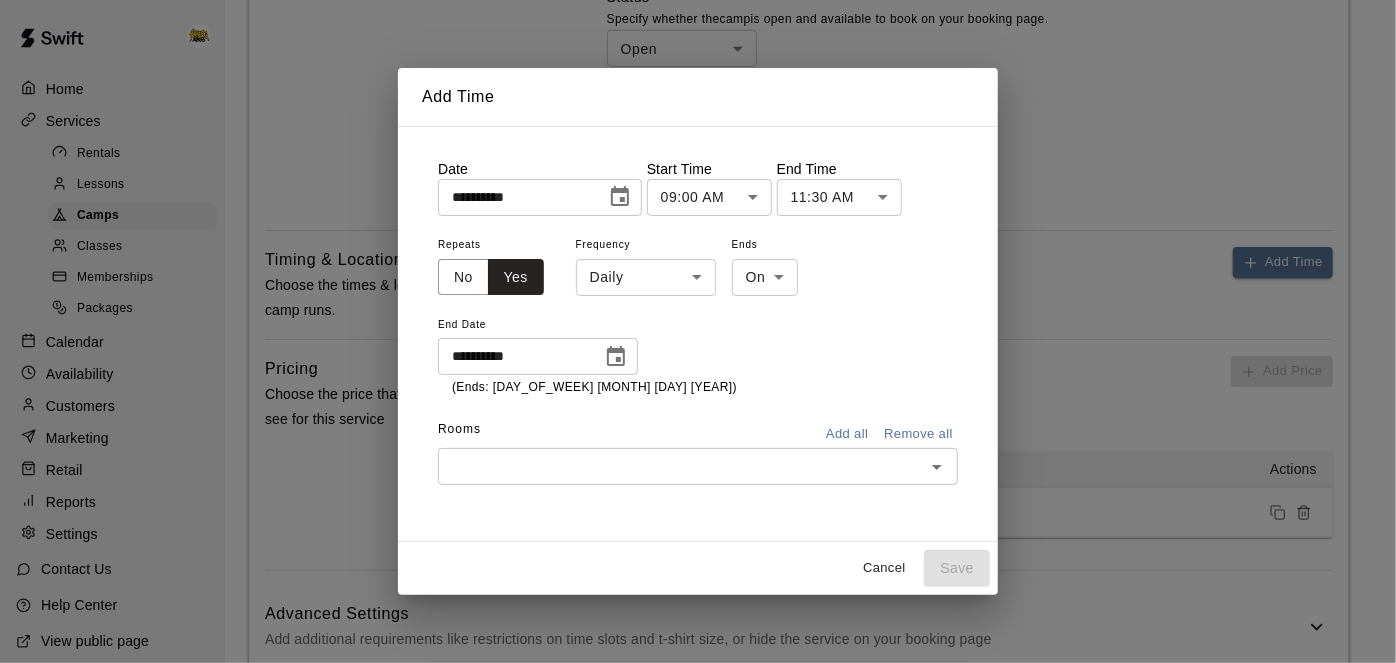 click on "Add all" at bounding box center (847, 434) 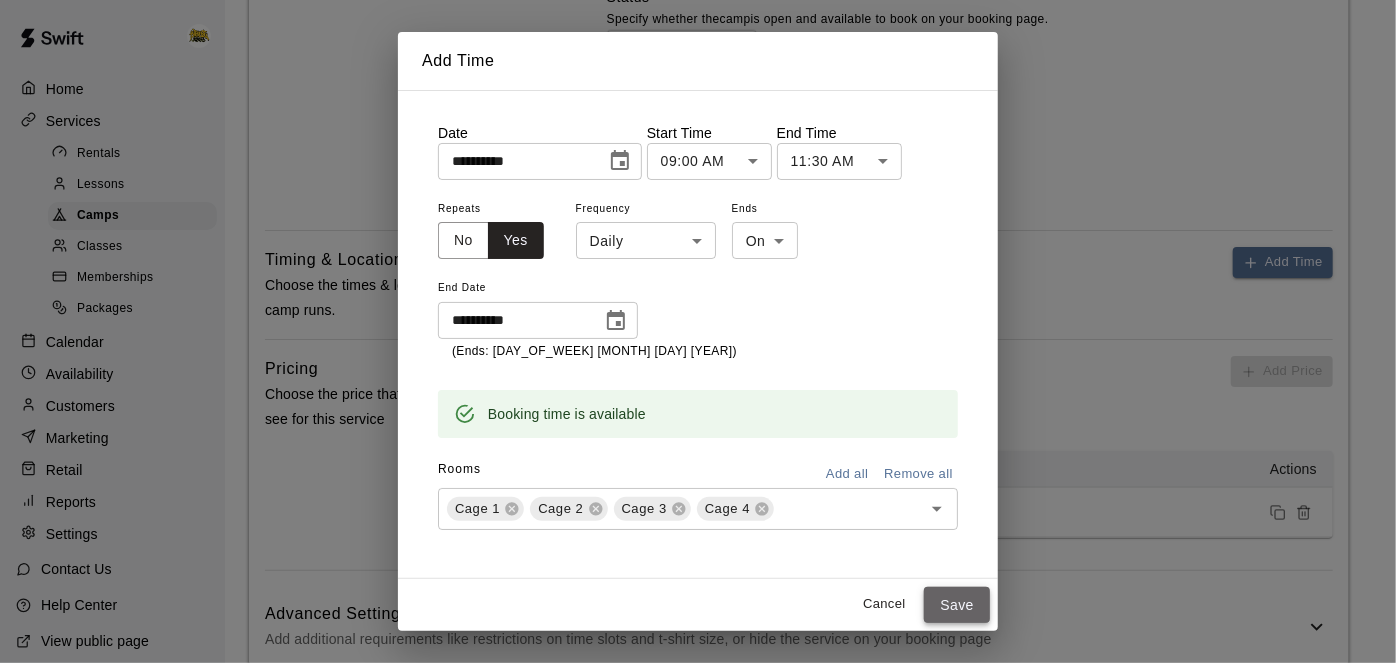 click on "Save" at bounding box center [957, 605] 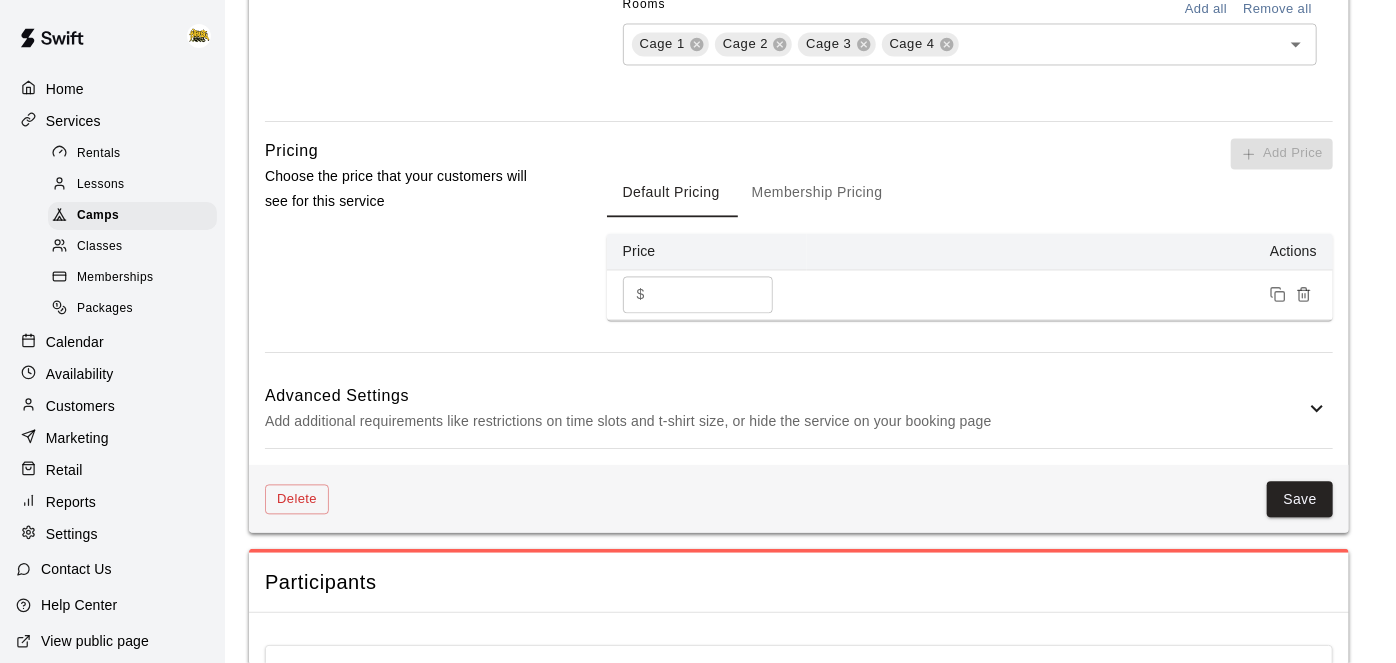 scroll, scrollTop: 1967, scrollLeft: 0, axis: vertical 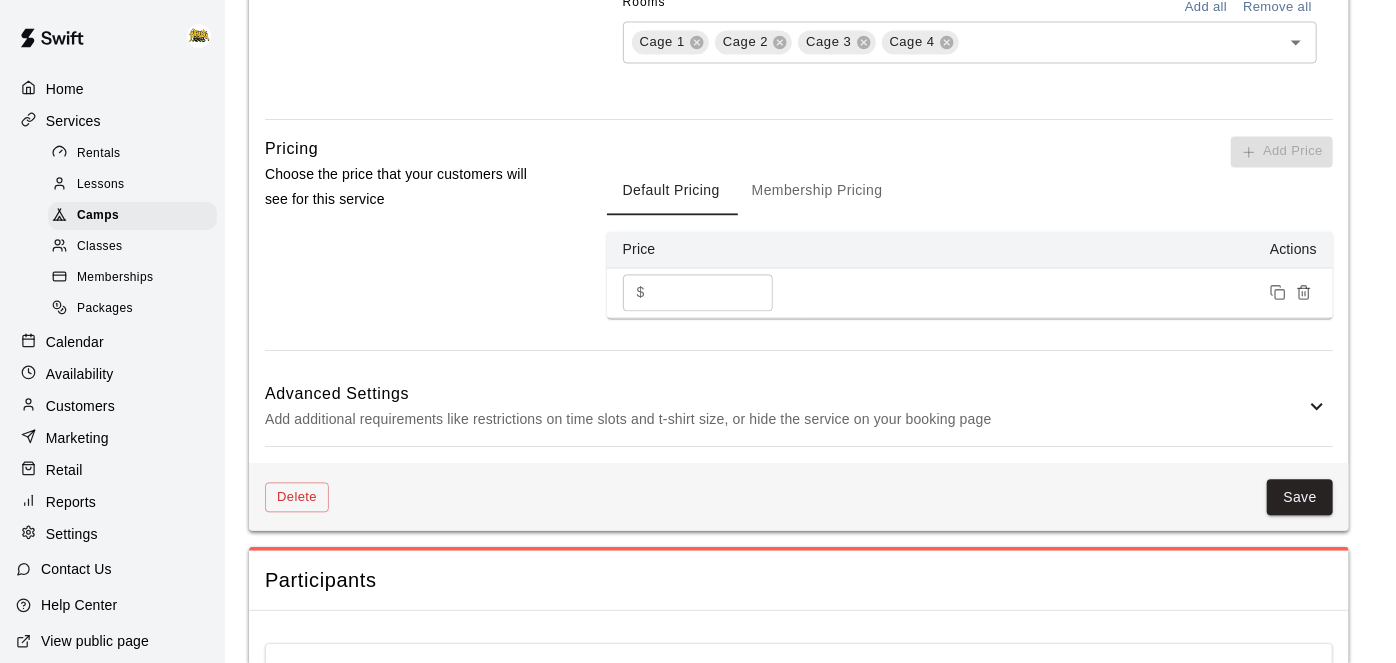click 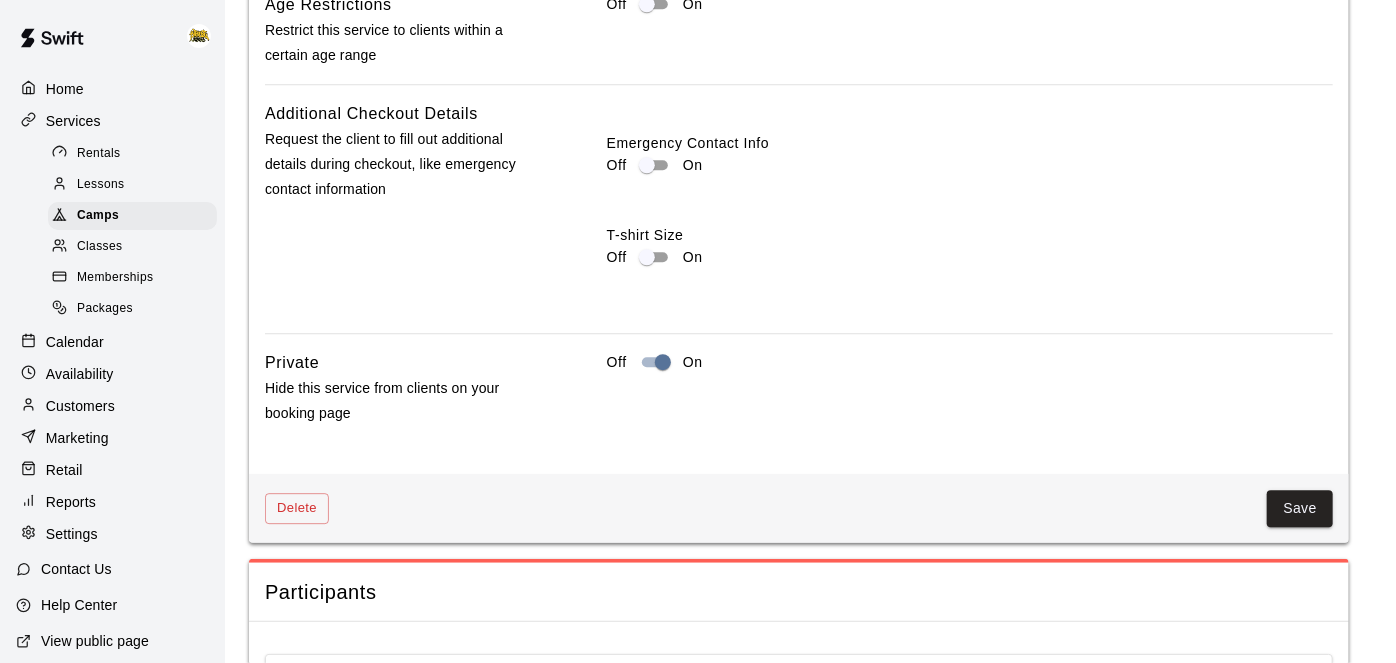 scroll, scrollTop: 2716, scrollLeft: 0, axis: vertical 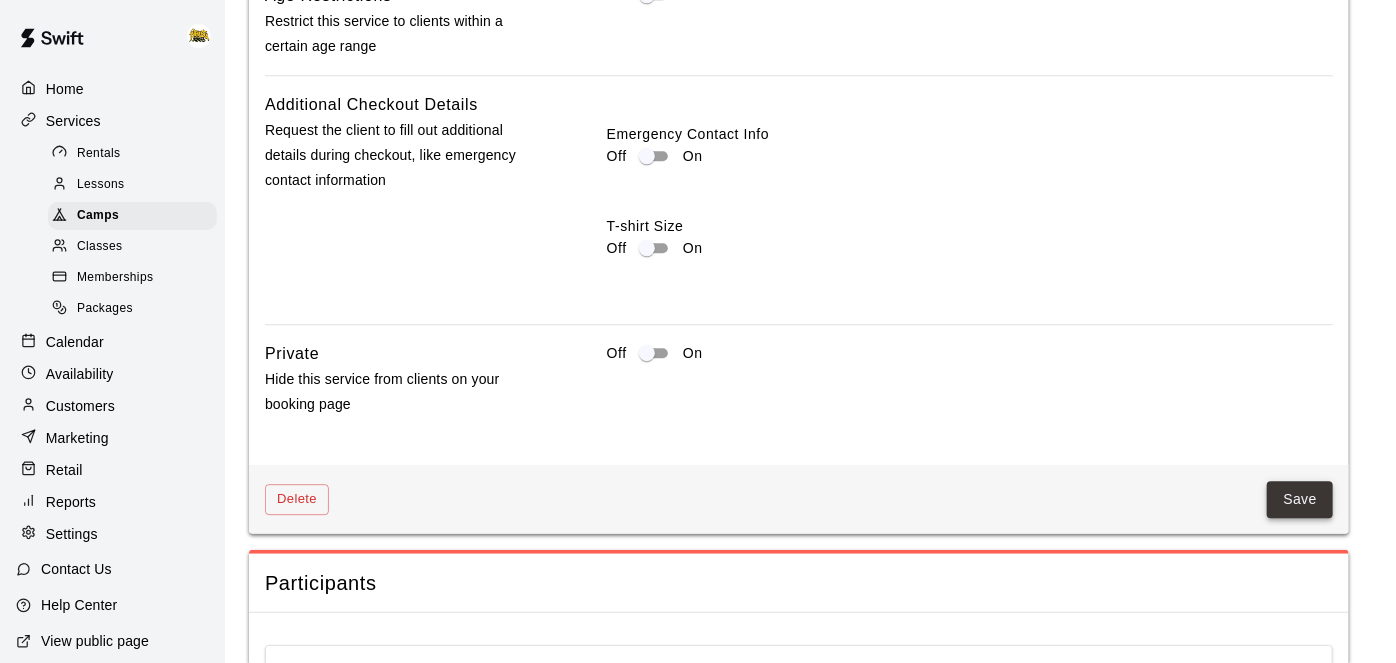 click on "Save" at bounding box center [1300, 499] 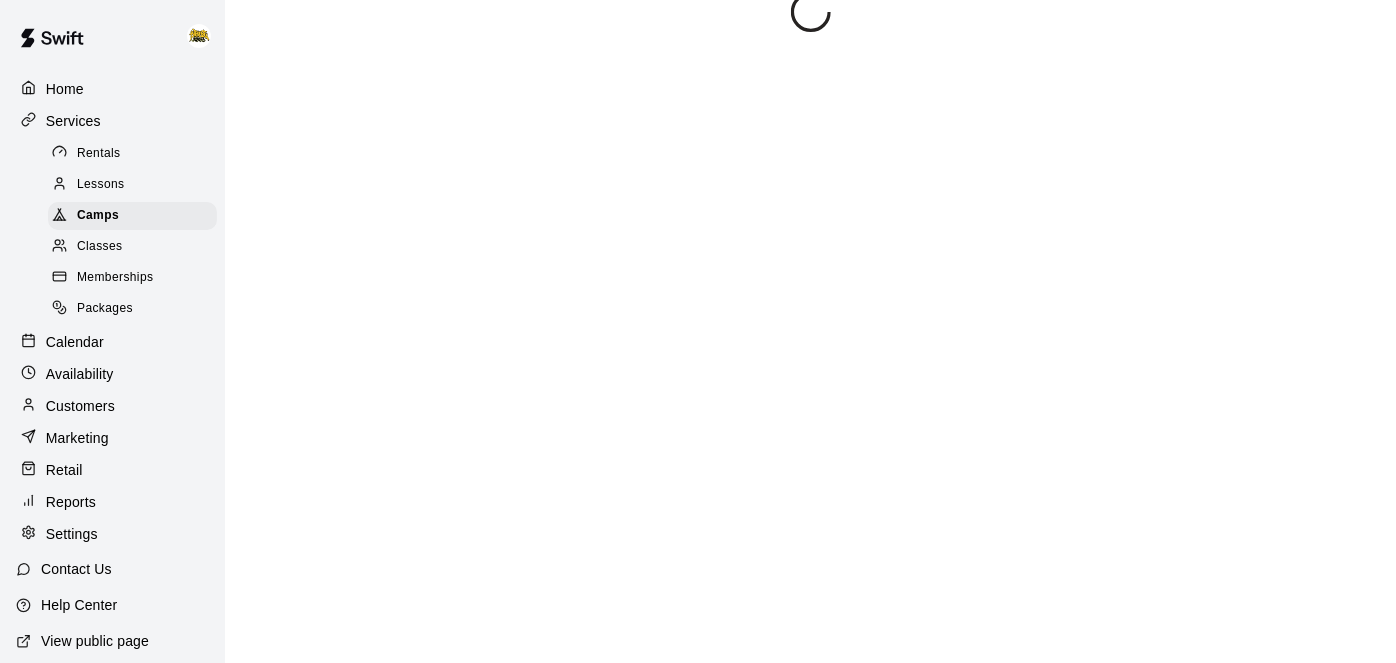 scroll, scrollTop: 0, scrollLeft: 0, axis: both 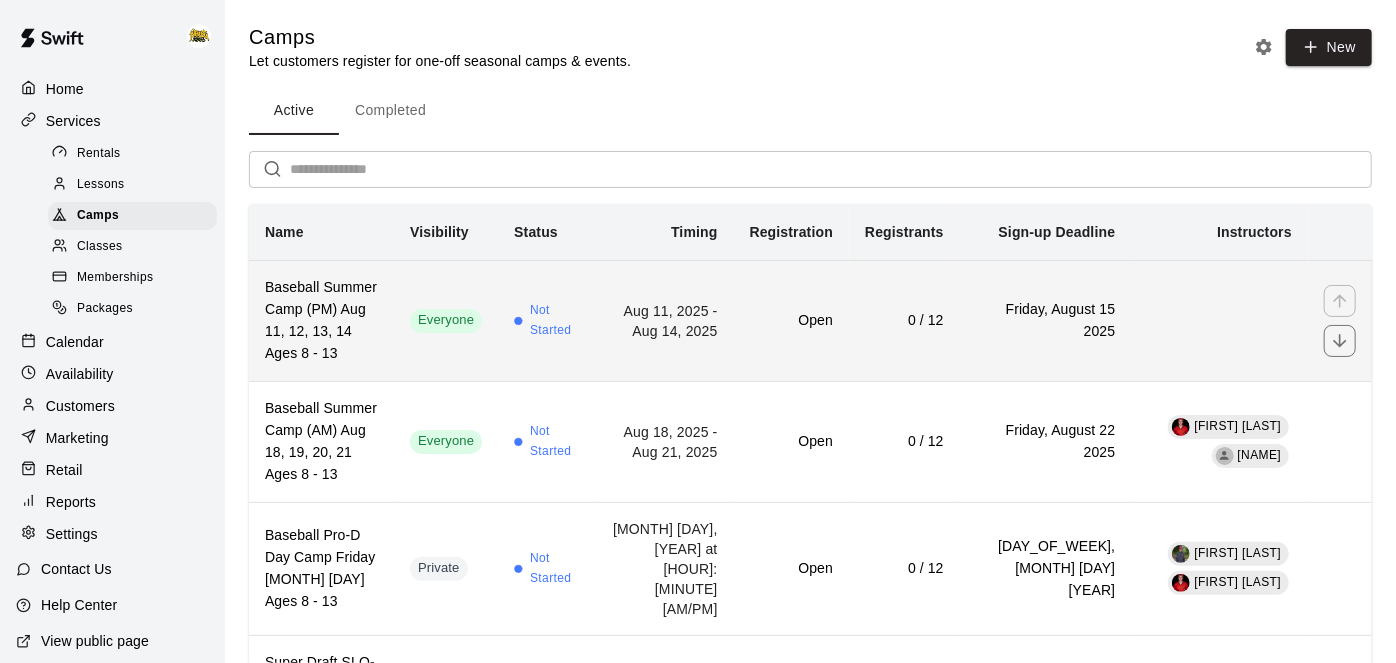 click at bounding box center [1219, 320] 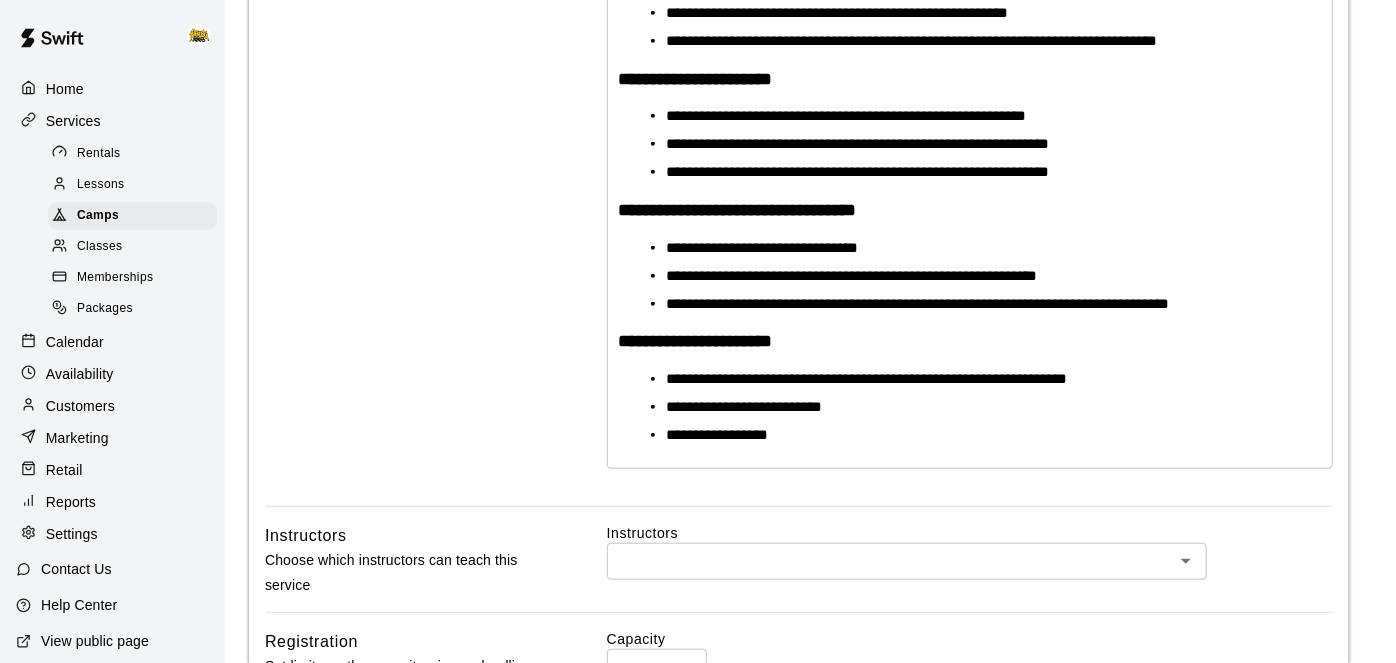 scroll, scrollTop: 654, scrollLeft: 0, axis: vertical 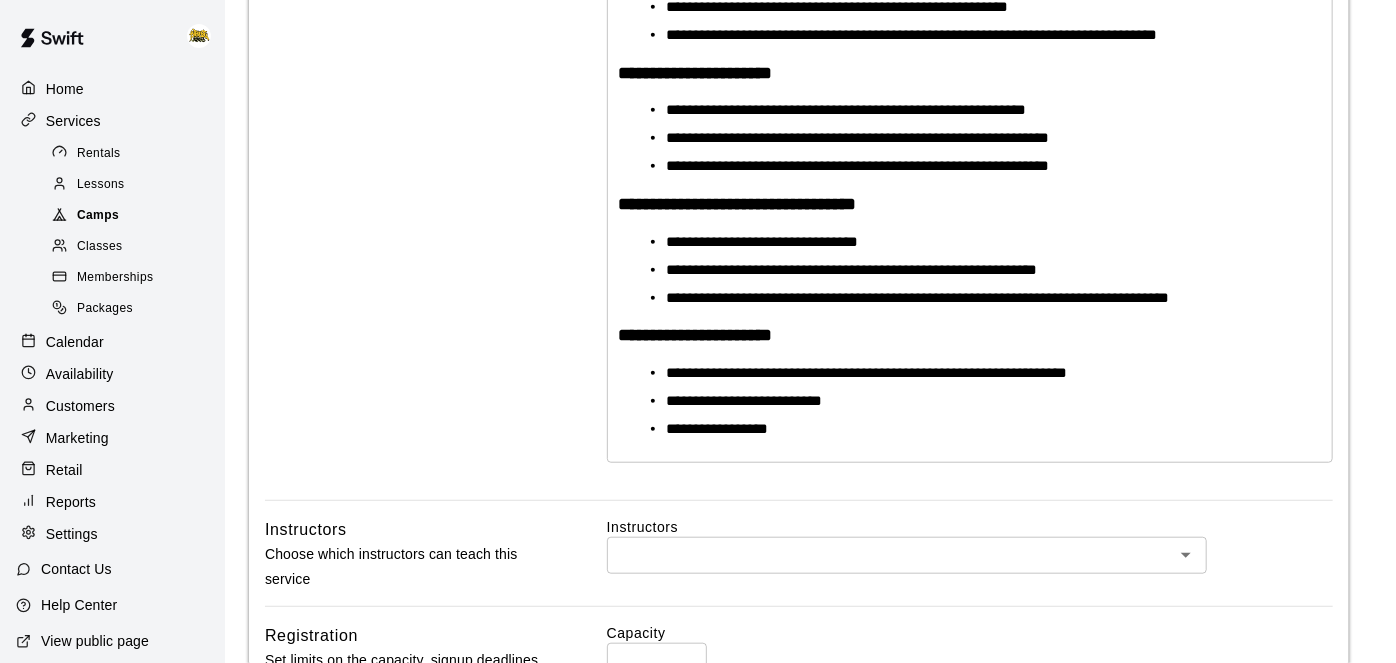 click on "Camps" at bounding box center [132, 216] 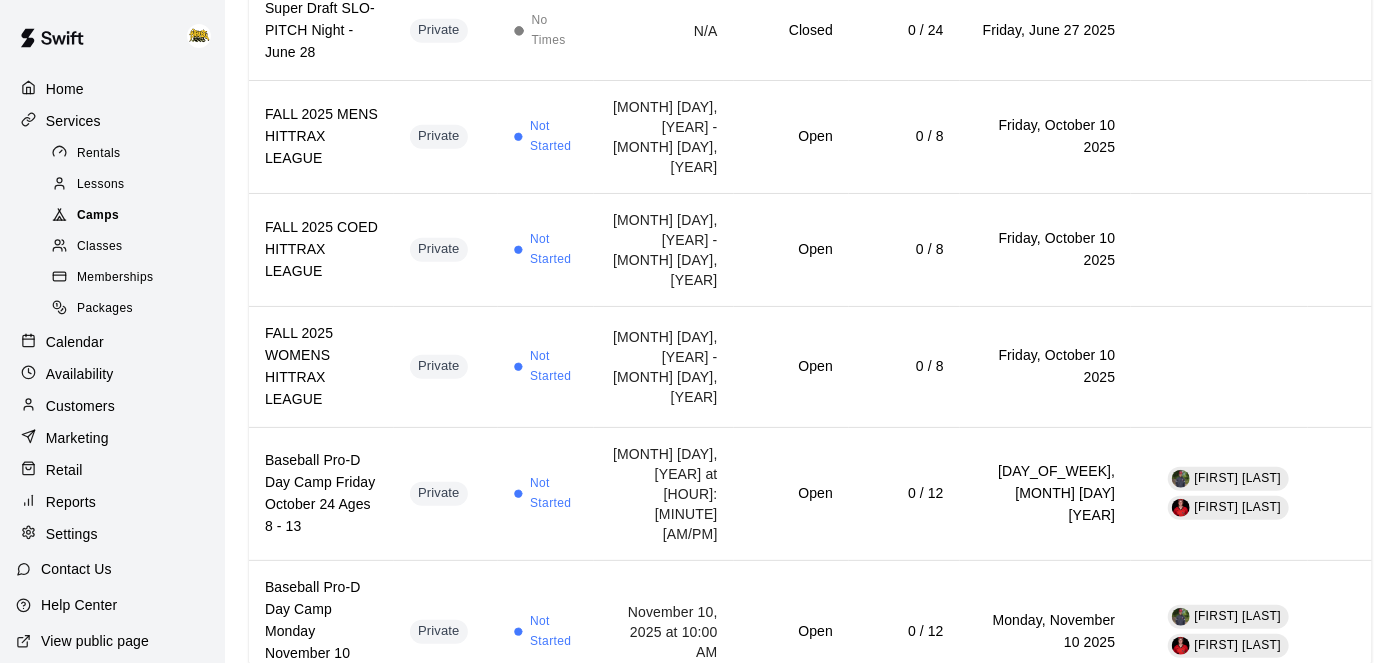 scroll, scrollTop: 0, scrollLeft: 0, axis: both 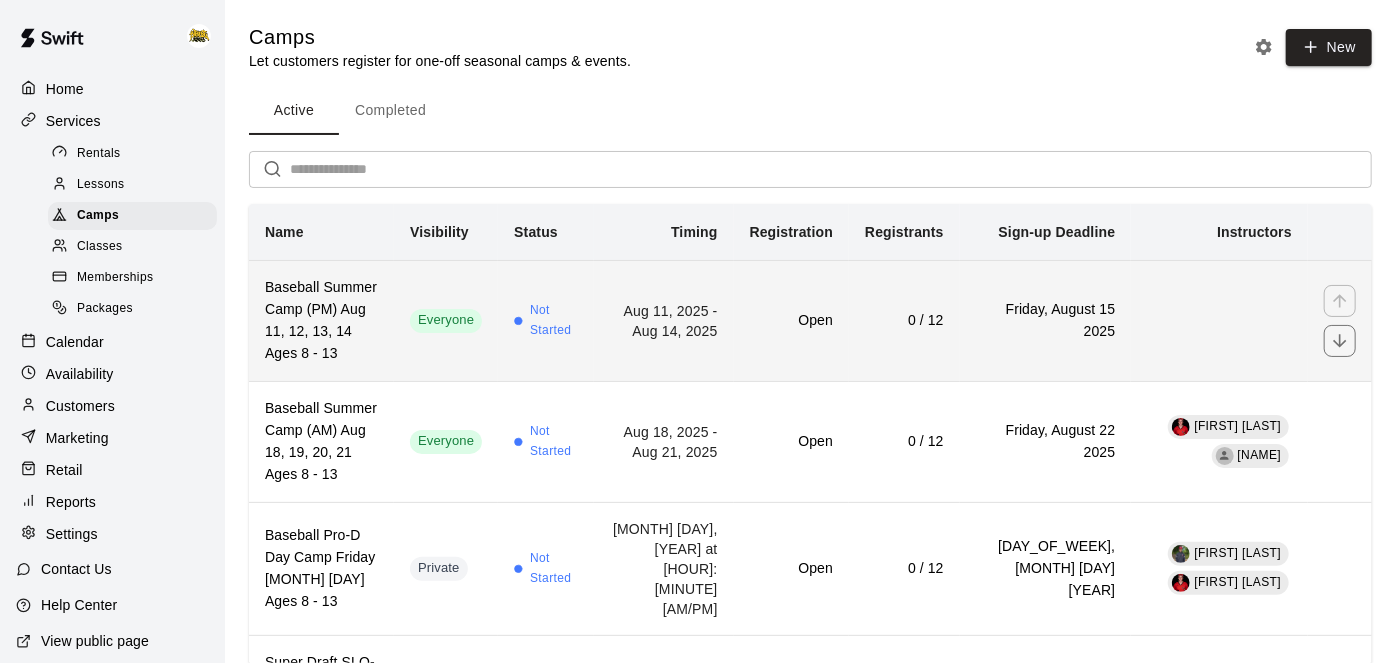 click on "Open" at bounding box center [791, 320] 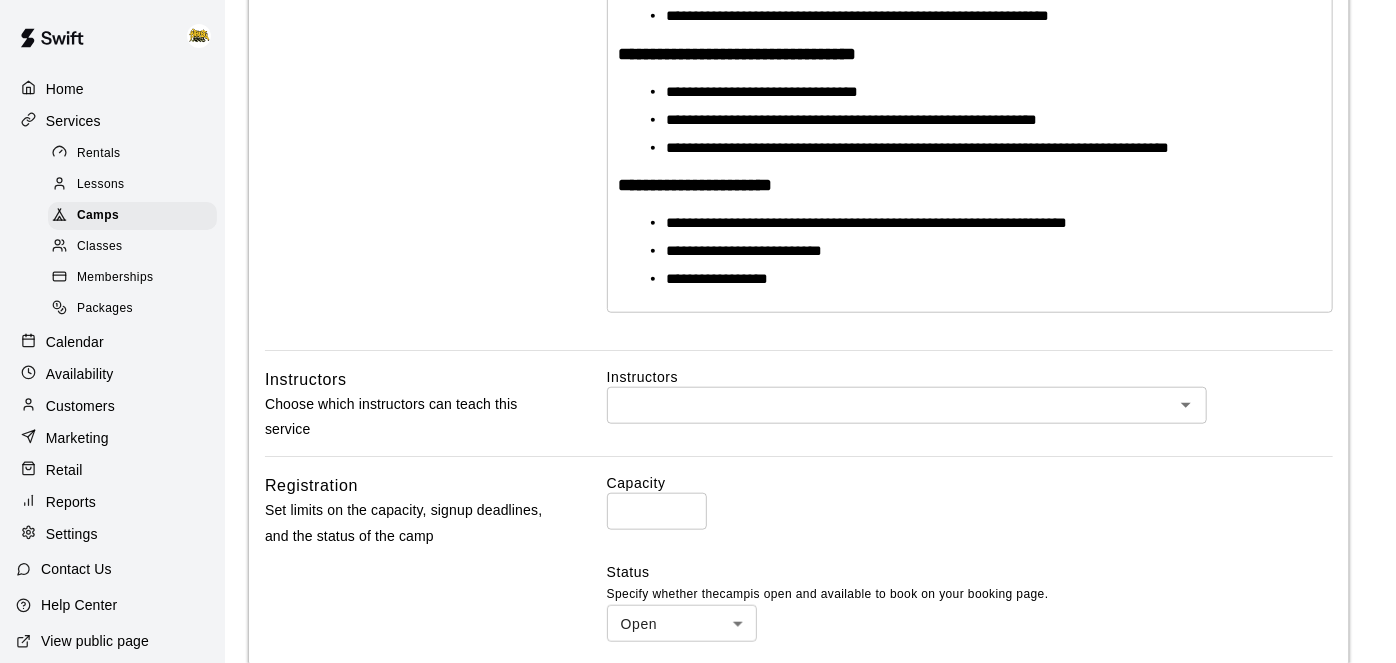 scroll, scrollTop: 799, scrollLeft: 0, axis: vertical 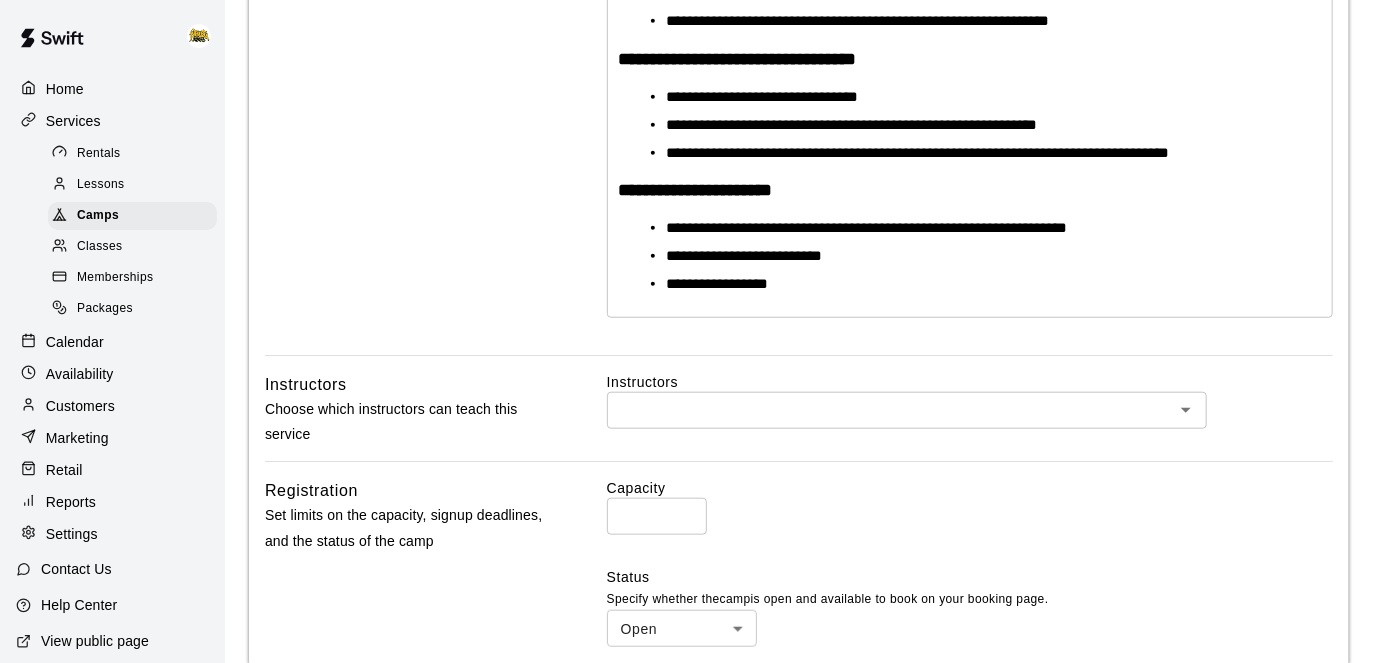 click 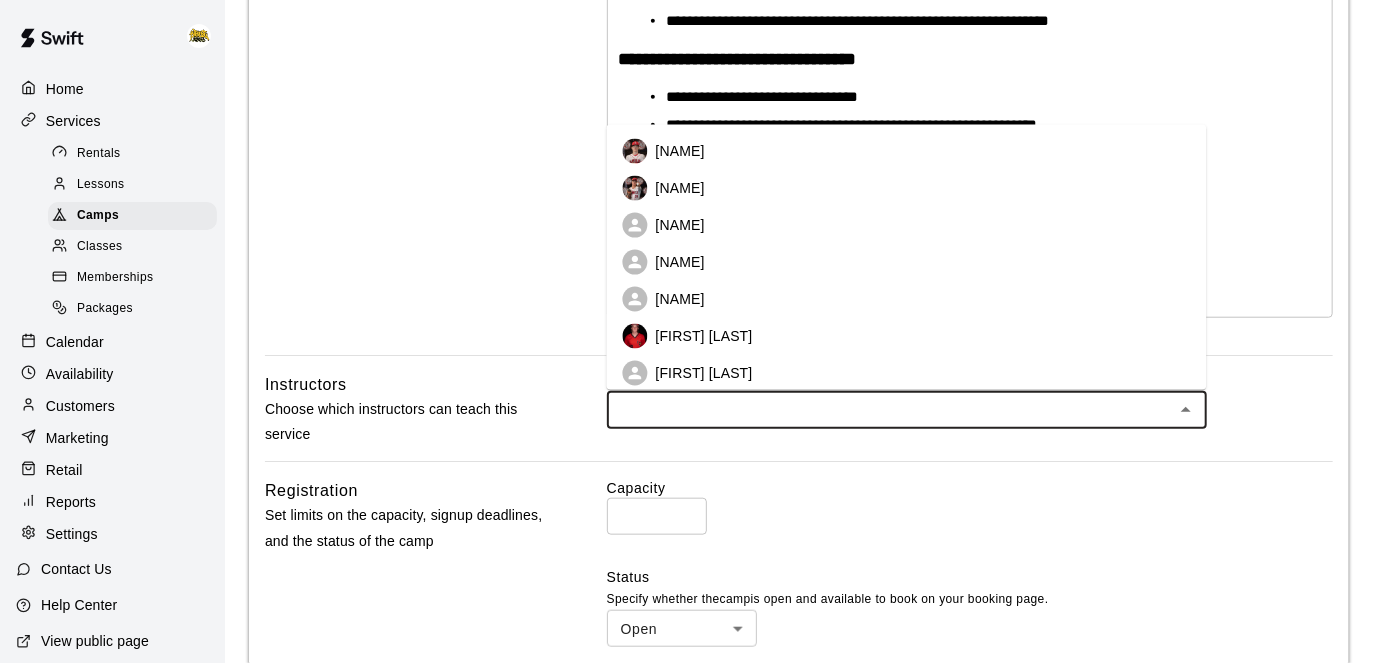 click on "[FIRST] [LAST]" at bounding box center [704, 336] 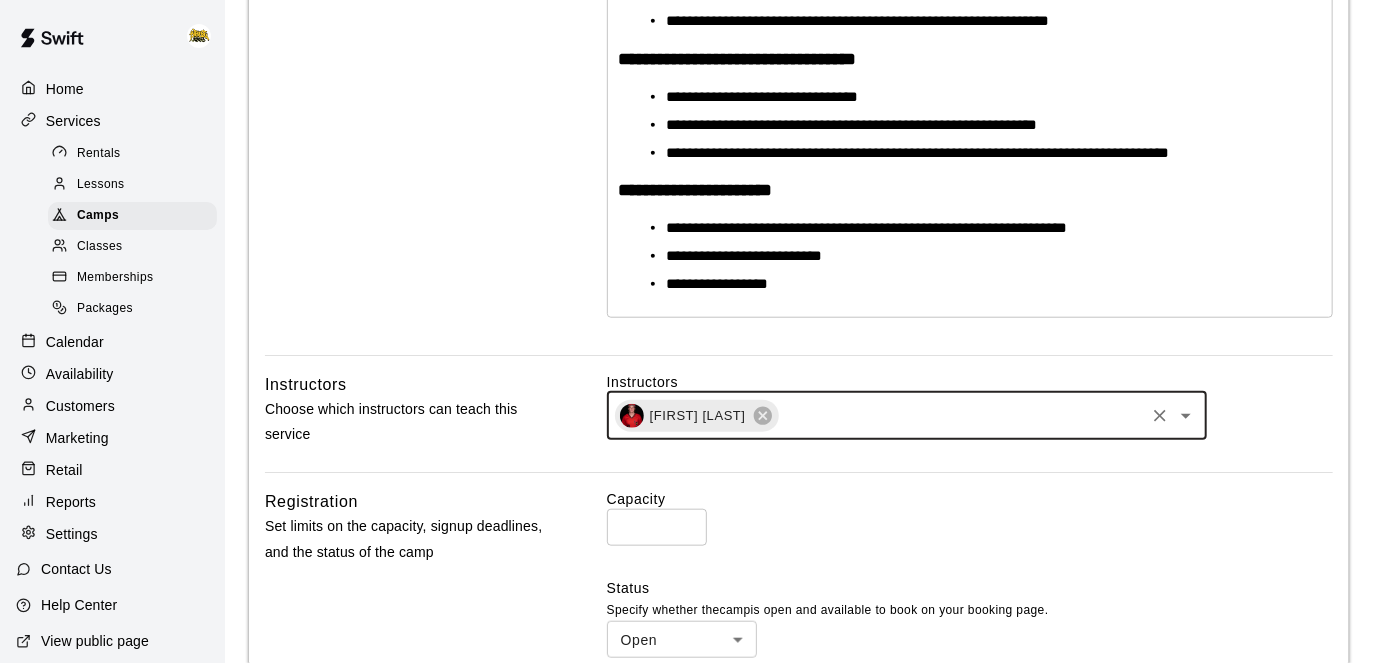 click 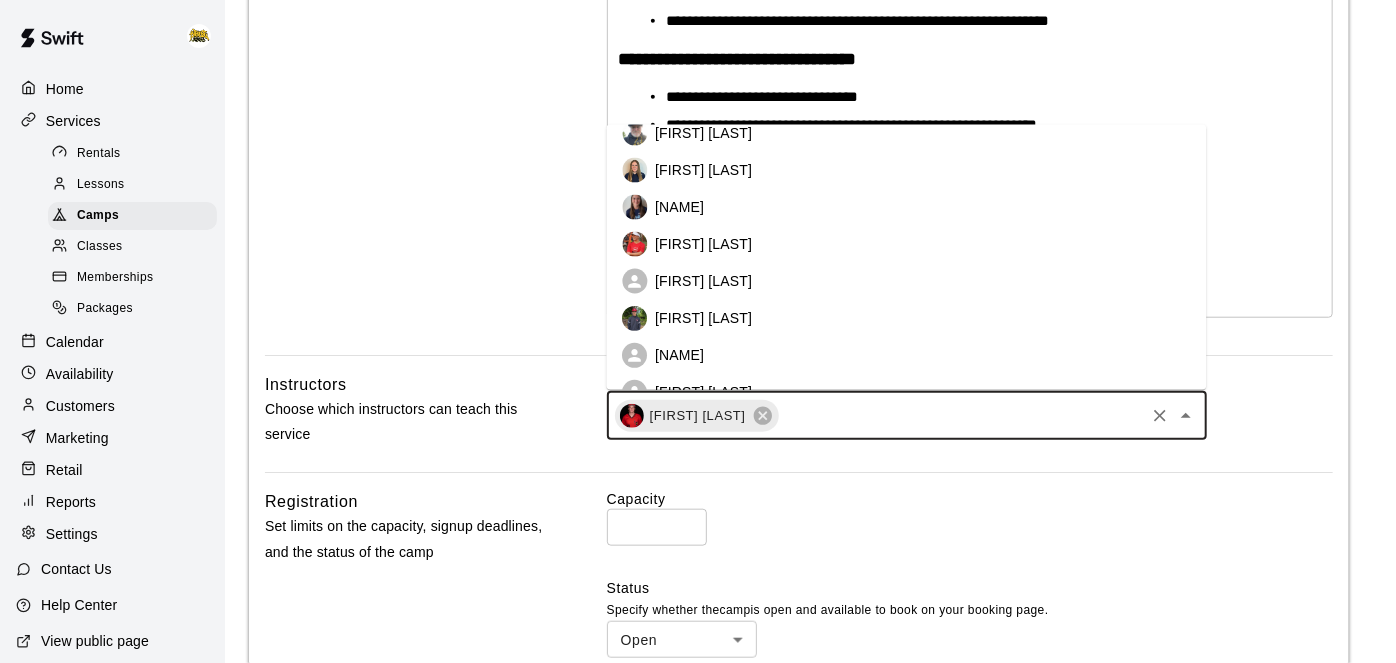 scroll, scrollTop: 285, scrollLeft: 0, axis: vertical 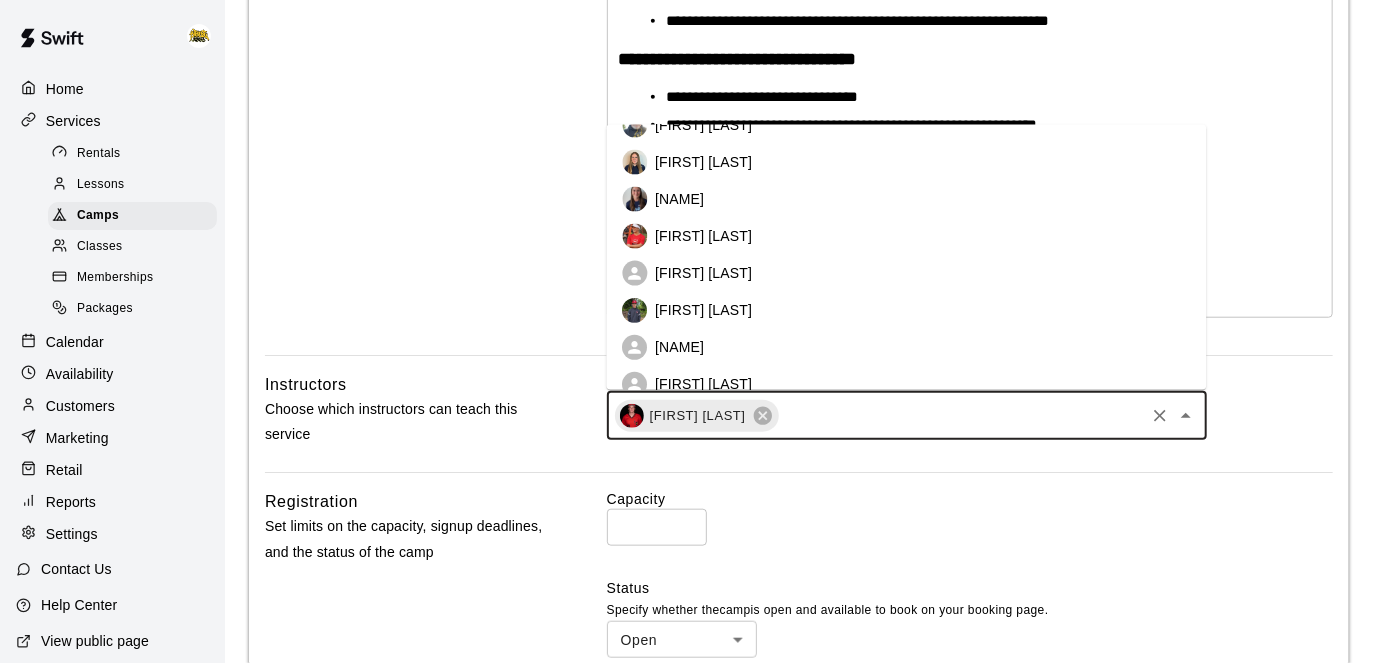 click on "[FIRST] [LAST]" at bounding box center [907, 310] 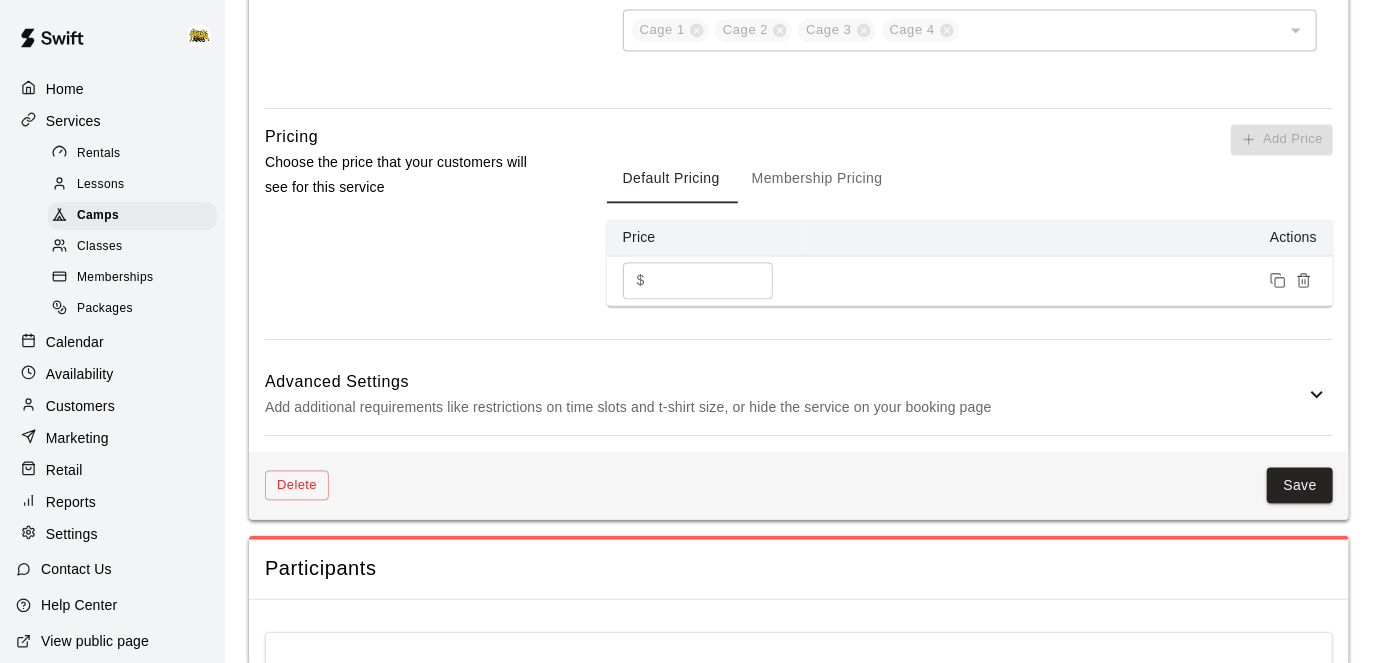 scroll, scrollTop: 1930, scrollLeft: 0, axis: vertical 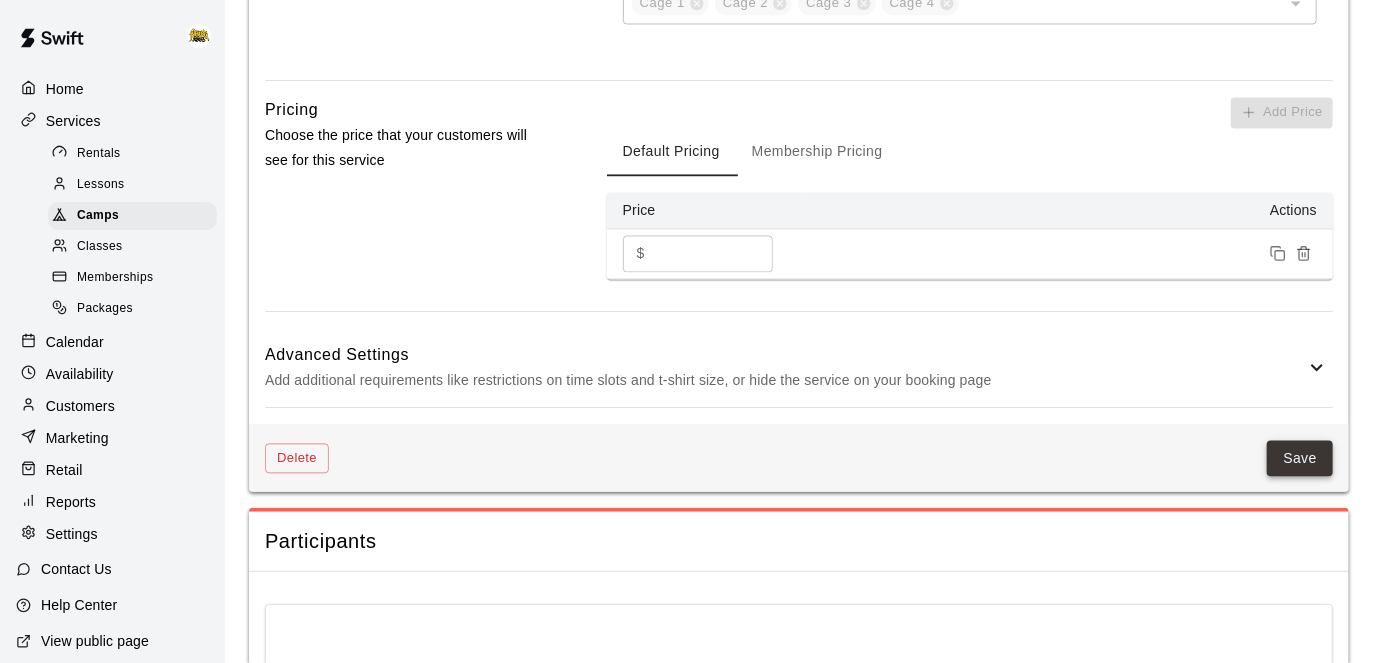 click on "Save" at bounding box center (1300, 458) 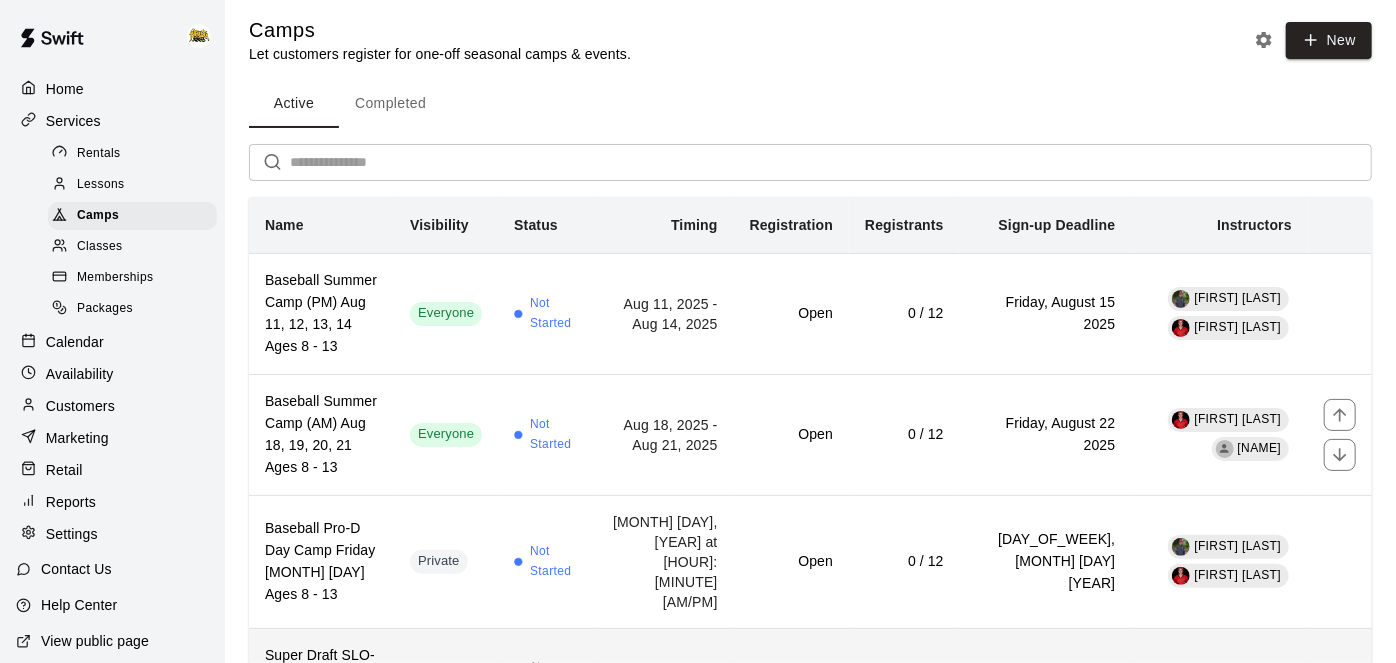 scroll, scrollTop: 0, scrollLeft: 0, axis: both 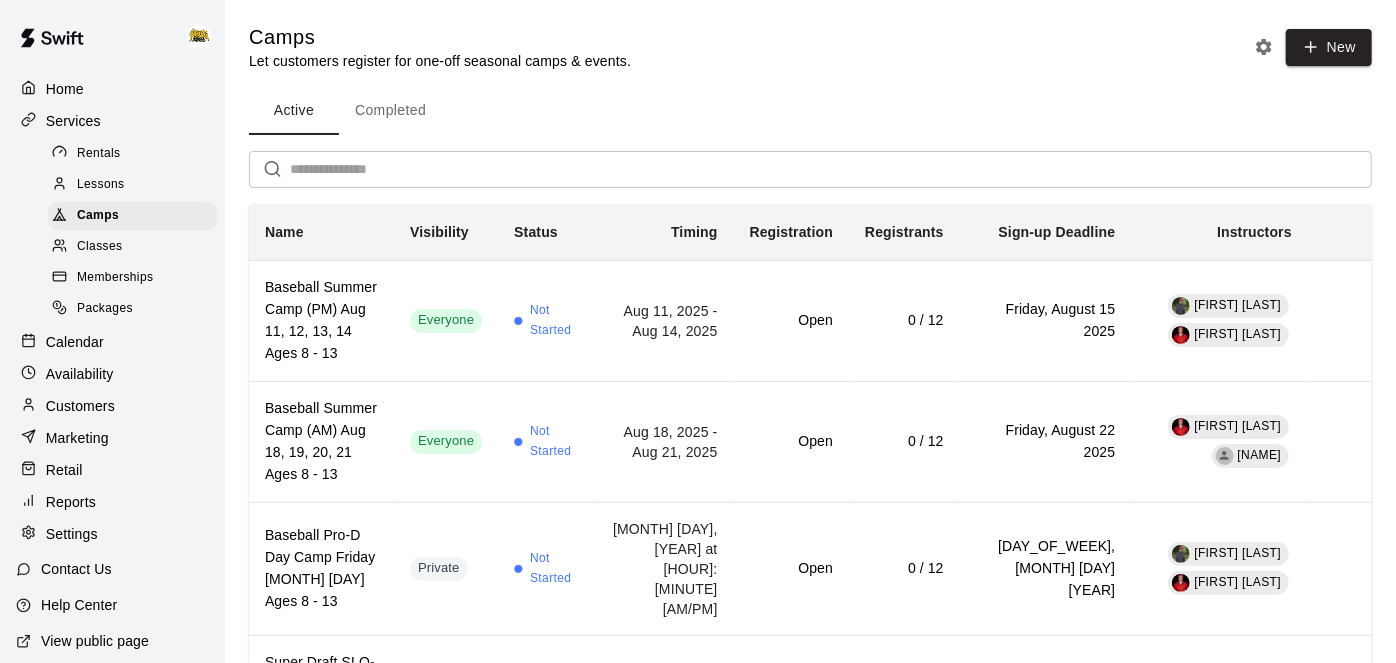 click on "Calendar" at bounding box center [75, 342] 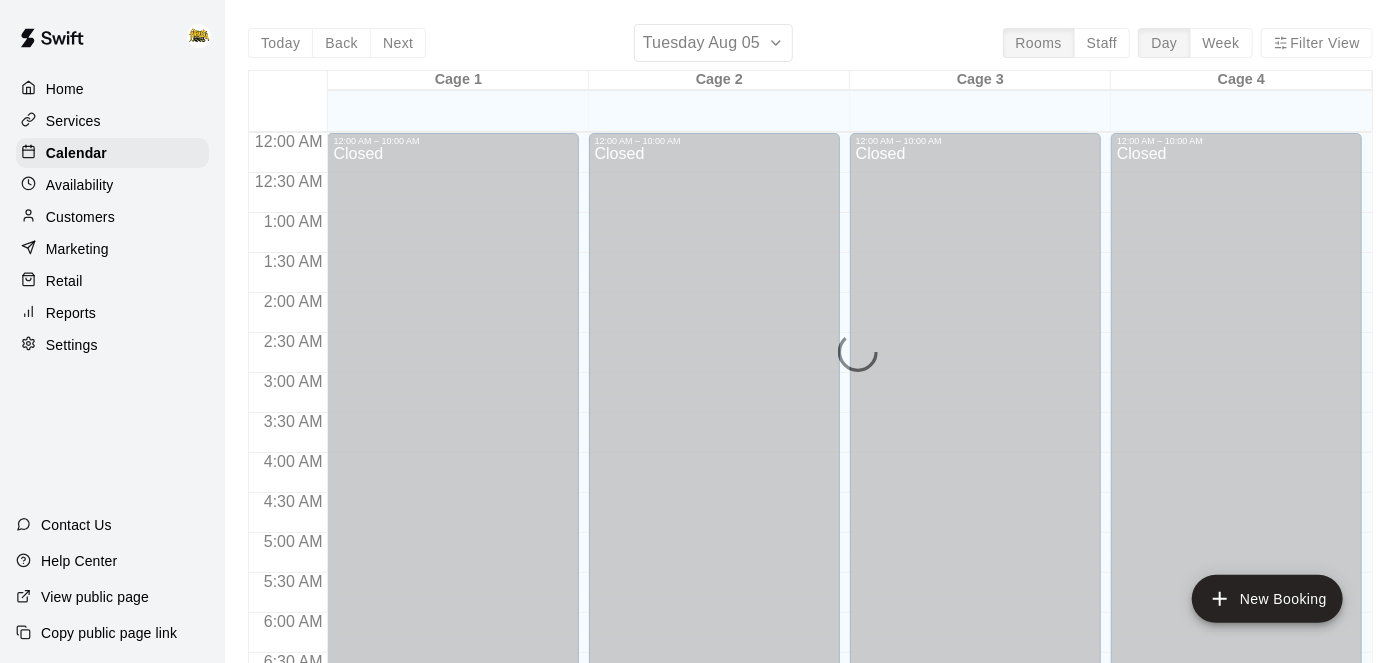 scroll, scrollTop: 939, scrollLeft: 0, axis: vertical 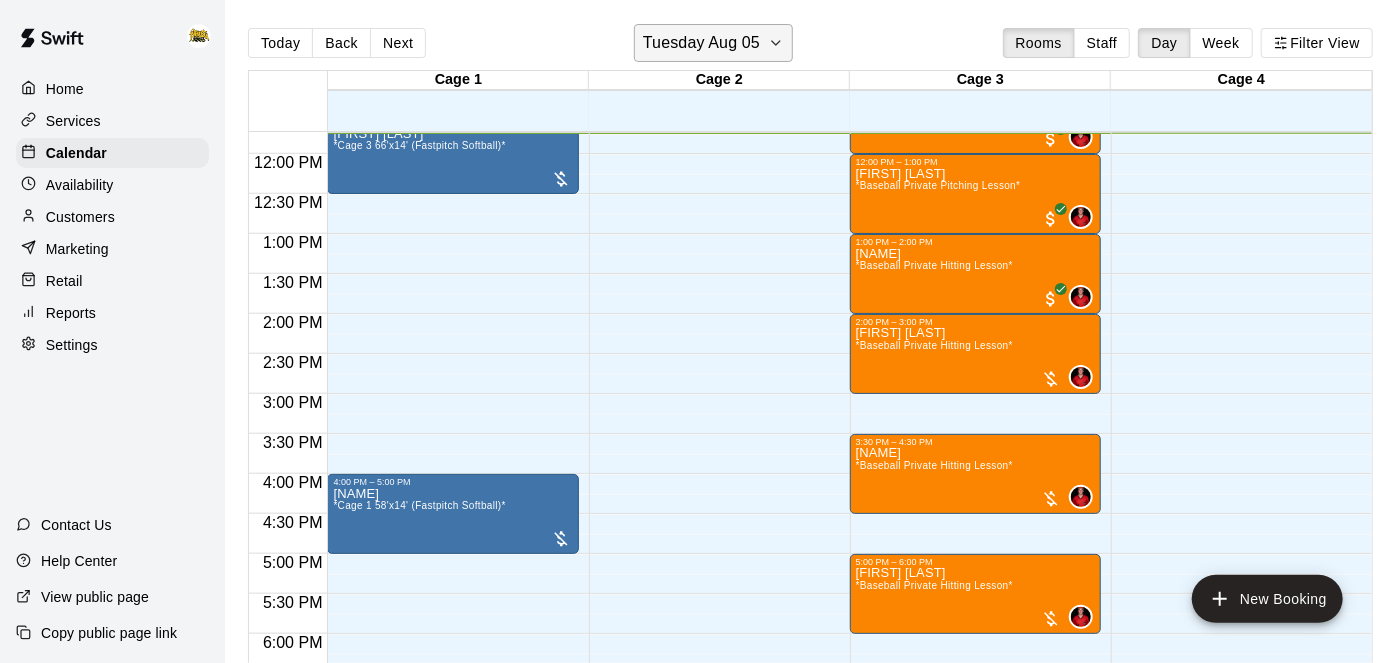click on "Tuesday Aug 05" at bounding box center (713, 43) 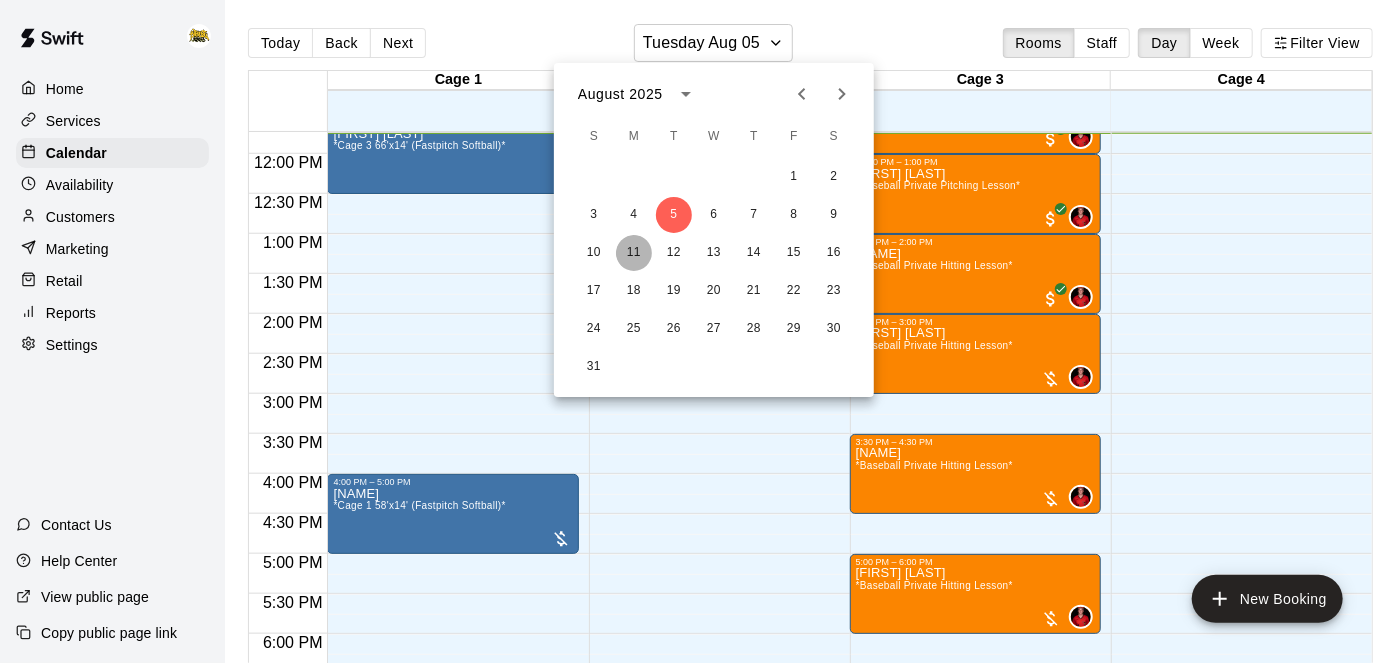 click on "11" at bounding box center [634, 253] 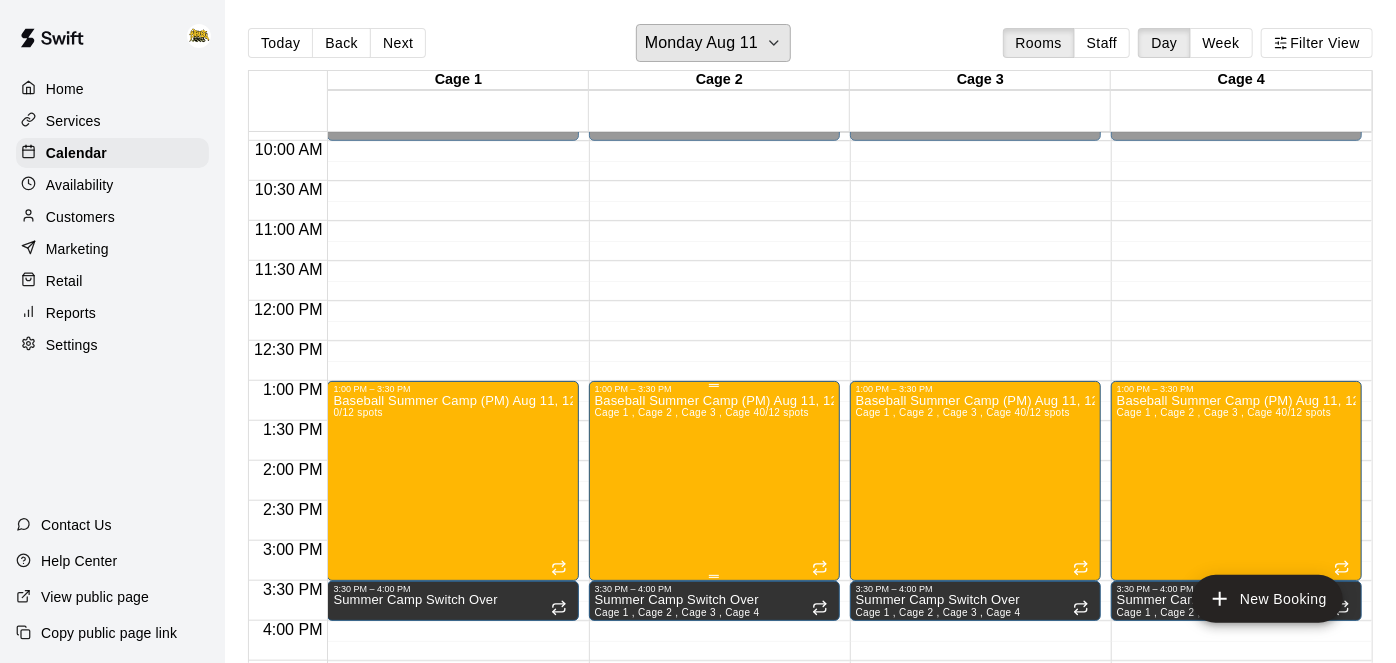 scroll, scrollTop: 785, scrollLeft: 0, axis: vertical 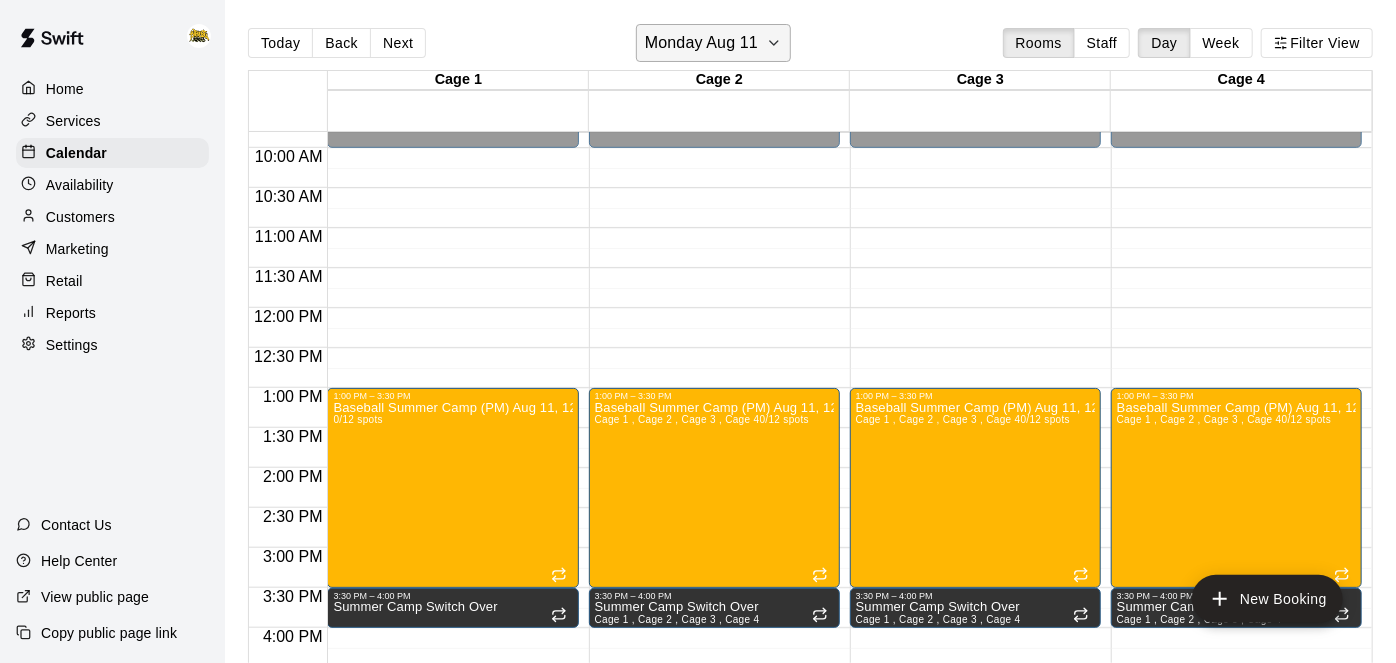 click 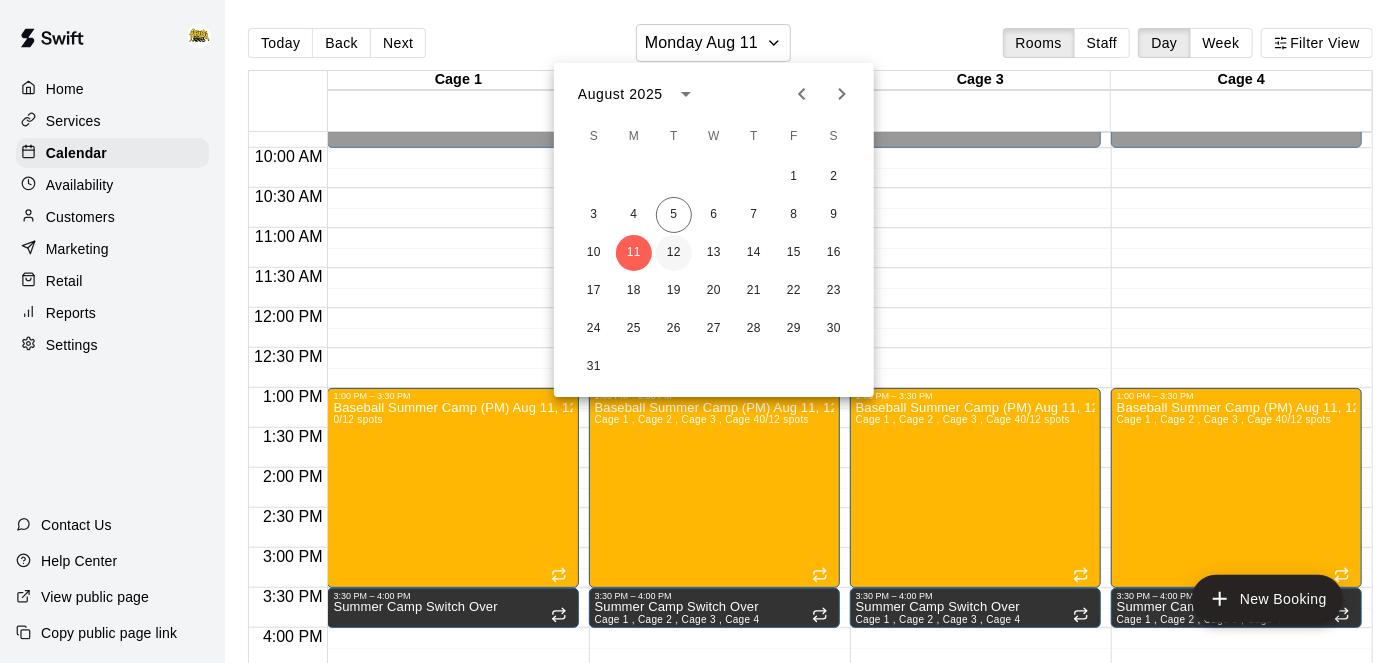 click on "12" at bounding box center [674, 253] 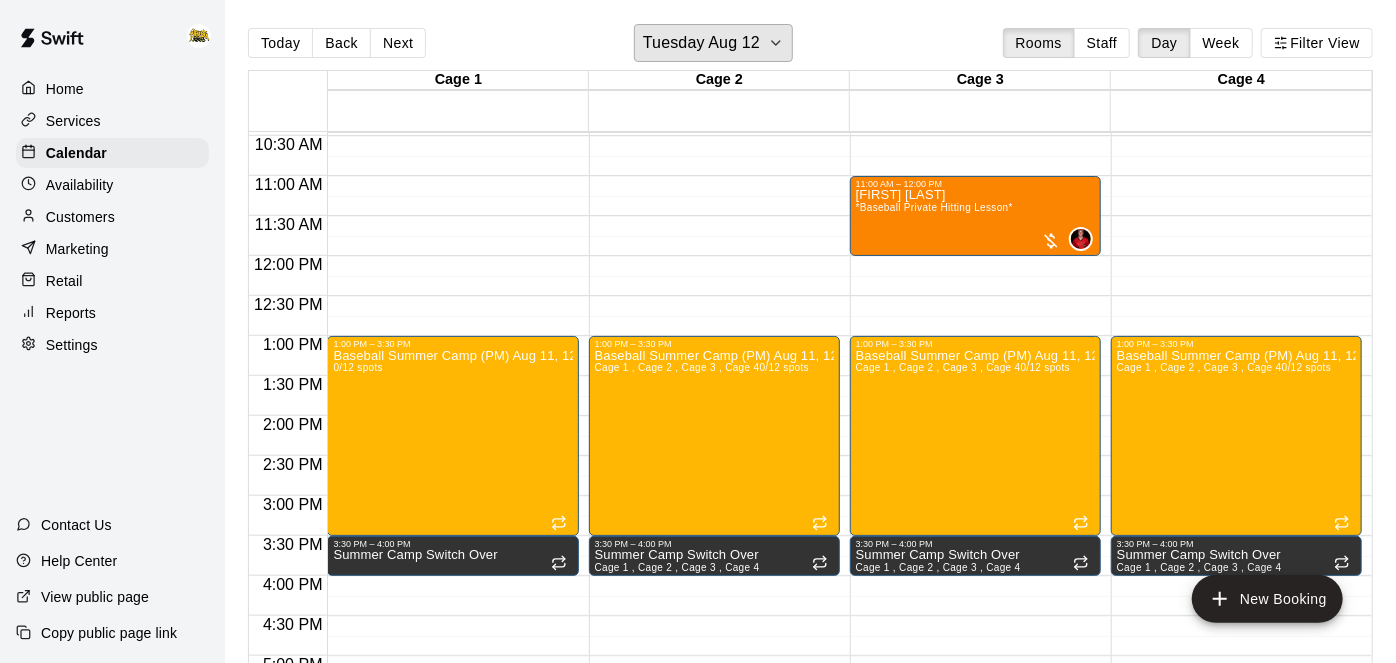 scroll, scrollTop: 837, scrollLeft: 0, axis: vertical 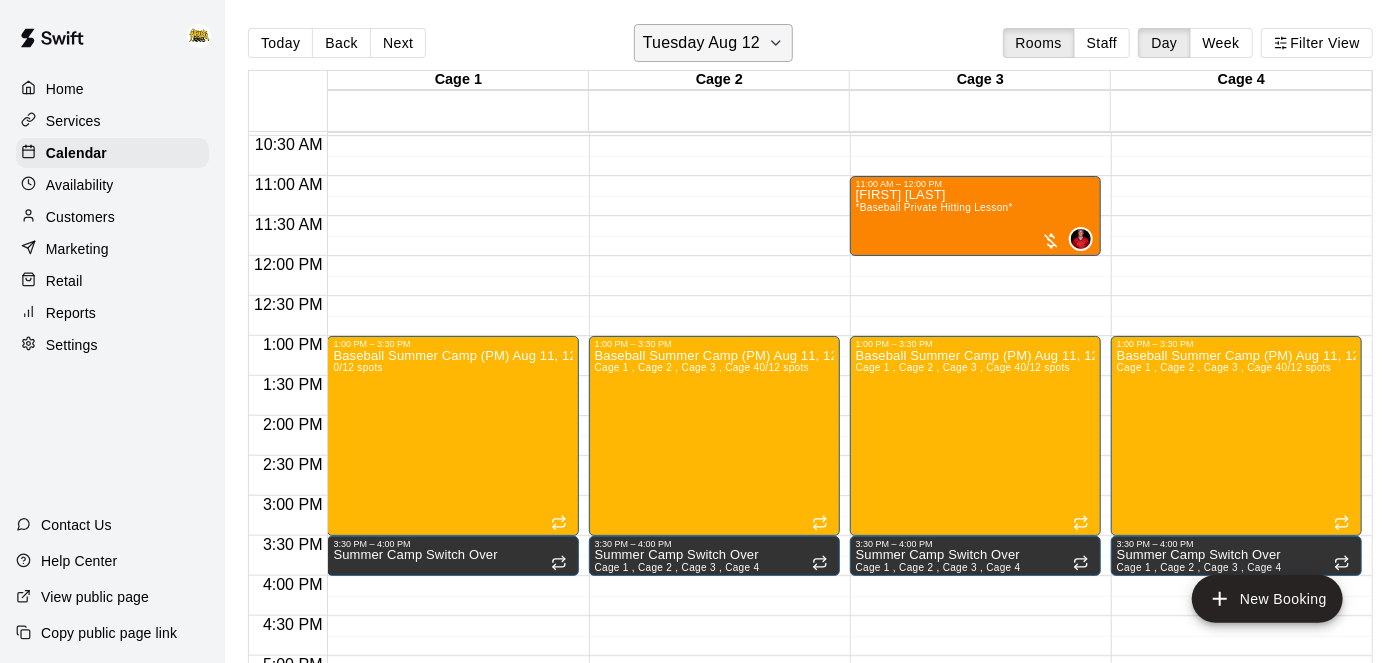 click 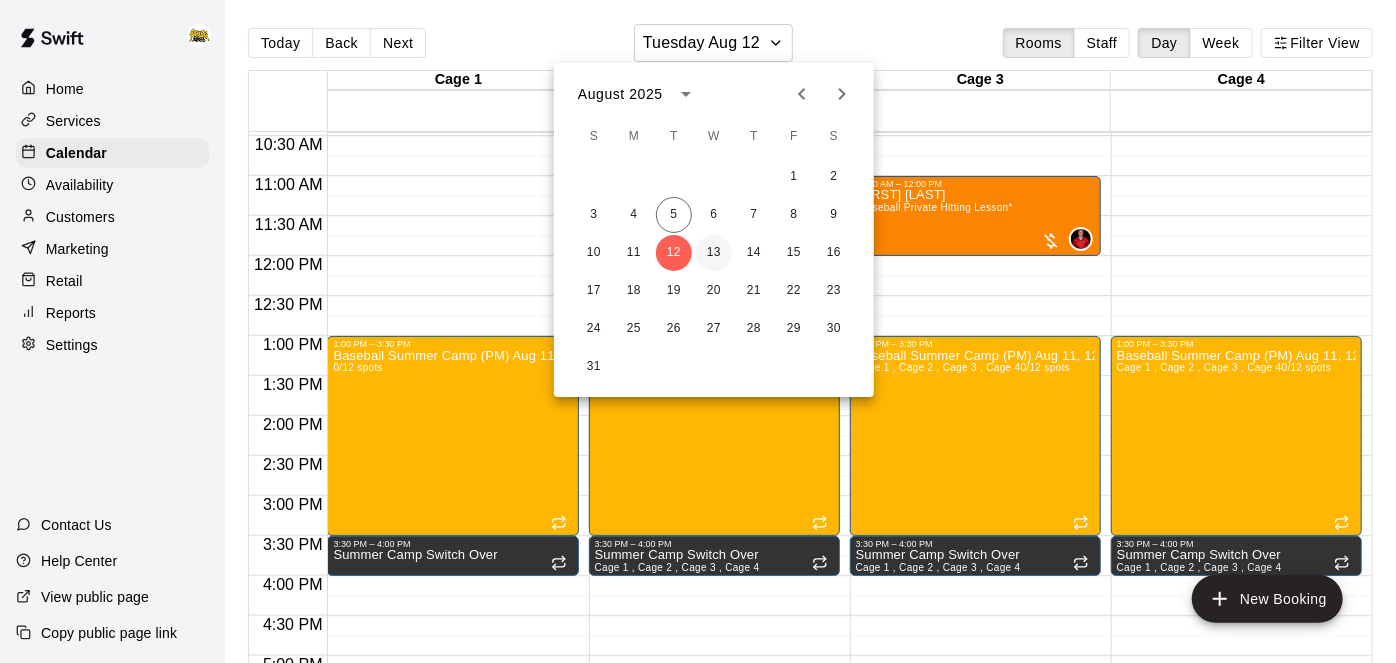 click on "13" at bounding box center (714, 253) 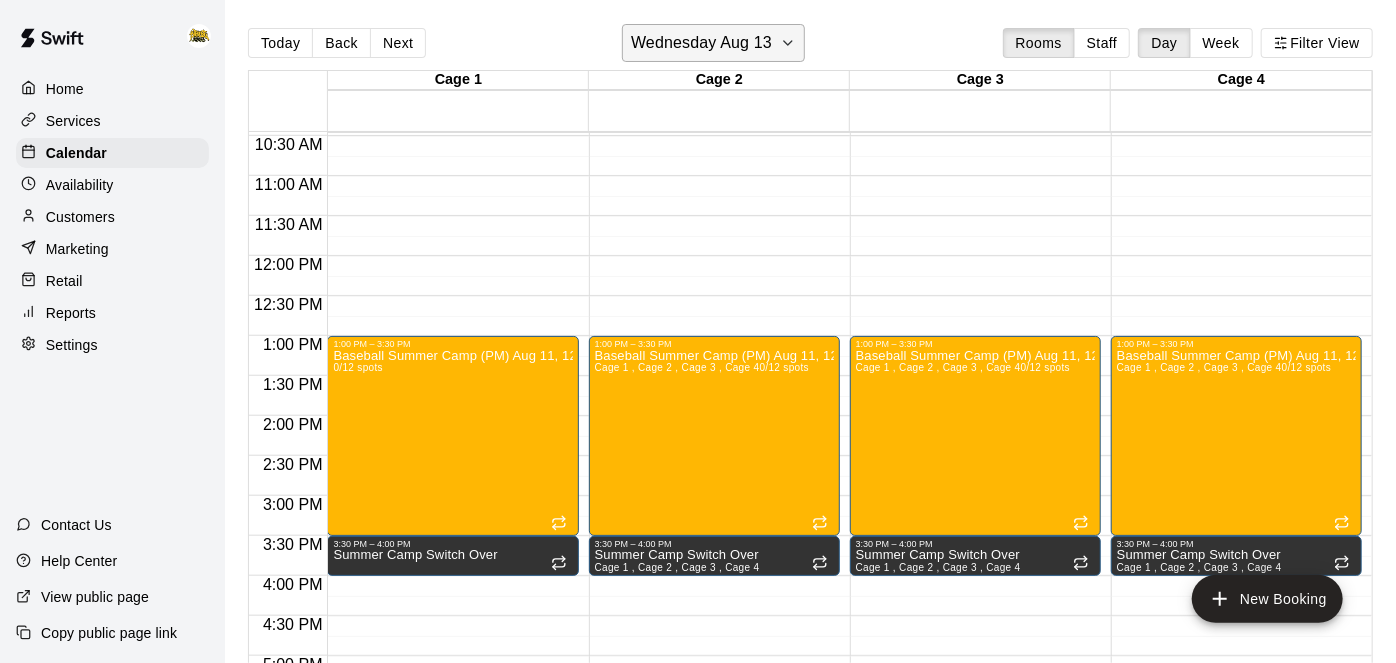 click on "Wednesday Aug 13" at bounding box center (713, 43) 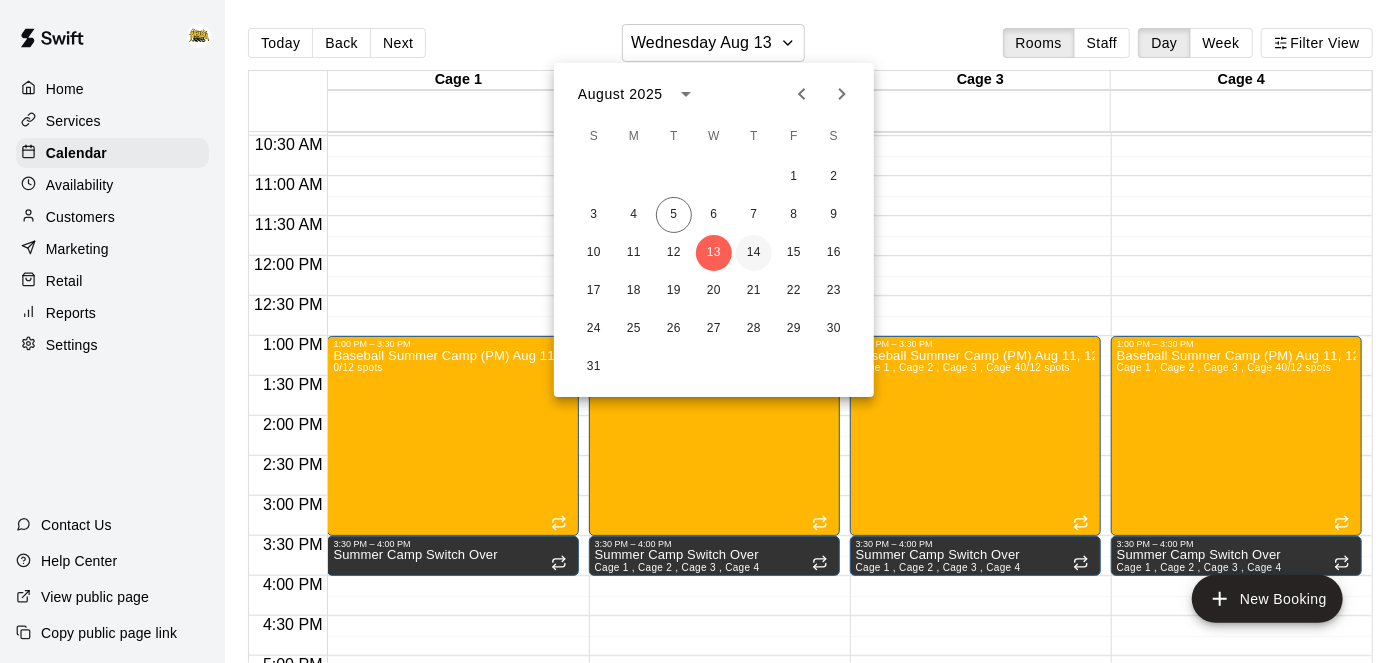 click on "14" at bounding box center [754, 253] 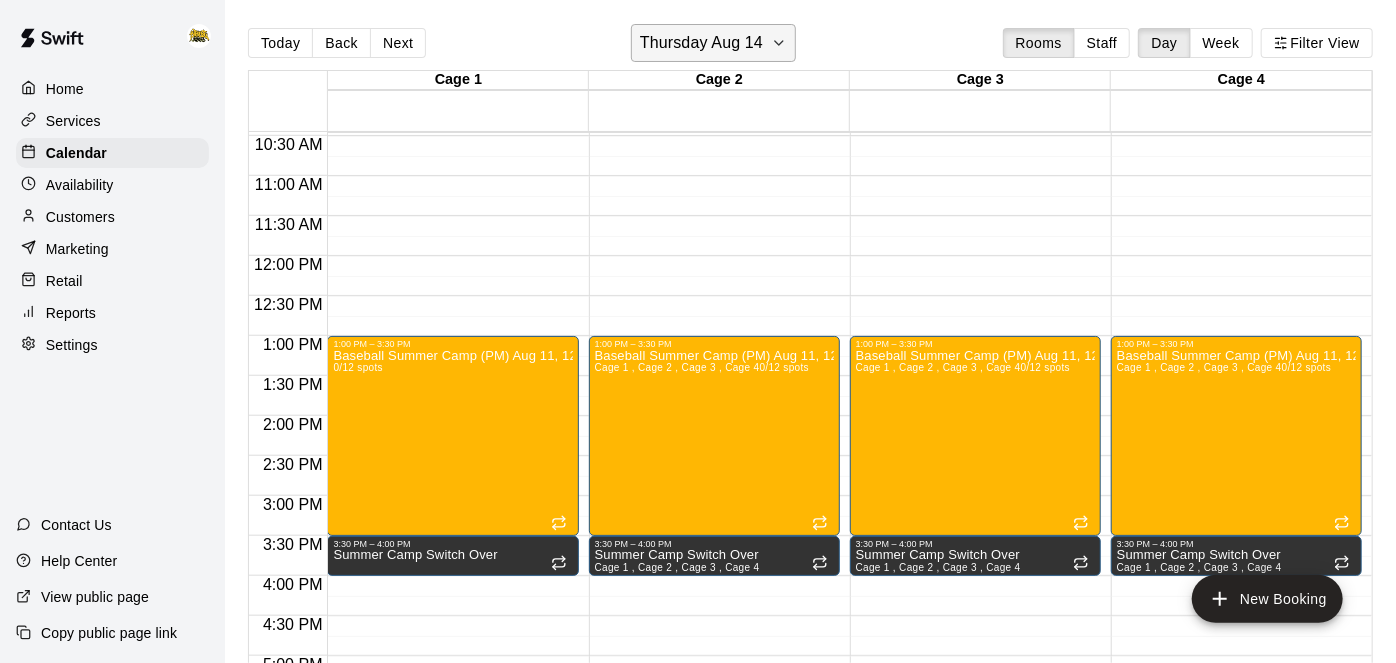 click on "Thursday Aug 14" at bounding box center [713, 43] 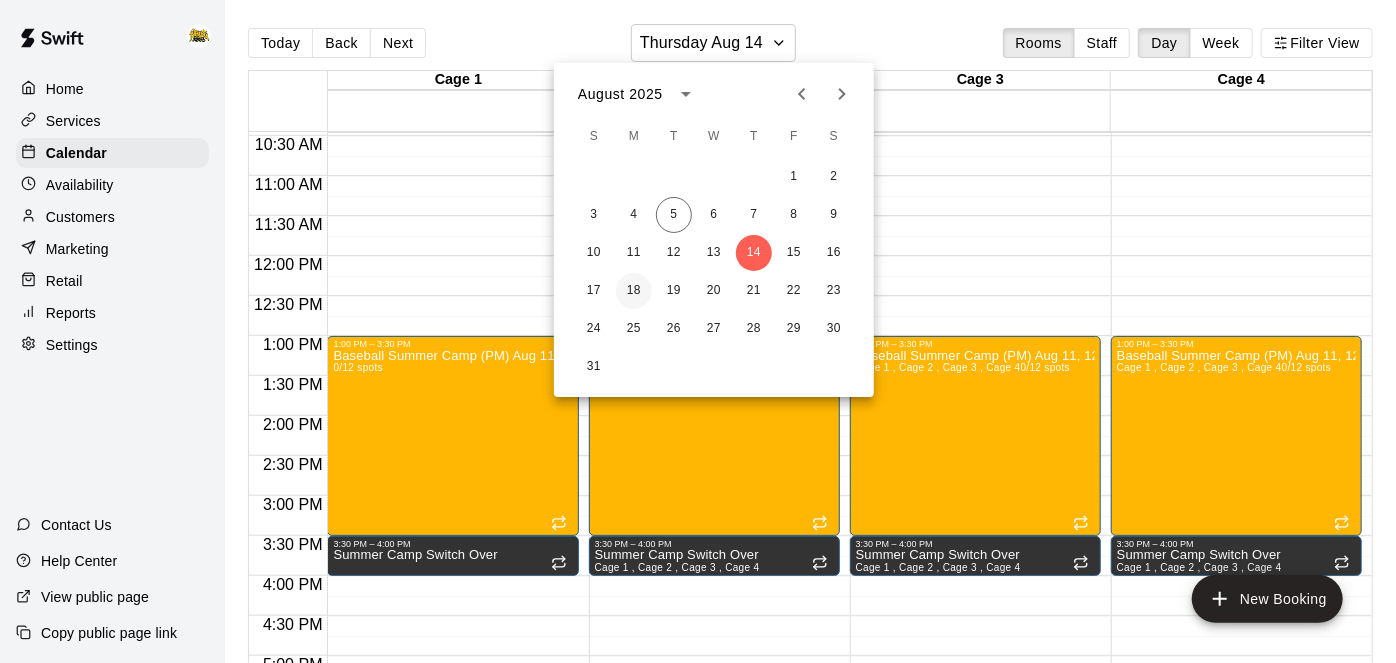 click on "18" at bounding box center [634, 291] 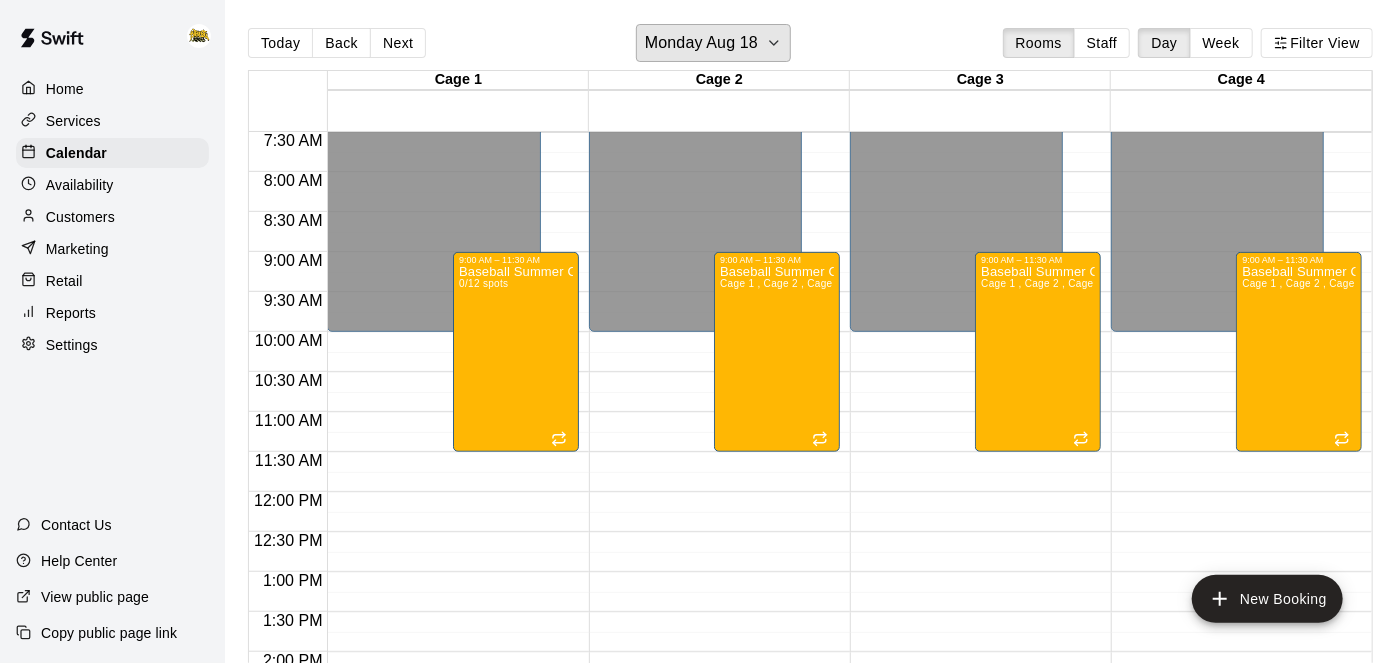scroll, scrollTop: 607, scrollLeft: 0, axis: vertical 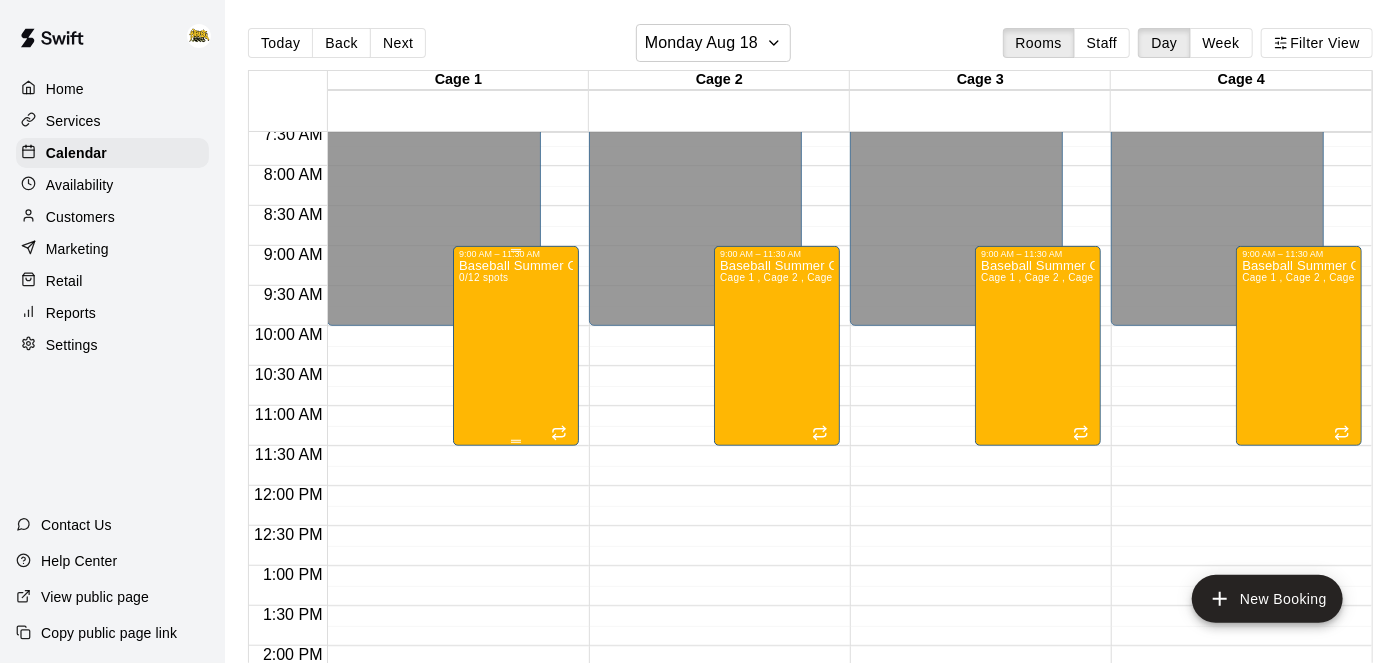 click on "Baseball Summer Camp (AM) Aug 18, 19, 20, 21 Ages 8 - 13 0/12 spots" at bounding box center [516, 590] 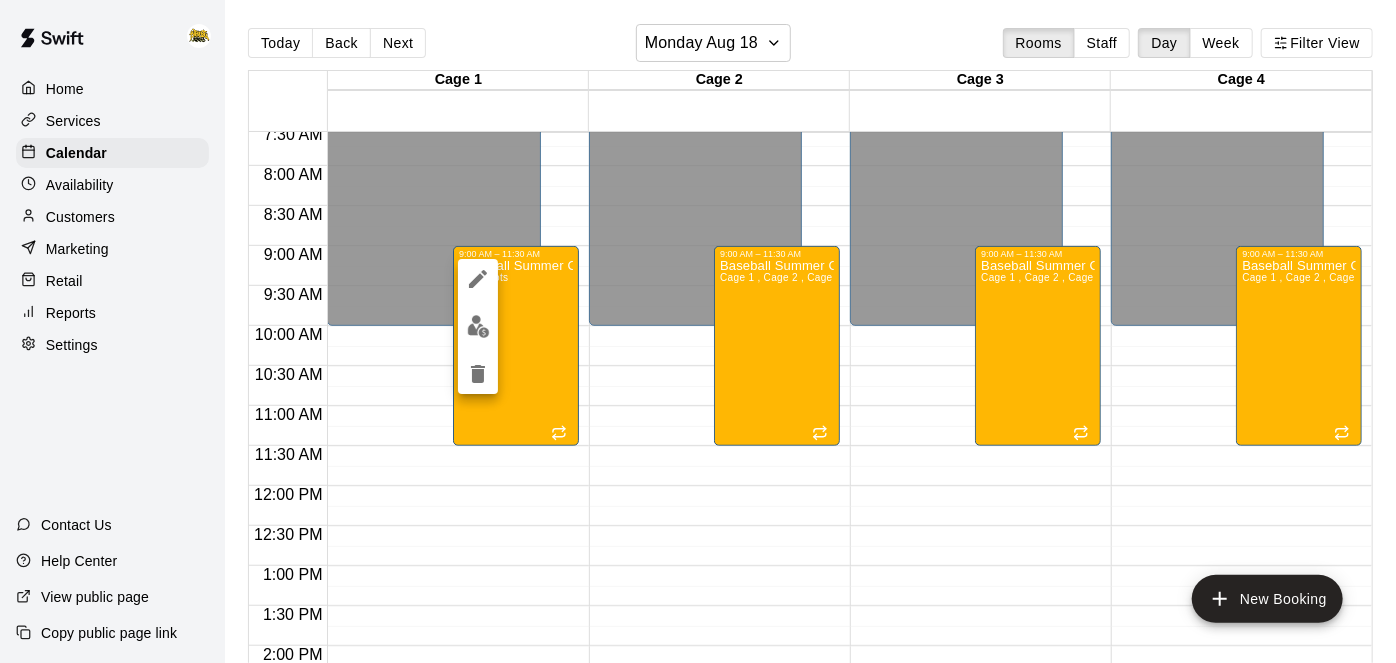 click at bounding box center [698, 331] 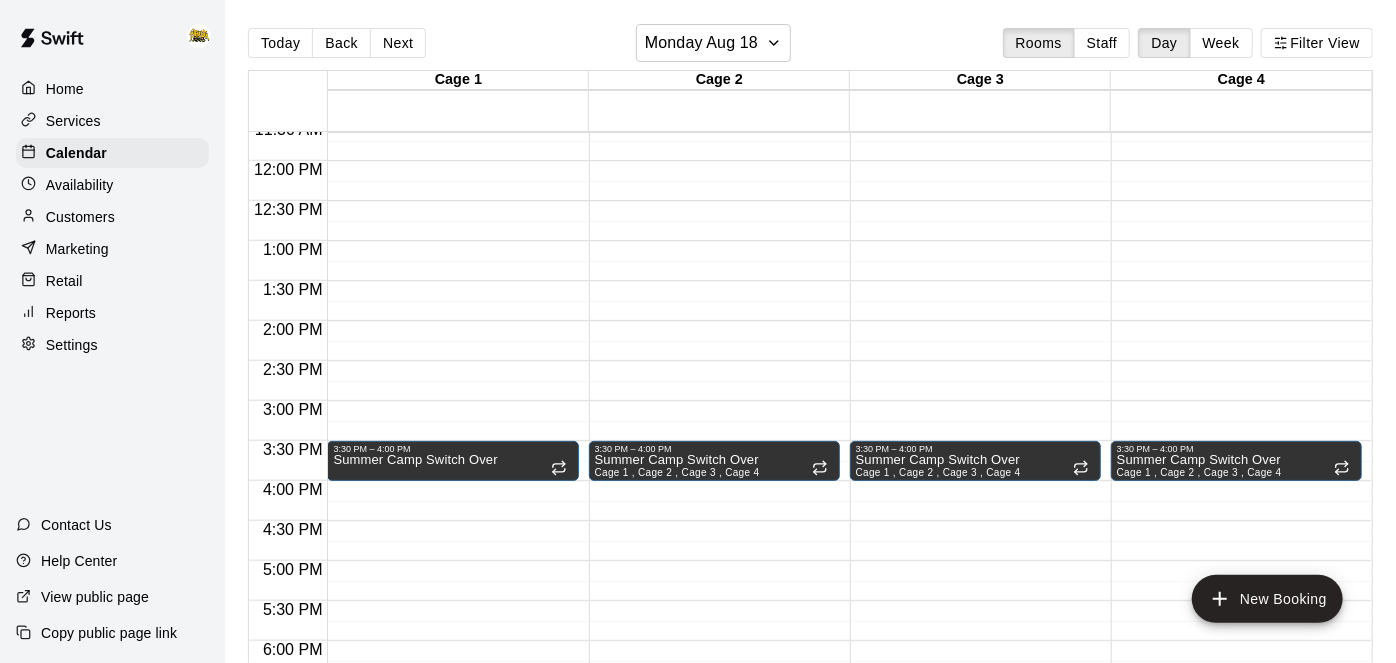 scroll, scrollTop: 933, scrollLeft: 0, axis: vertical 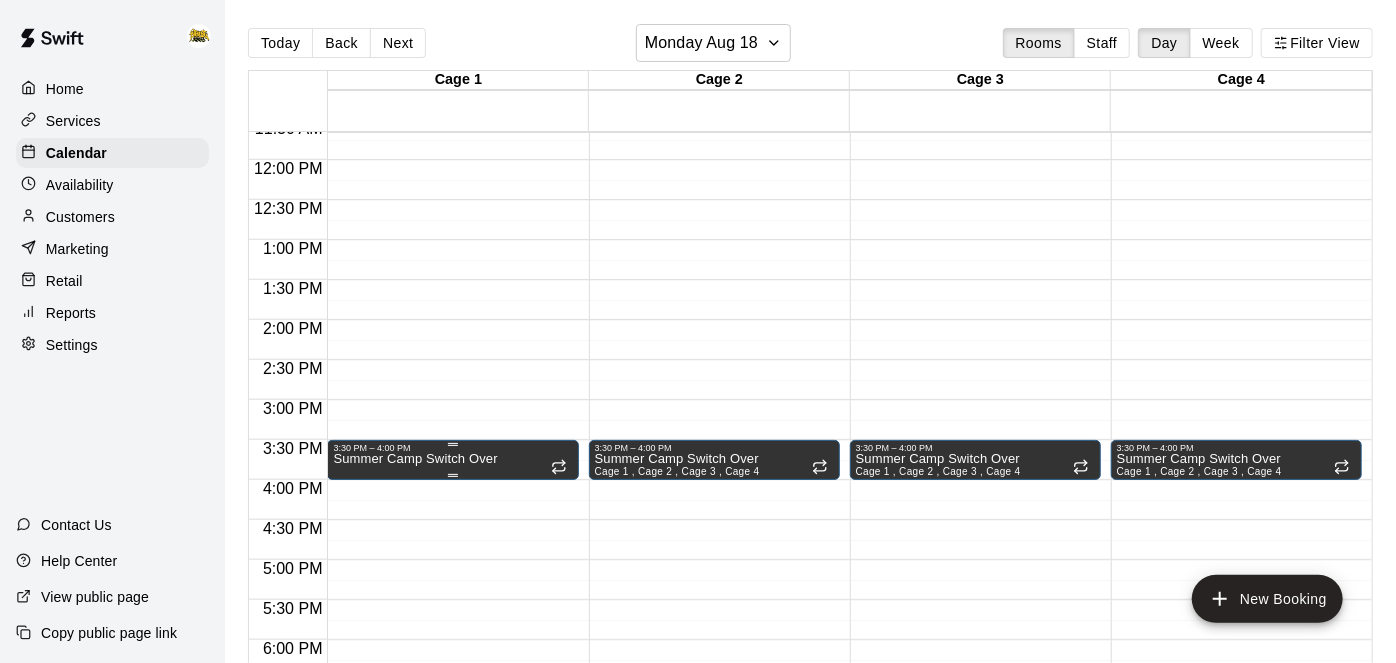 click on "Summer Camp Switch Over" at bounding box center [415, 459] 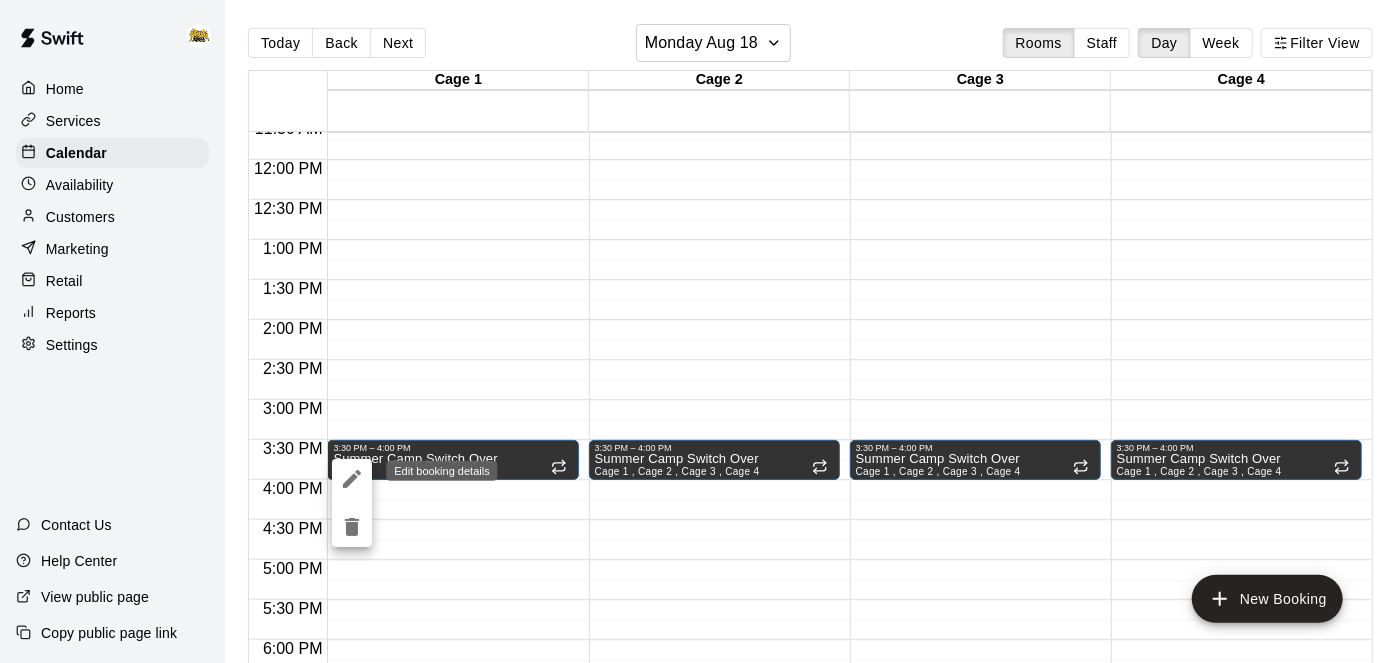 click 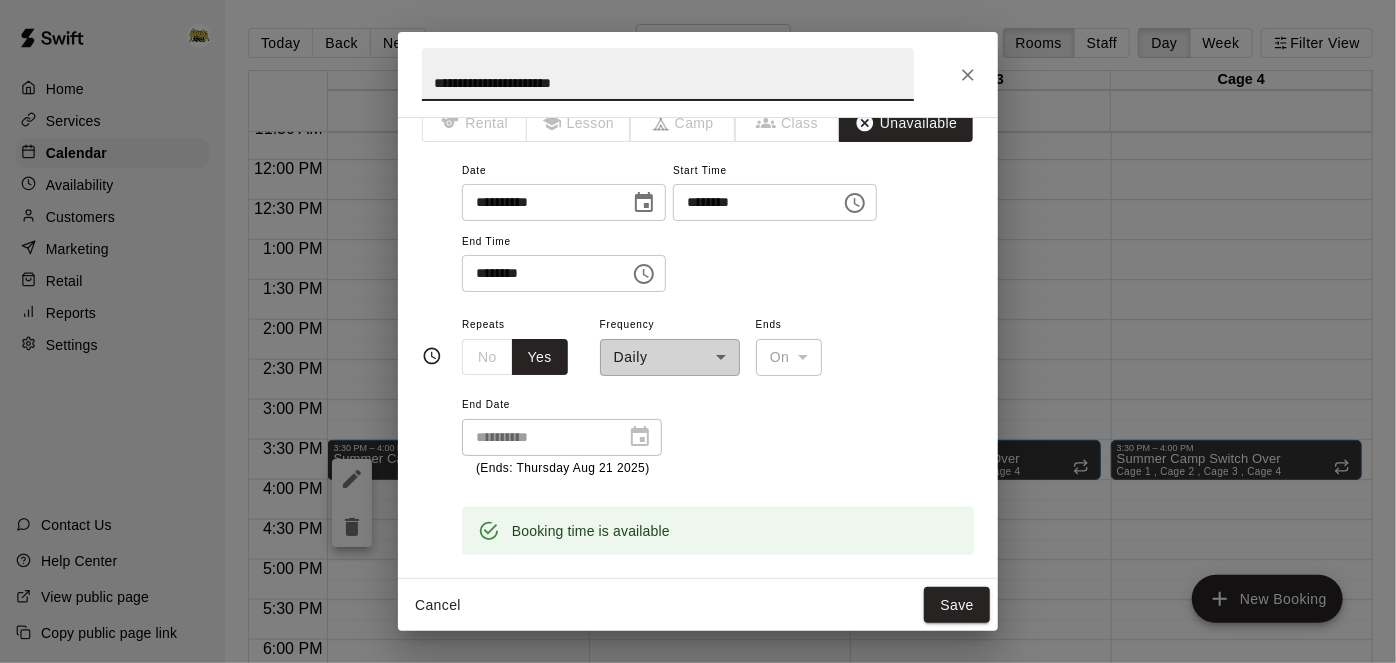 scroll, scrollTop: 0, scrollLeft: 0, axis: both 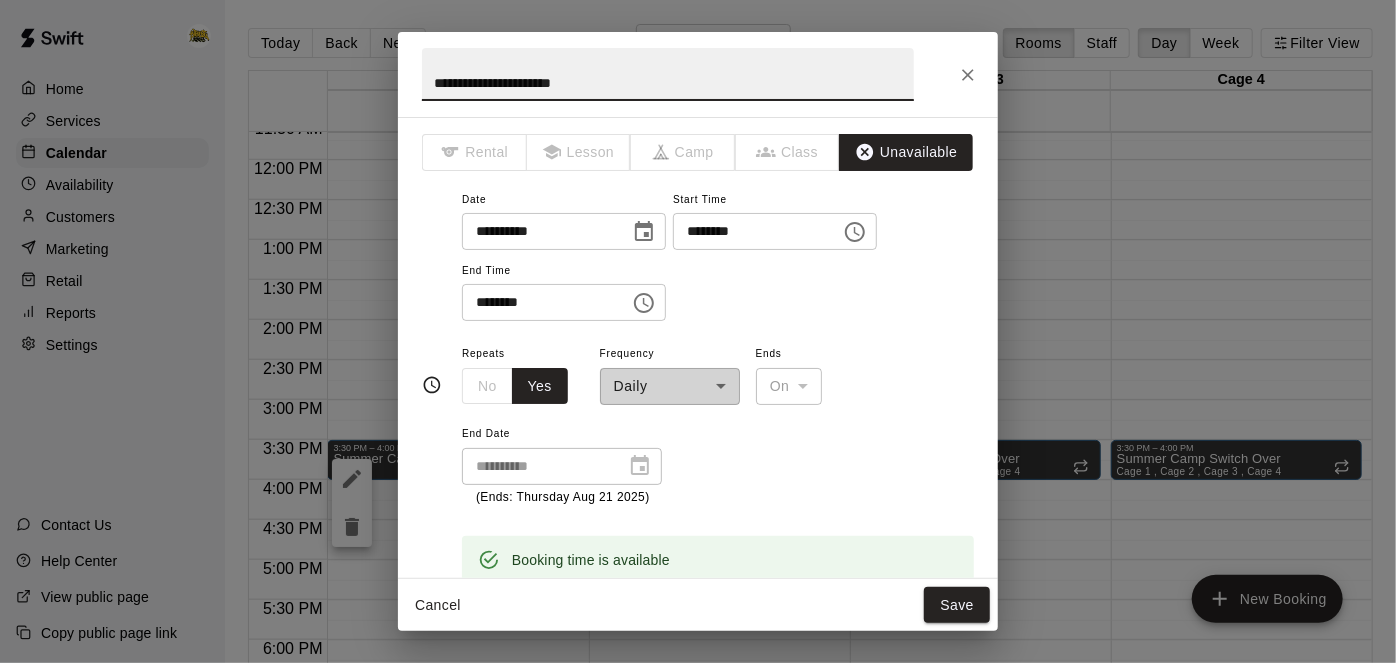 click 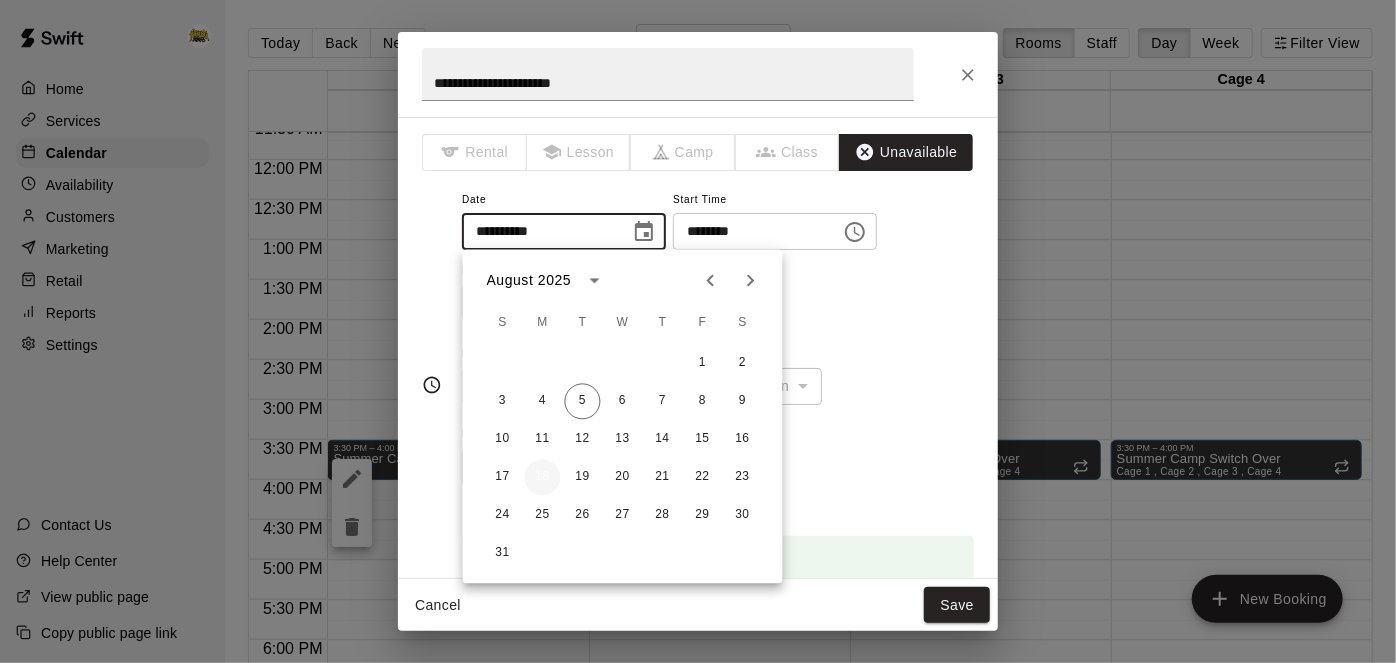 click on "18" at bounding box center (543, 477) 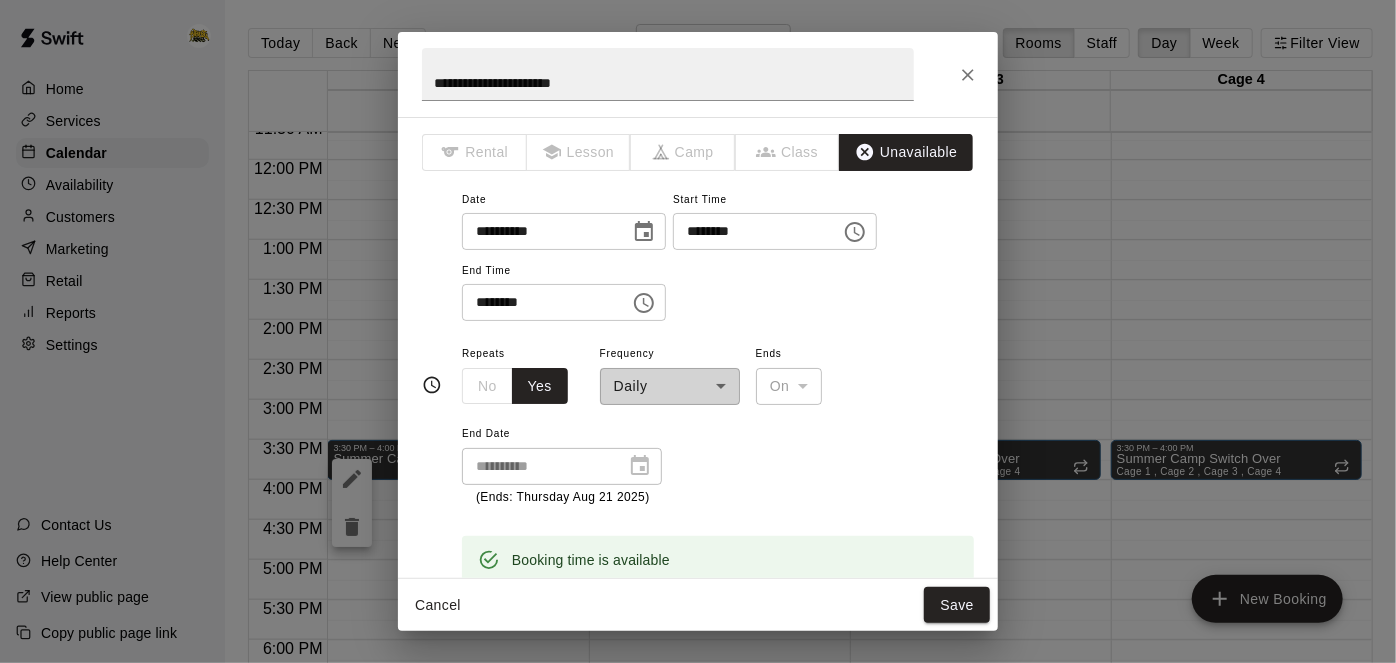 click on "Cancel" at bounding box center (438, 605) 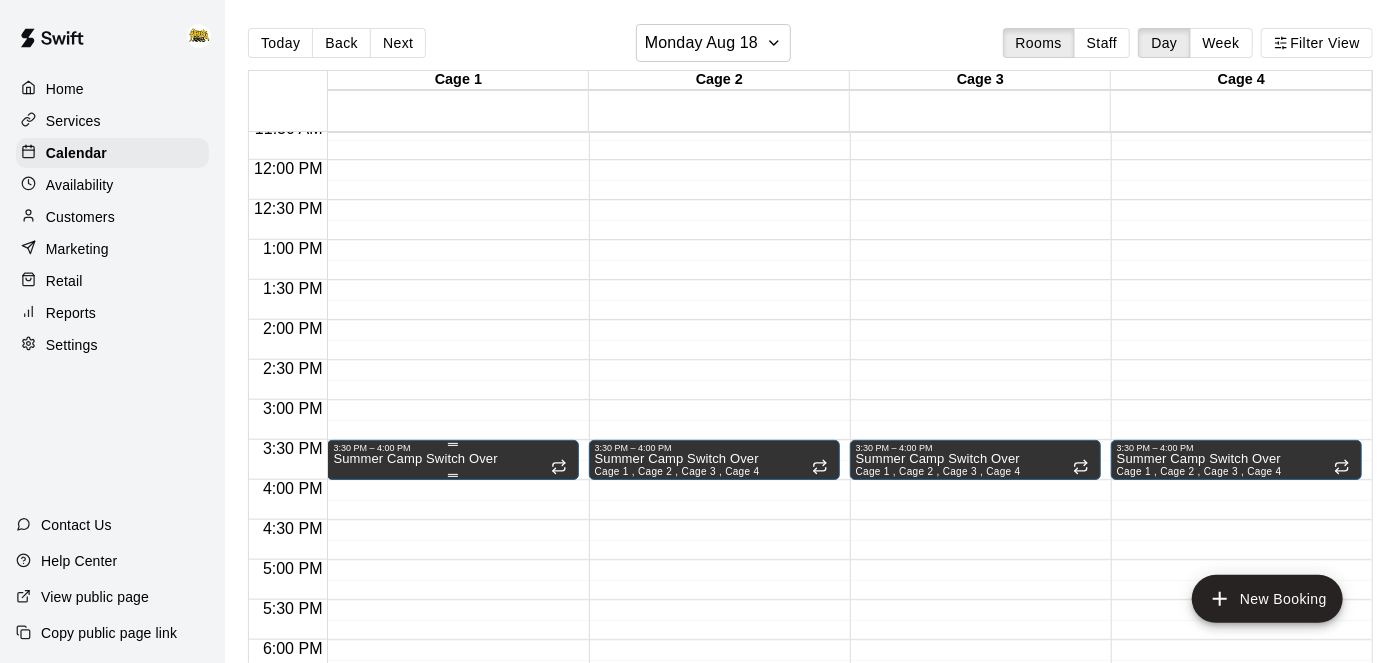 click on "Summer Camp Switch Over" at bounding box center [452, 784] 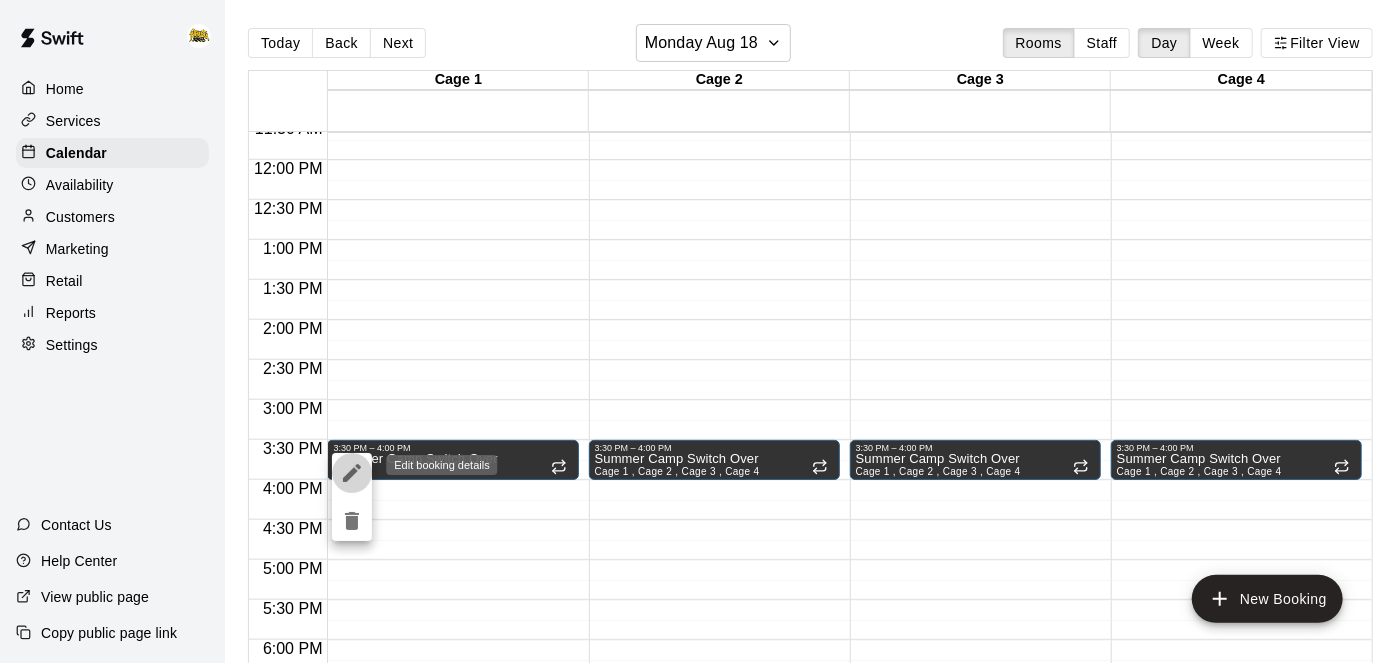 click 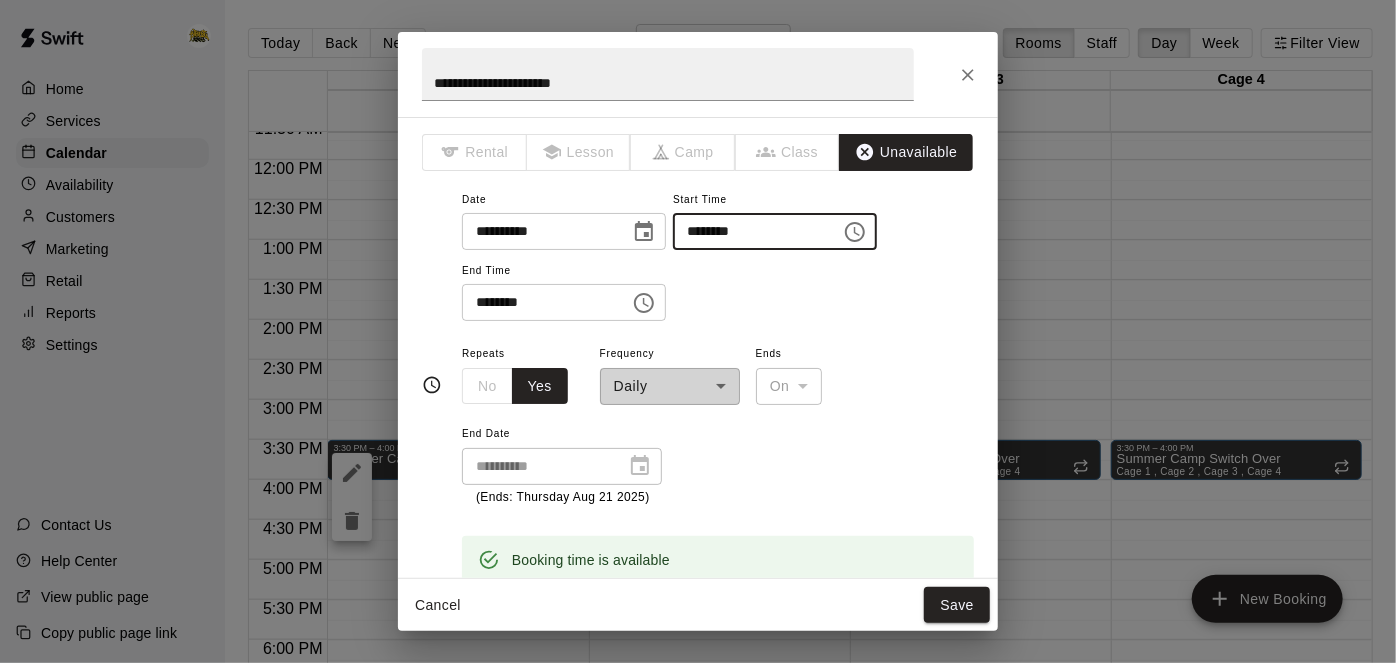 click on "********" at bounding box center (750, 231) 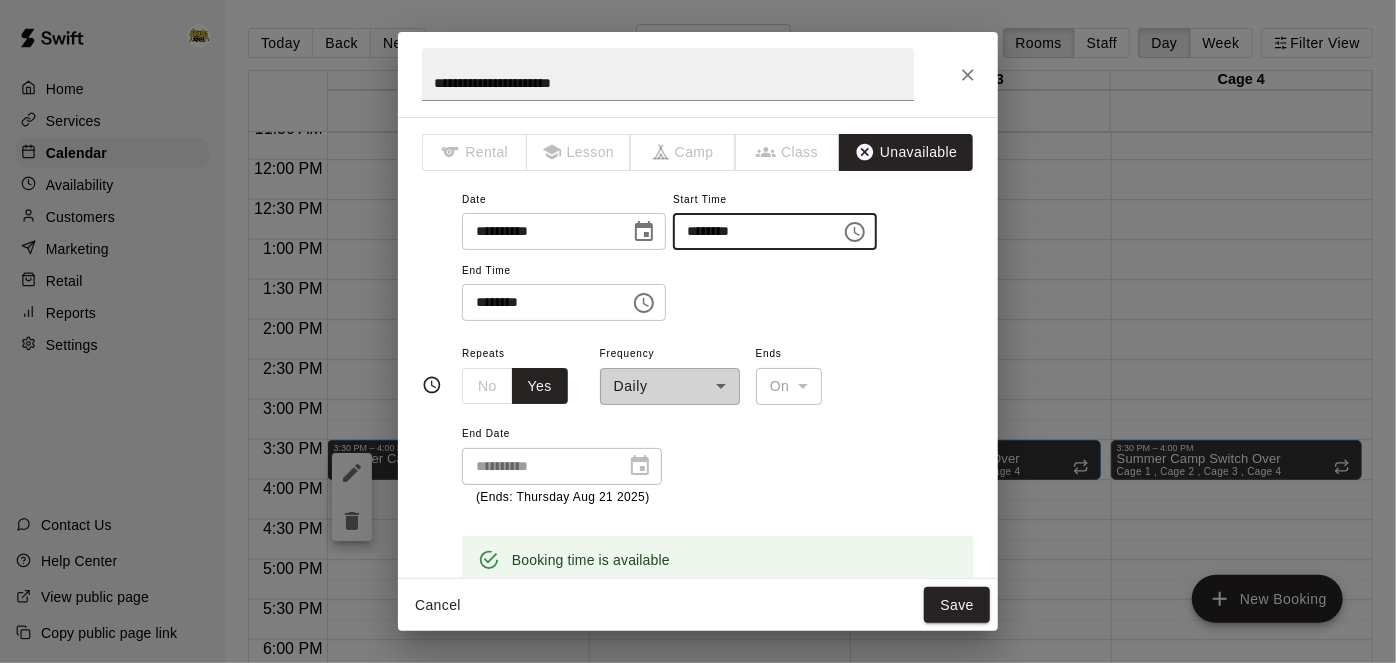 type on "********" 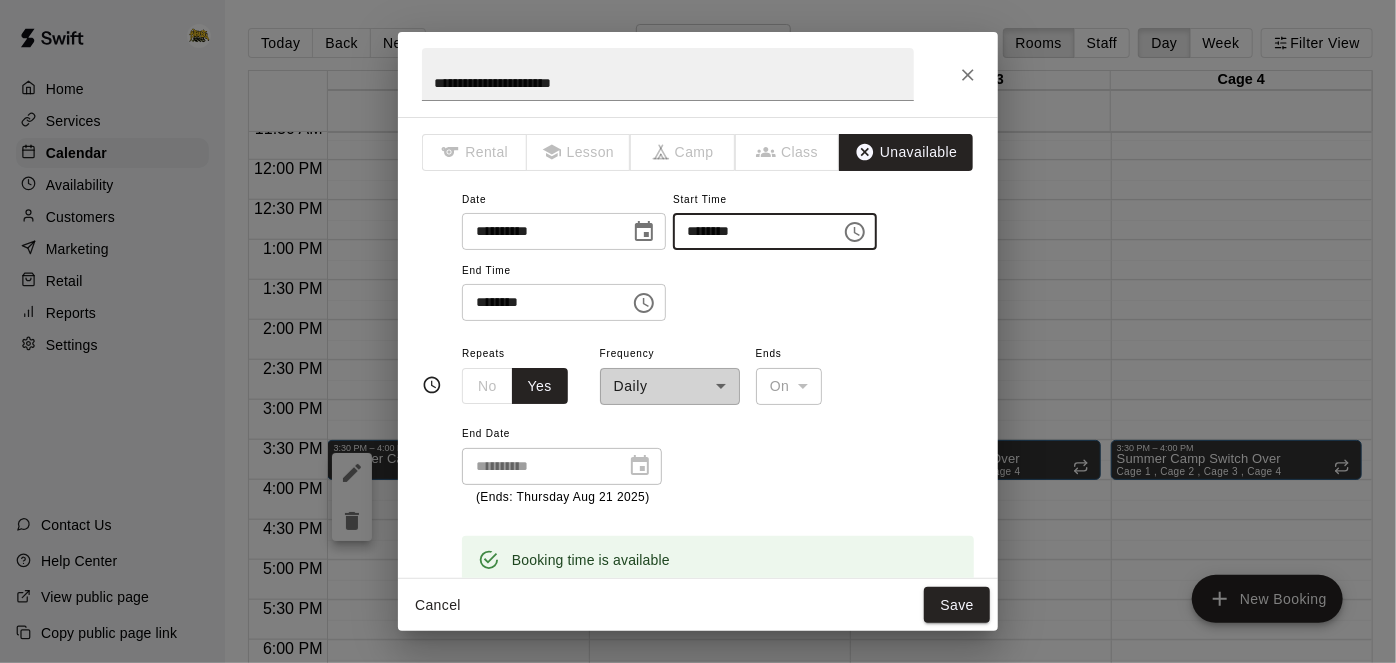 type 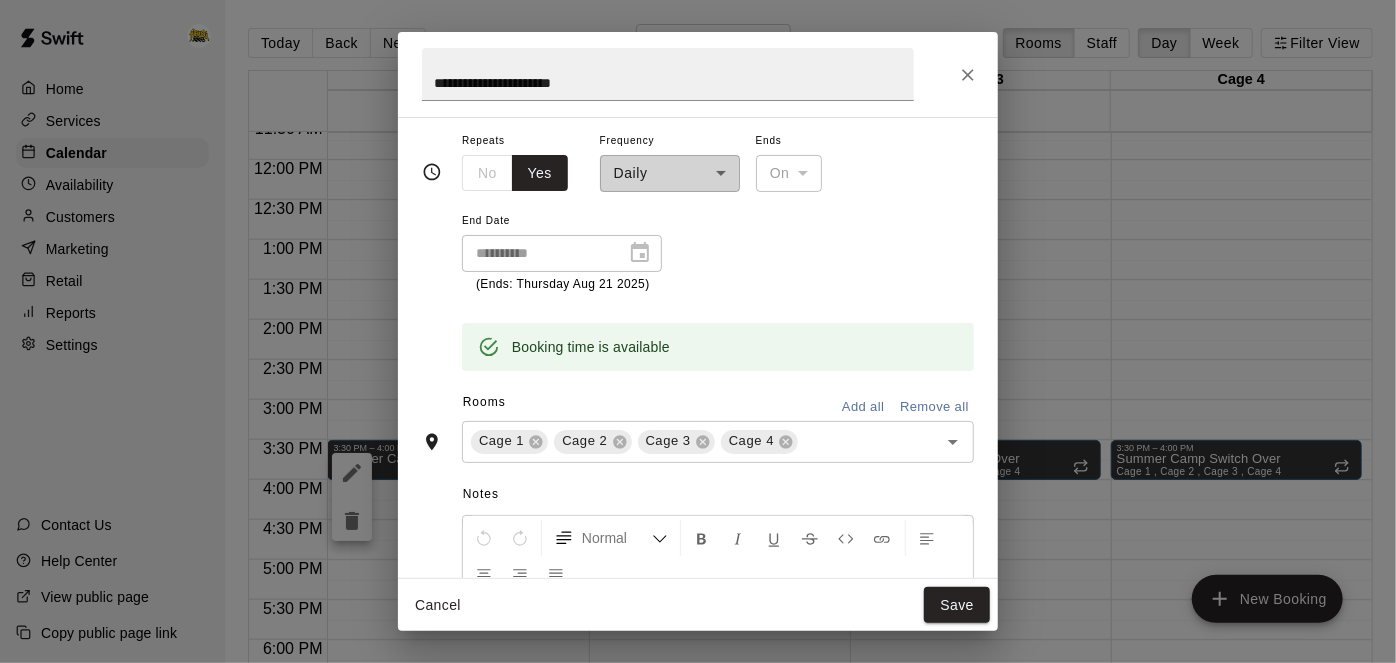 scroll, scrollTop: 203, scrollLeft: 0, axis: vertical 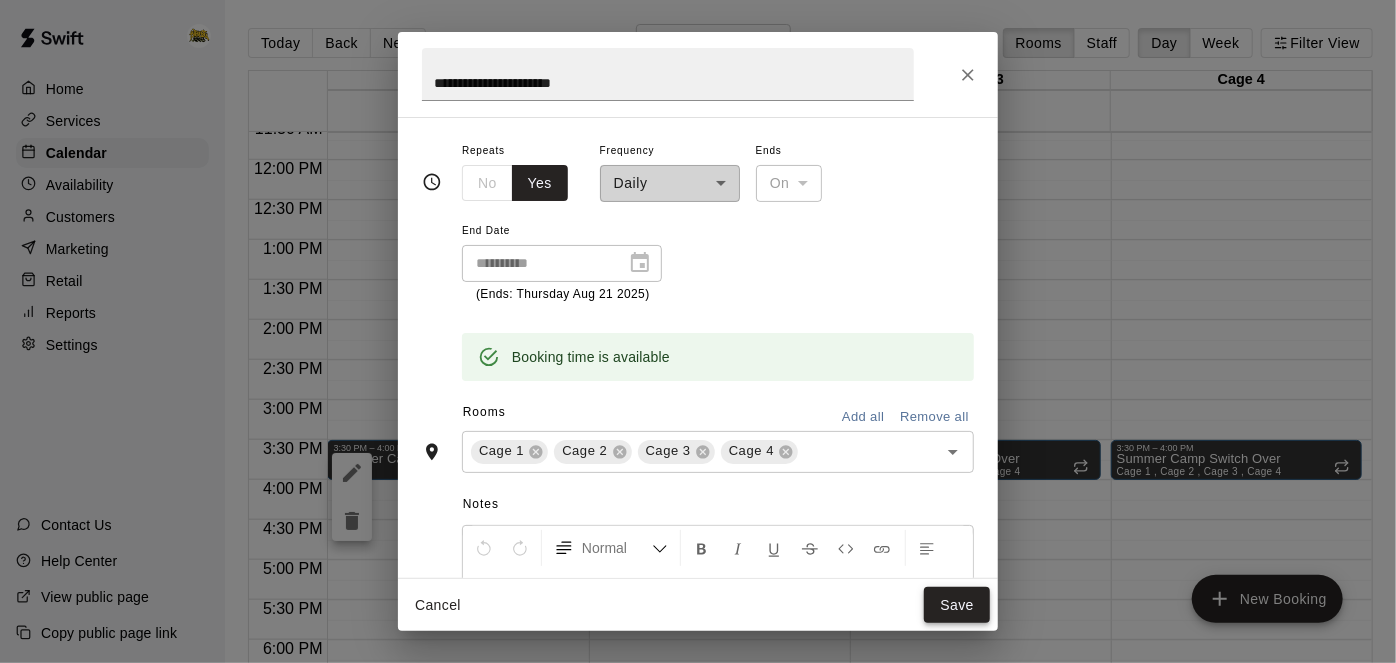 type on "********" 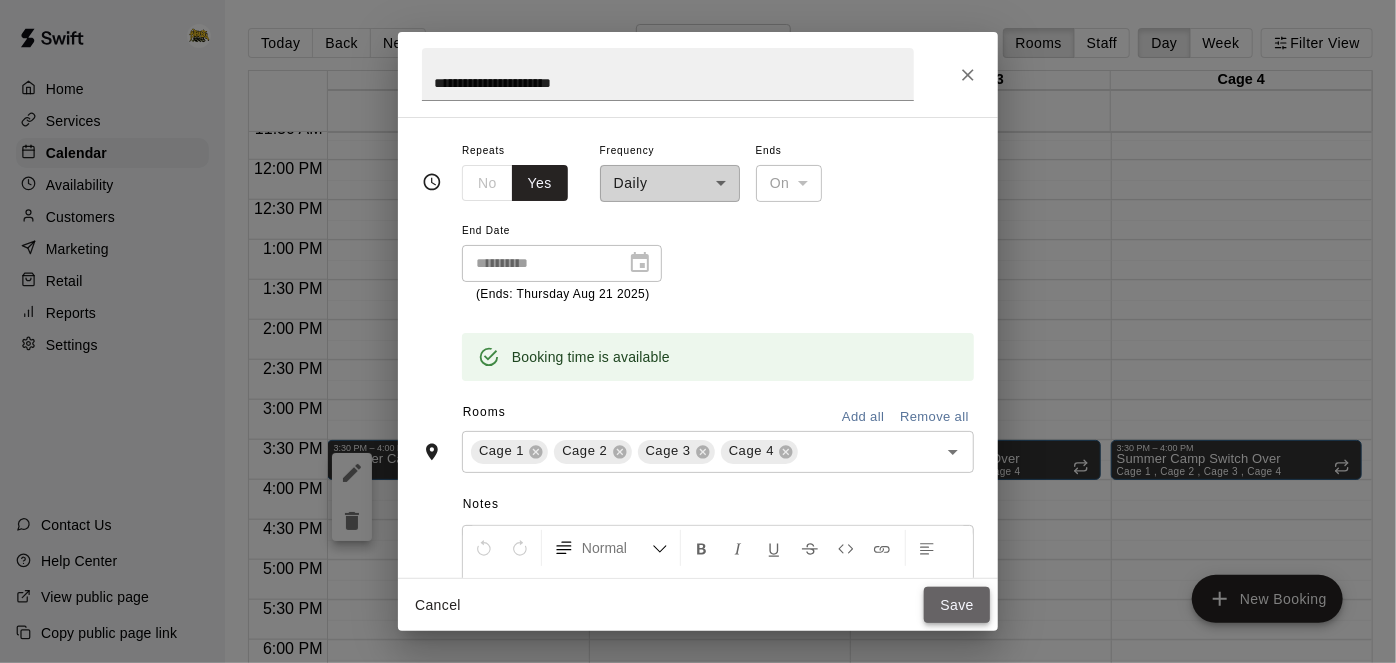 click on "Save" at bounding box center (957, 605) 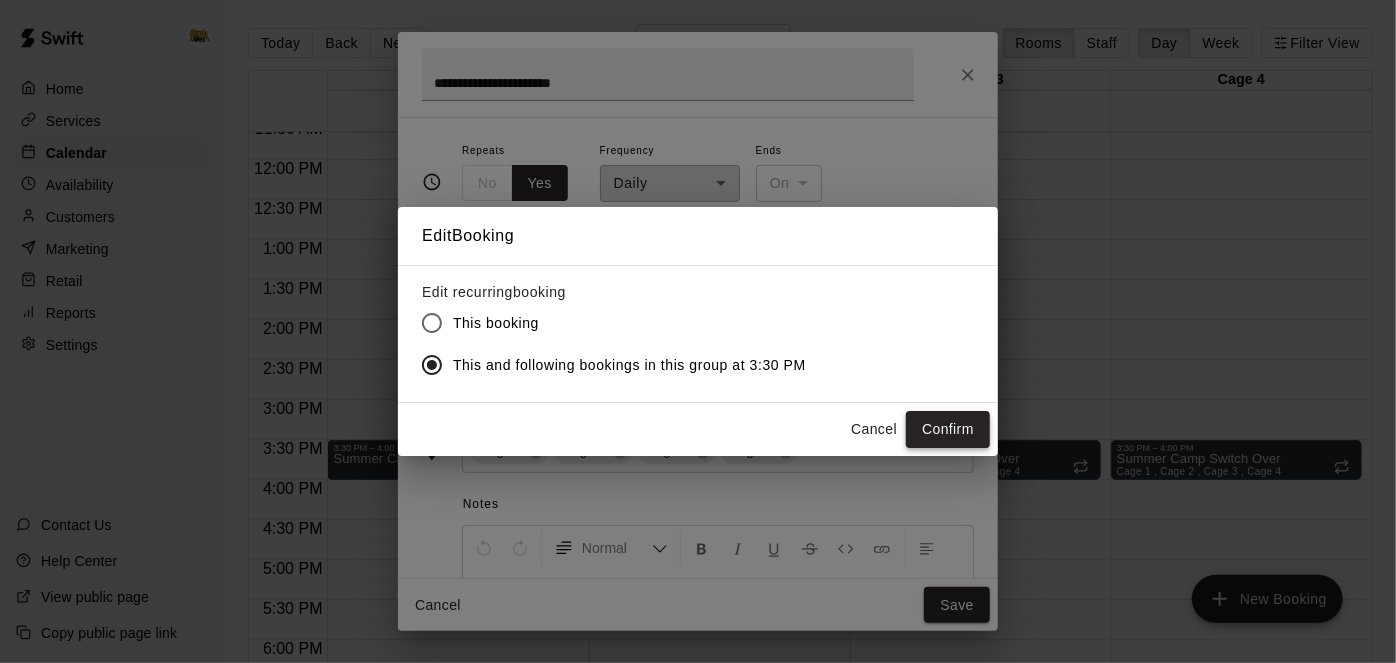 click on "Confirm" at bounding box center [948, 429] 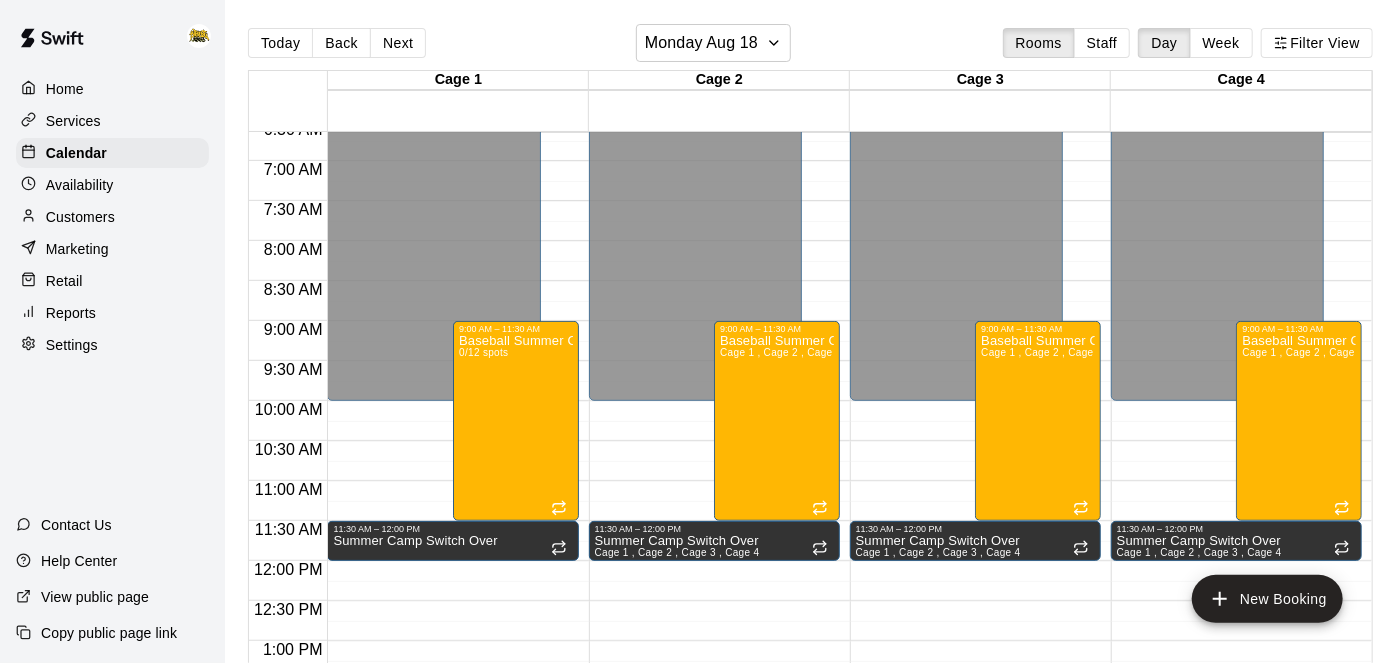 scroll, scrollTop: 532, scrollLeft: 0, axis: vertical 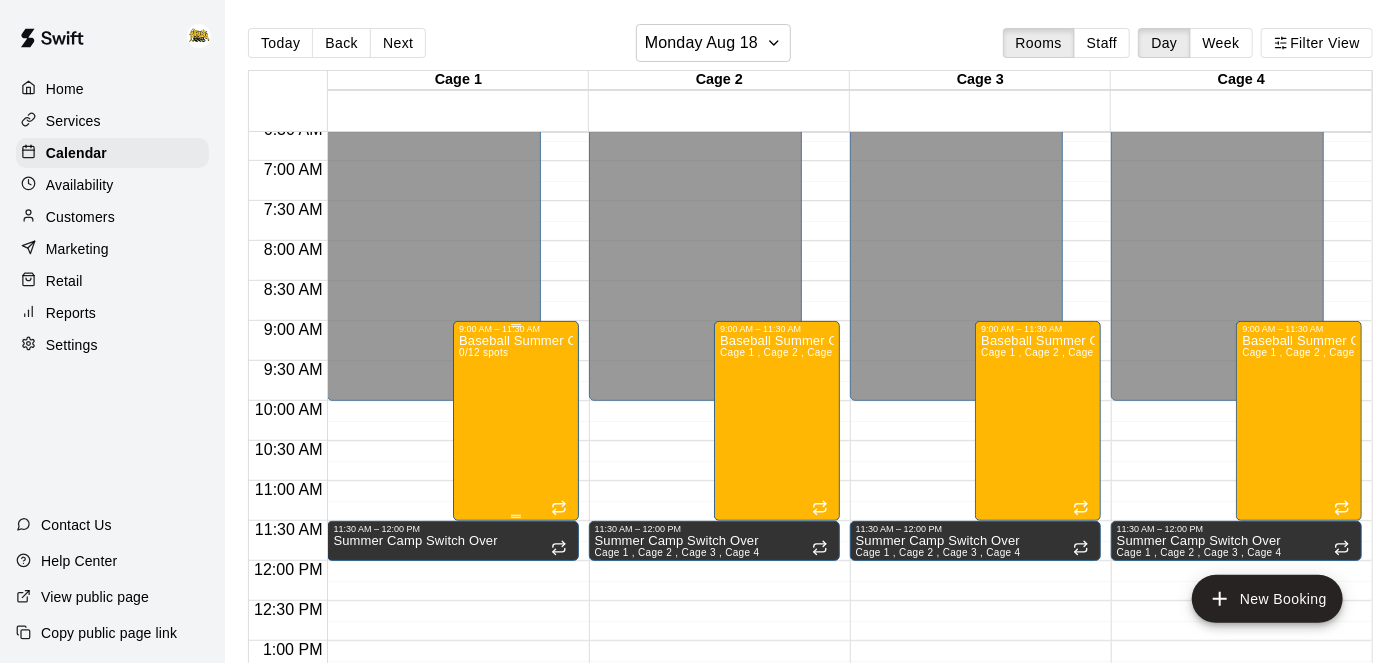 click on "Baseball Summer Camp (AM) Aug 18, 19, 20, 21 Ages 8 - 13 0/12 spots" at bounding box center (516, 665) 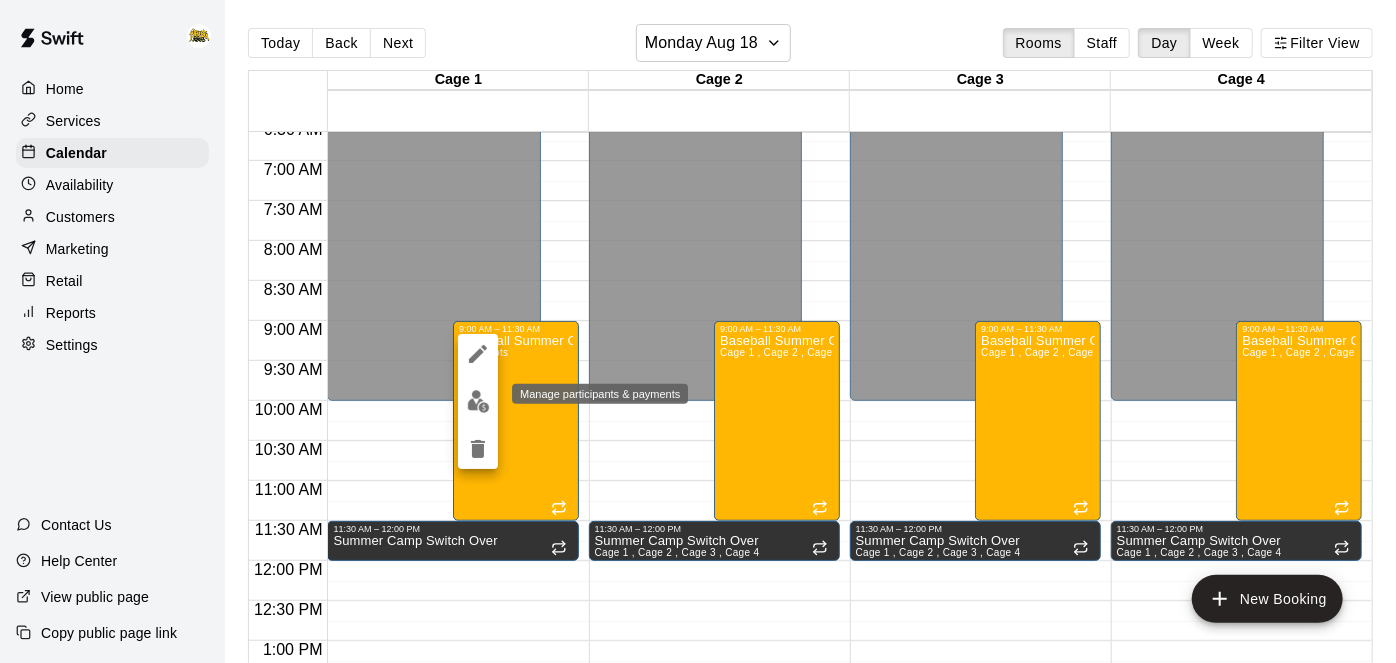 click at bounding box center (478, 401) 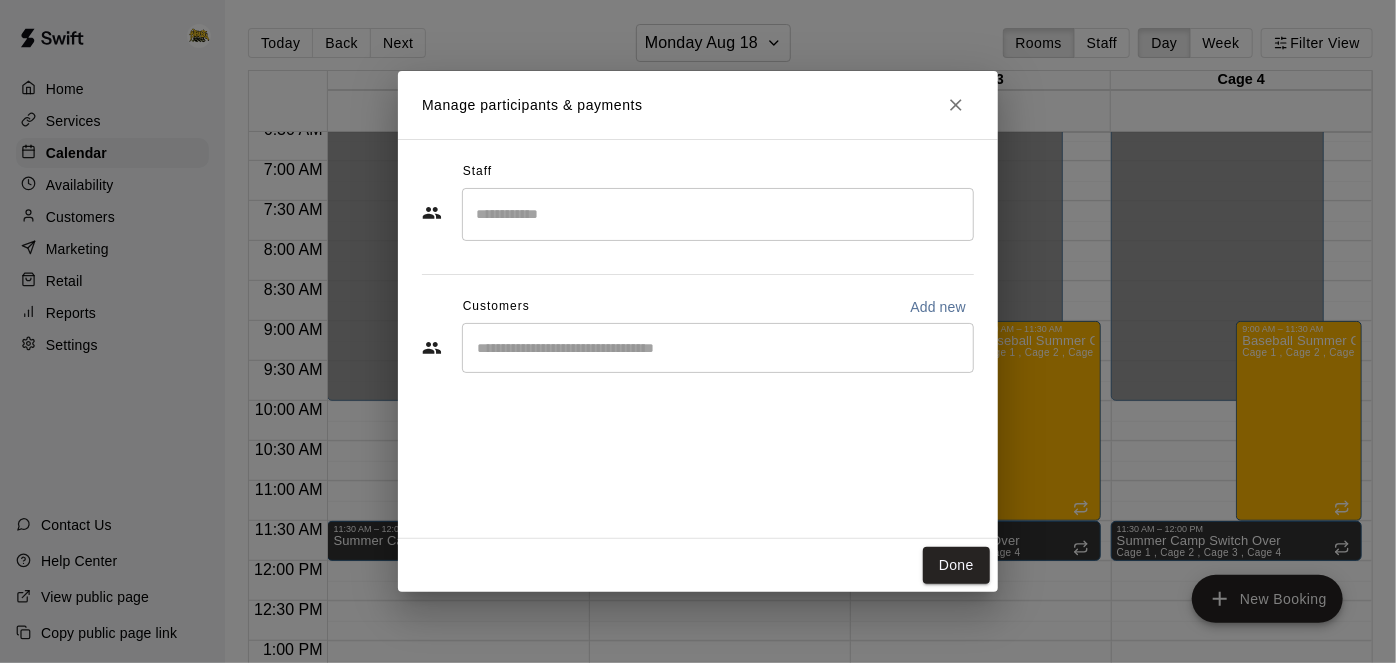 click at bounding box center [718, 214] 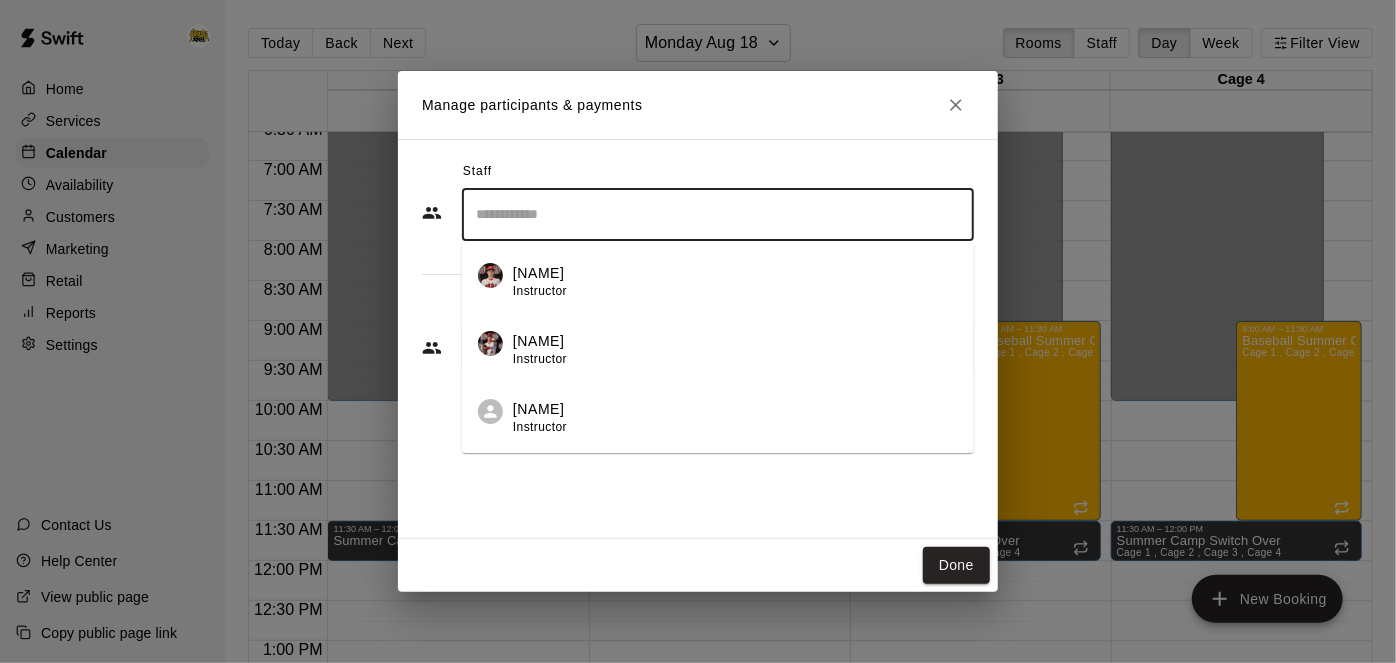 click at bounding box center [956, 105] 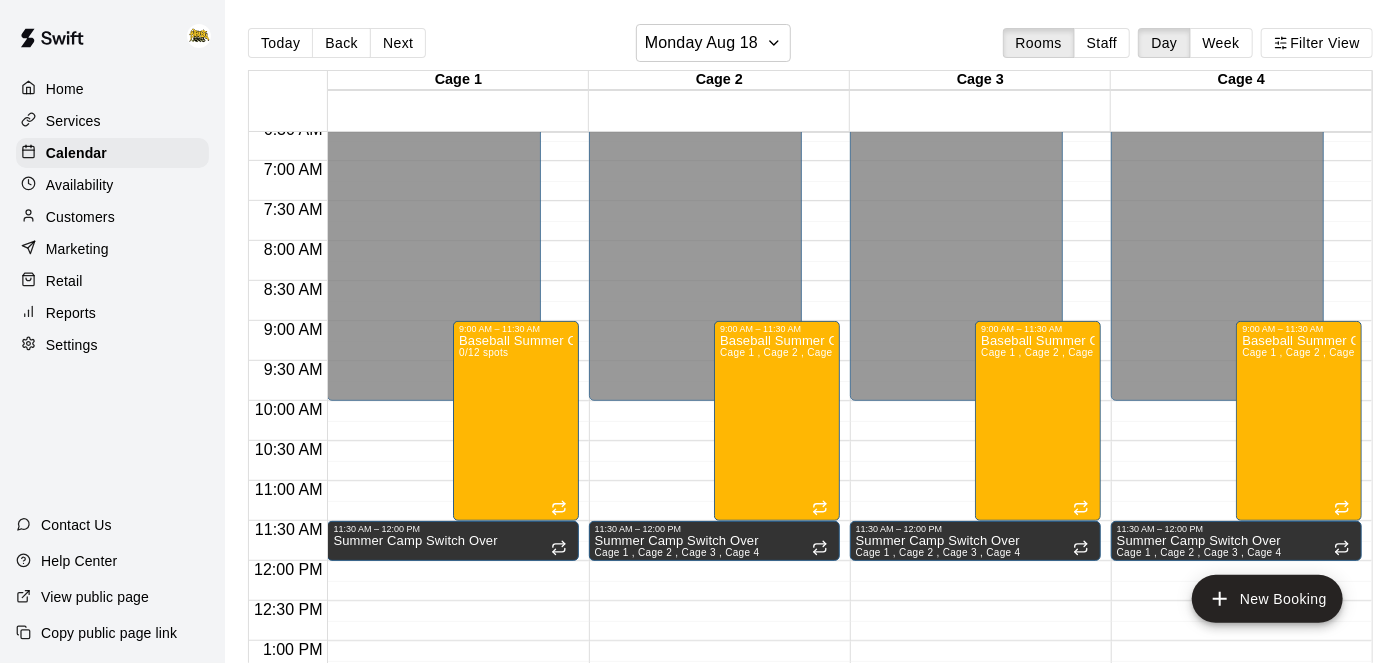 click on "Services" at bounding box center [73, 121] 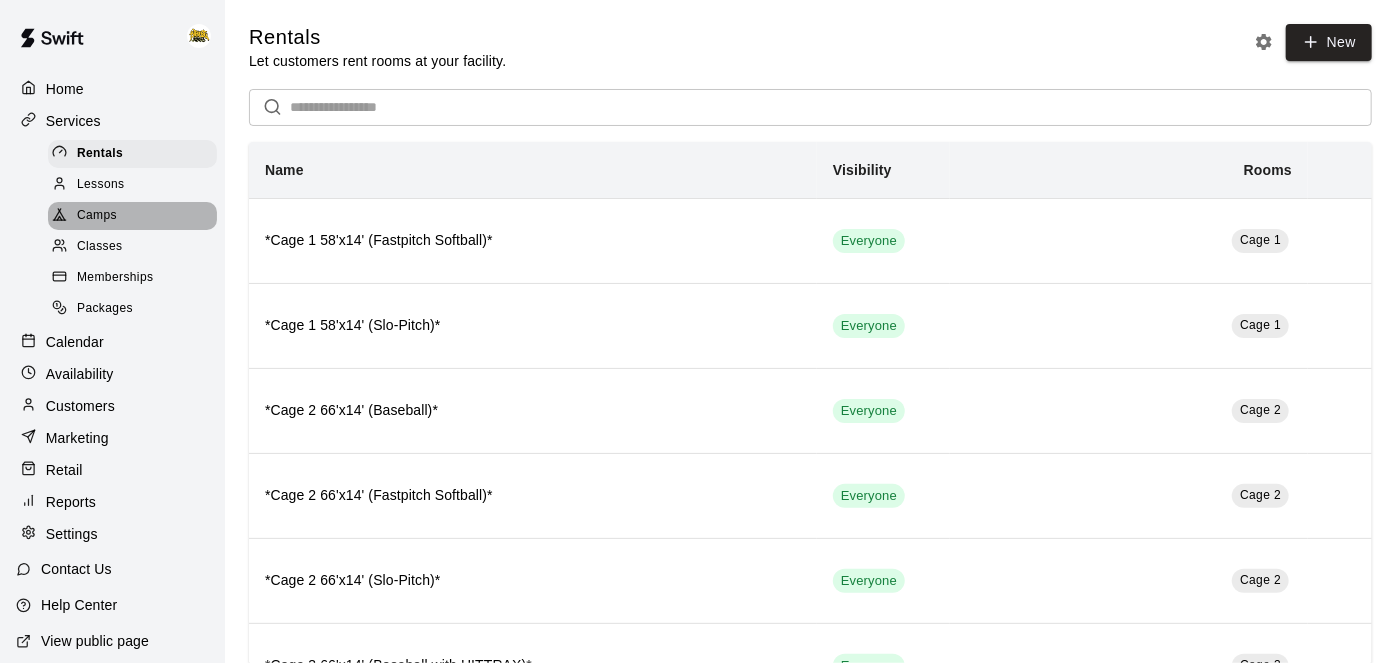 click on "Camps" at bounding box center [97, 216] 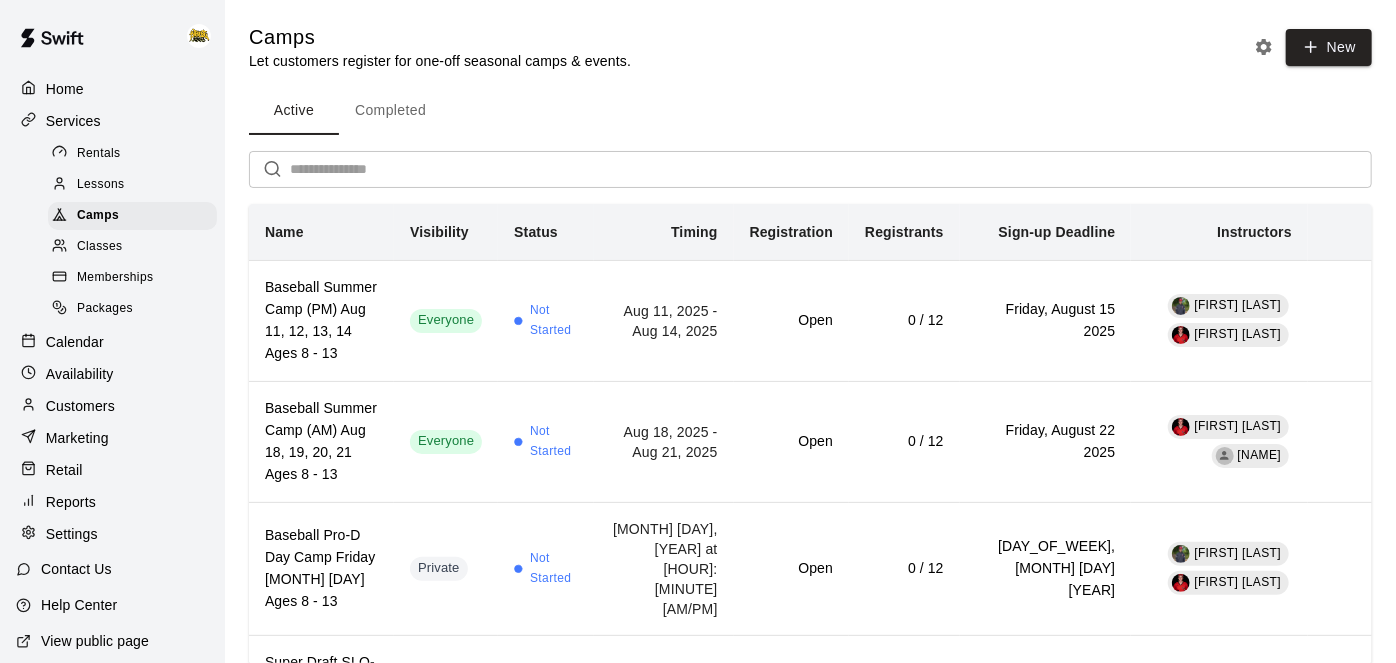 click on "Calendar" at bounding box center [112, 342] 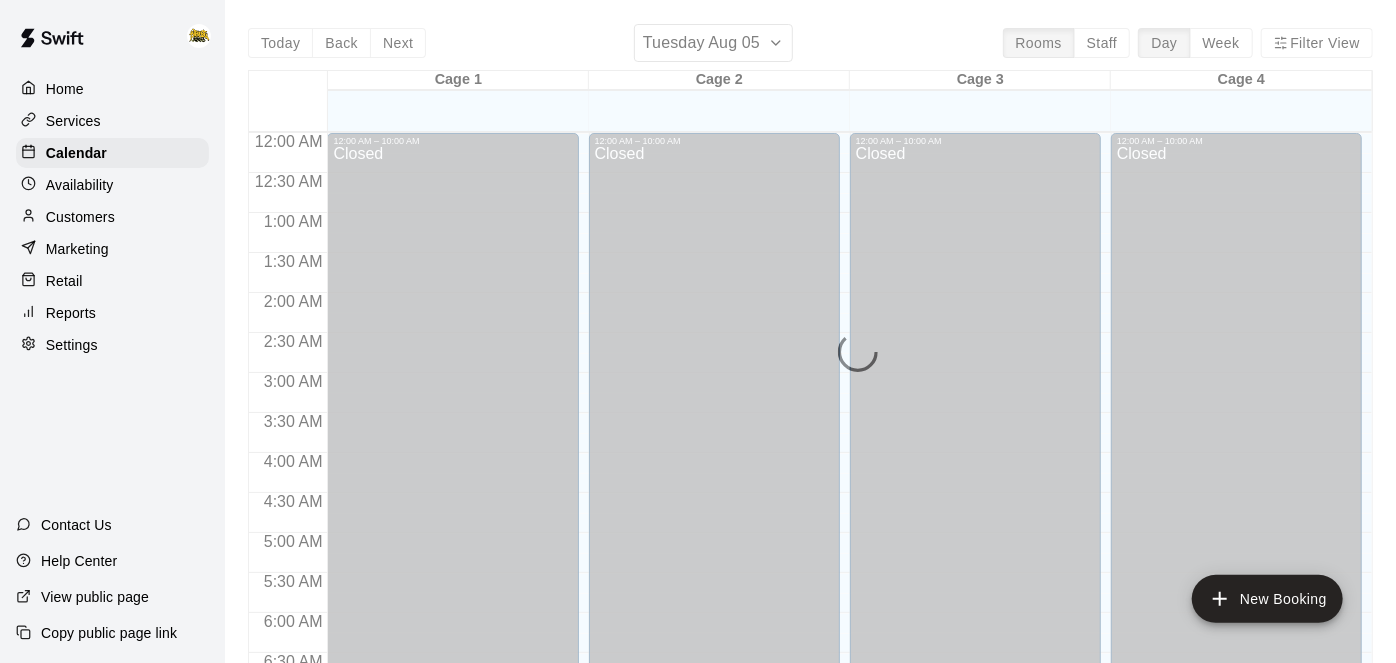 scroll, scrollTop: 941, scrollLeft: 0, axis: vertical 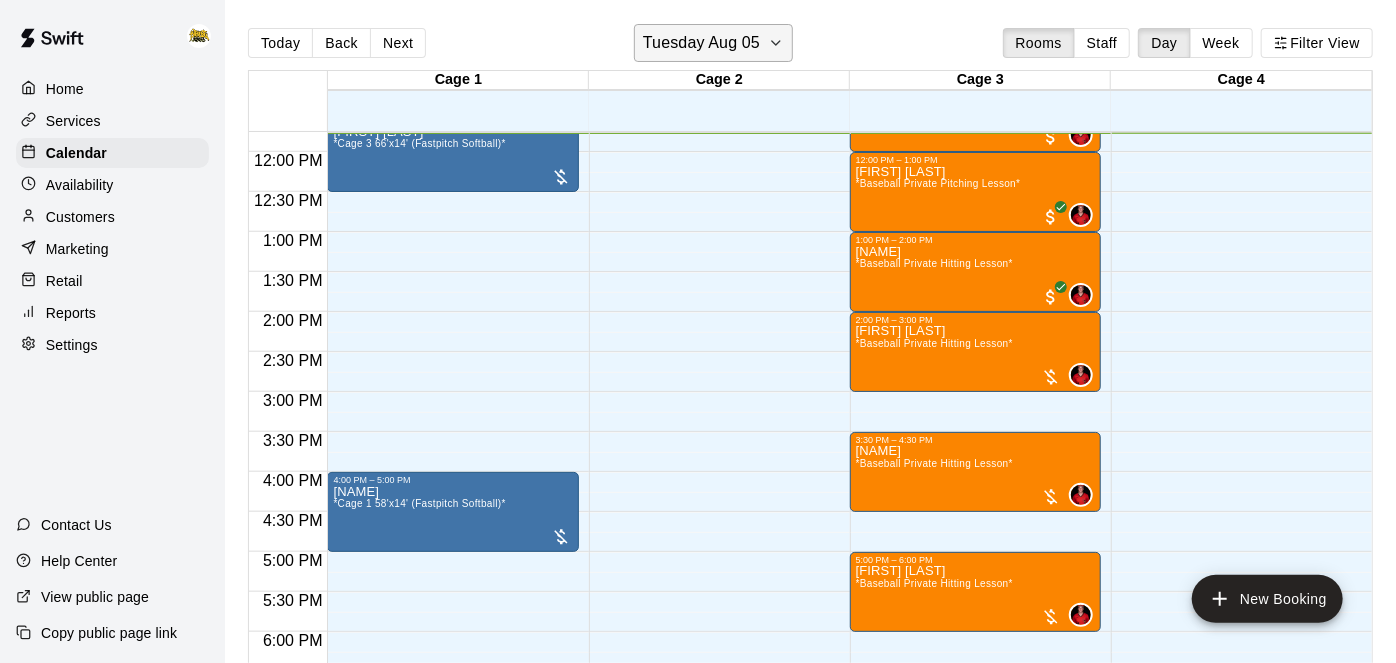 click on "Tuesday Aug 05" at bounding box center (701, 43) 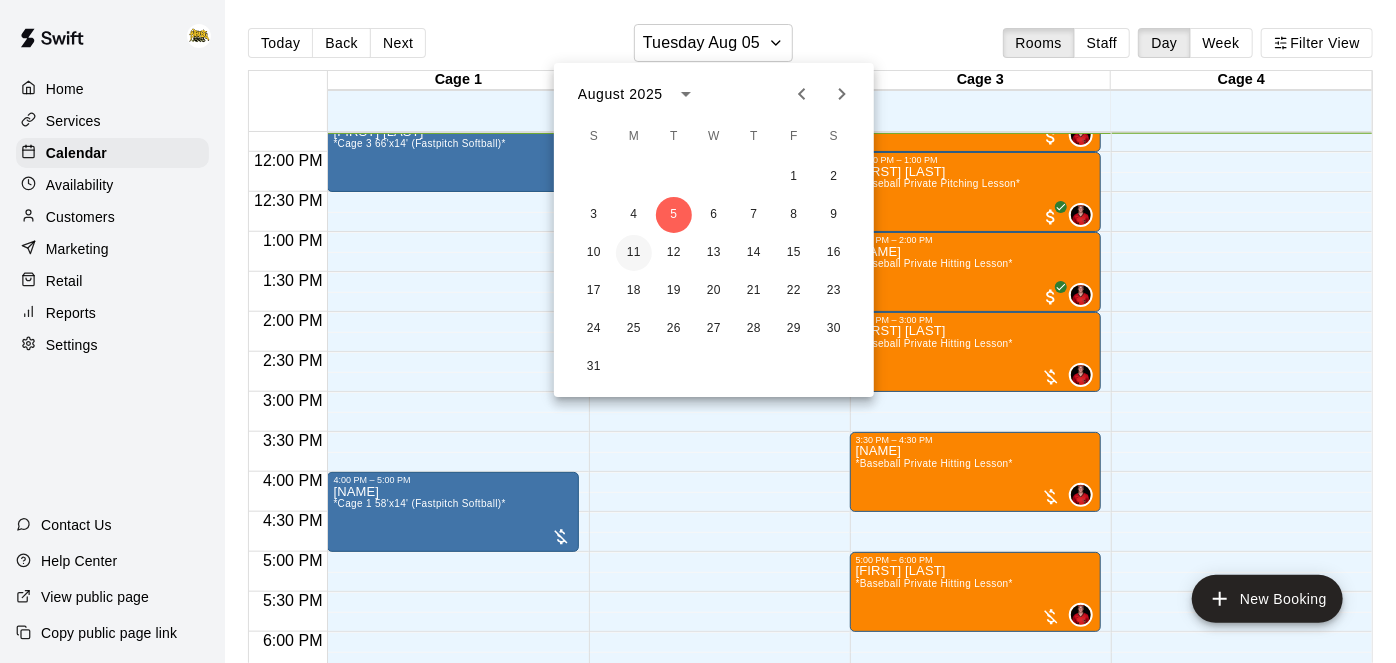 click on "11" at bounding box center [634, 253] 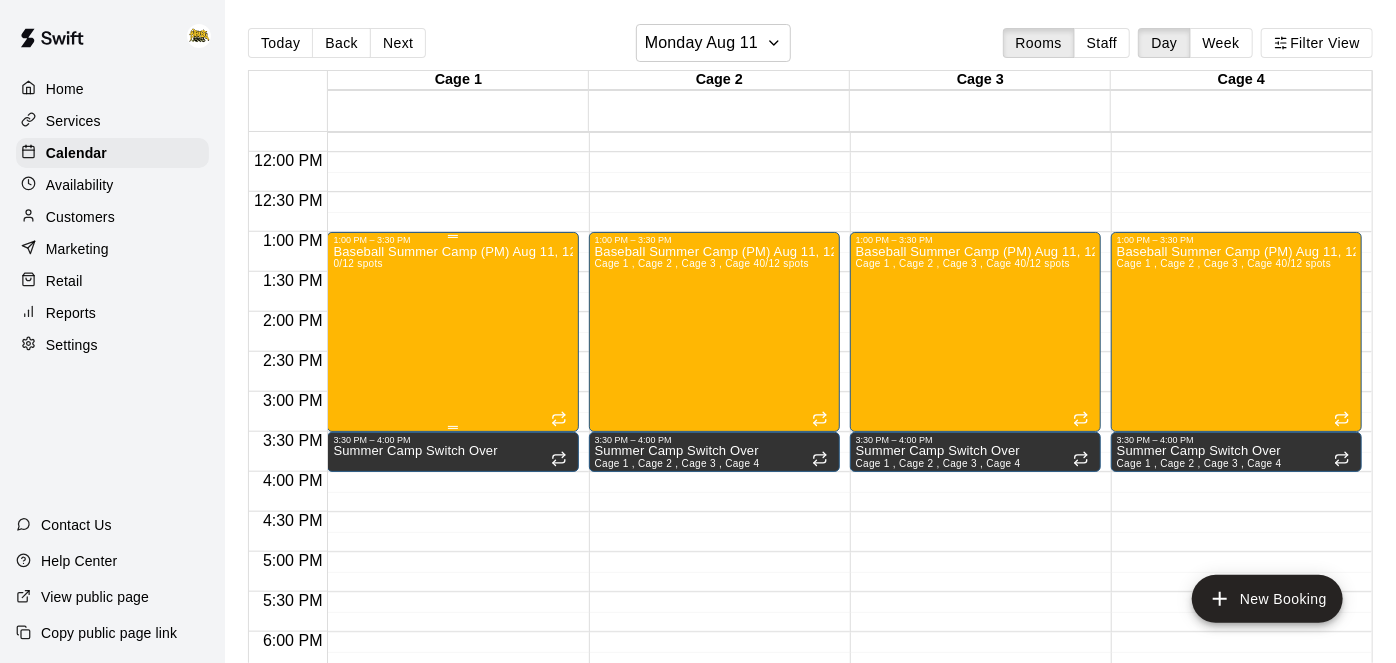 click on "Baseball Summer Camp (PM) [MONTH] [DAY], [DAY], [DAY], [DAY] Ages 8 - 13 0/12 spots" at bounding box center [452, 576] 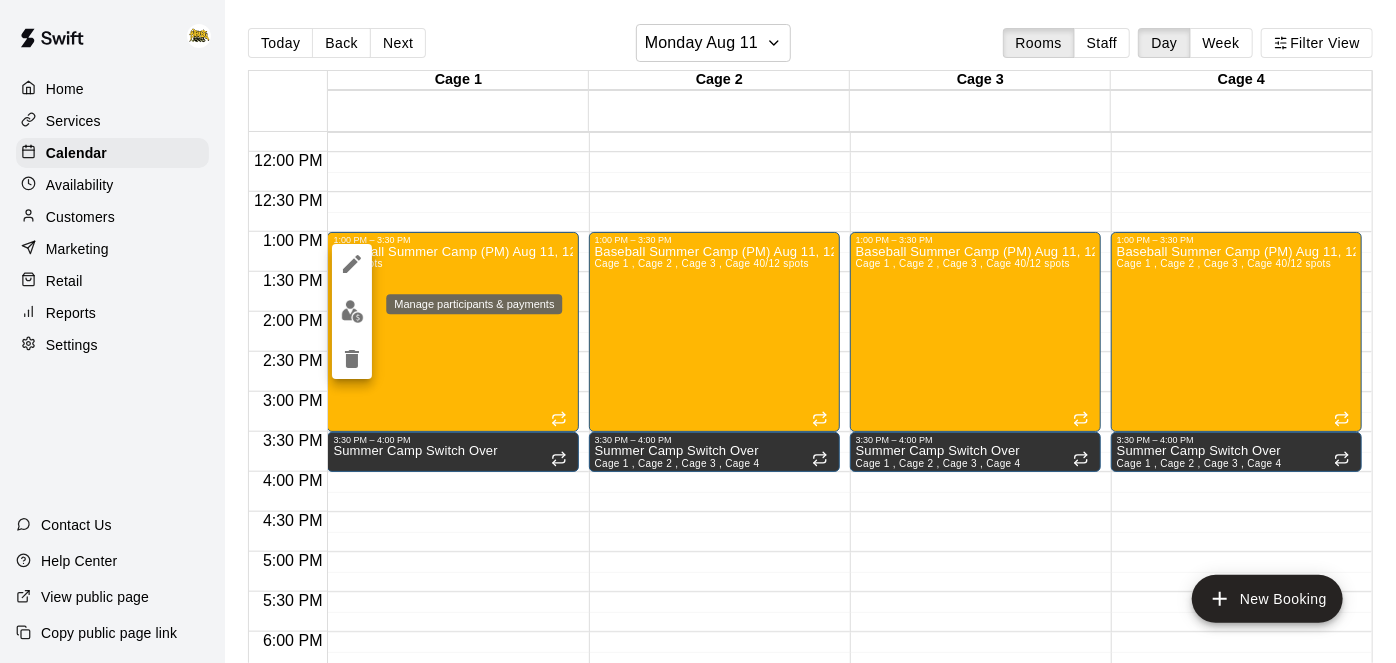 click at bounding box center (352, 311) 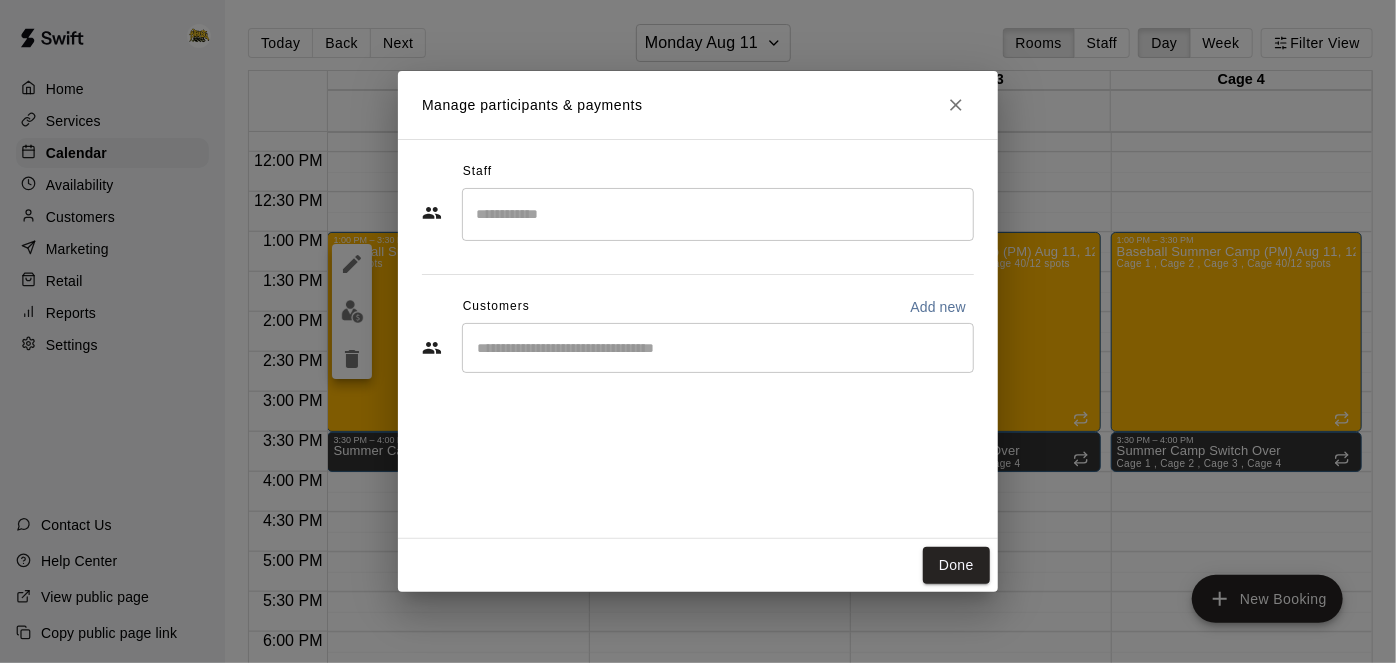 click on "​" at bounding box center [698, 215] 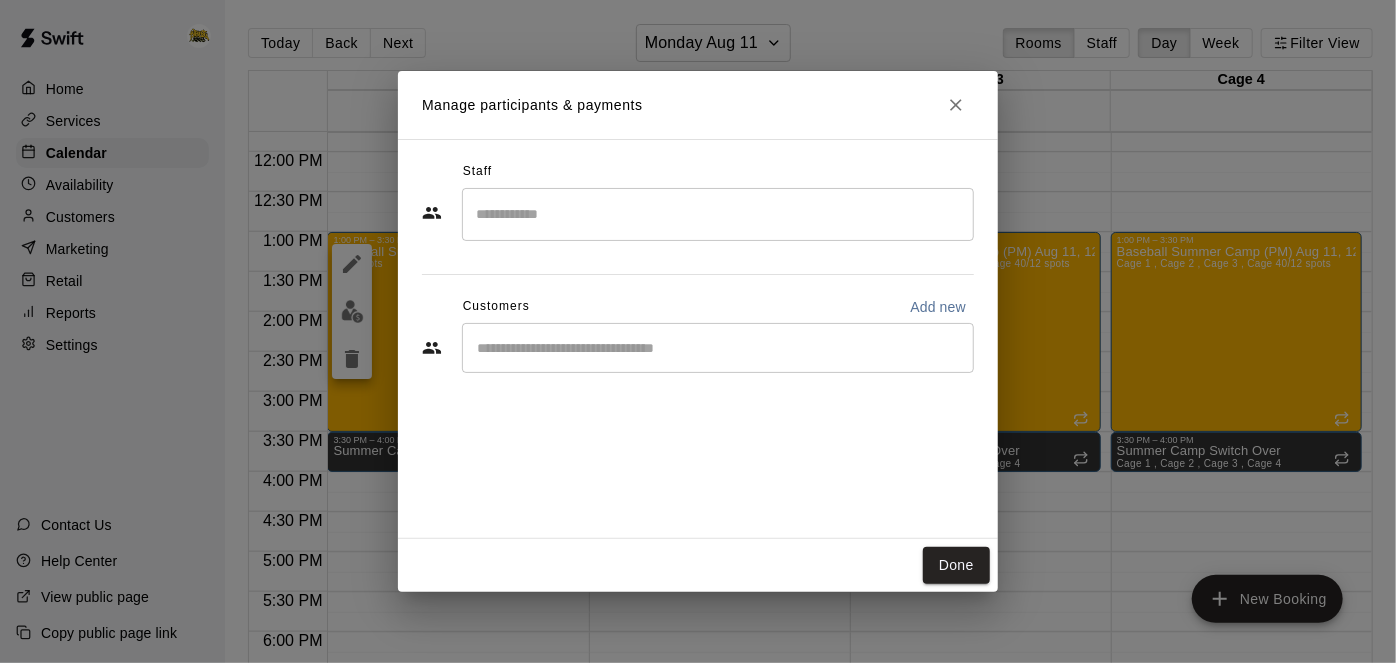 click at bounding box center (718, 214) 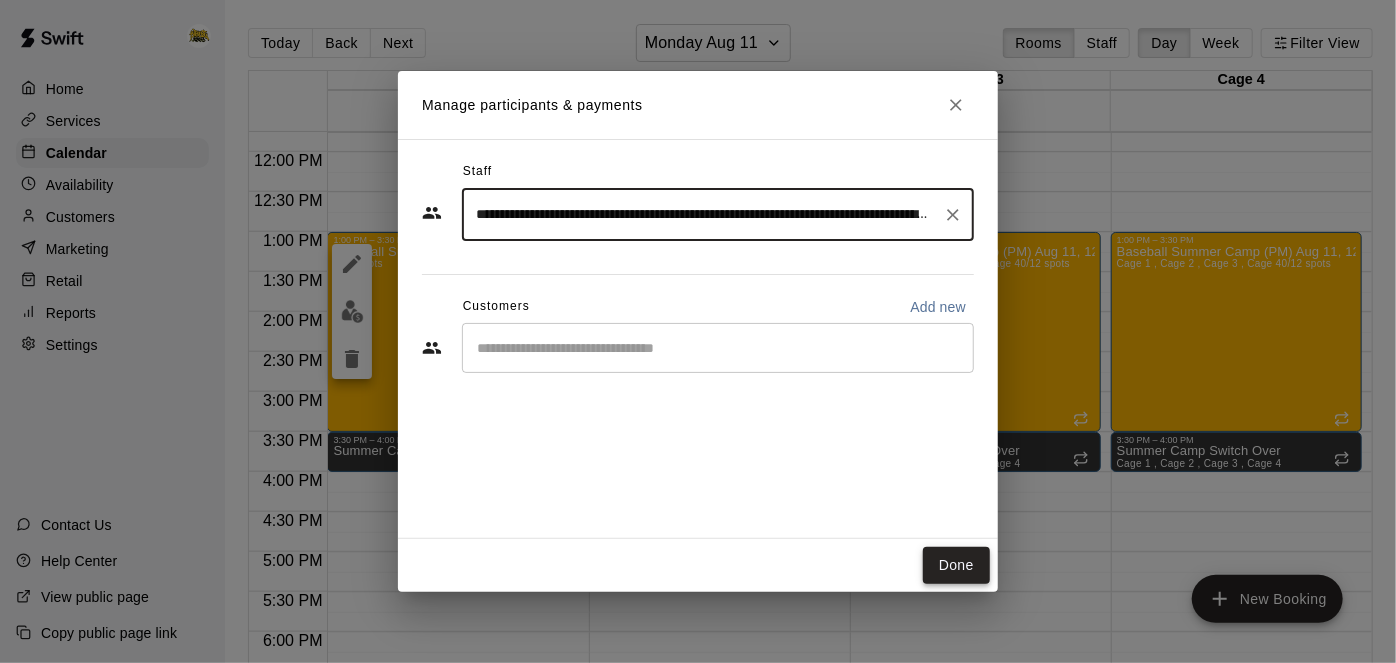 type on "**********" 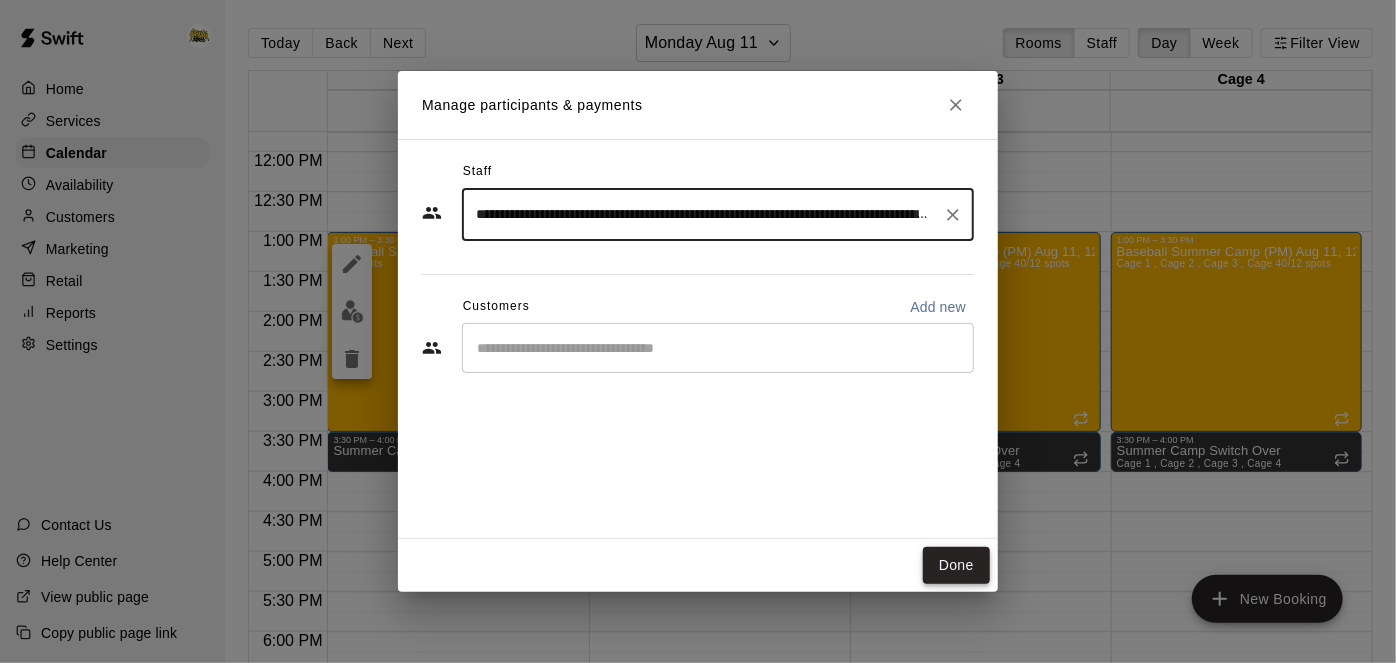 click on "Done" at bounding box center (956, 565) 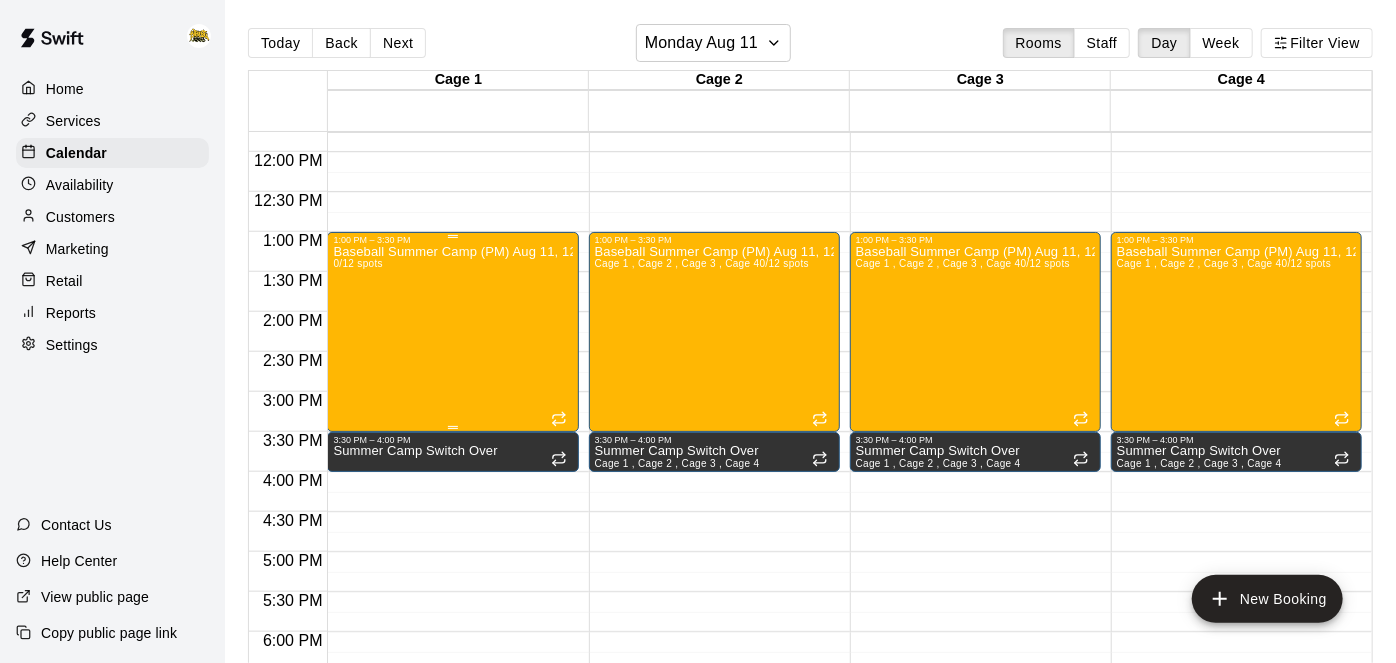 click on "Baseball Summer Camp (PM) [MONTH] [DAY], [DAY], [DAY], [DAY] Ages 8 - 13 0/12 spots" at bounding box center [452, 576] 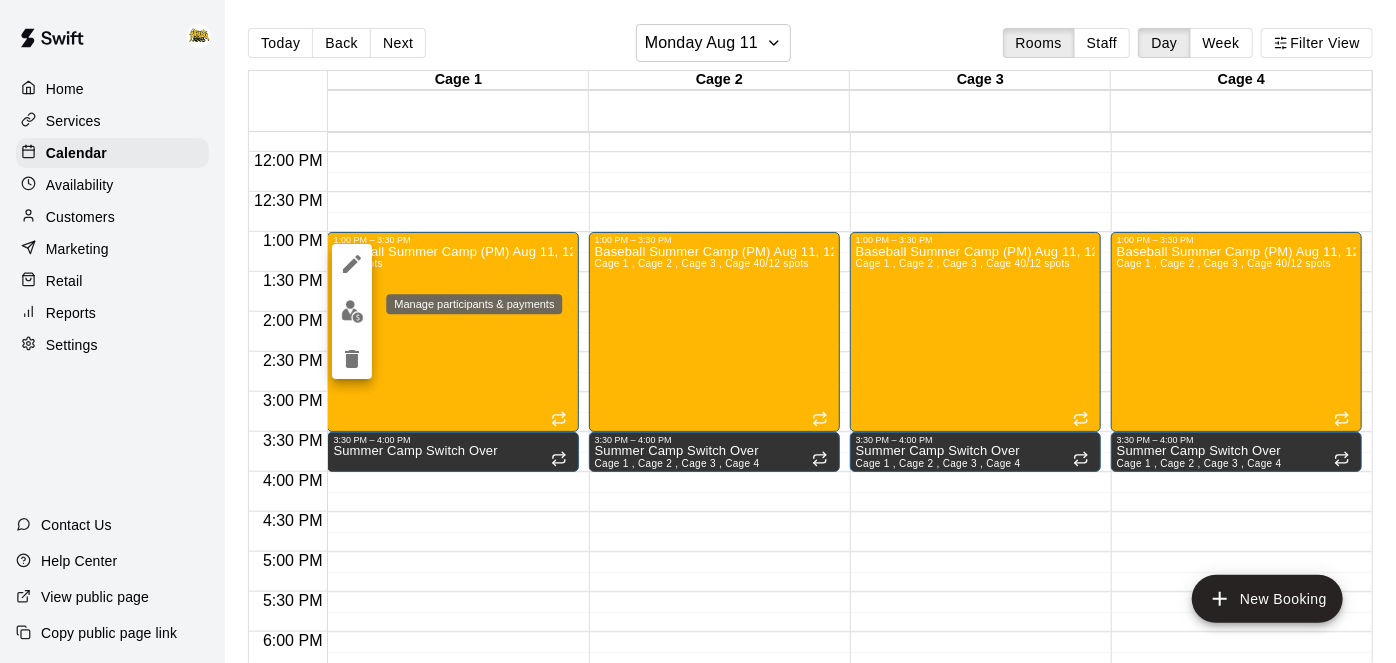 click at bounding box center [352, 311] 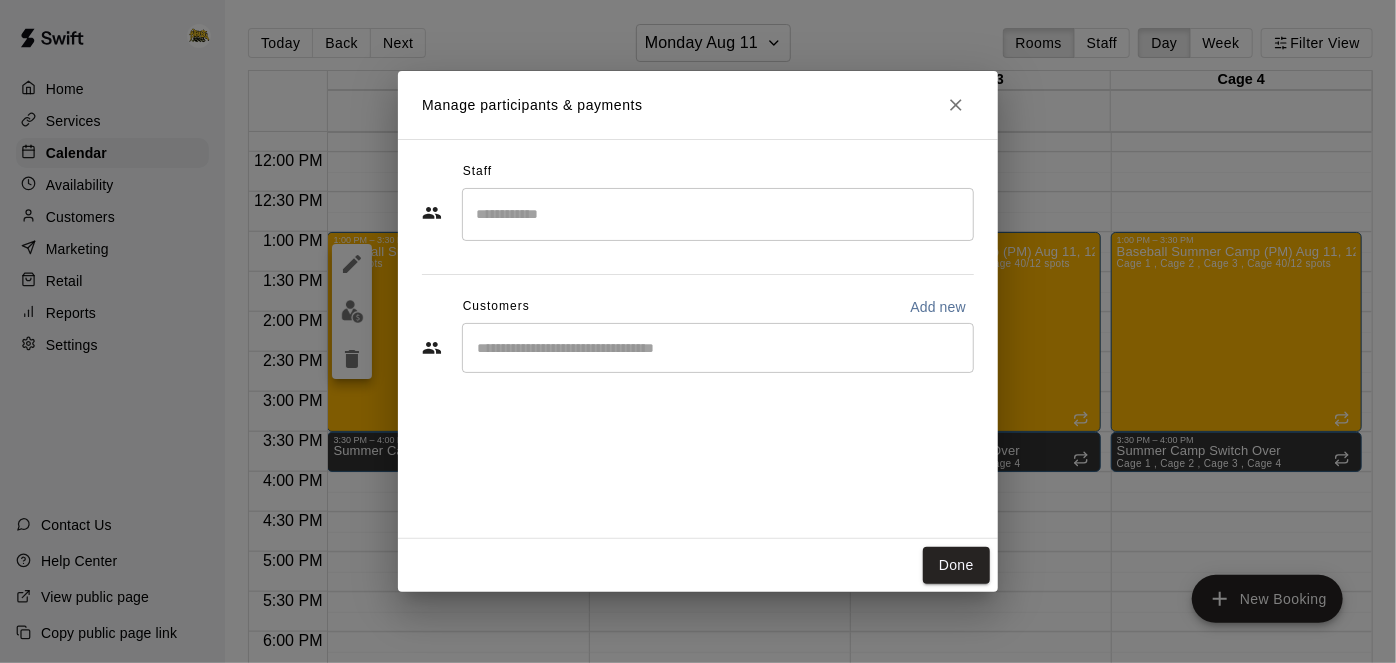 click on "​" at bounding box center (718, 214) 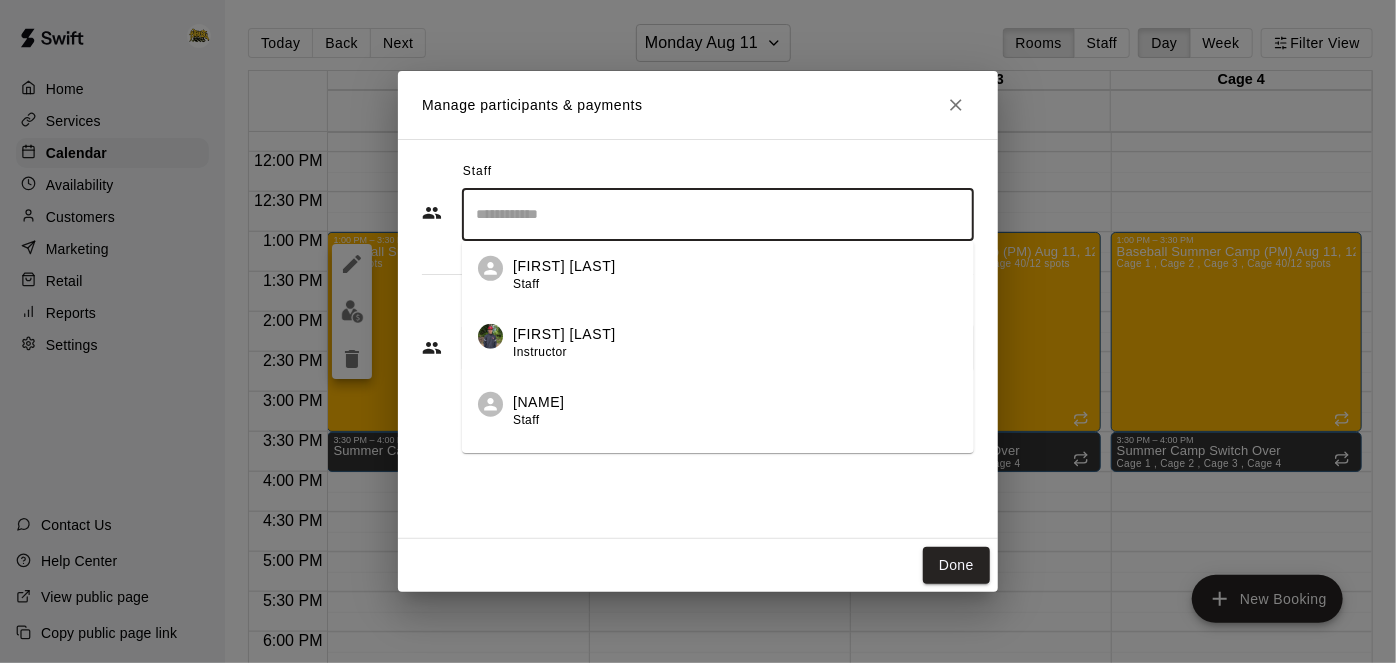 scroll, scrollTop: 757, scrollLeft: 0, axis: vertical 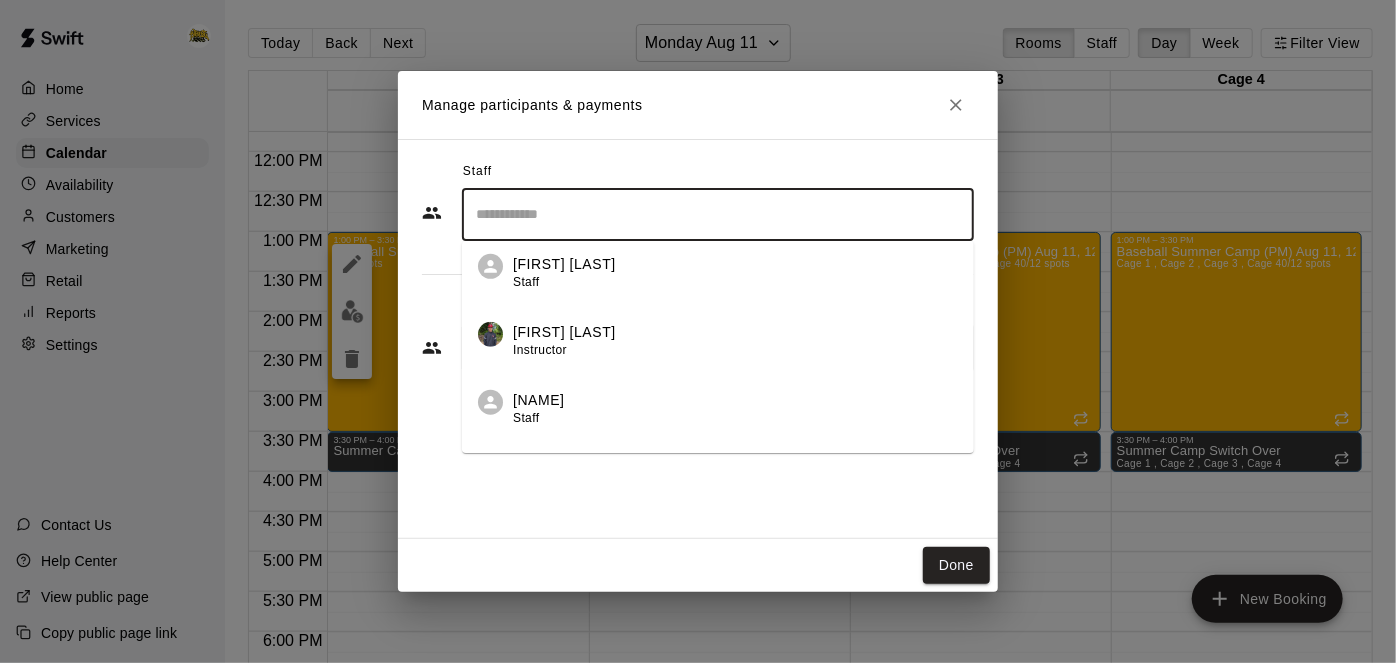 click on "[FIRST] [LAST] Instructor" at bounding box center [735, 341] 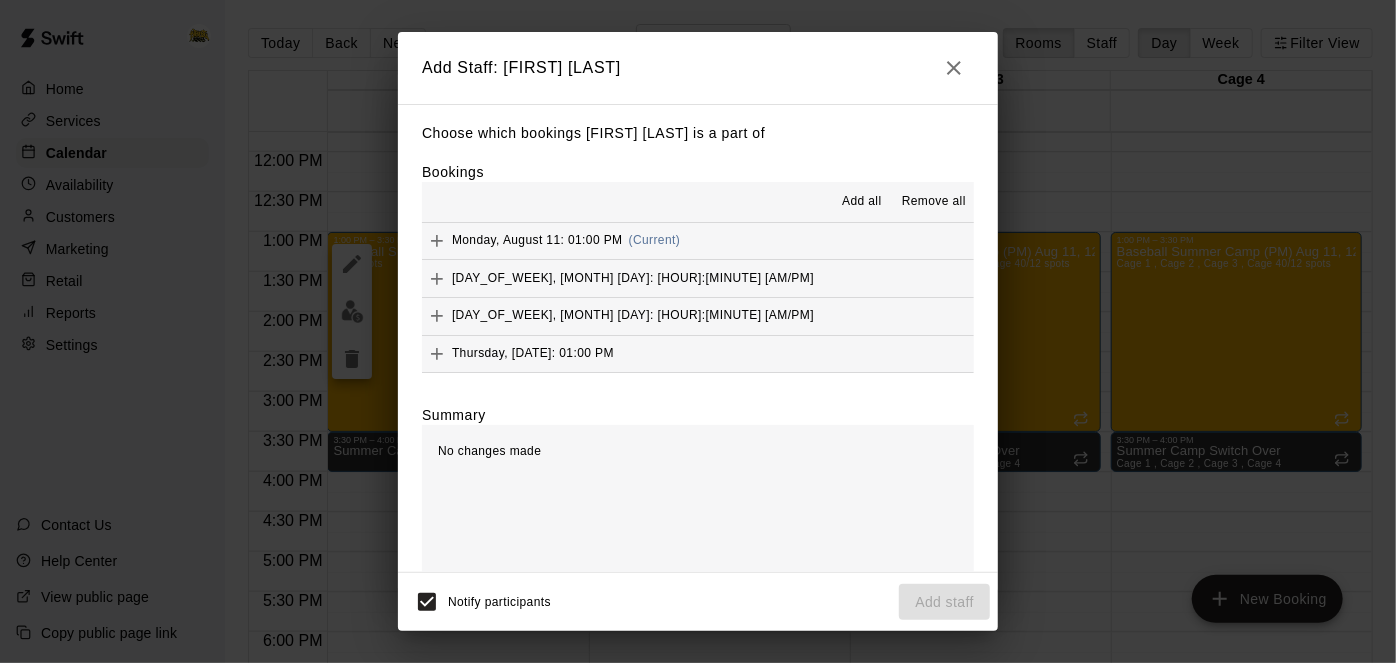 click on "Add all" at bounding box center [862, 202] 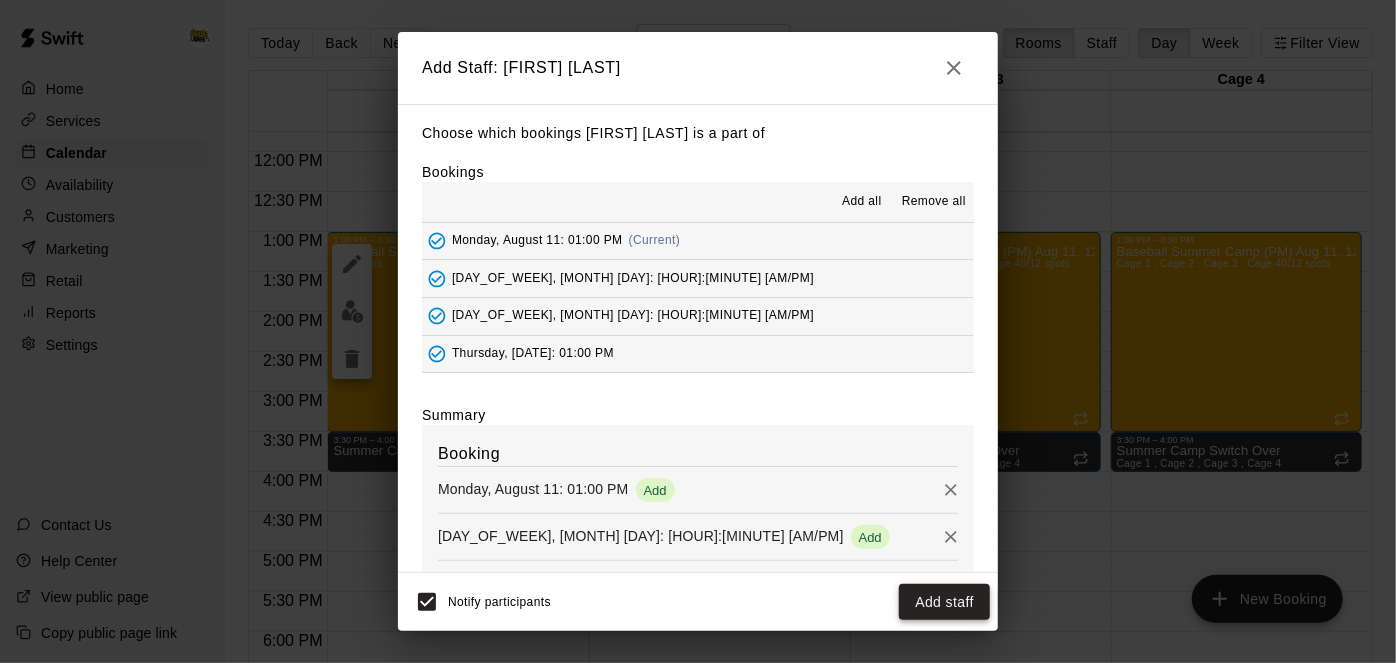 click on "Add staff" at bounding box center [944, 602] 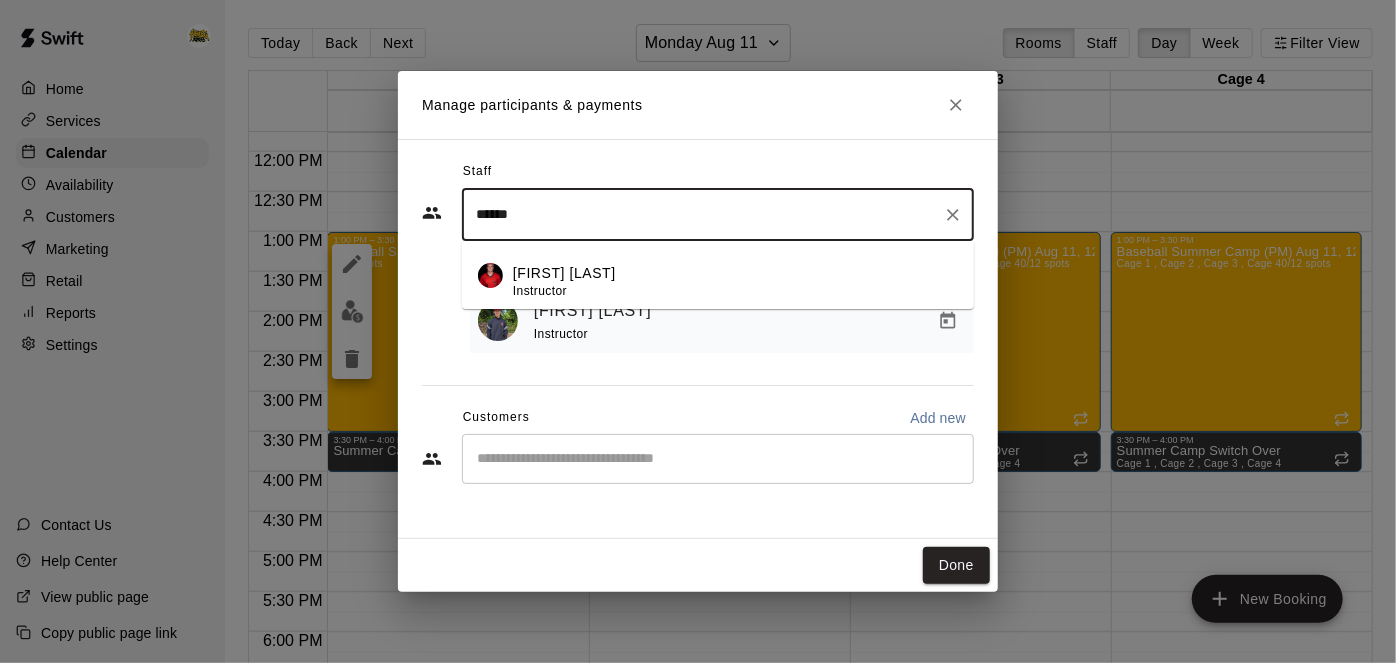 click at bounding box center [490, 275] 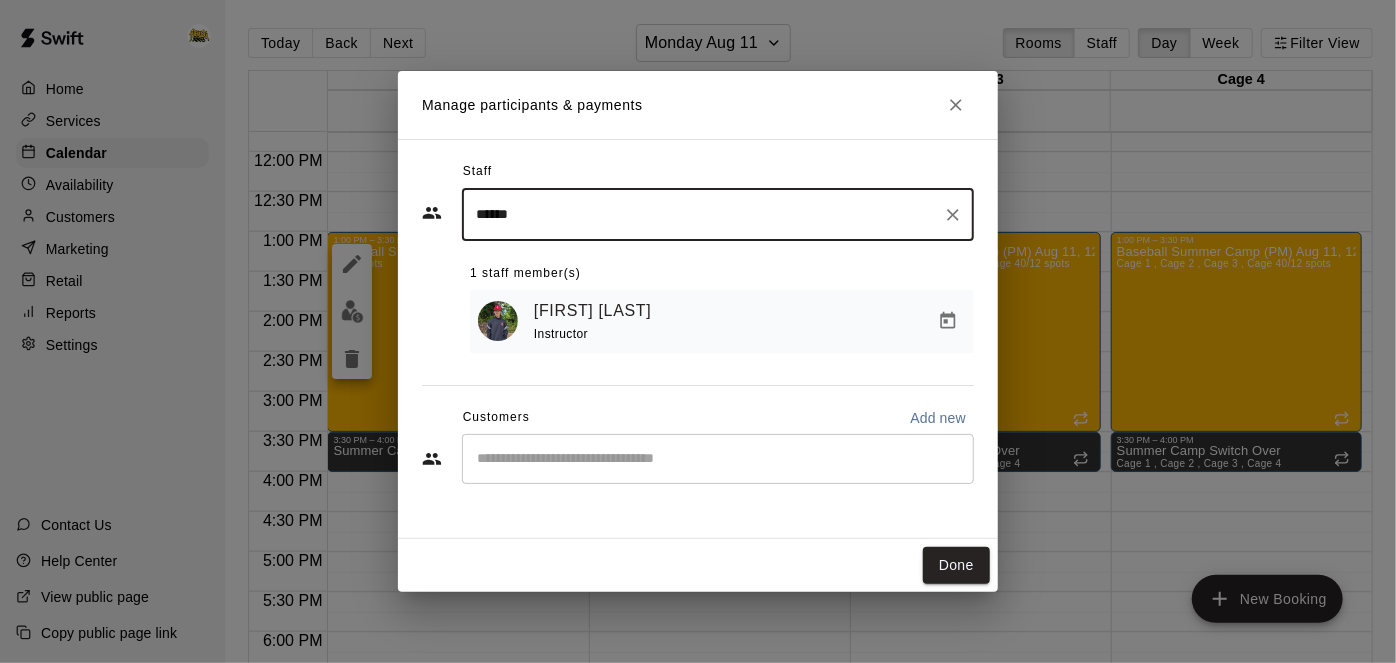 type on "******" 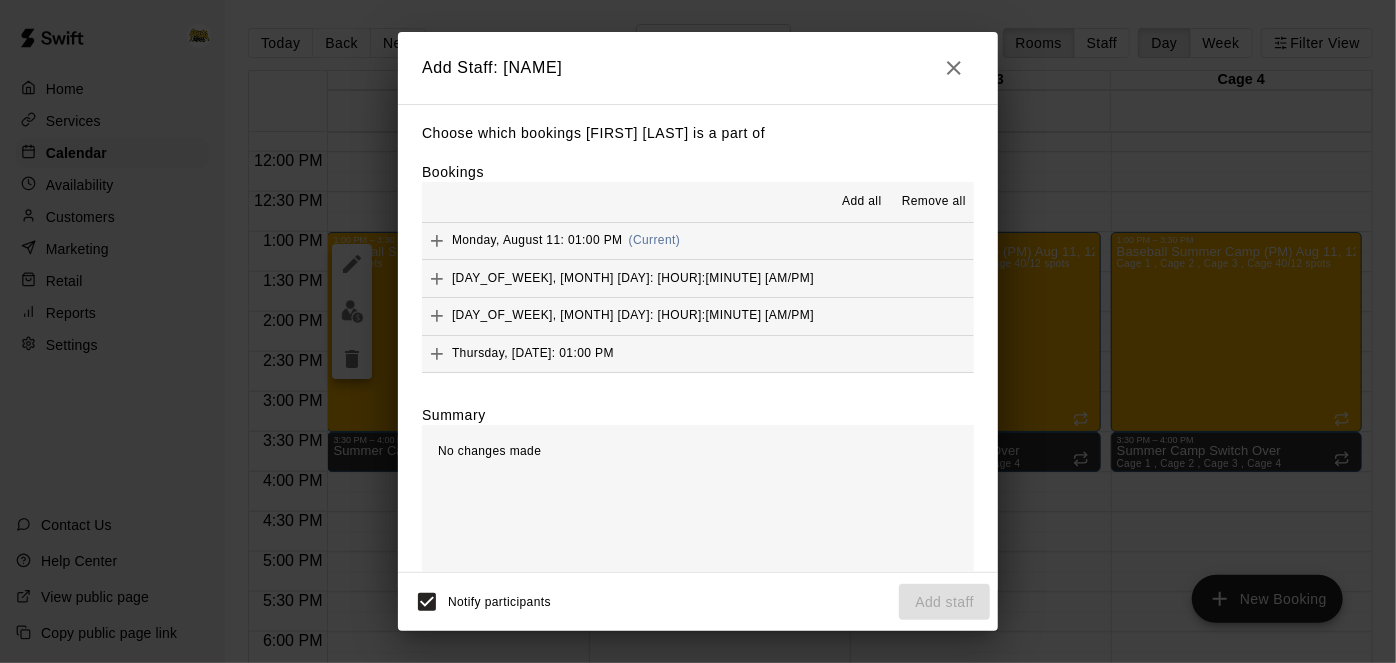 click on "Add all" at bounding box center [862, 202] 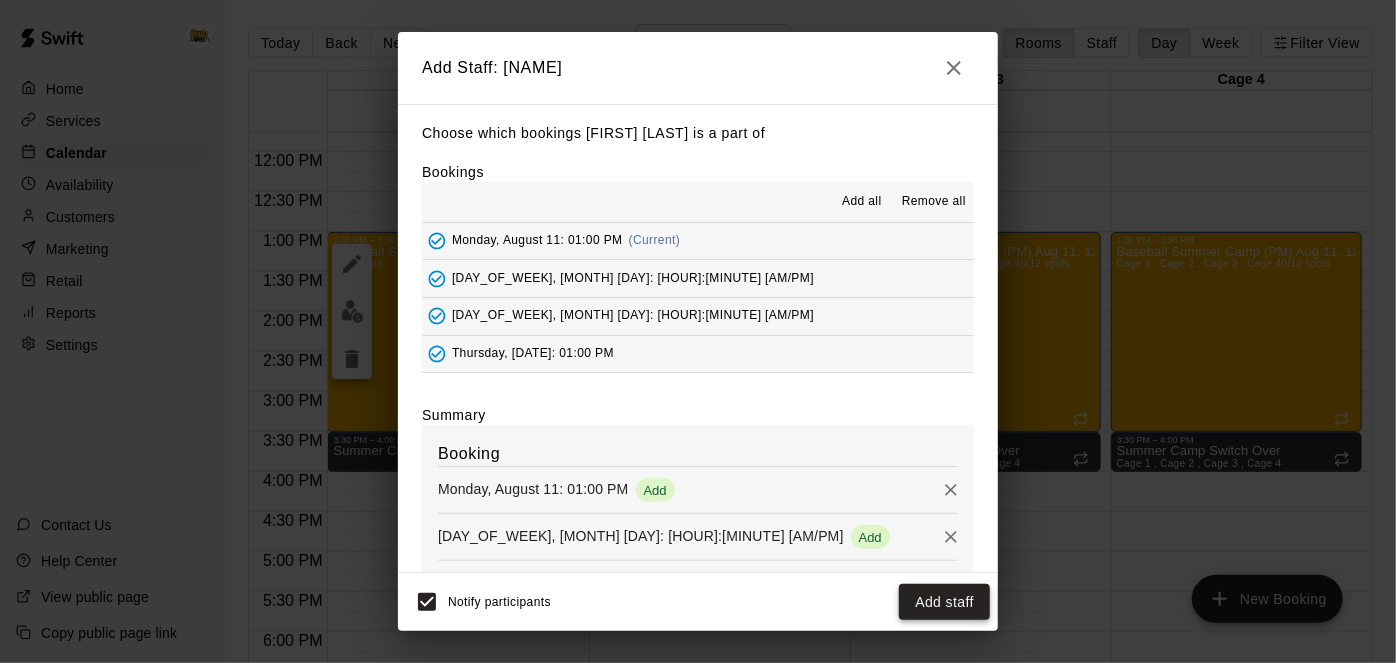 click on "Add staff" at bounding box center (944, 602) 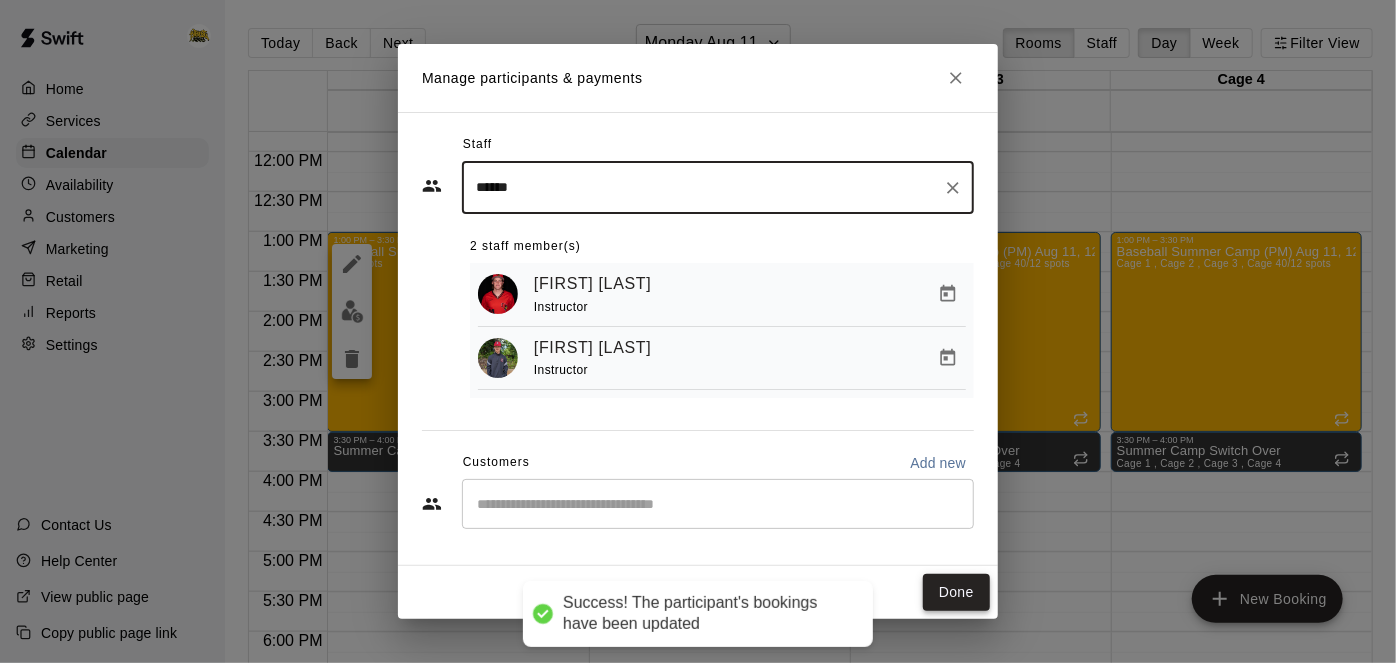 click on "Done" at bounding box center (956, 592) 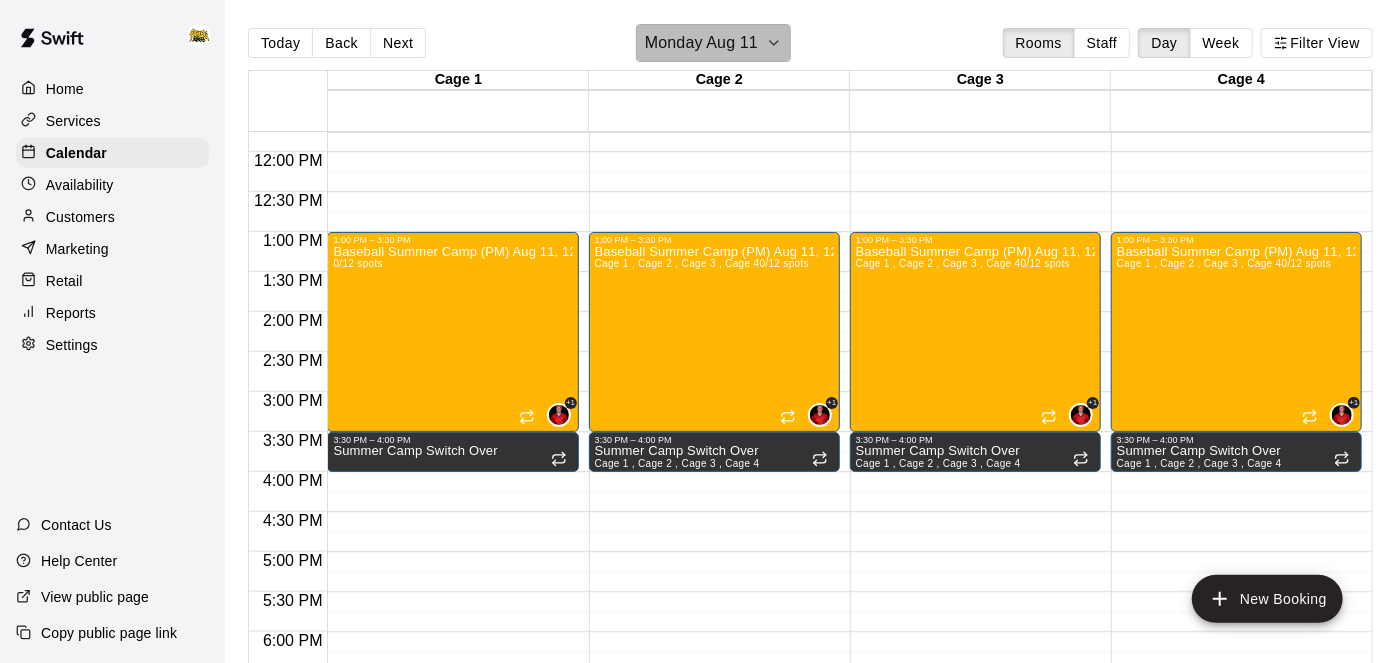 click on "Monday Aug 11" at bounding box center [701, 43] 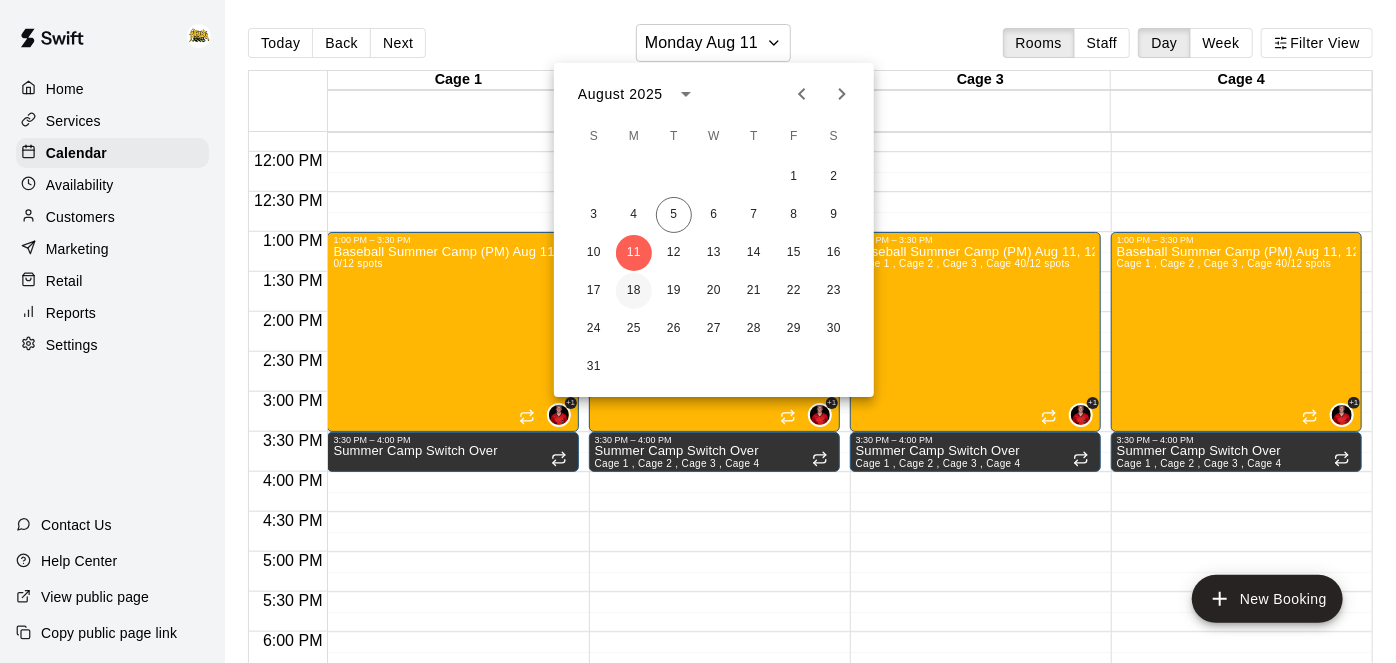 click on "18" at bounding box center [634, 291] 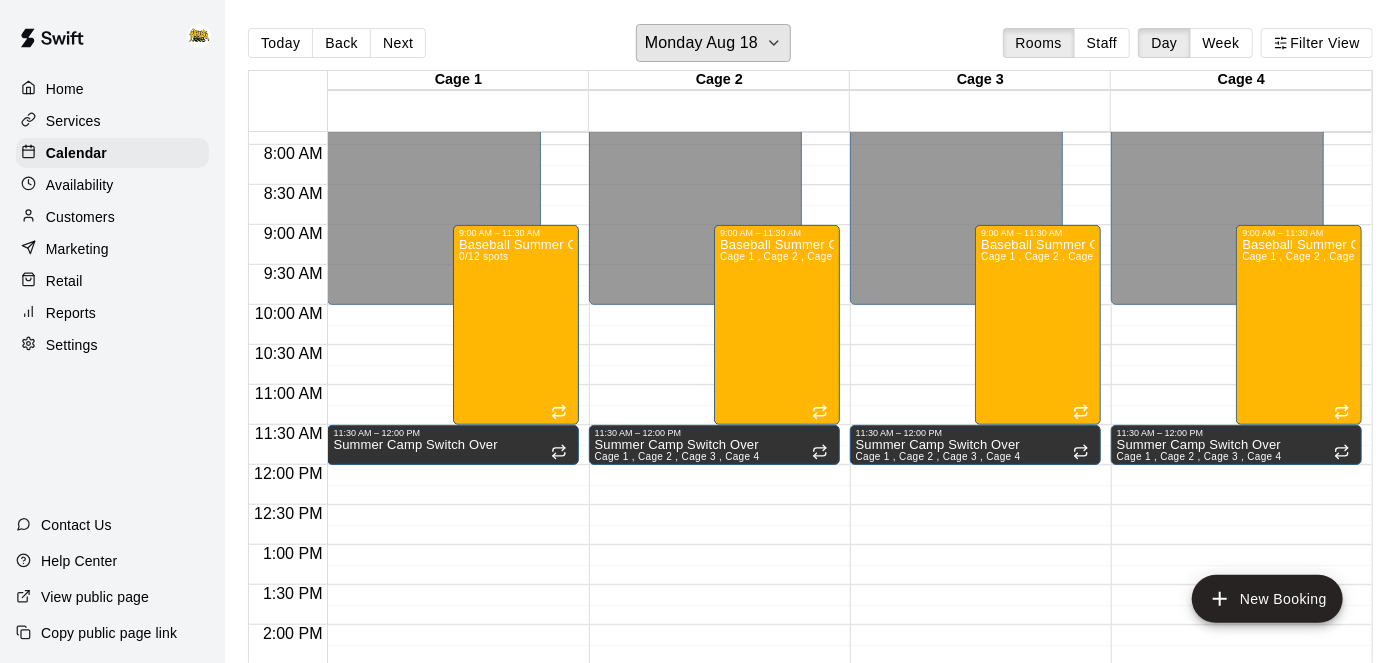 scroll, scrollTop: 608, scrollLeft: 0, axis: vertical 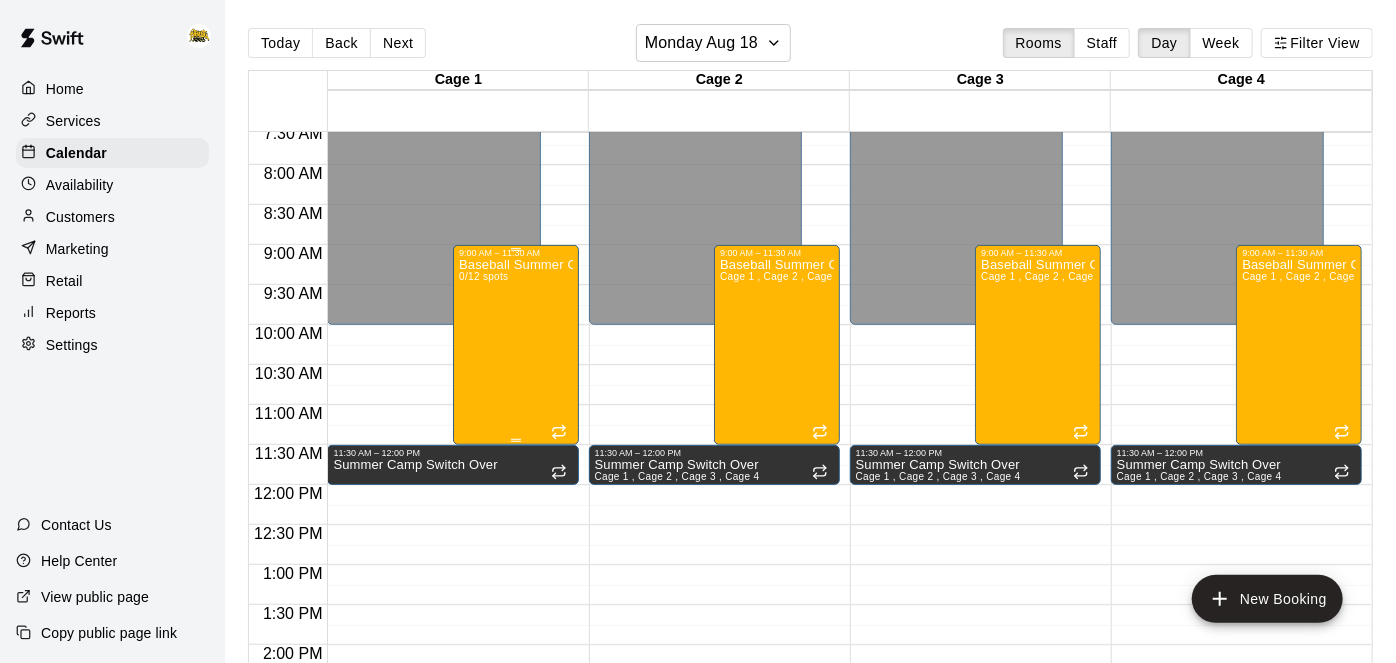 click on "Baseball Summer Camp (AM) Aug 18, 19, 20, 21 Ages 8 - 13 0/12 spots" at bounding box center (516, 589) 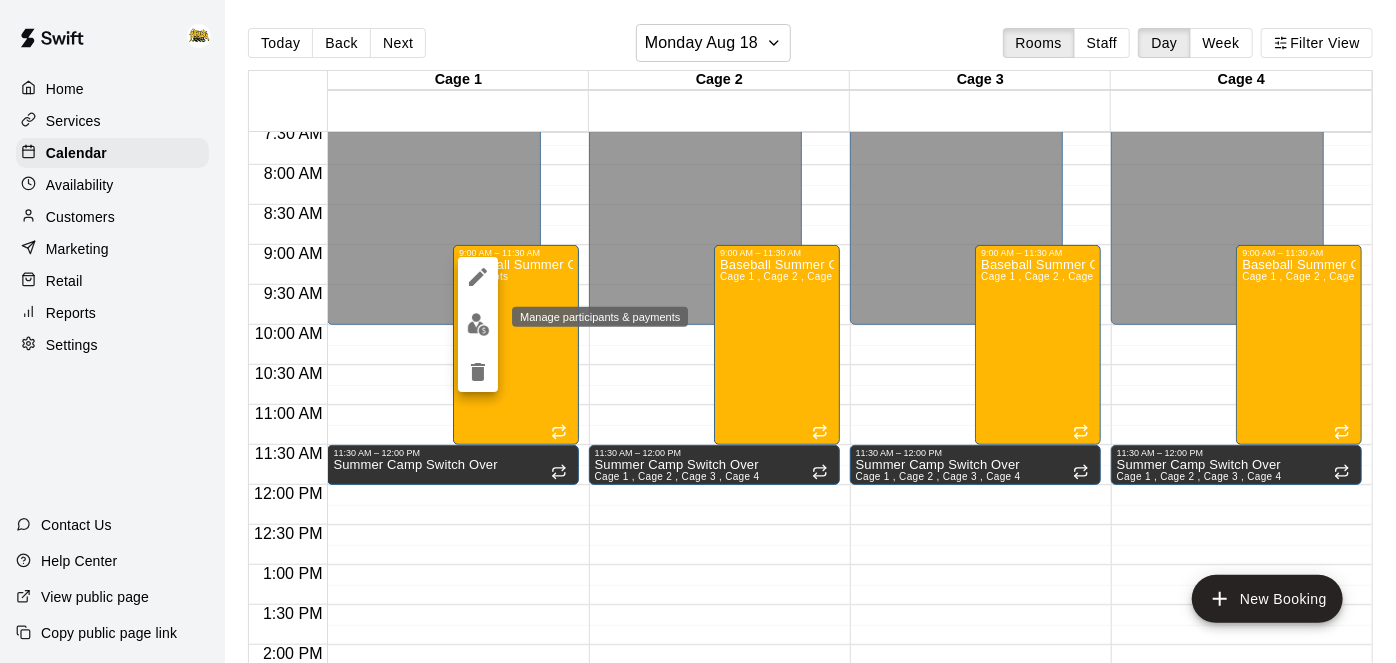 click at bounding box center (478, 324) 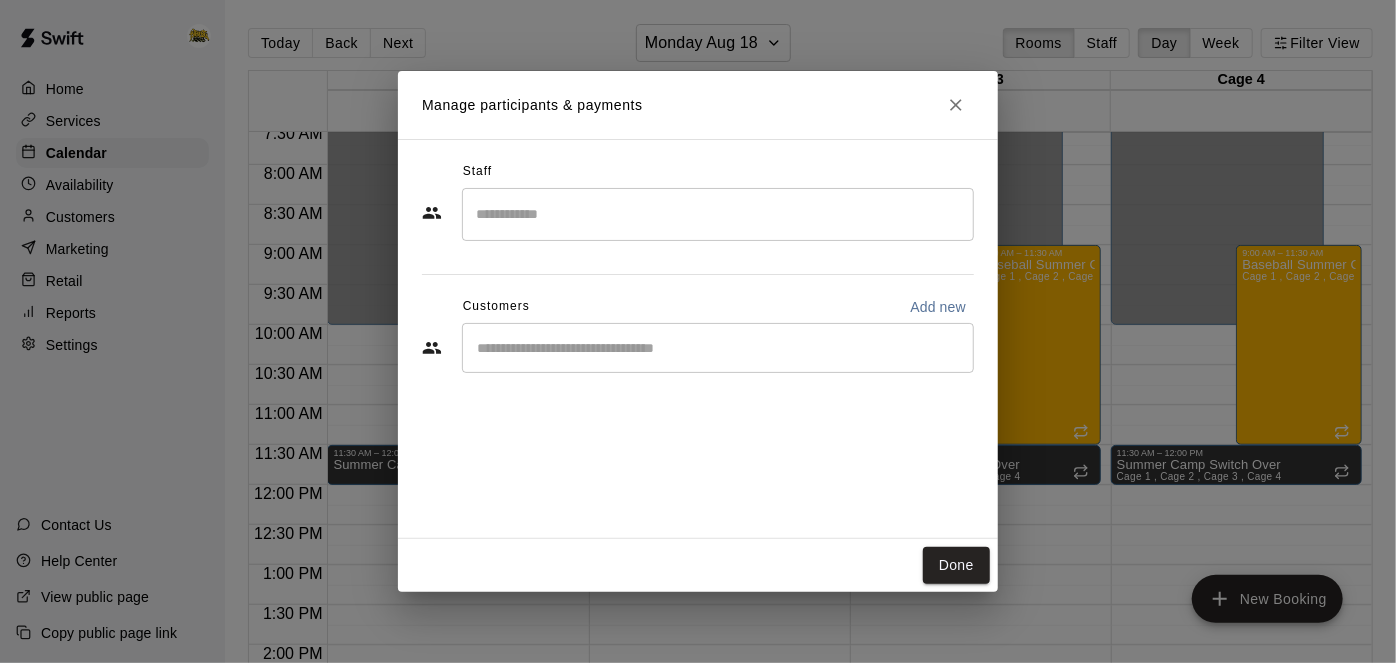 click at bounding box center (718, 214) 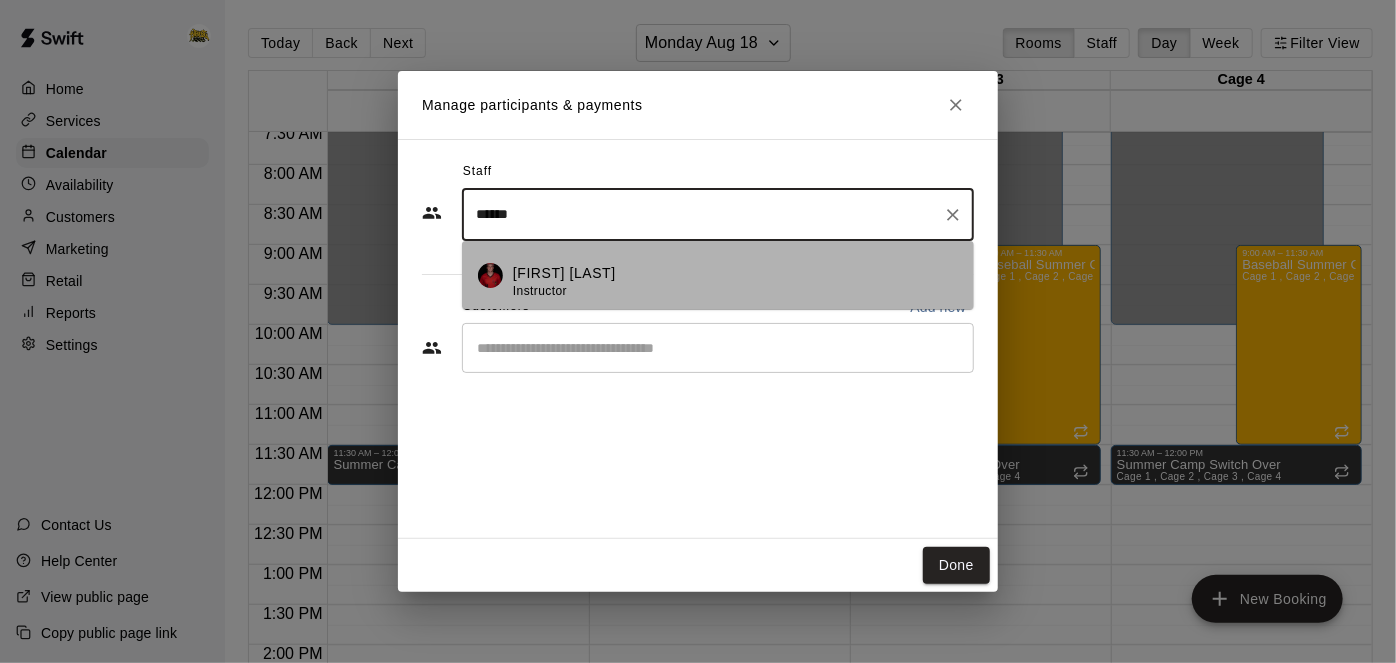 click on "[NAME] Instructor" at bounding box center (735, 282) 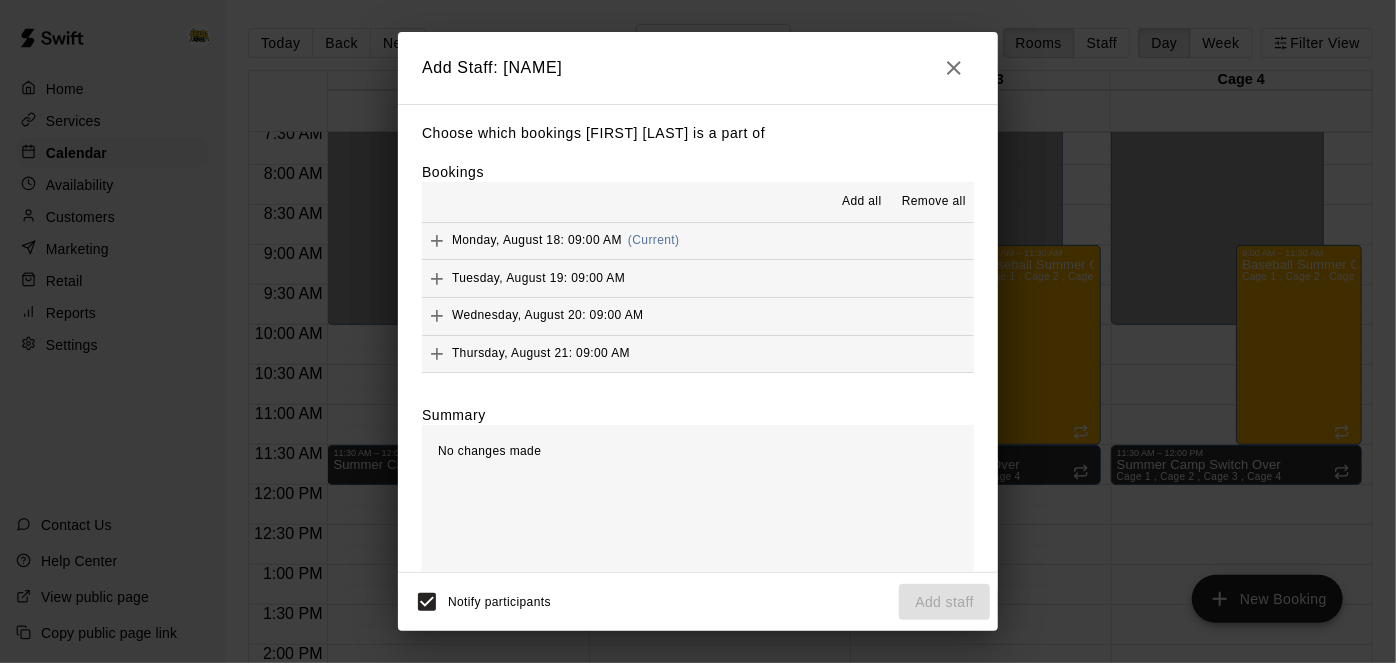 click on "Add all" at bounding box center [862, 202] 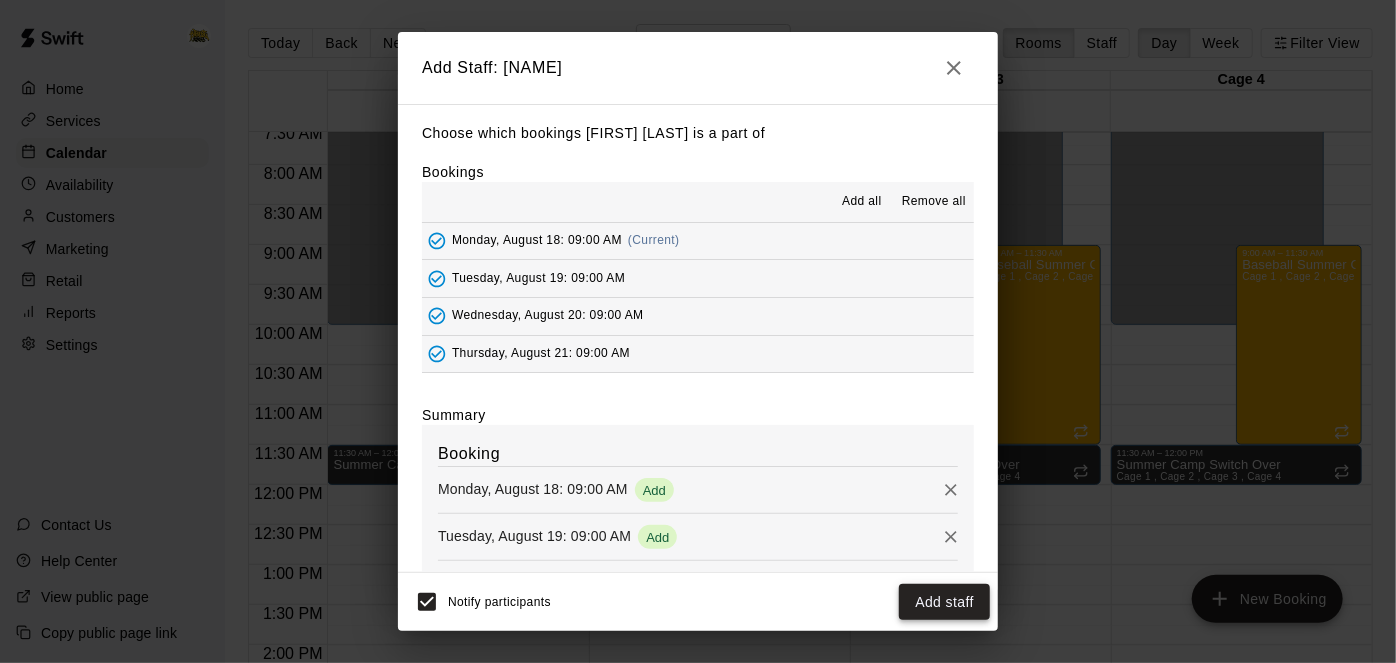 click on "Add staff" at bounding box center [944, 602] 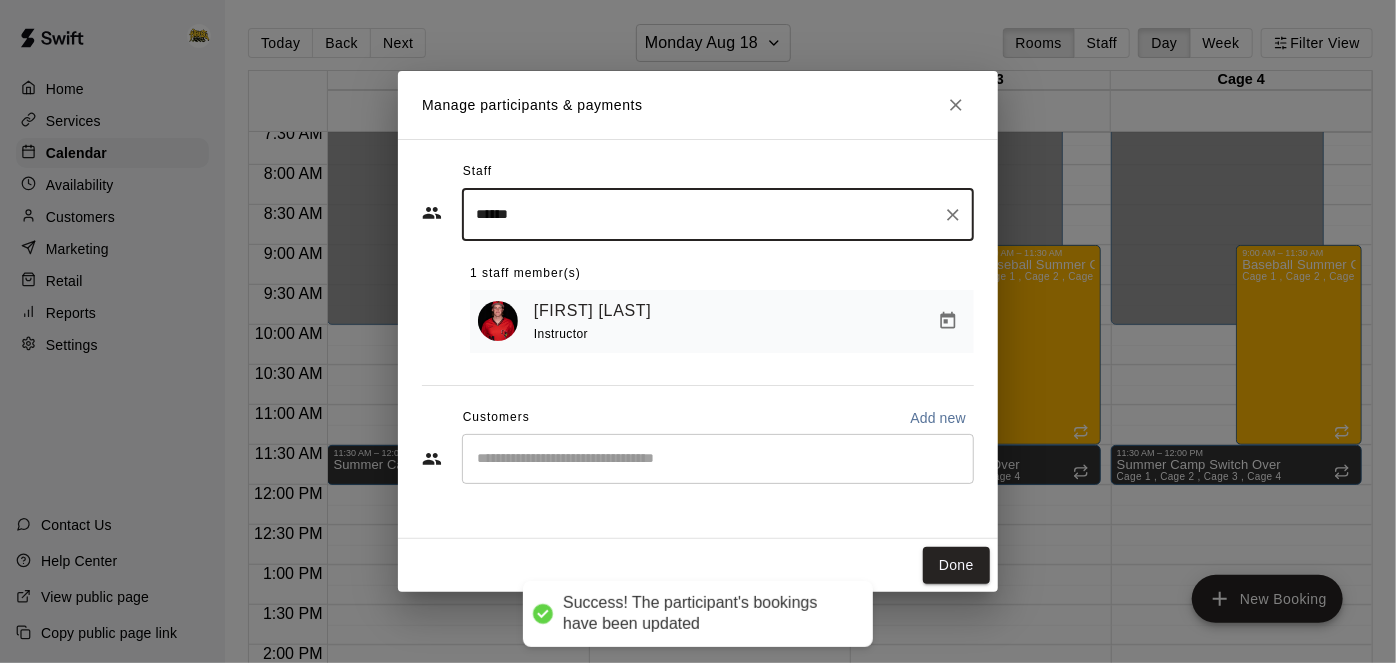 click on "******" at bounding box center [703, 214] 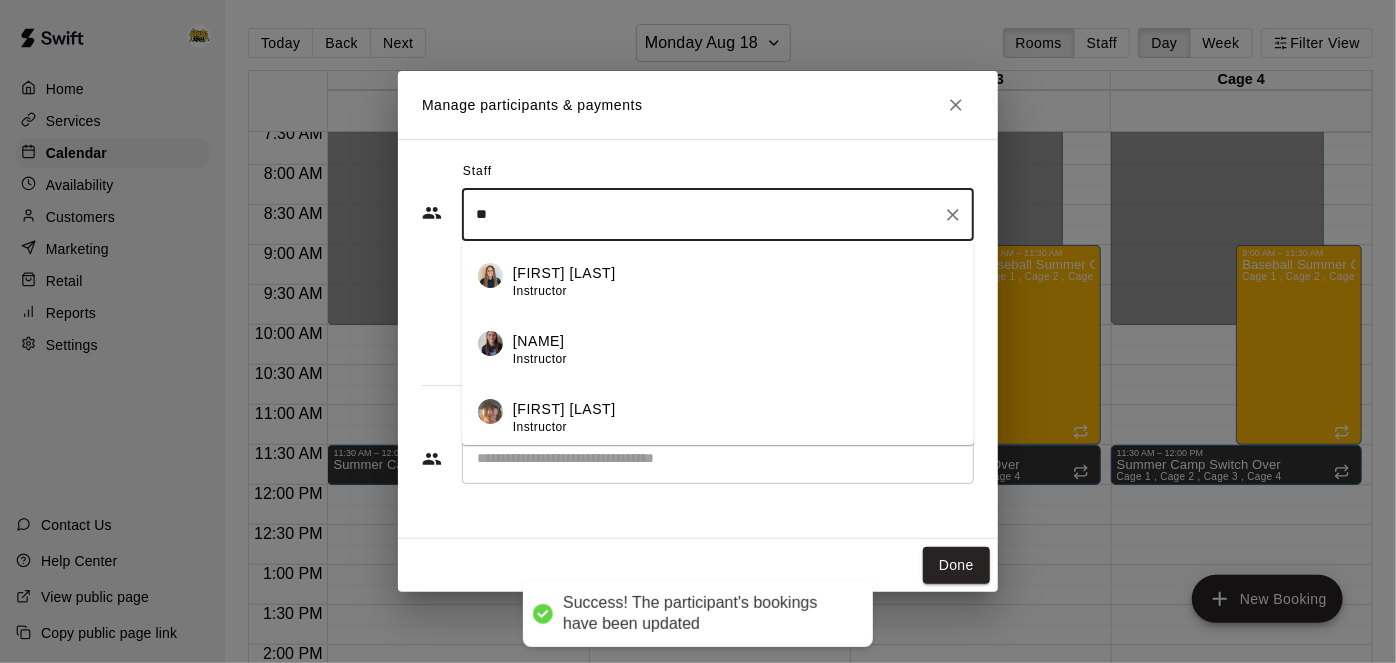 type on "*" 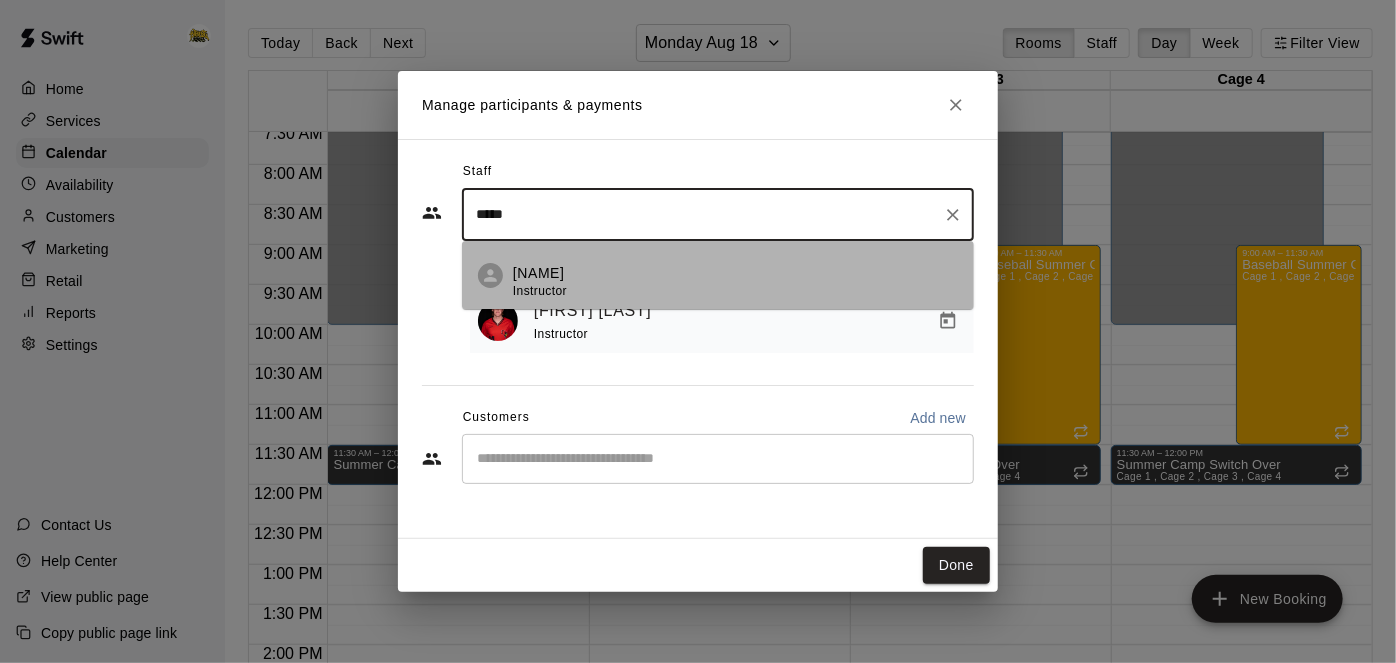 click on "[FIRST] [LAST] Instructor" at bounding box center [735, 282] 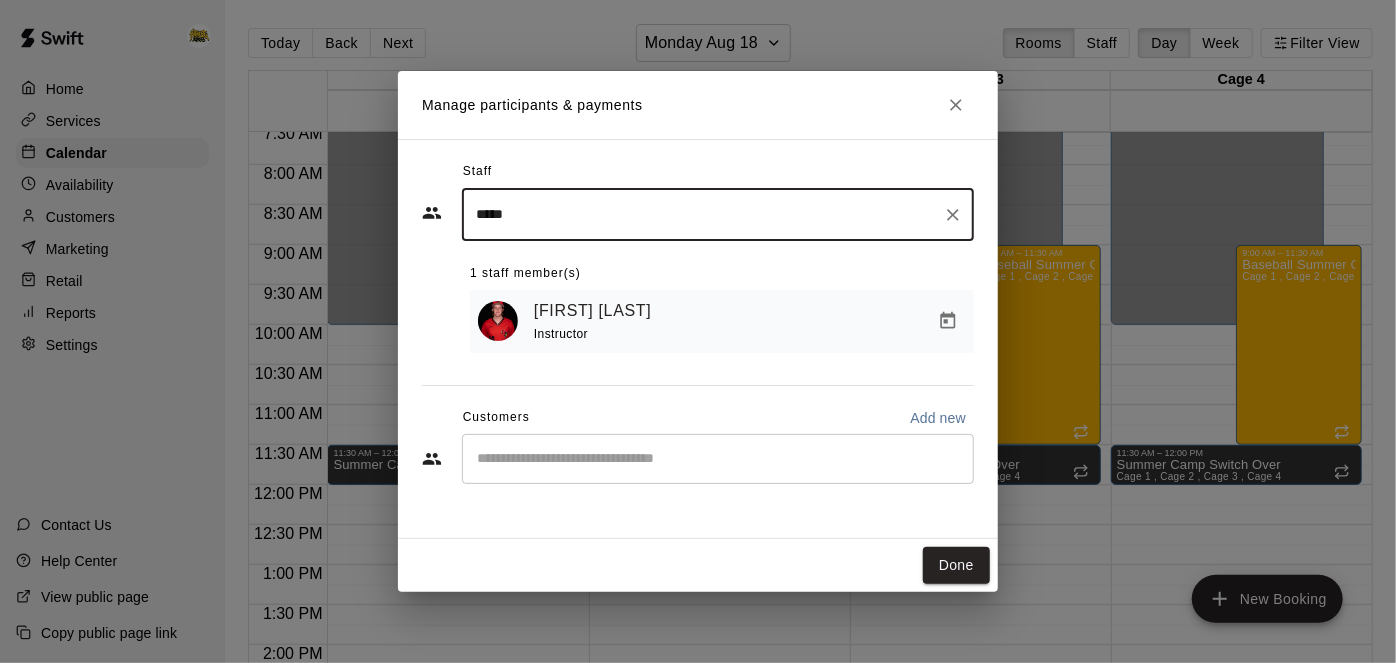 type on "*****" 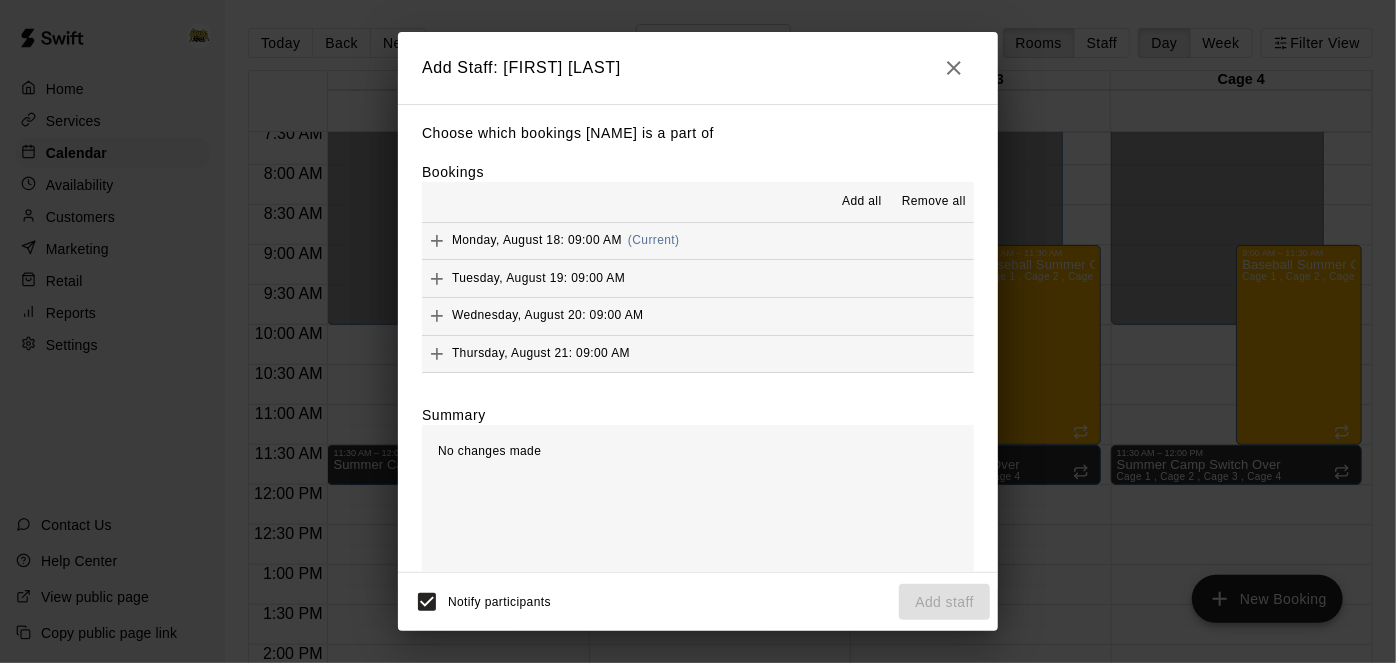 click on "Add all" at bounding box center [862, 202] 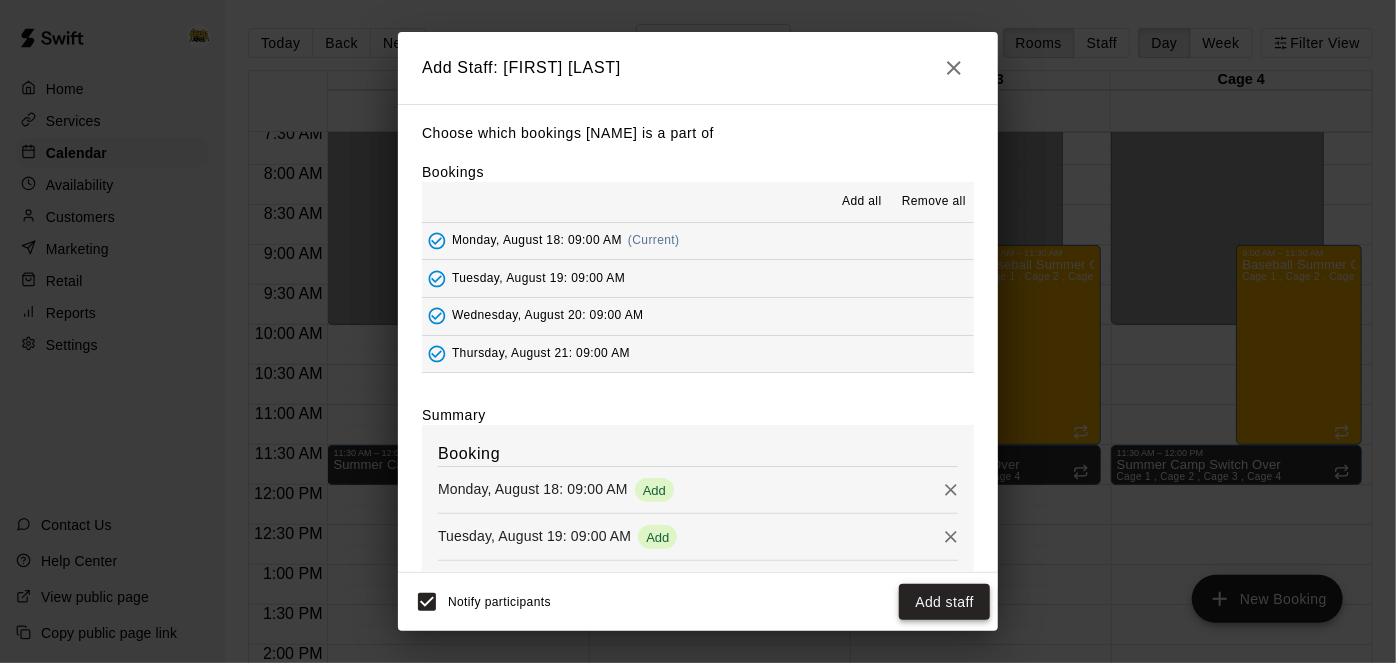 click on "Add staff" at bounding box center [944, 602] 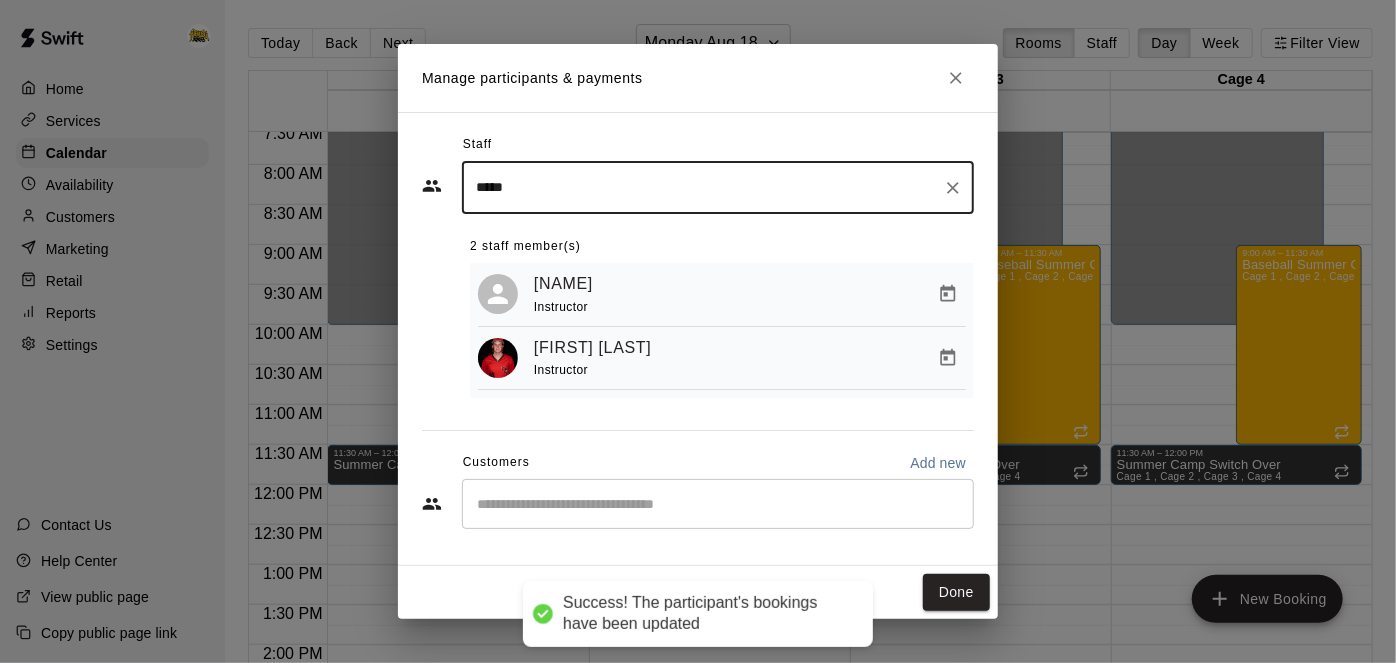 click on "Done" at bounding box center (698, 592) 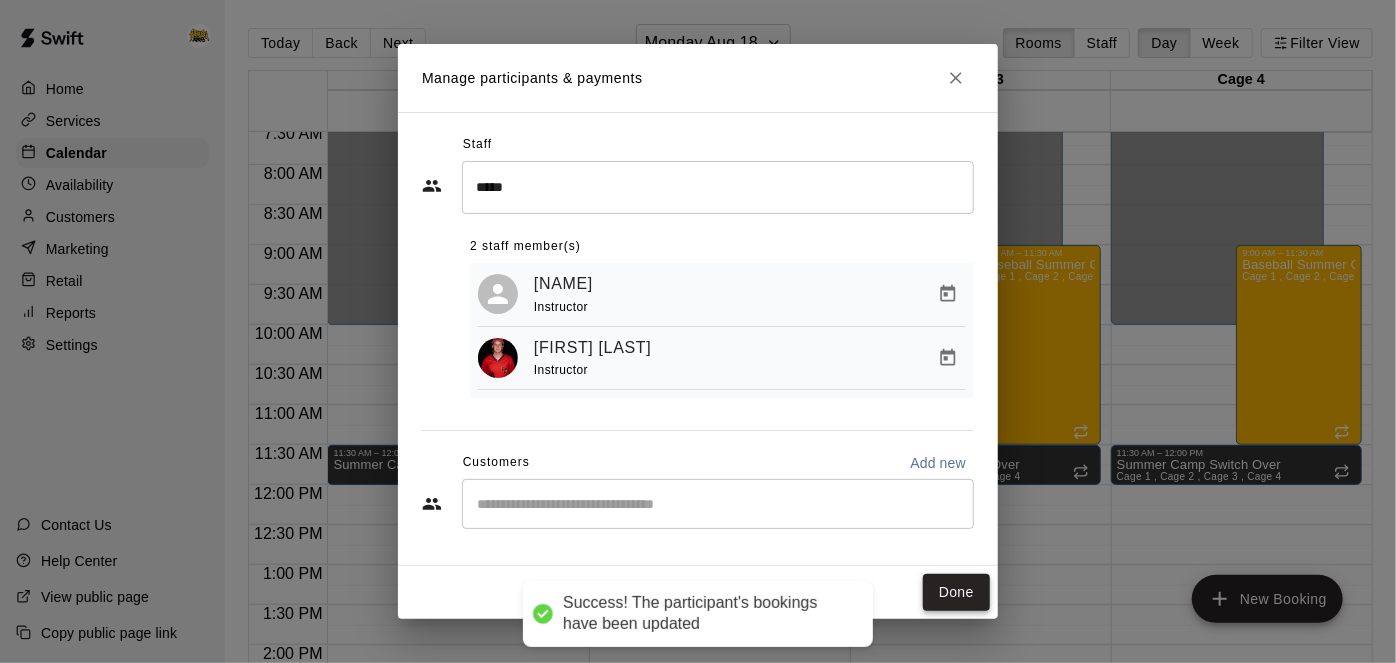 click on "Done" at bounding box center (956, 592) 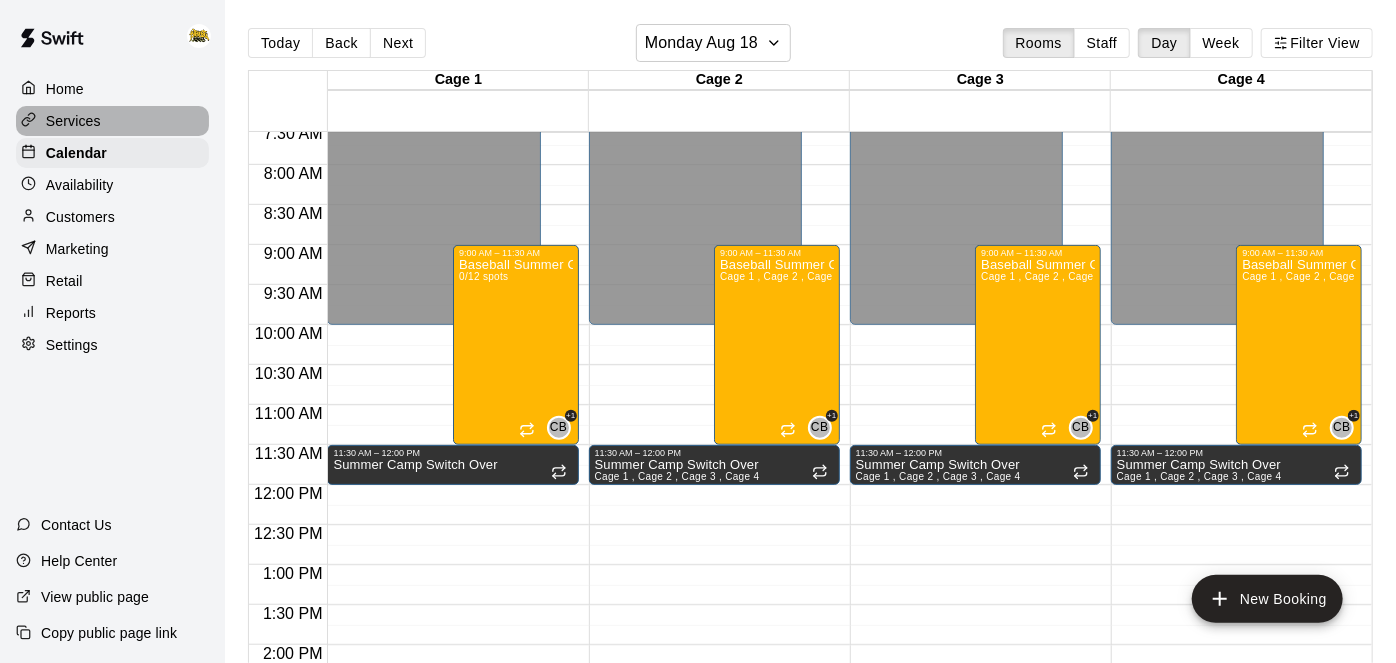 click on "Services" at bounding box center (112, 121) 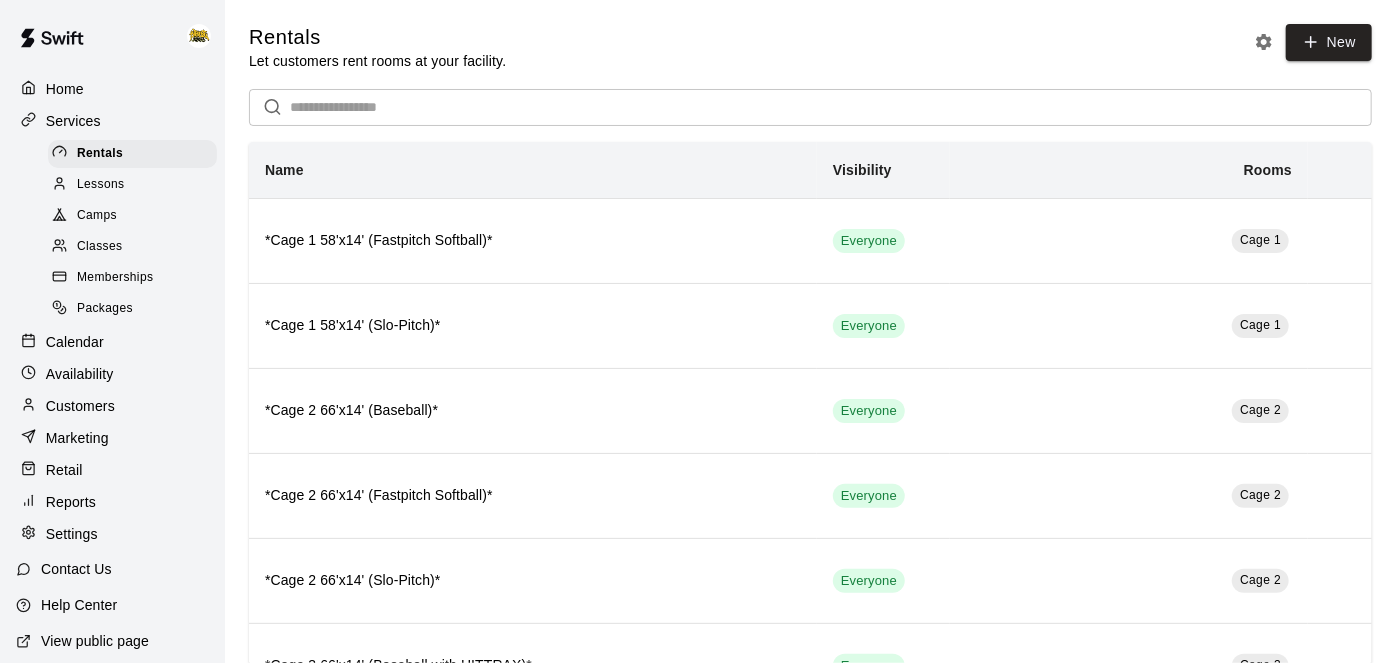 click on "Services" at bounding box center [73, 121] 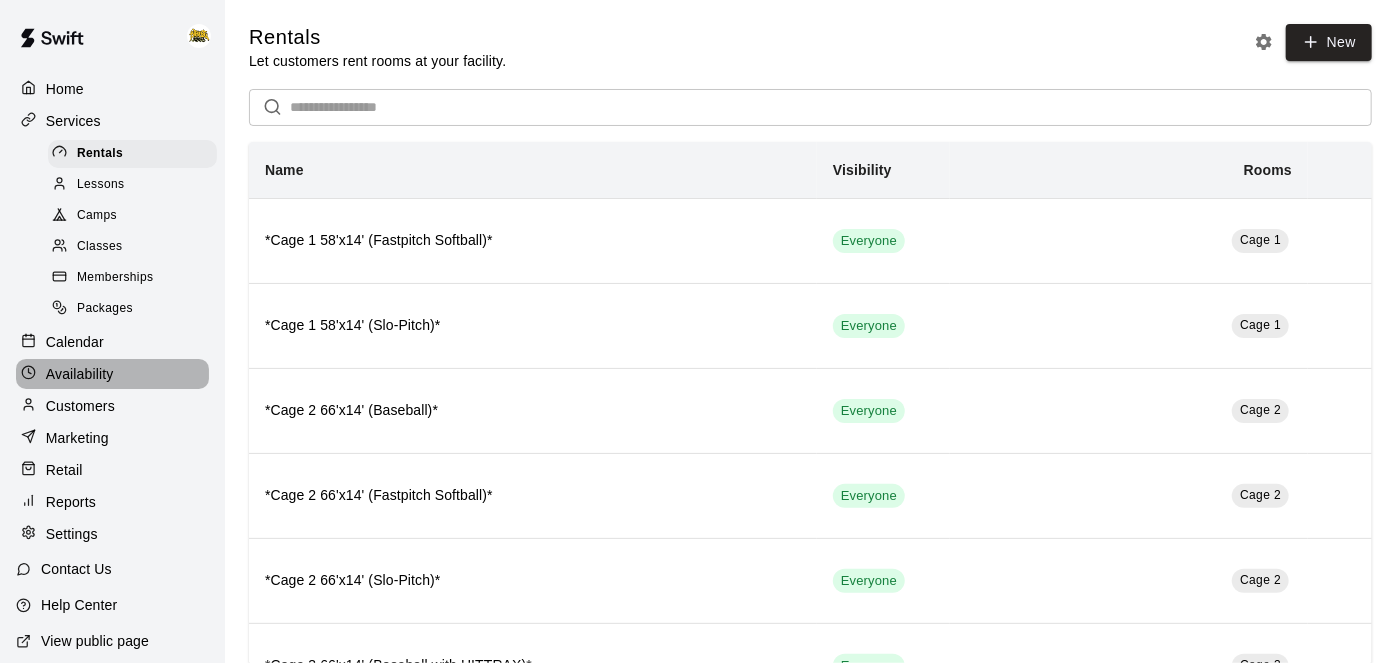 click on "Availability" at bounding box center [112, 374] 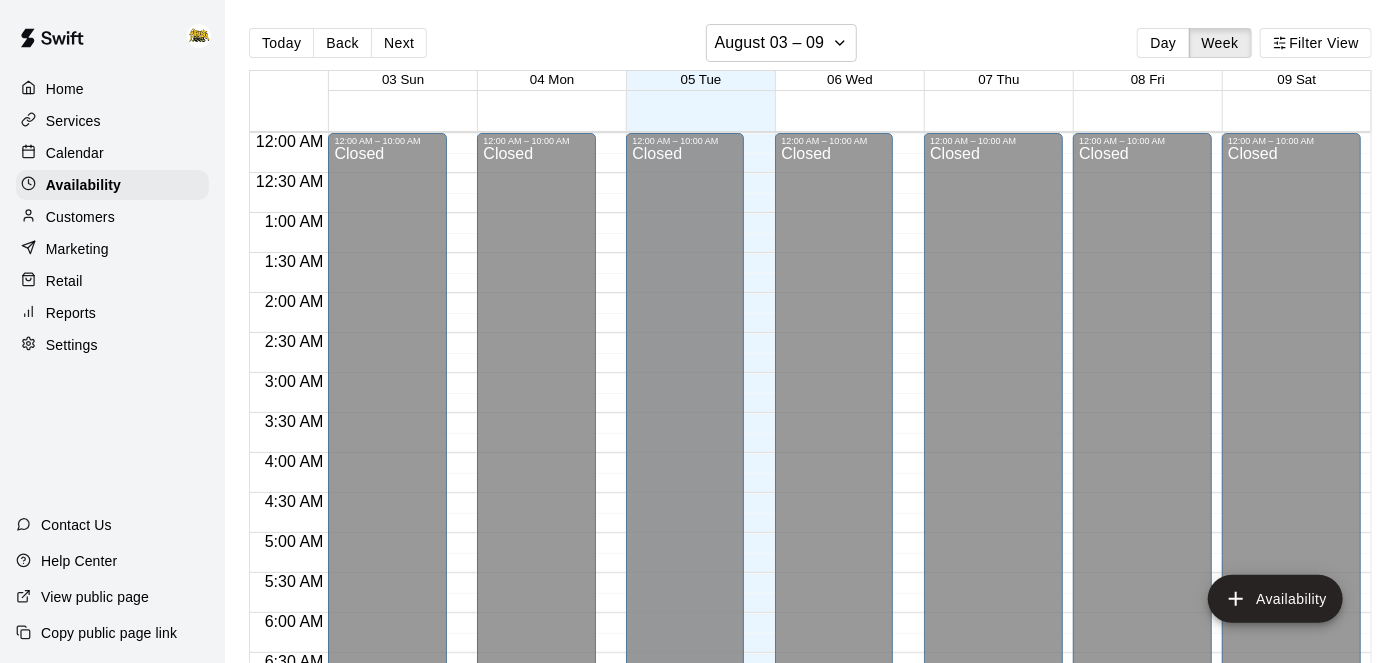 scroll, scrollTop: 943, scrollLeft: 0, axis: vertical 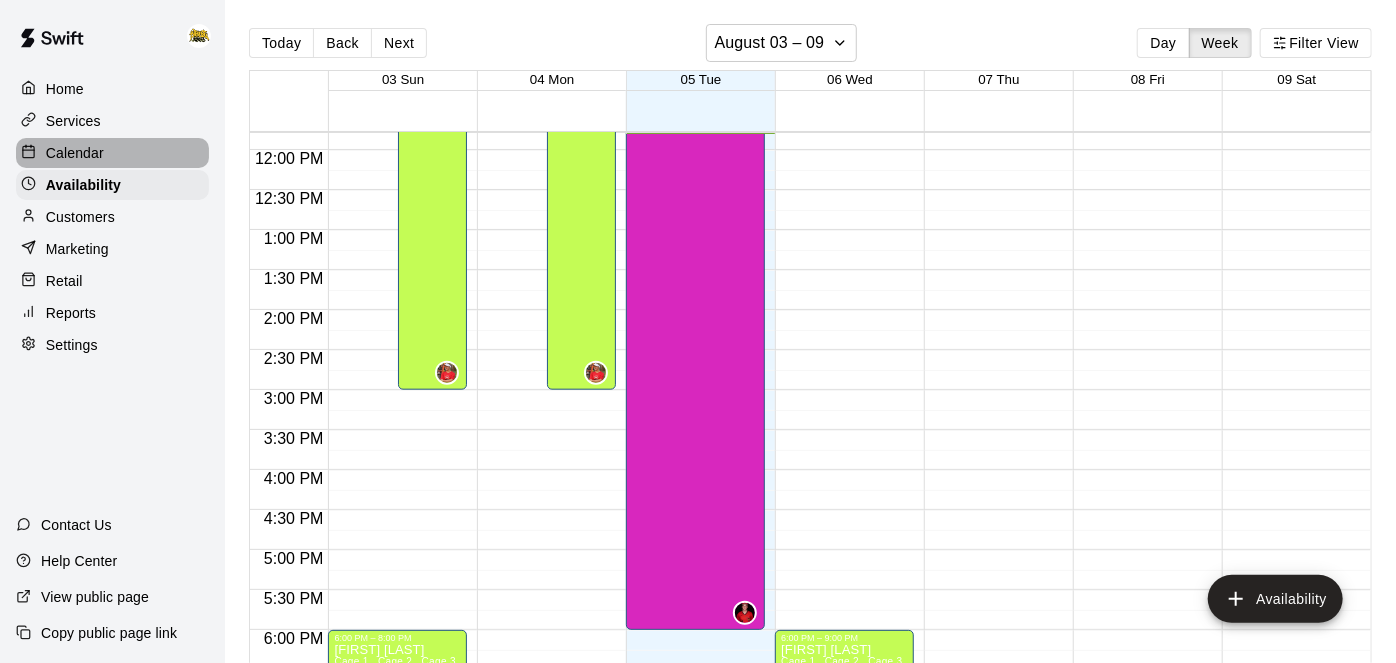 click on "Calendar" at bounding box center [75, 153] 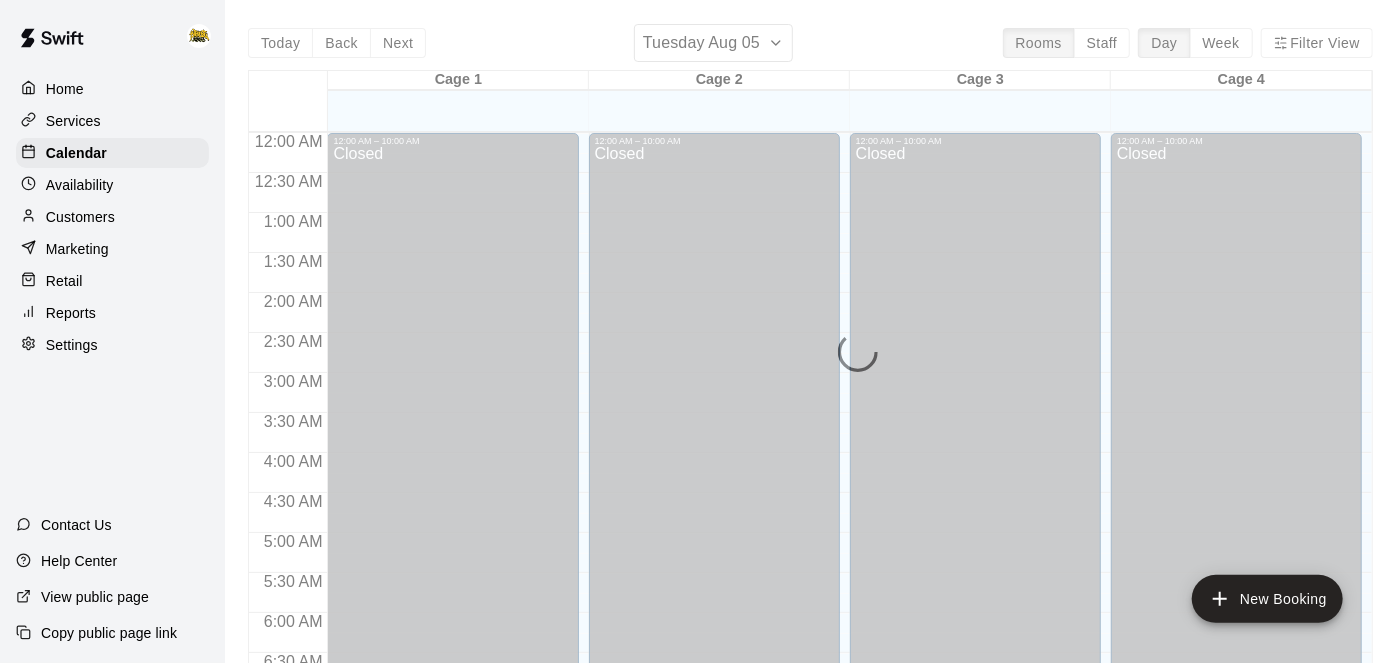 scroll, scrollTop: 943, scrollLeft: 0, axis: vertical 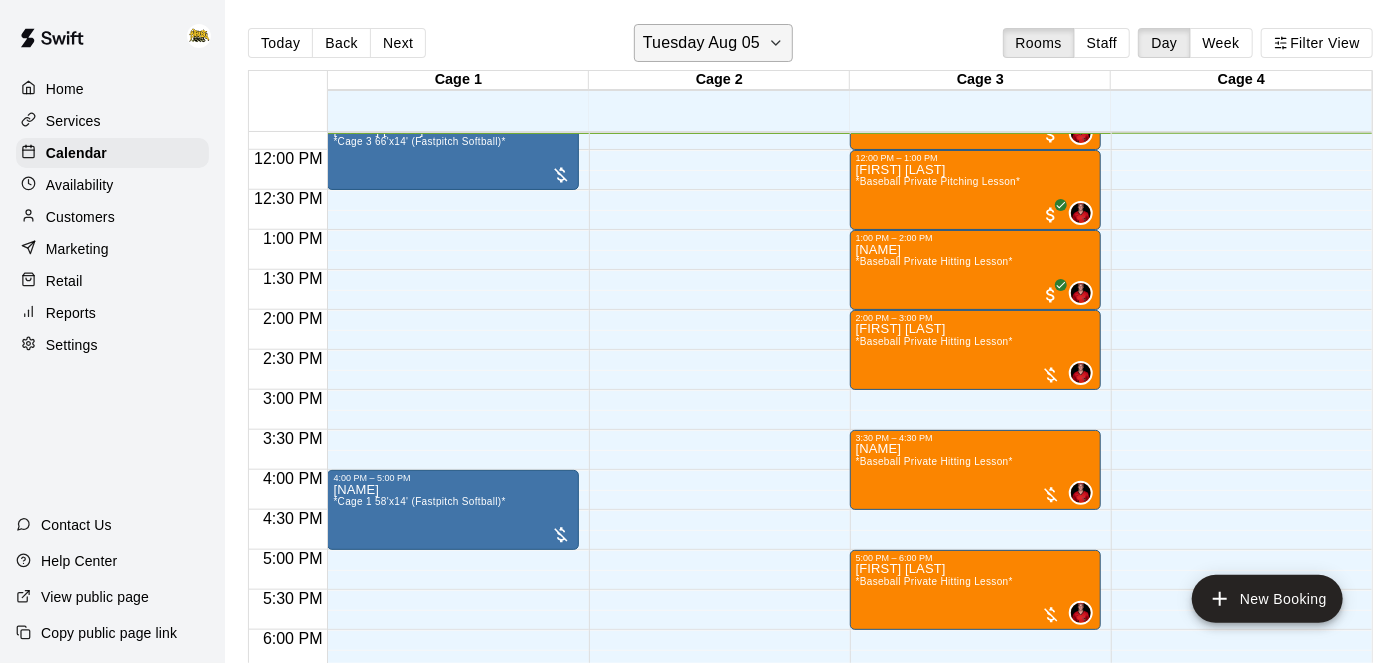 click on "Tuesday Aug 05" at bounding box center (701, 43) 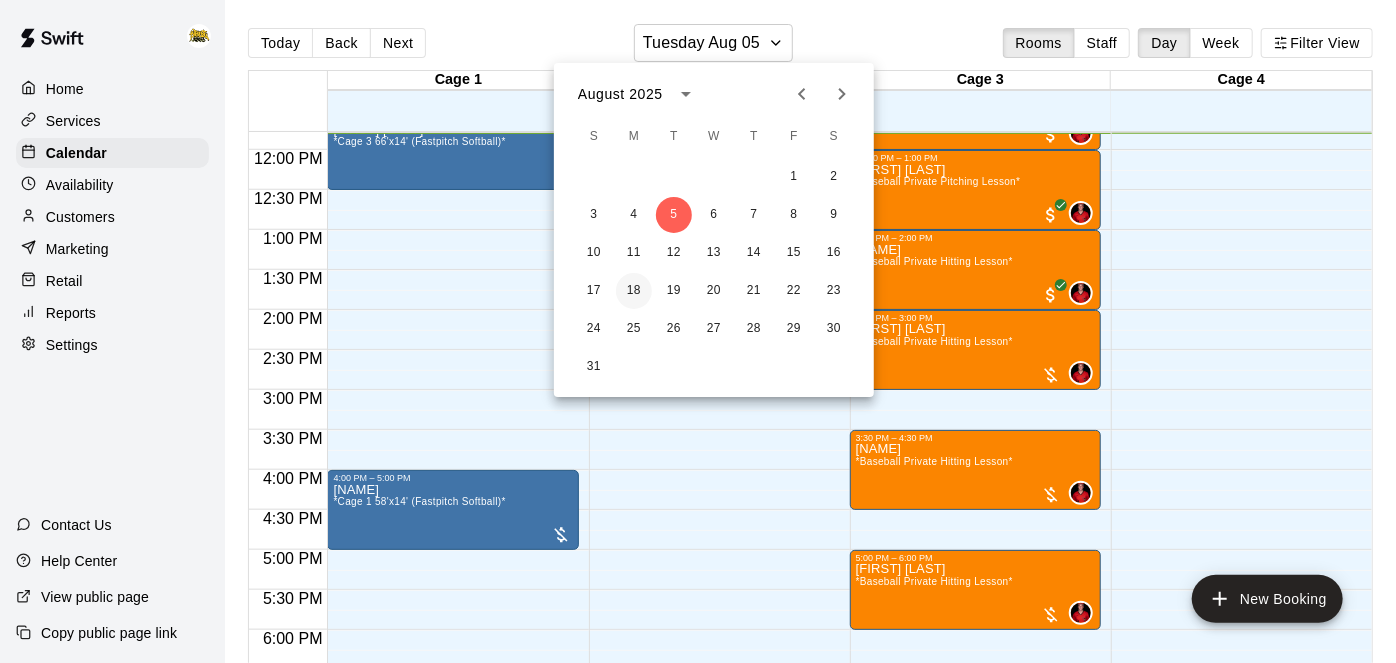 click on "18" at bounding box center (634, 291) 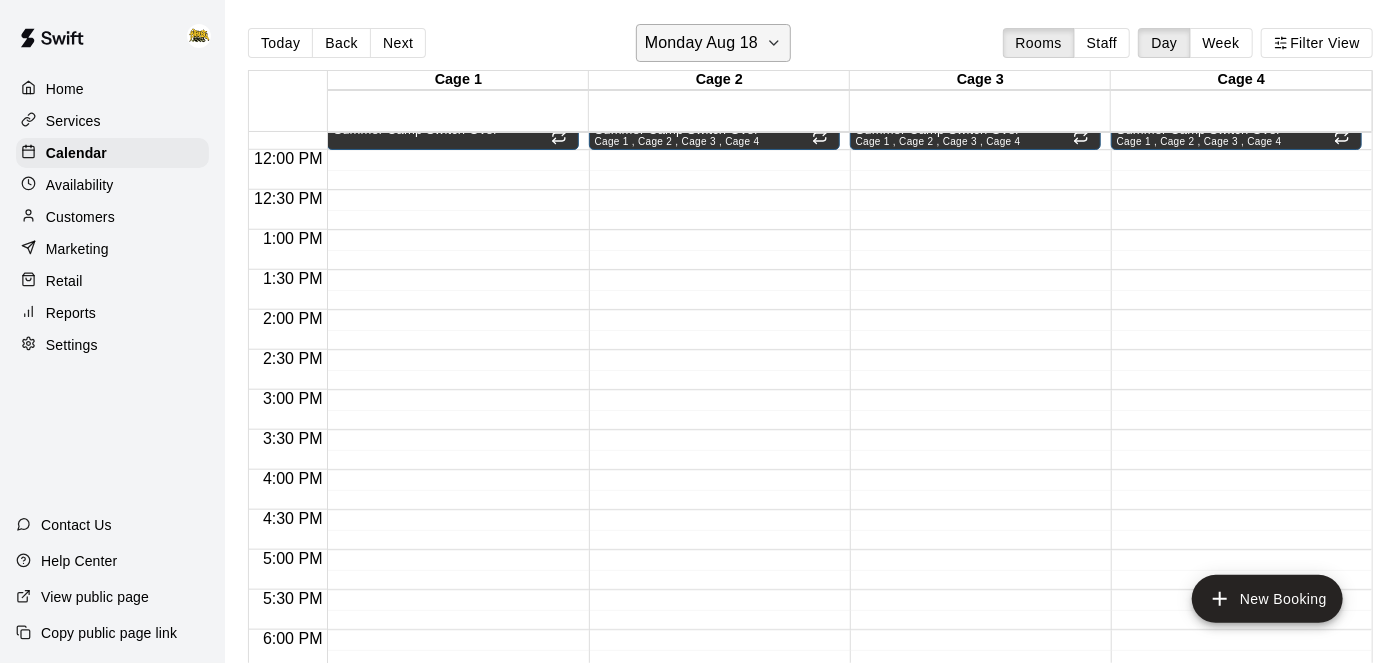 click 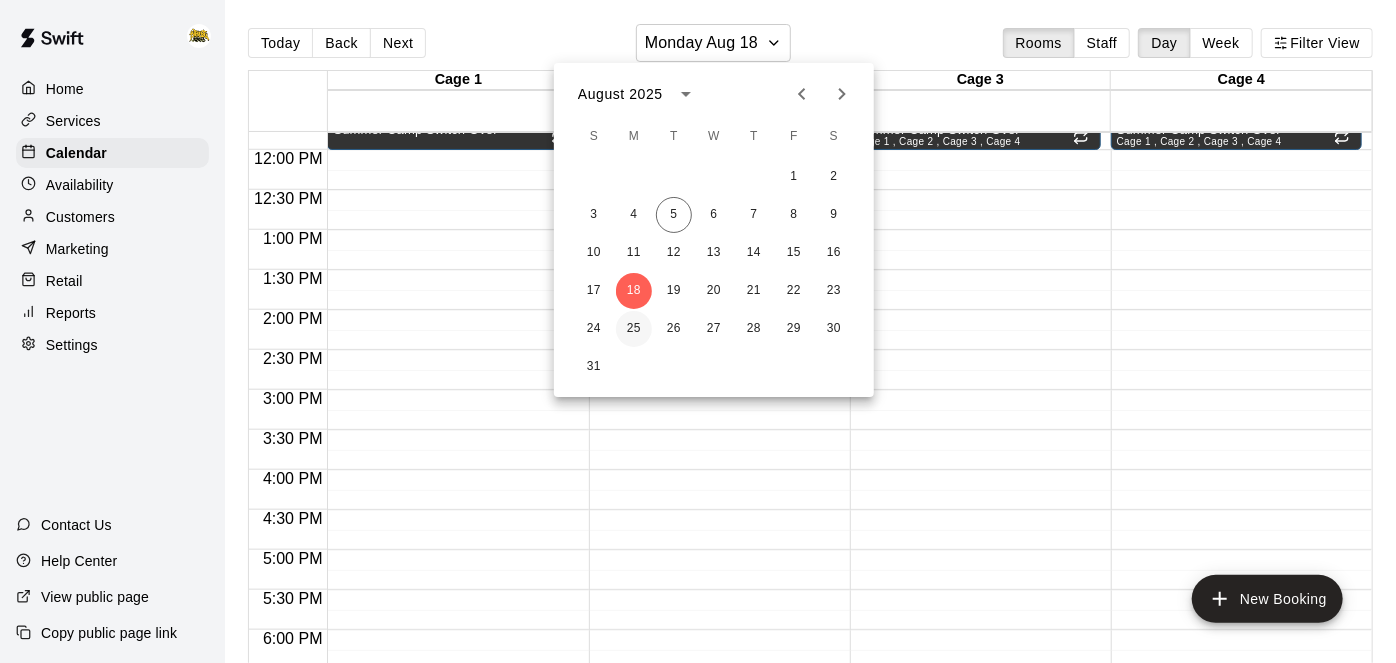 click on "25" at bounding box center (634, 329) 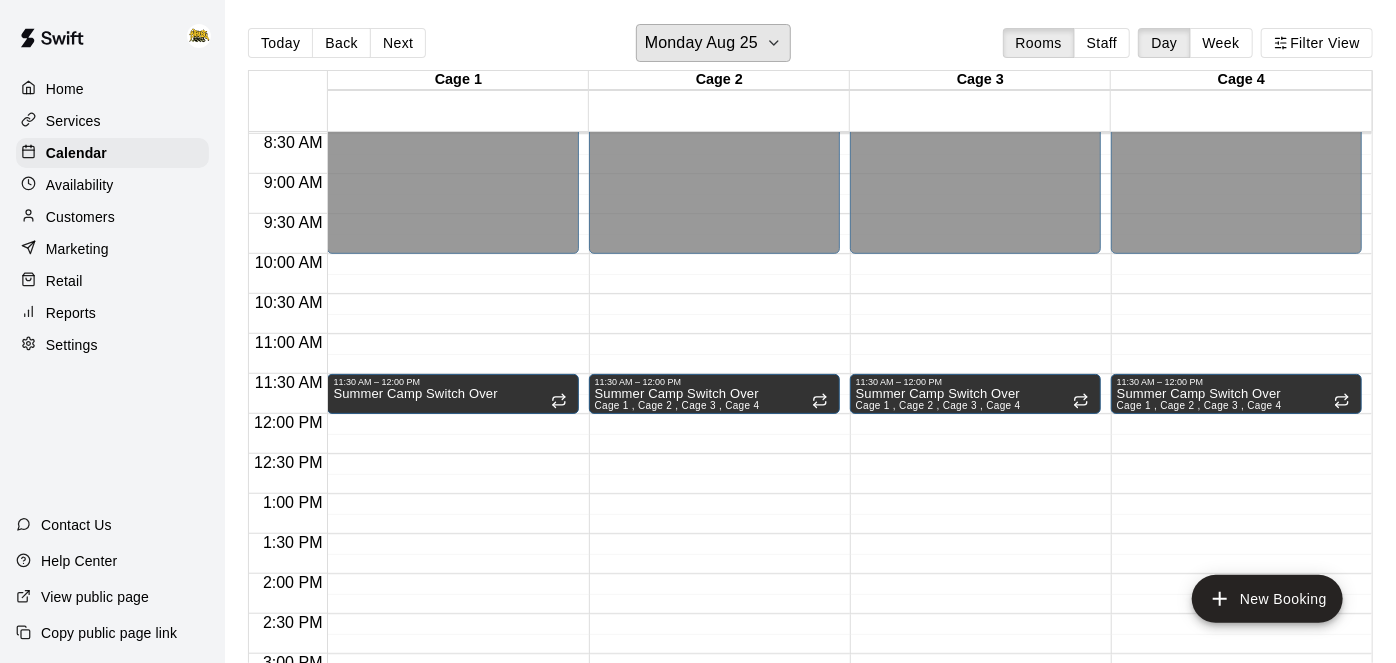 scroll, scrollTop: 667, scrollLeft: 0, axis: vertical 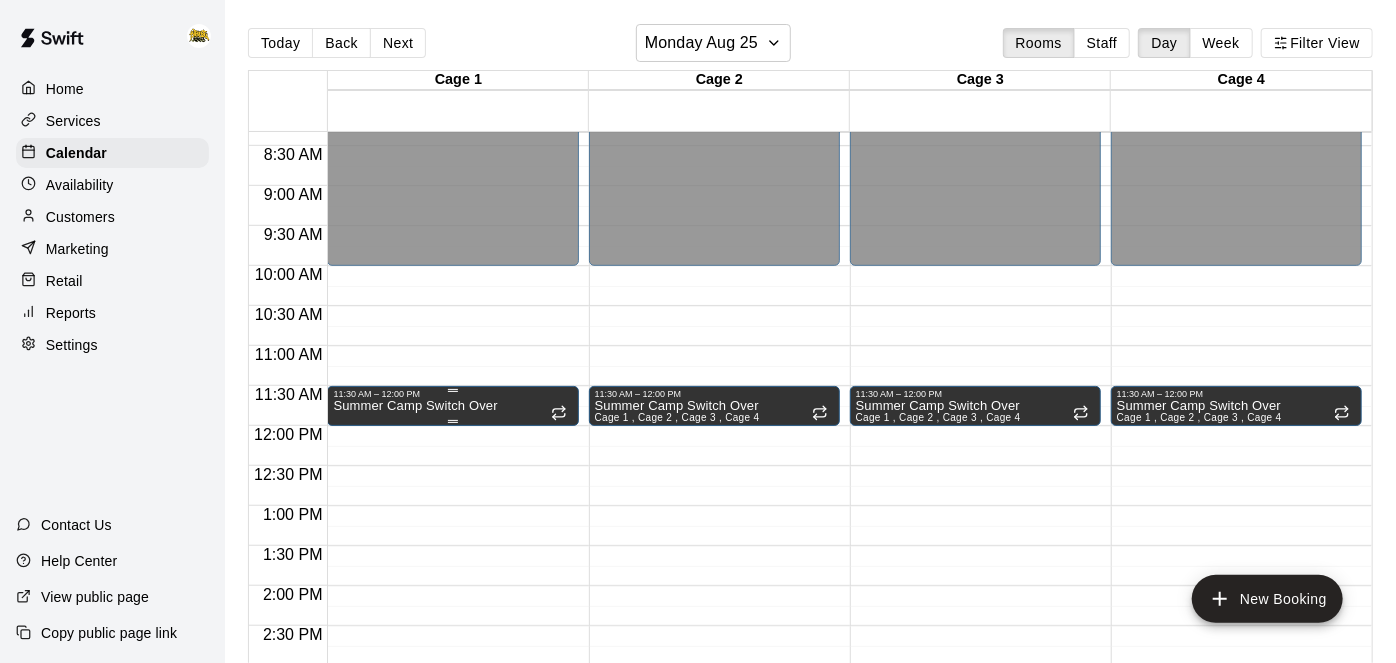 click on "Summer Camp Switch Over" at bounding box center (452, 730) 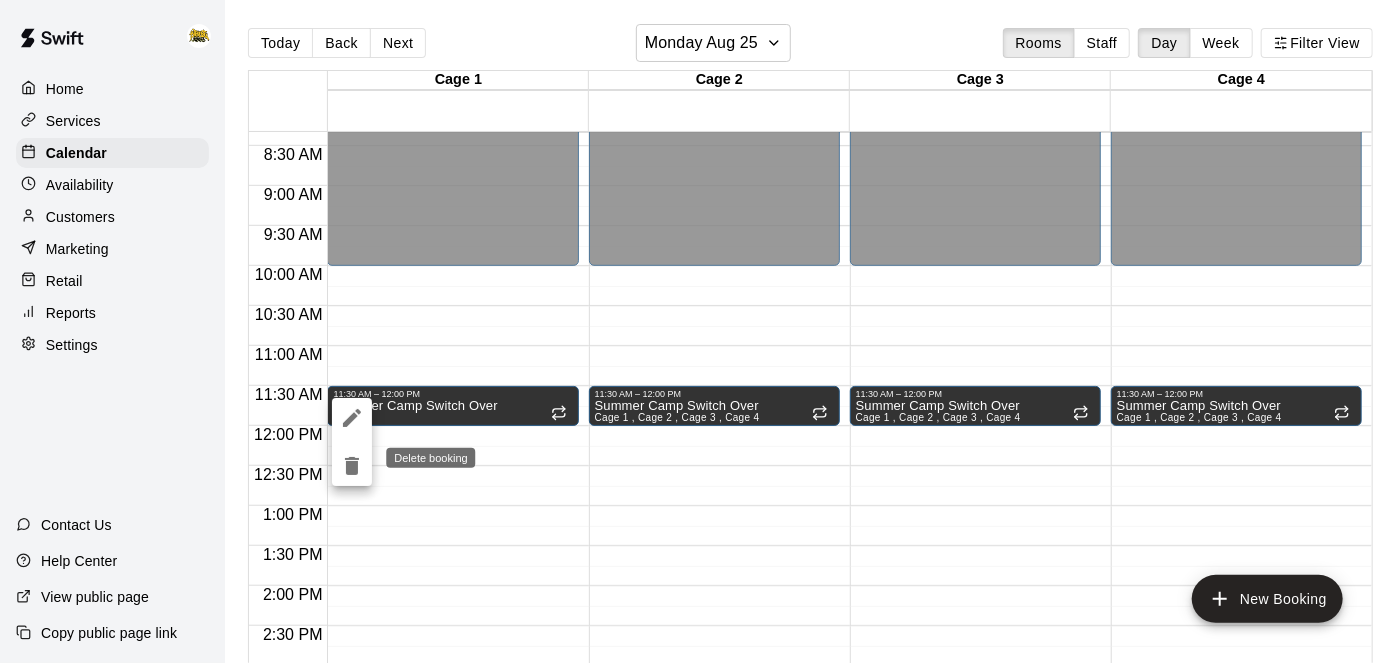 click 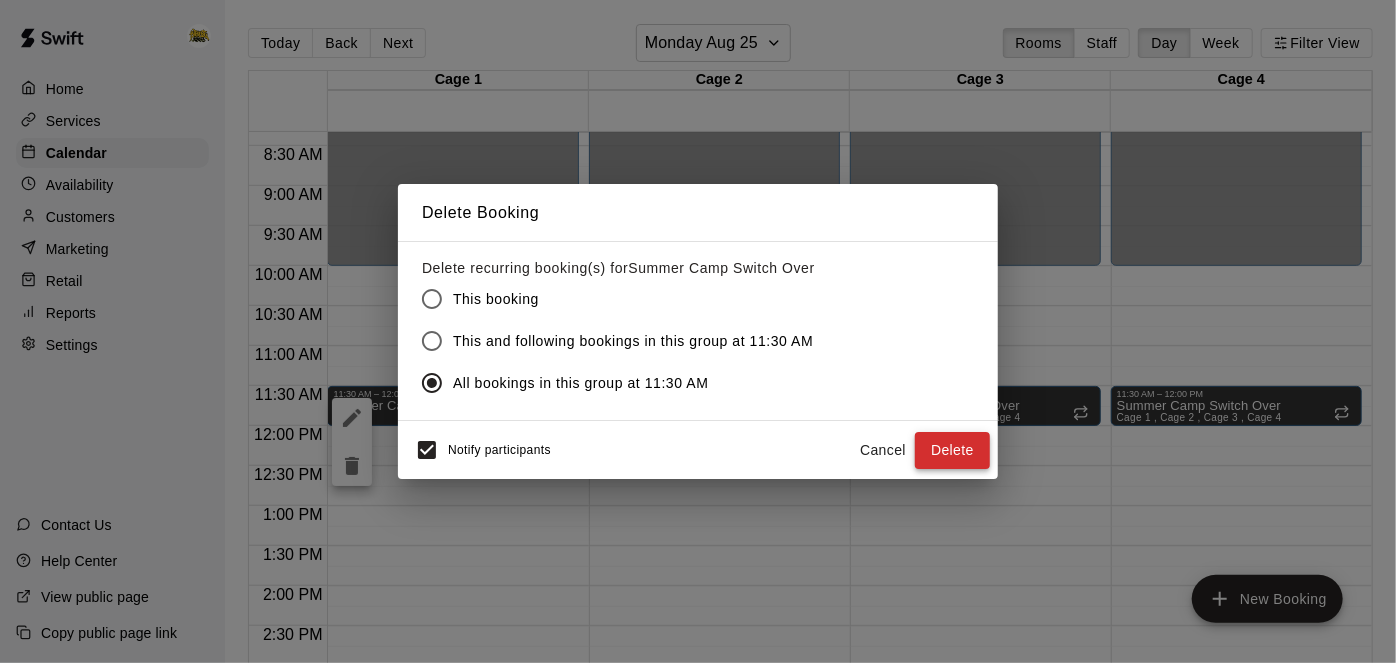 click on "Delete" at bounding box center (952, 450) 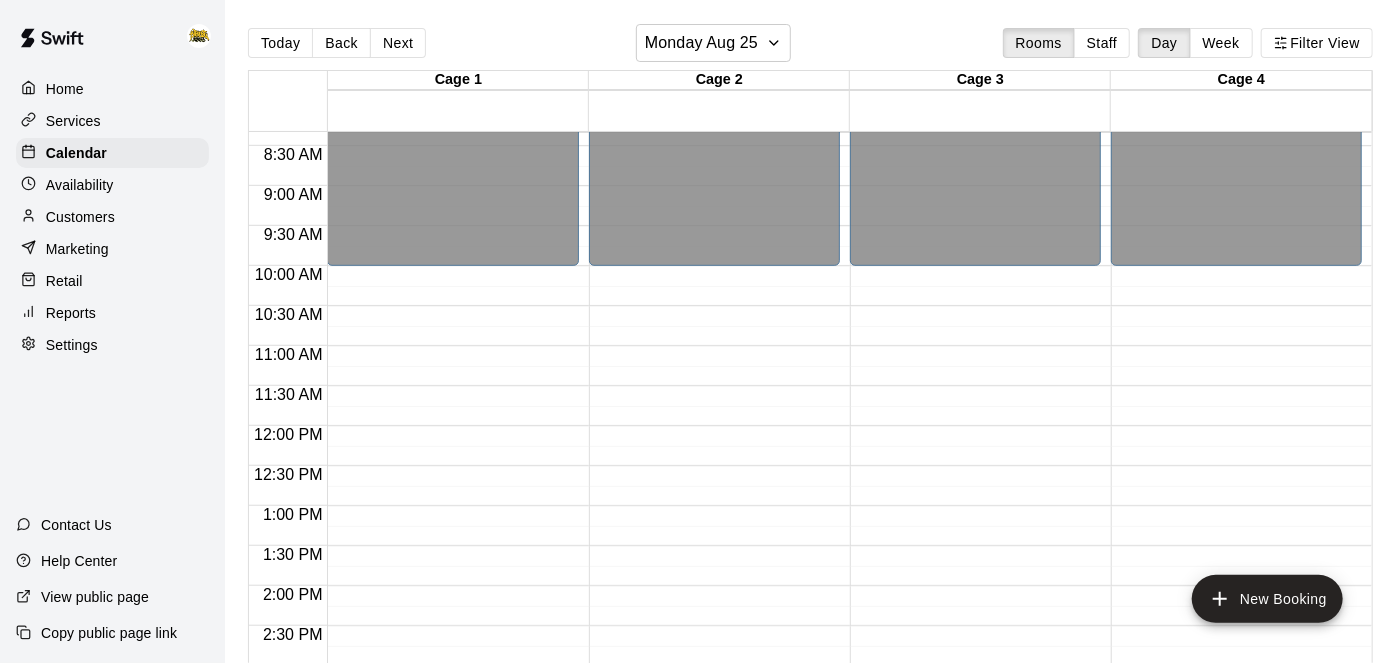 click on "Services" at bounding box center (73, 121) 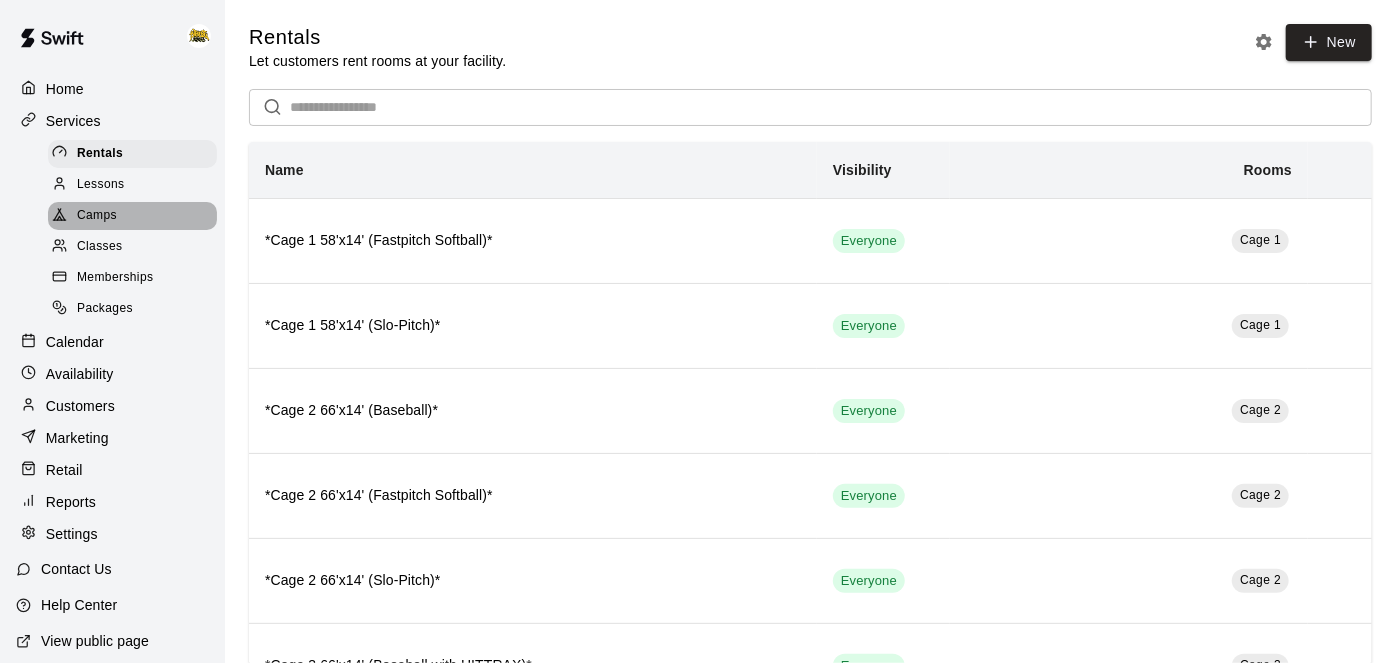 click on "Camps" at bounding box center (97, 216) 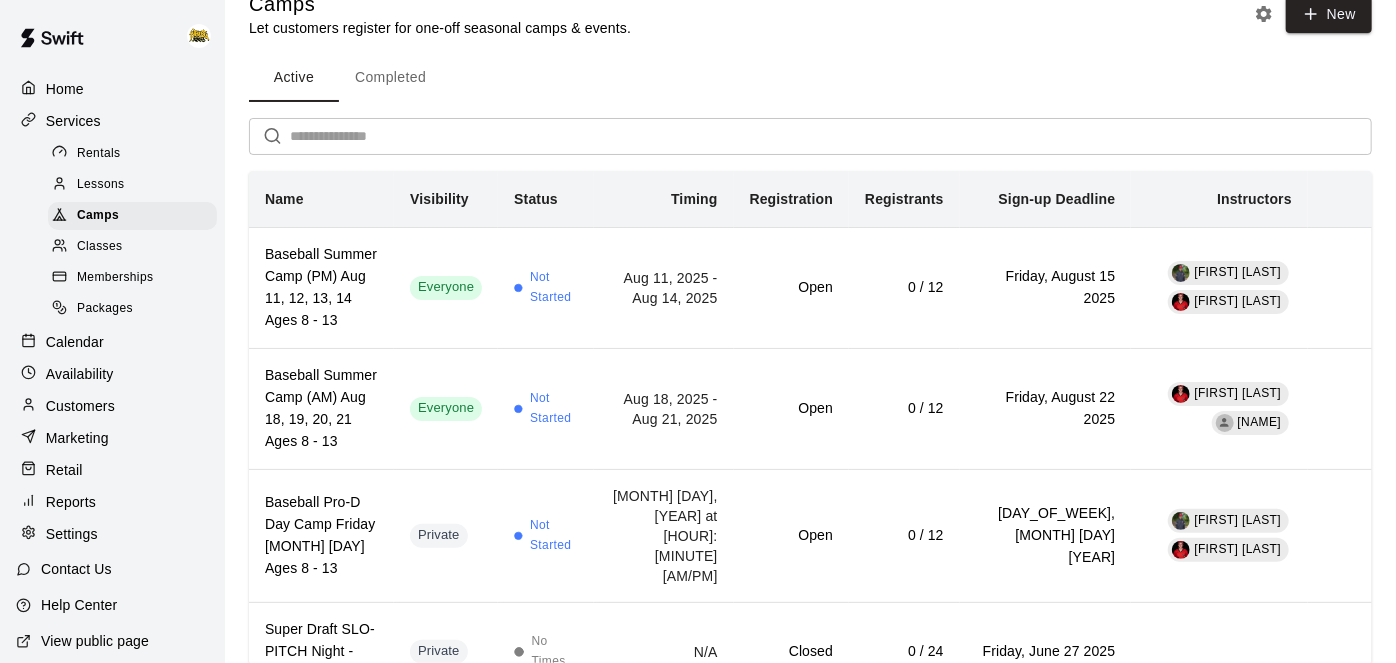 scroll, scrollTop: 29, scrollLeft: 0, axis: vertical 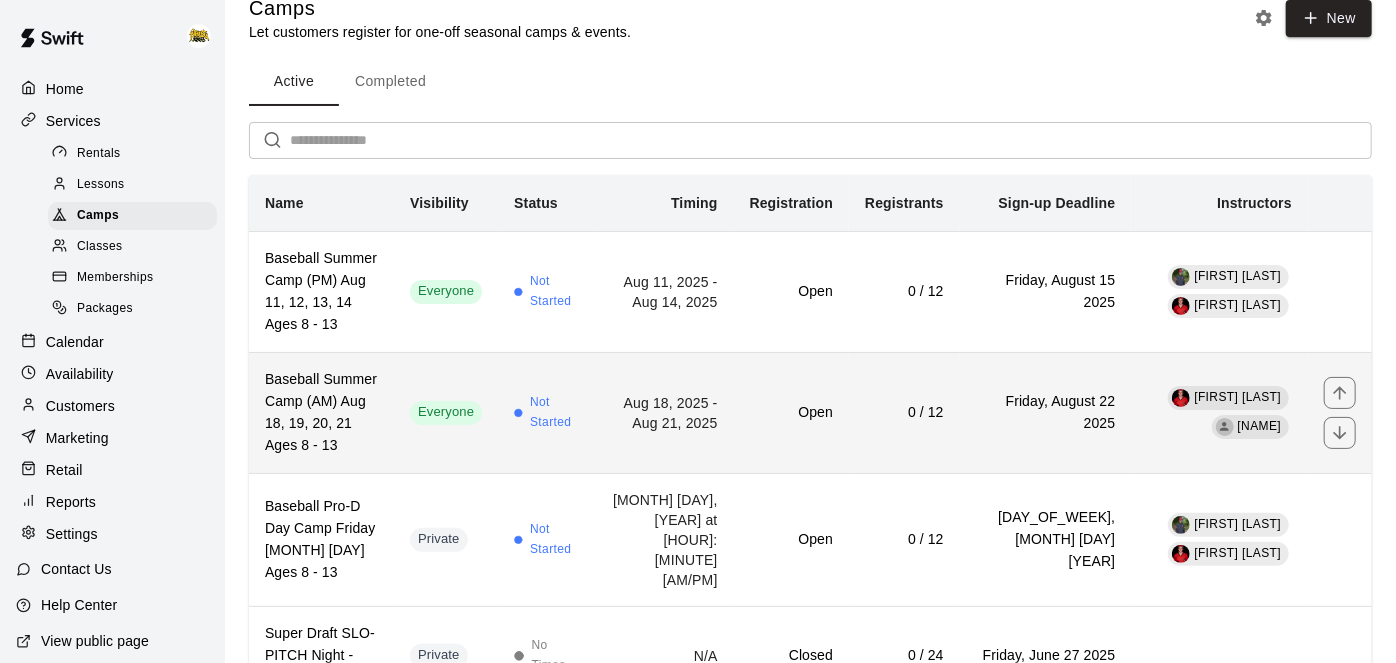 click on "Baseball Summer Camp (AM) Aug 18, 19, 20, 21 Ages 8 - 13" at bounding box center [321, 412] 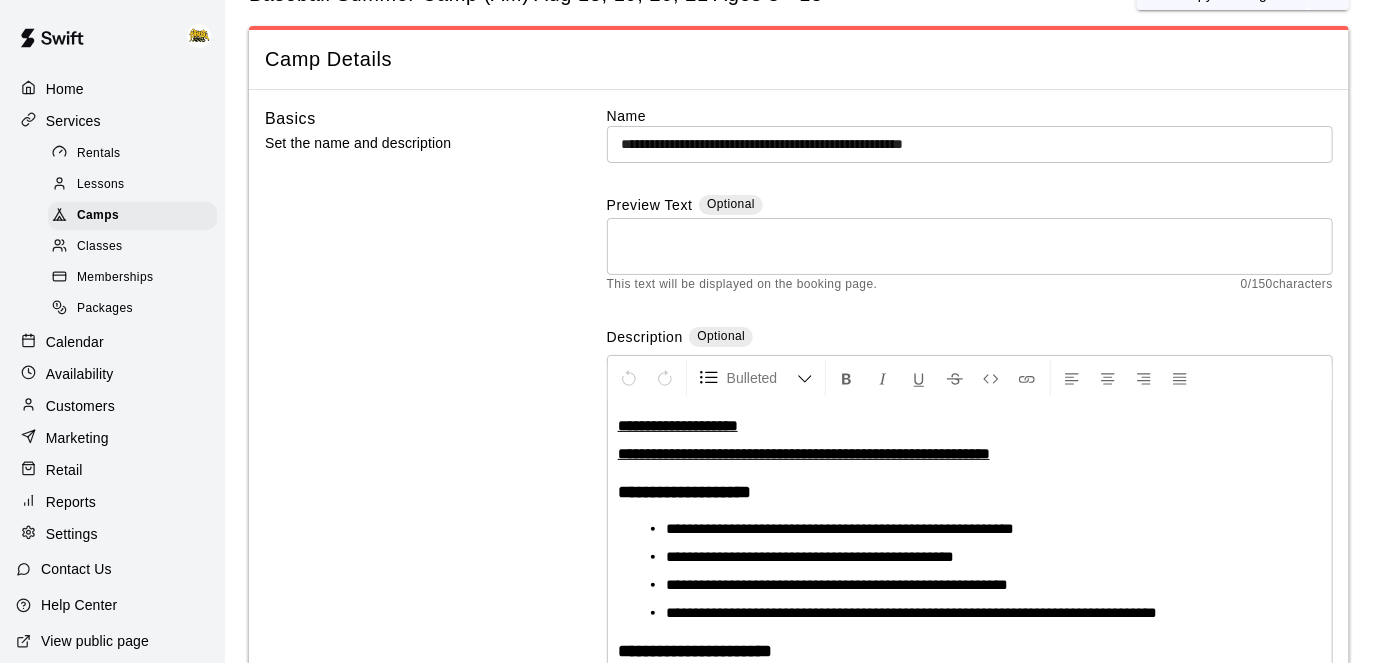 scroll, scrollTop: 0, scrollLeft: 0, axis: both 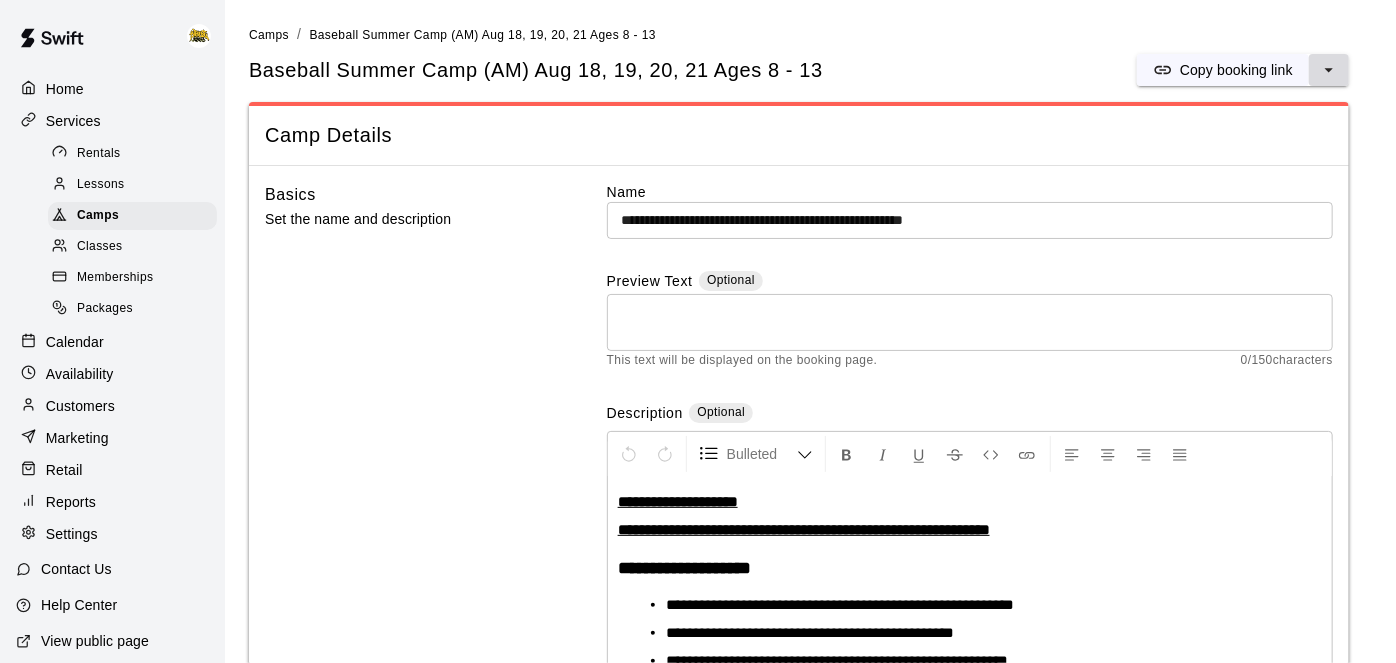 click 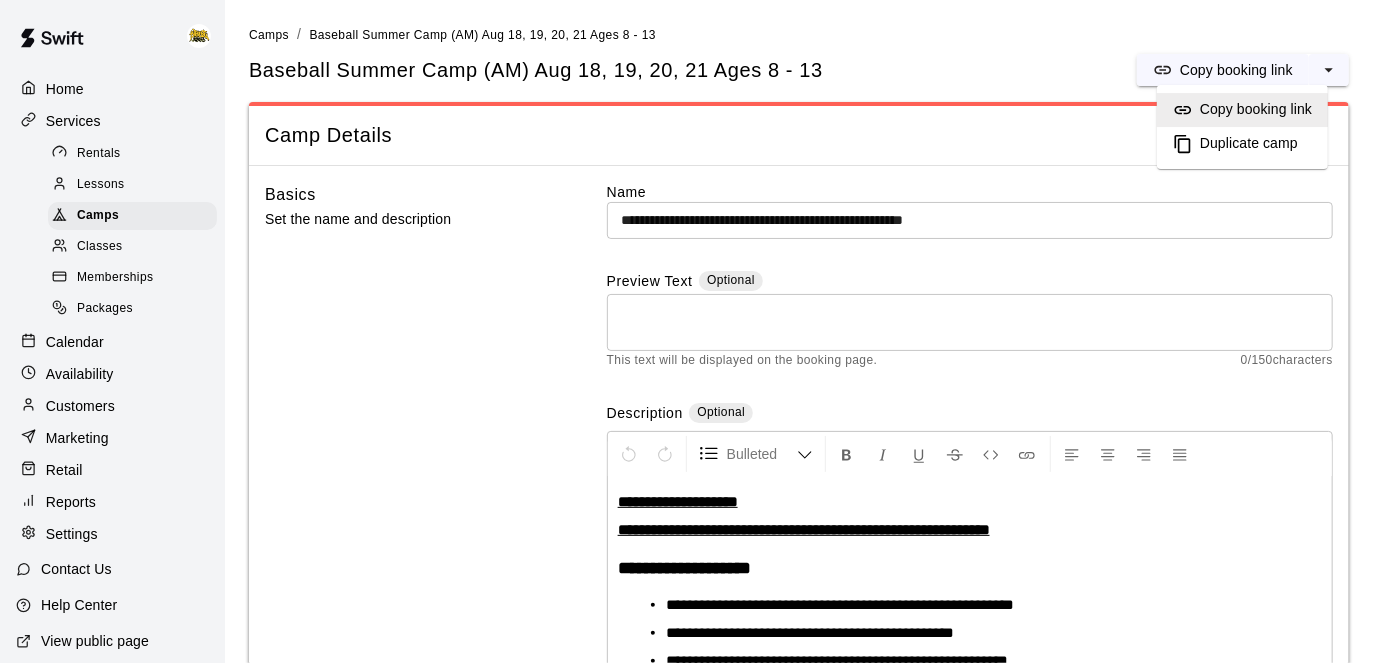 click on "Duplicate camp" at bounding box center [1249, 144] 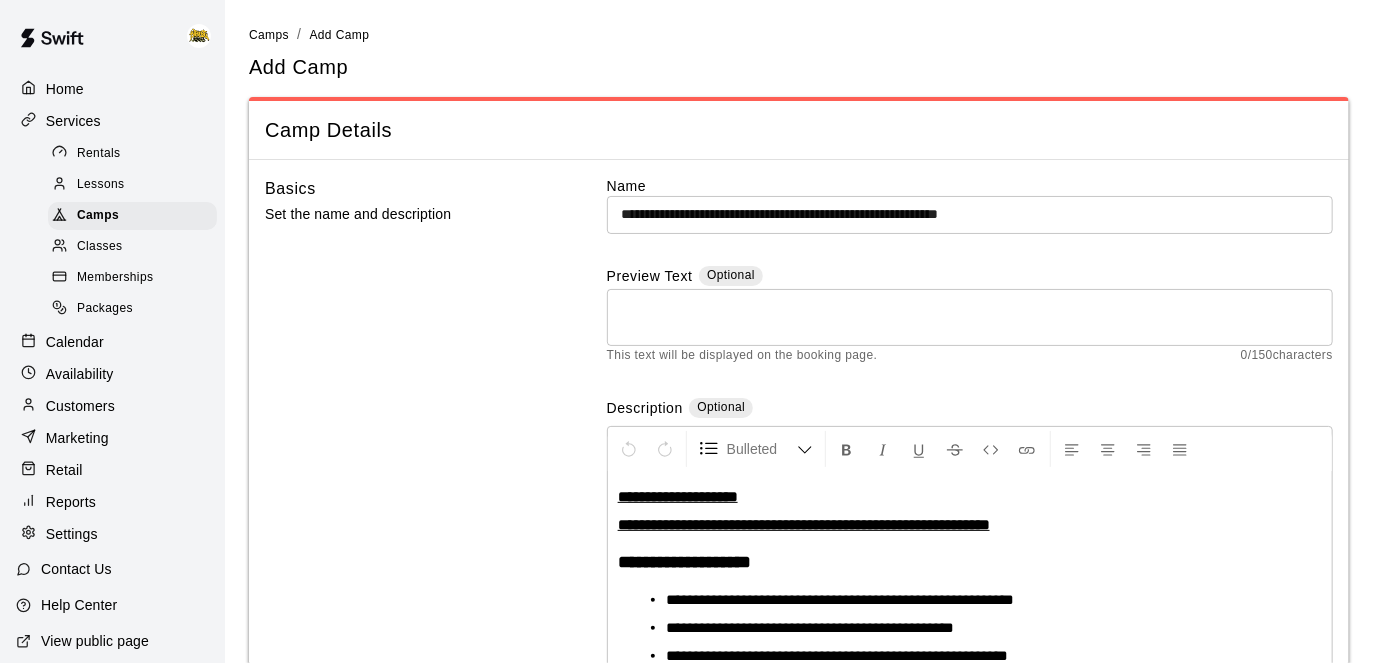 scroll, scrollTop: 0, scrollLeft: 0, axis: both 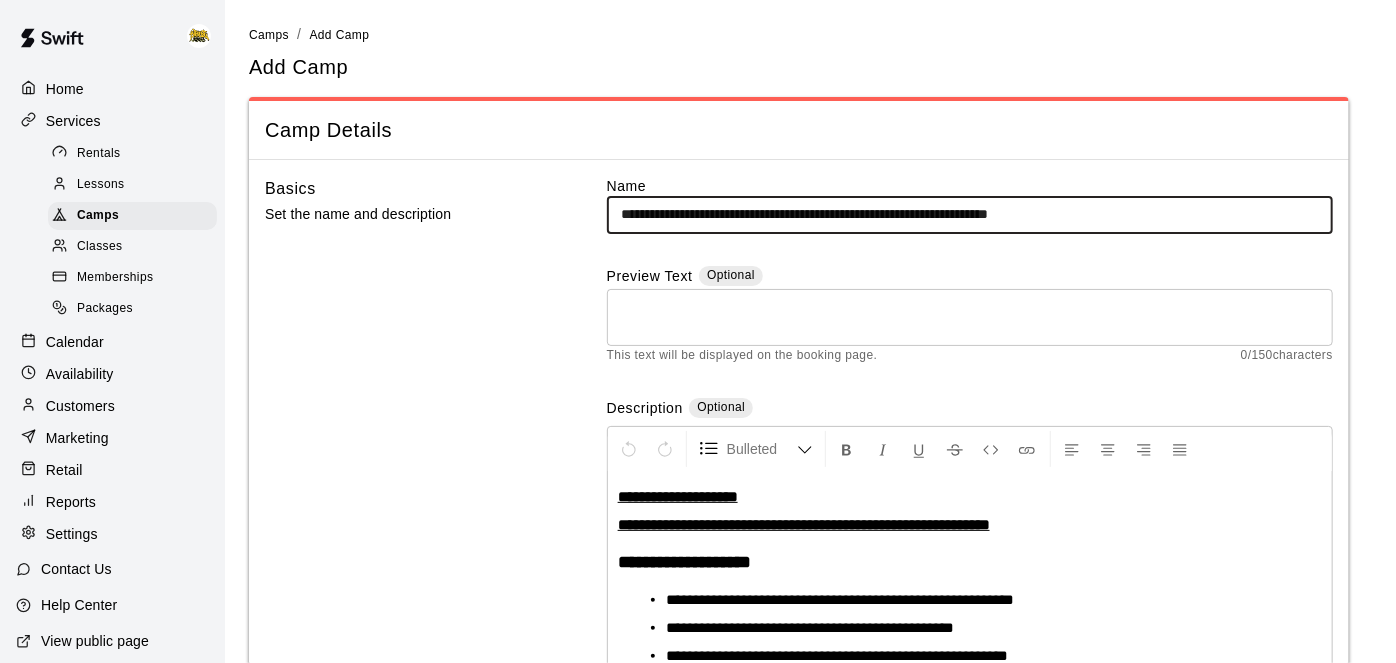 click on "**********" at bounding box center (970, 214) 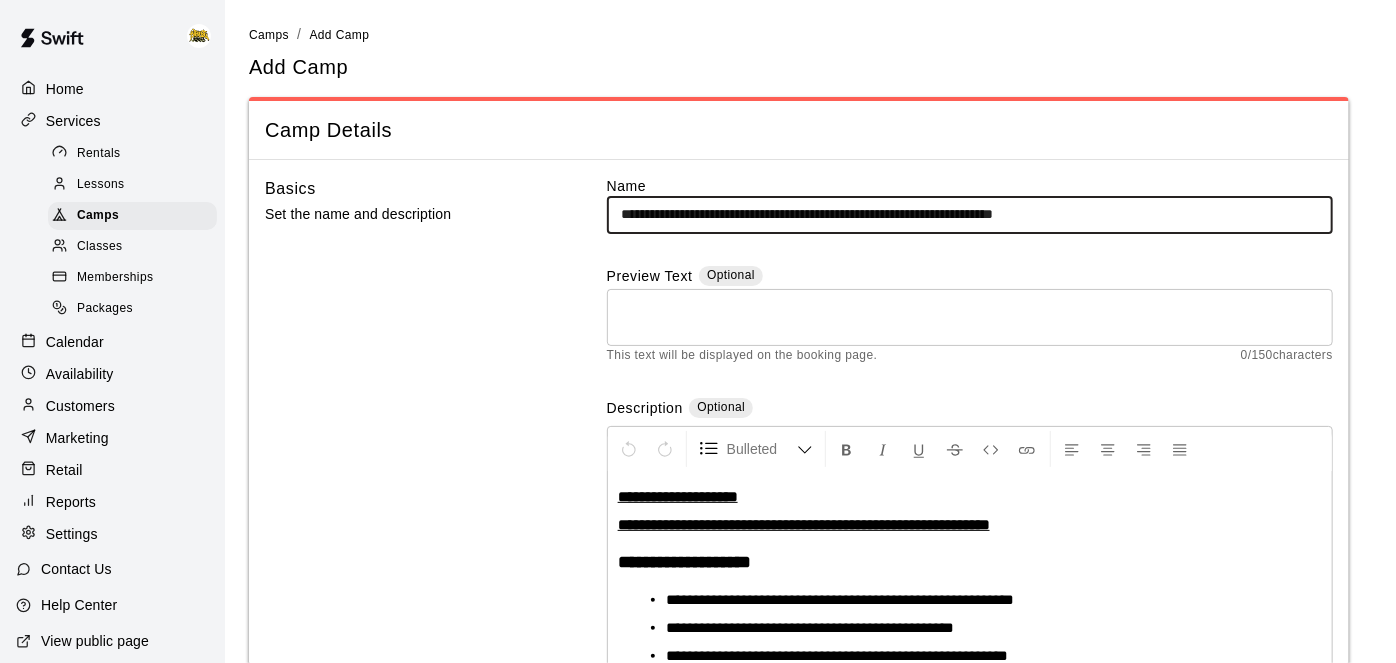 click on "**********" at bounding box center (970, 214) 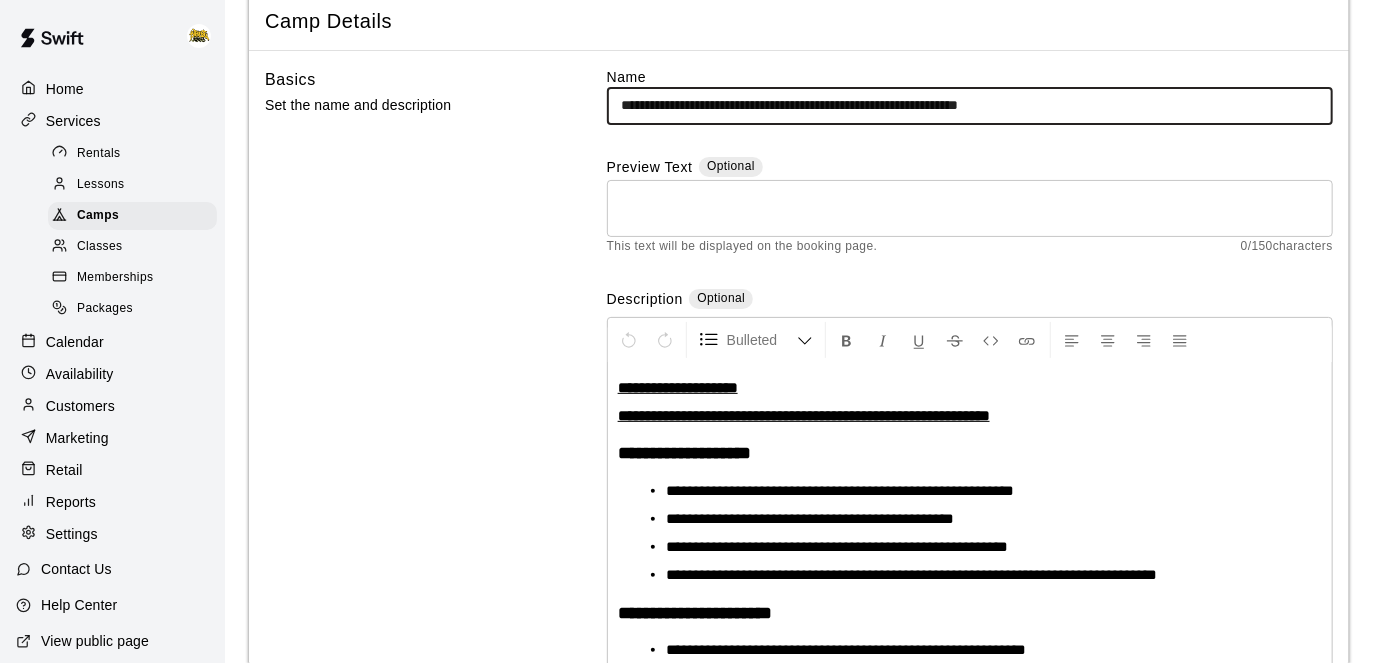 scroll, scrollTop: 159, scrollLeft: 0, axis: vertical 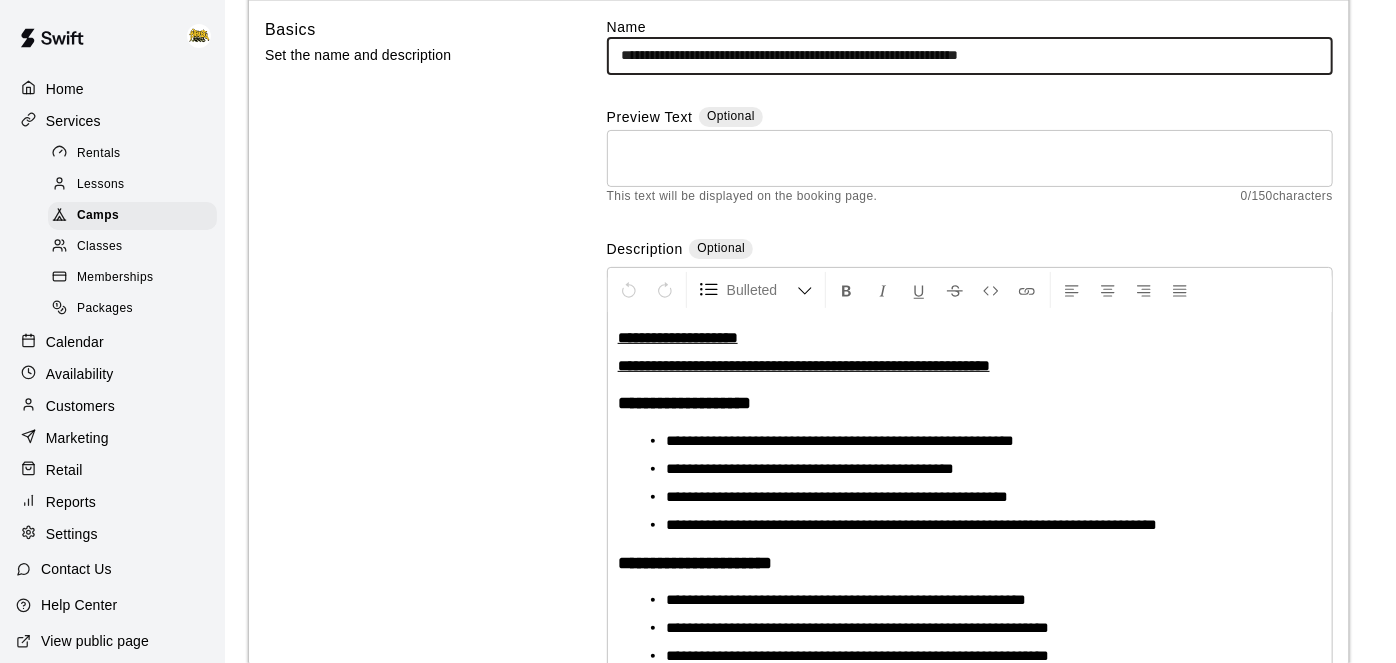 type on "**********" 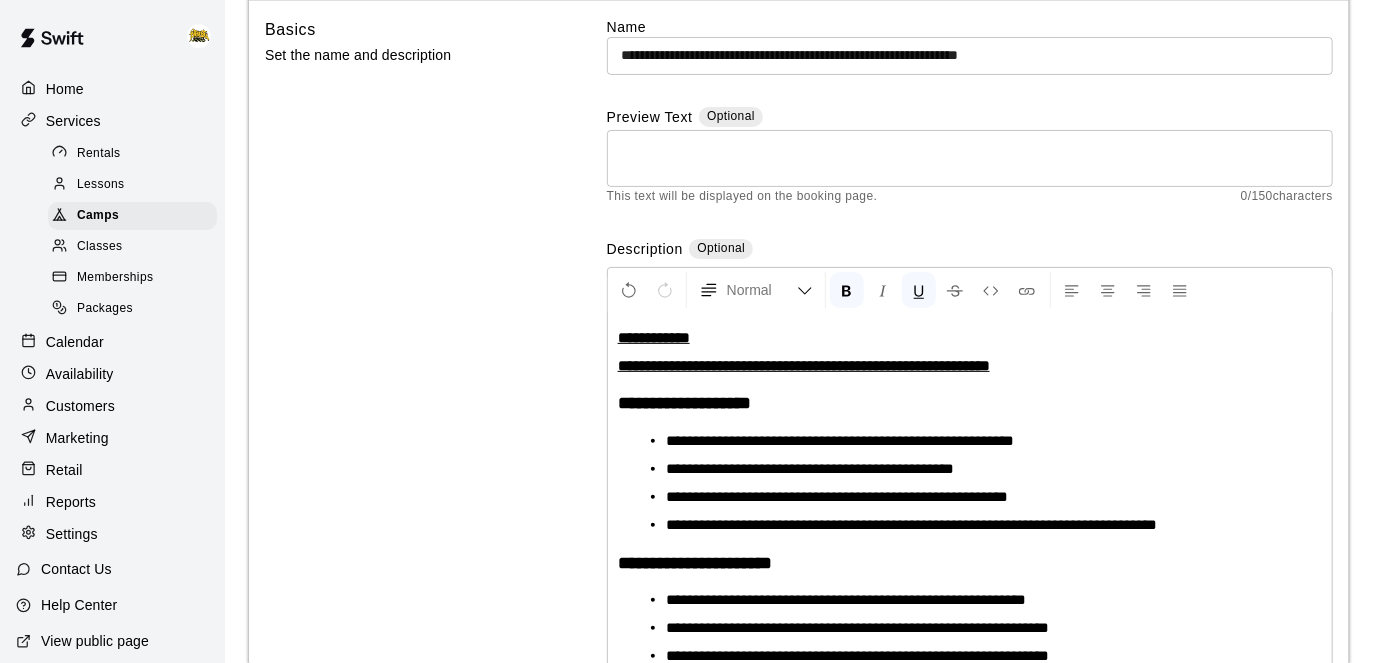 type 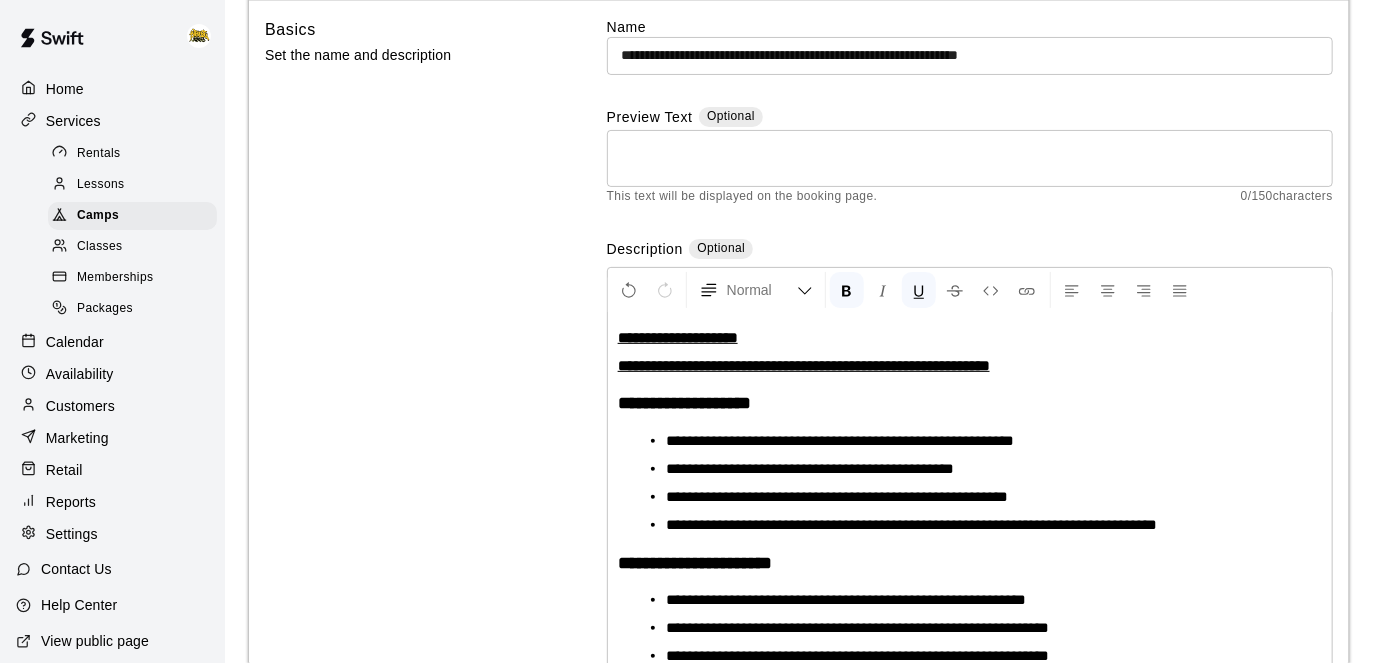click on "**********" at bounding box center [804, 365] 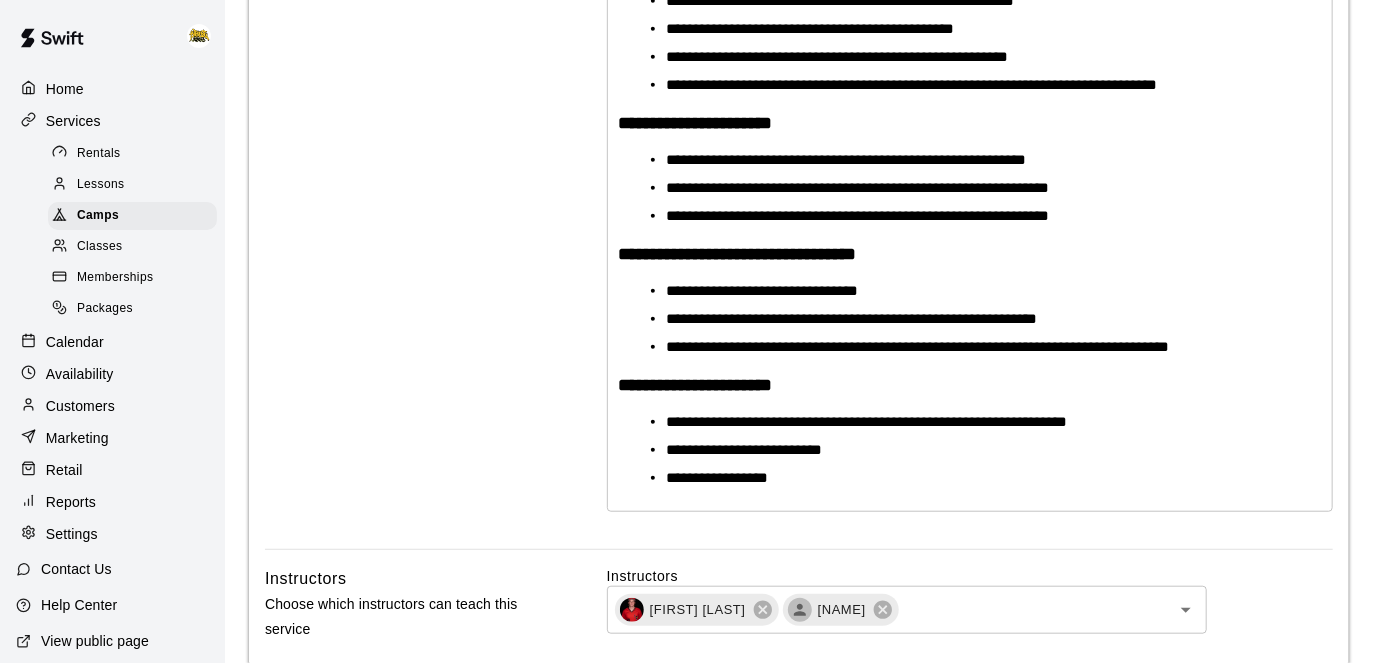 scroll, scrollTop: 600, scrollLeft: 0, axis: vertical 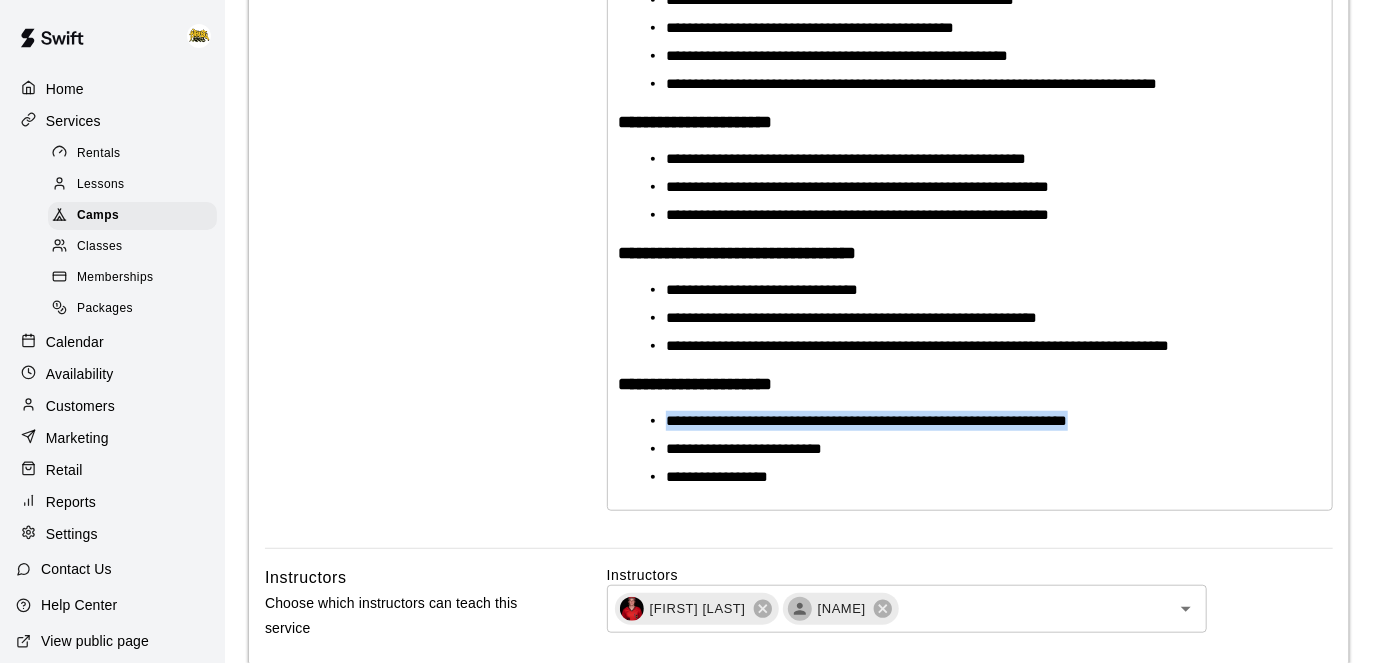 drag, startPoint x: 1167, startPoint y: 425, endPoint x: 664, endPoint y: 421, distance: 503.0159 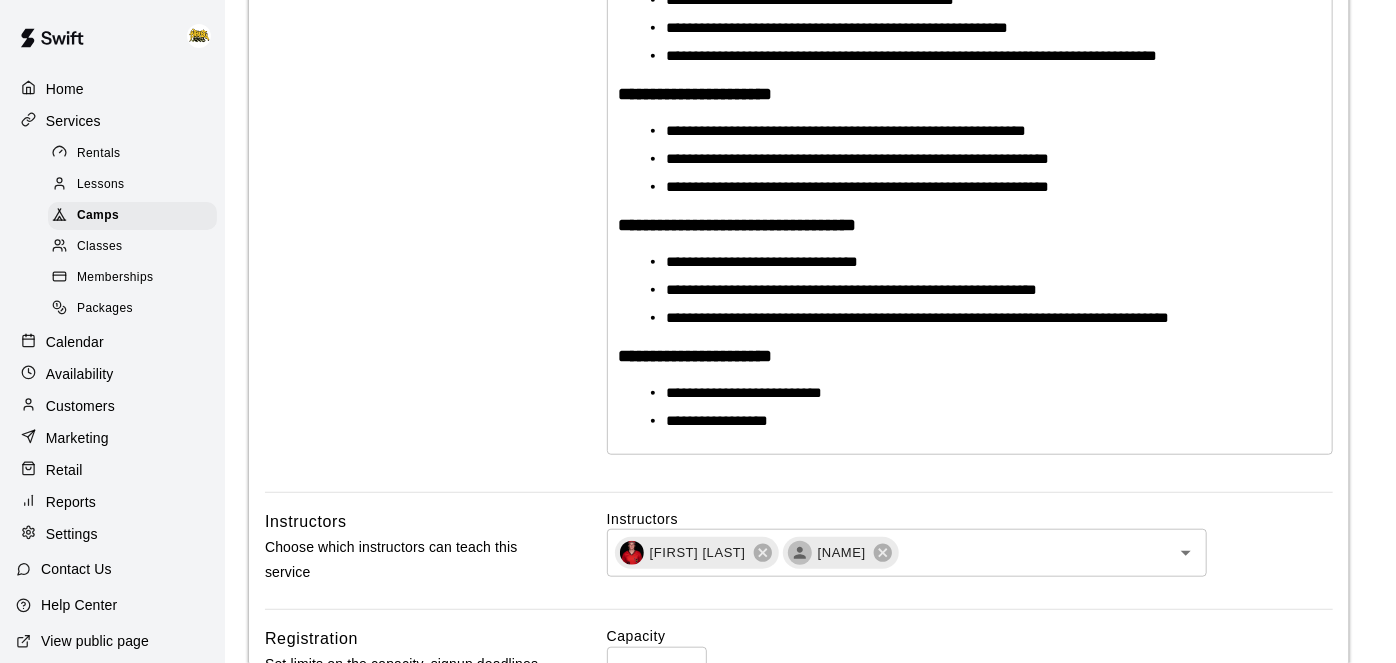 scroll, scrollTop: 629, scrollLeft: 0, axis: vertical 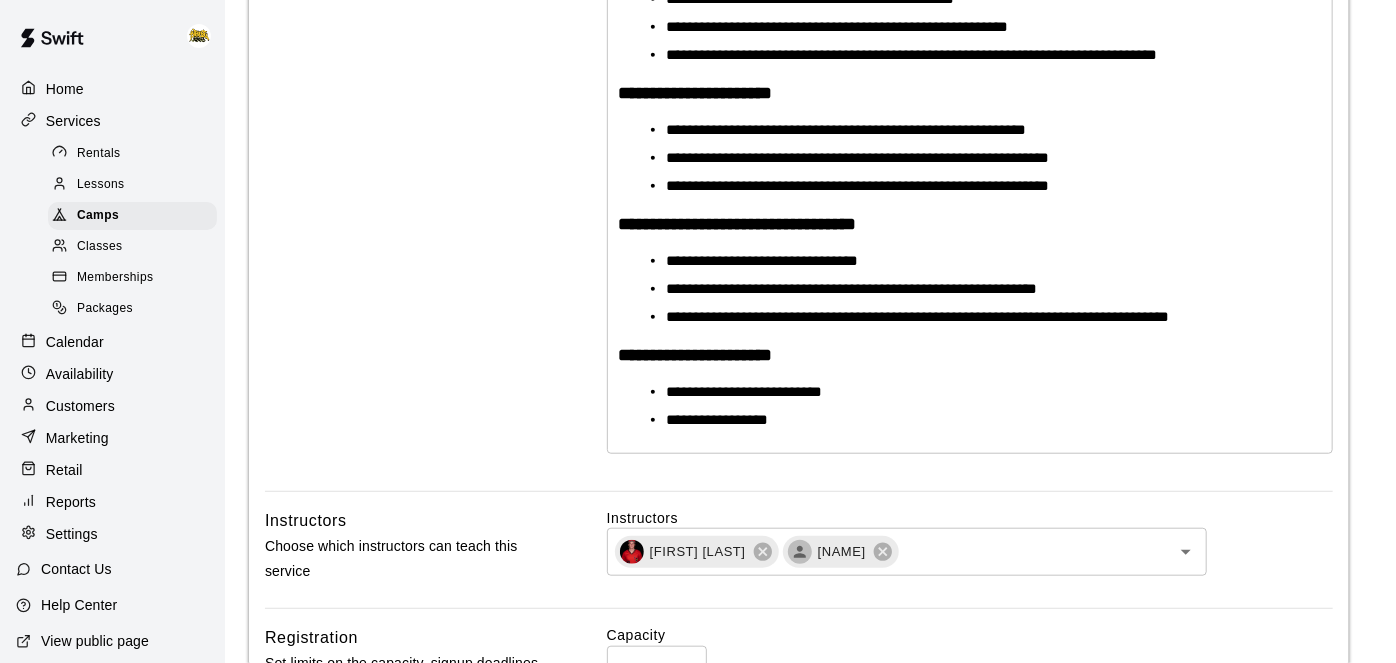 click on "**********" at bounding box center [978, 392] 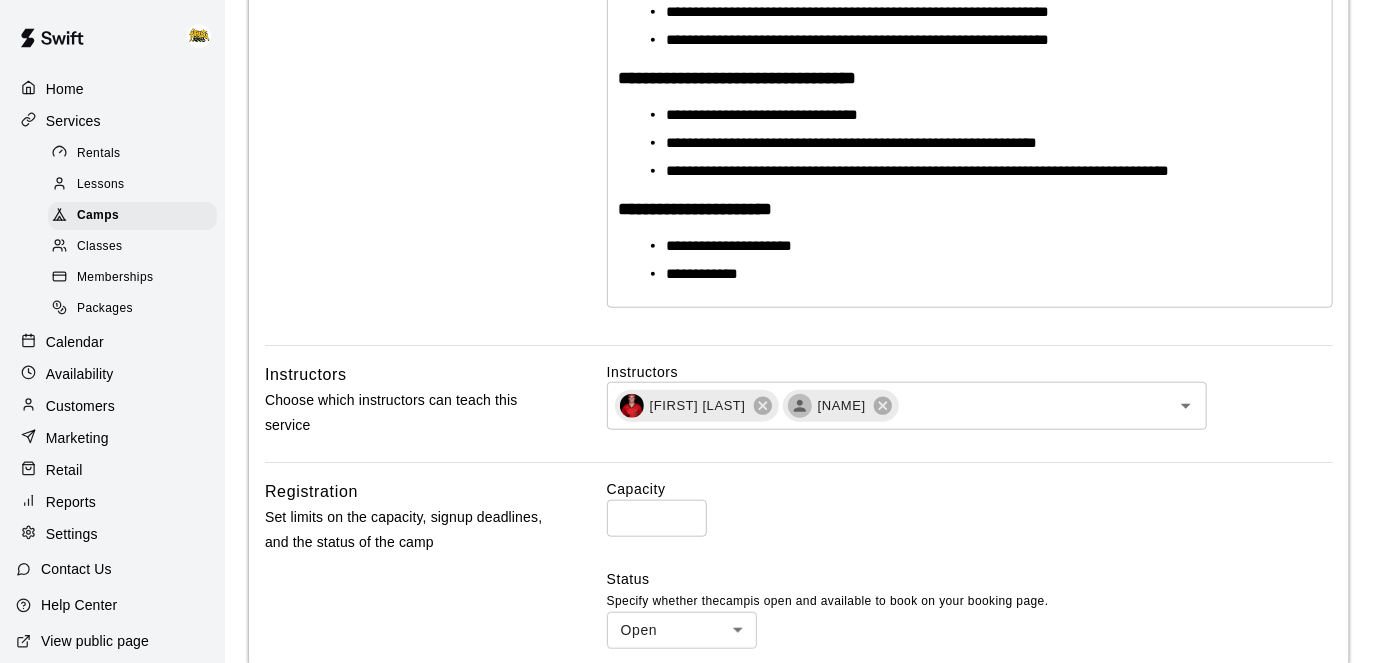 scroll, scrollTop: 781, scrollLeft: 0, axis: vertical 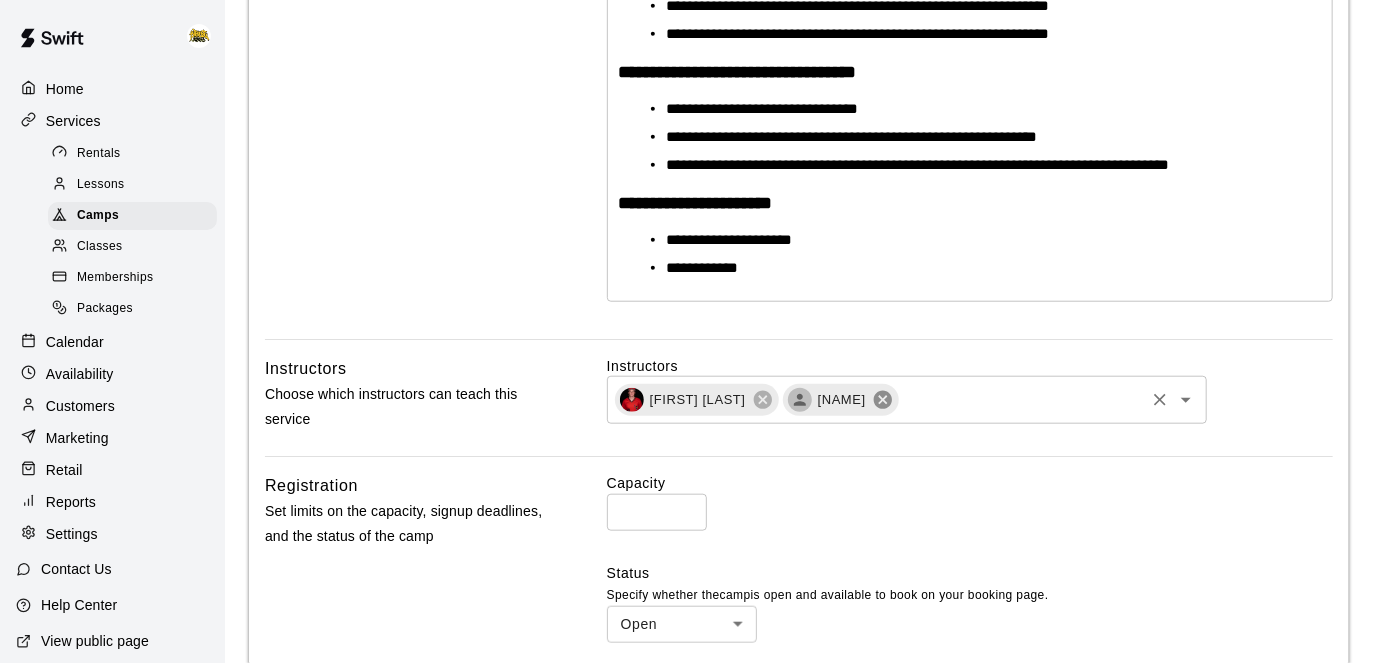 click 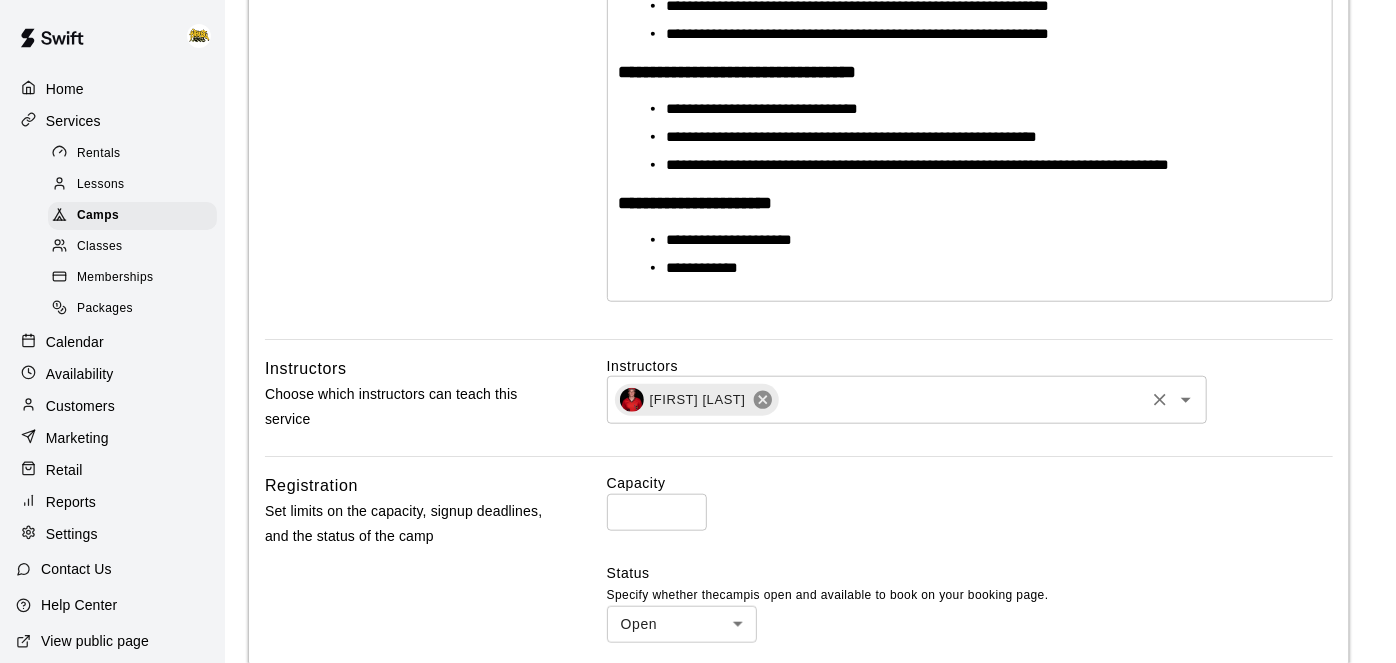 click 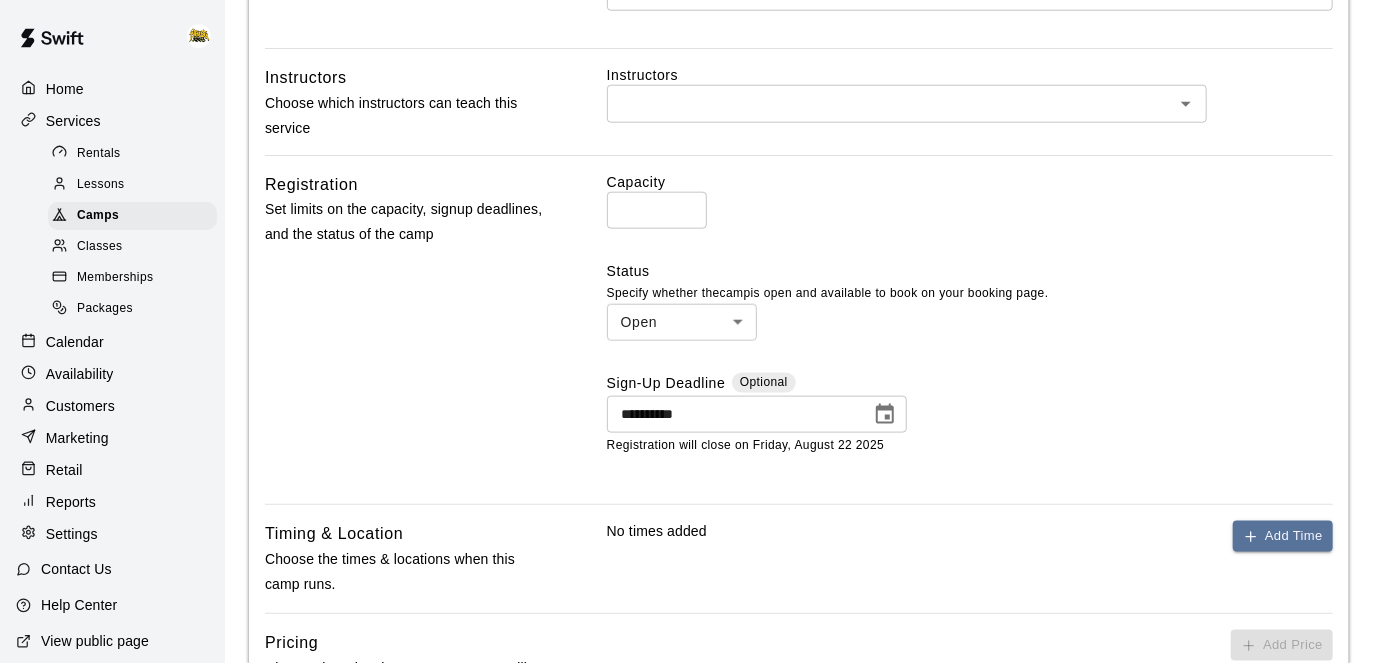 scroll, scrollTop: 1076, scrollLeft: 0, axis: vertical 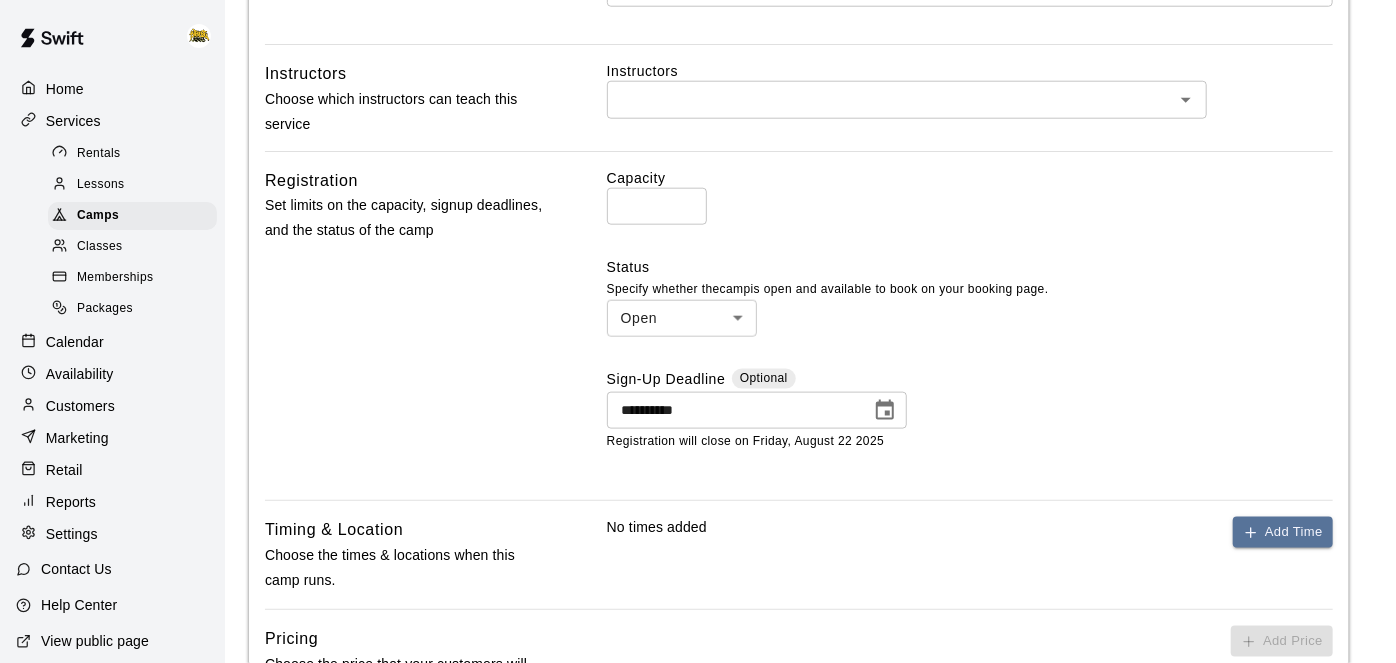 click 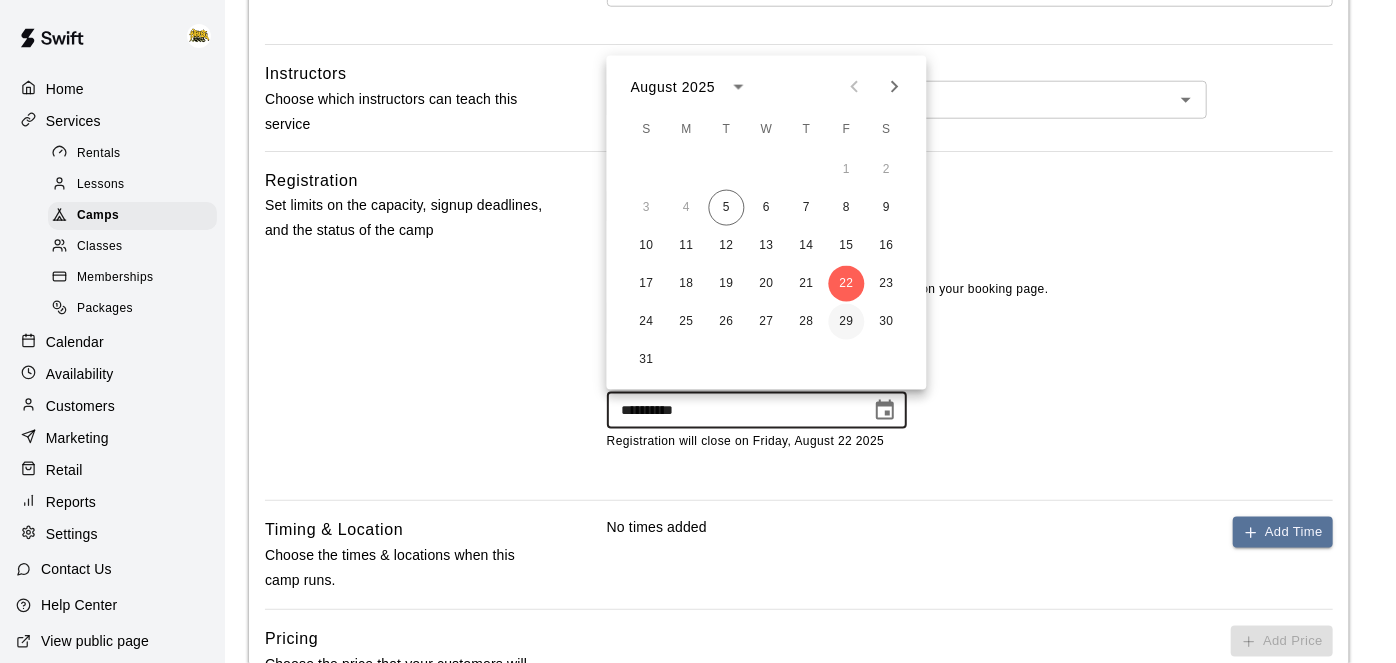 click on "29" at bounding box center [847, 322] 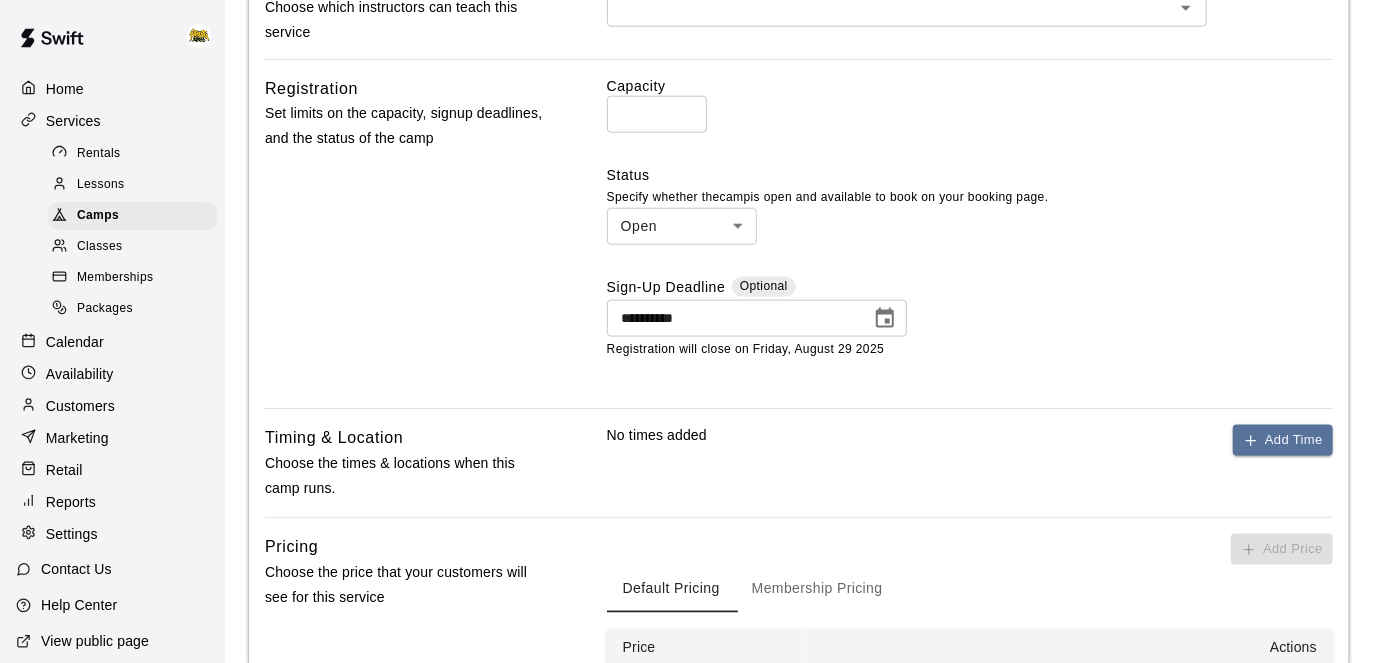 scroll, scrollTop: 1170, scrollLeft: 0, axis: vertical 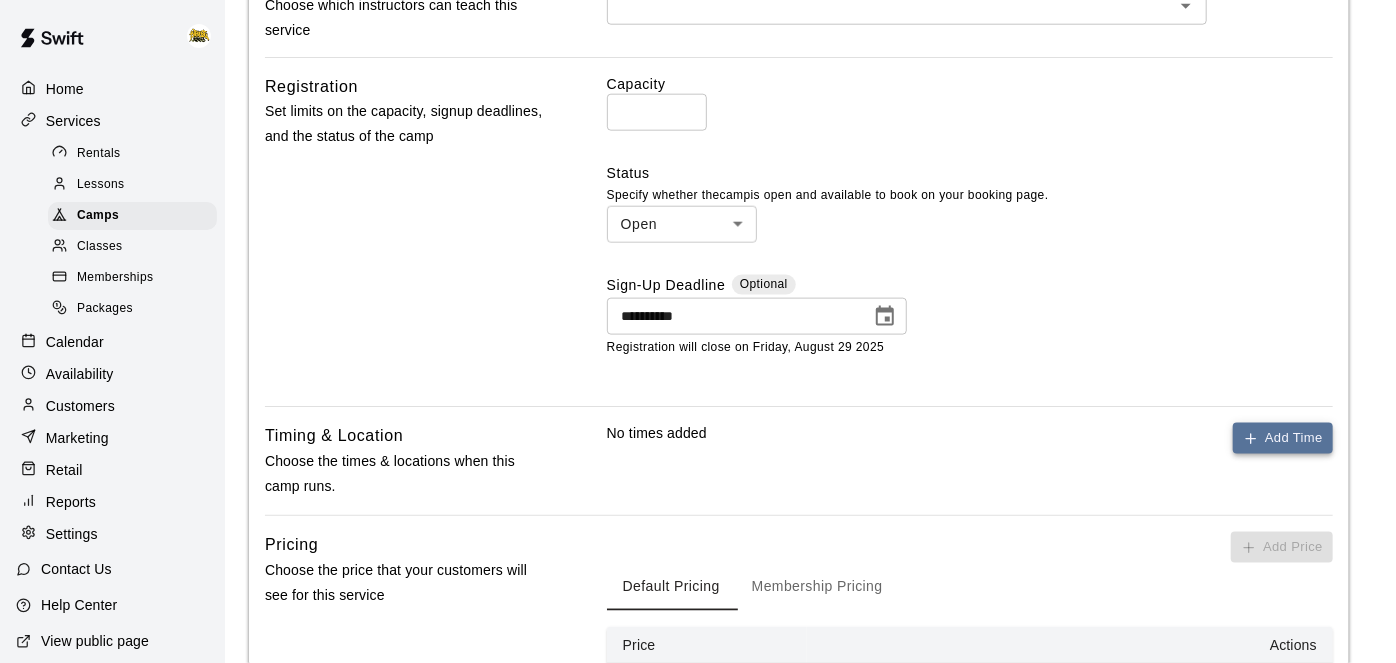 click on "Add Time" at bounding box center (1283, 438) 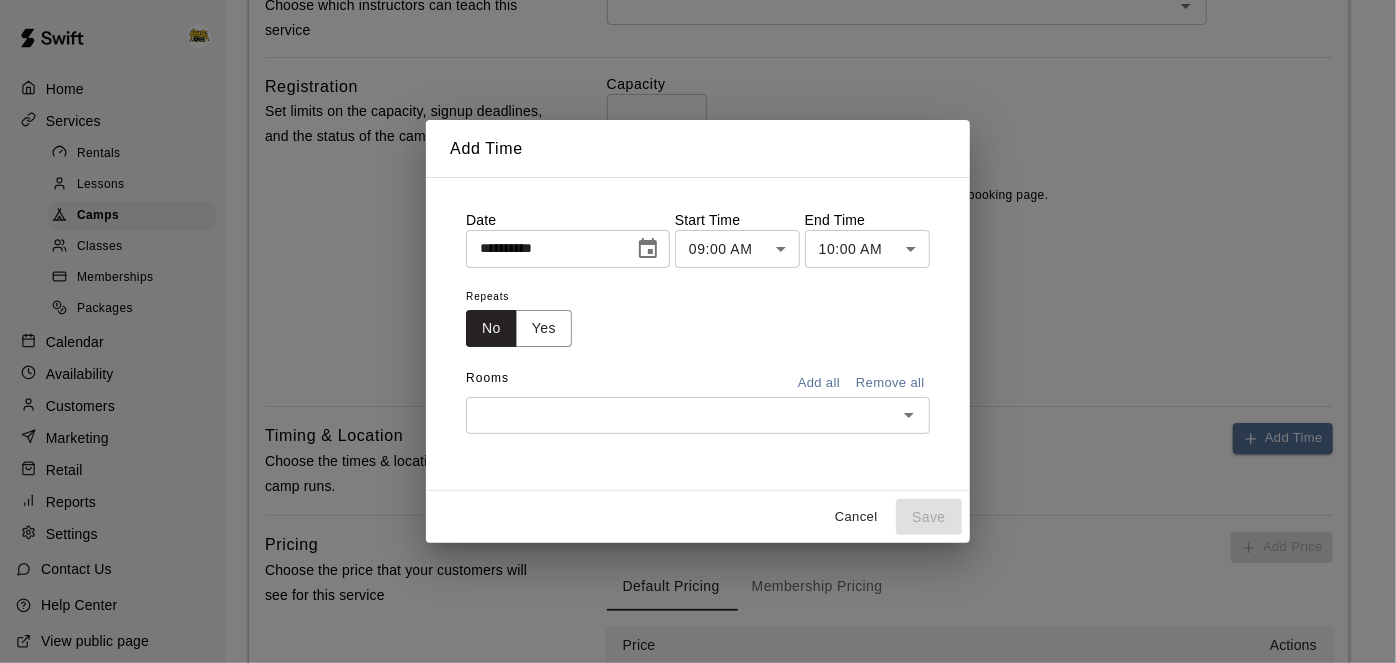 click 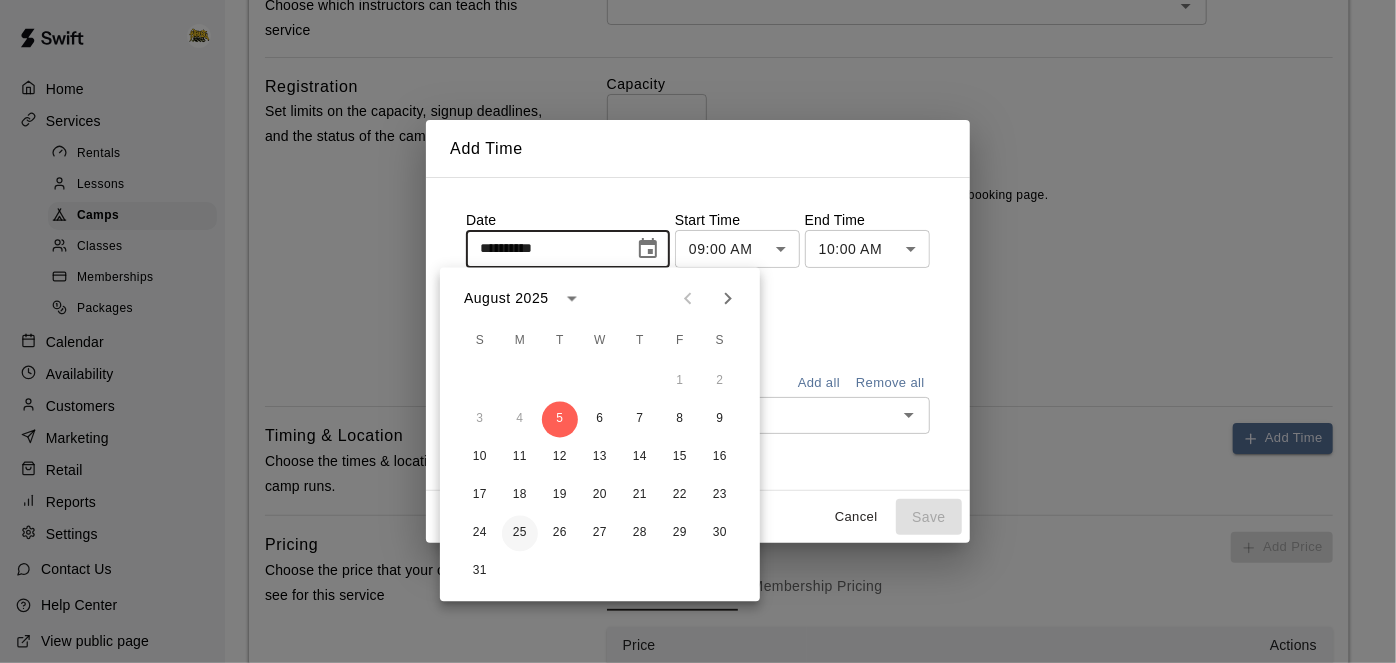 click on "25" at bounding box center (520, 534) 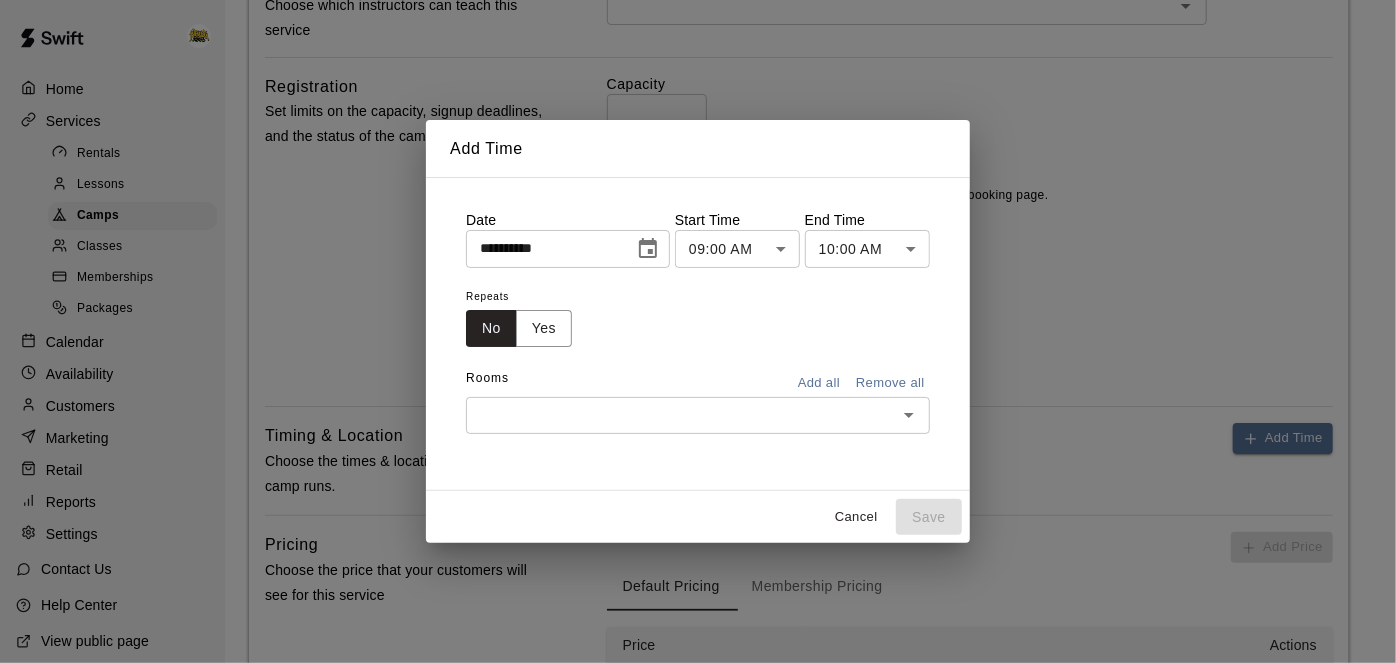 click on "**********" at bounding box center [698, -110] 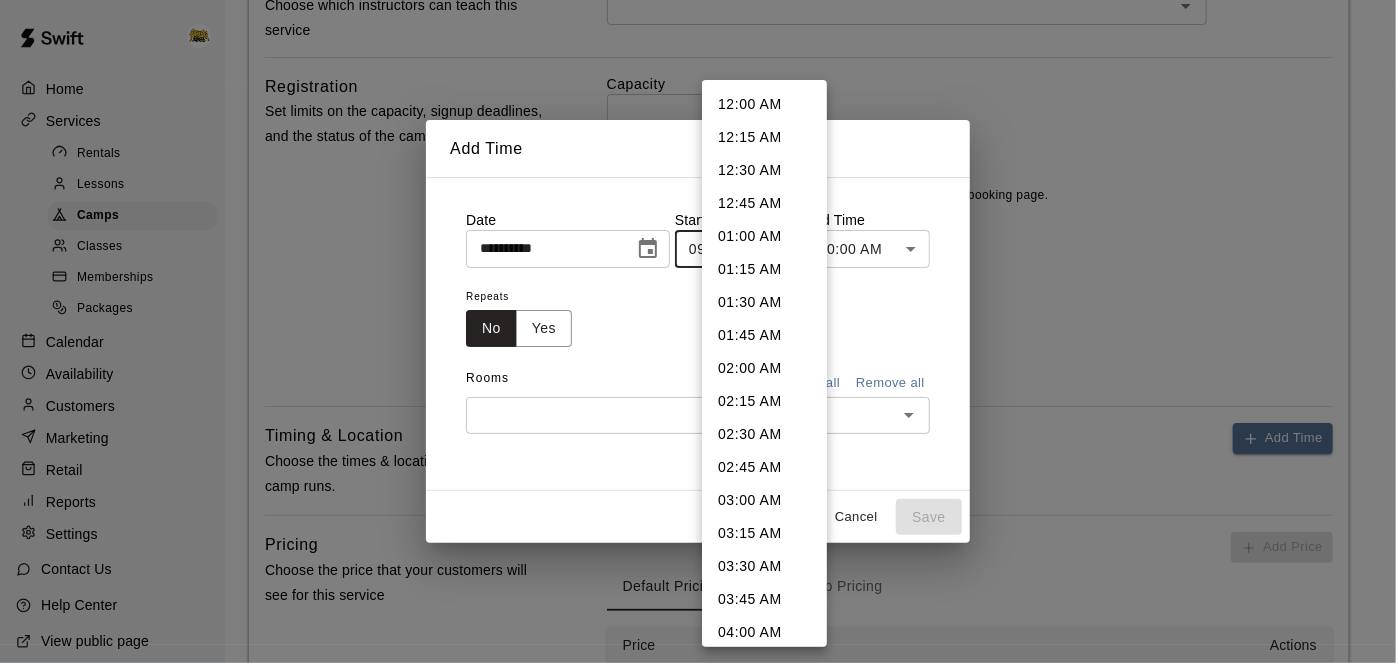 scroll, scrollTop: 928, scrollLeft: 0, axis: vertical 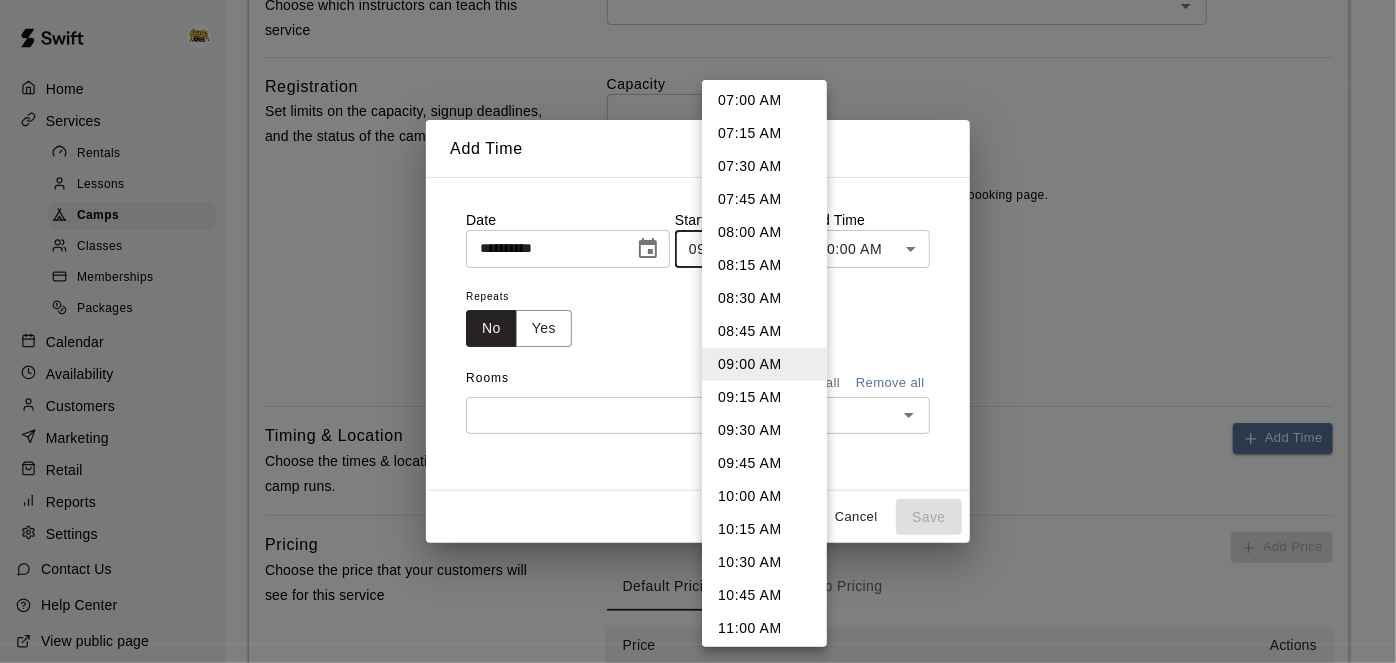 click on "10:00 AM" at bounding box center [764, 496] 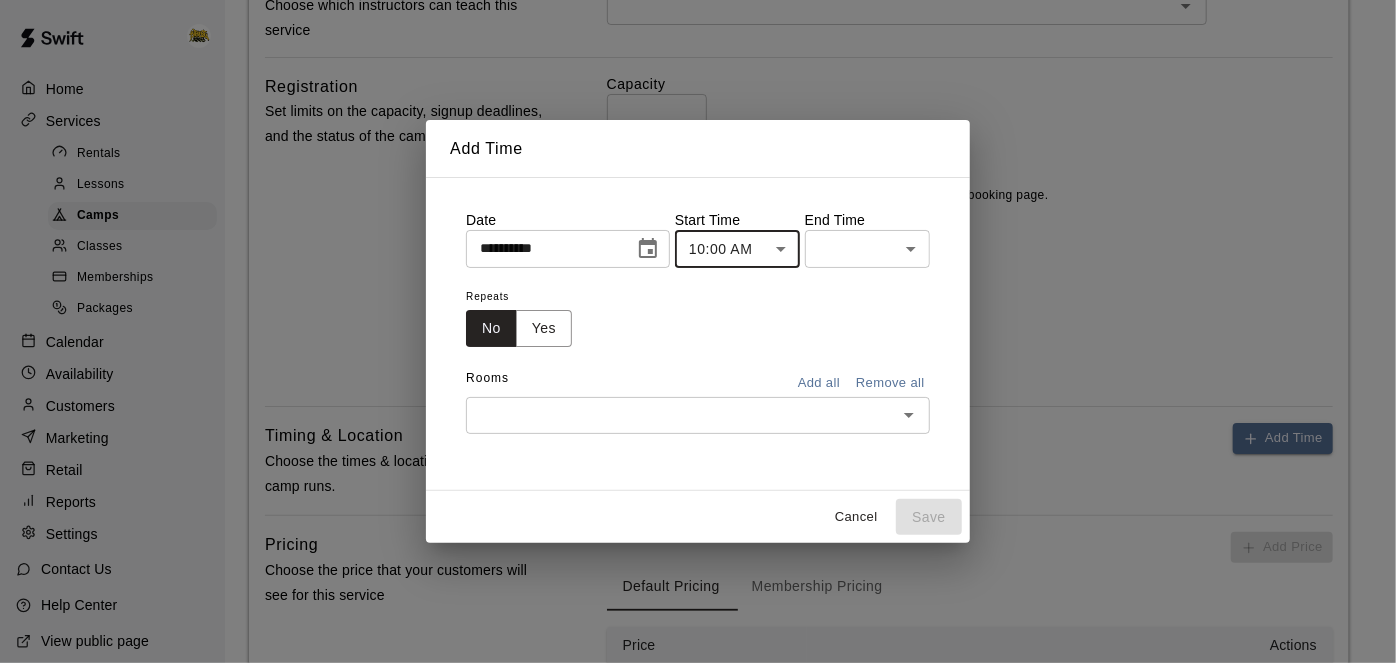 click on "**********" at bounding box center [698, -110] 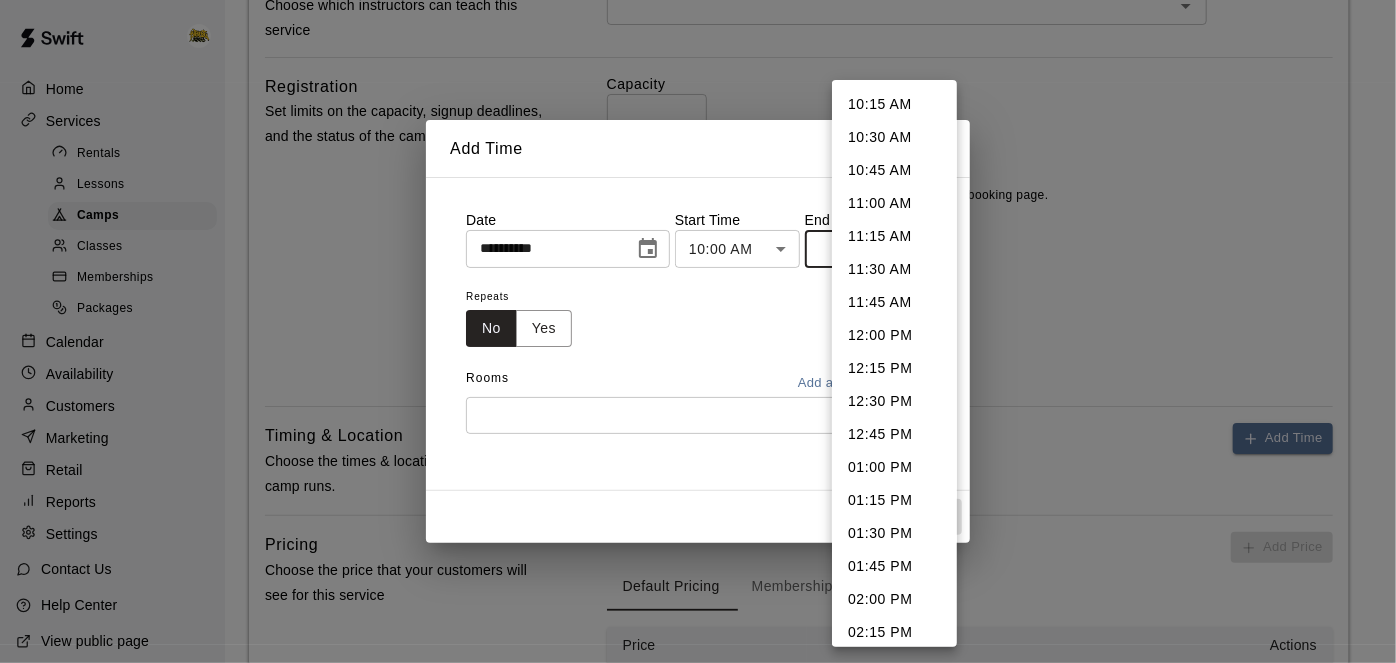 click on "11:00 AM" at bounding box center (894, 203) 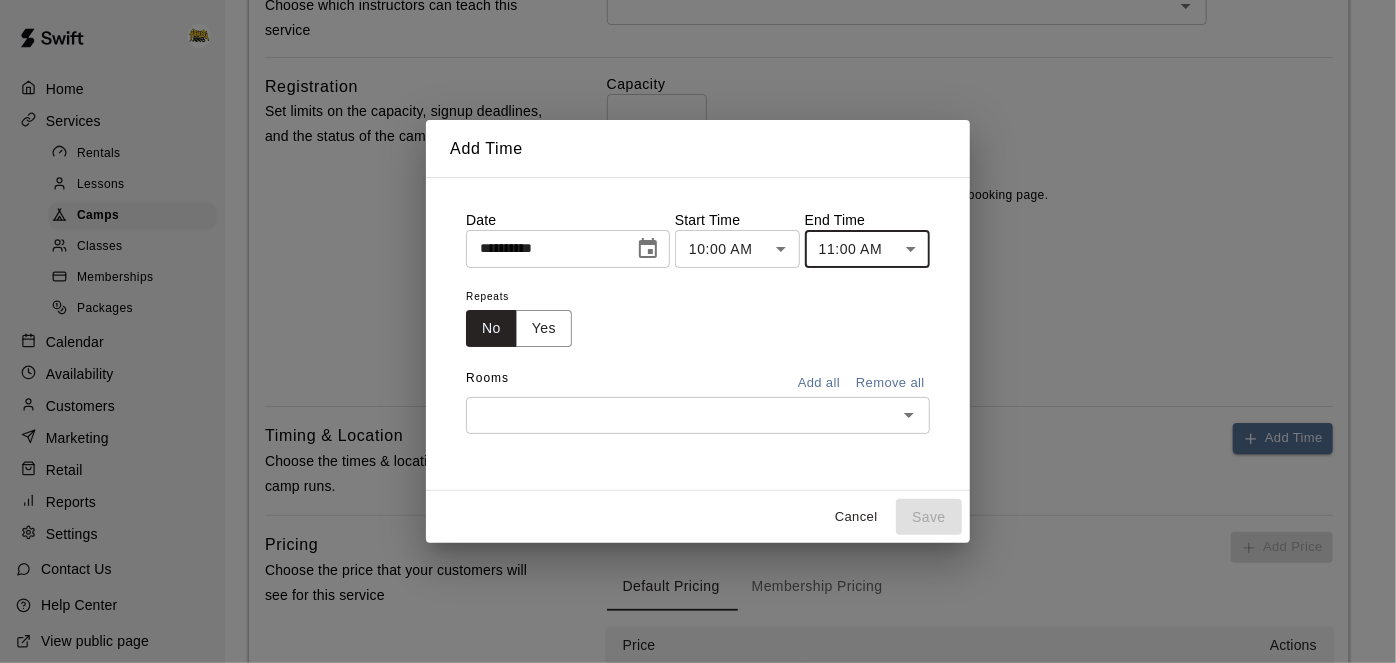 click on "**********" at bounding box center (698, -110) 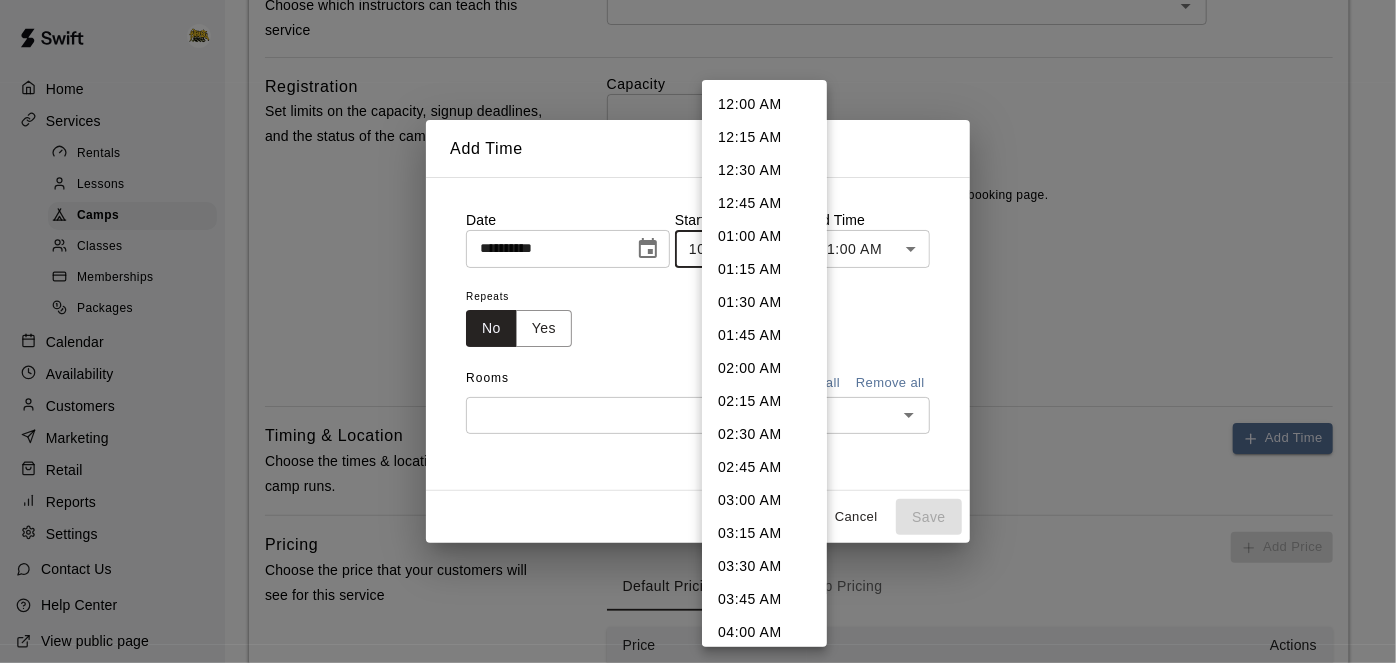 scroll, scrollTop: 1061, scrollLeft: 0, axis: vertical 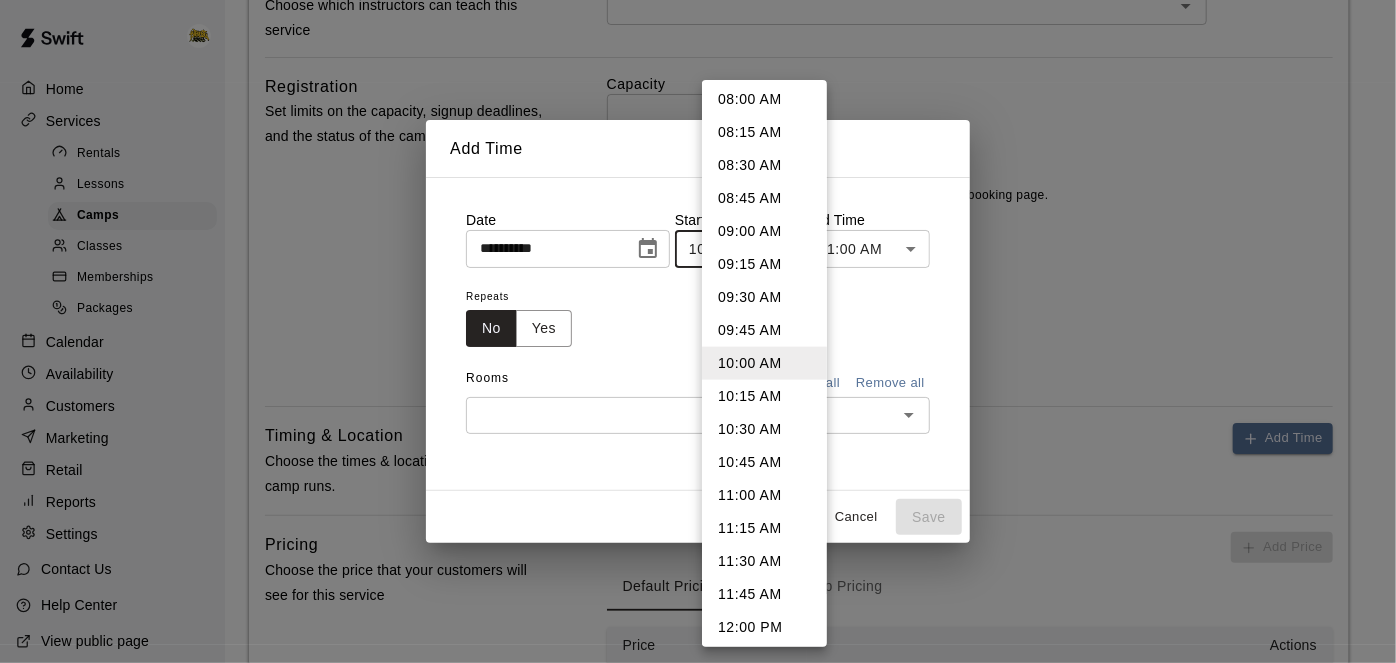 click on "09:00 AM" at bounding box center [764, 231] 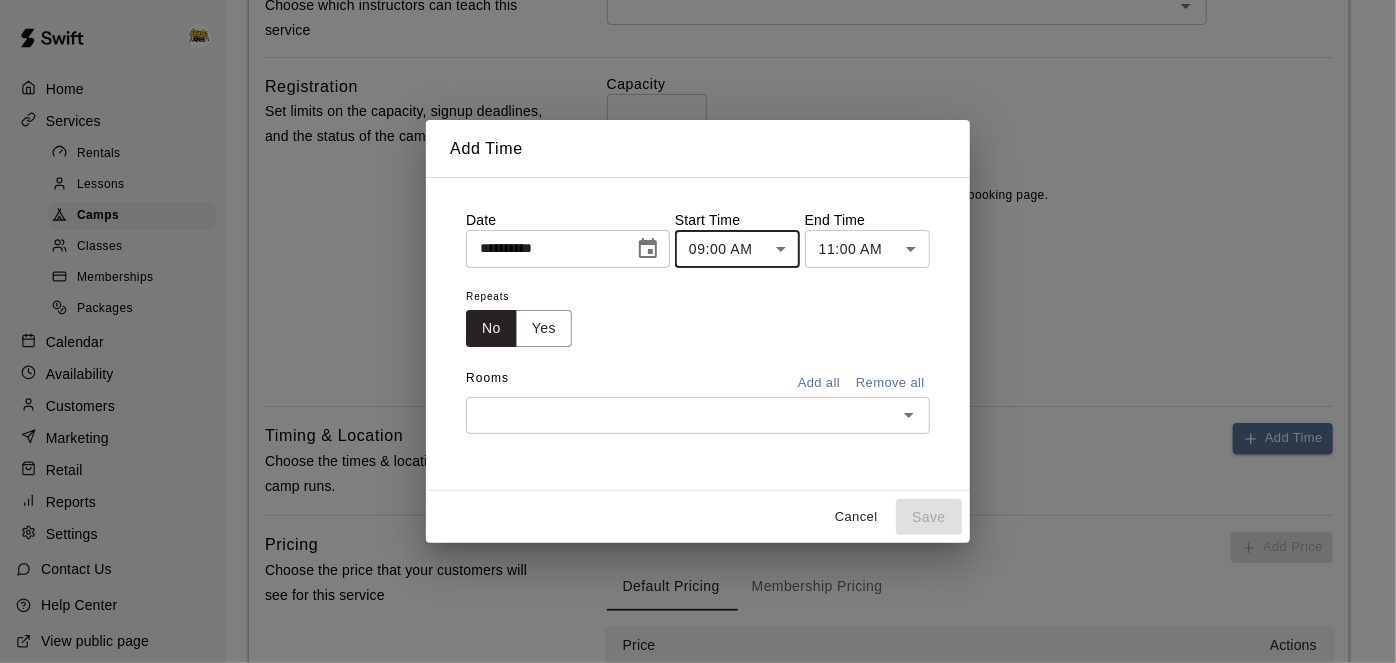 click on "Add all" at bounding box center [819, 383] 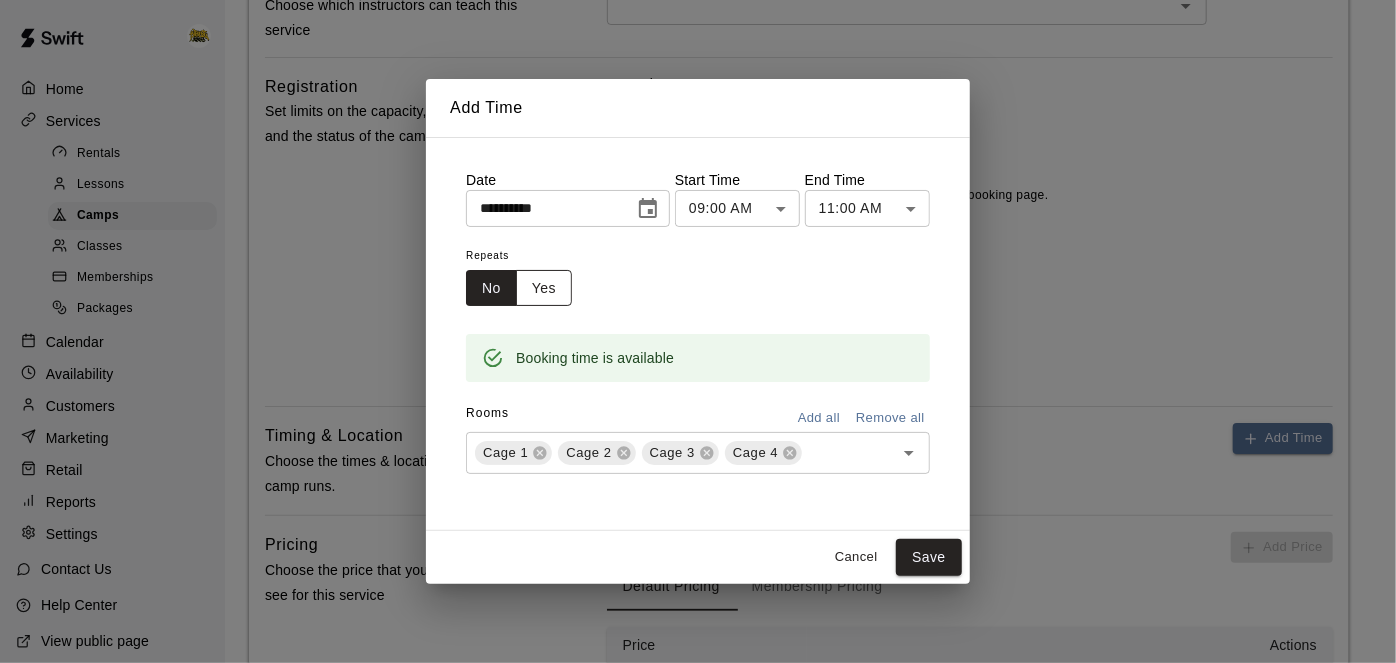 click on "Yes" at bounding box center (544, 288) 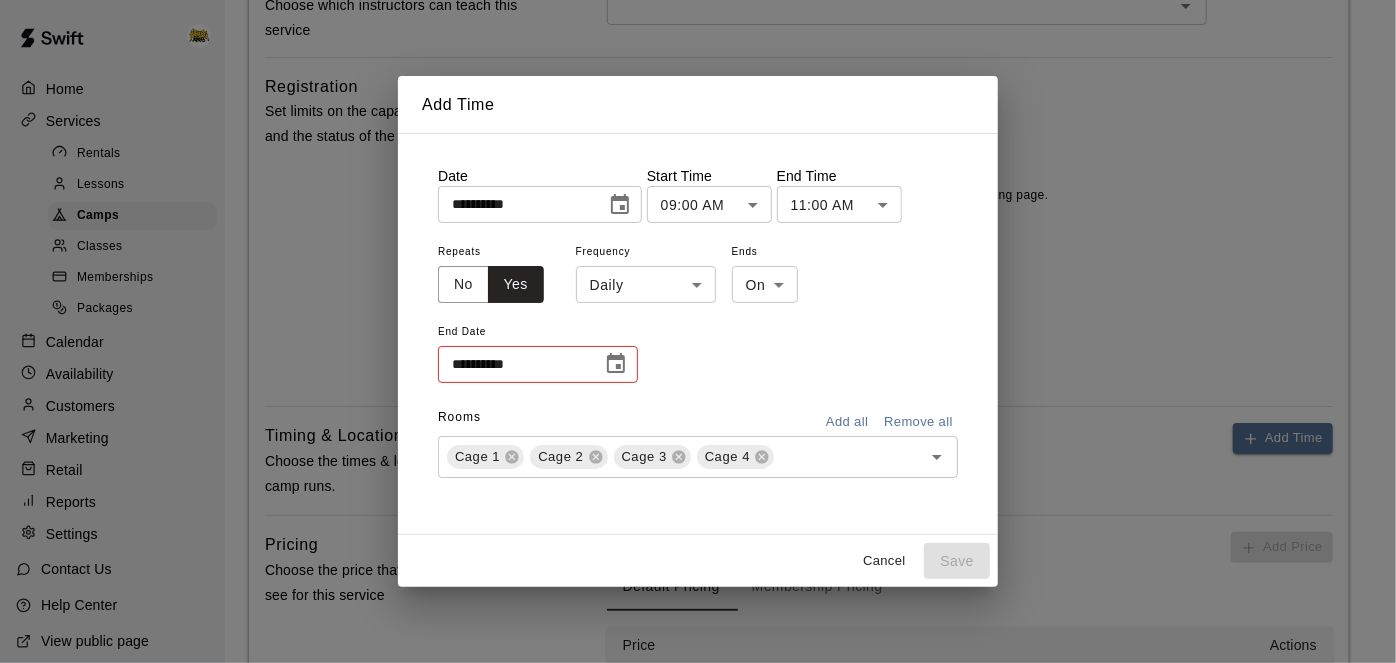 click 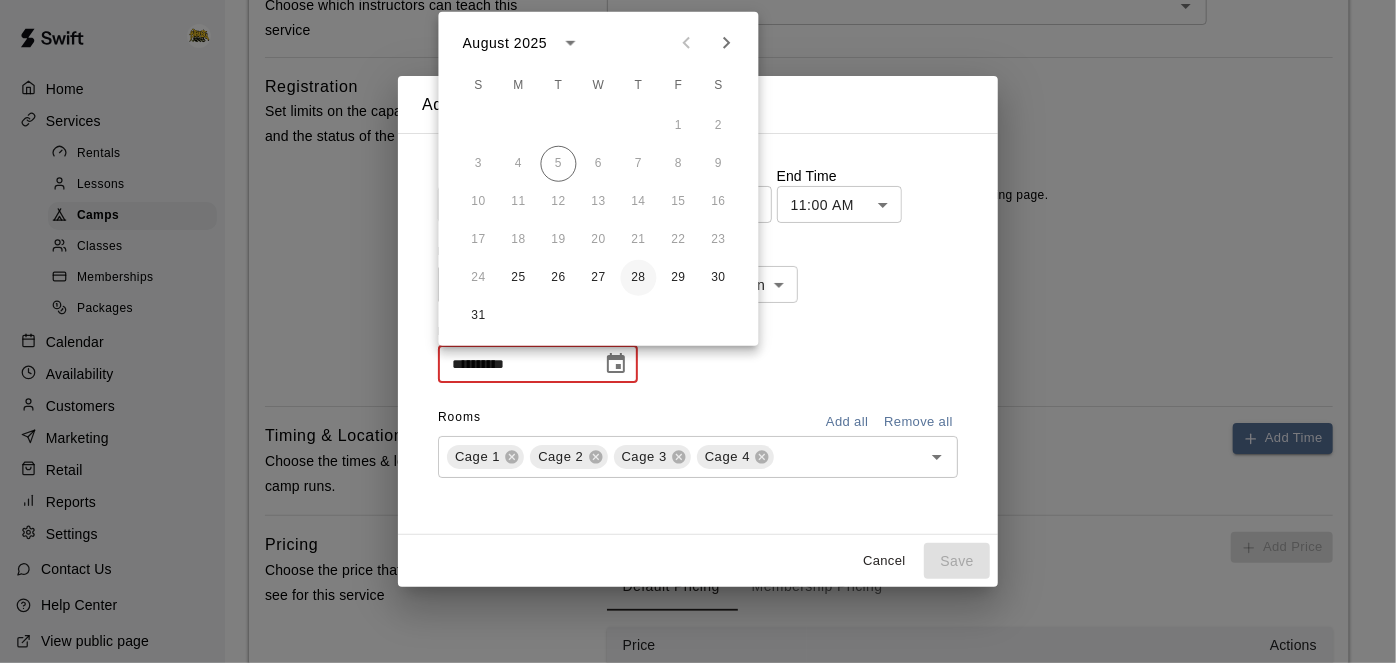 click on "28" at bounding box center (639, 278) 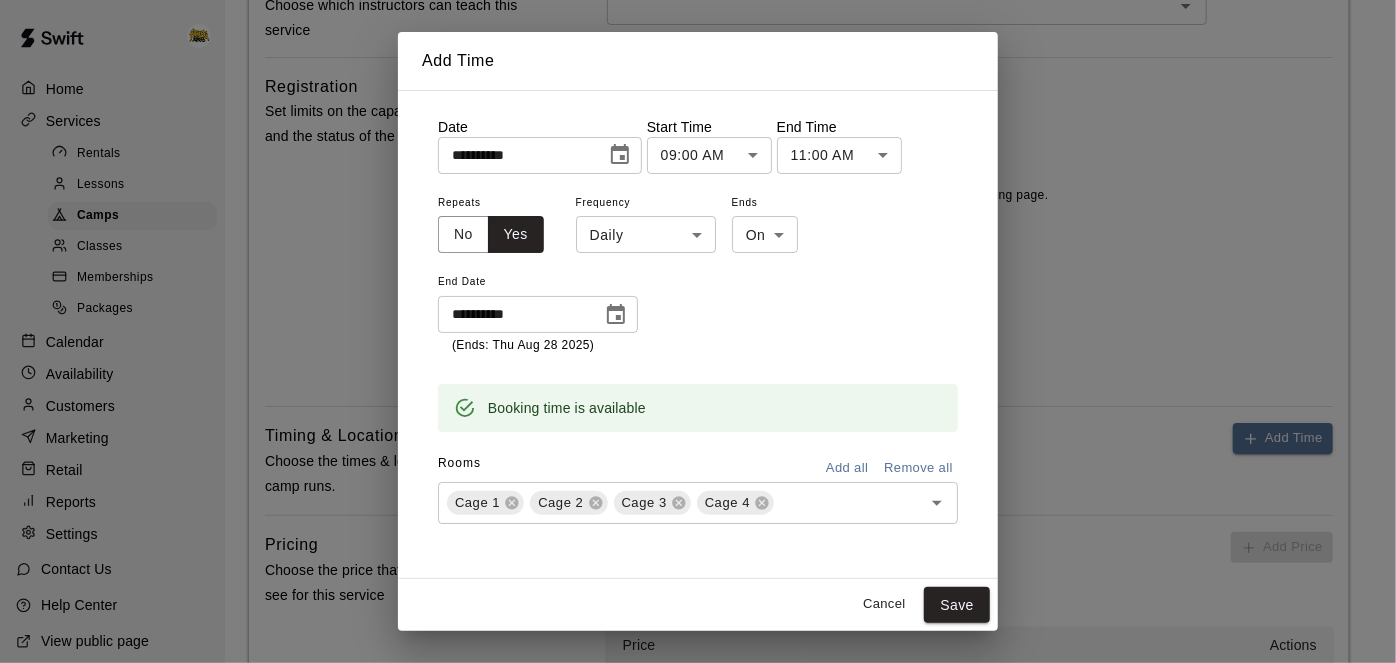 scroll, scrollTop: 7, scrollLeft: 0, axis: vertical 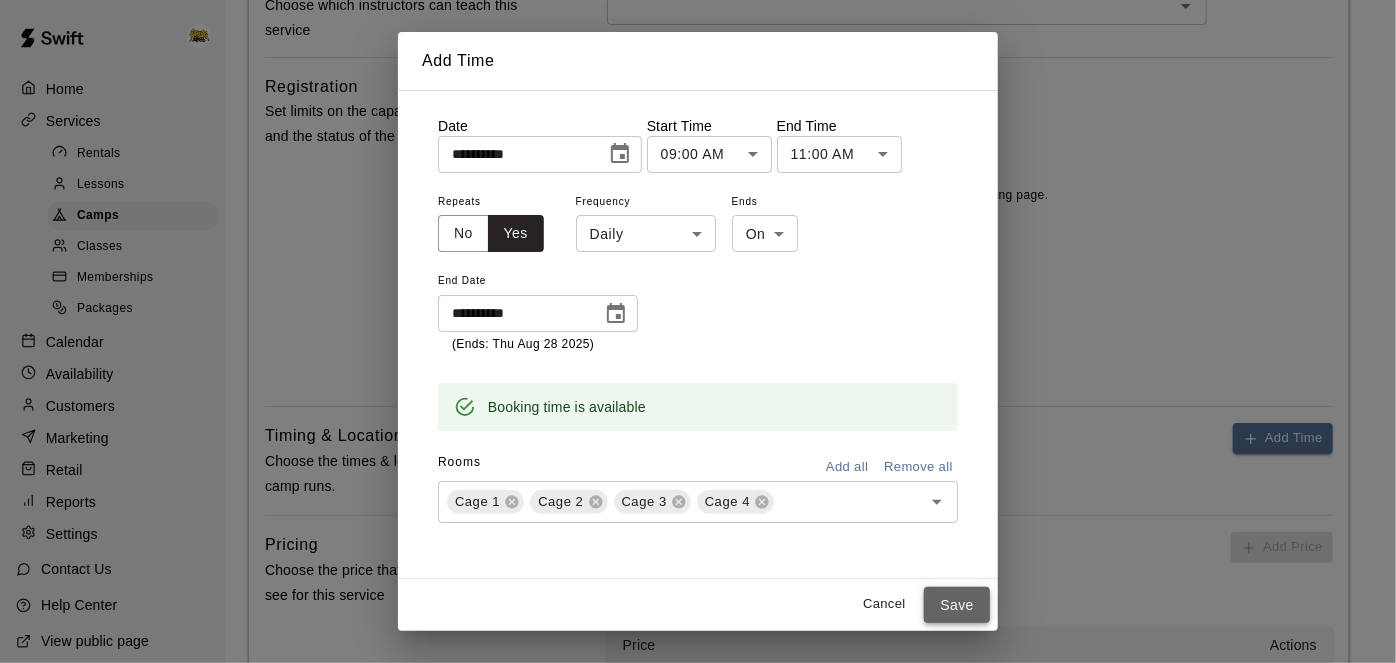 click on "Save" at bounding box center [957, 605] 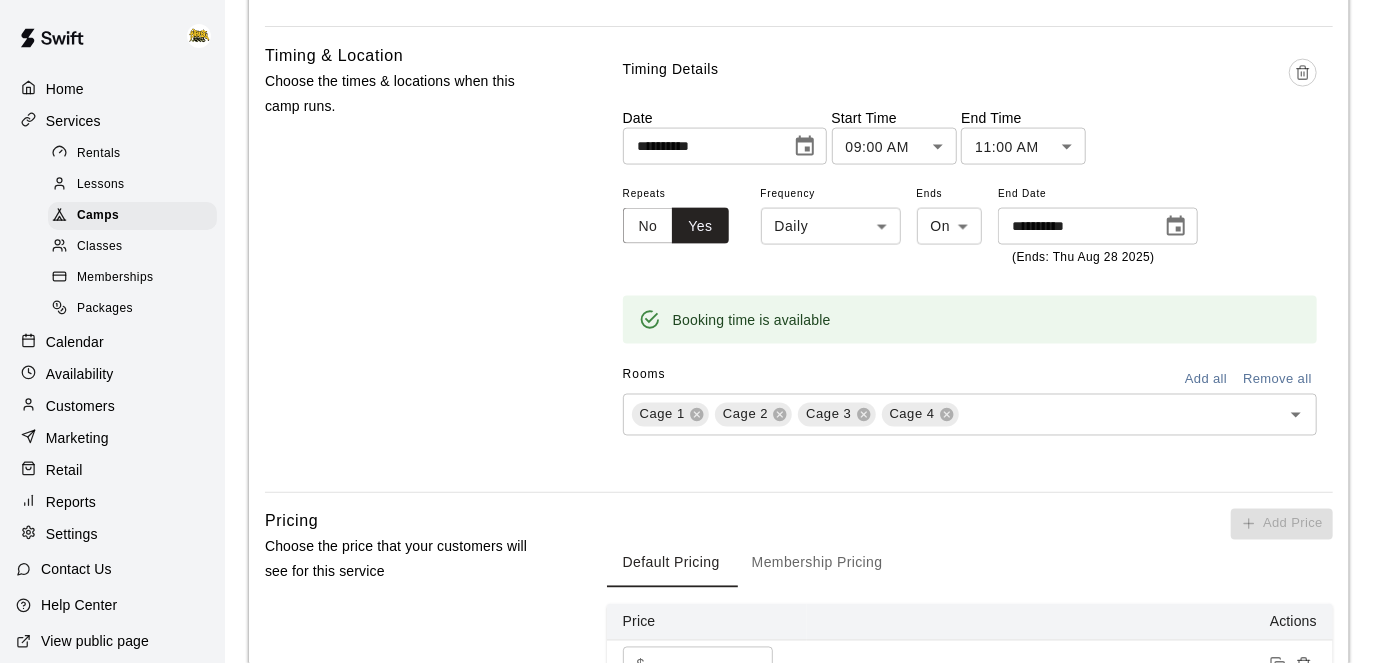 scroll, scrollTop: 1810, scrollLeft: 0, axis: vertical 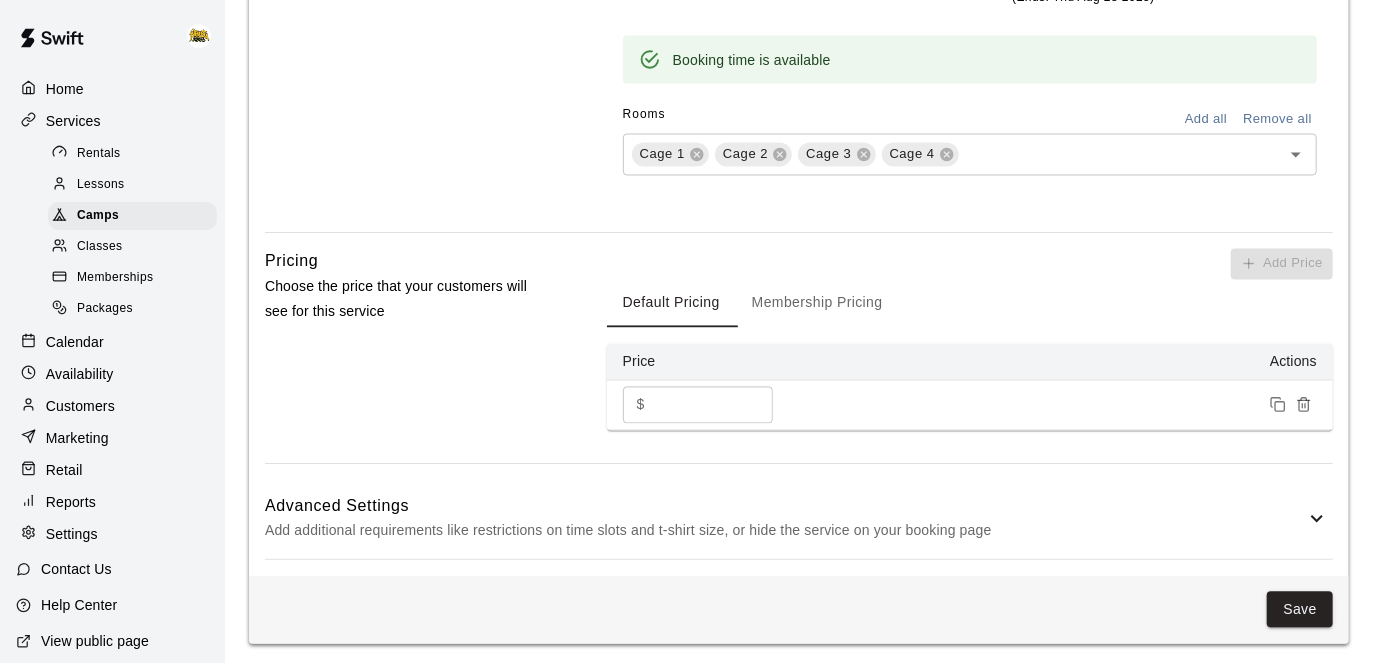 click on "***" at bounding box center (713, 405) 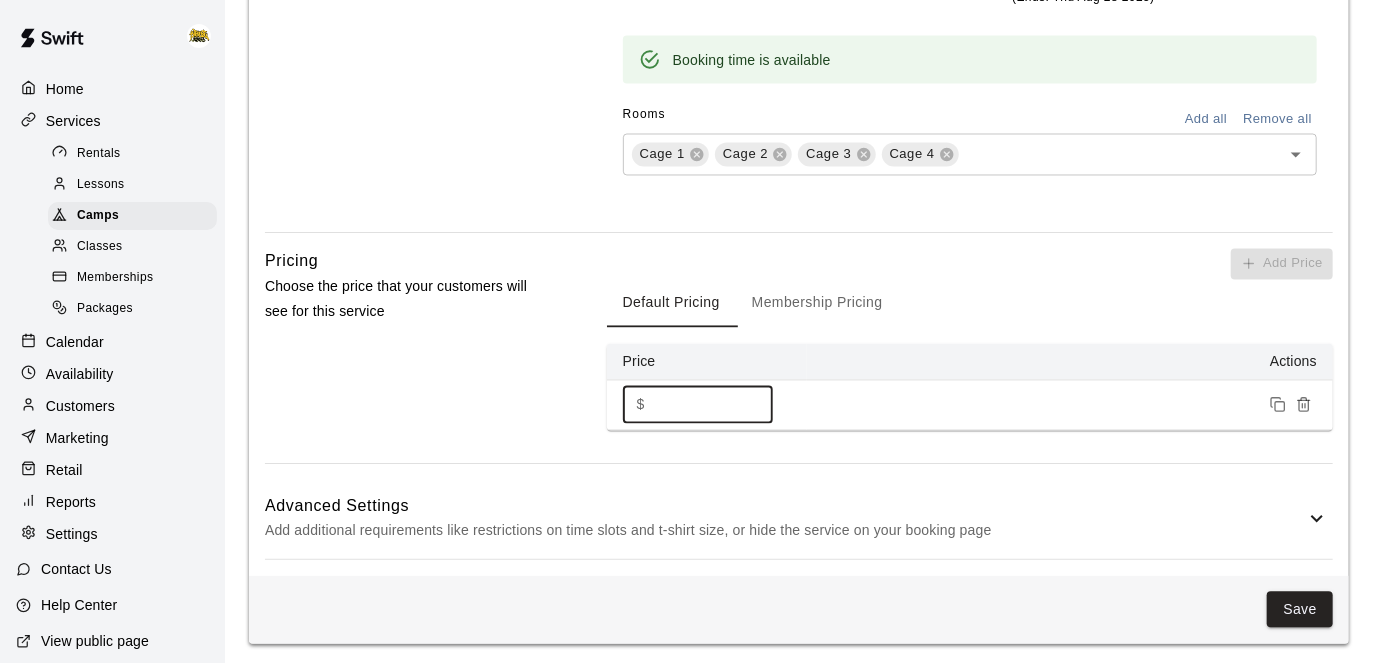 drag, startPoint x: 740, startPoint y: 401, endPoint x: 519, endPoint y: 424, distance: 222.1936 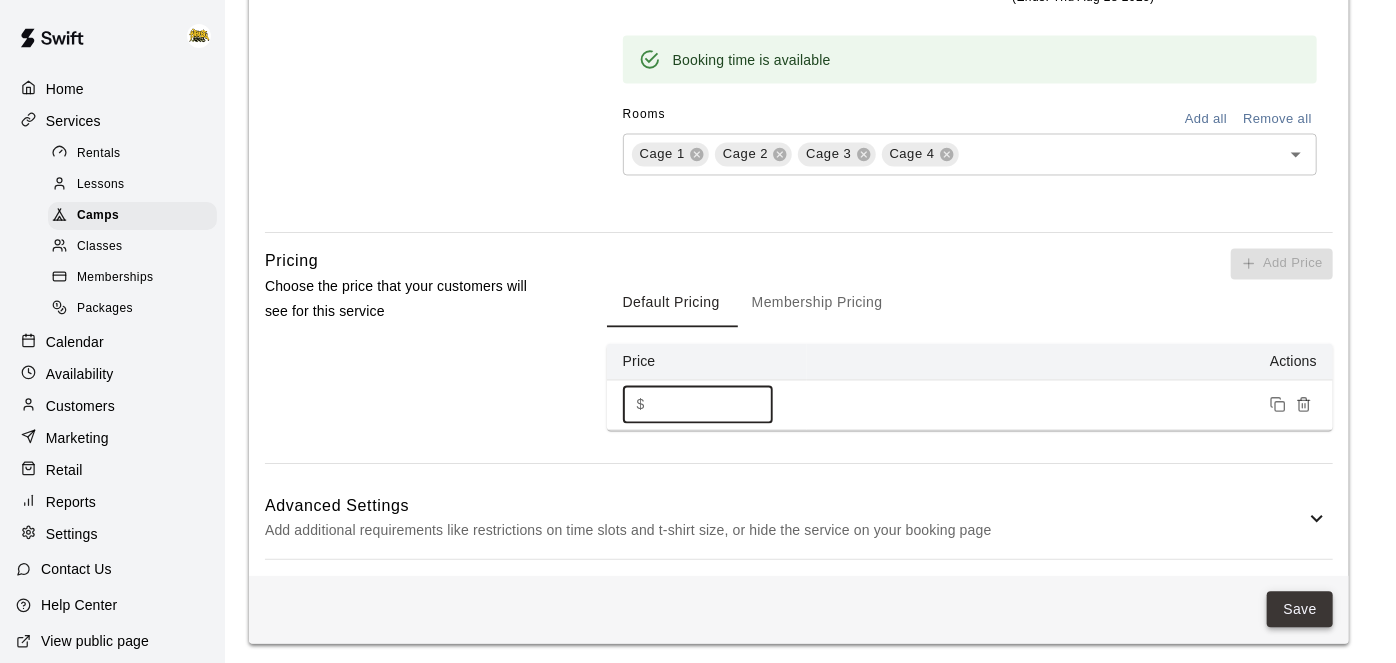 type on "***" 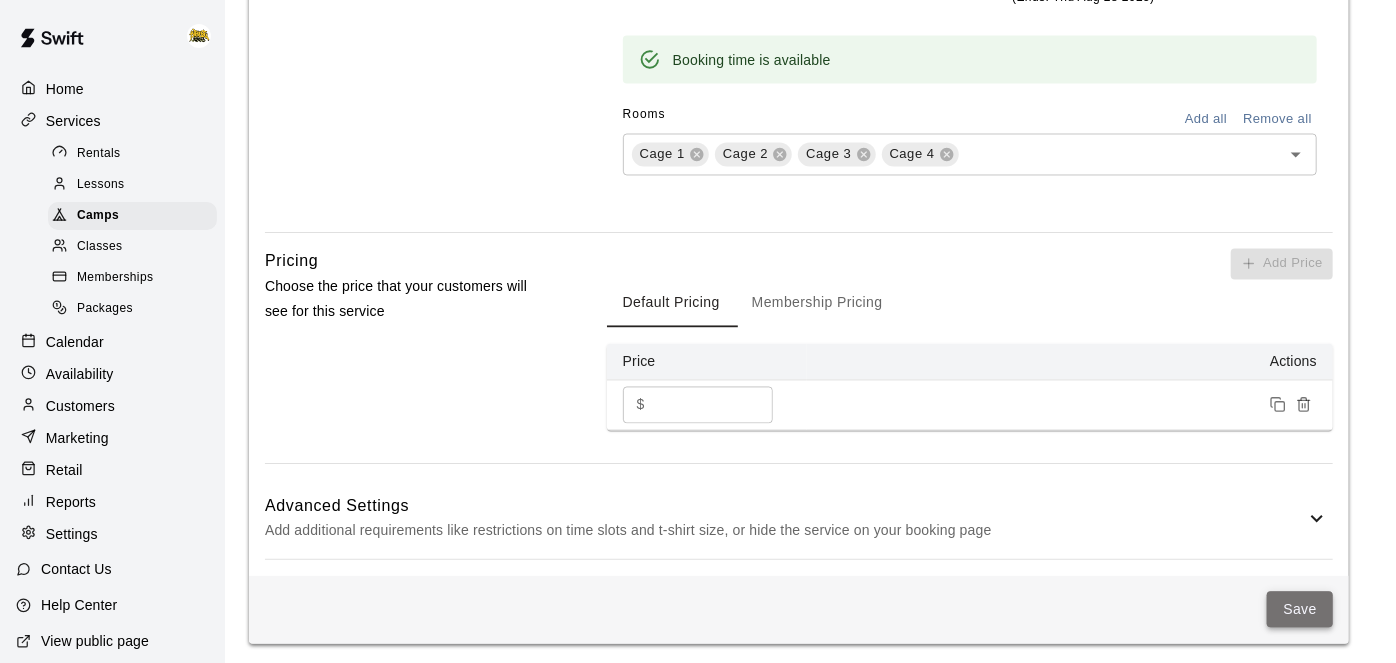 click on "Save" at bounding box center (1300, 610) 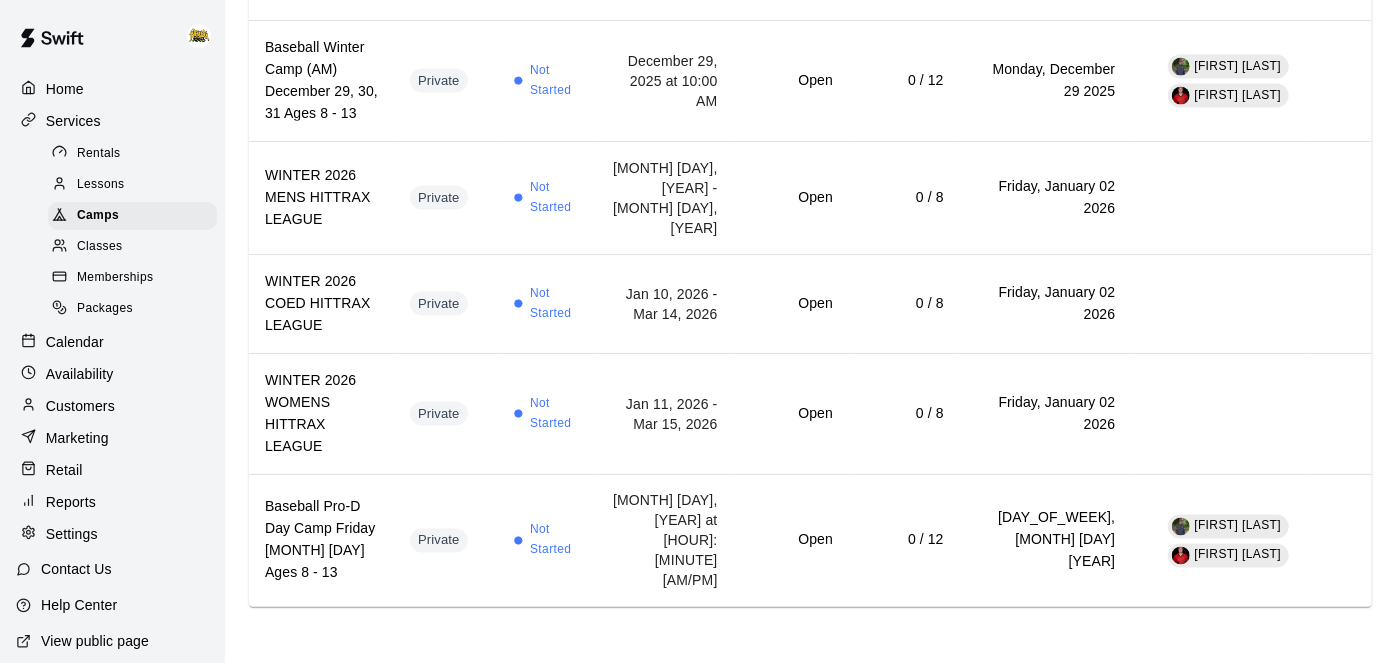 scroll, scrollTop: 0, scrollLeft: 0, axis: both 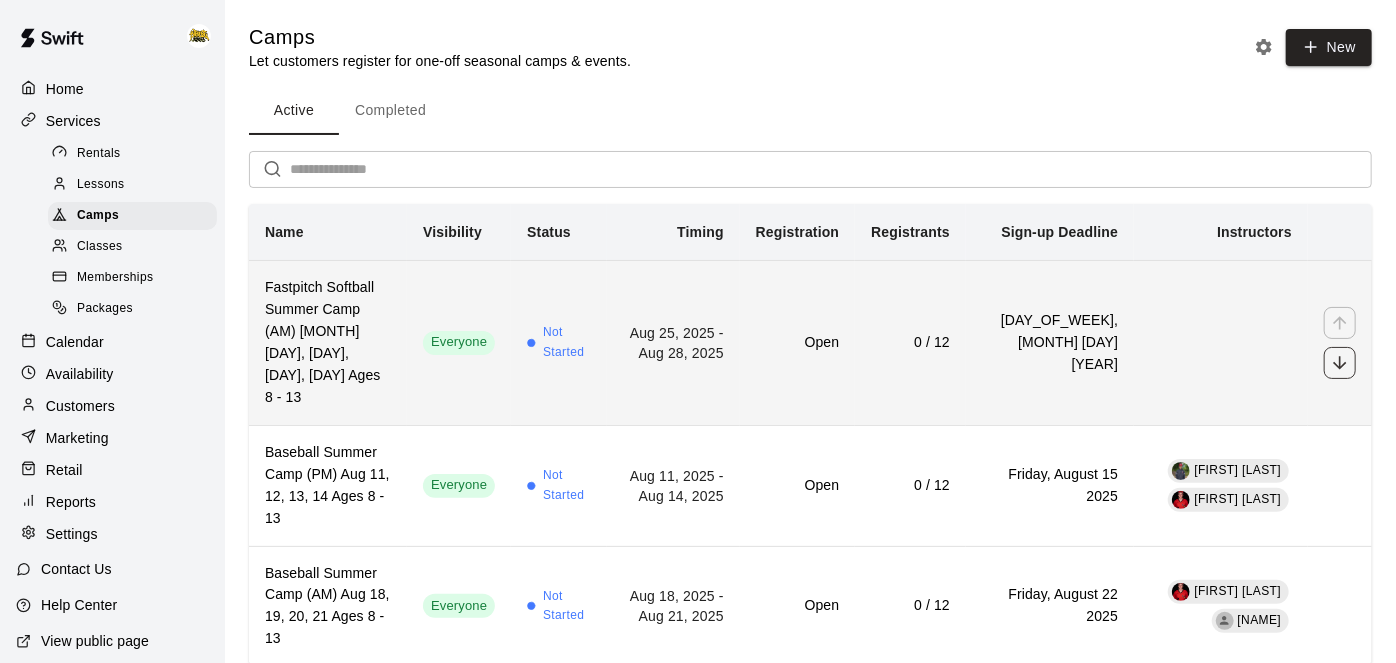 click 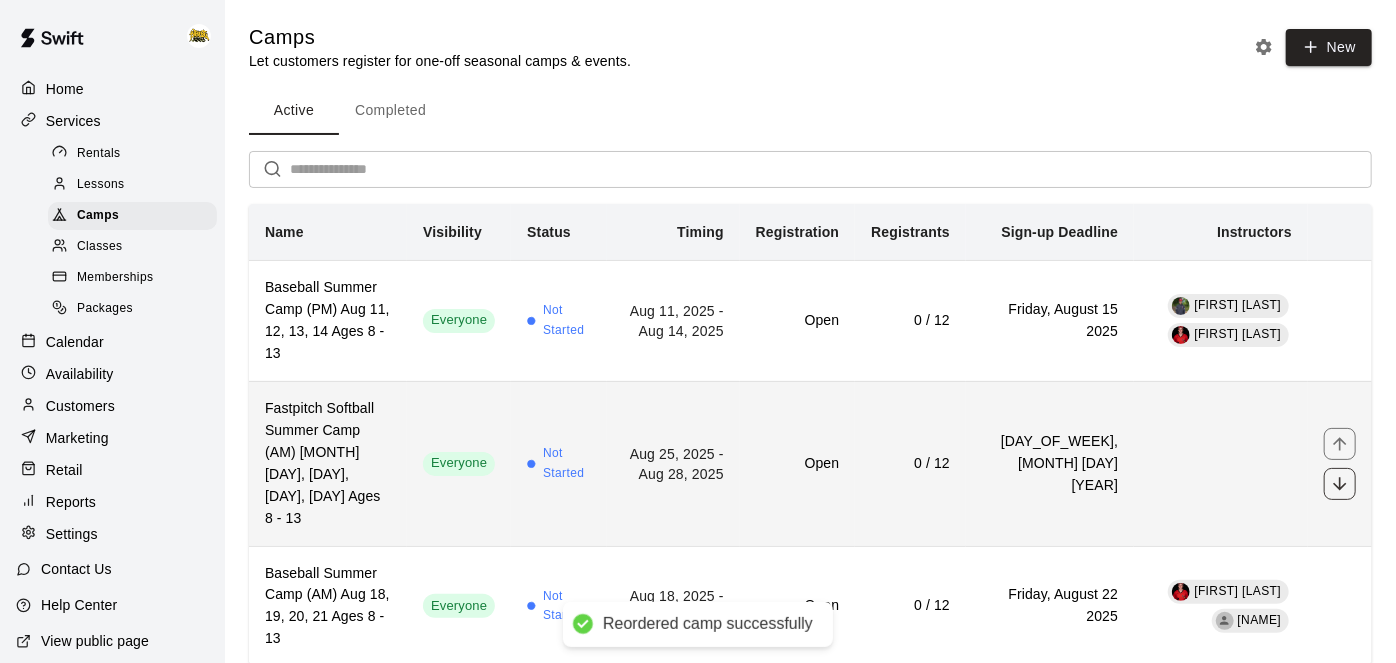 click 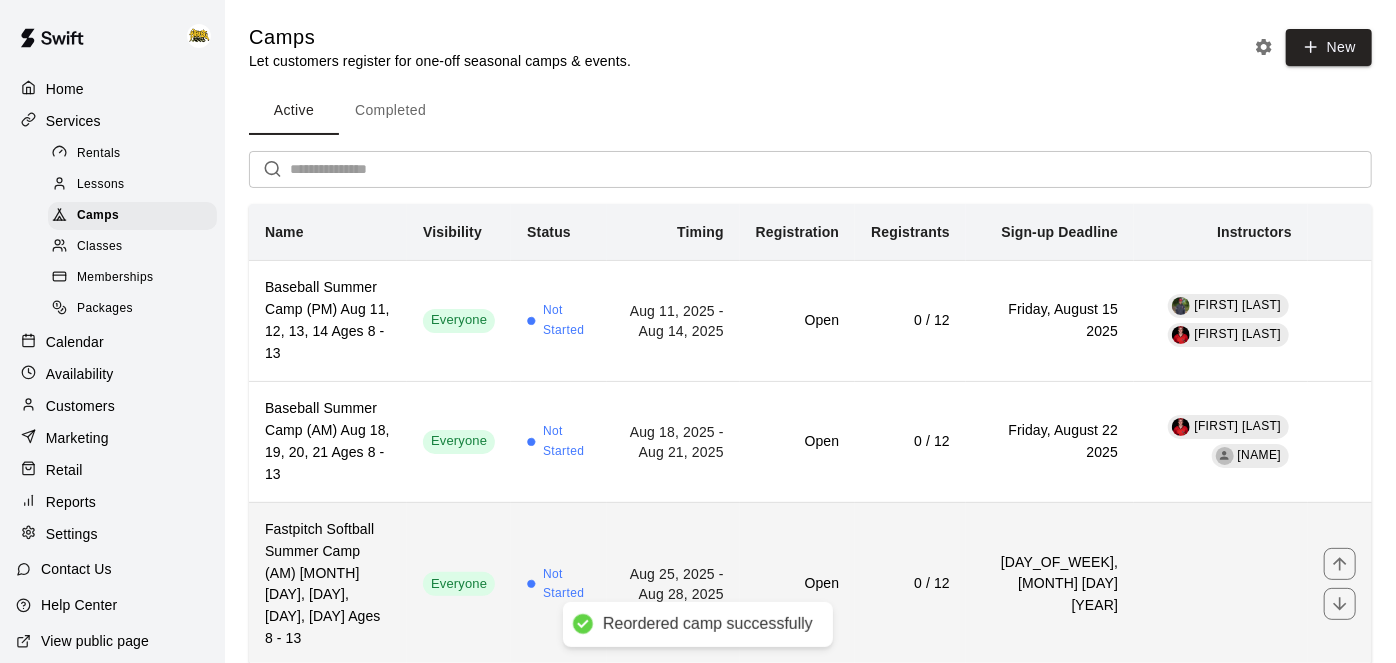 click on "Open" at bounding box center (797, 584) 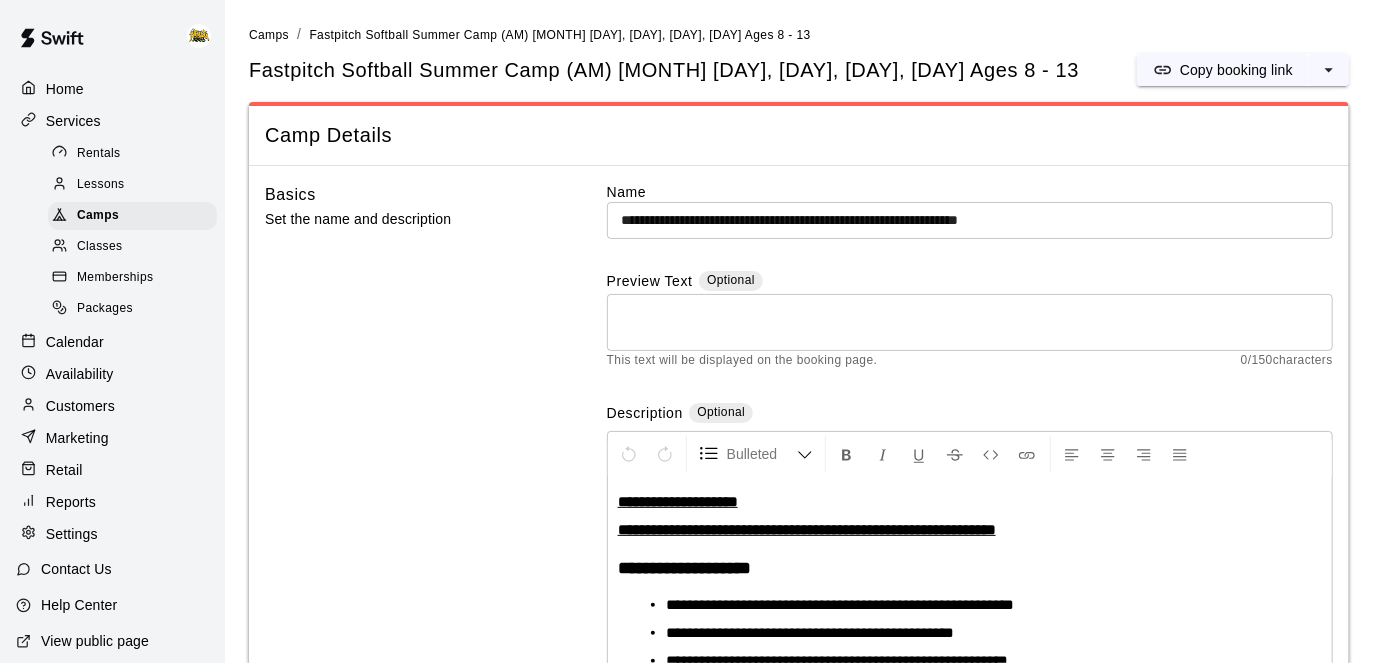 scroll, scrollTop: 398, scrollLeft: 0, axis: vertical 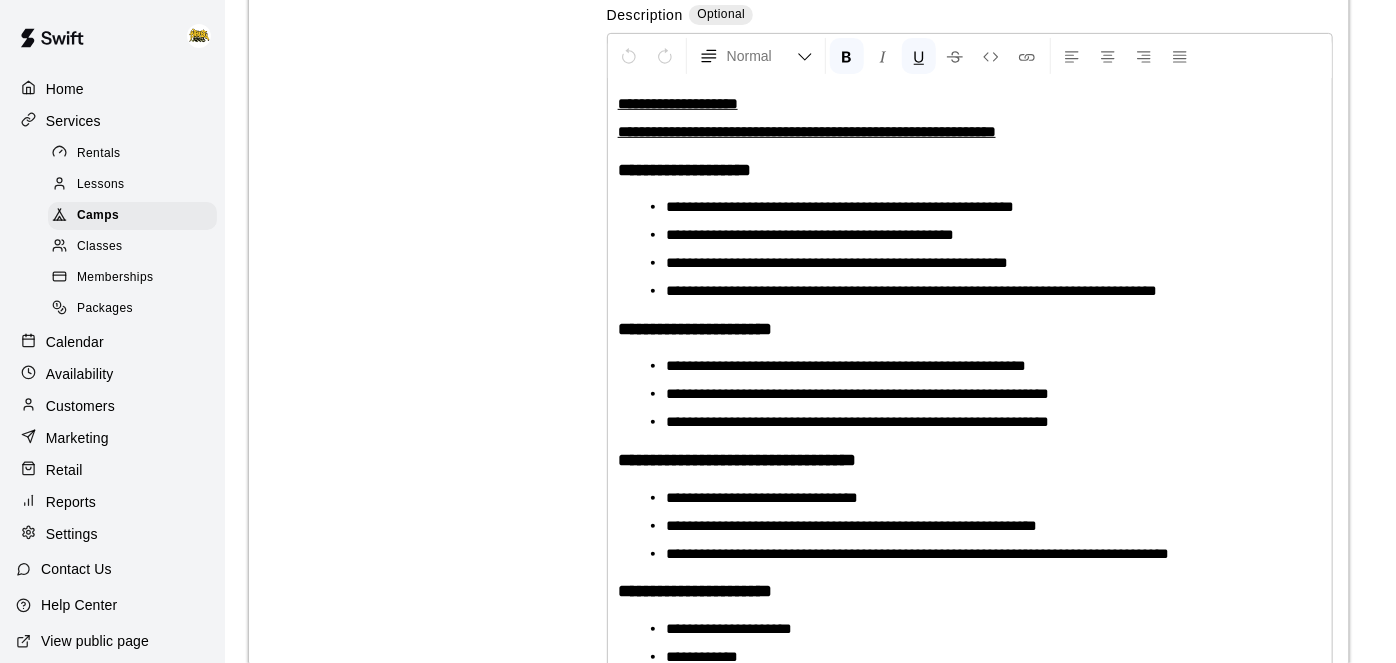 click on "**********" at bounding box center (807, 131) 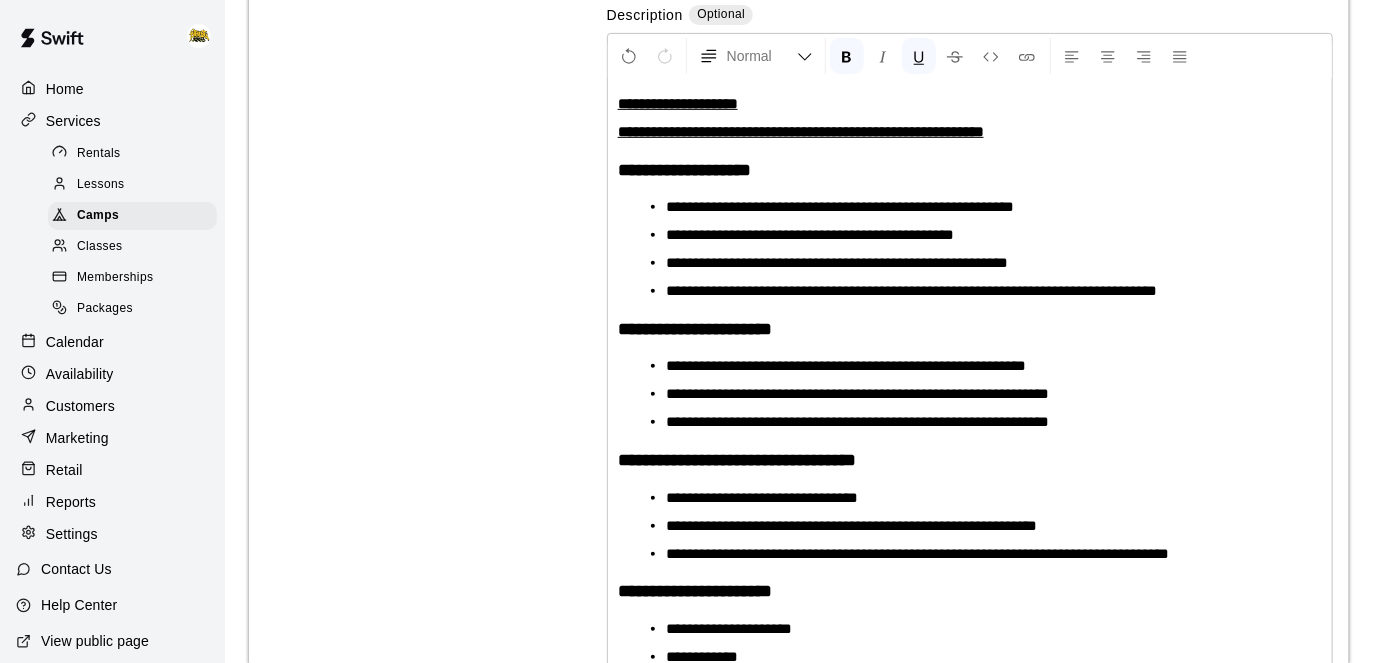 type 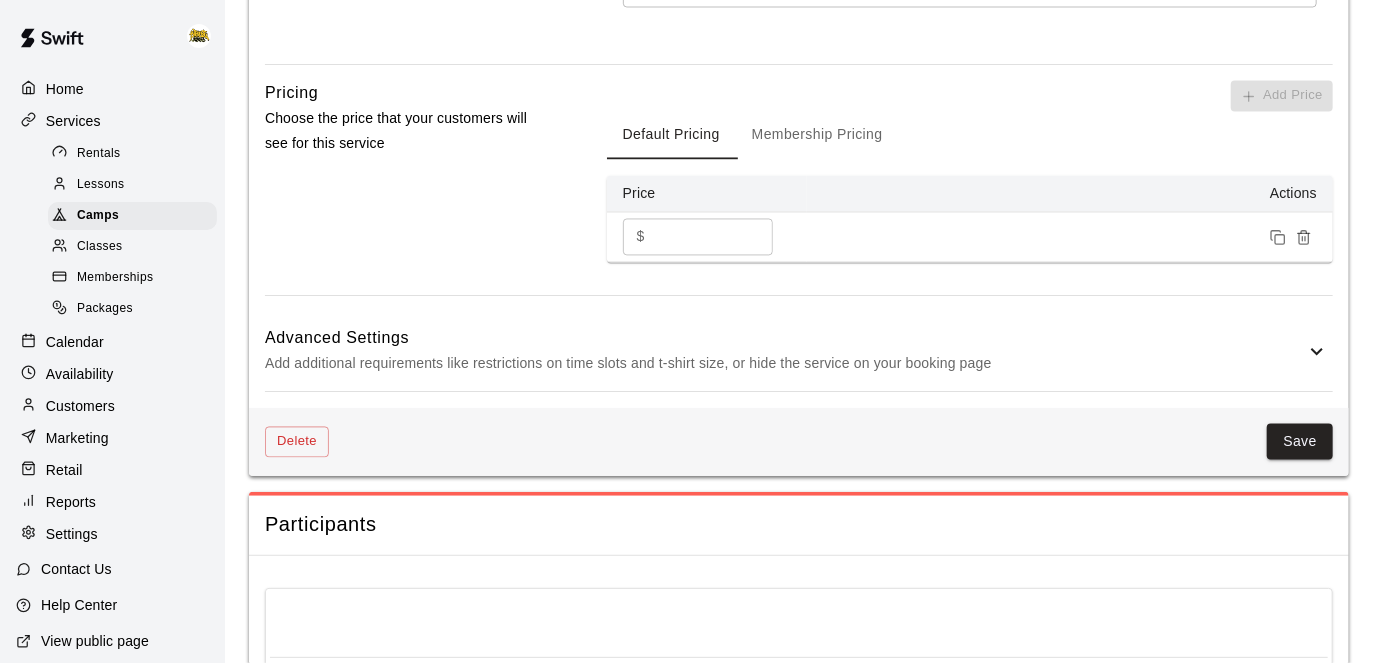 scroll, scrollTop: 1925, scrollLeft: 0, axis: vertical 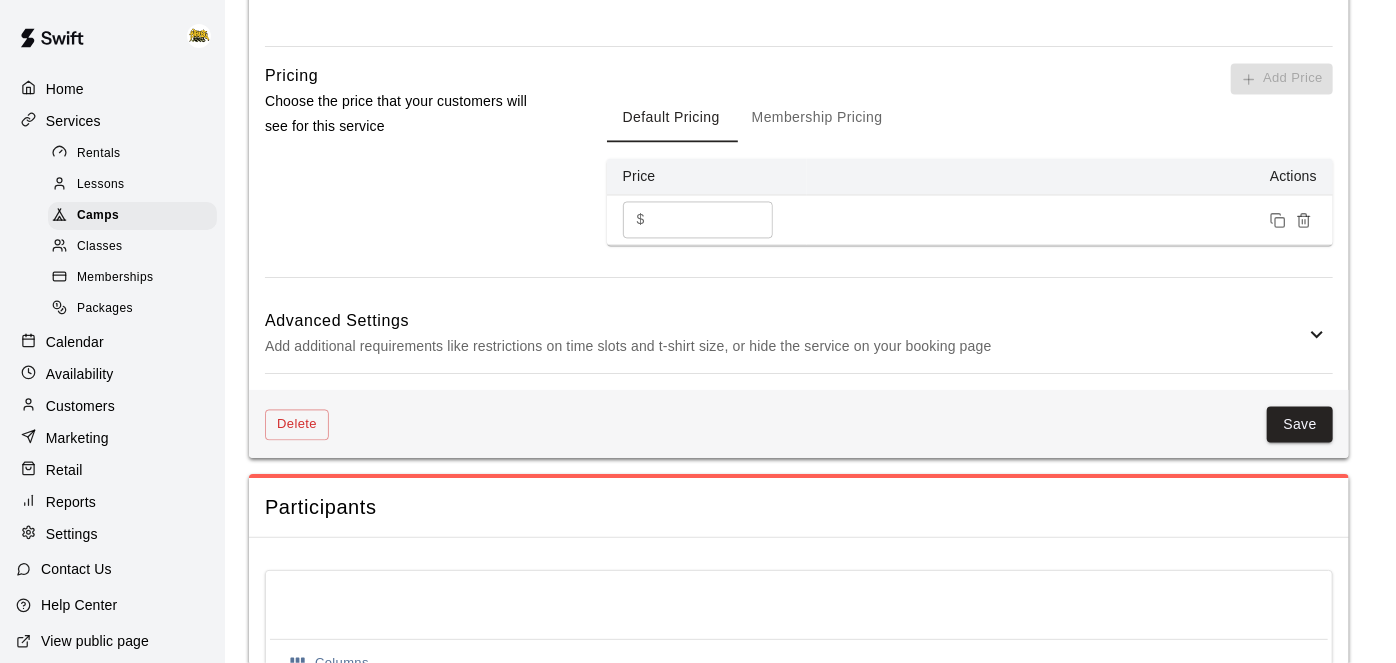 click 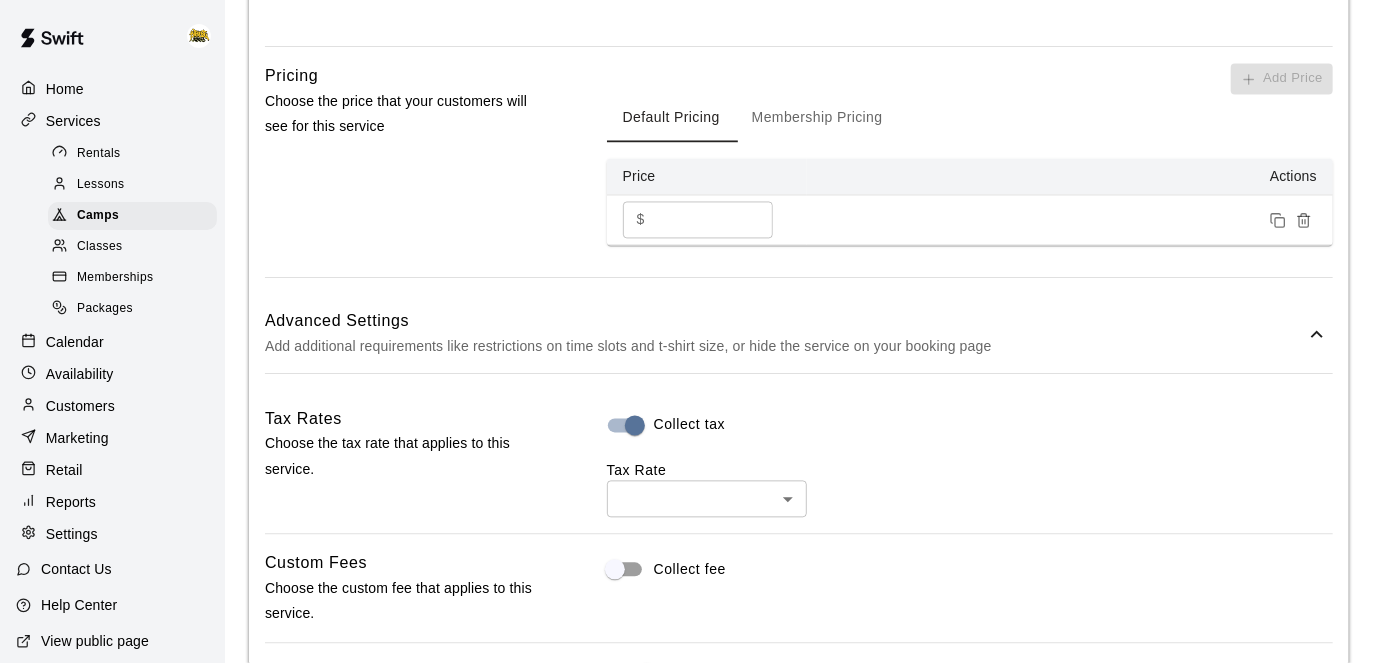 click on "**********" at bounding box center [698, -156] 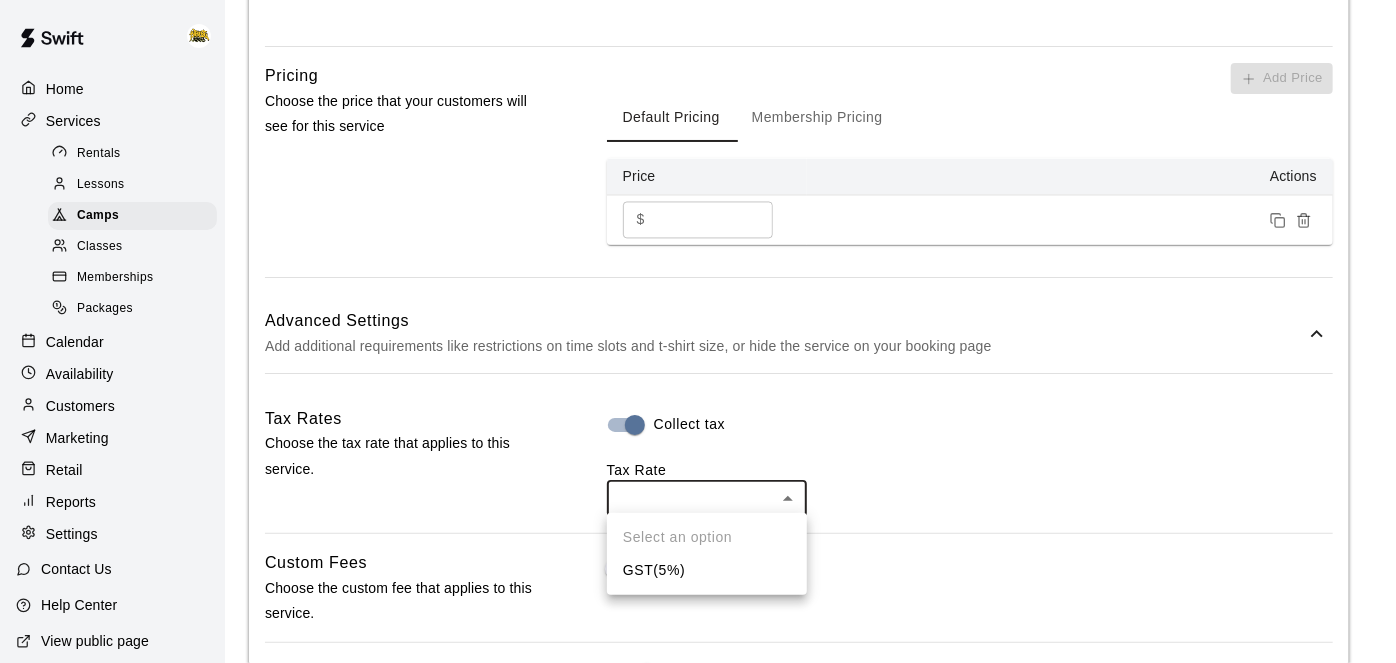click on "GST  ( 5 %)" at bounding box center [707, 570] 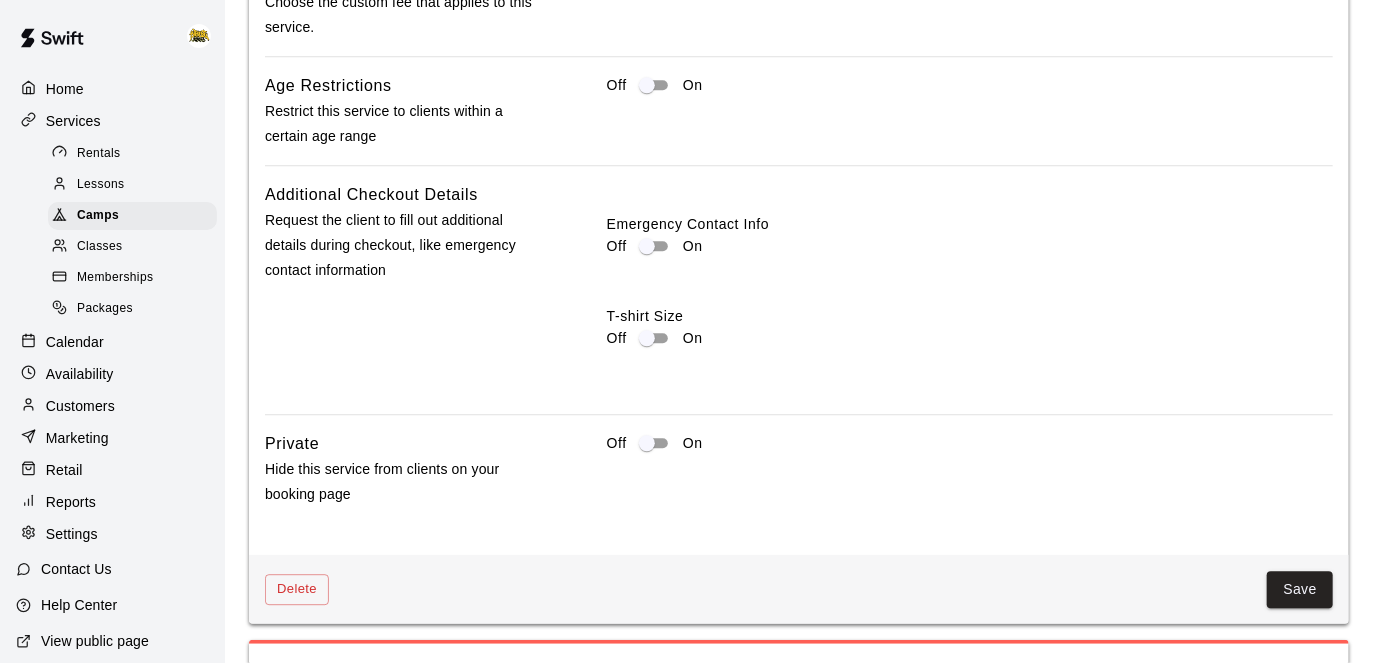 scroll, scrollTop: 2512, scrollLeft: 0, axis: vertical 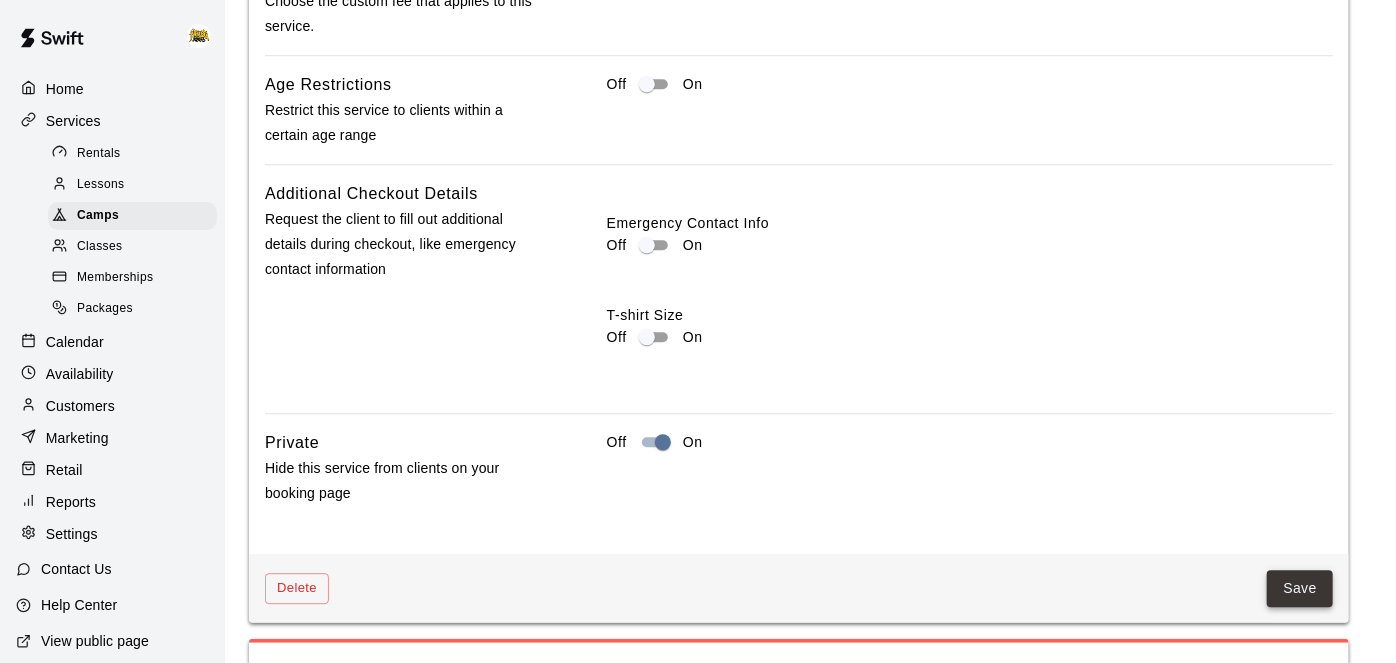 click on "Save" at bounding box center (1300, 588) 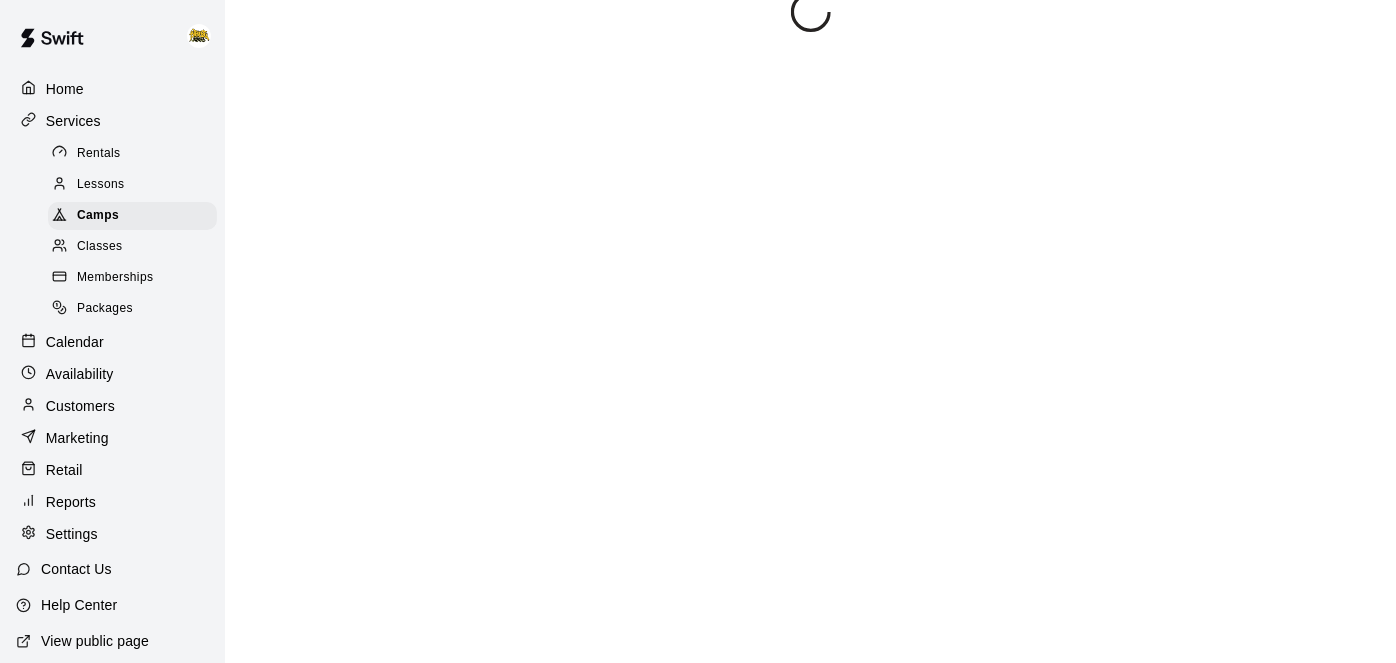 scroll, scrollTop: 0, scrollLeft: 0, axis: both 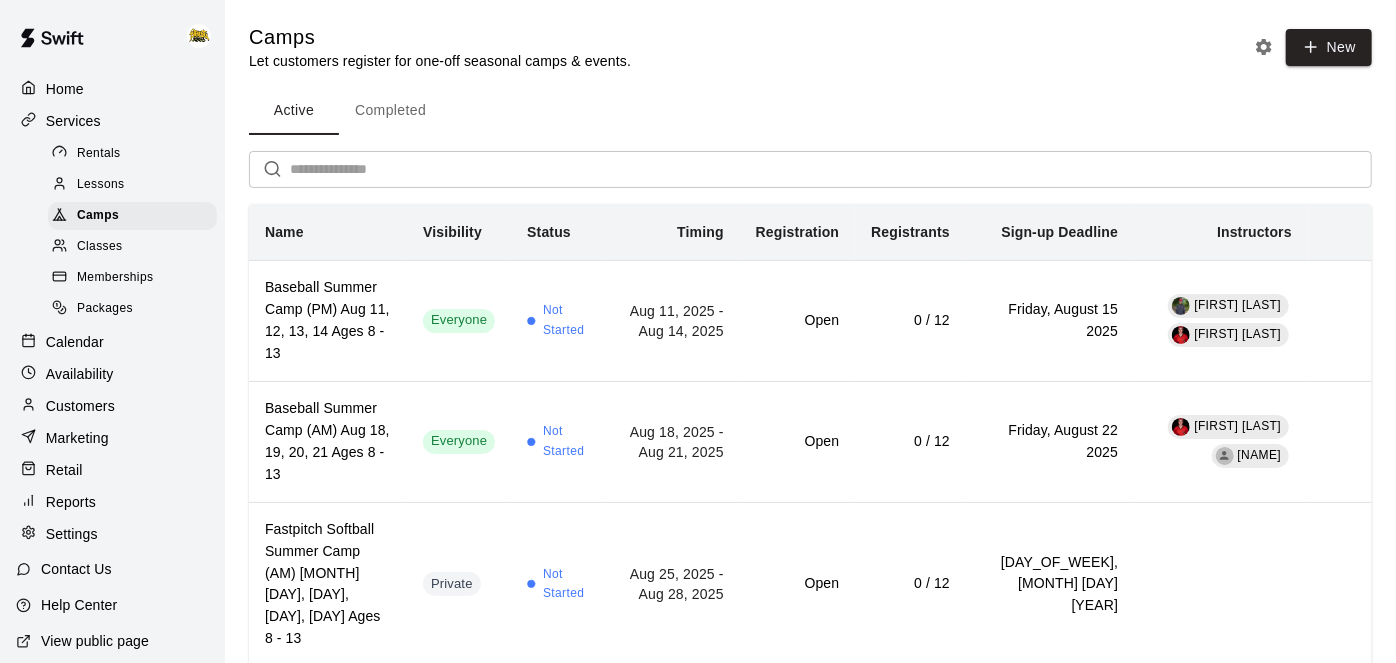 click on "Calendar" at bounding box center [75, 342] 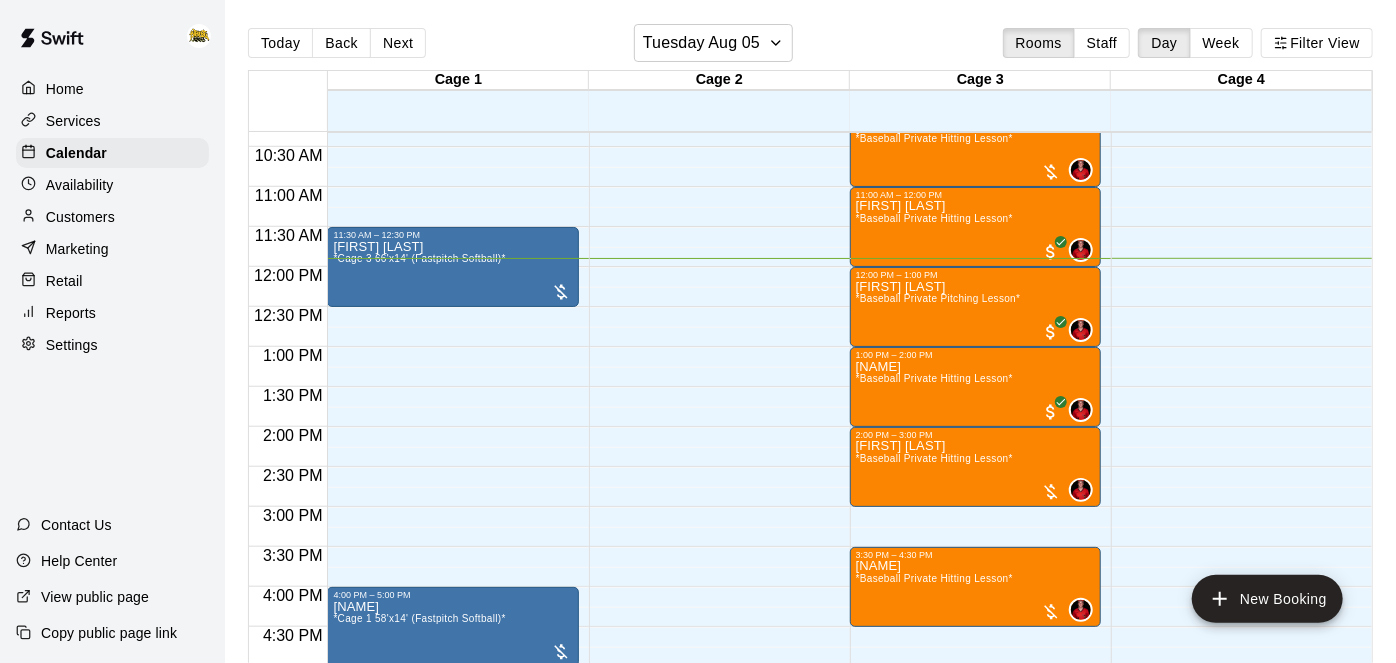 scroll, scrollTop: 824, scrollLeft: 0, axis: vertical 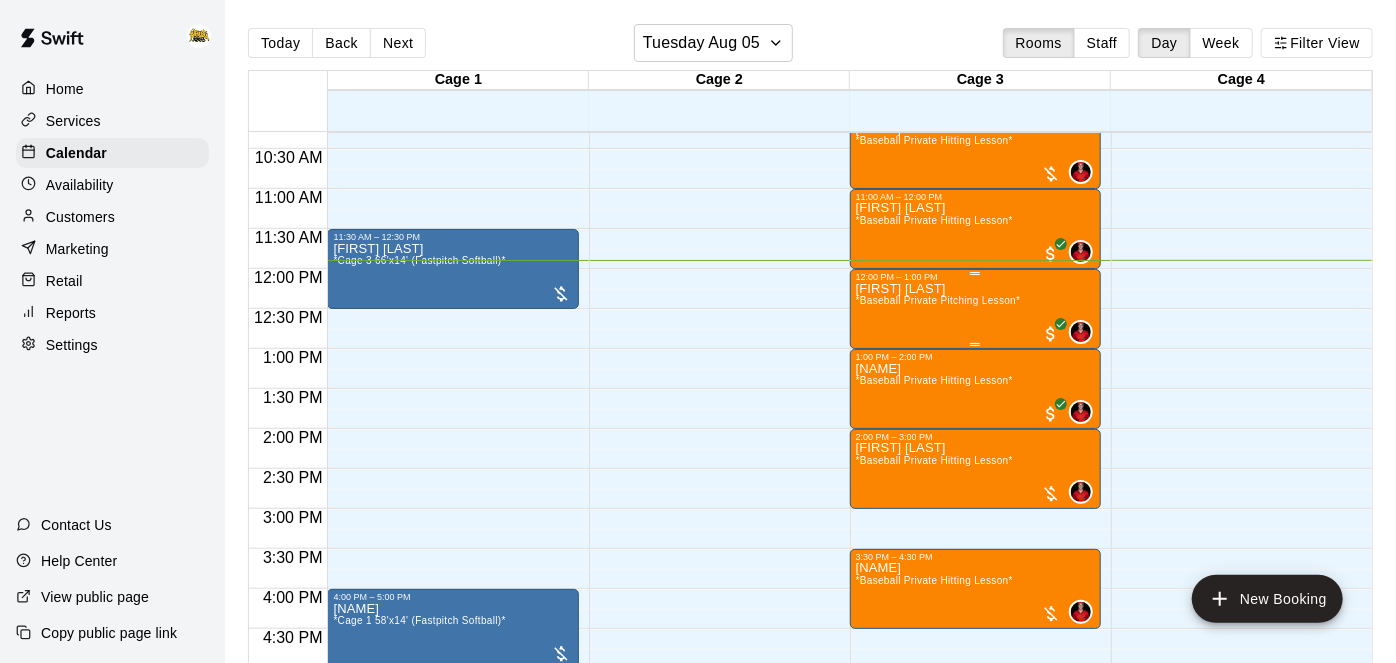 click on "*Baseball Private Pitching Lesson*" at bounding box center (938, 300) 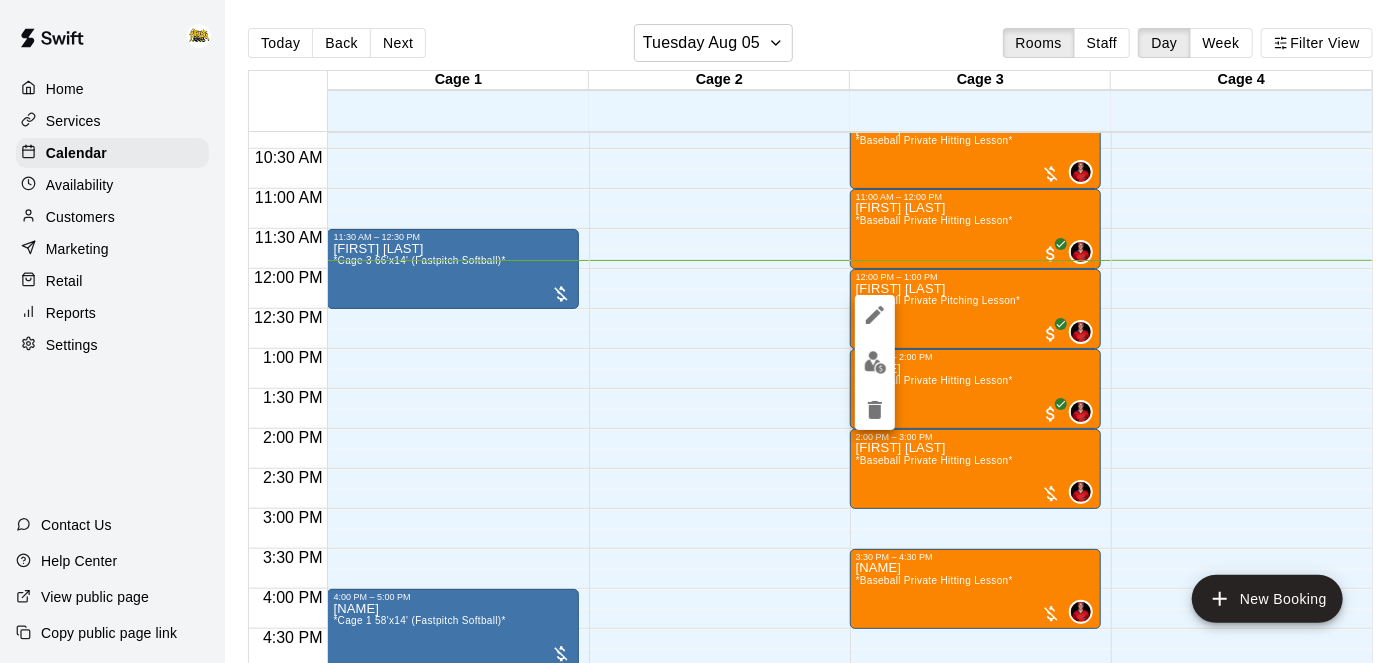 click at bounding box center [875, 362] 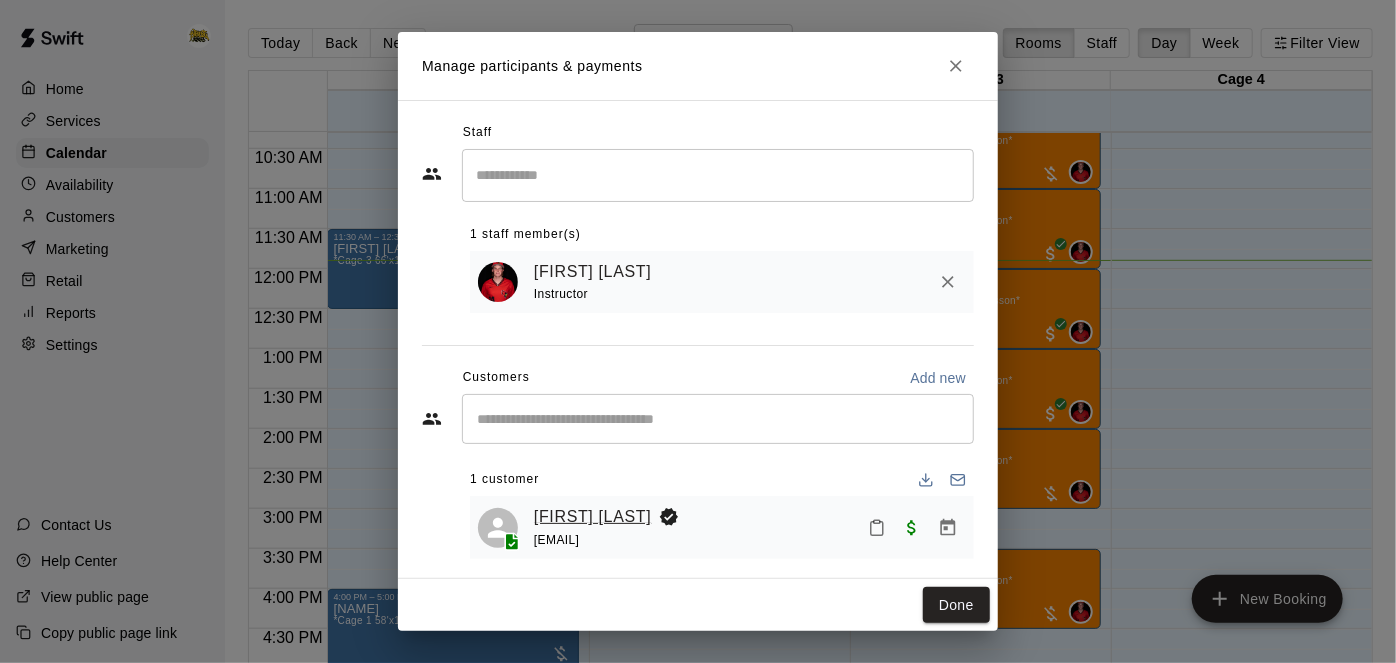 click on "[FIRST] [LAST]" at bounding box center (592, 517) 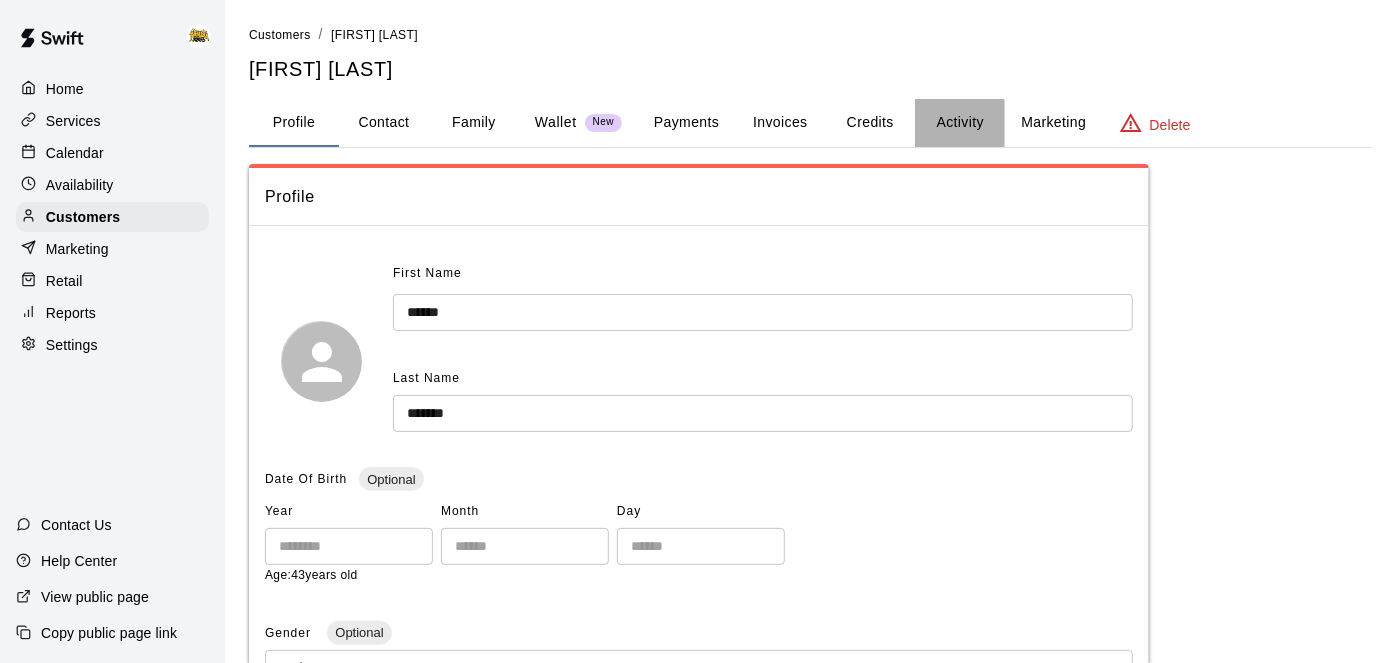 click on "Activity" at bounding box center [960, 123] 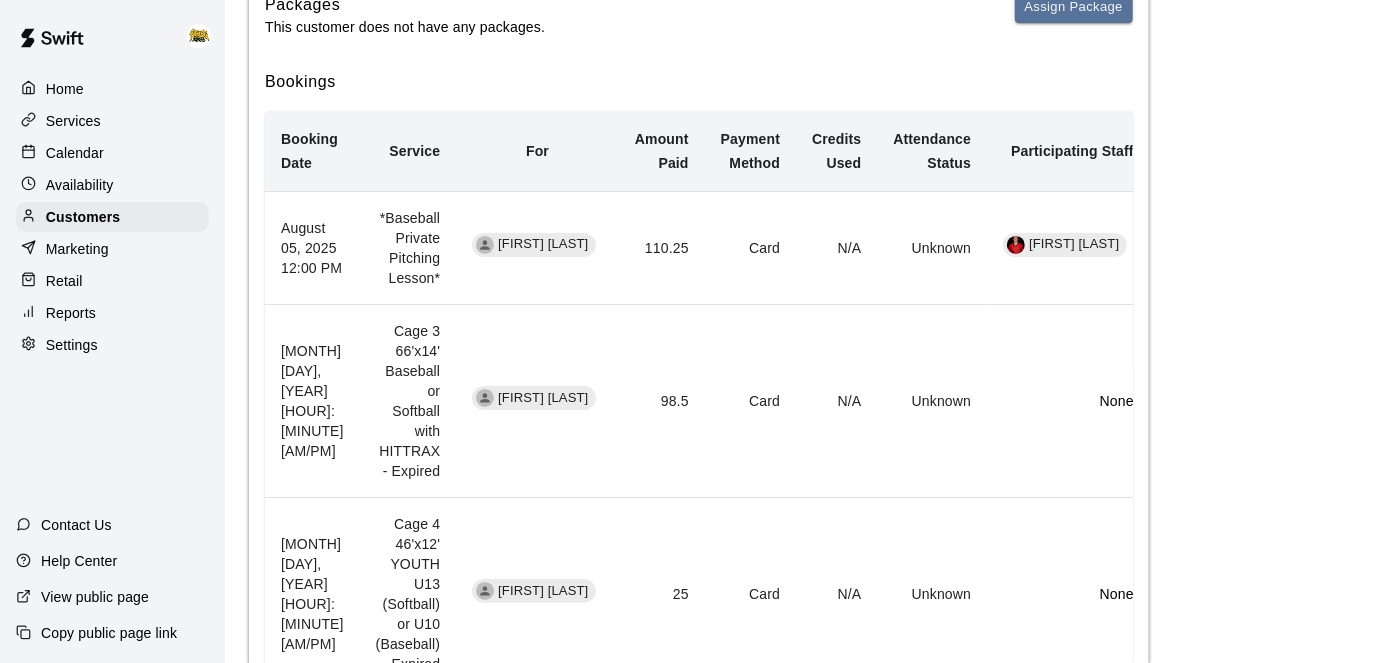 scroll, scrollTop: 352, scrollLeft: 0, axis: vertical 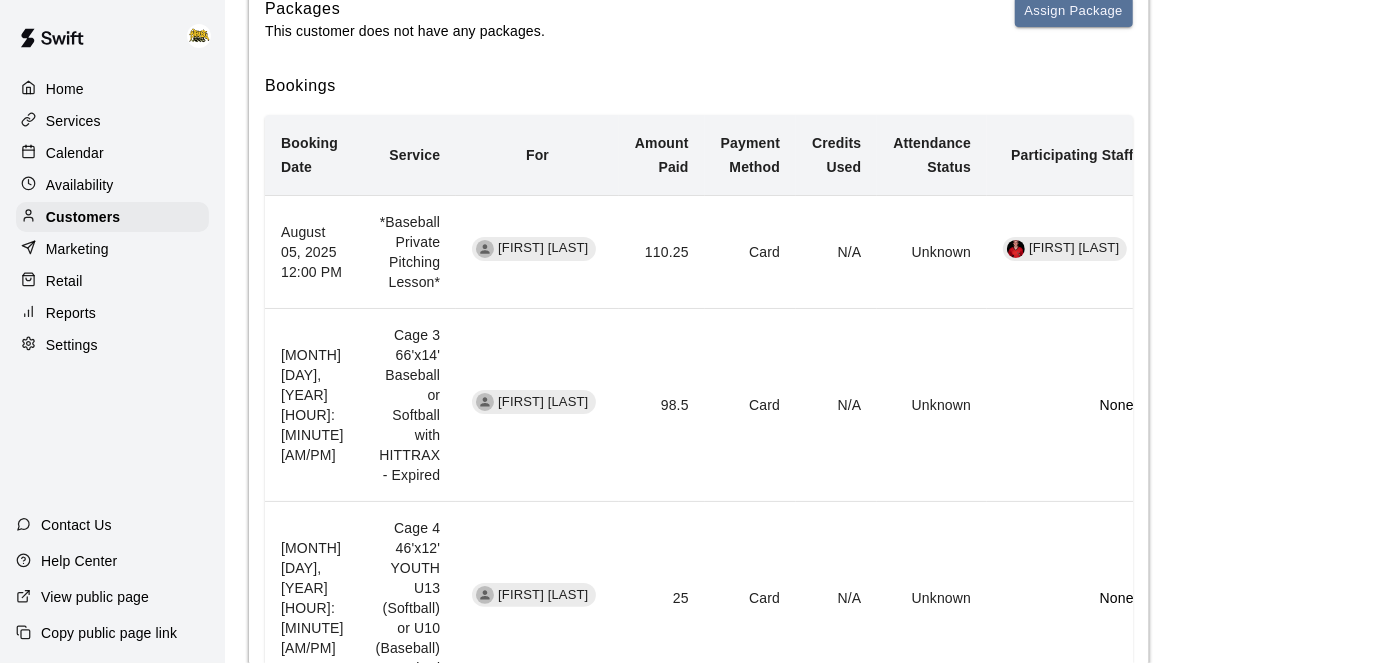click on "Calendar" at bounding box center [75, 153] 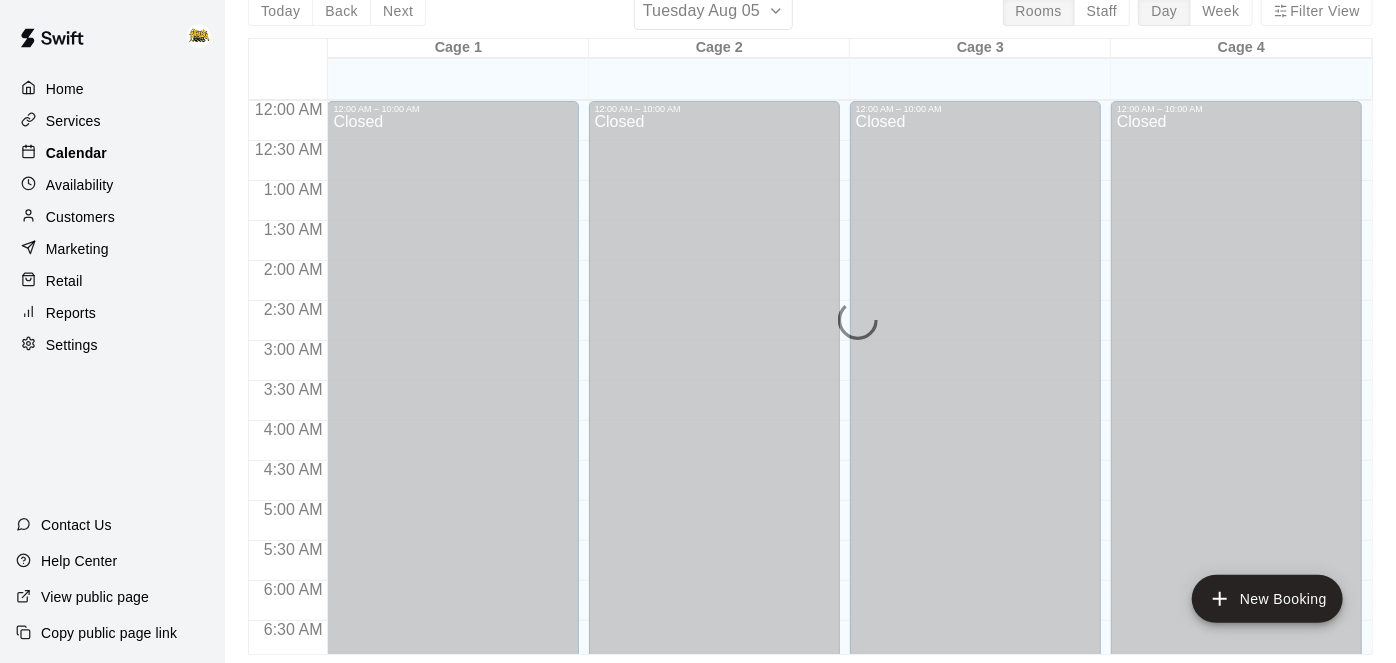 scroll, scrollTop: 0, scrollLeft: 0, axis: both 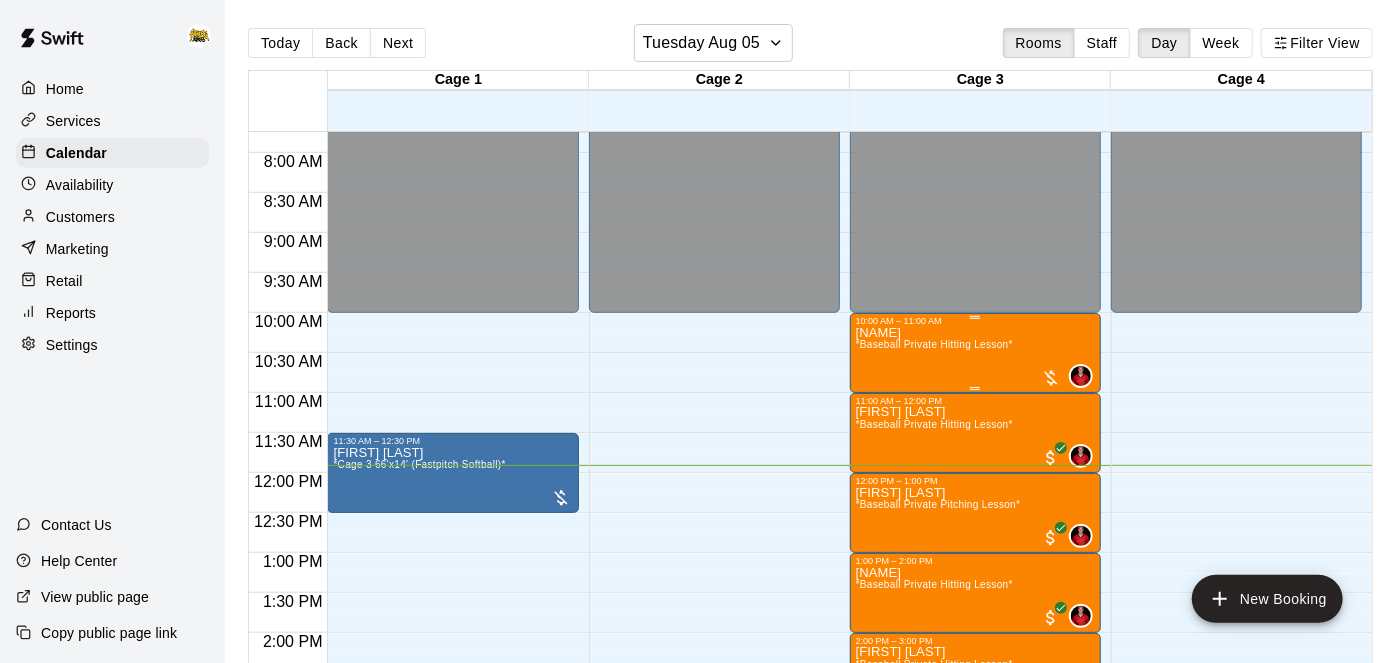click on "[NAME] *Baseball Private Hitting Lesson*" at bounding box center [934, 657] 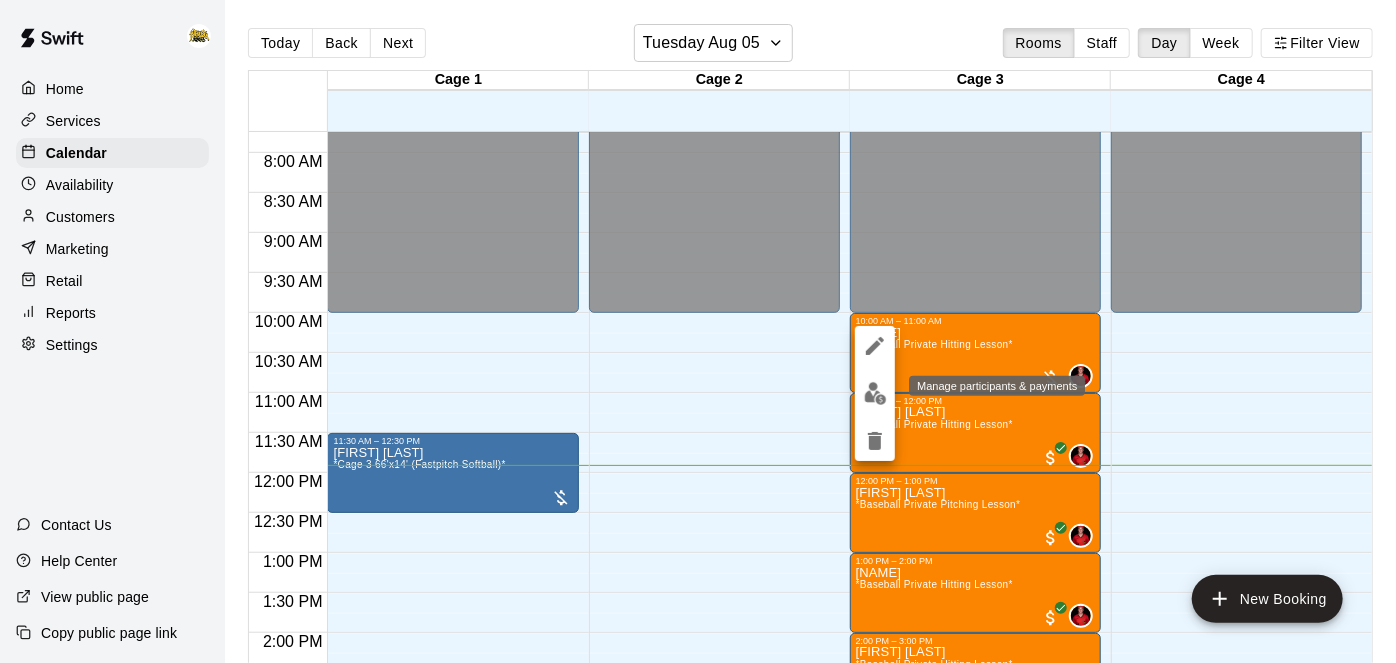 click at bounding box center (875, 393) 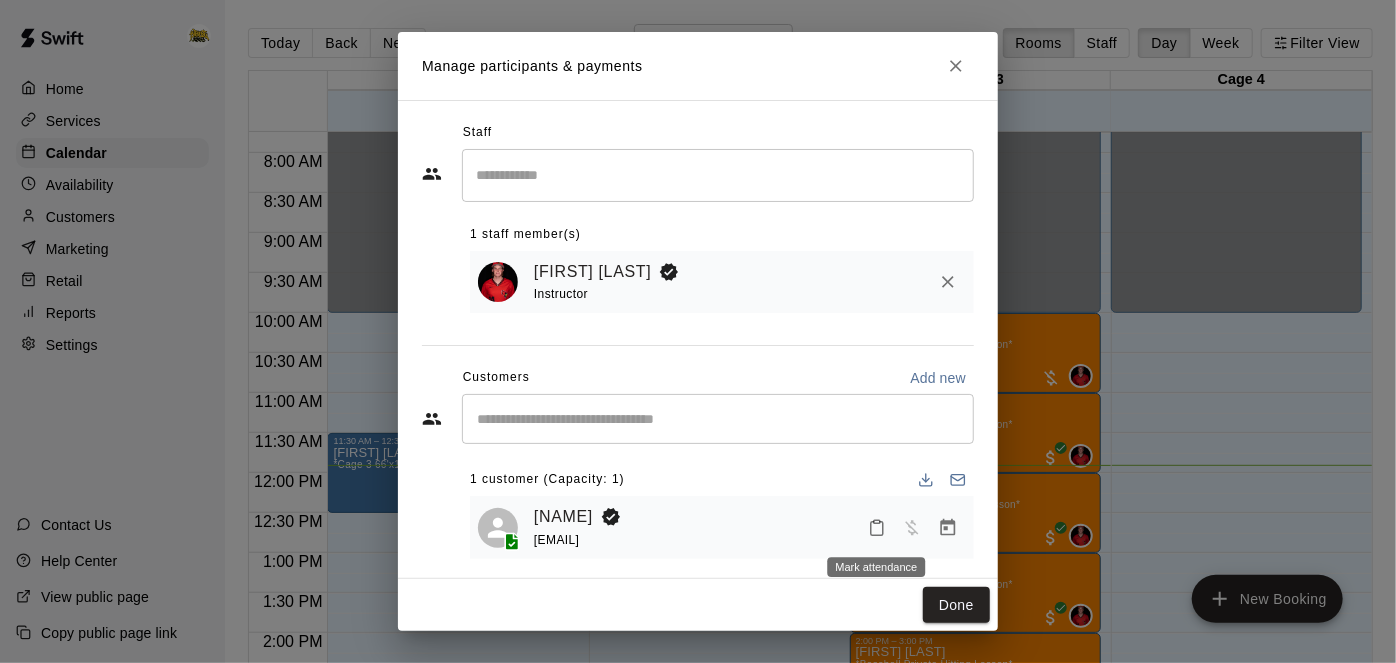 click 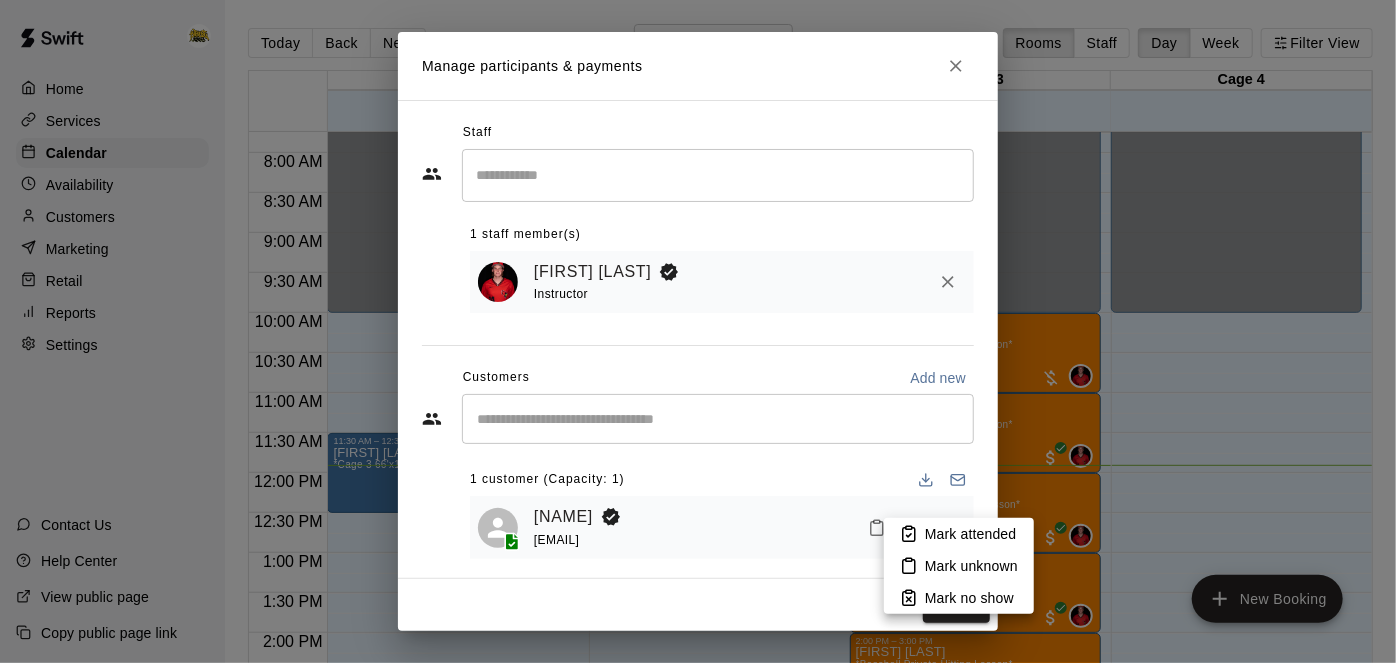 click on "Mark attended" at bounding box center (959, 534) 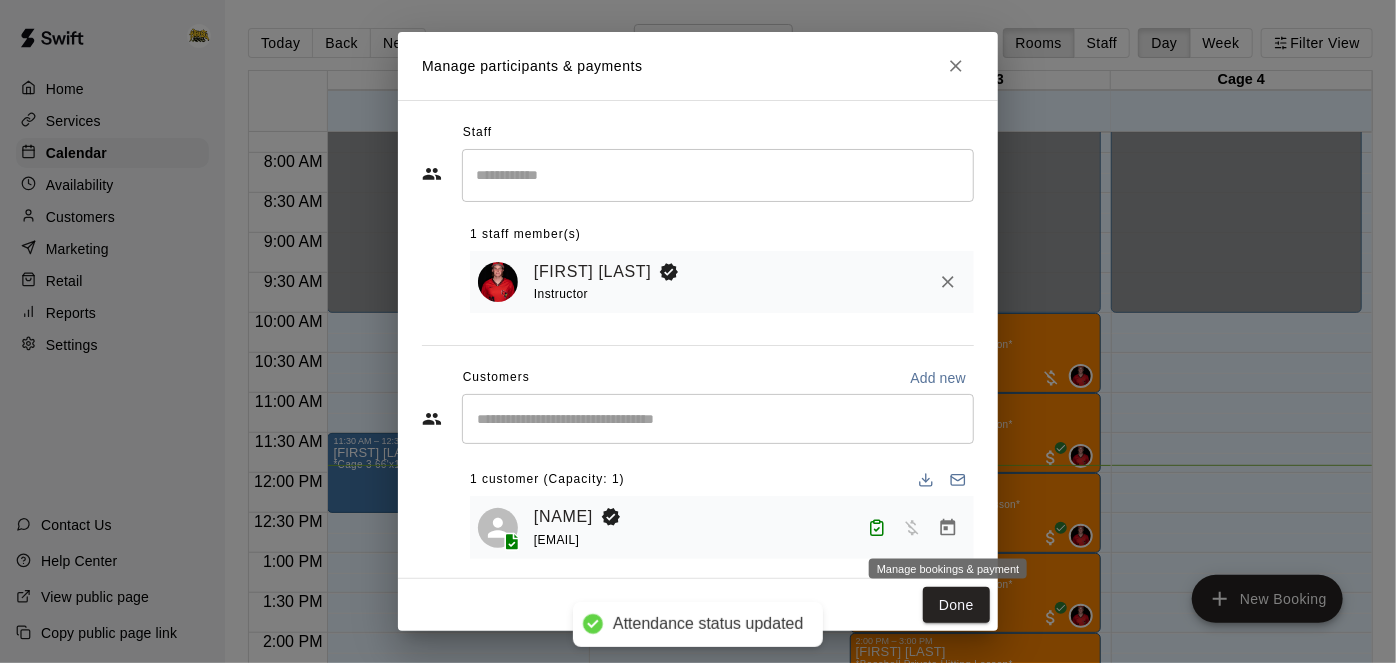 click at bounding box center (948, 528) 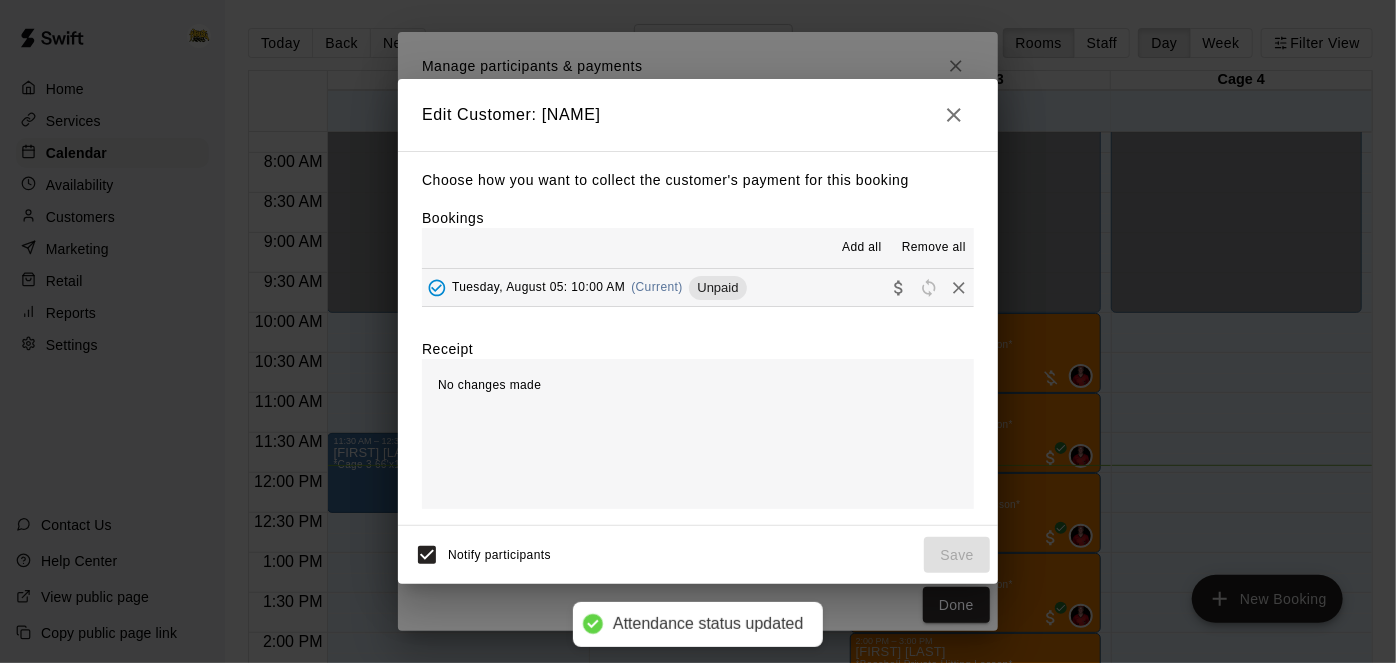 click on "[DAY_OF_WEEK], [MONTH] [DAY]: [HOUR]:[AM/PM] (Current) Unpaid" at bounding box center [698, 287] 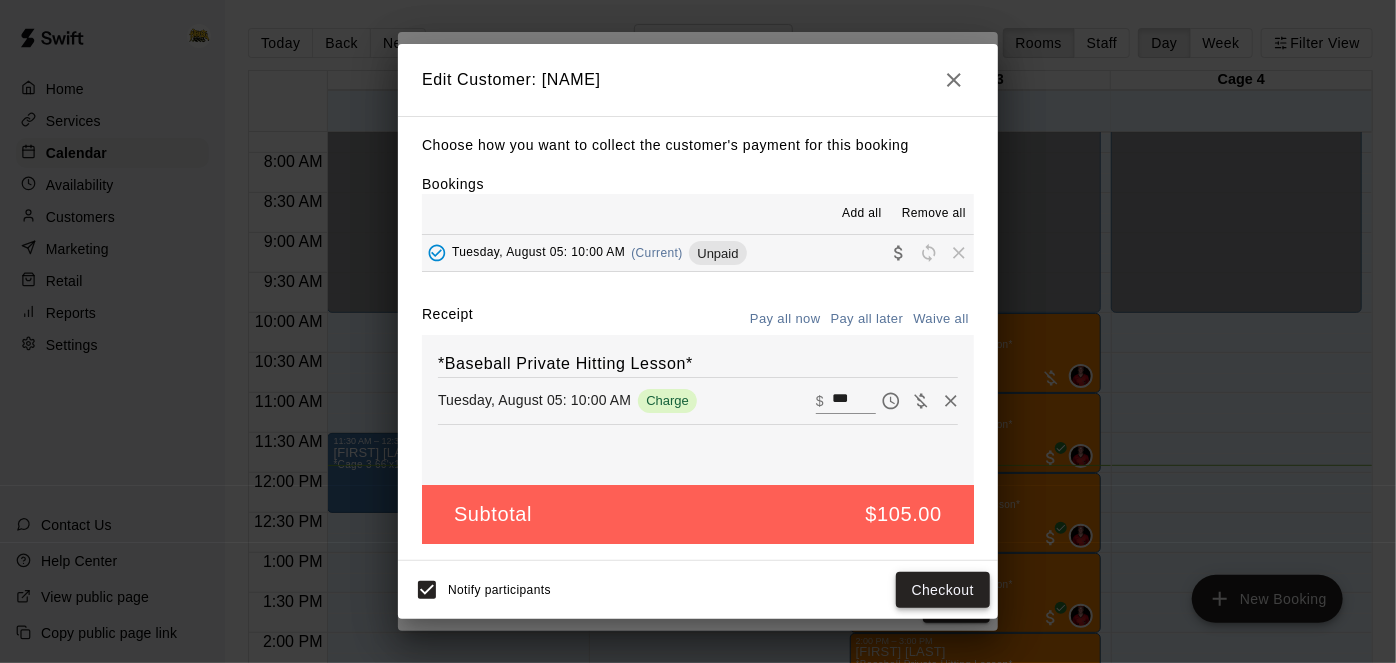 click on "Checkout" at bounding box center (943, 590) 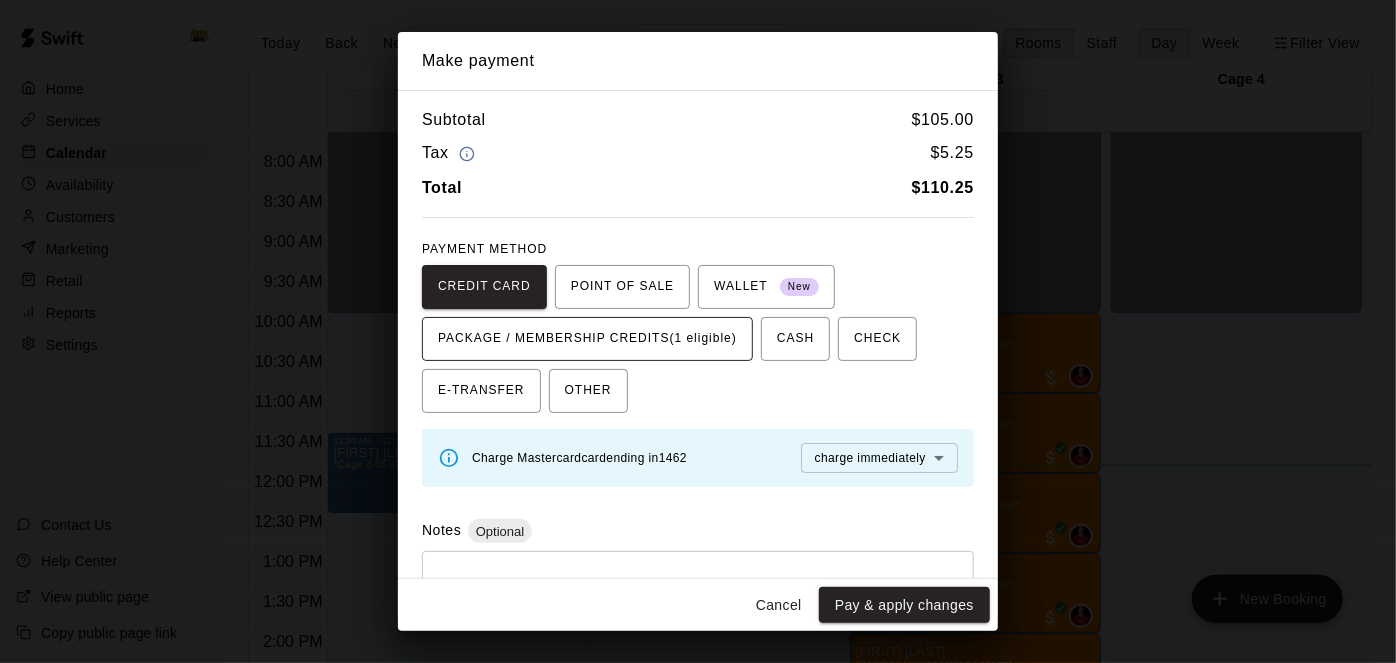 click on "PACKAGE / MEMBERSHIP CREDITS  (1 eligible)" at bounding box center (587, 339) 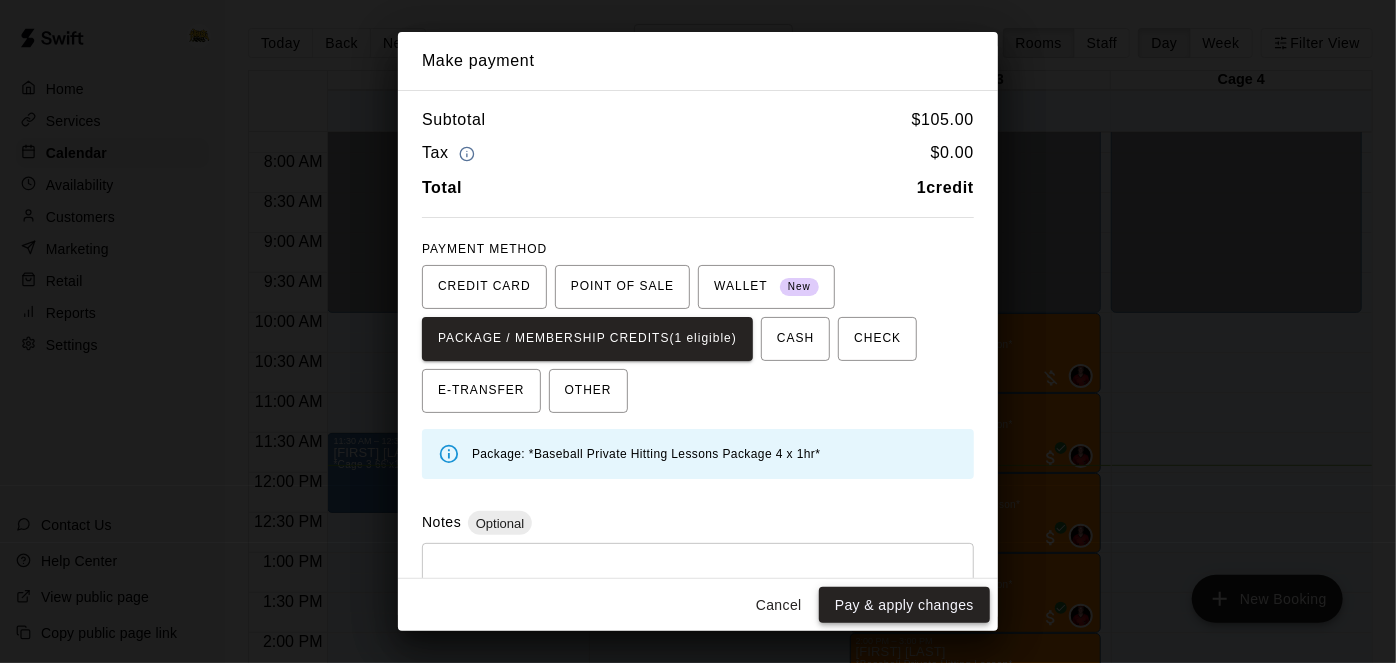 click on "Pay & apply changes" at bounding box center (904, 605) 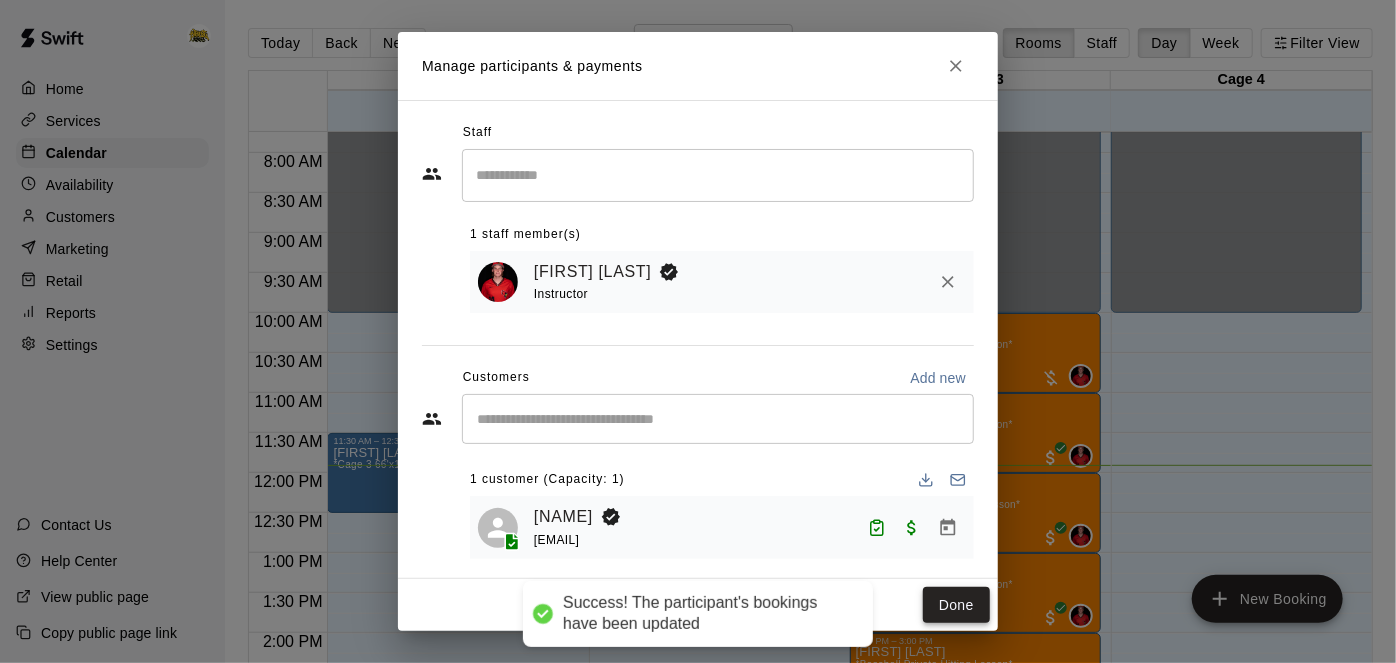 click on "Done" at bounding box center [956, 605] 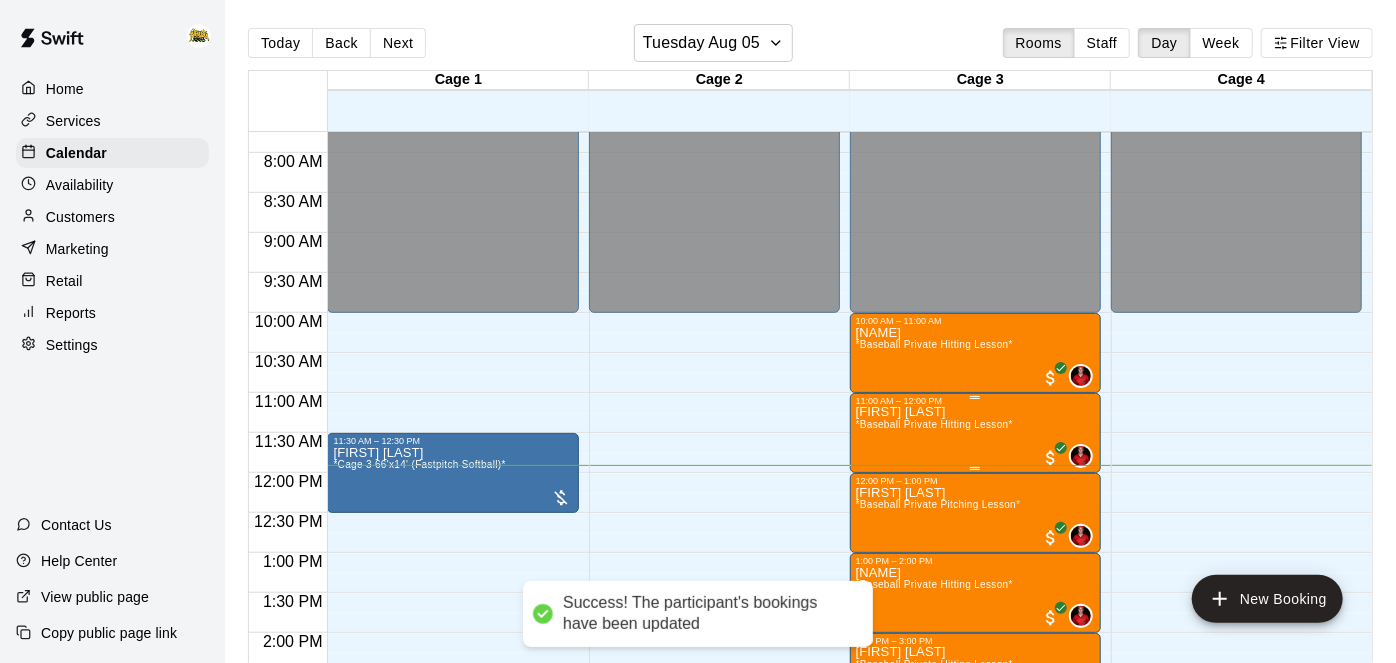click on "*Baseball Private Hitting Lesson*" at bounding box center [934, 424] 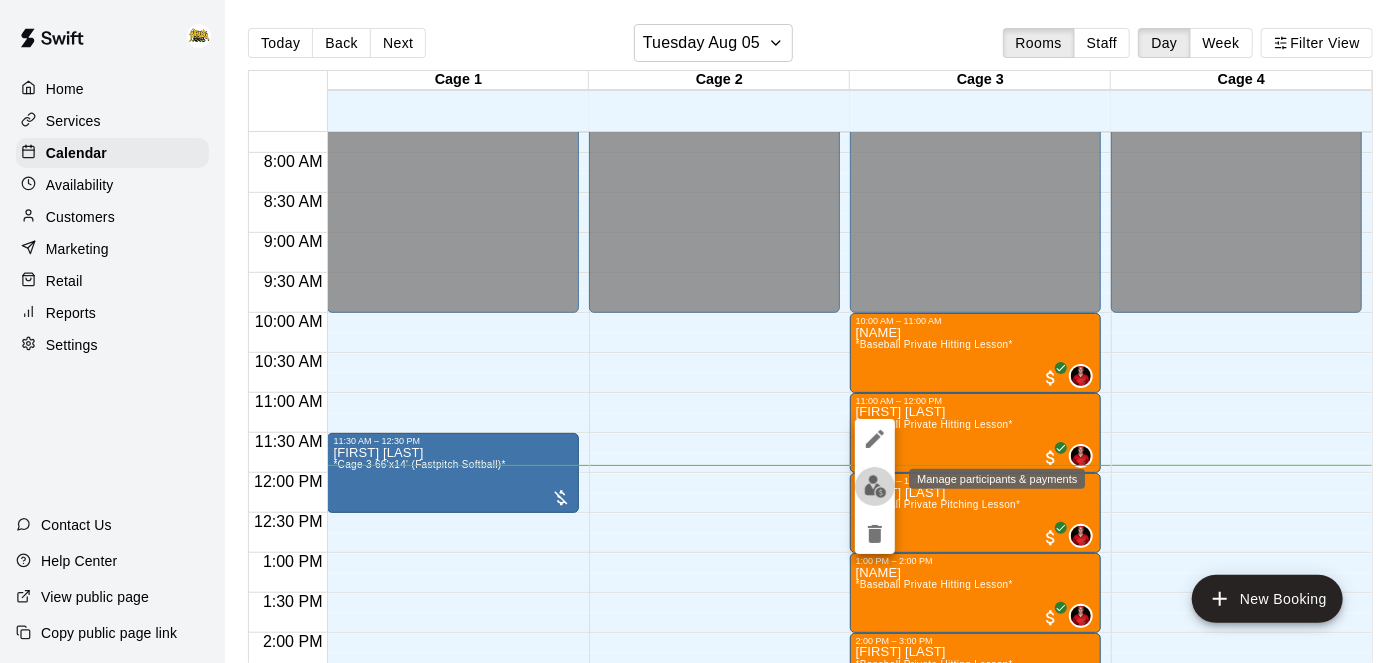 click at bounding box center (875, 486) 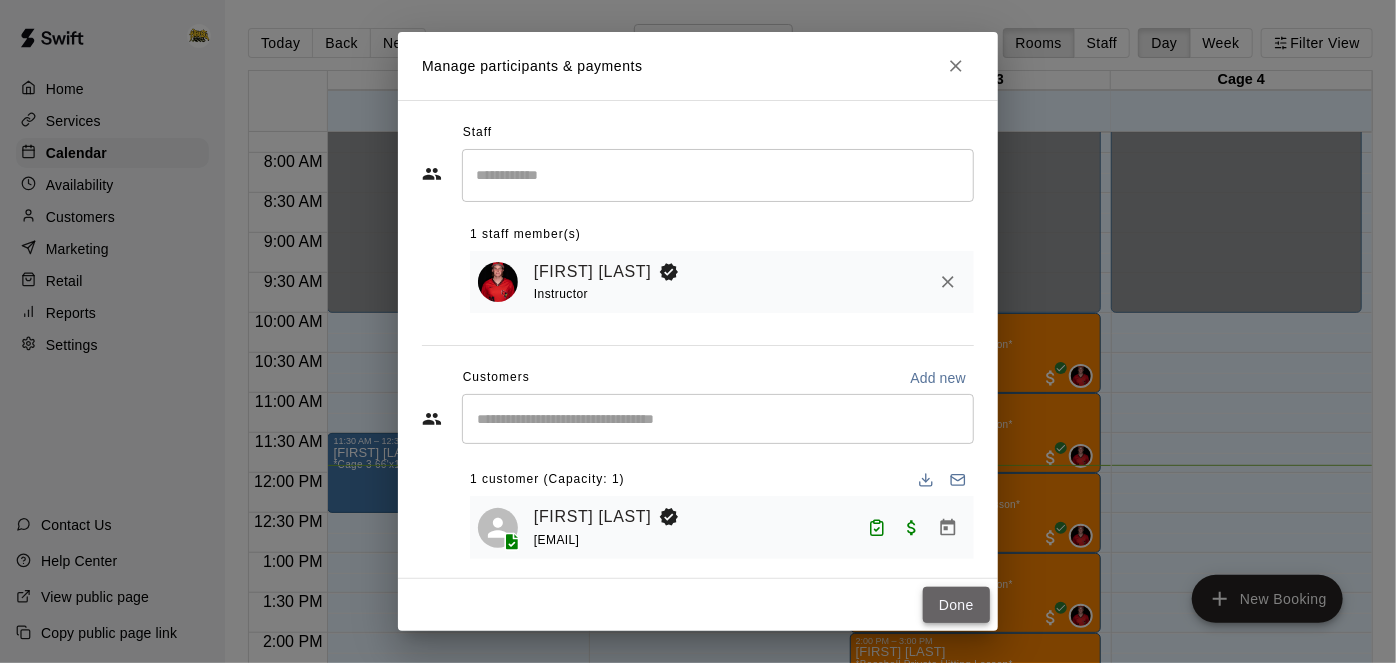 click on "Done" at bounding box center (956, 605) 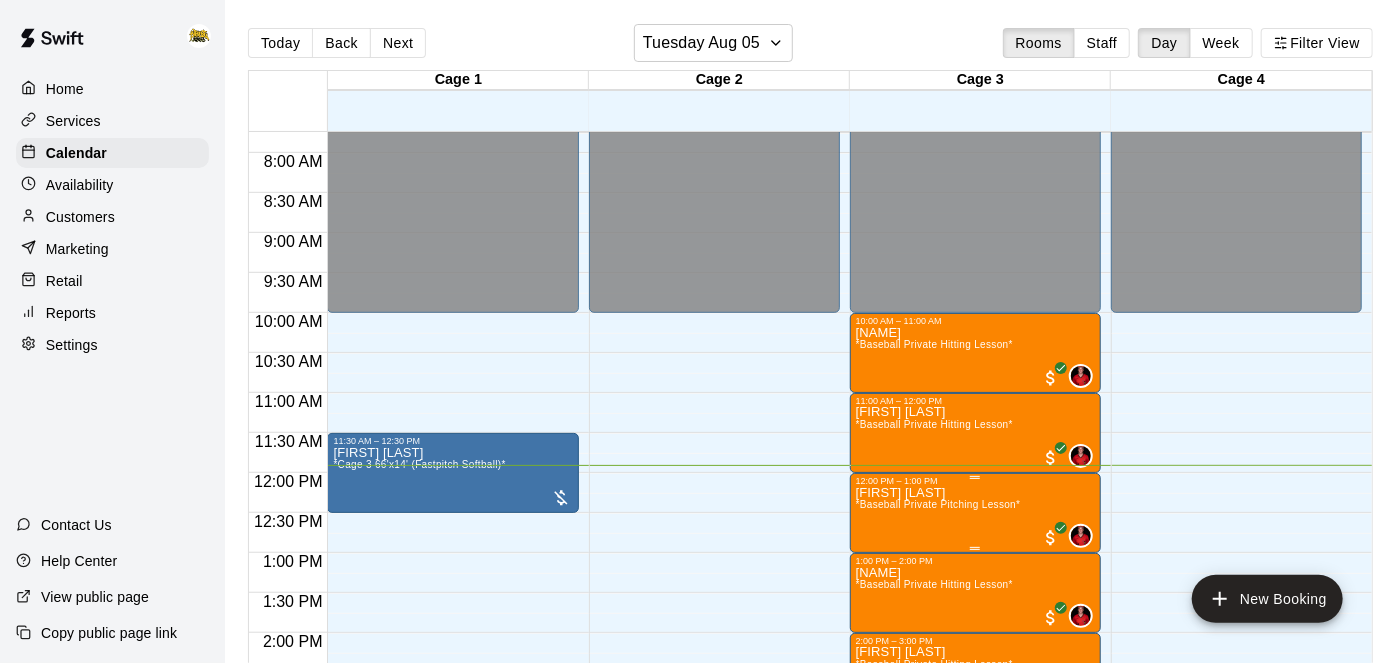 click on "[NAME] *Baseball Private Pitching Lesson* 0" at bounding box center (975, 817) 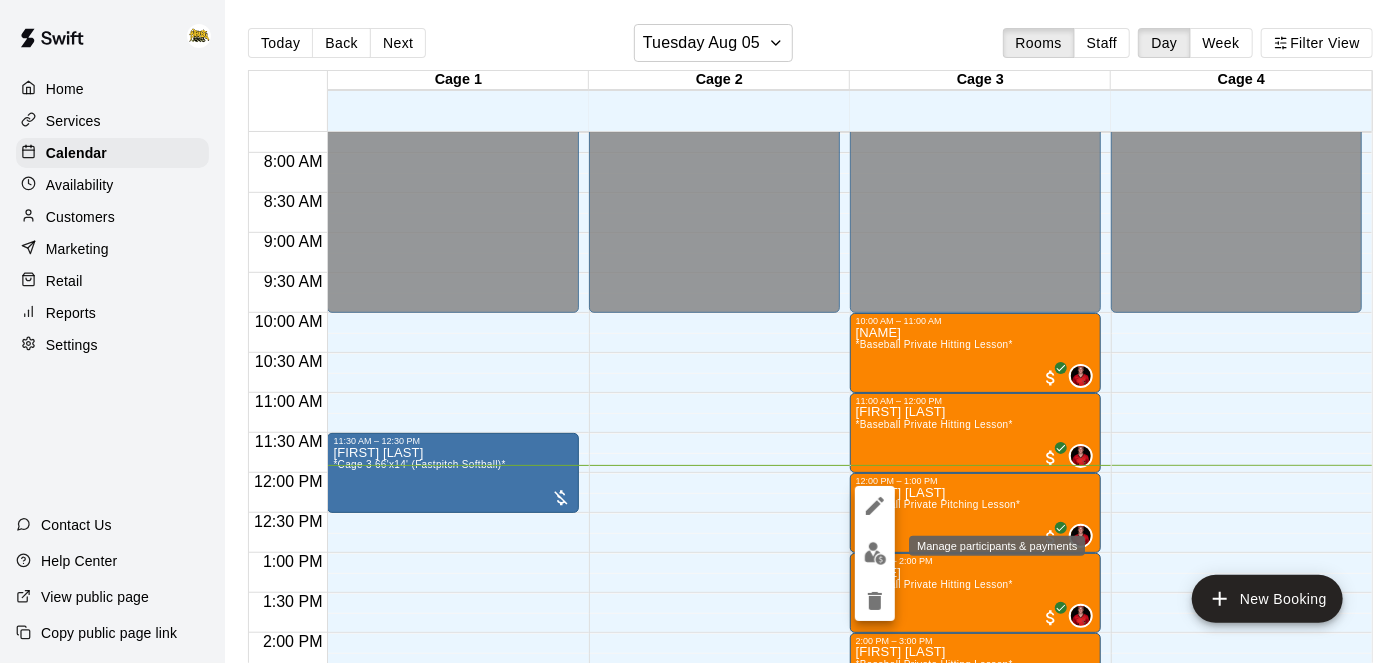 click at bounding box center [875, 553] 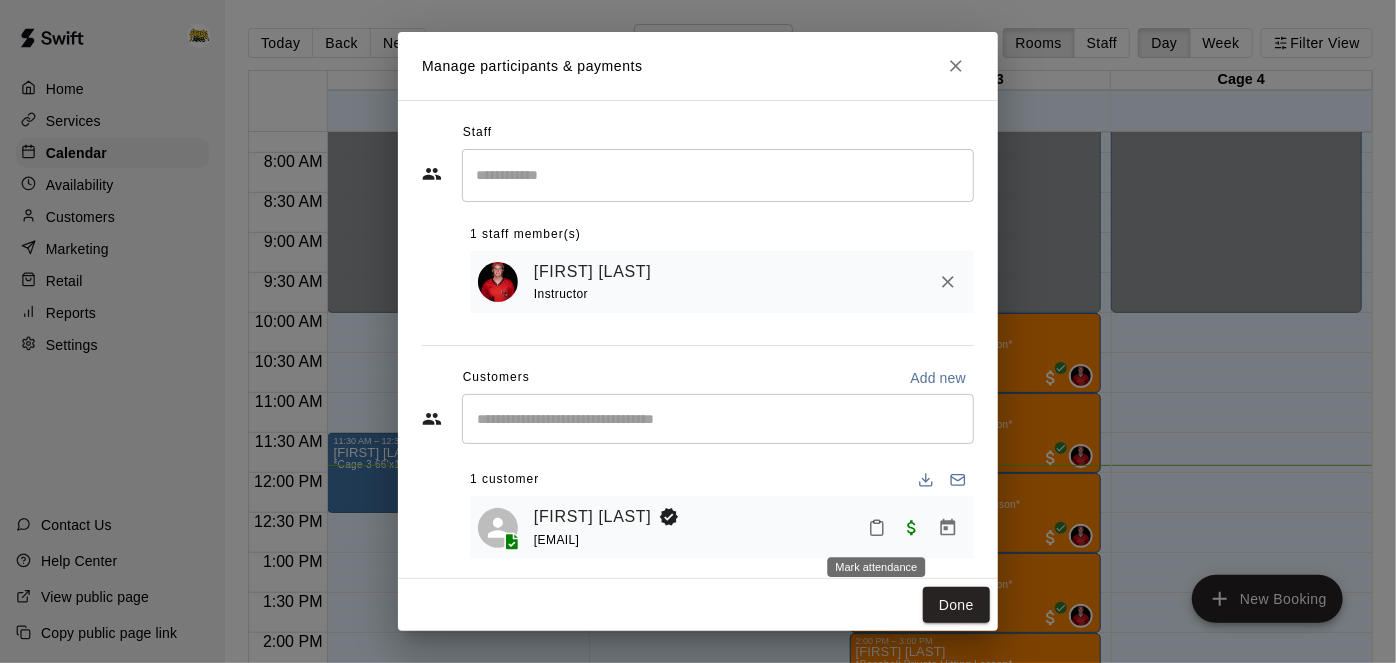 click 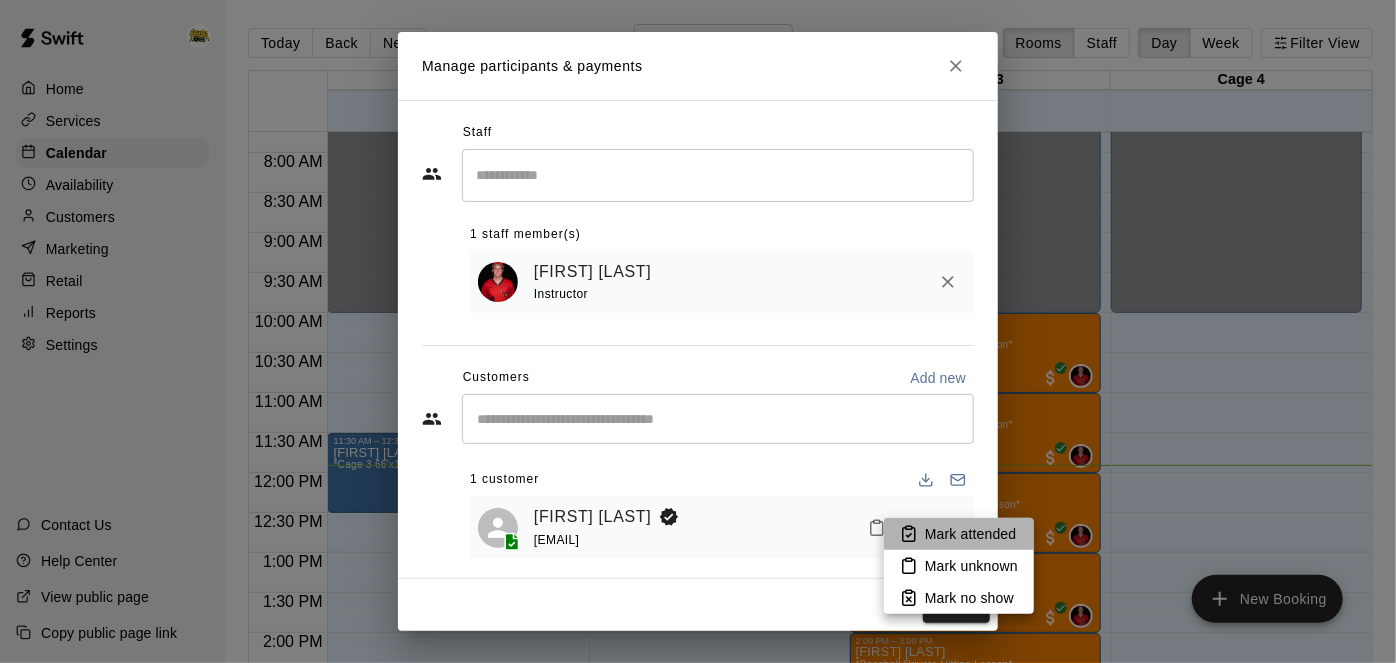 click 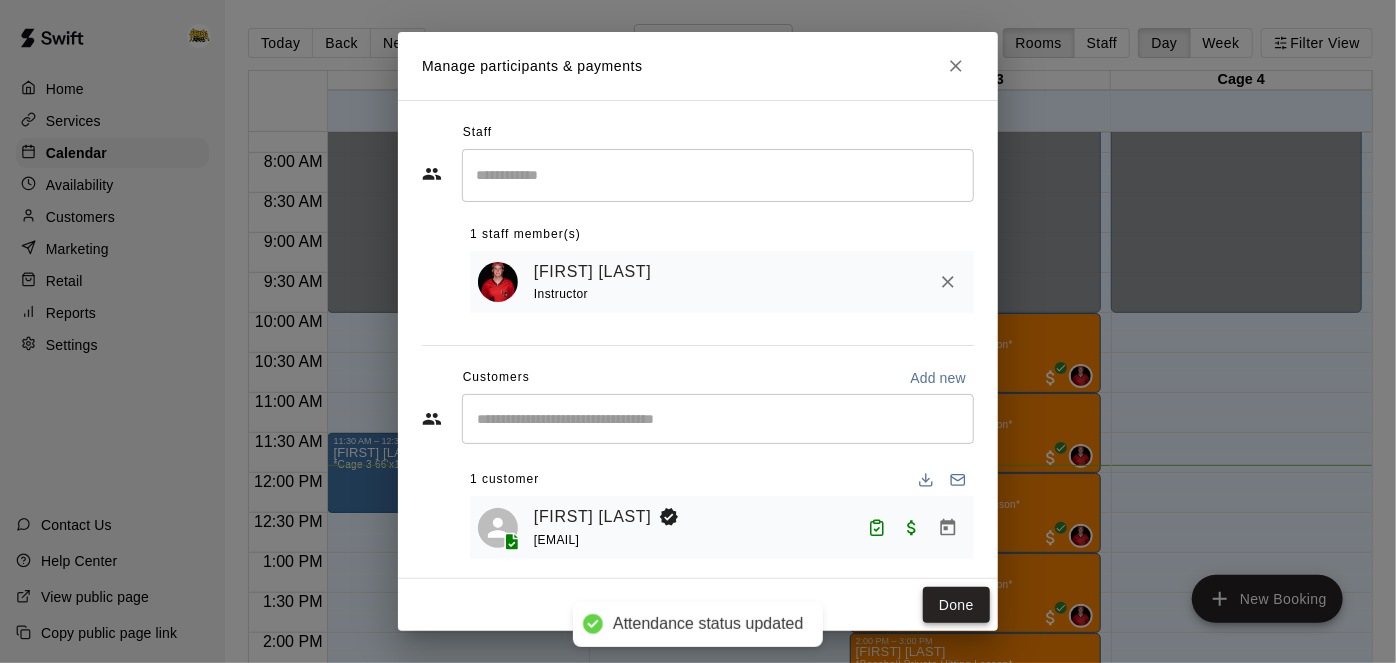 click on "Done" at bounding box center (956, 605) 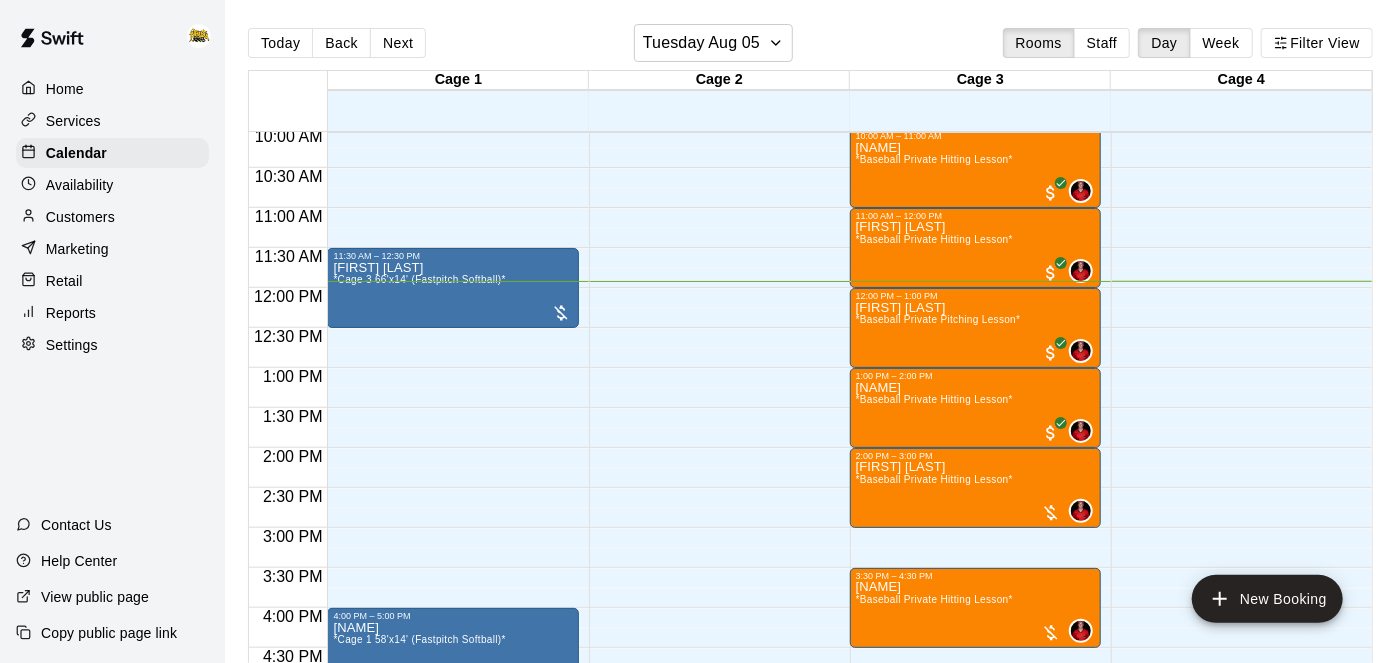 scroll, scrollTop: 787, scrollLeft: 0, axis: vertical 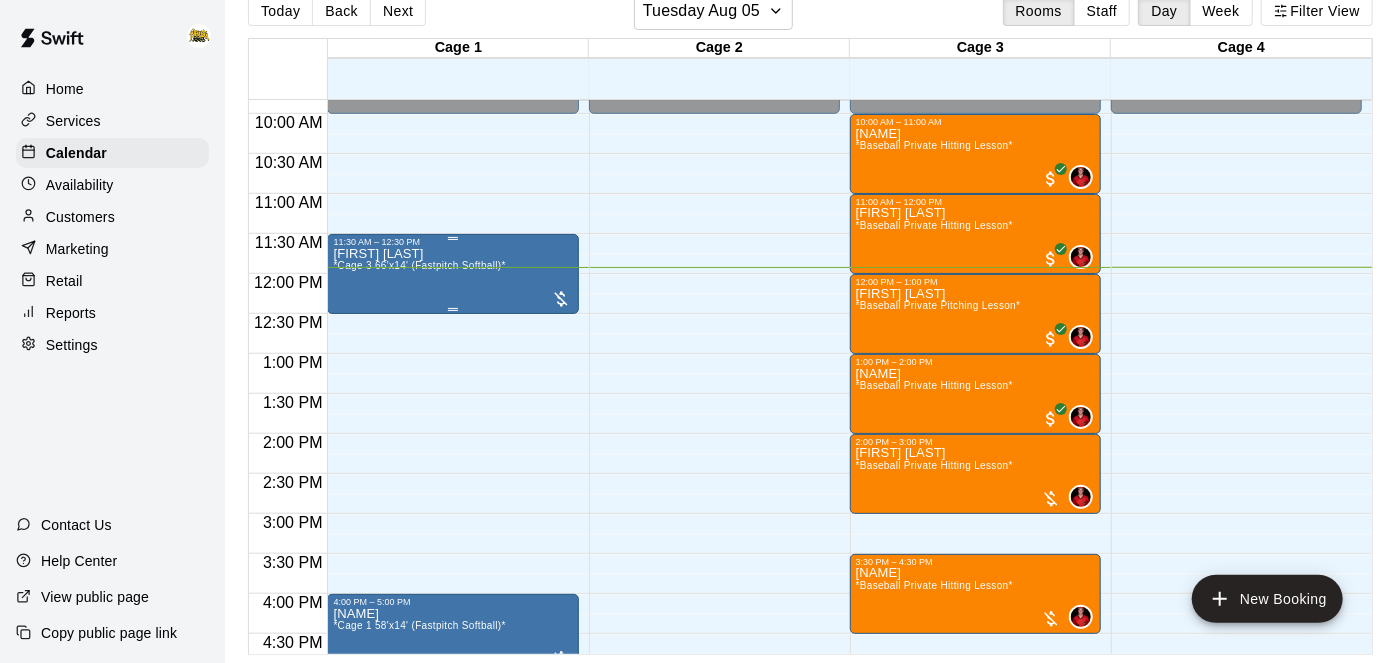 click on "*Cage 3 66'x14' (Fastpitch Softball)*" at bounding box center (419, 265) 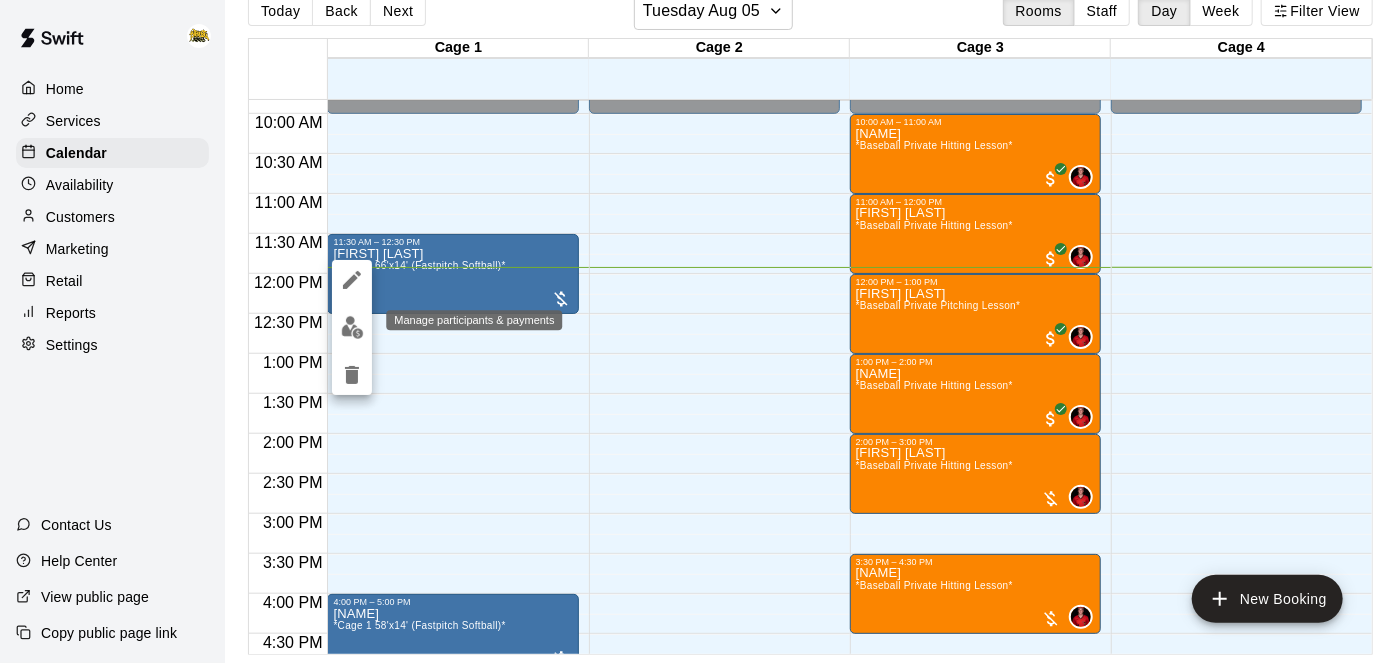 click at bounding box center [352, 327] 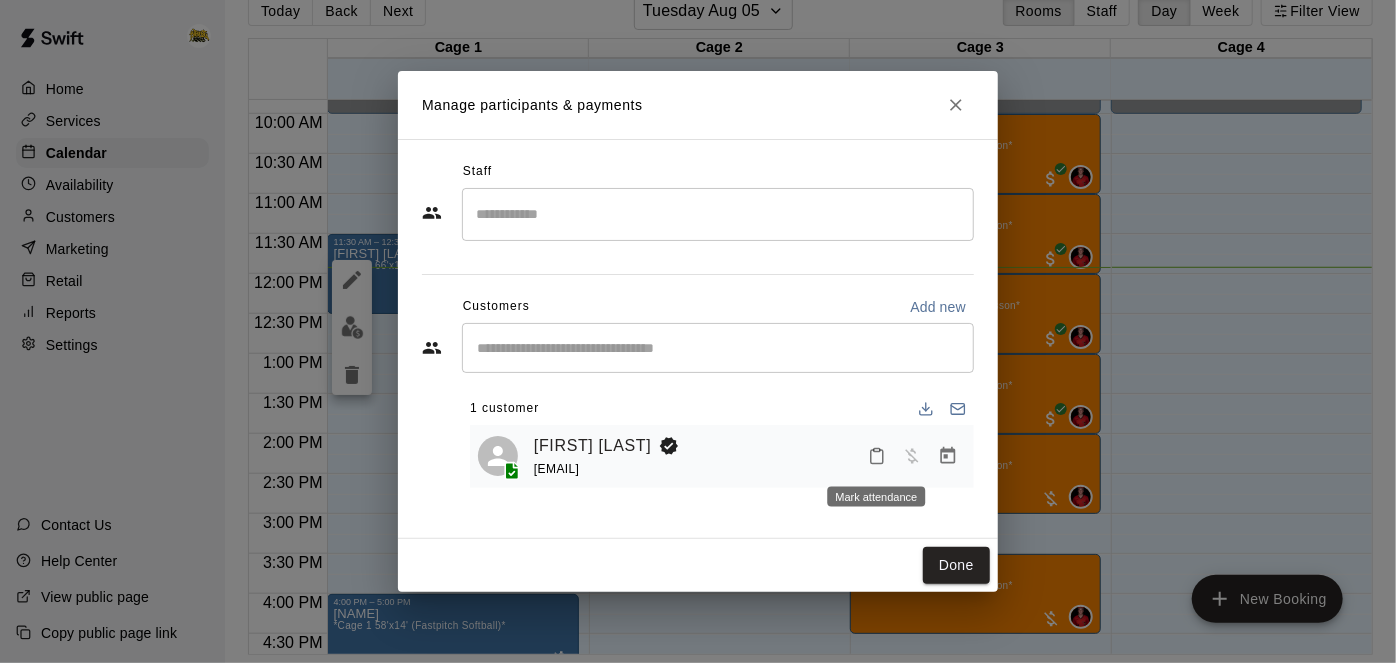 click 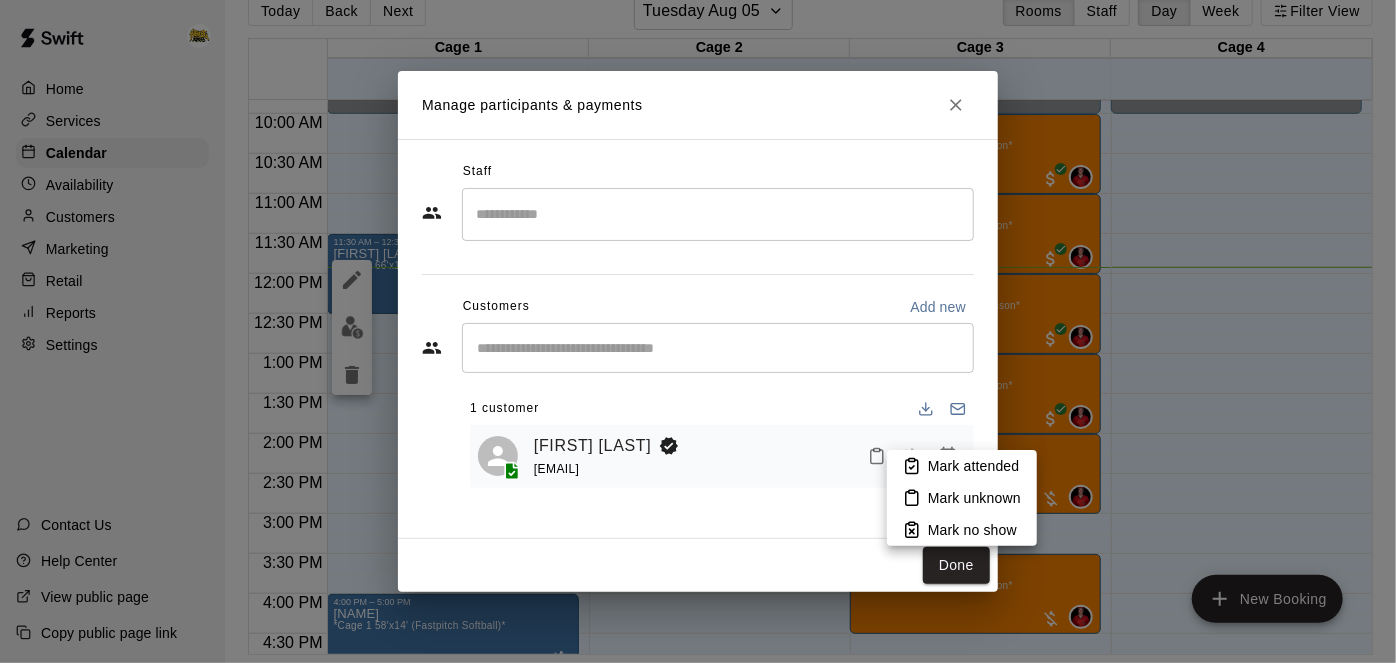 click 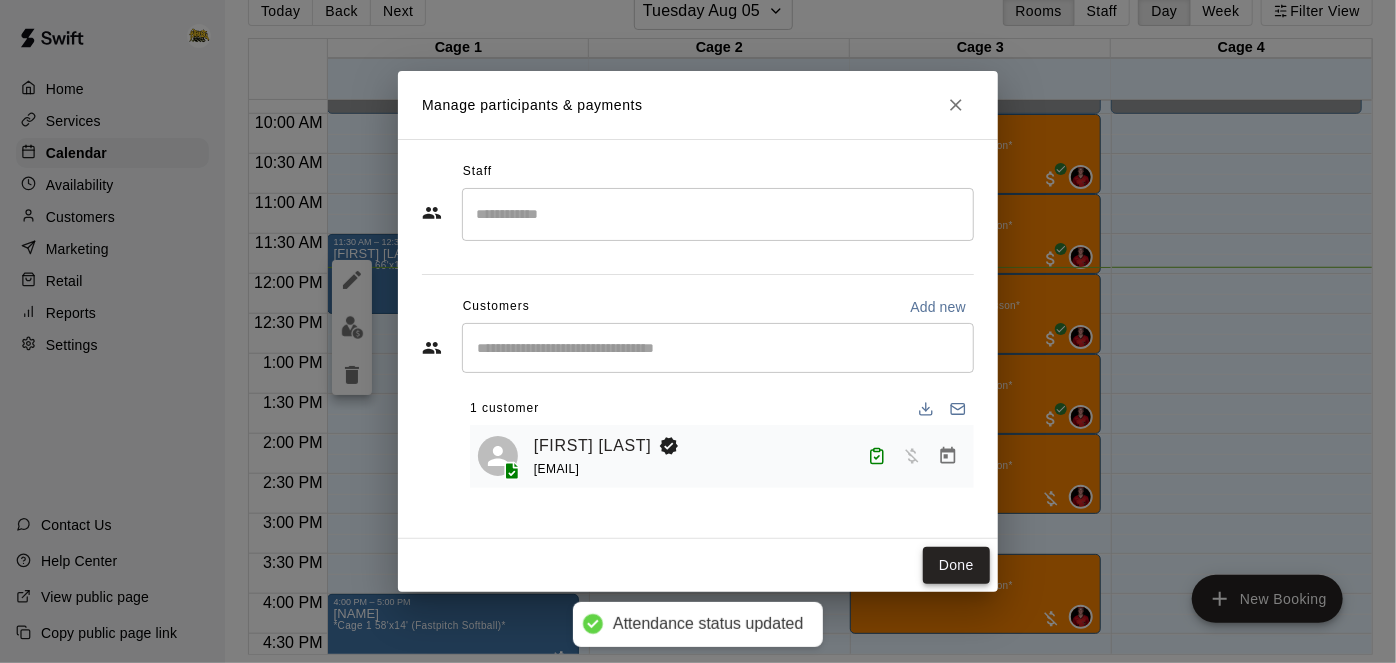 click on "Done" at bounding box center (956, 565) 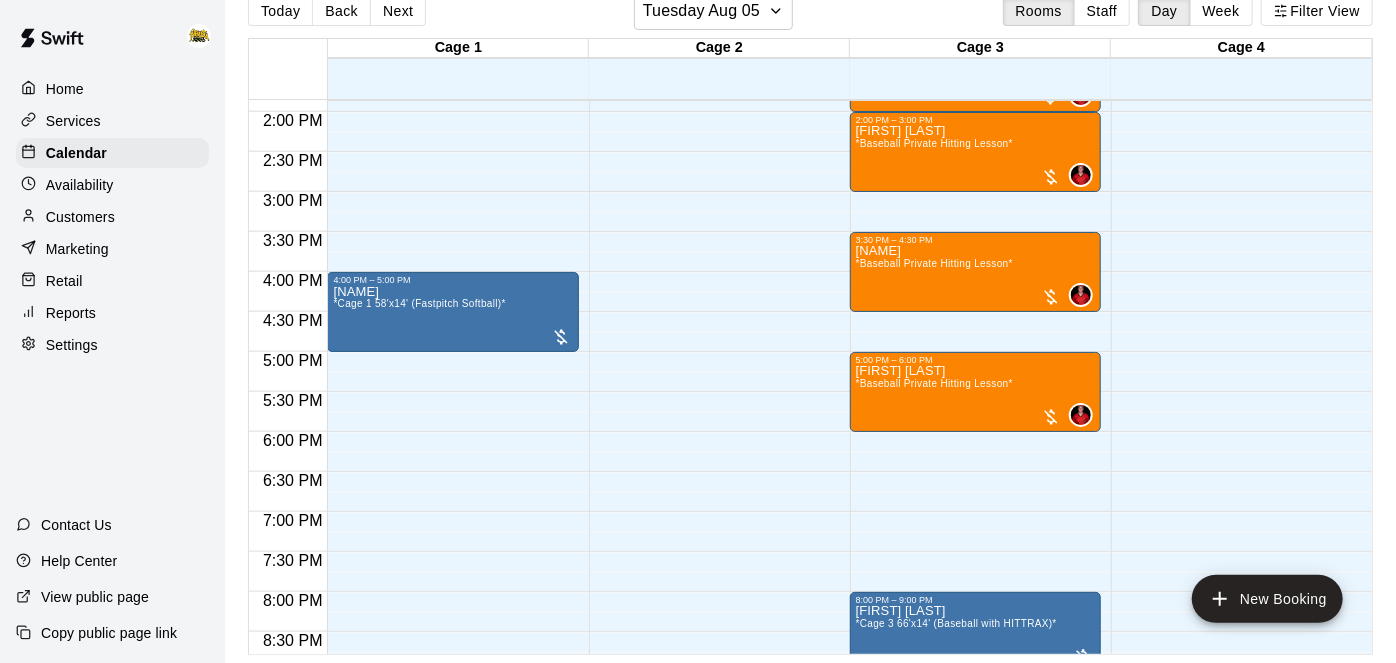 scroll, scrollTop: 1120, scrollLeft: 0, axis: vertical 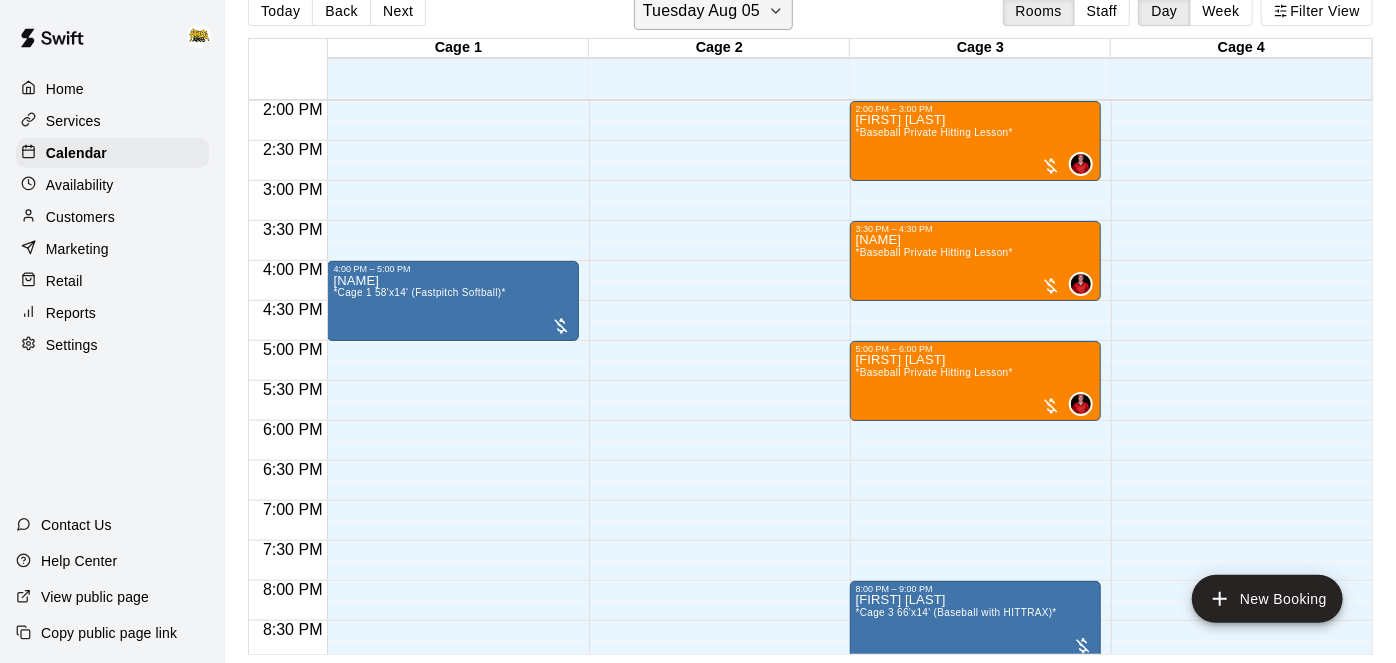 click on "Tuesday Aug 05" at bounding box center (701, 11) 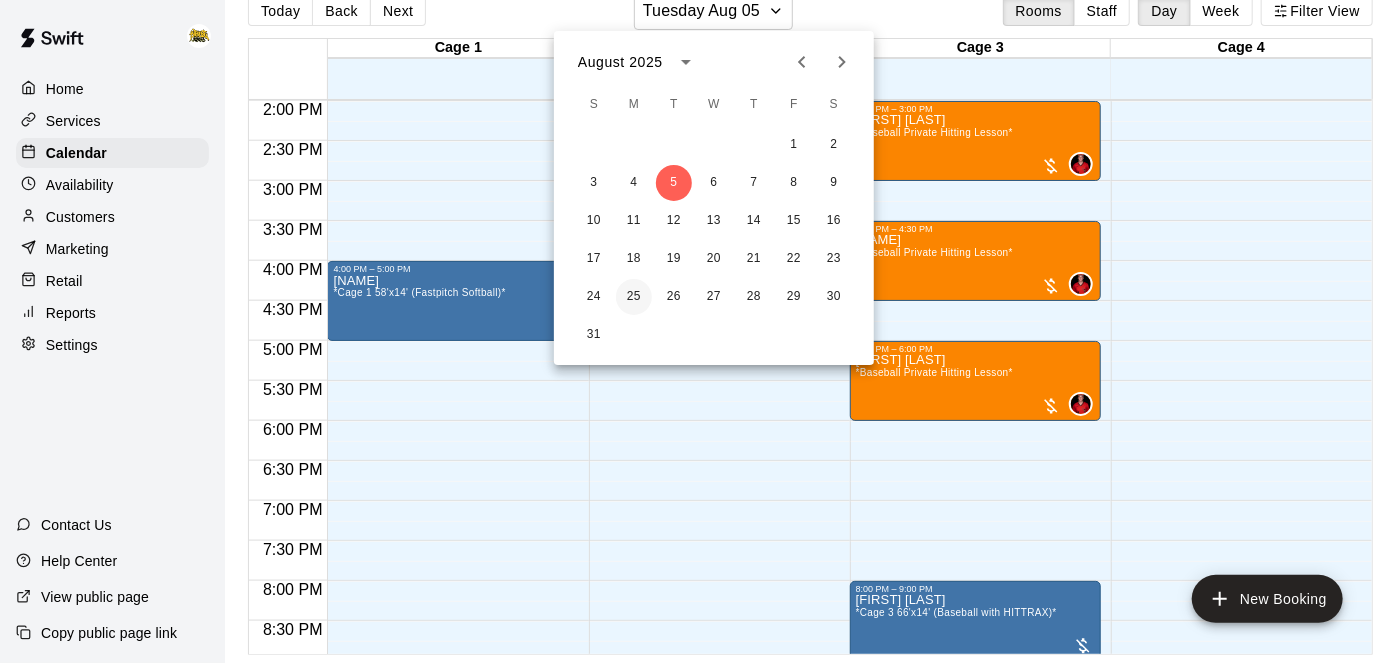click on "25" at bounding box center (634, 297) 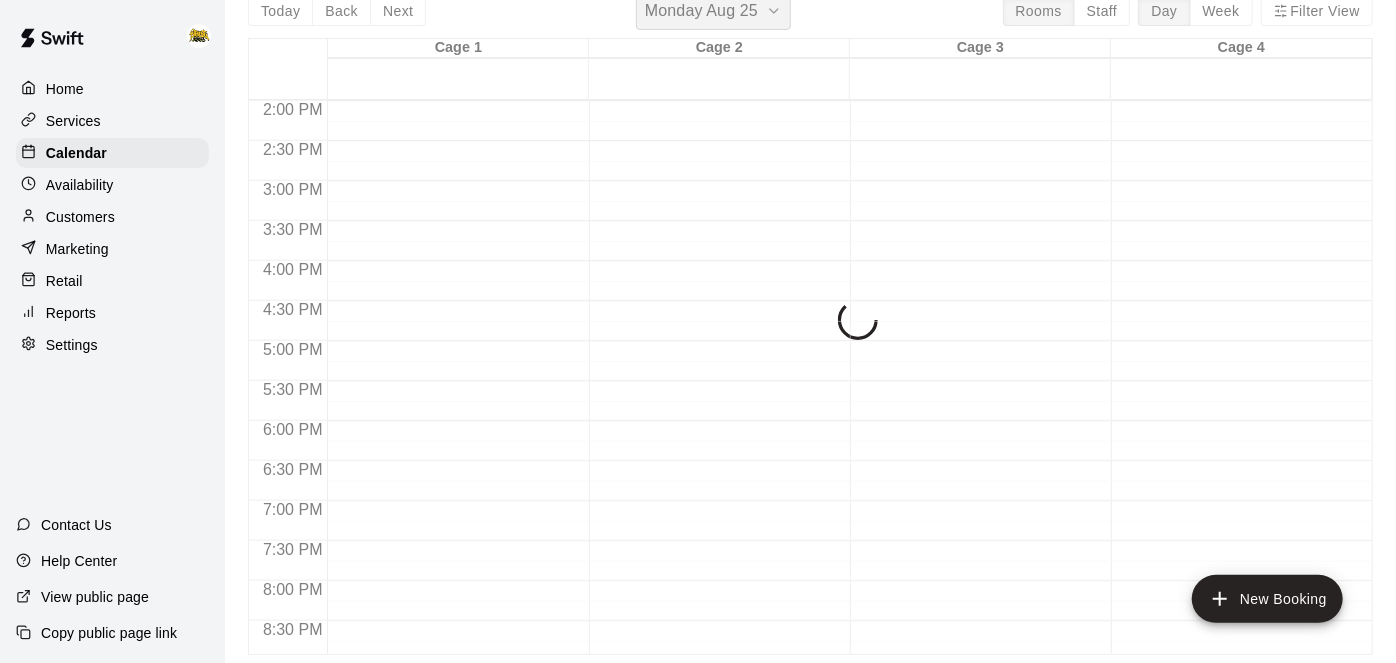 scroll, scrollTop: 24, scrollLeft: 0, axis: vertical 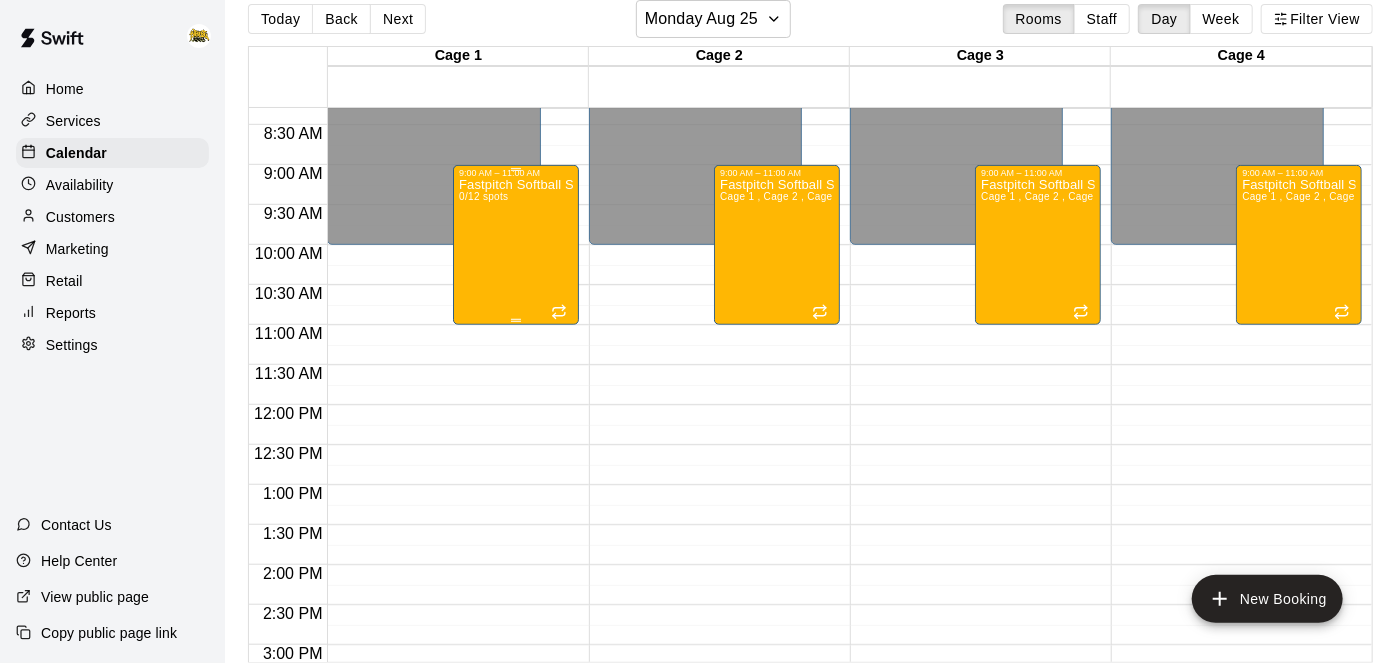 click on "Fastpitch Softball Summer Camp (AM) [MONTH] [DAY], [DAY], [DAY], [DAY] Ages 8 - 13 0/12 spots" at bounding box center (516, 509) 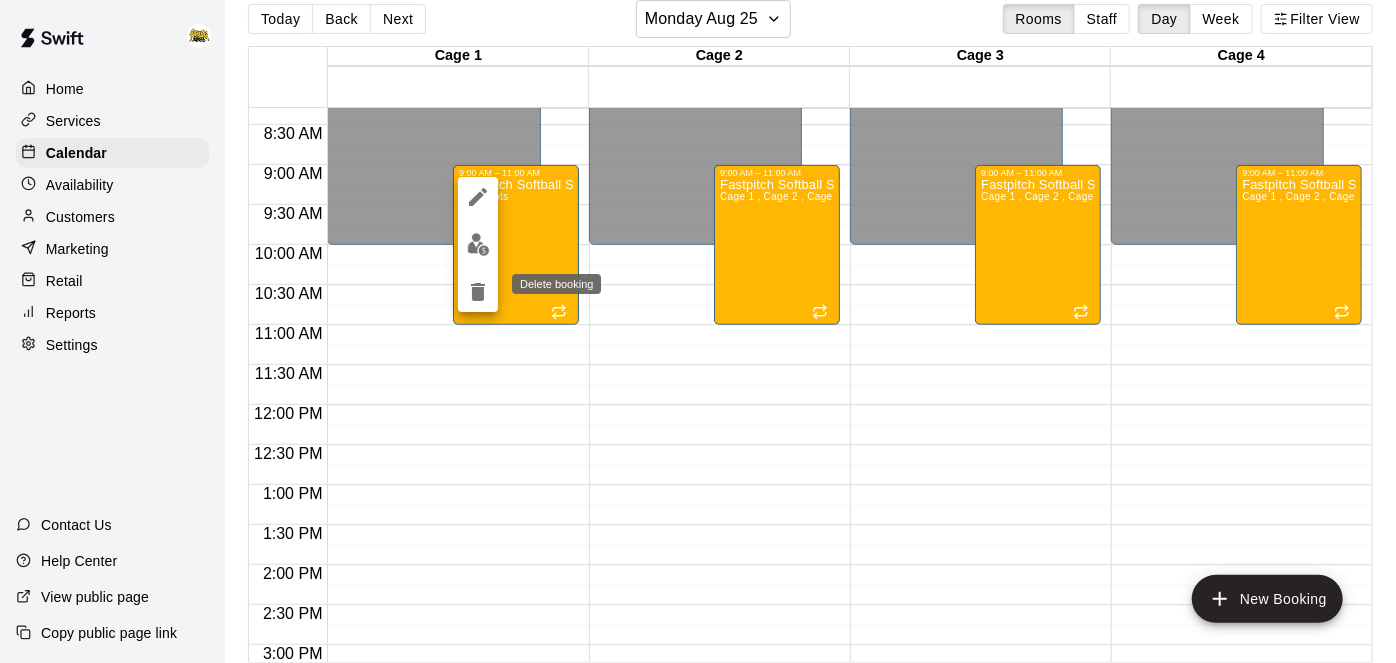 click 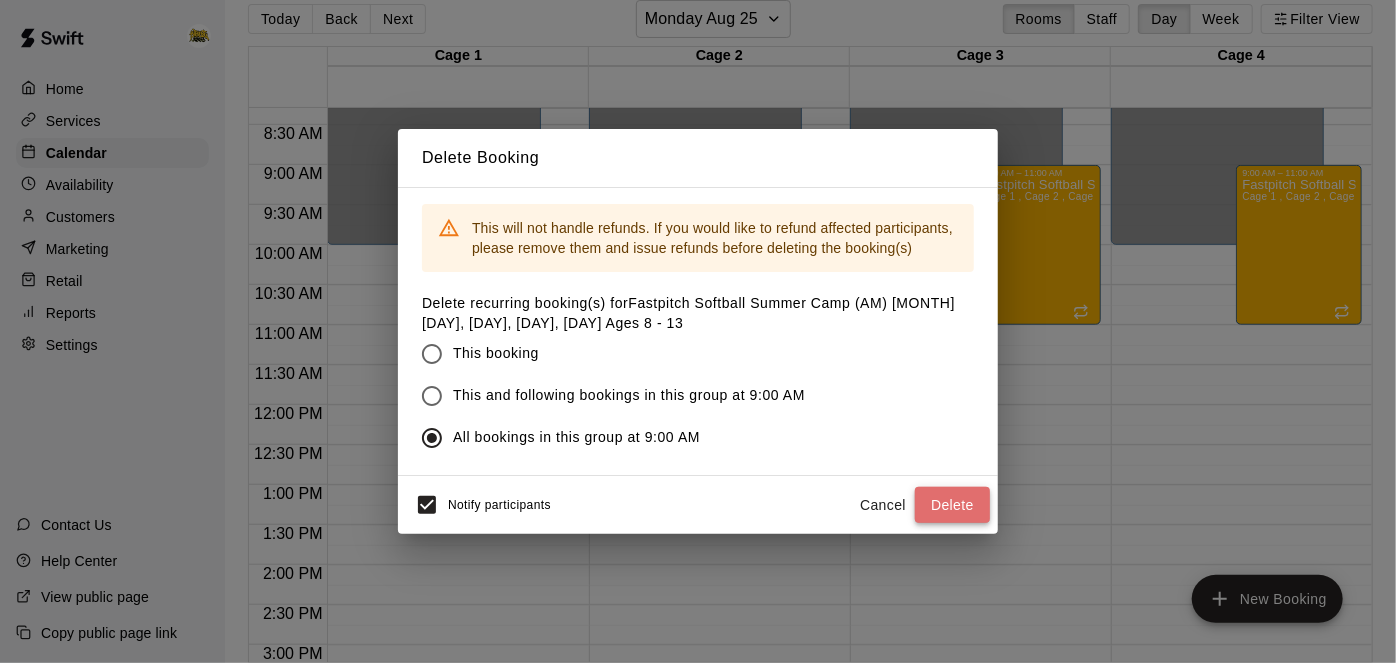 click on "Delete" at bounding box center (952, 505) 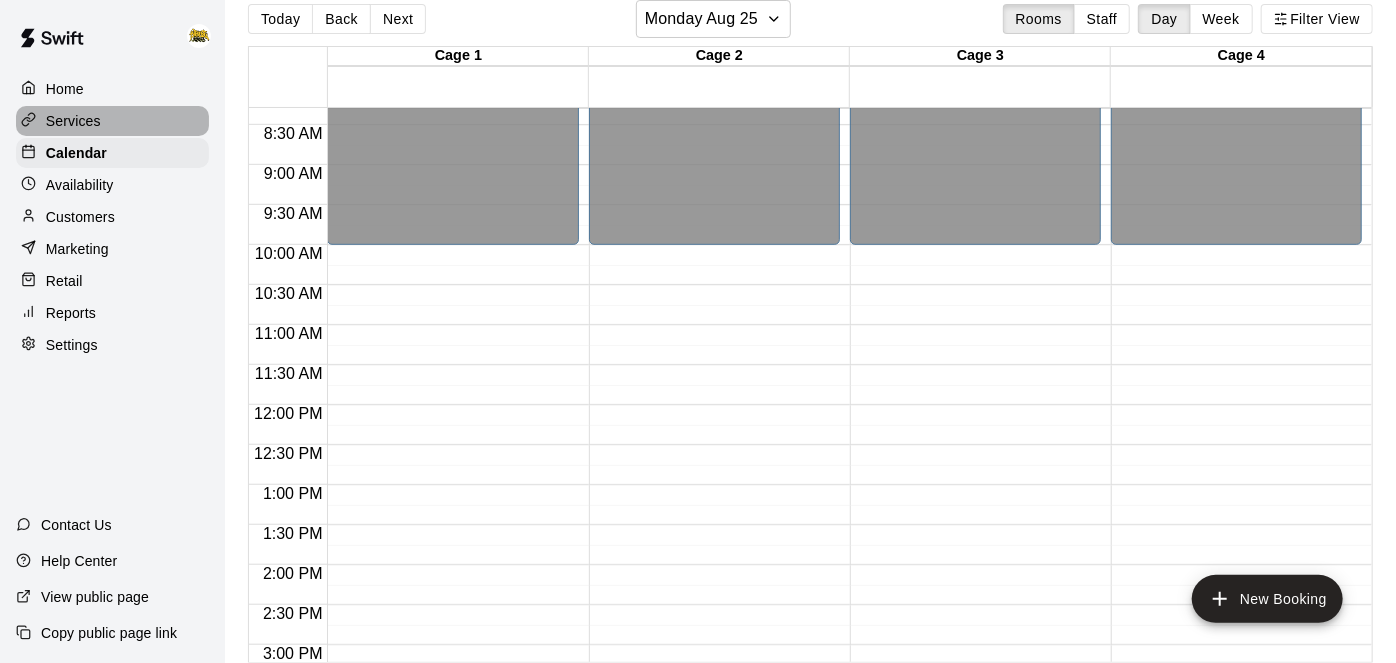 click on "Services" at bounding box center (73, 121) 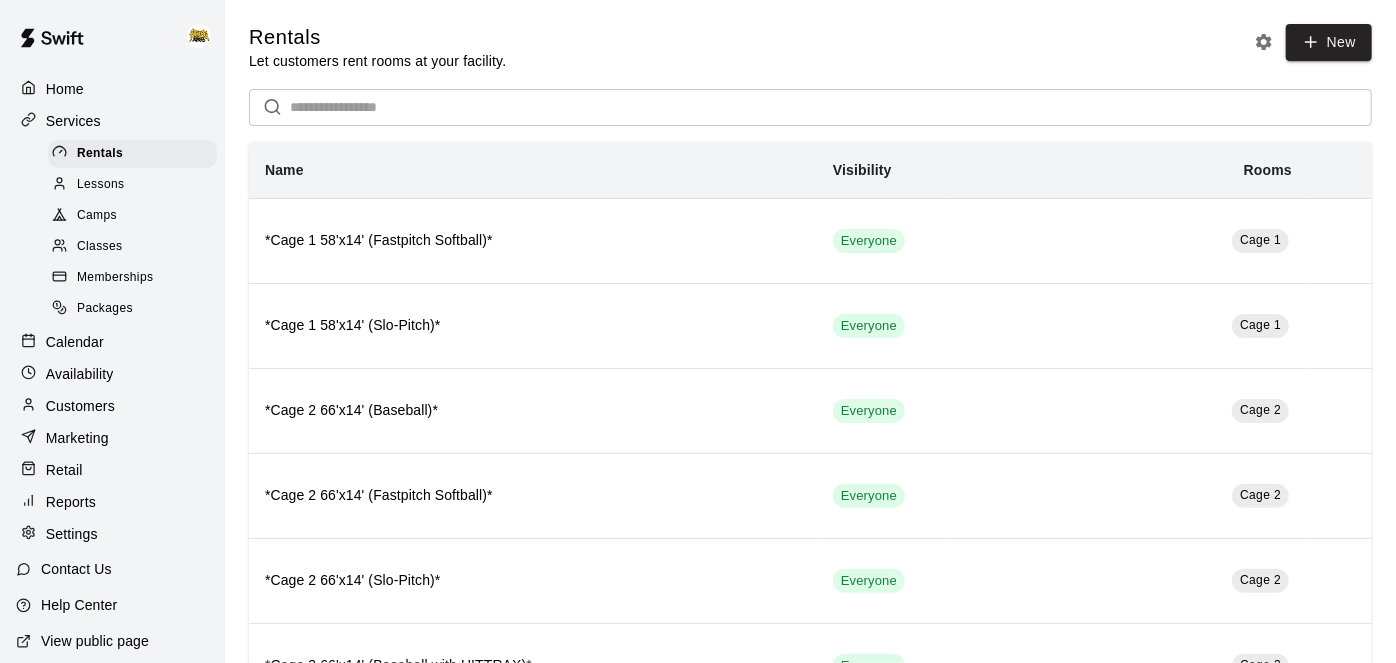 click on "Camps" at bounding box center [97, 216] 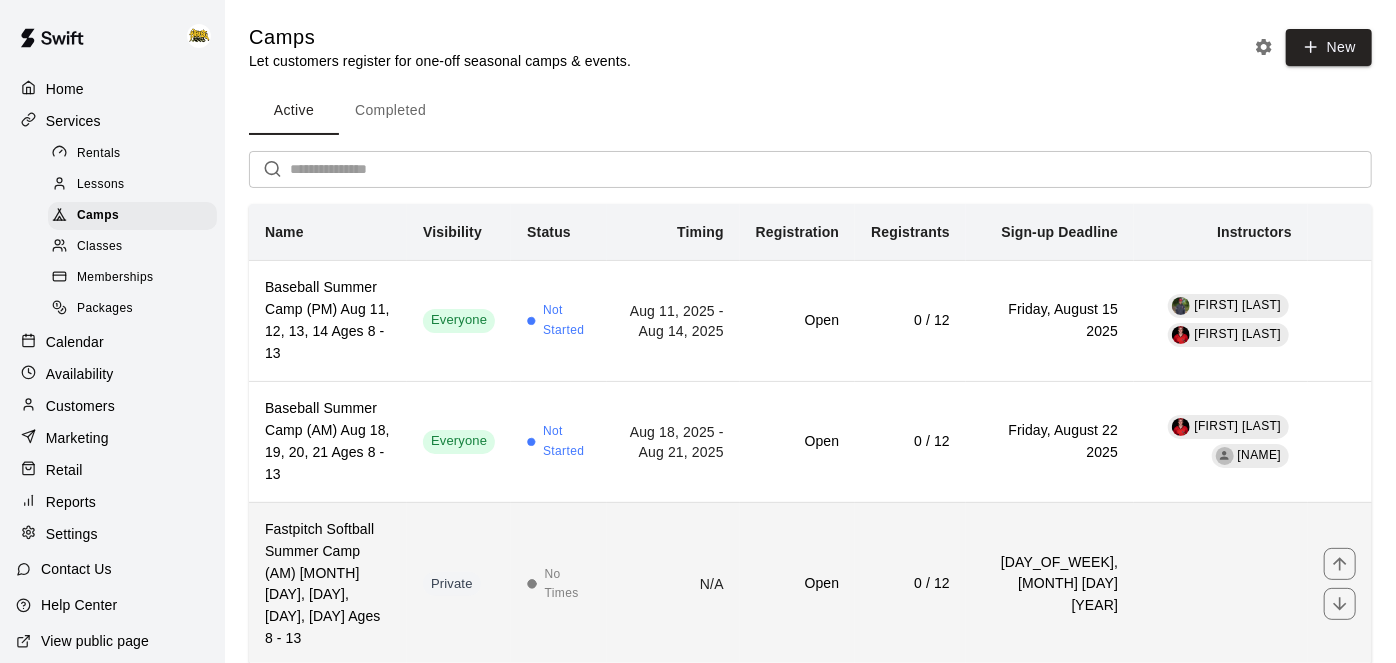 click on "N/A" at bounding box center [673, 584] 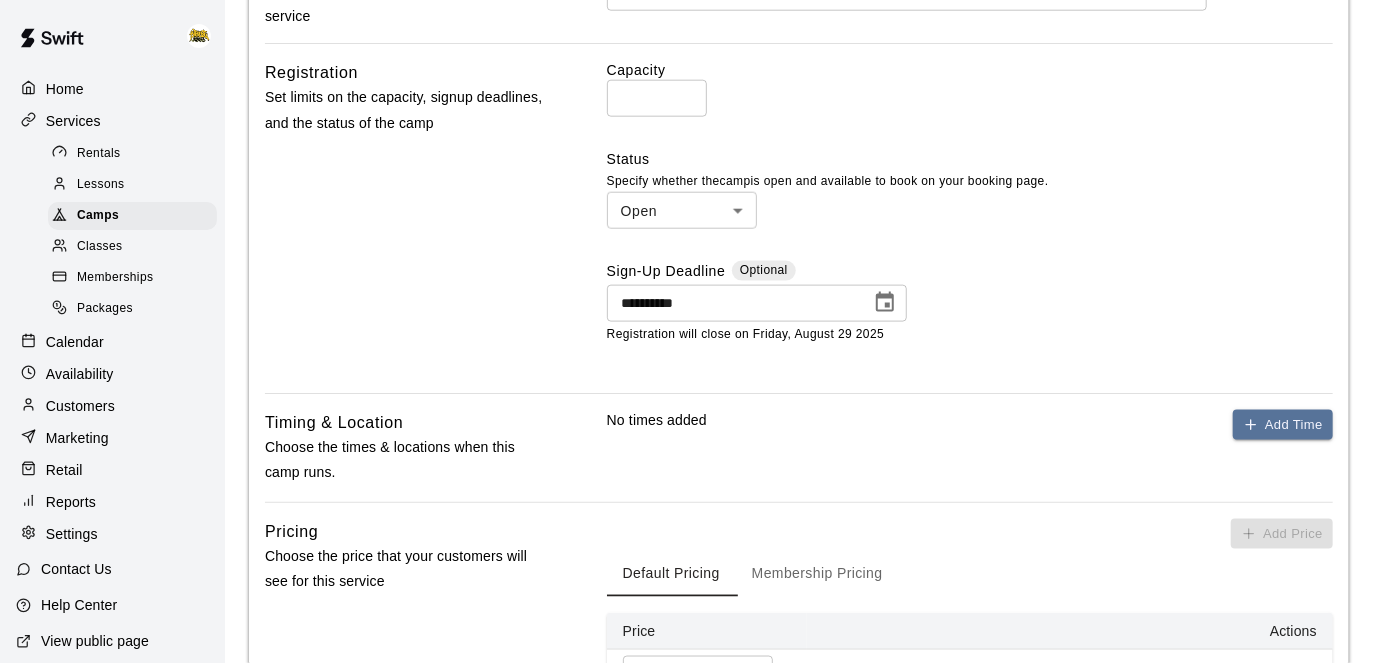 scroll, scrollTop: 1188, scrollLeft: 0, axis: vertical 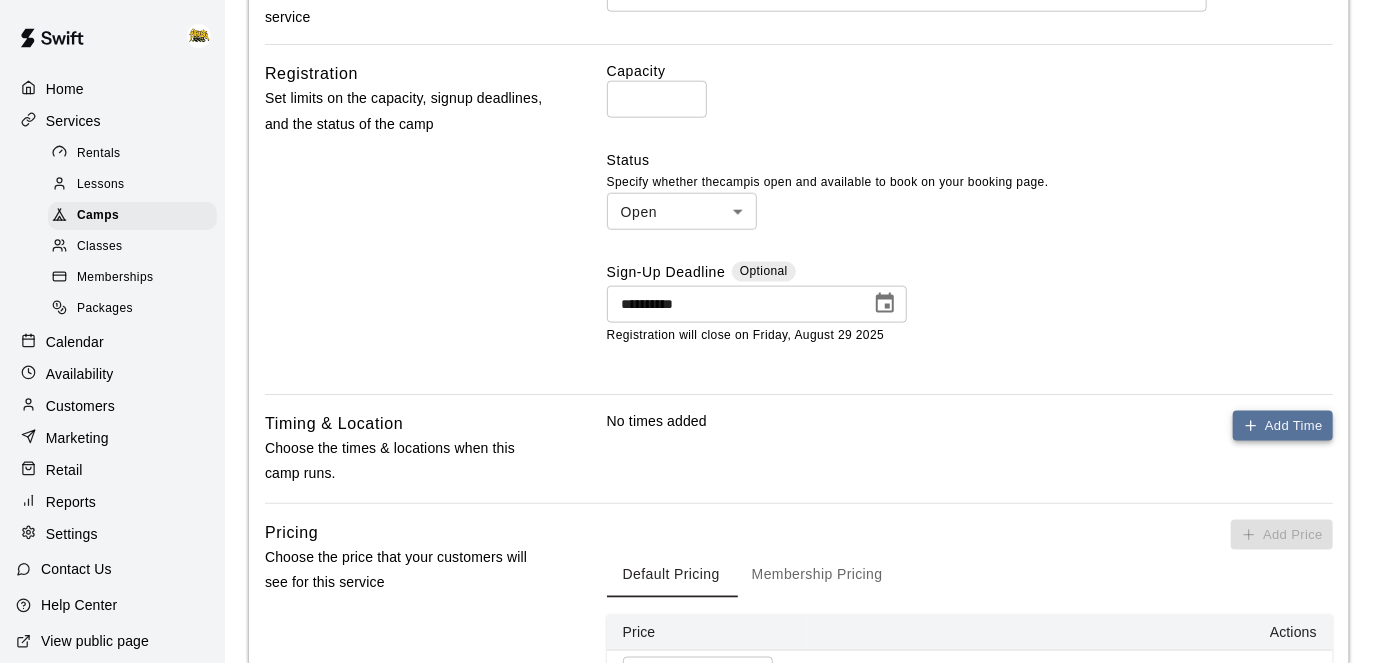 click on "Add Time" at bounding box center [1283, 426] 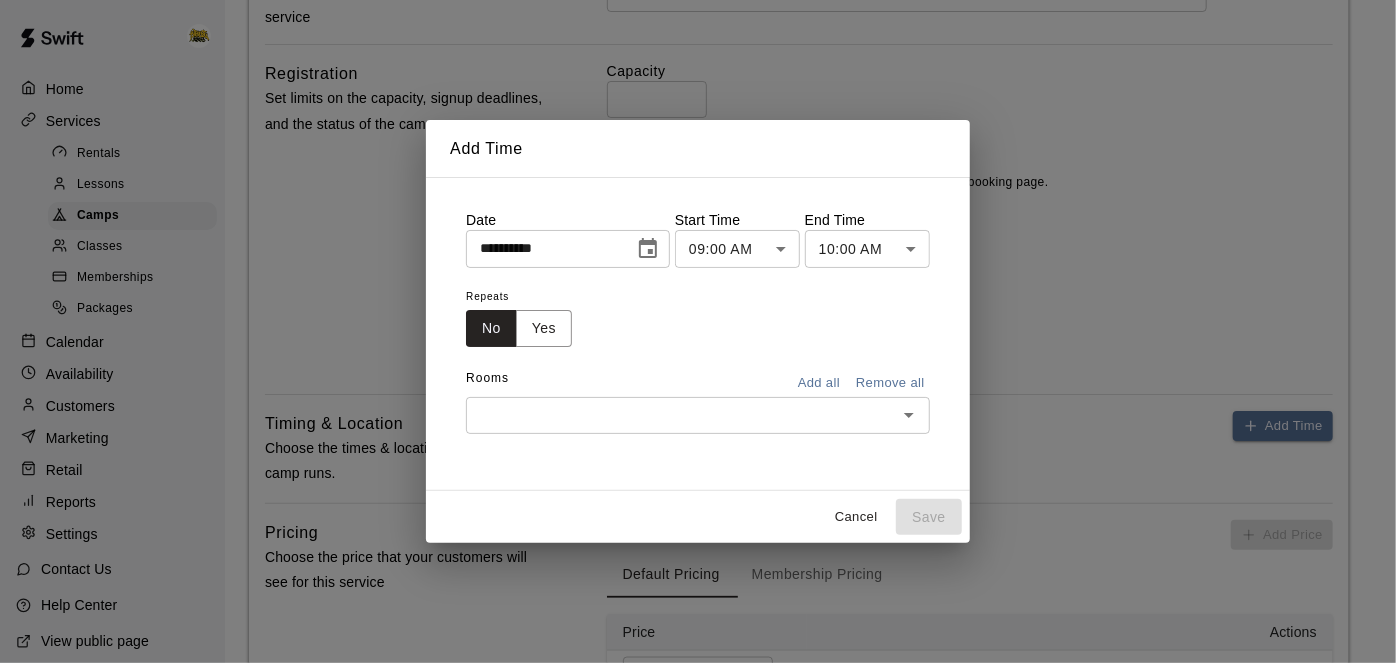click 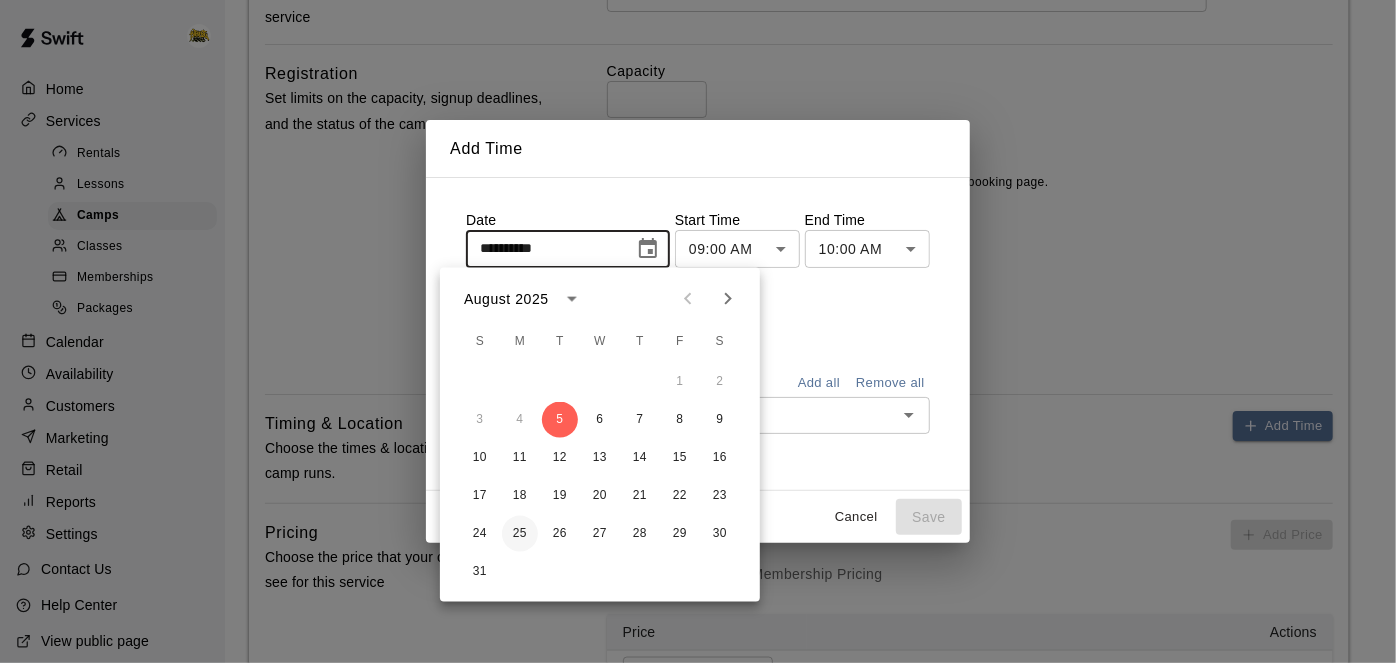 click on "25" at bounding box center (520, 534) 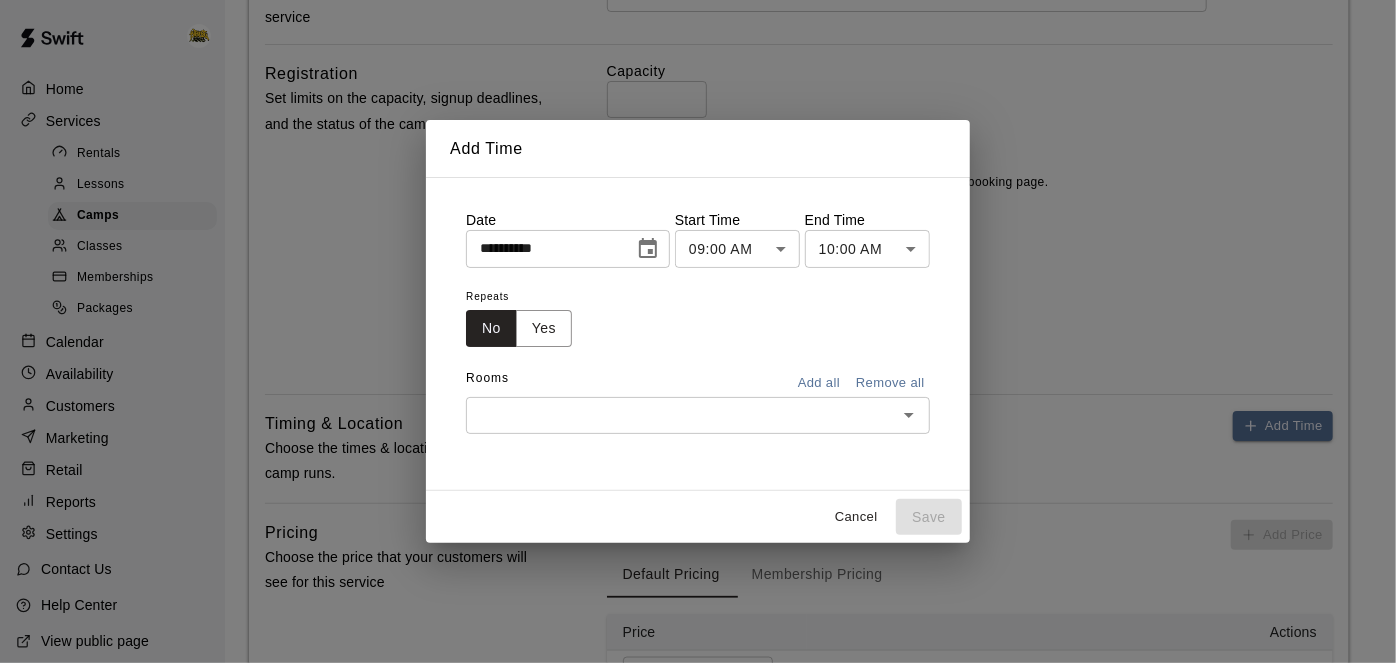 click on "**********" at bounding box center (698, 65) 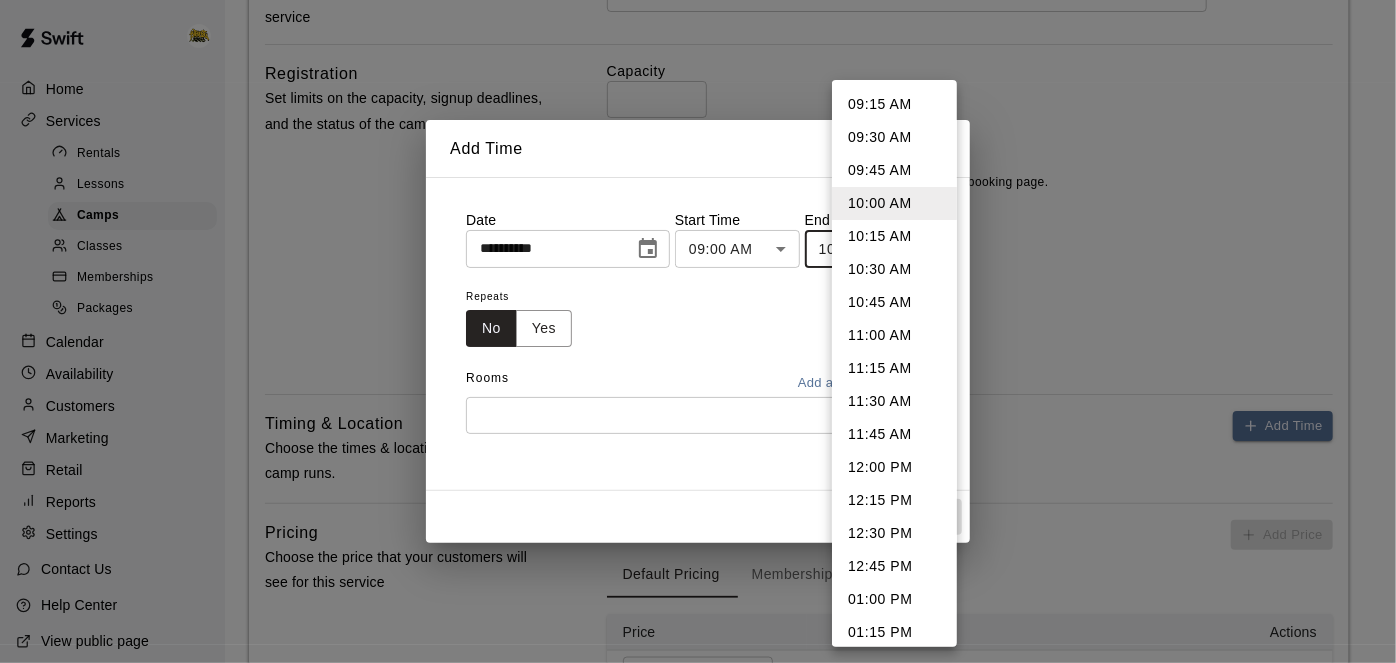 click on "11:30 AM" at bounding box center [894, 401] 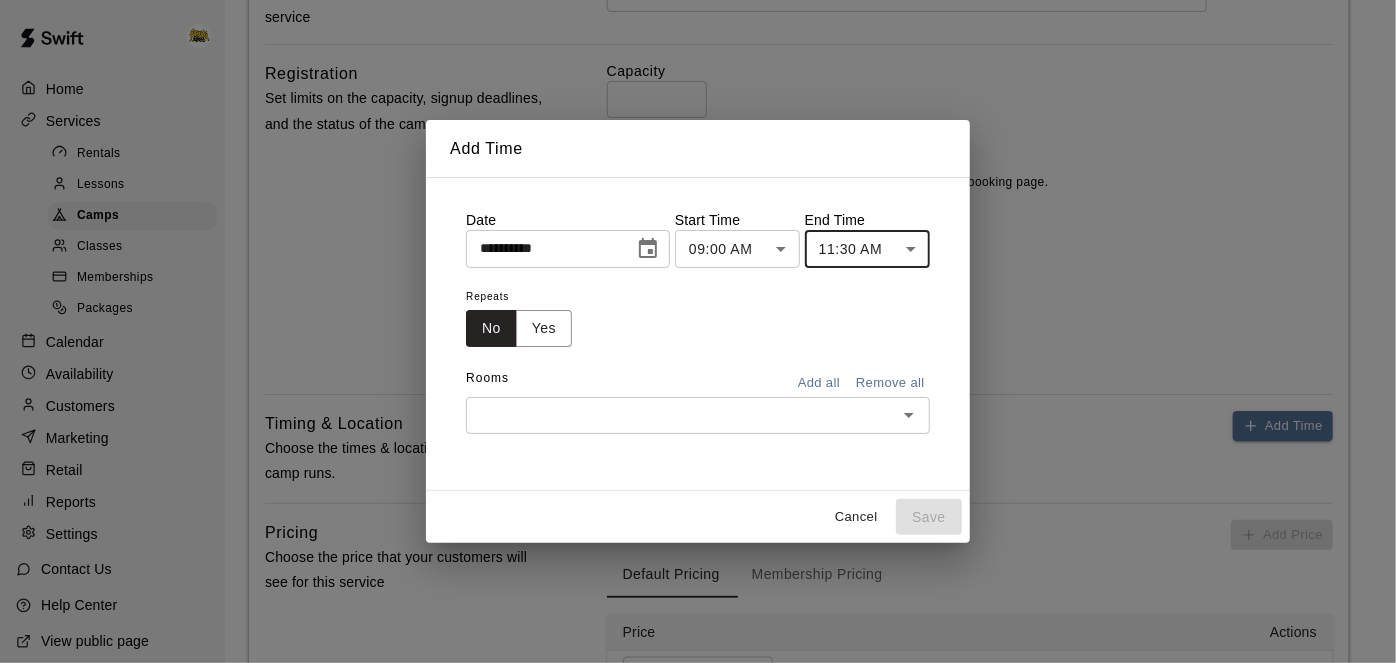 click on "Add all" at bounding box center [819, 383] 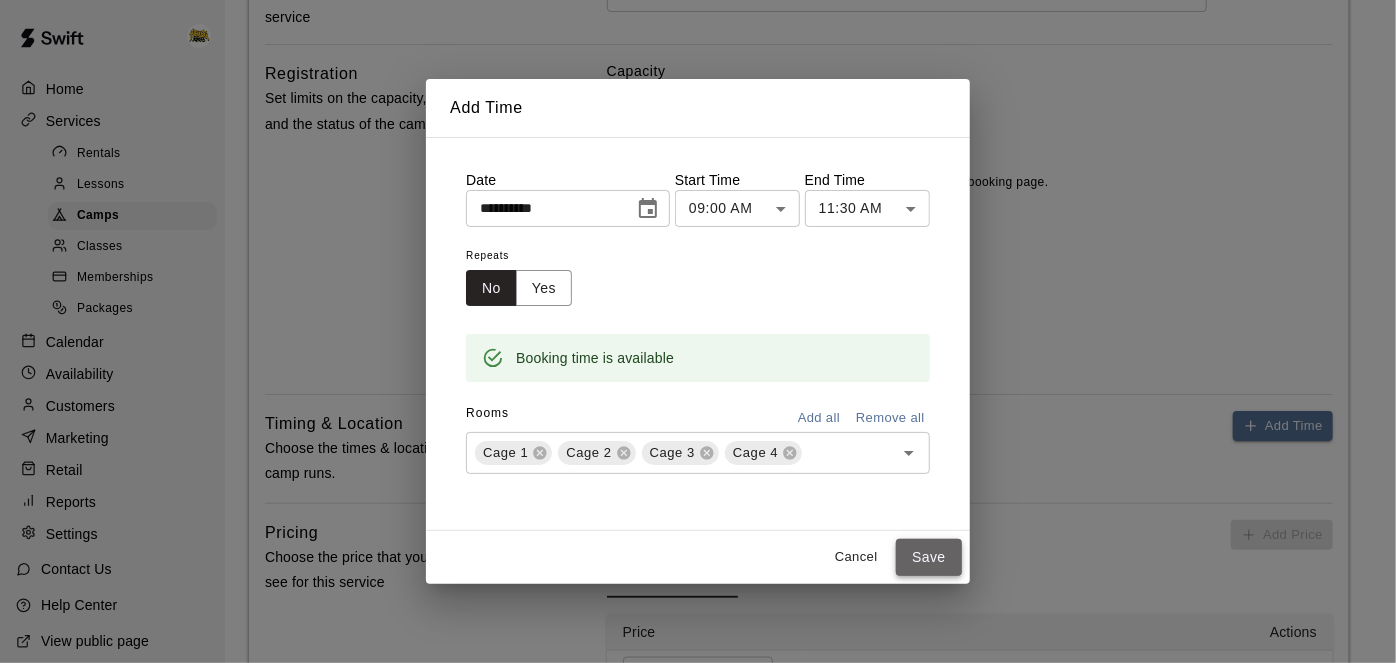 click on "Save" at bounding box center (929, 557) 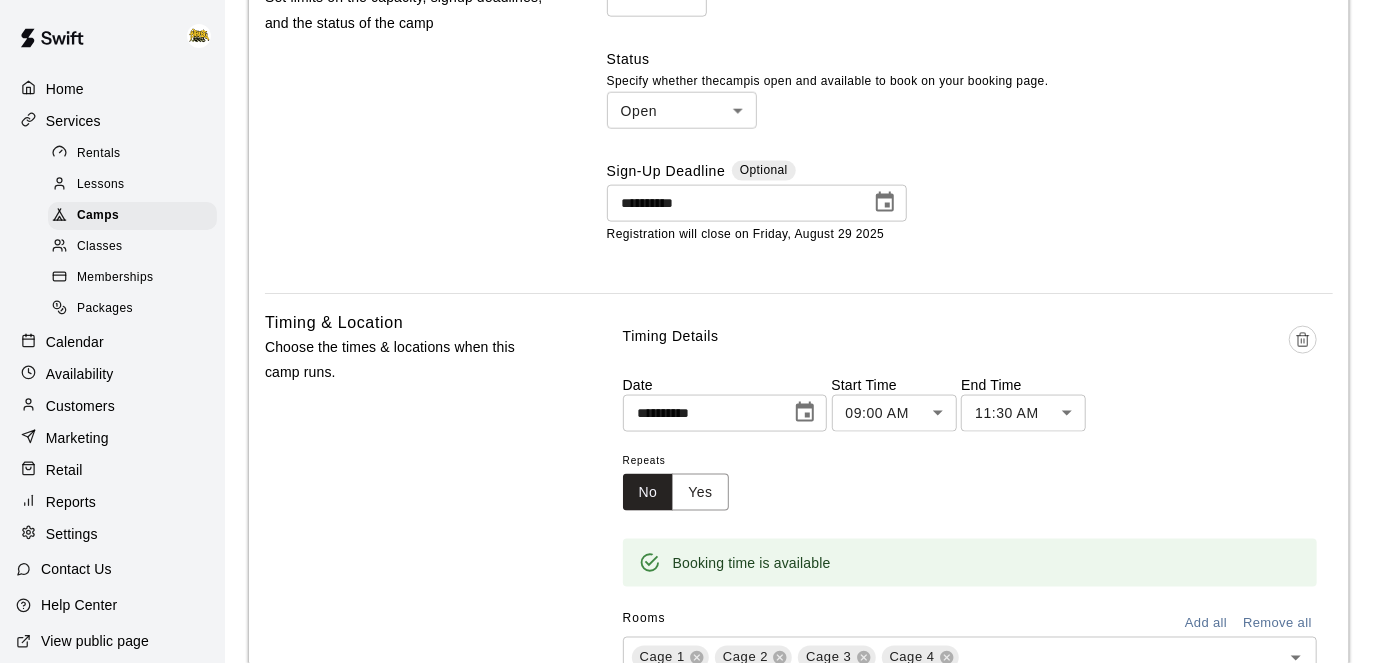 scroll, scrollTop: 1415, scrollLeft: 0, axis: vertical 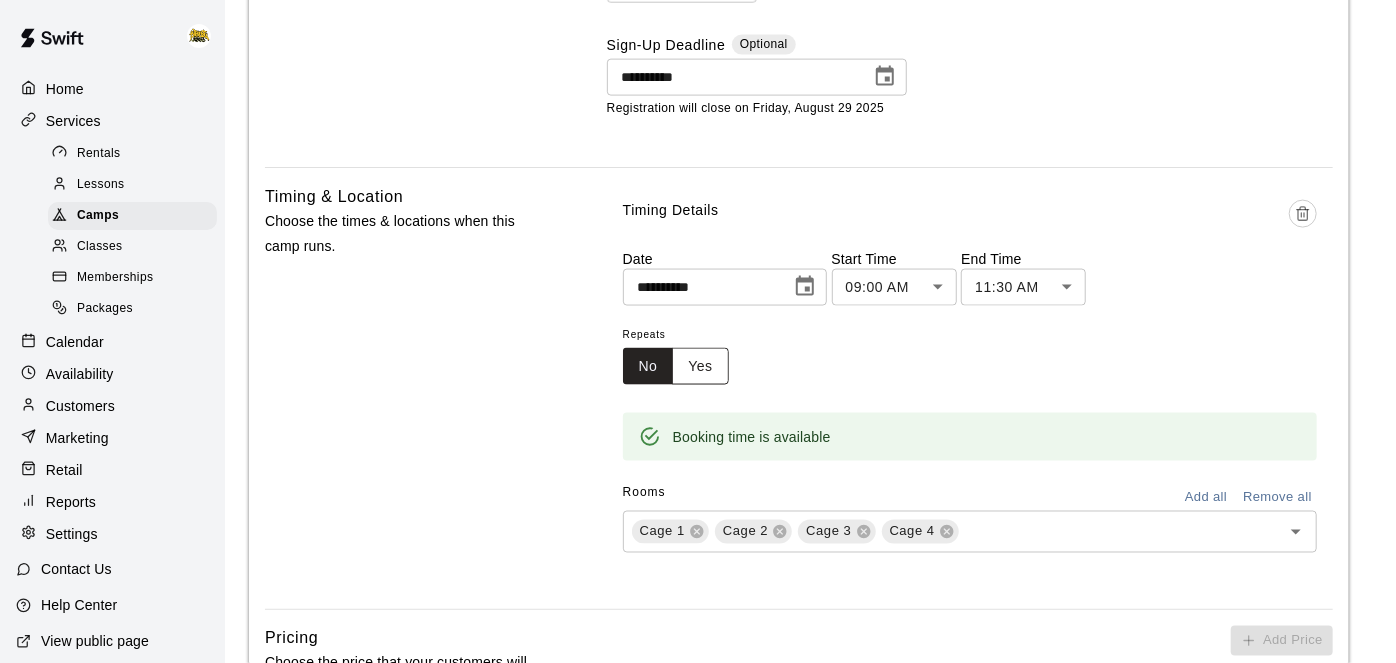 click on "Yes" at bounding box center (700, 366) 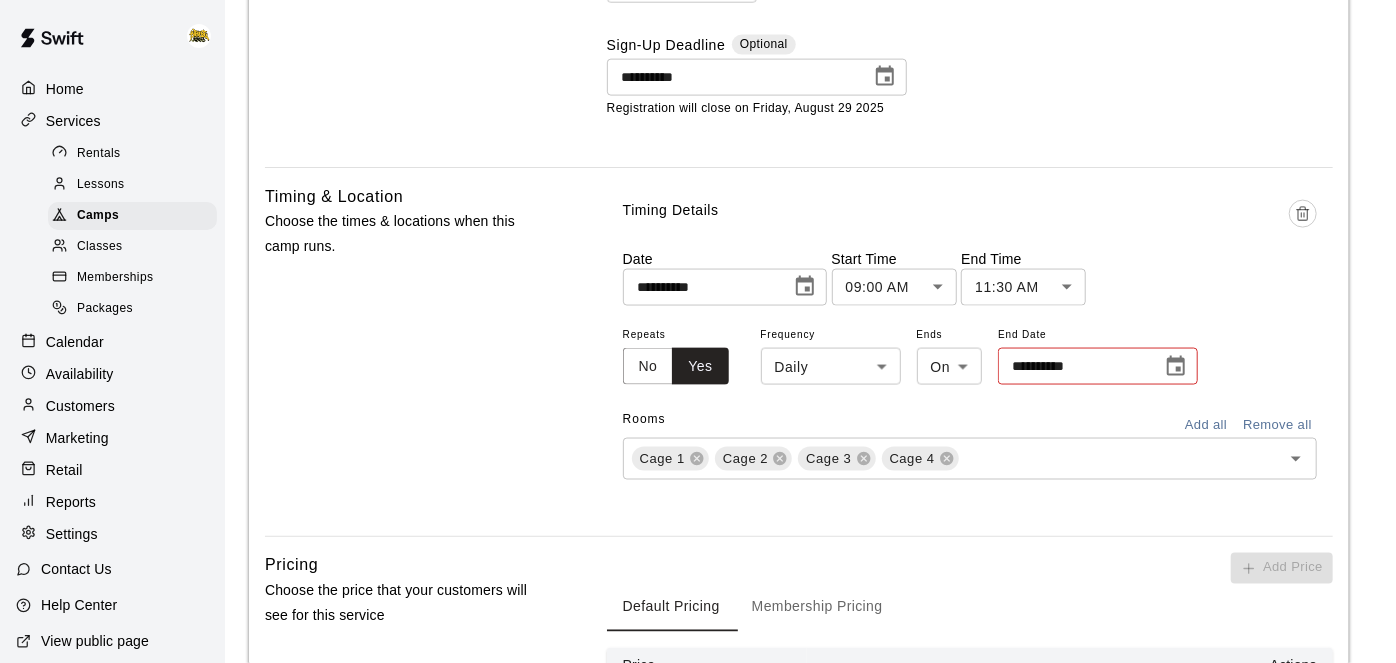 click 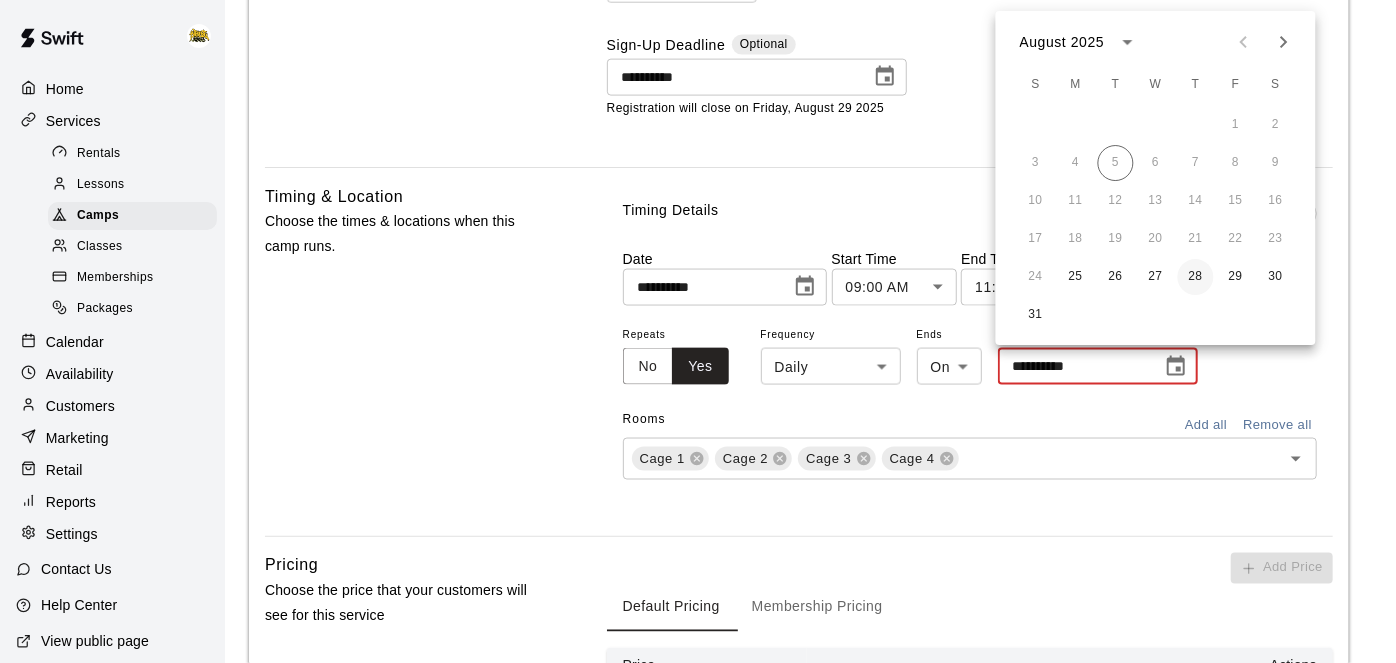 click on "28" at bounding box center (1196, 277) 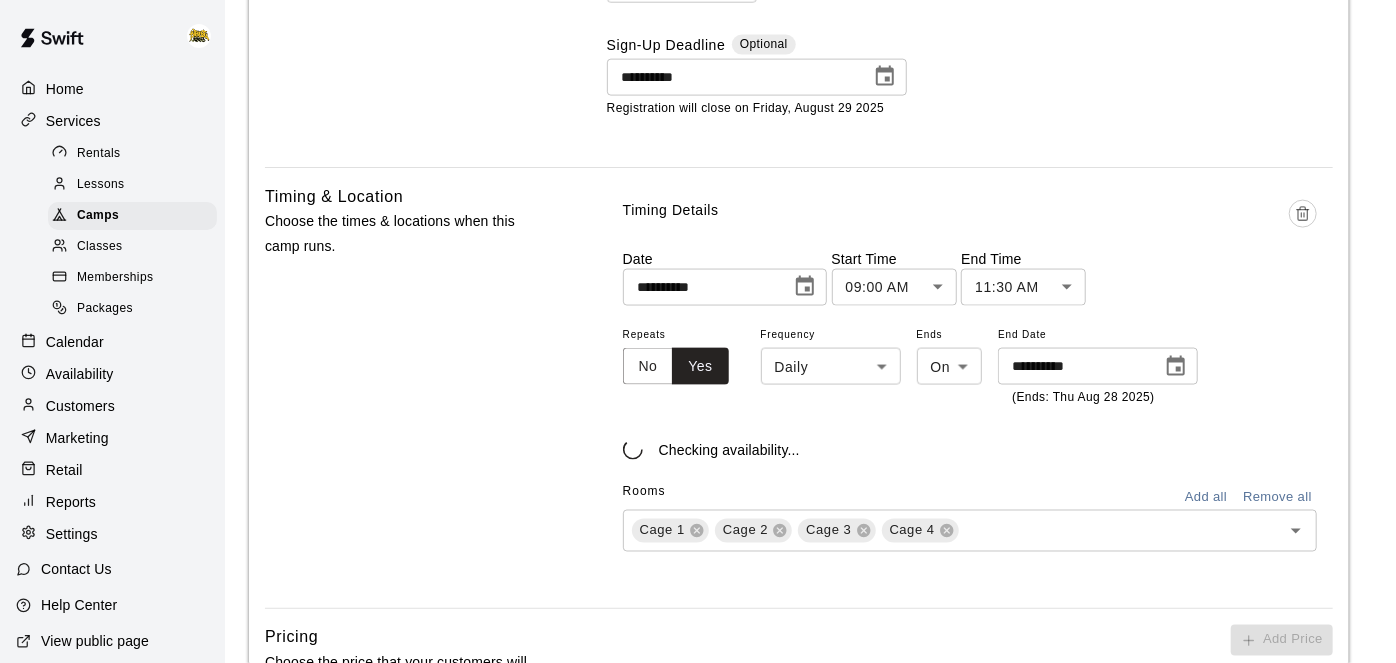 type on "**********" 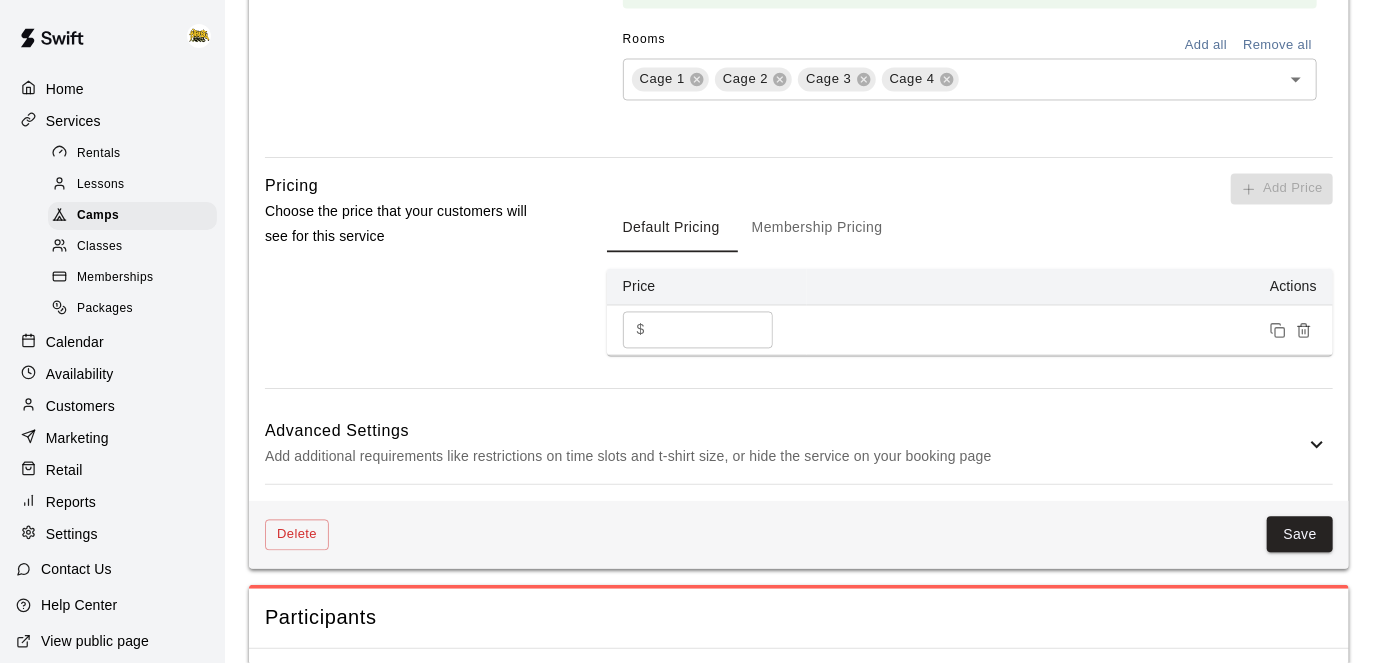 scroll, scrollTop: 1945, scrollLeft: 0, axis: vertical 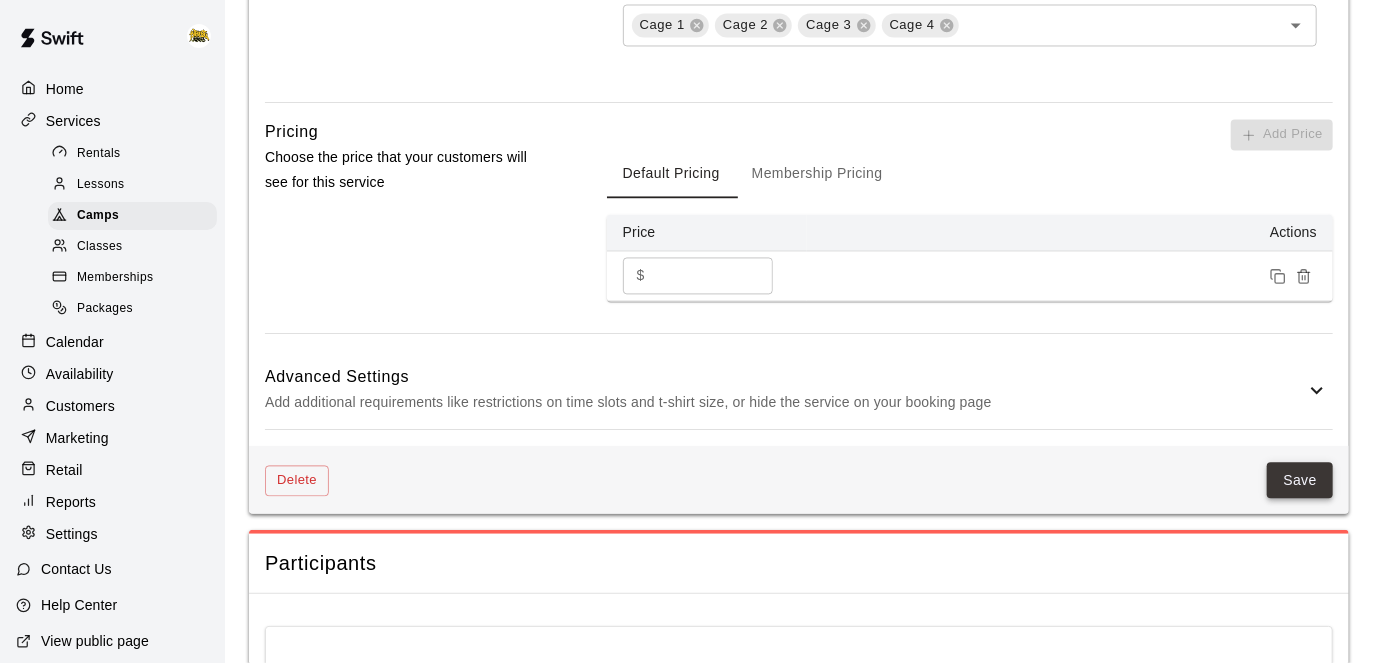 click on "Save" at bounding box center [1300, 480] 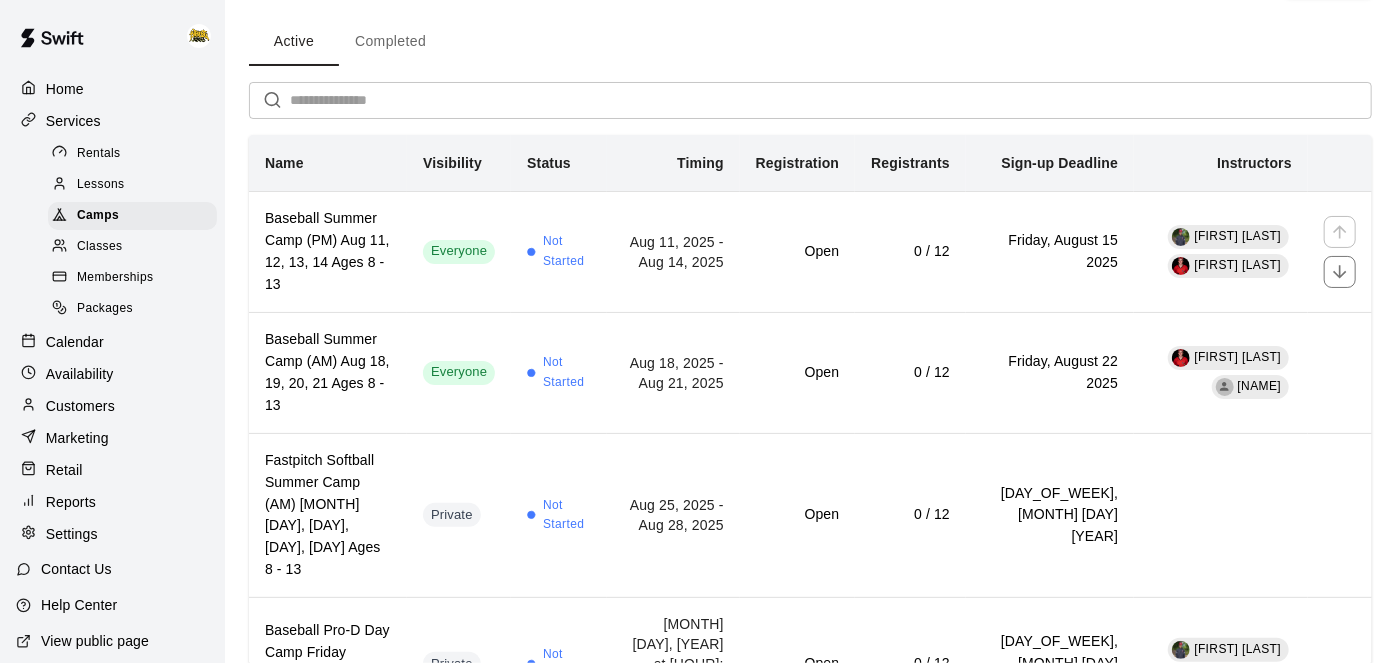 scroll, scrollTop: 70, scrollLeft: 0, axis: vertical 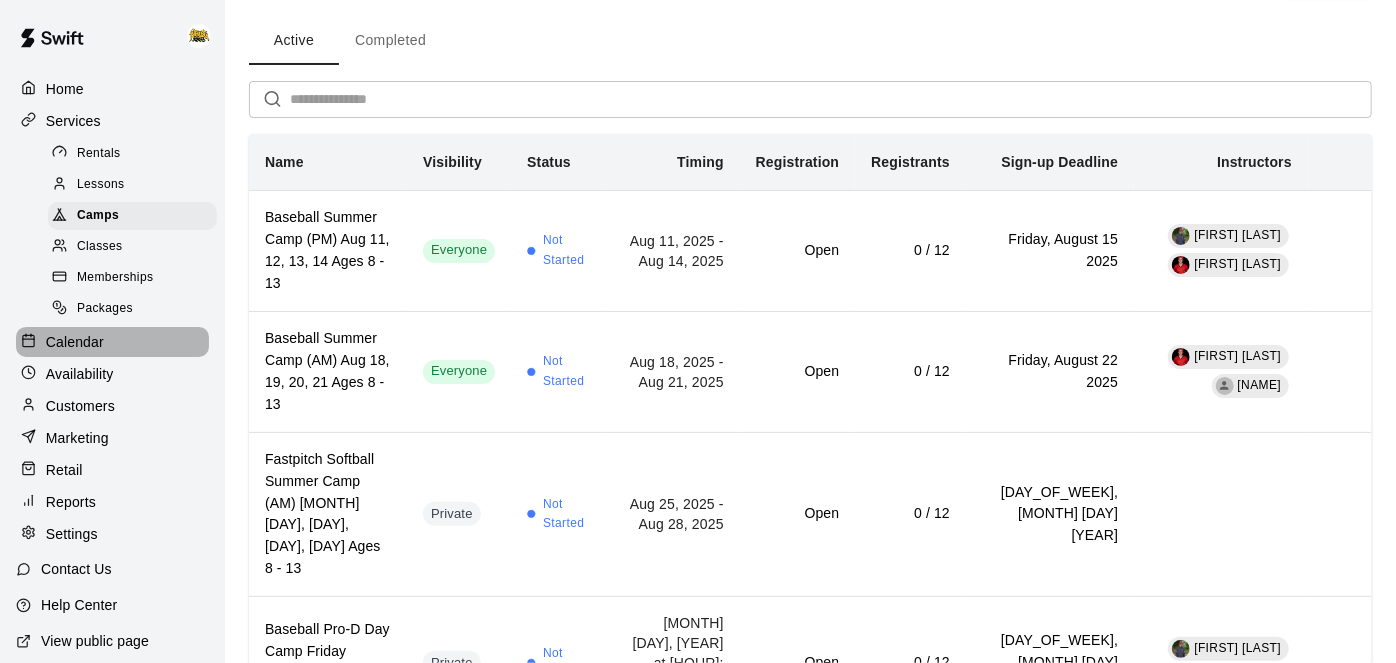 click on "Calendar" at bounding box center [75, 342] 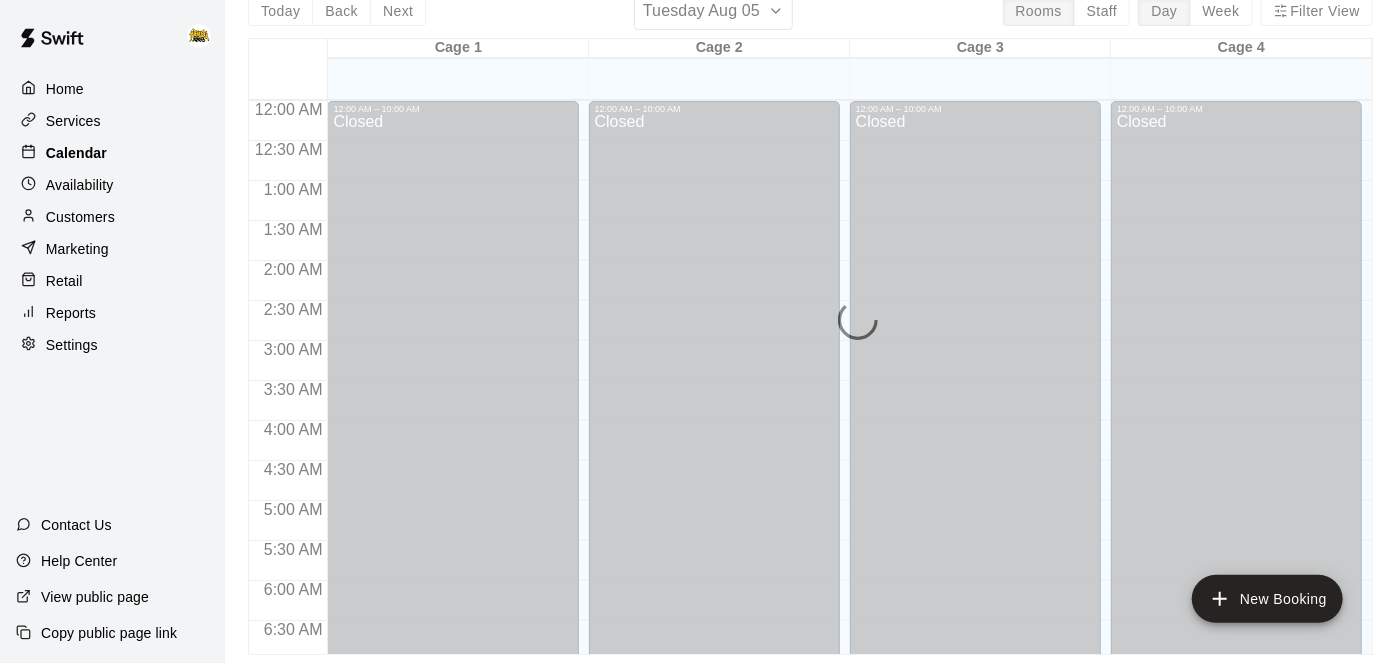 scroll, scrollTop: 0, scrollLeft: 0, axis: both 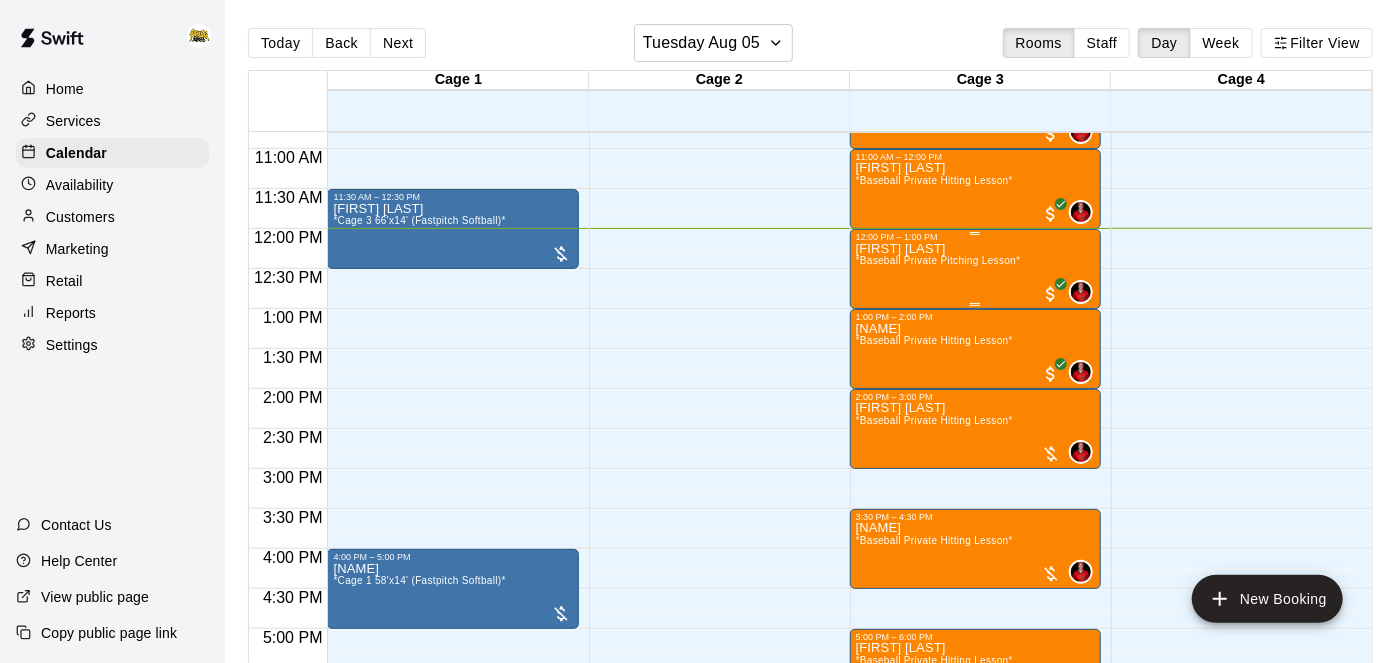 click on "[FIRST] [LAST] *Baseball Private Pitching Lesson*" at bounding box center [938, 573] 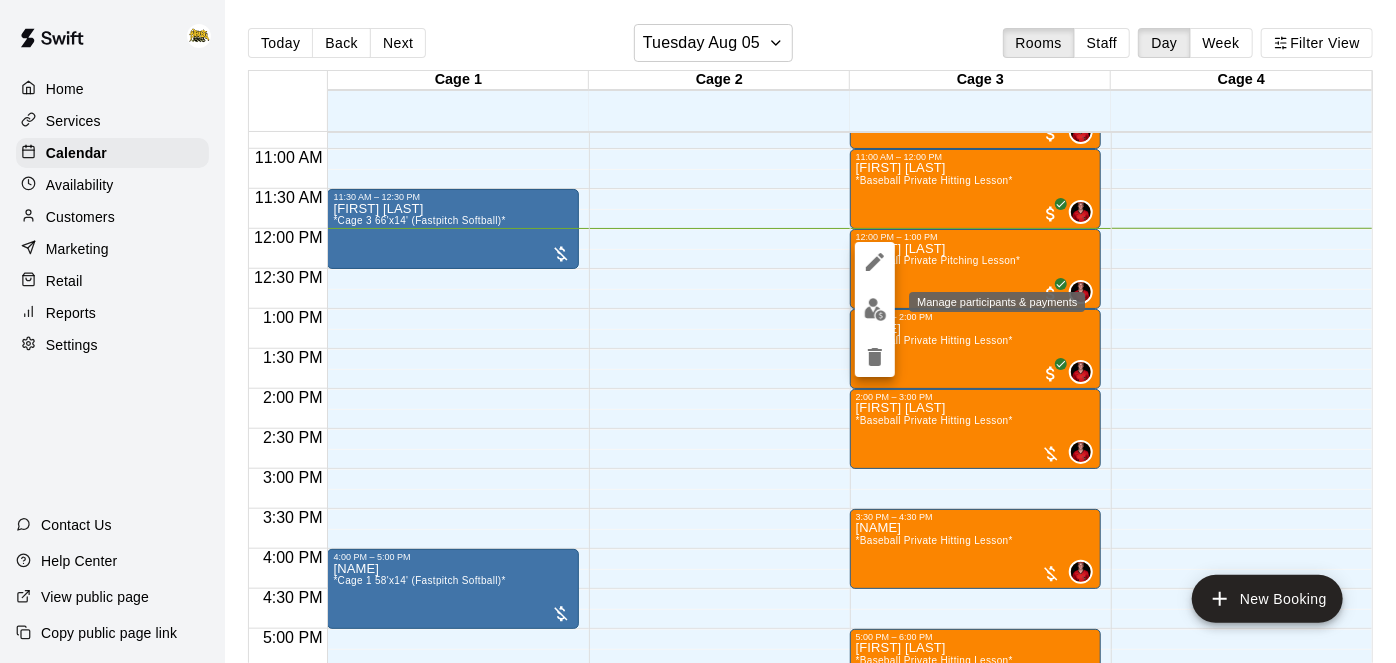 click at bounding box center (875, 309) 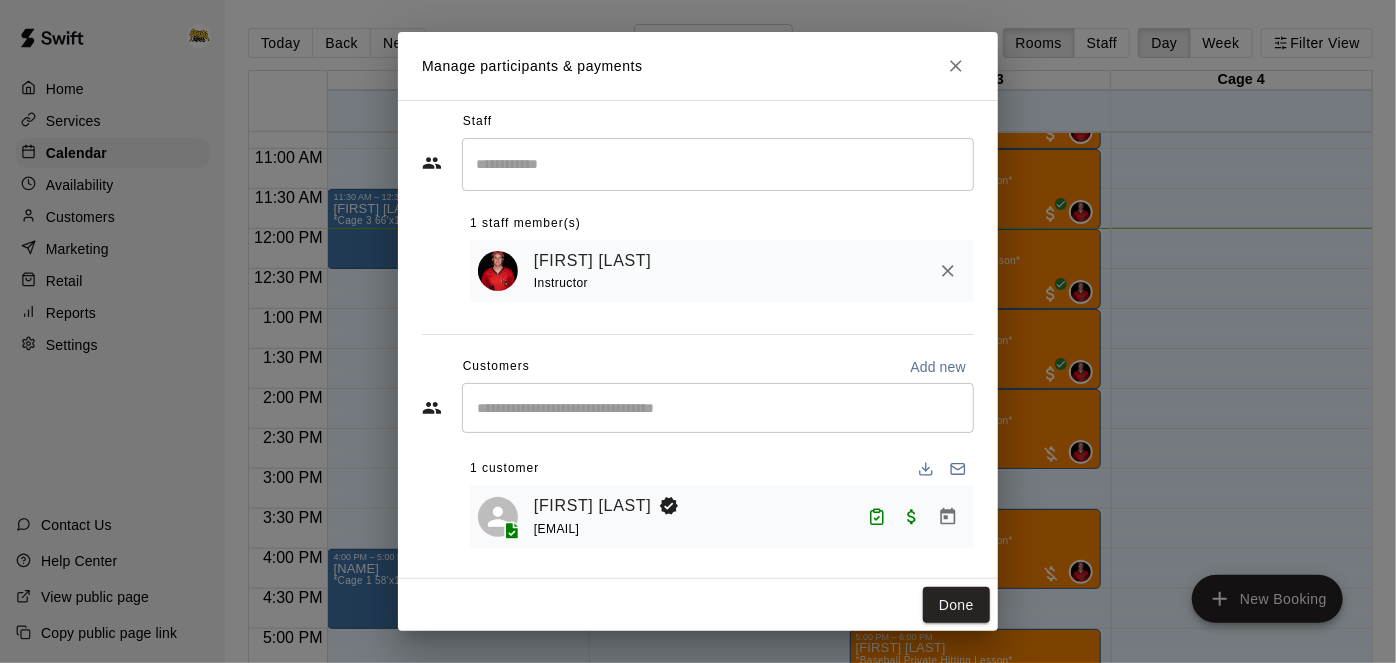 scroll, scrollTop: 10, scrollLeft: 0, axis: vertical 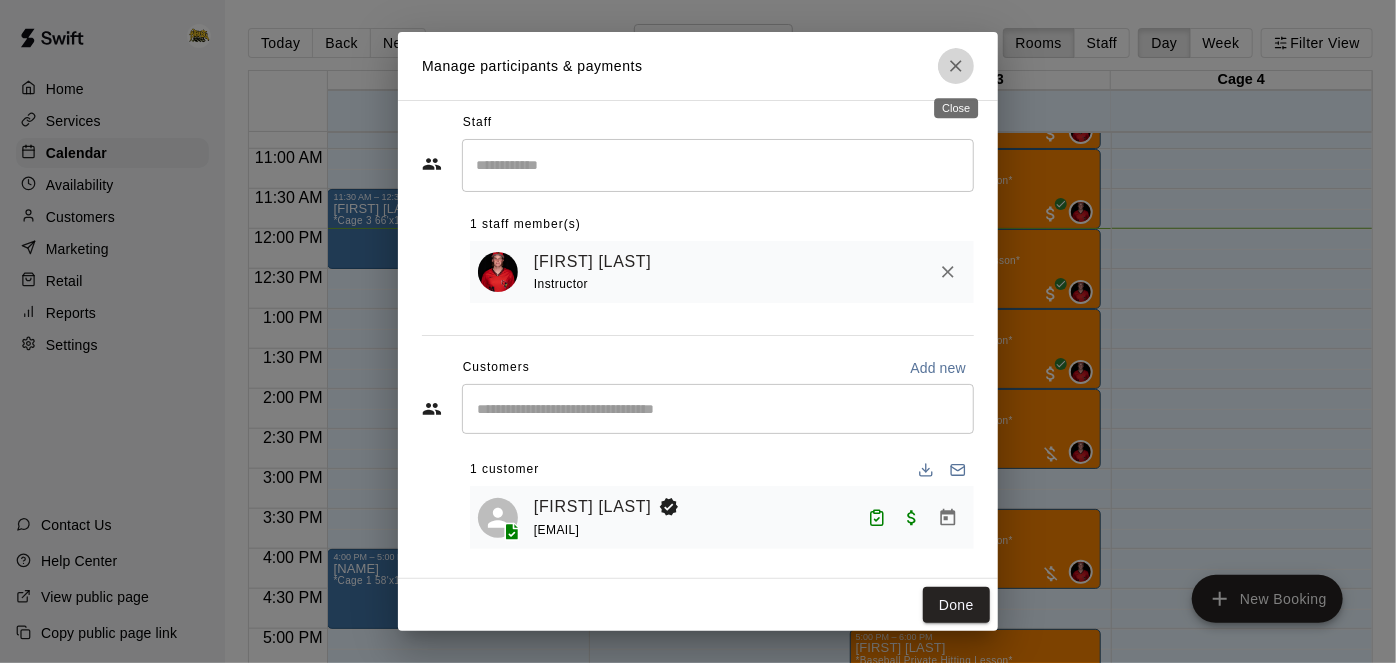 click 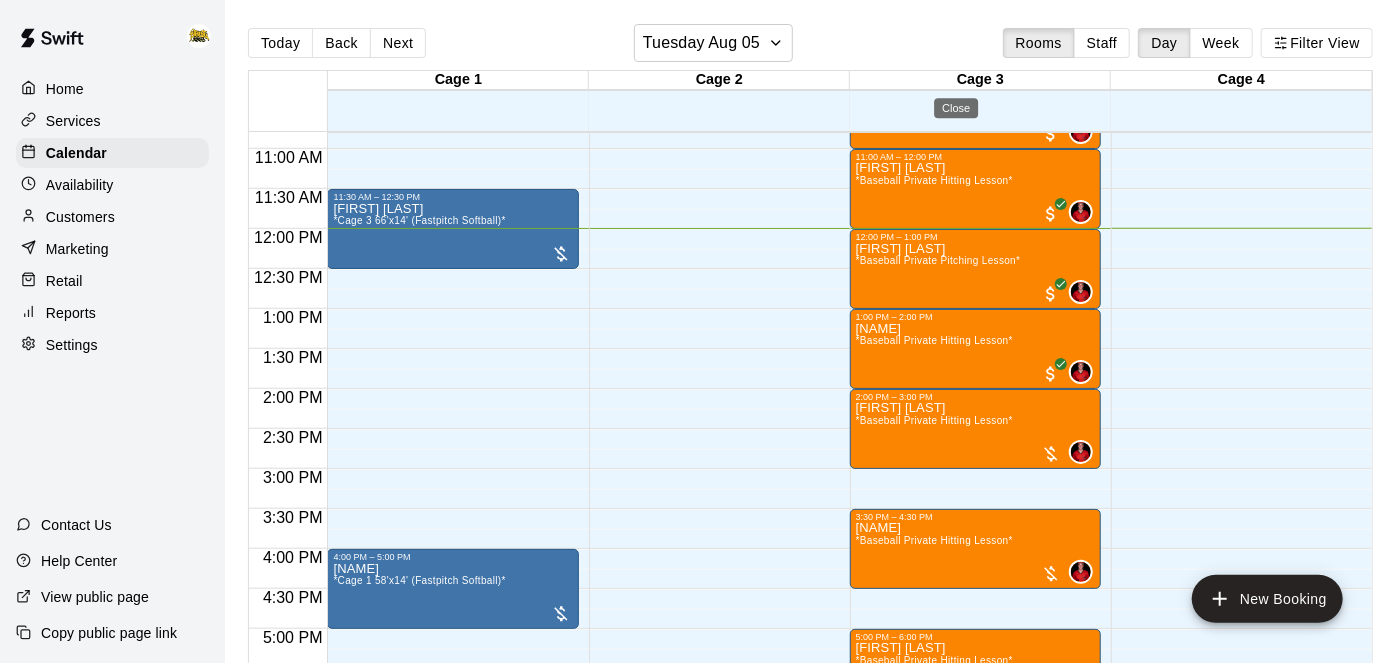 click 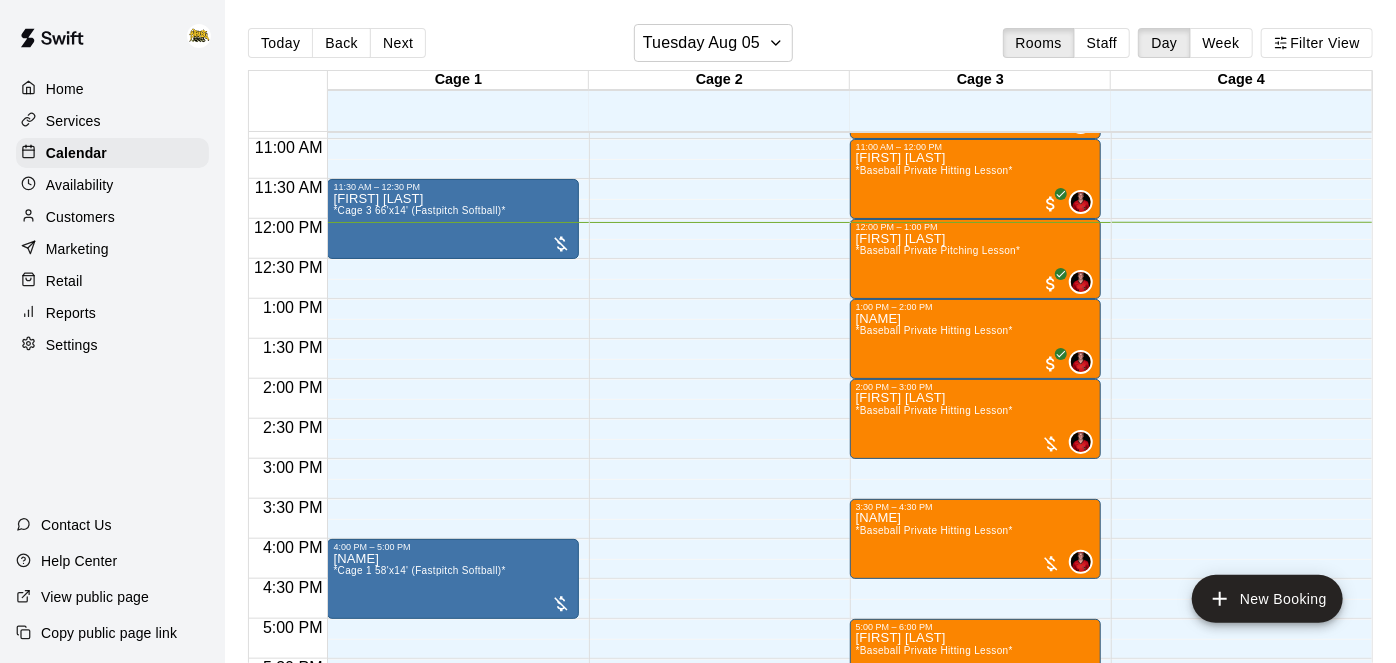 scroll, scrollTop: 916, scrollLeft: 0, axis: vertical 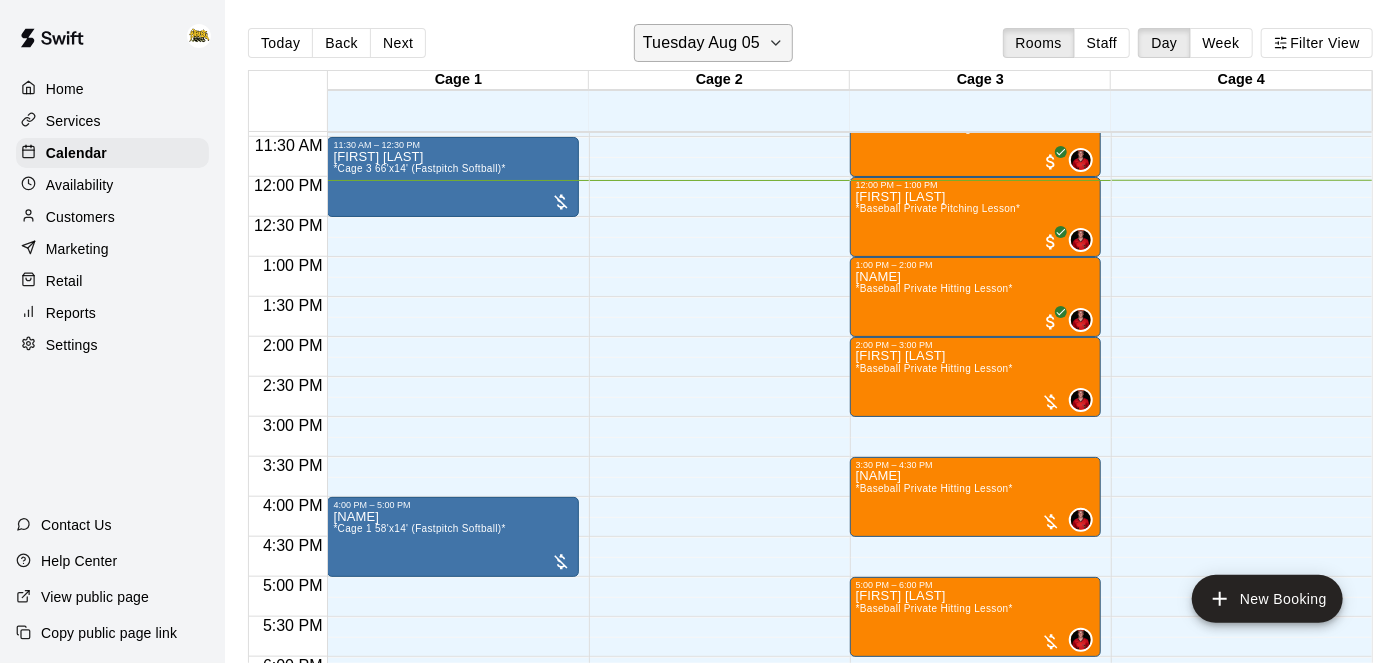 click on "Tuesday Aug 05" at bounding box center [701, 43] 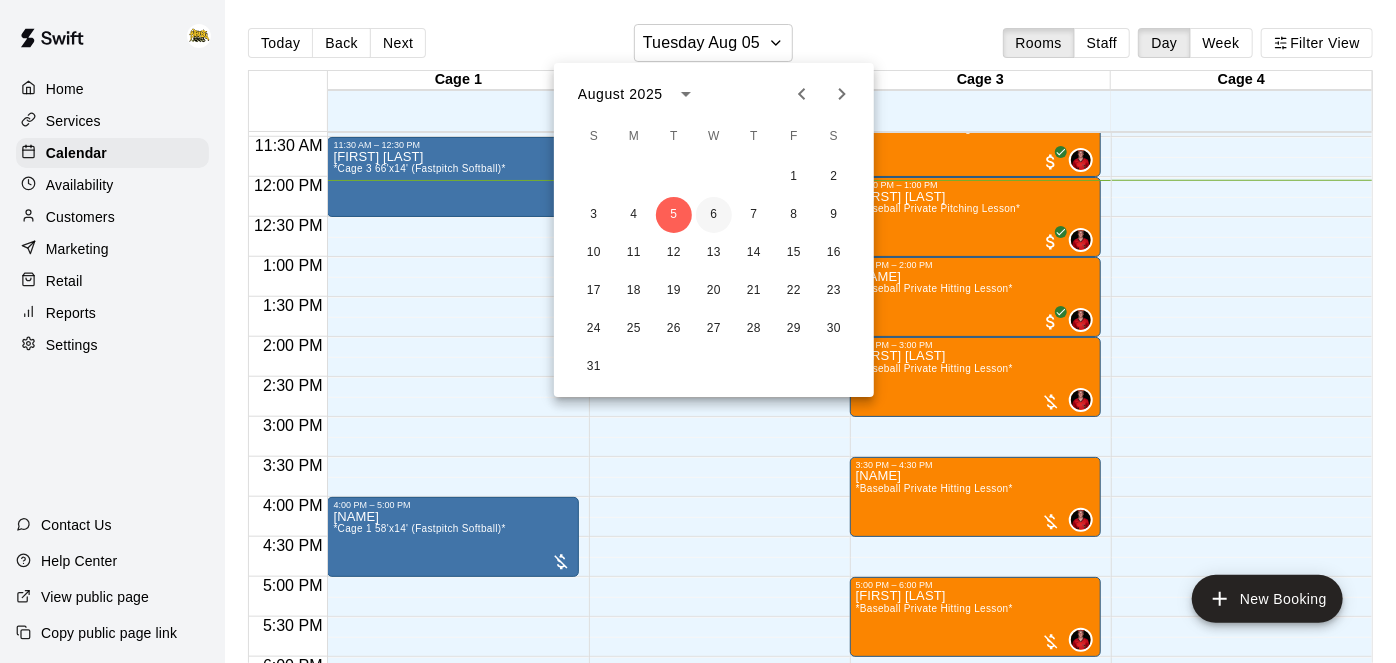 click on "6" at bounding box center (714, 215) 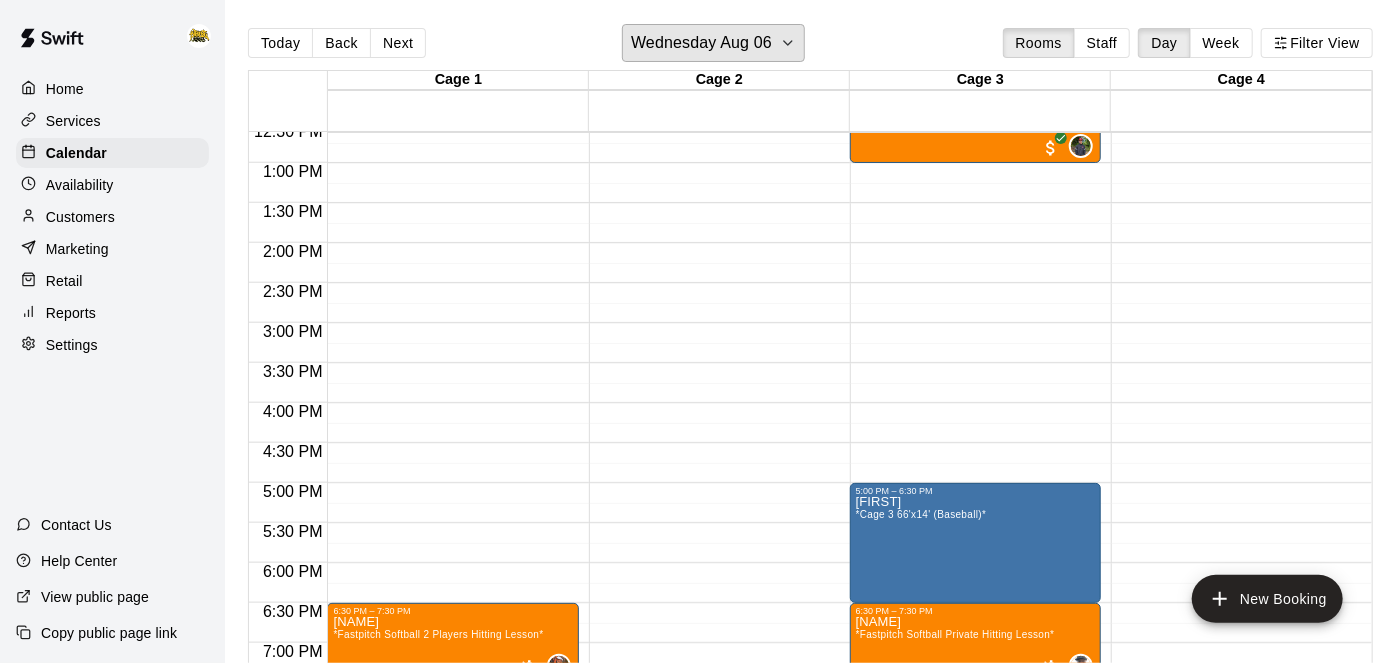 scroll, scrollTop: 1012, scrollLeft: 0, axis: vertical 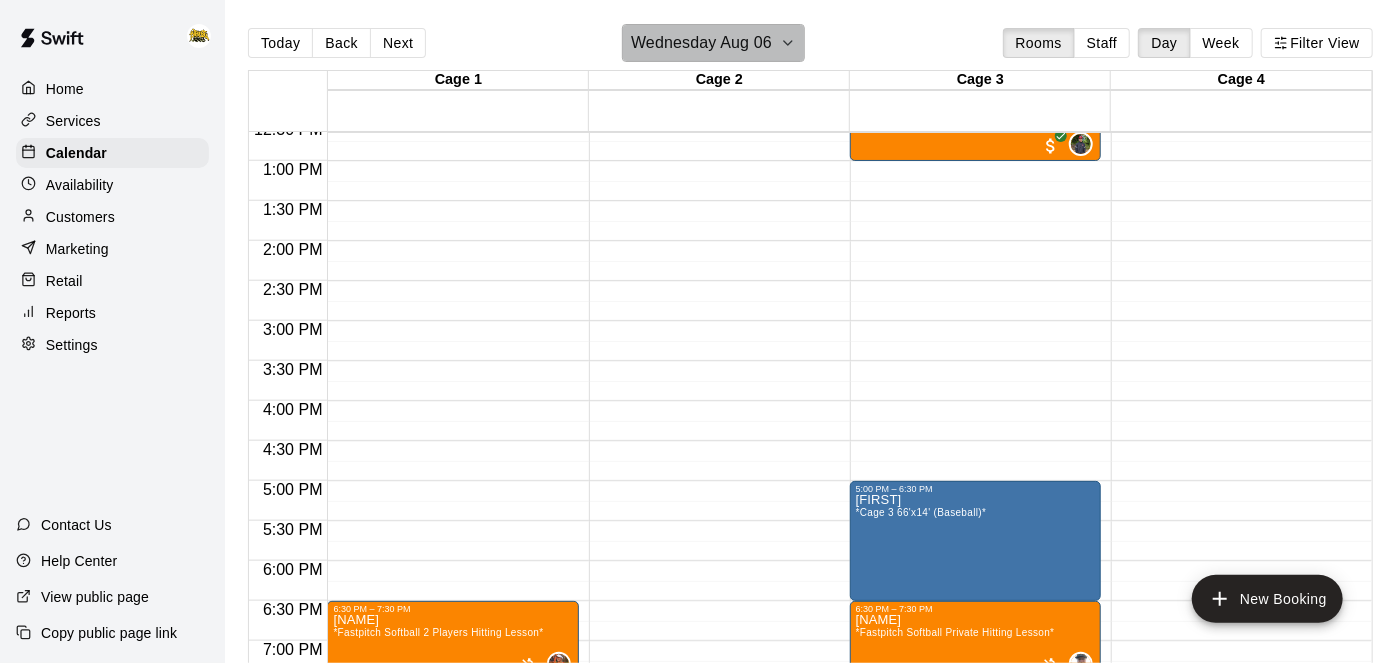click on "Wednesday Aug 06" at bounding box center (713, 43) 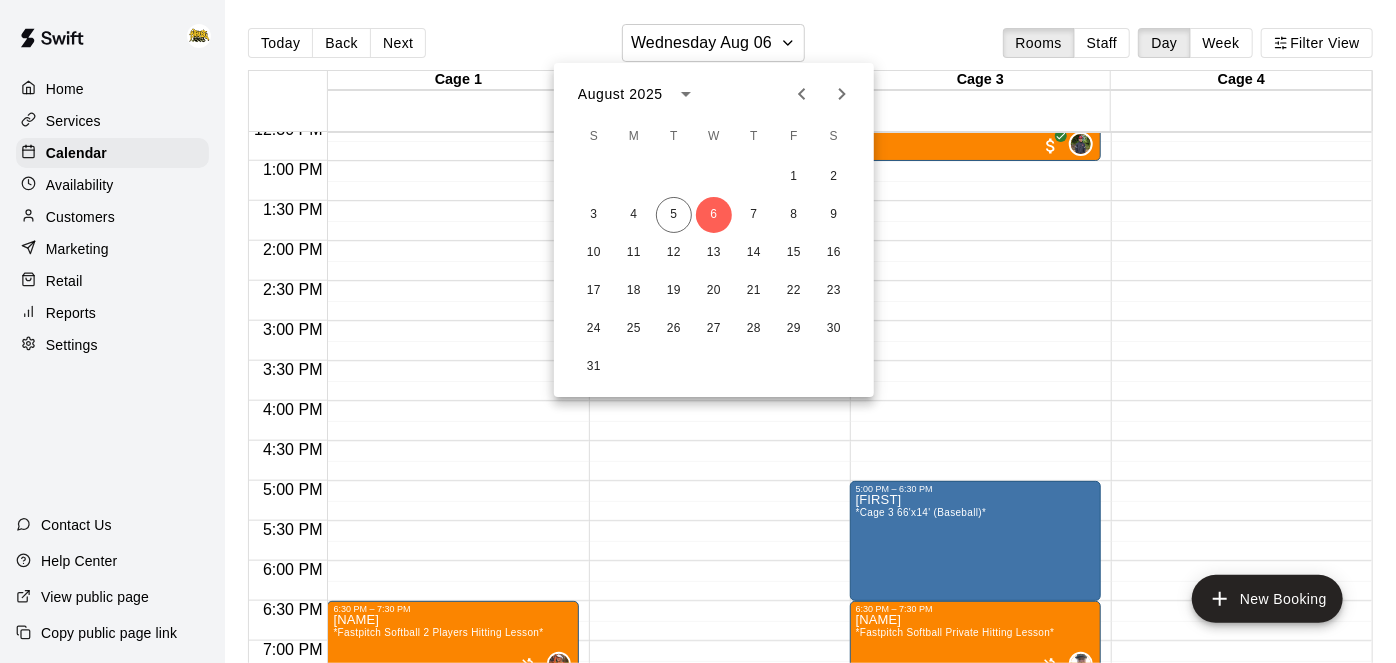 click at bounding box center [698, 331] 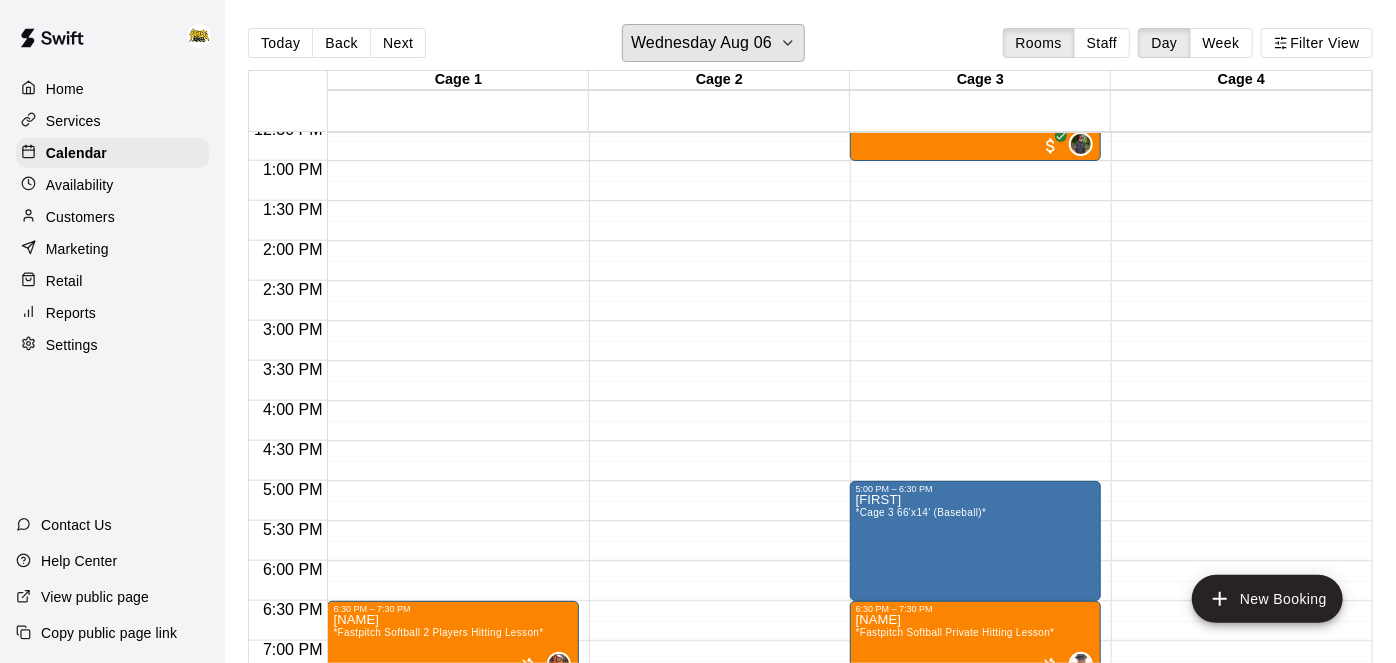 click on "Wednesday Aug 06" at bounding box center (713, 43) 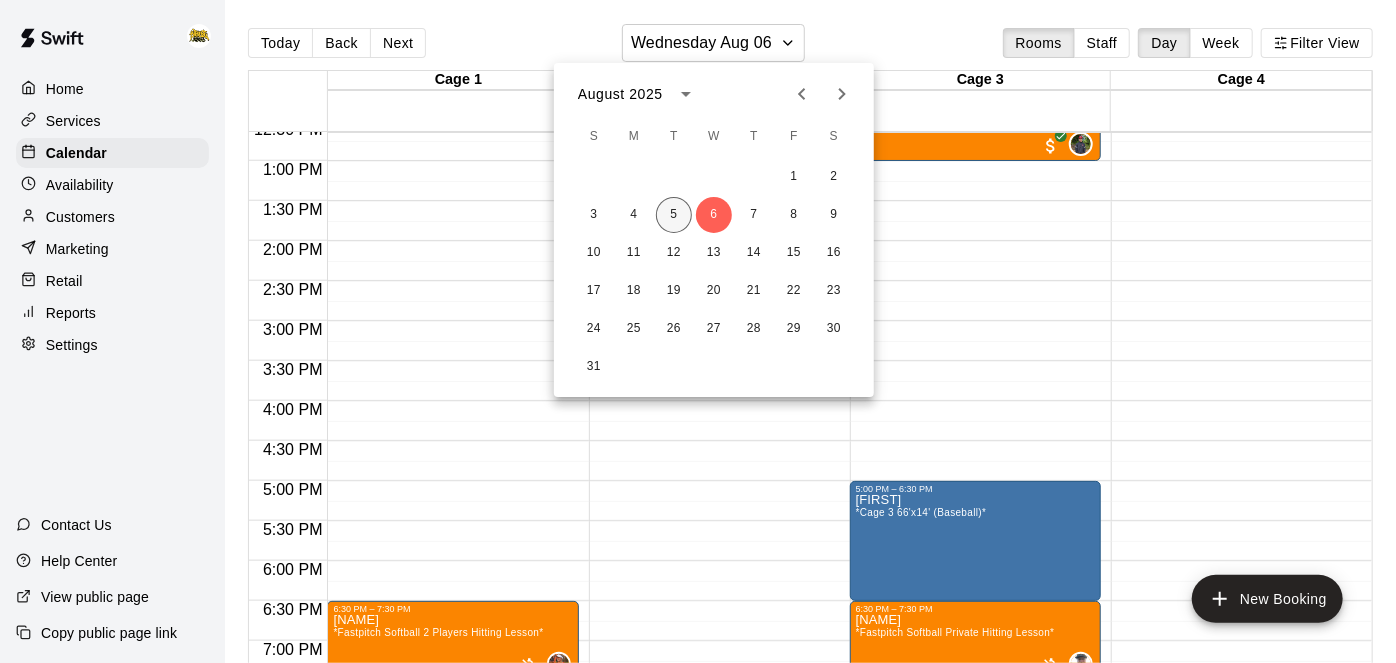 click on "5" at bounding box center [674, 215] 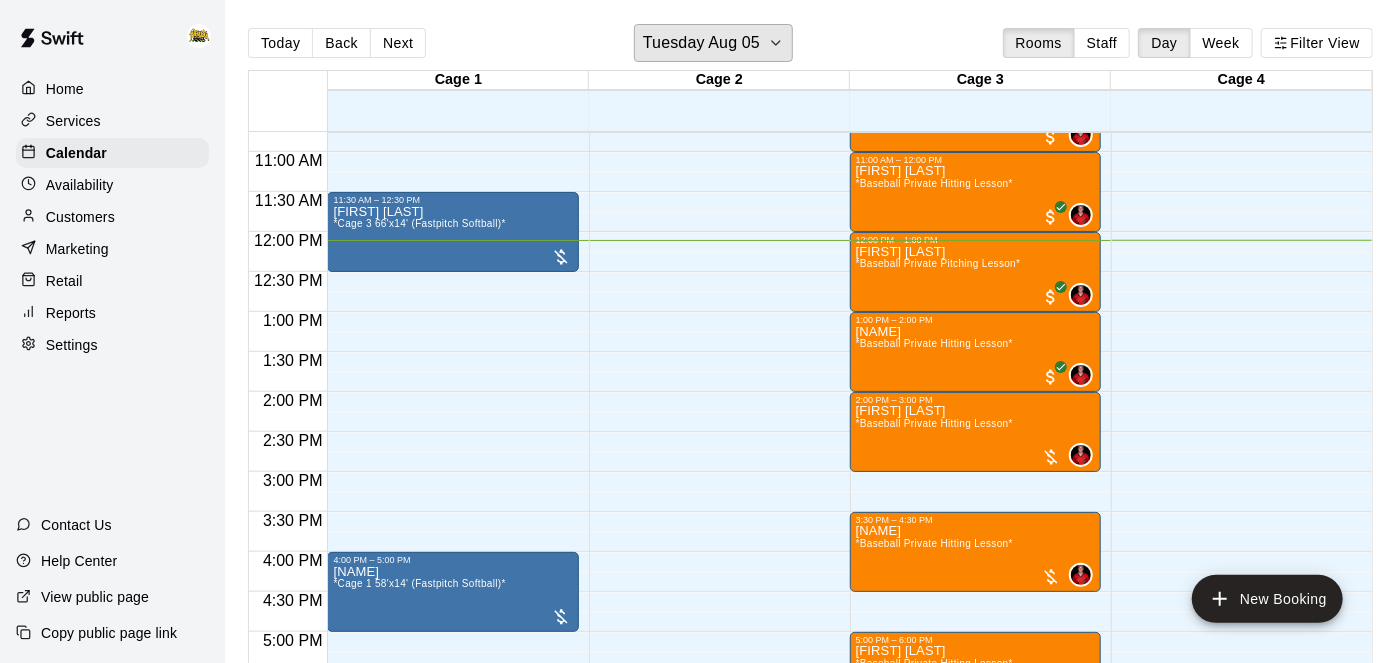 scroll, scrollTop: 862, scrollLeft: 0, axis: vertical 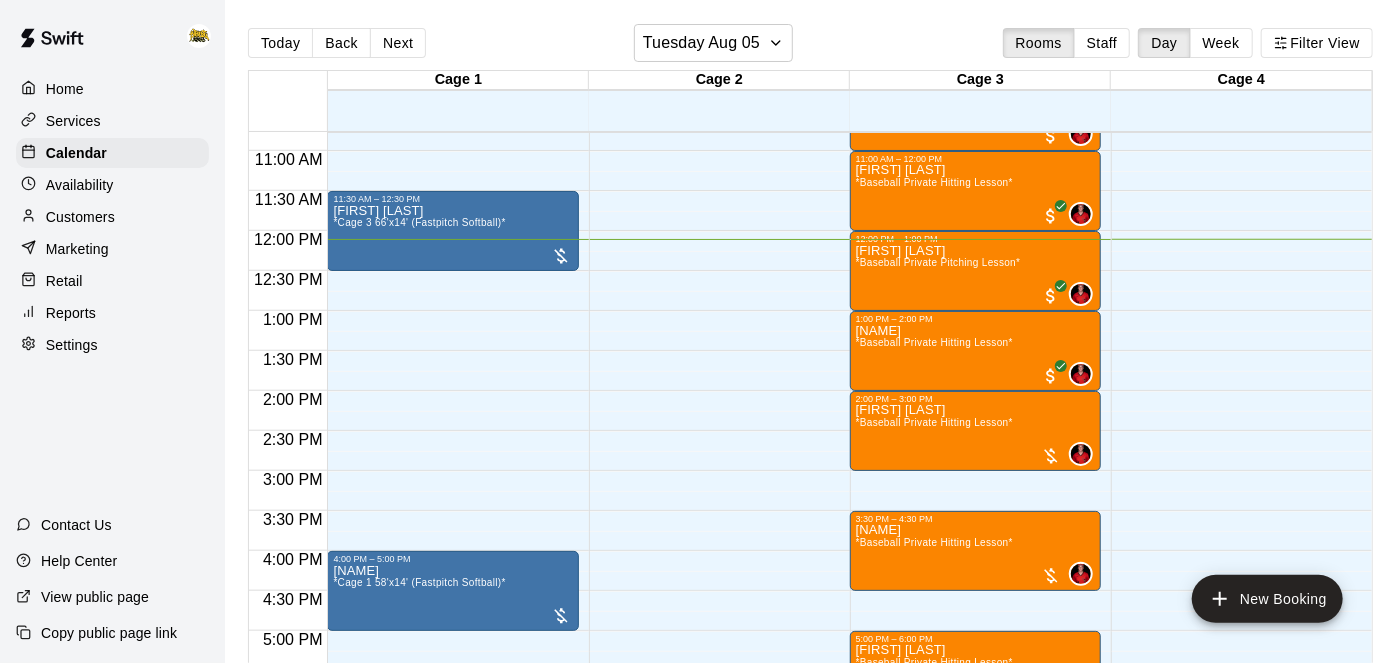 click on "12:00 AM – 10:00 AM Closed 10:00 PM – 11:59 PM Closed" at bounding box center [714, 231] 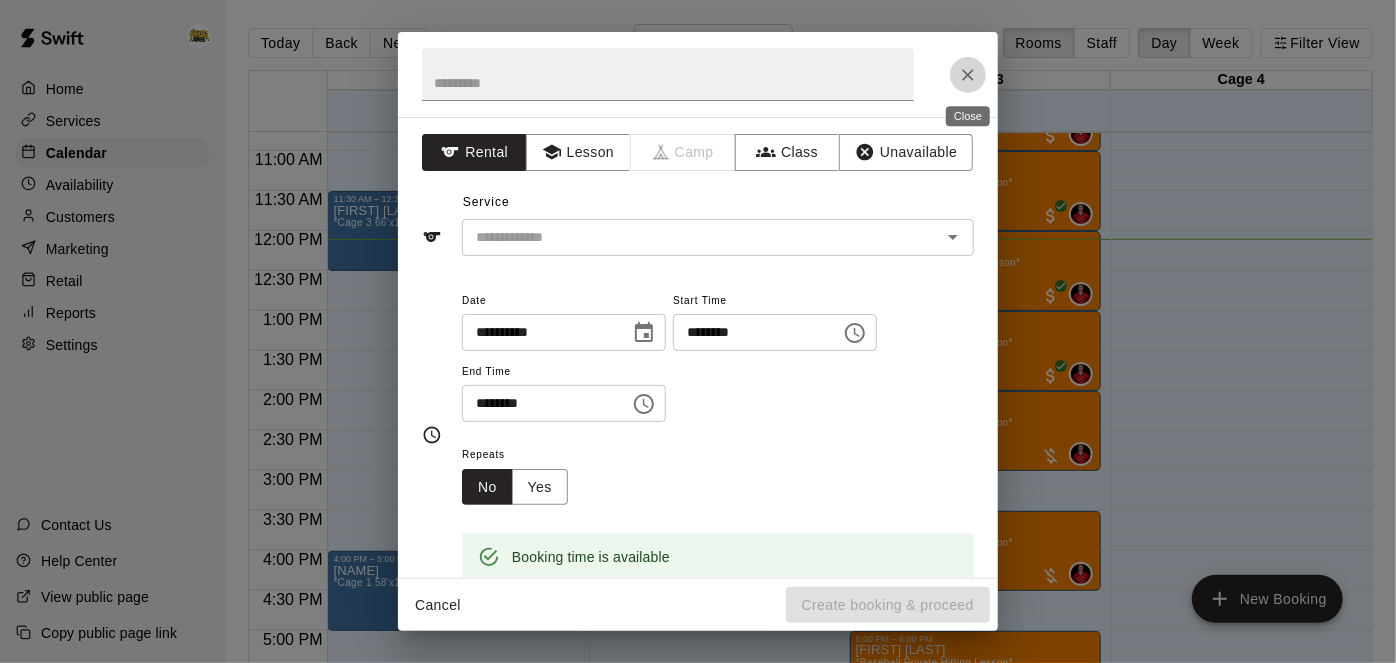 click 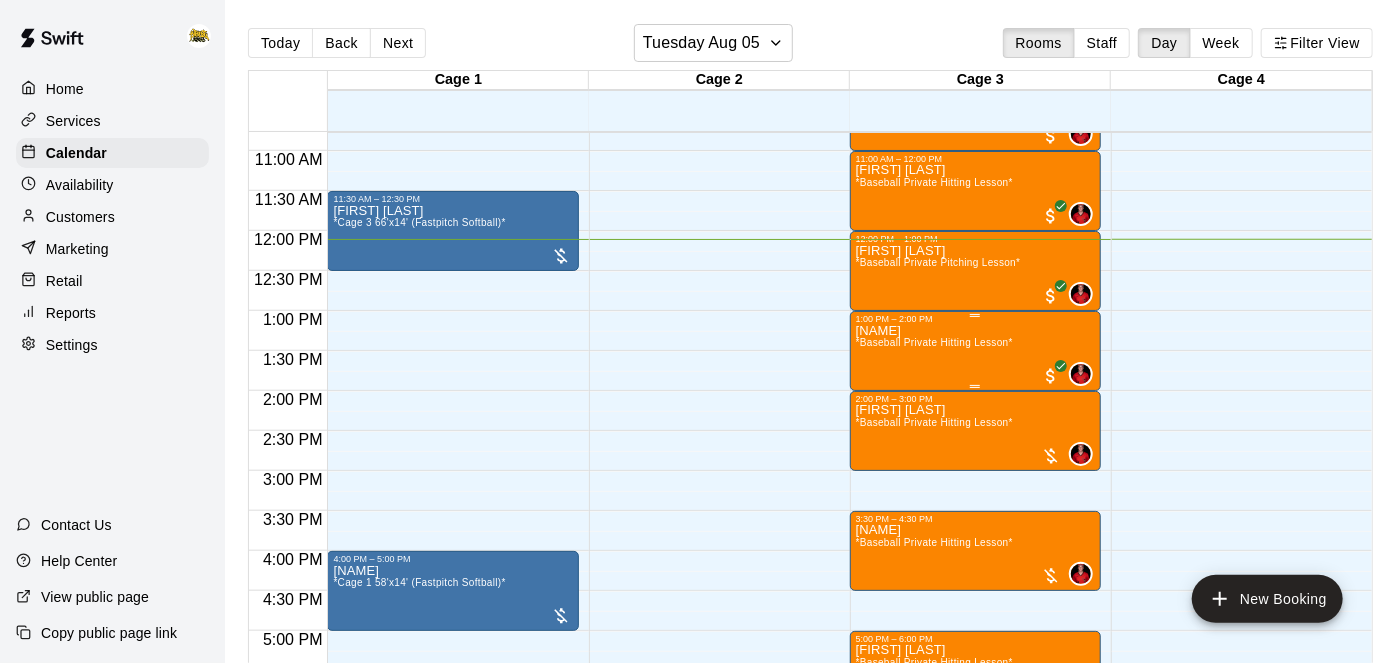 click on "*Baseball Private Hitting Lesson*" at bounding box center (934, 342) 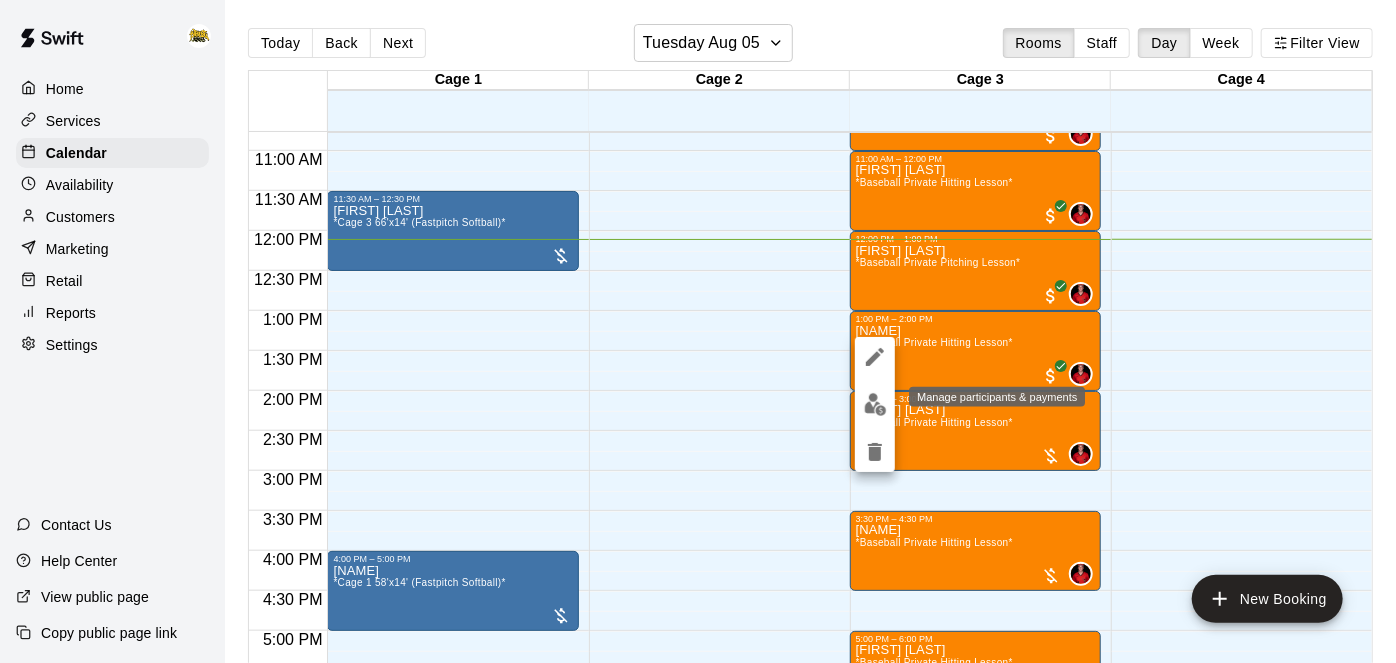 click at bounding box center [875, 404] 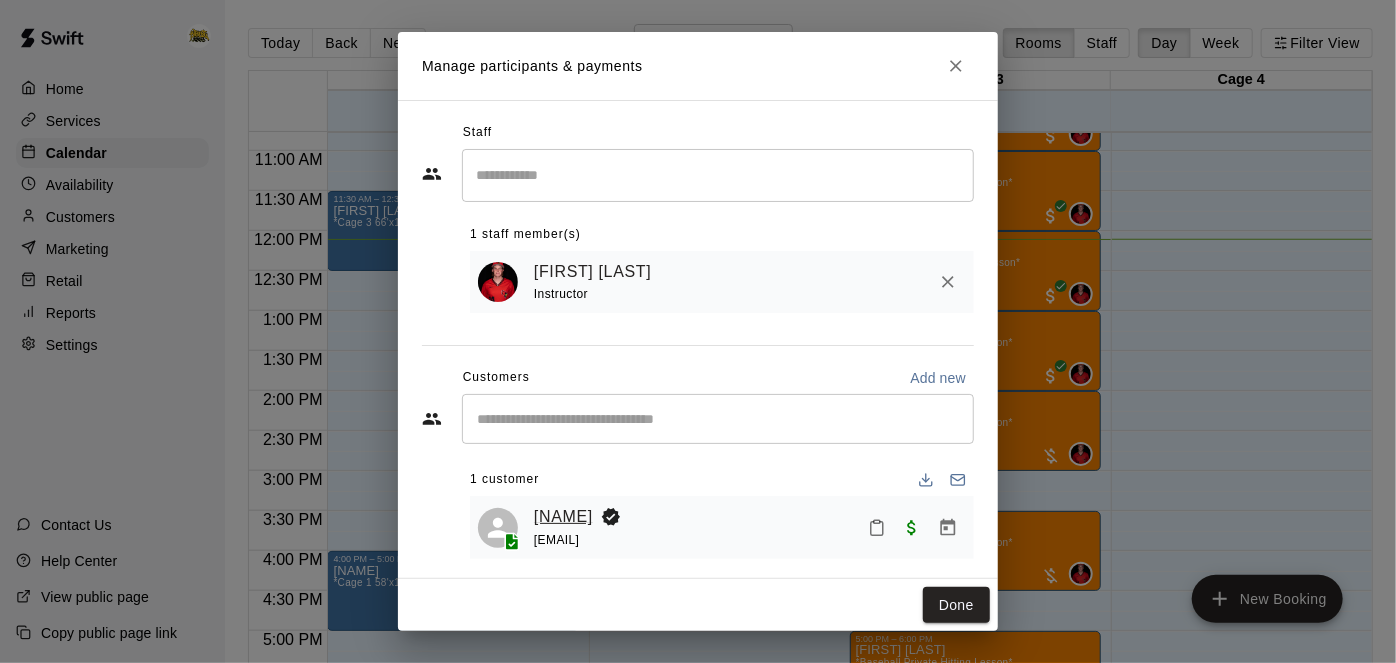 click on "[NAME]" at bounding box center (563, 517) 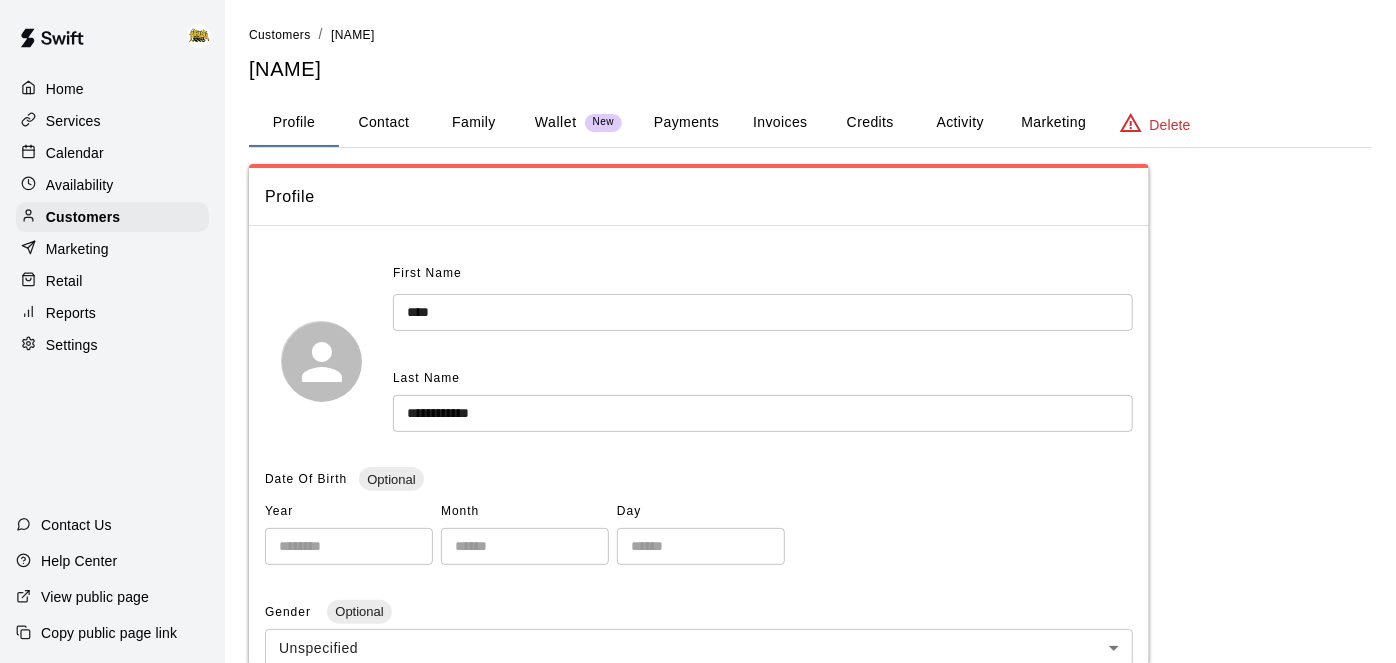 click on "Payments" at bounding box center [686, 123] 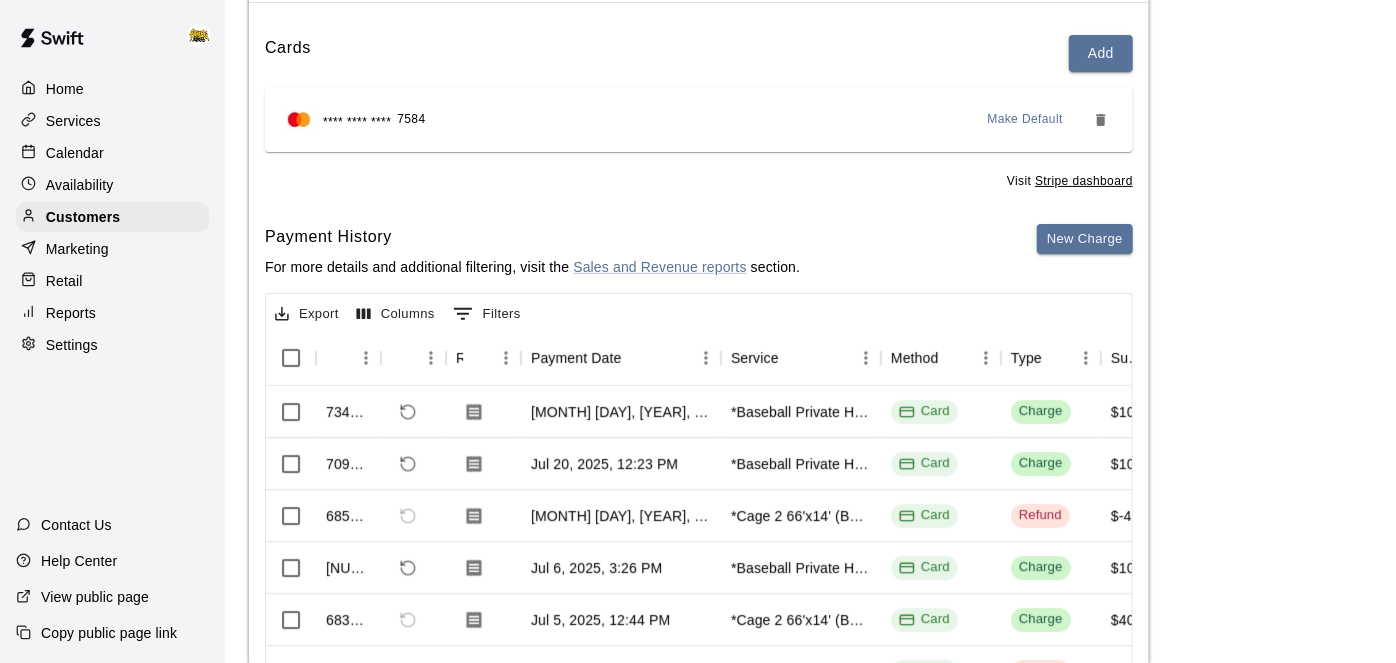 scroll, scrollTop: 224, scrollLeft: 0, axis: vertical 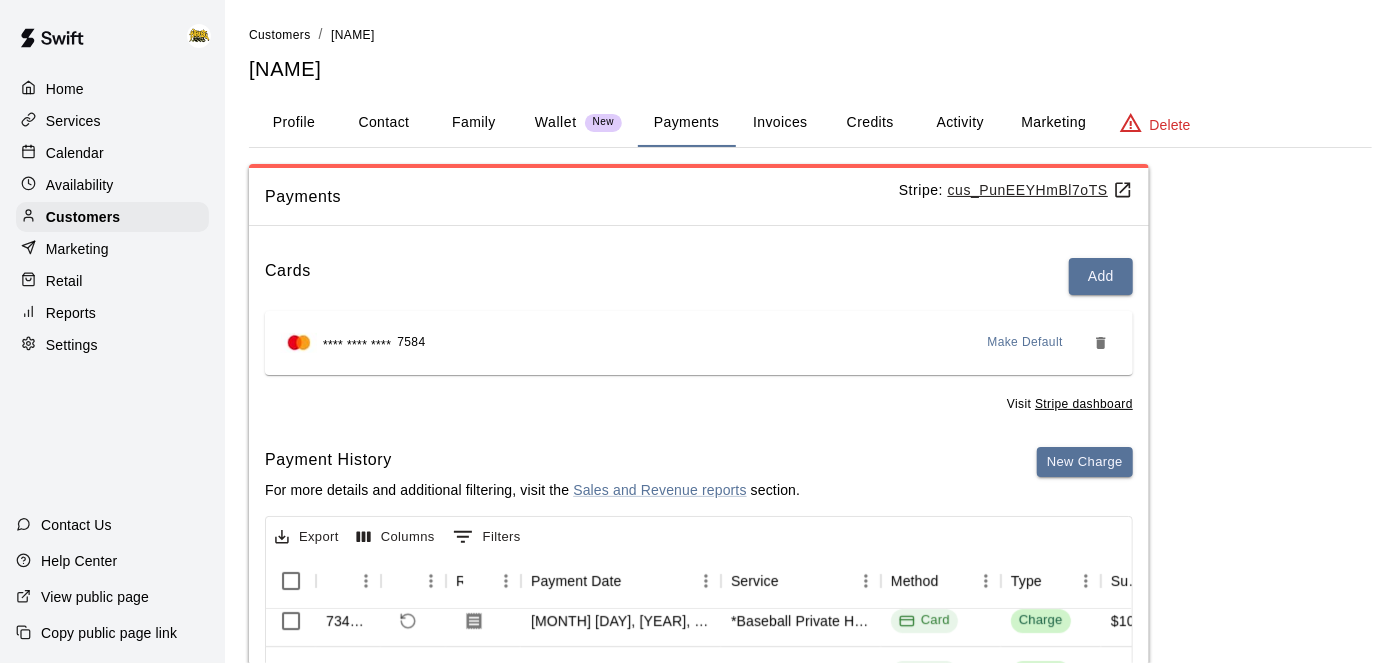 click on "Activity" at bounding box center (960, 123) 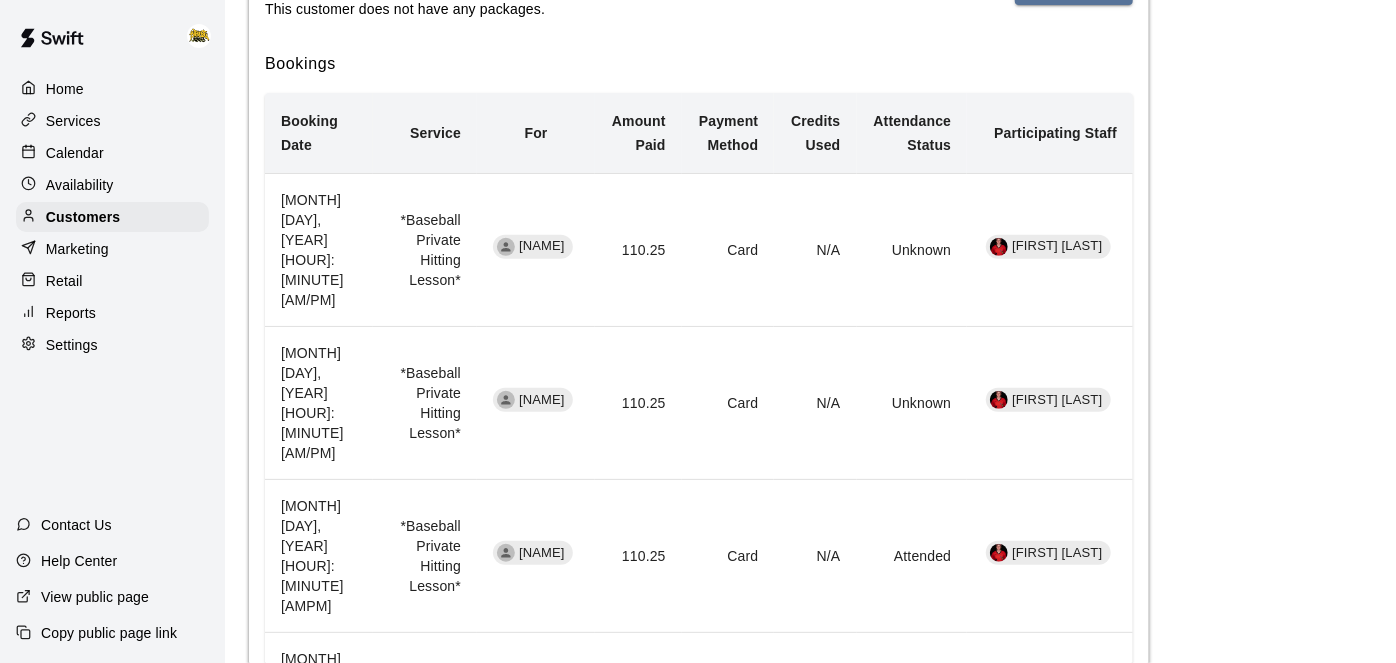 scroll, scrollTop: 376, scrollLeft: 0, axis: vertical 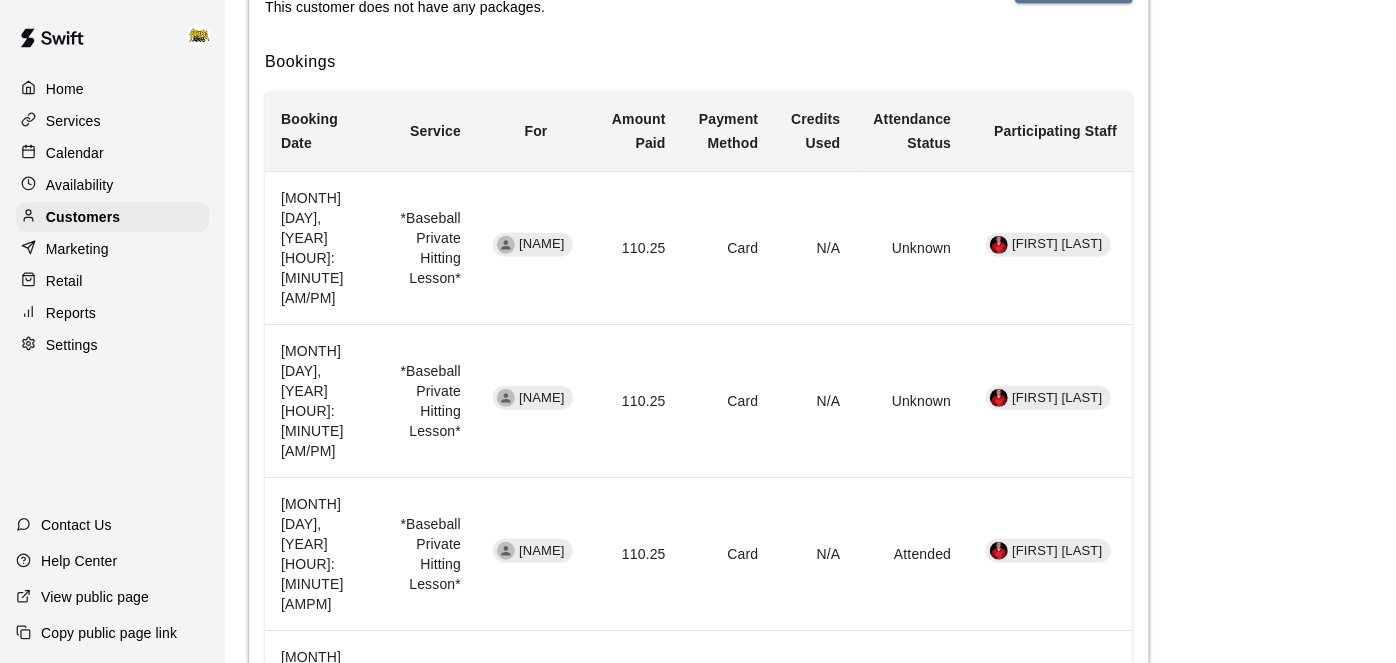 click on "Calendar" at bounding box center [75, 153] 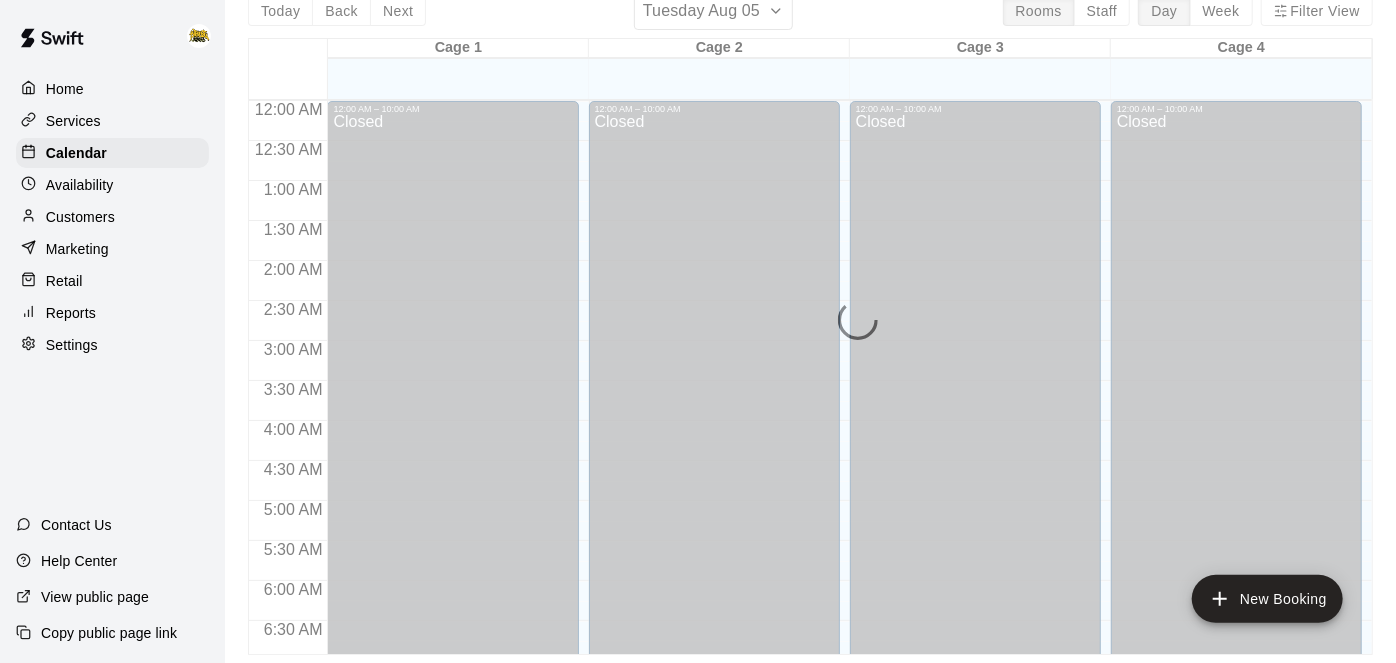 scroll, scrollTop: 0, scrollLeft: 0, axis: both 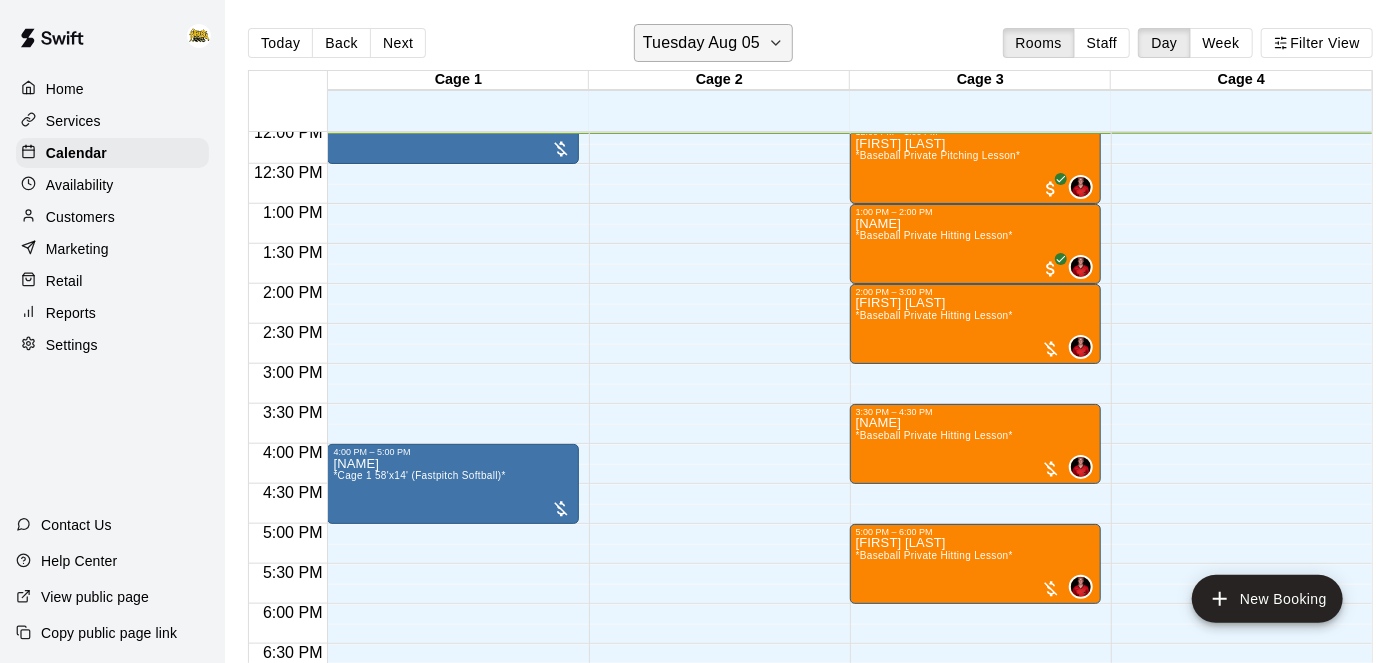 click on "Tuesday Aug 05" at bounding box center (701, 43) 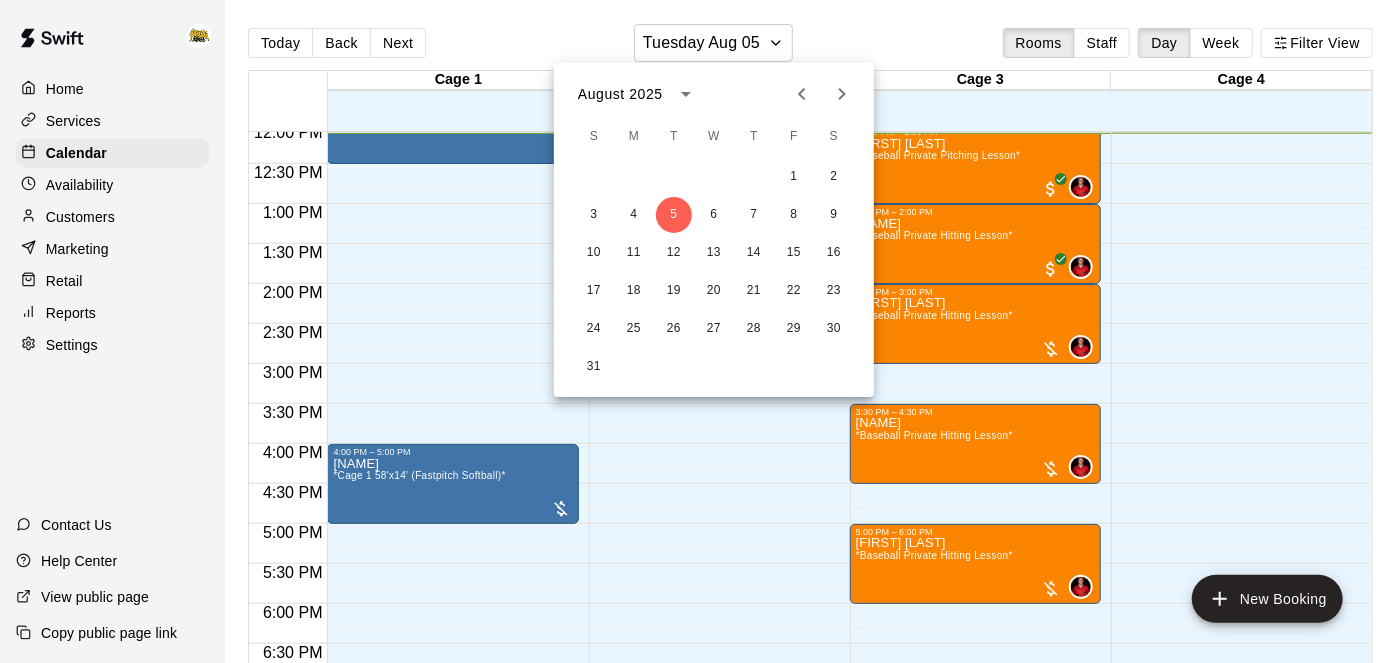 click 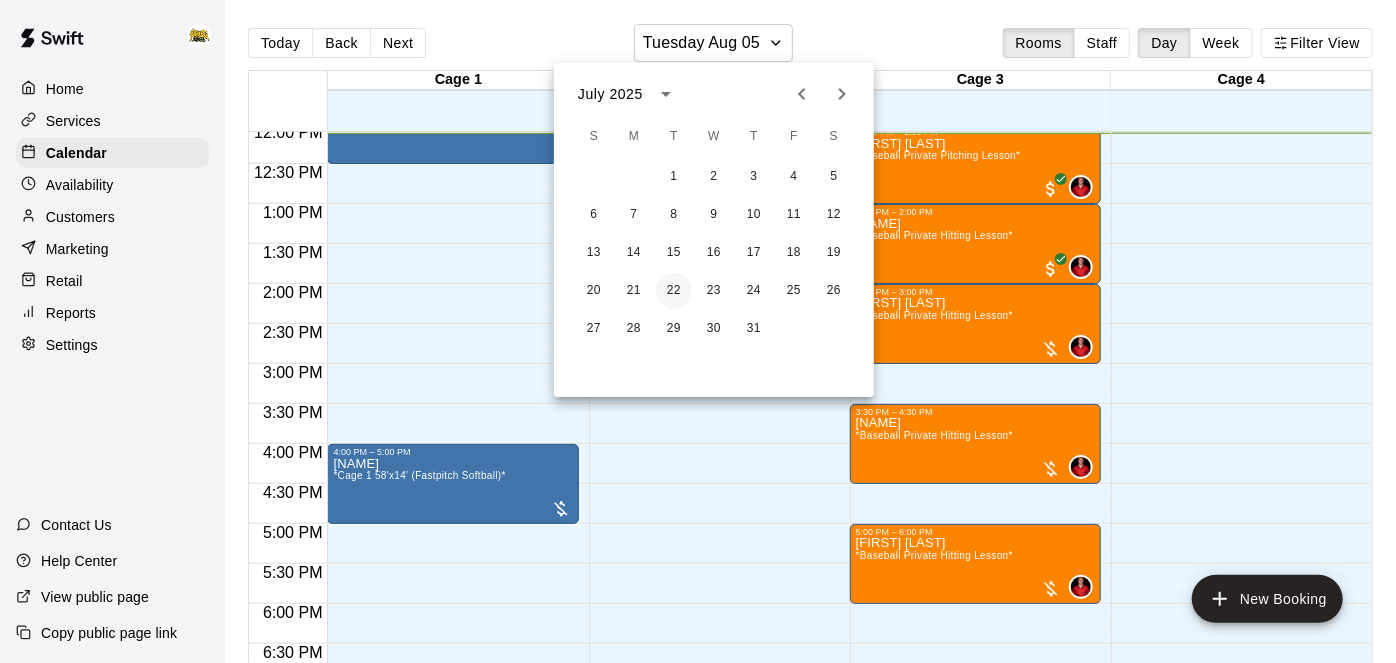 click on "22" at bounding box center [674, 291] 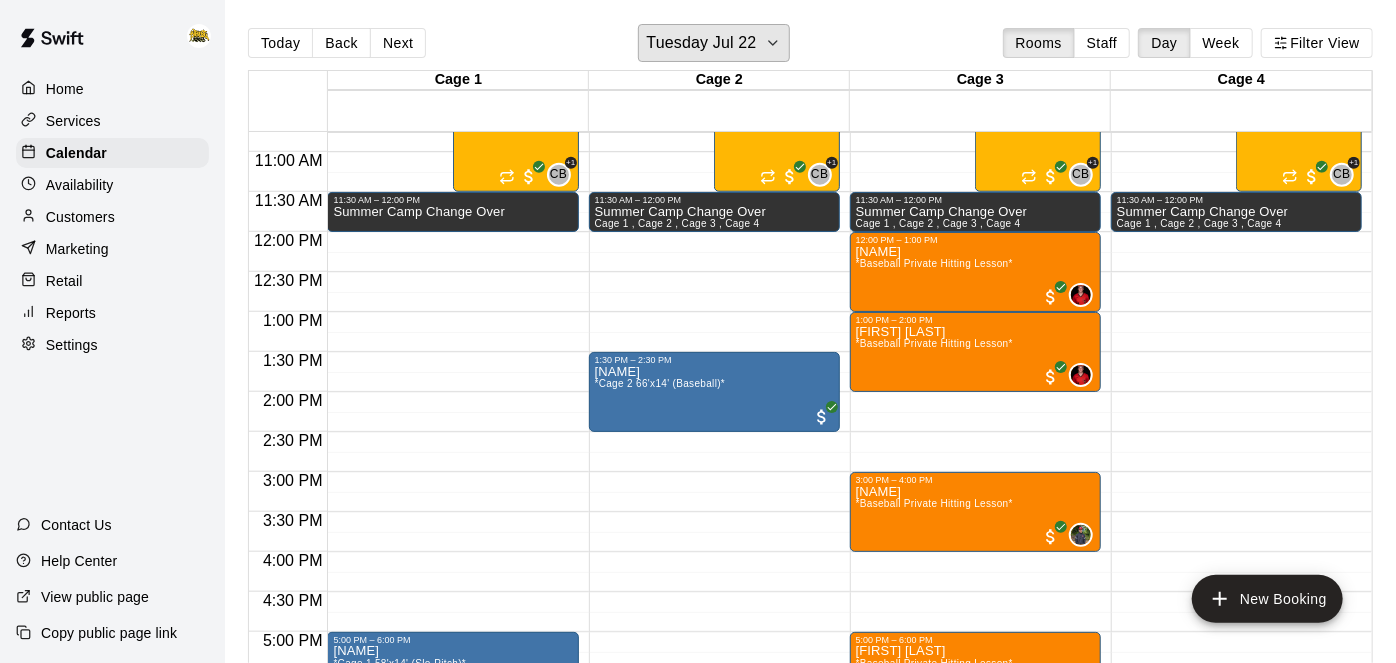 scroll, scrollTop: 854, scrollLeft: 0, axis: vertical 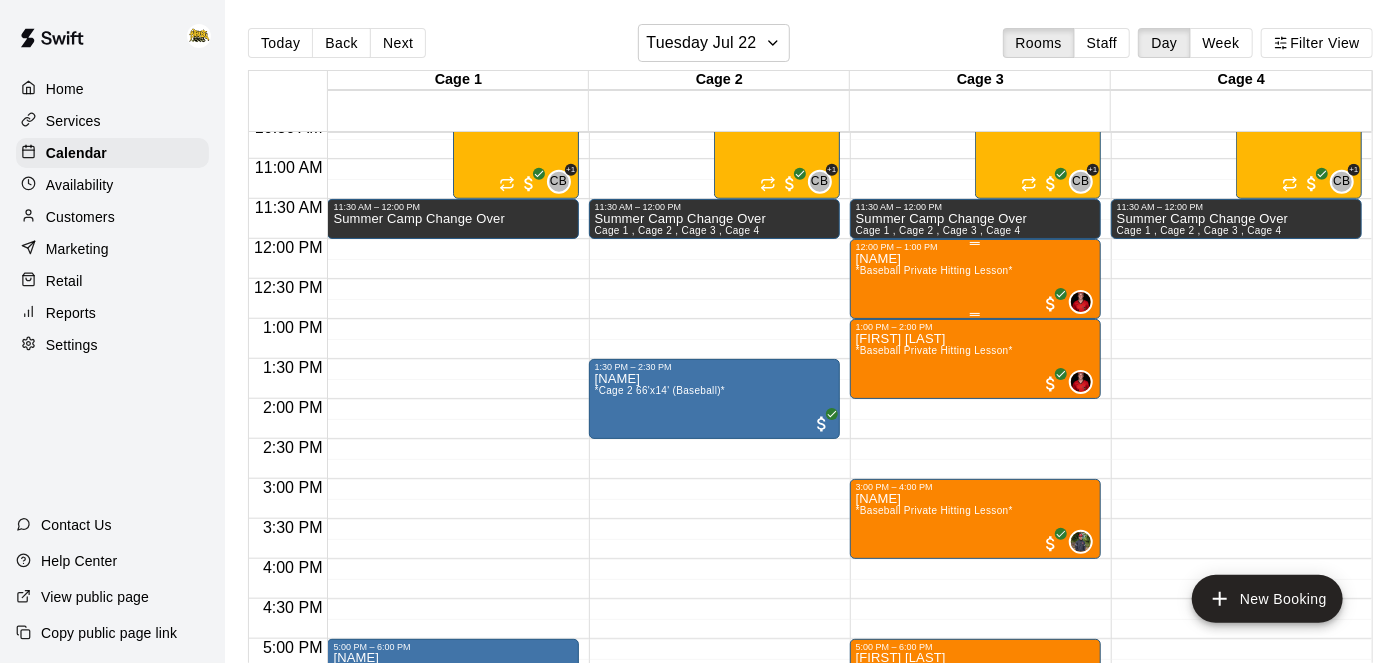 click on "*Baseball Private Hitting Lesson*" at bounding box center (934, 270) 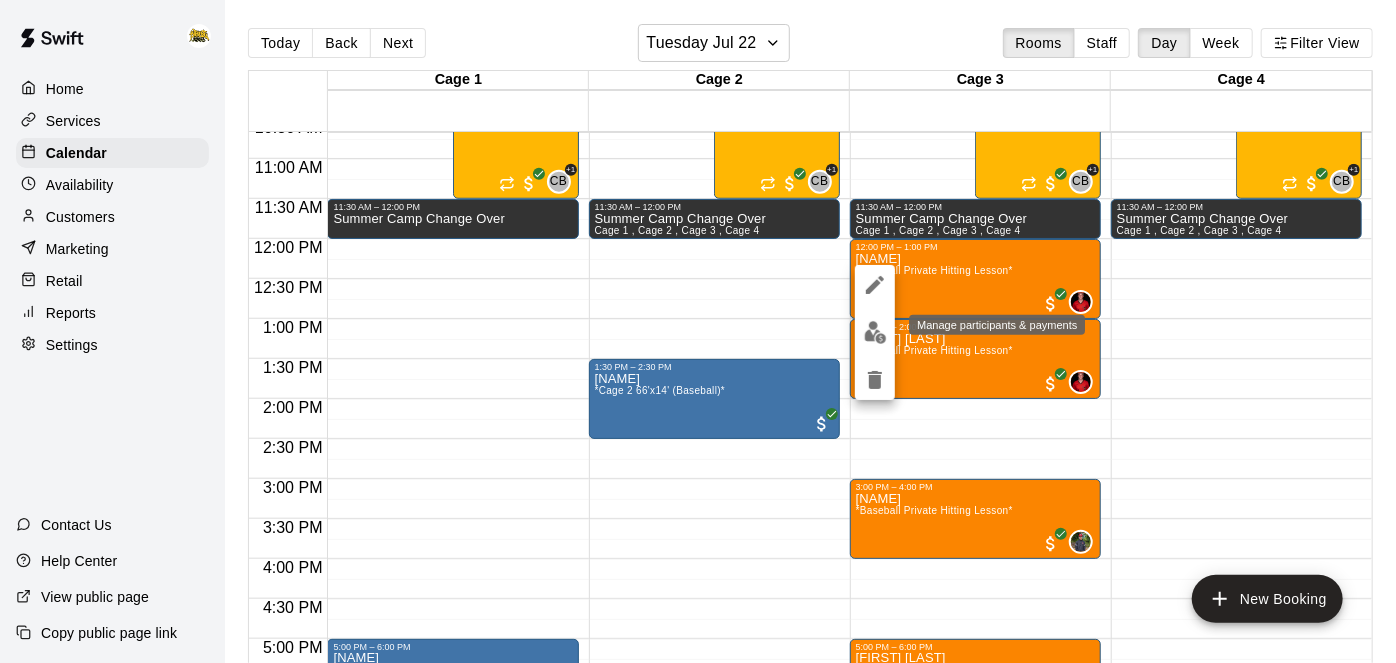 click at bounding box center (875, 332) 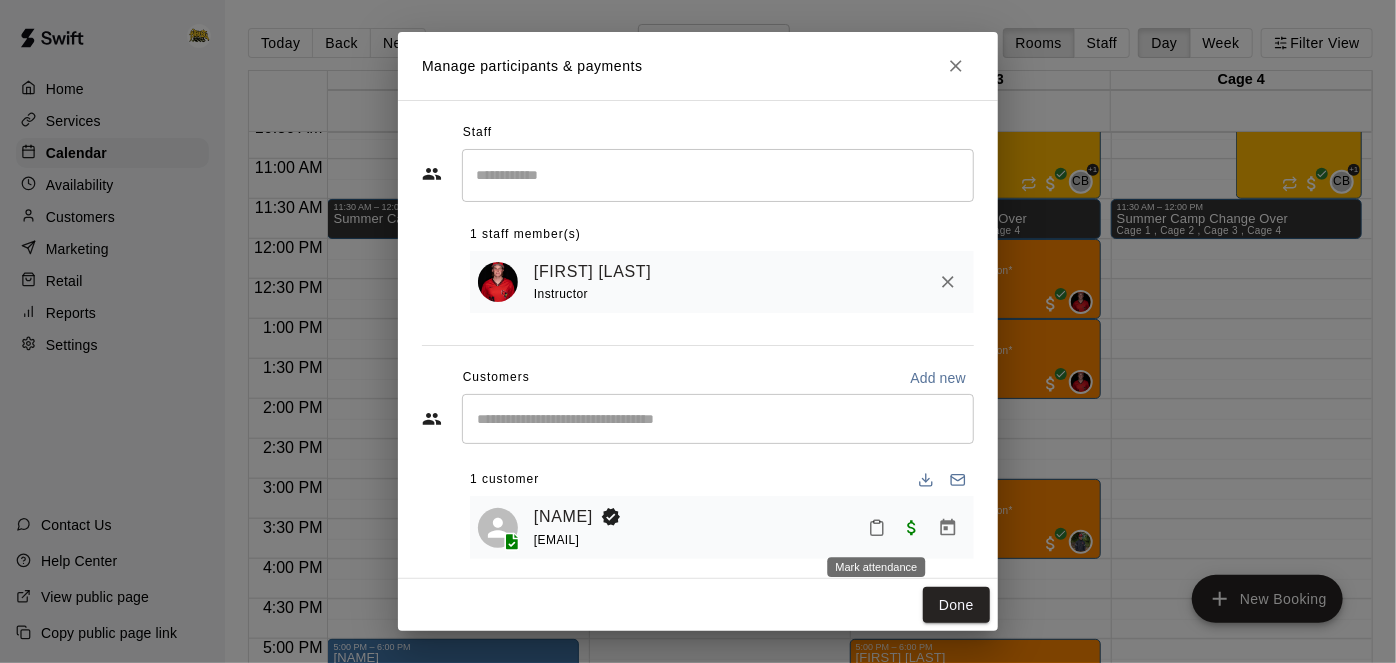 click 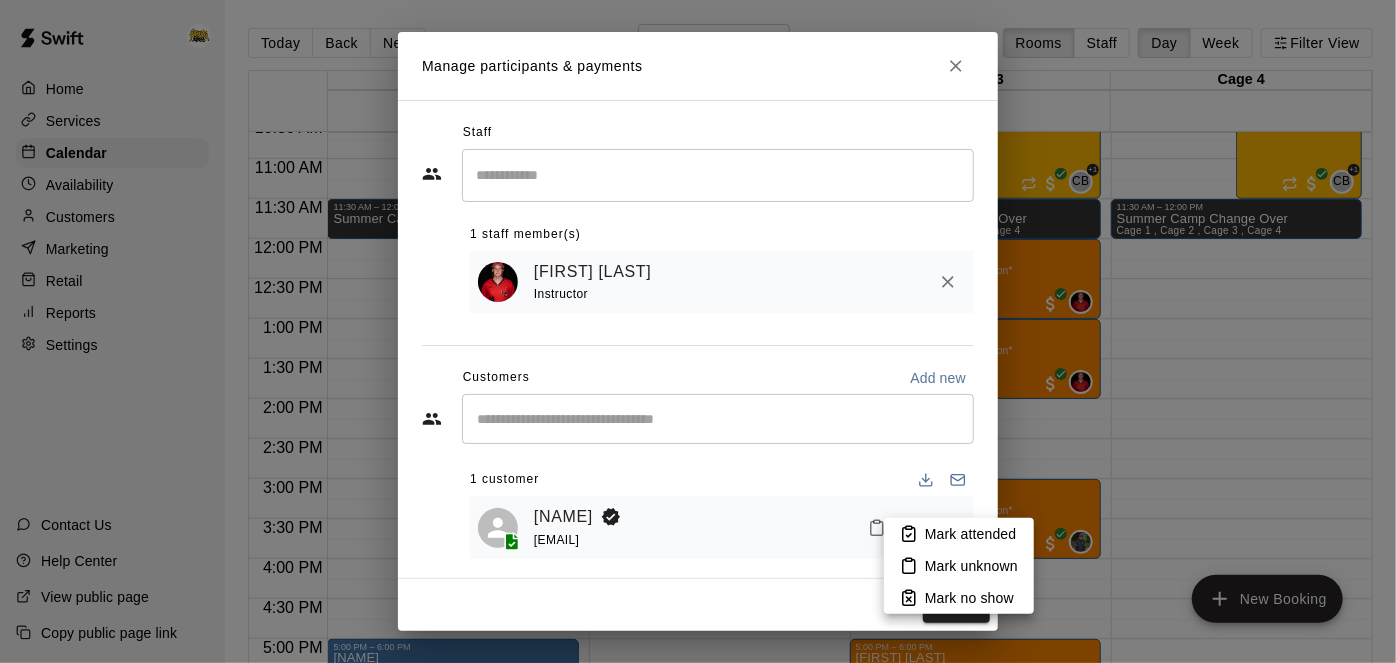 click on "Mark attended" at bounding box center (959, 534) 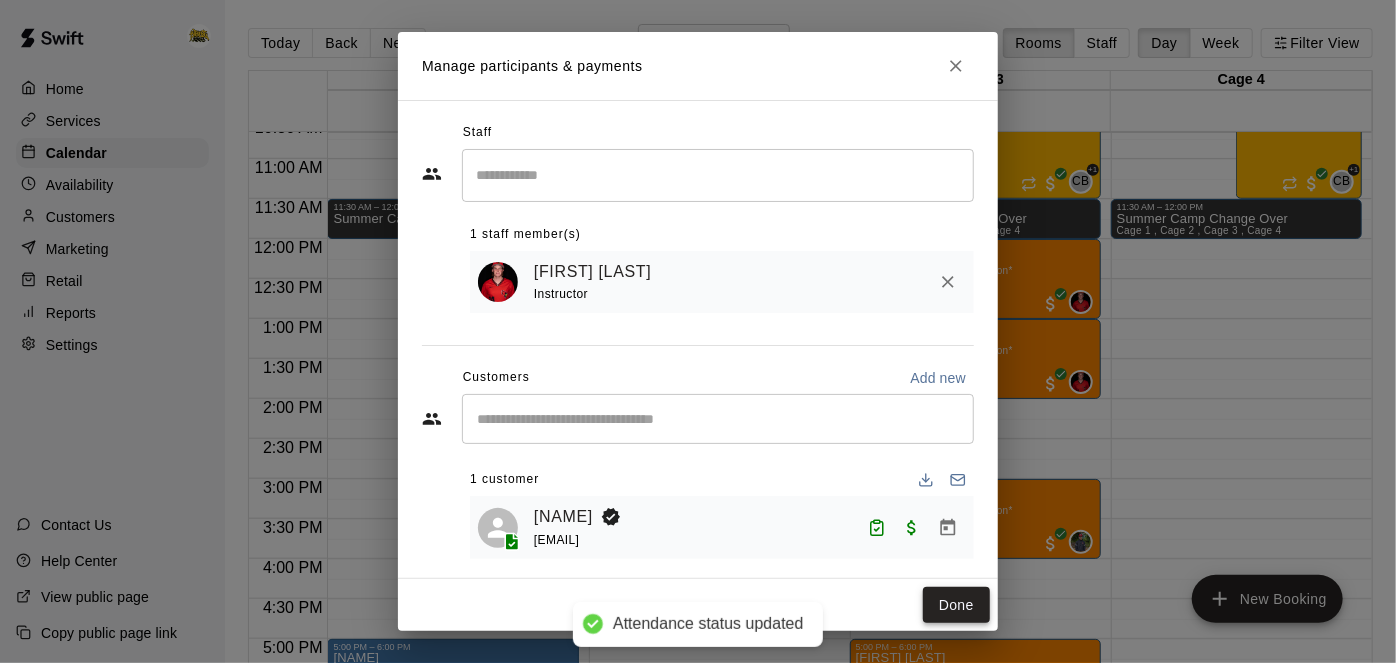 click on "Done" at bounding box center [956, 605] 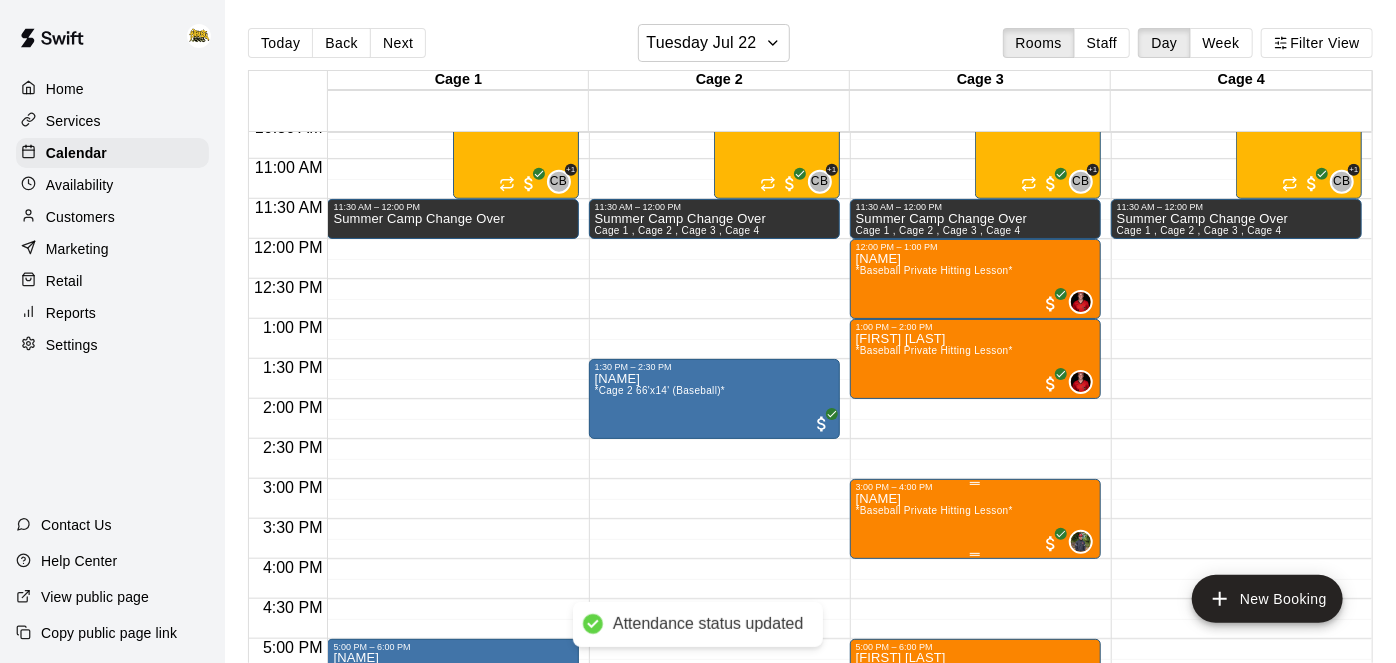 click on "[NAME] *Baseball Private Hitting Lesson*" at bounding box center (934, 823) 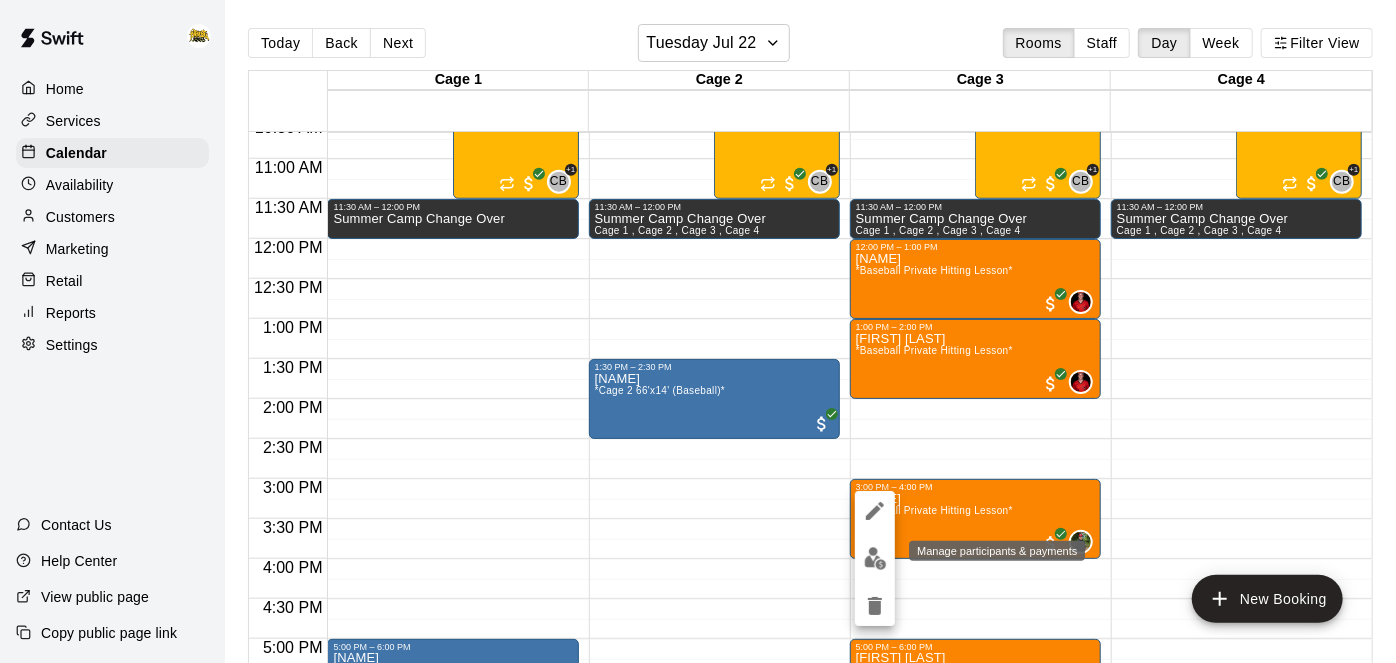 click at bounding box center (875, 558) 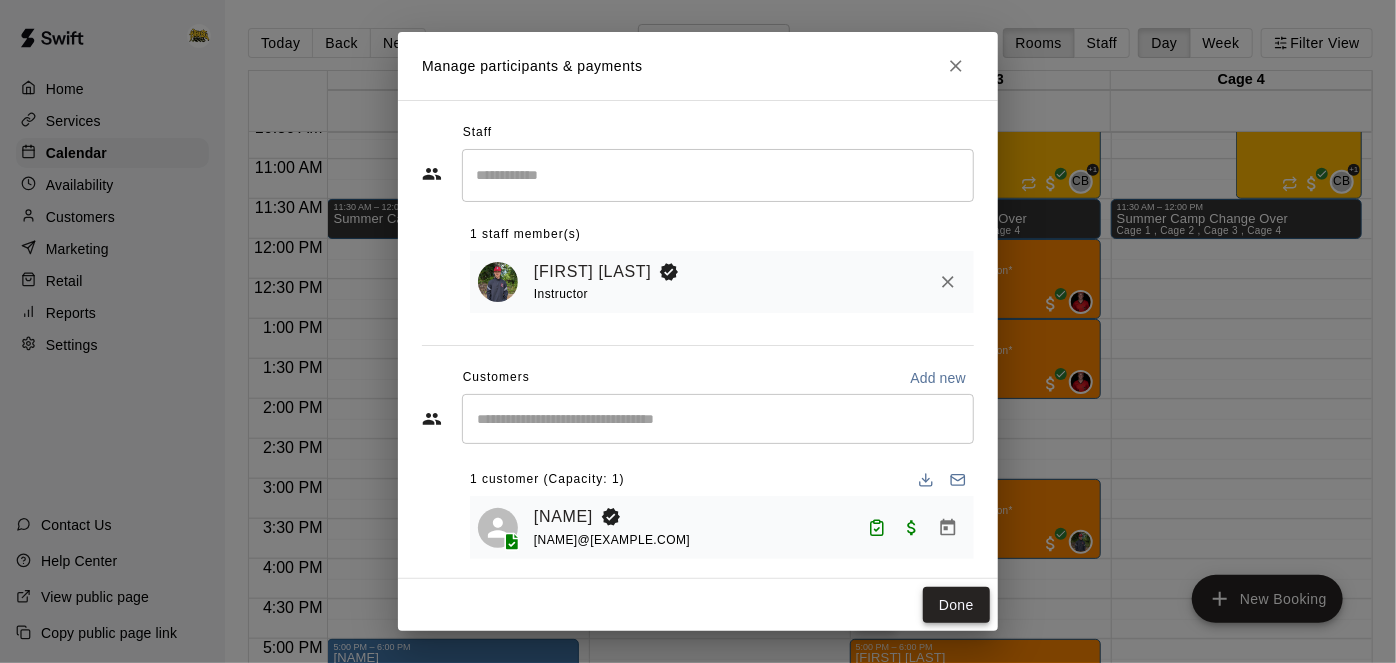 click on "Done" at bounding box center (956, 605) 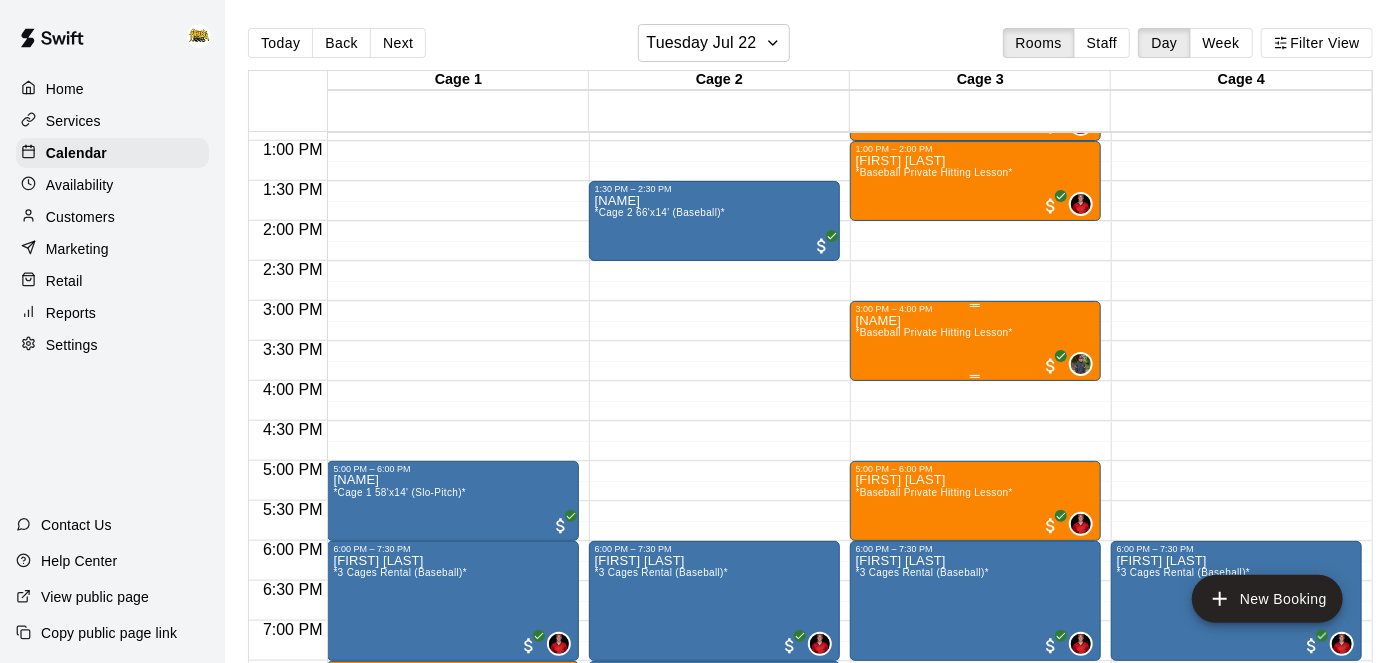 scroll, scrollTop: 1037, scrollLeft: 0, axis: vertical 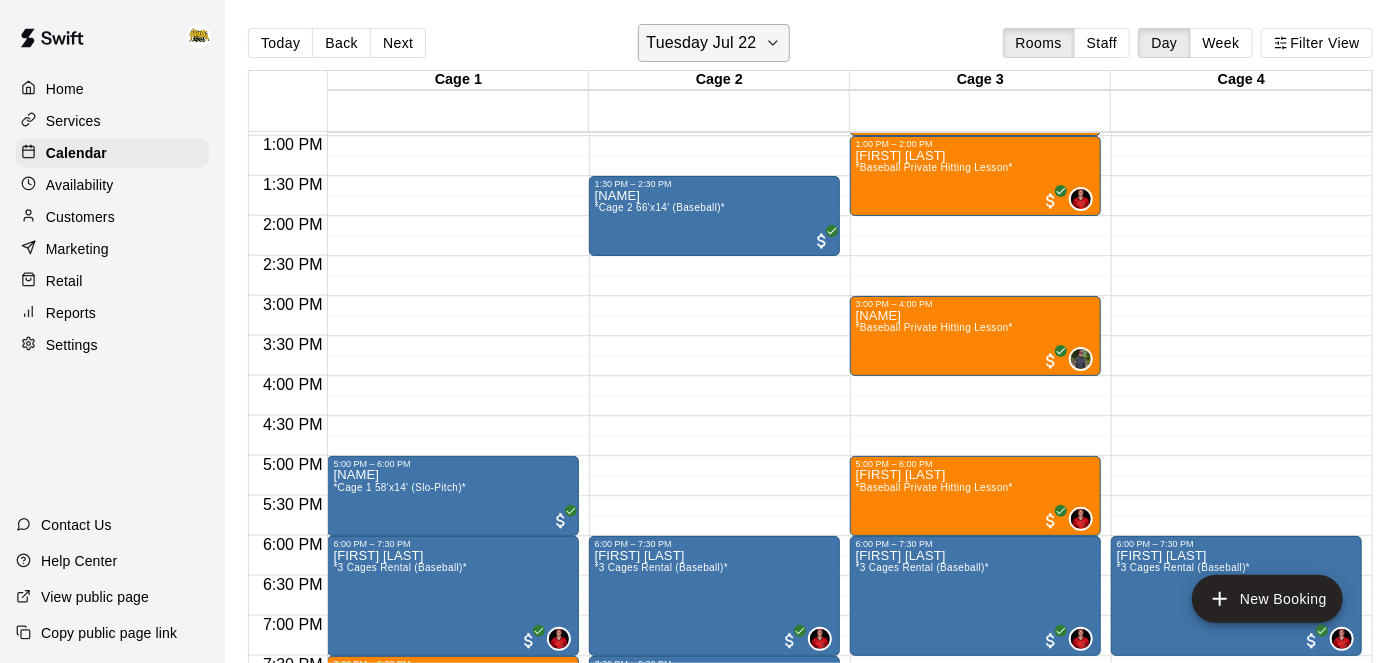 click on "Tuesday Jul 22" at bounding box center [702, 43] 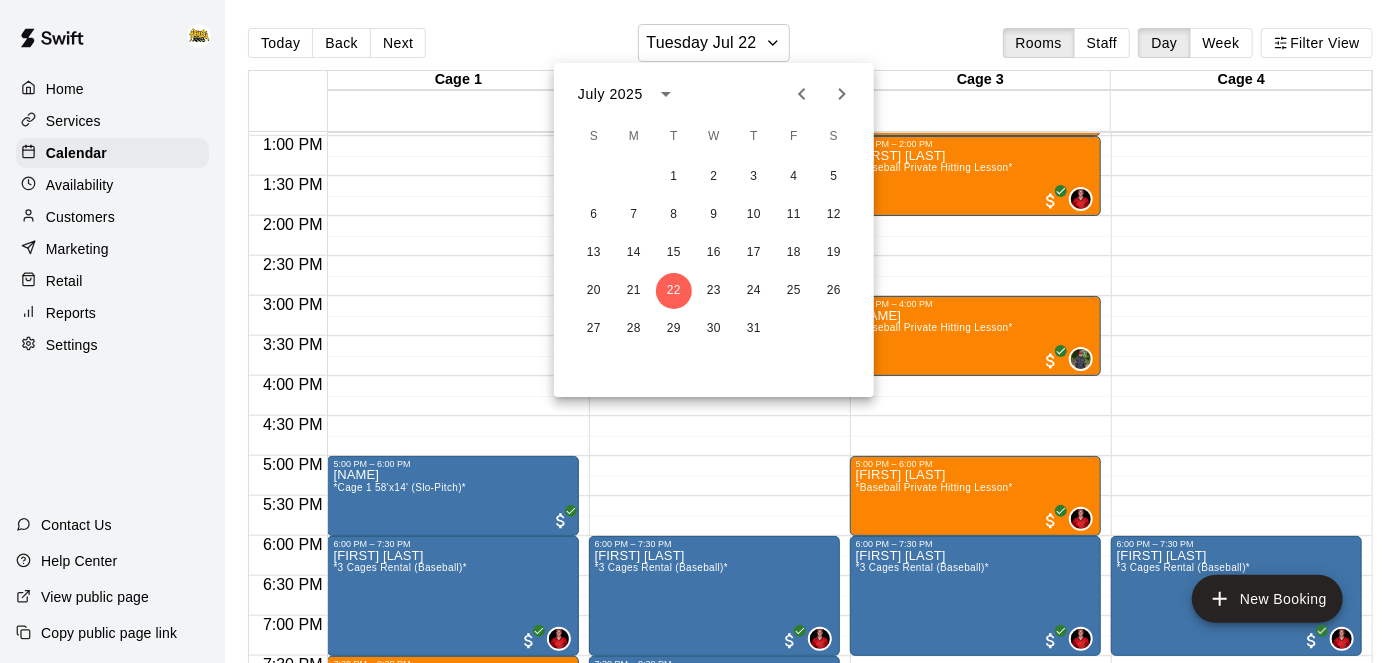 click 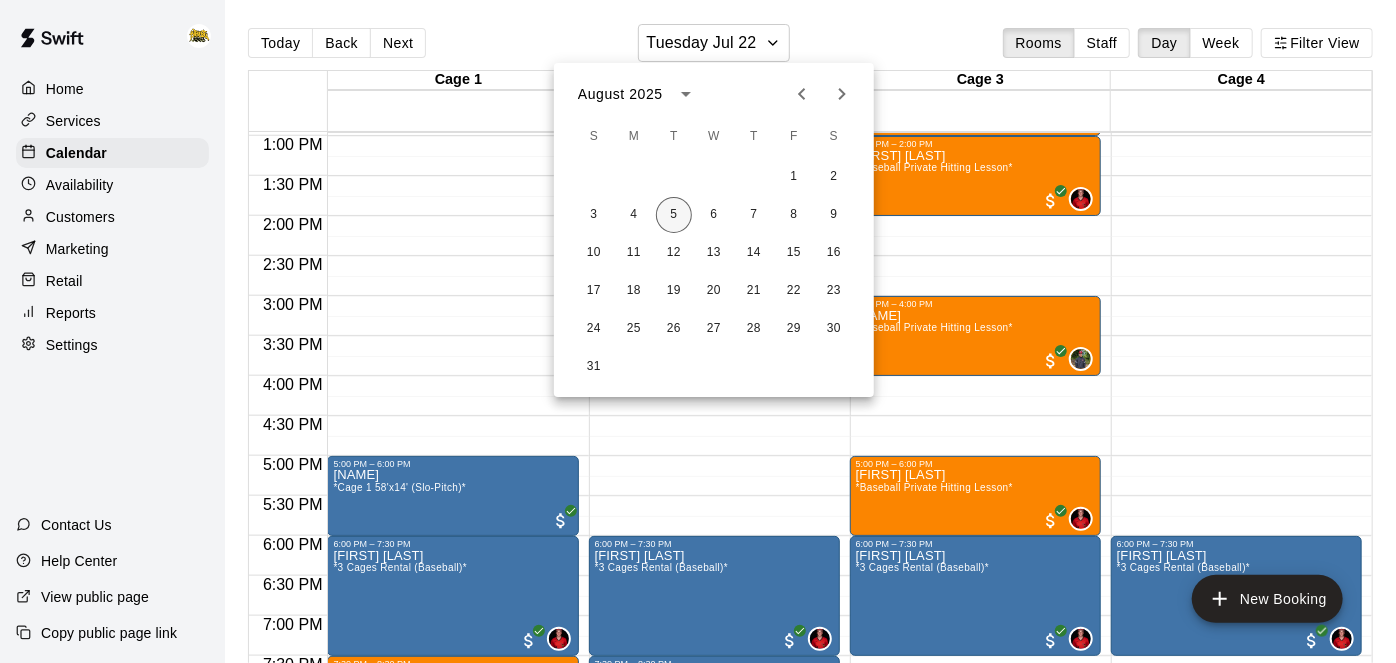 click on "5" at bounding box center [674, 215] 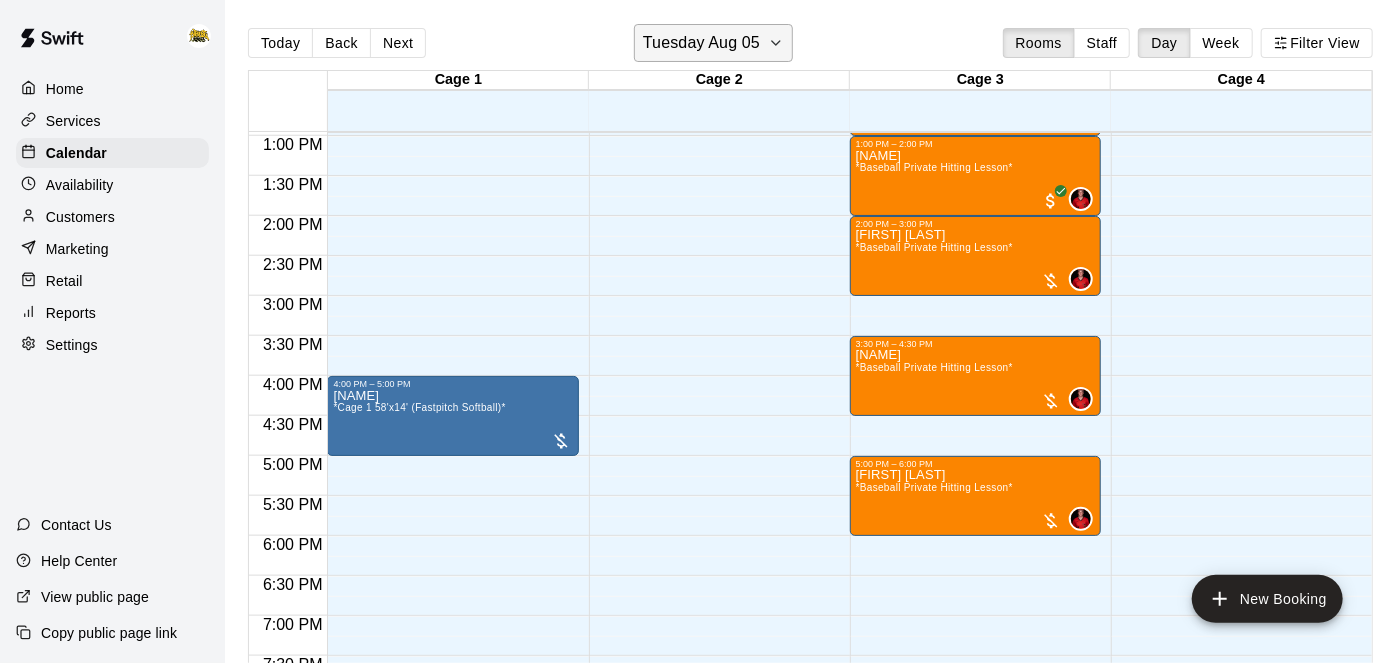 click on "Tuesday Aug 05" at bounding box center (701, 43) 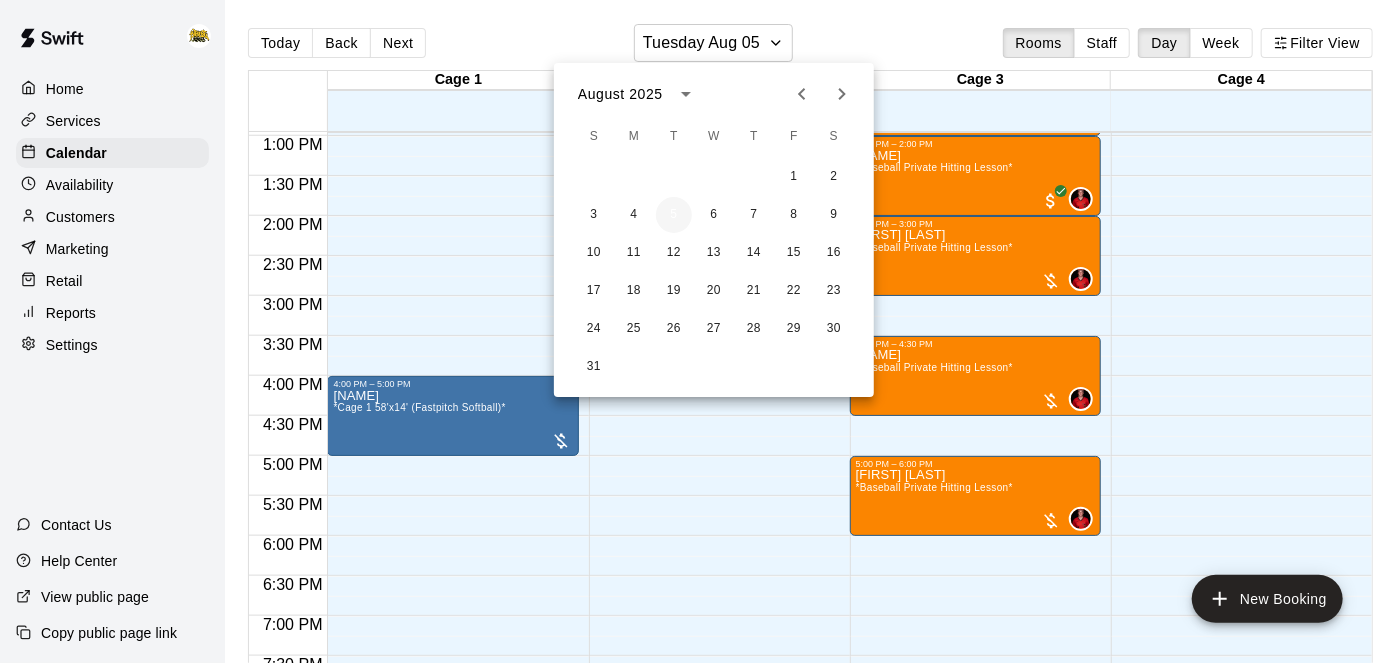 click on "5" at bounding box center [674, 215] 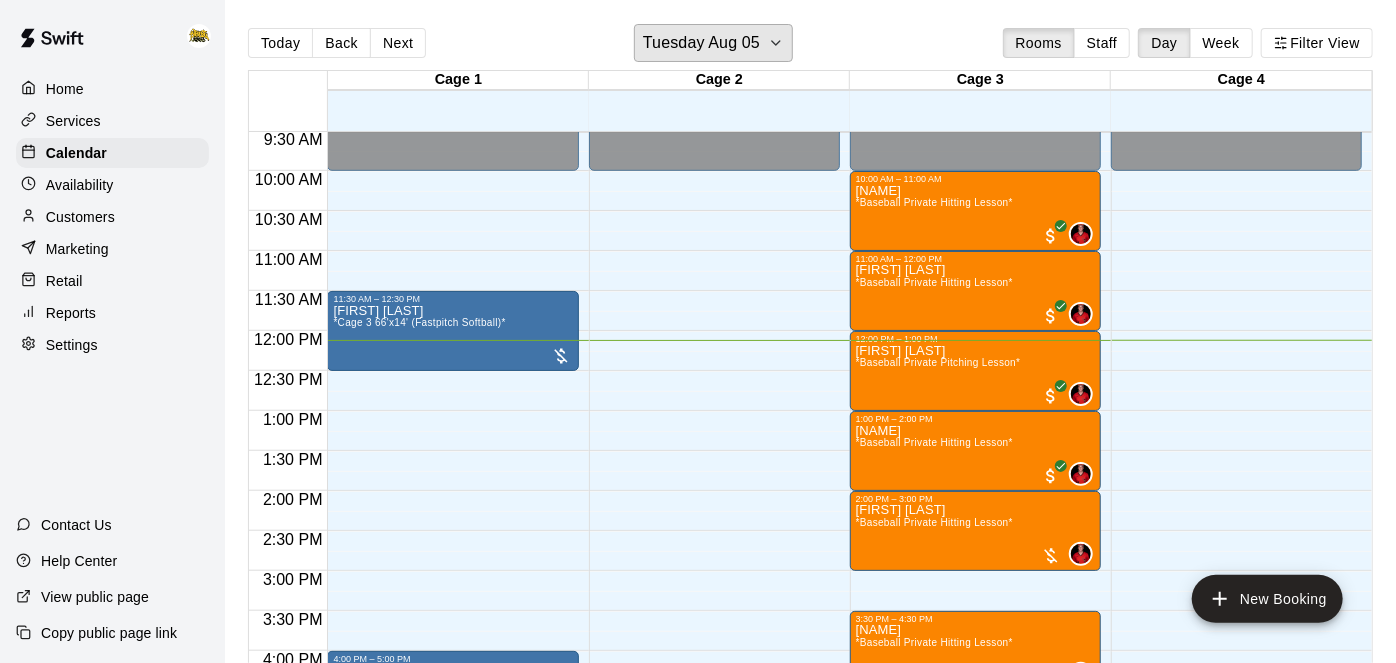 scroll, scrollTop: 759, scrollLeft: 0, axis: vertical 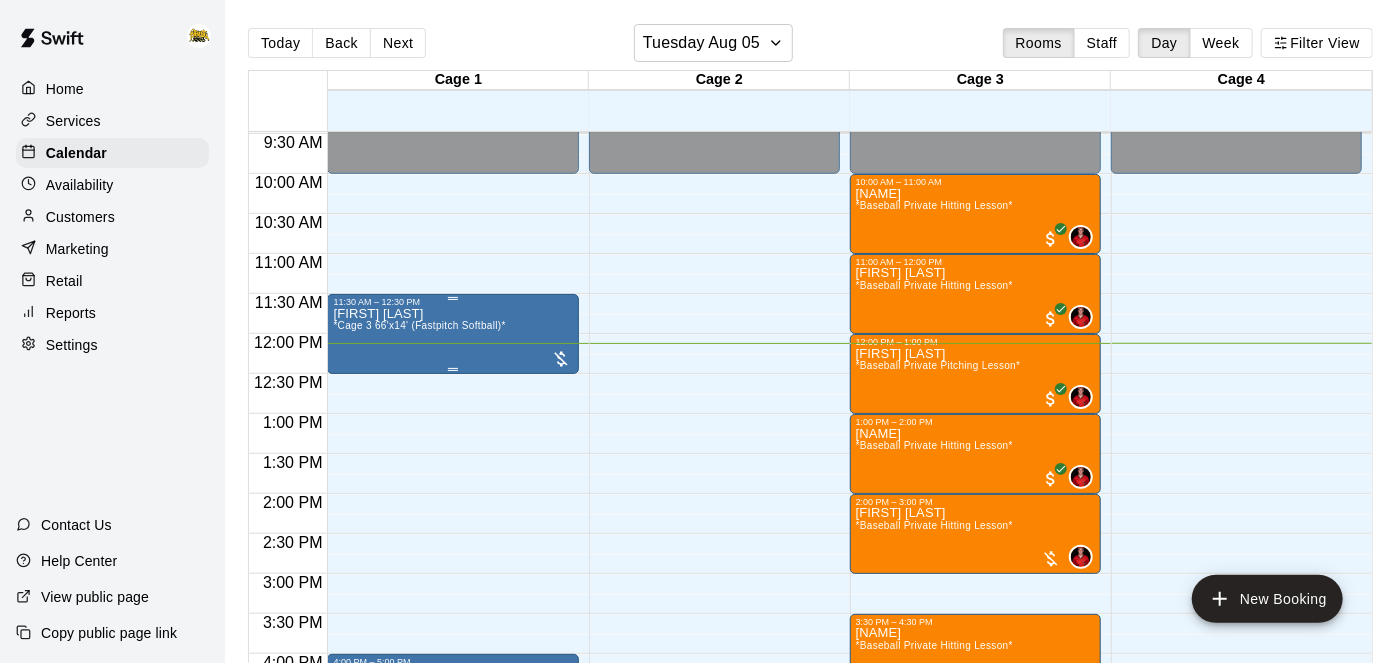 click on "*Cage 3 66'x14' (Fastpitch Softball)*" at bounding box center (419, 325) 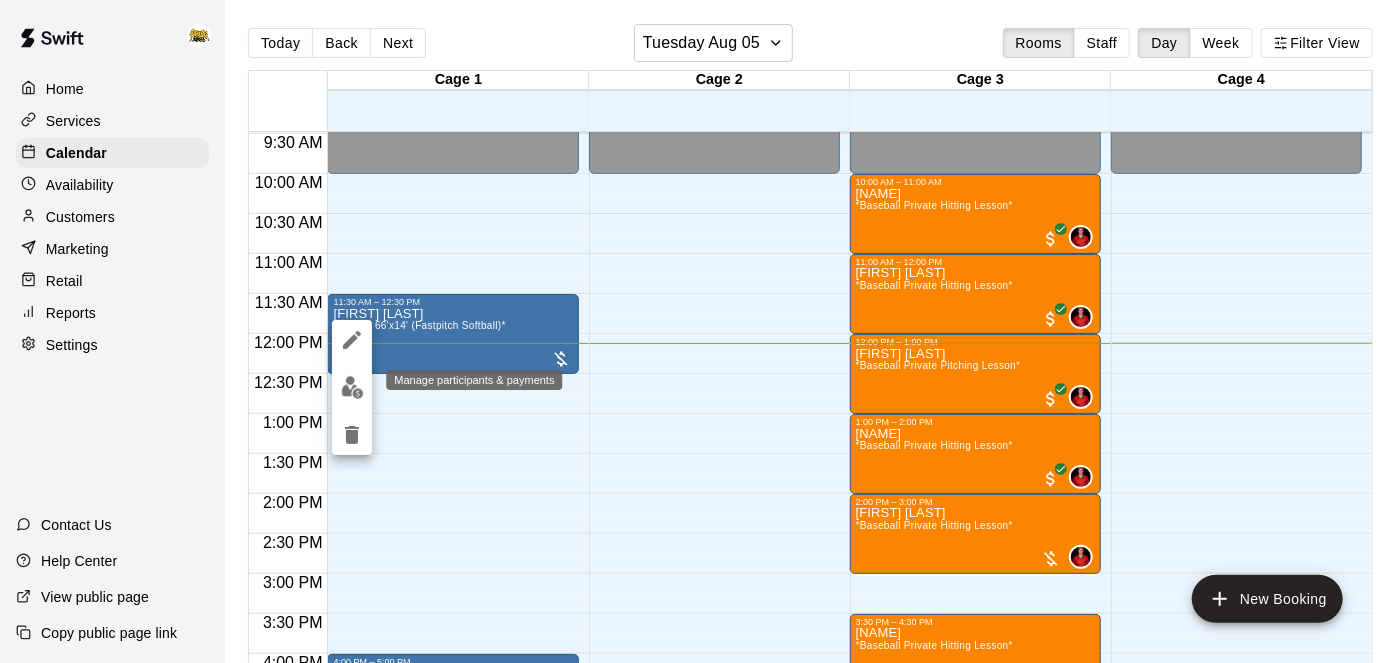click at bounding box center (352, 387) 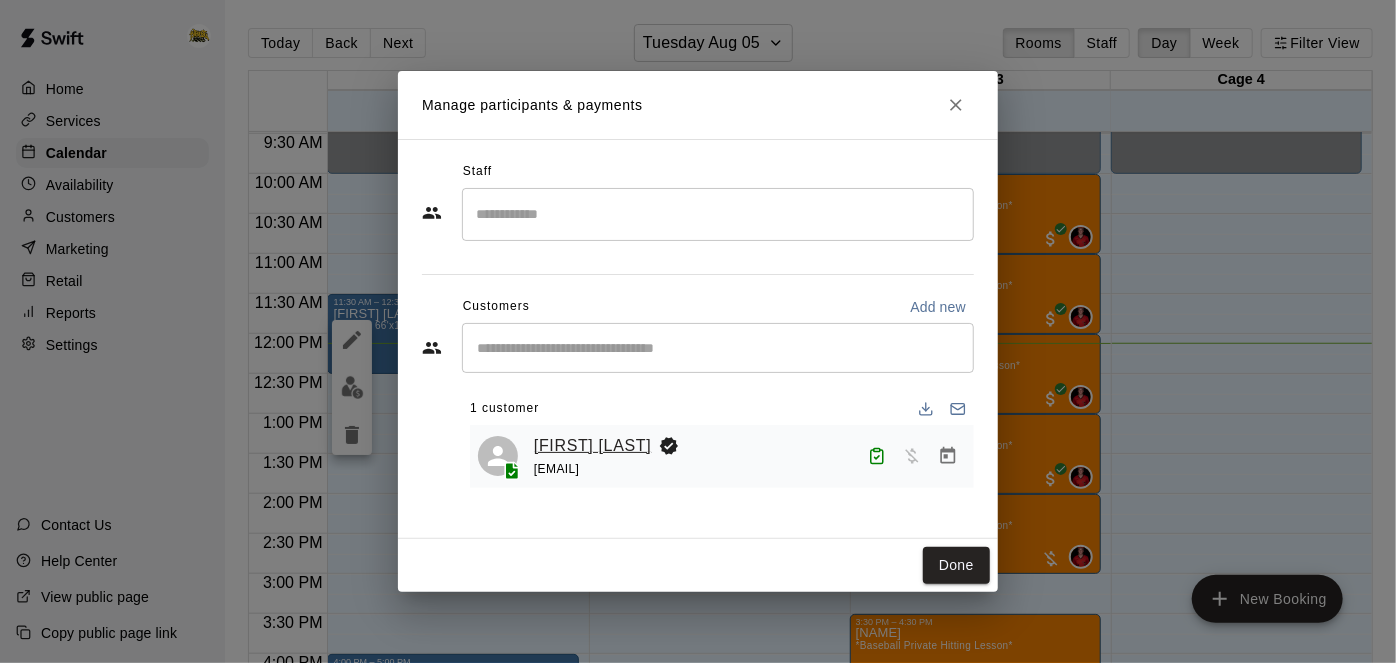 click on "[FIRST] [LAST]" at bounding box center (592, 446) 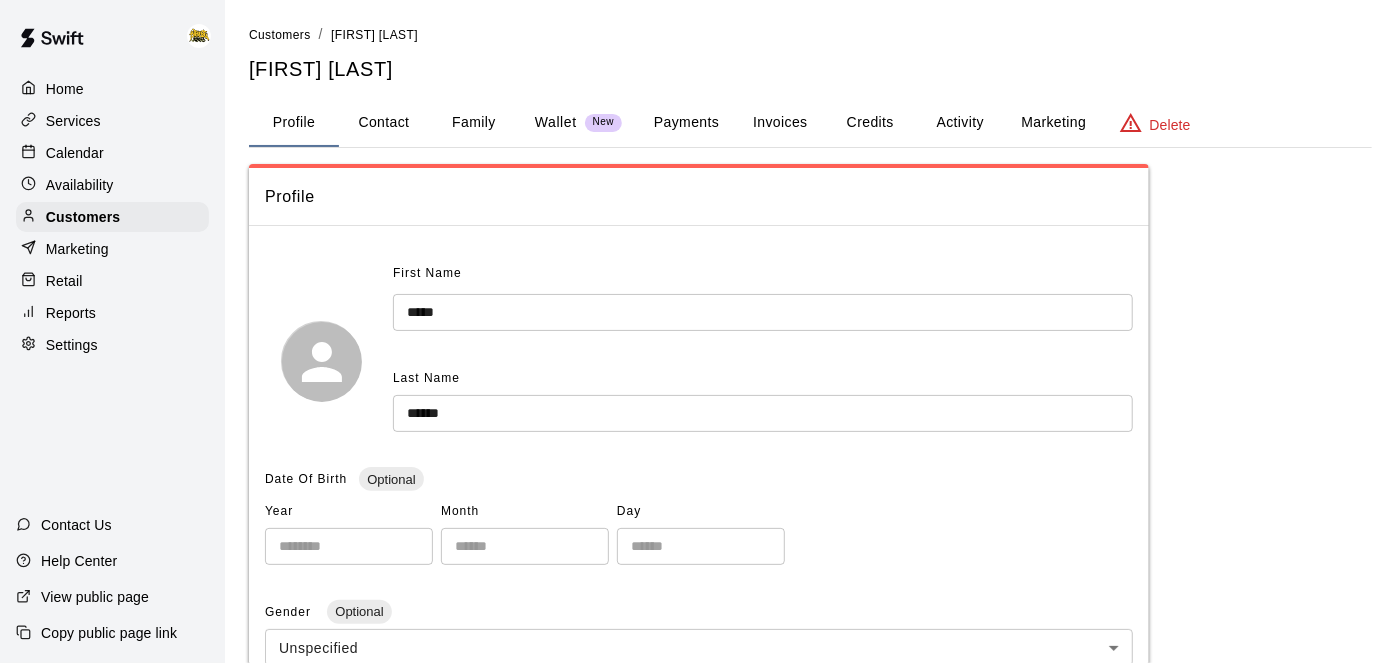 click on "Activity" at bounding box center [960, 123] 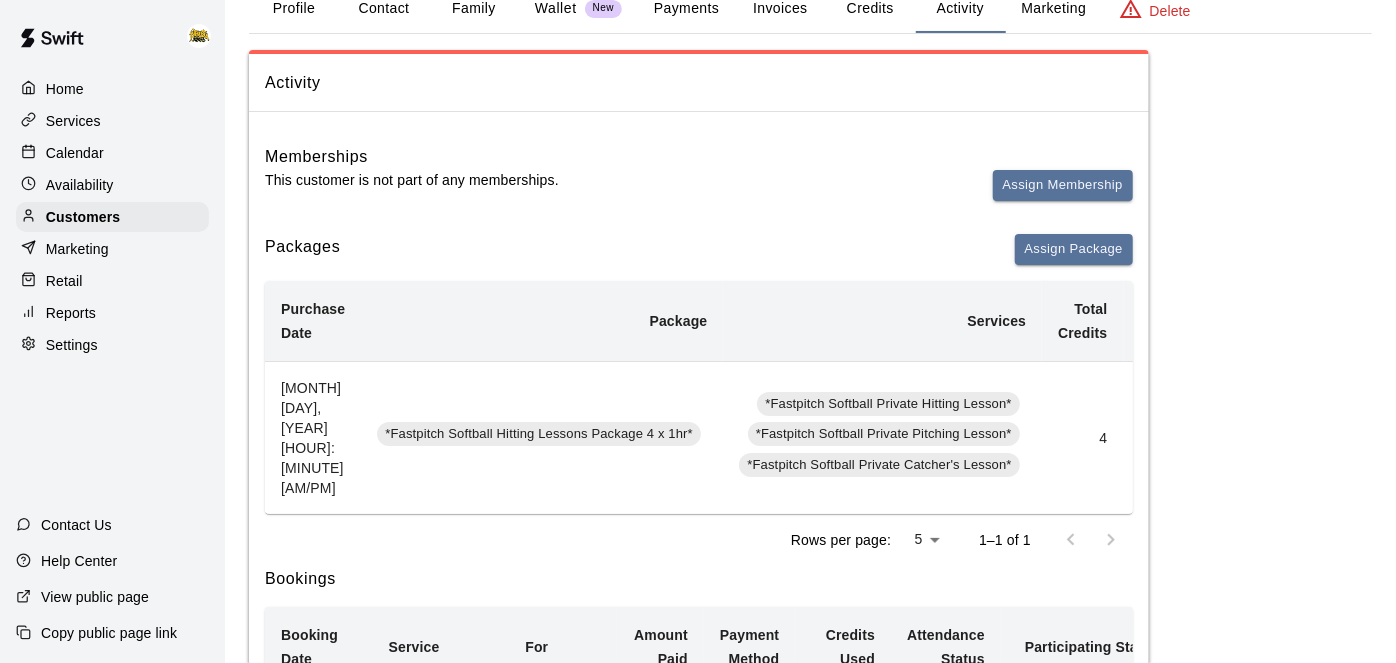 scroll, scrollTop: 117, scrollLeft: 0, axis: vertical 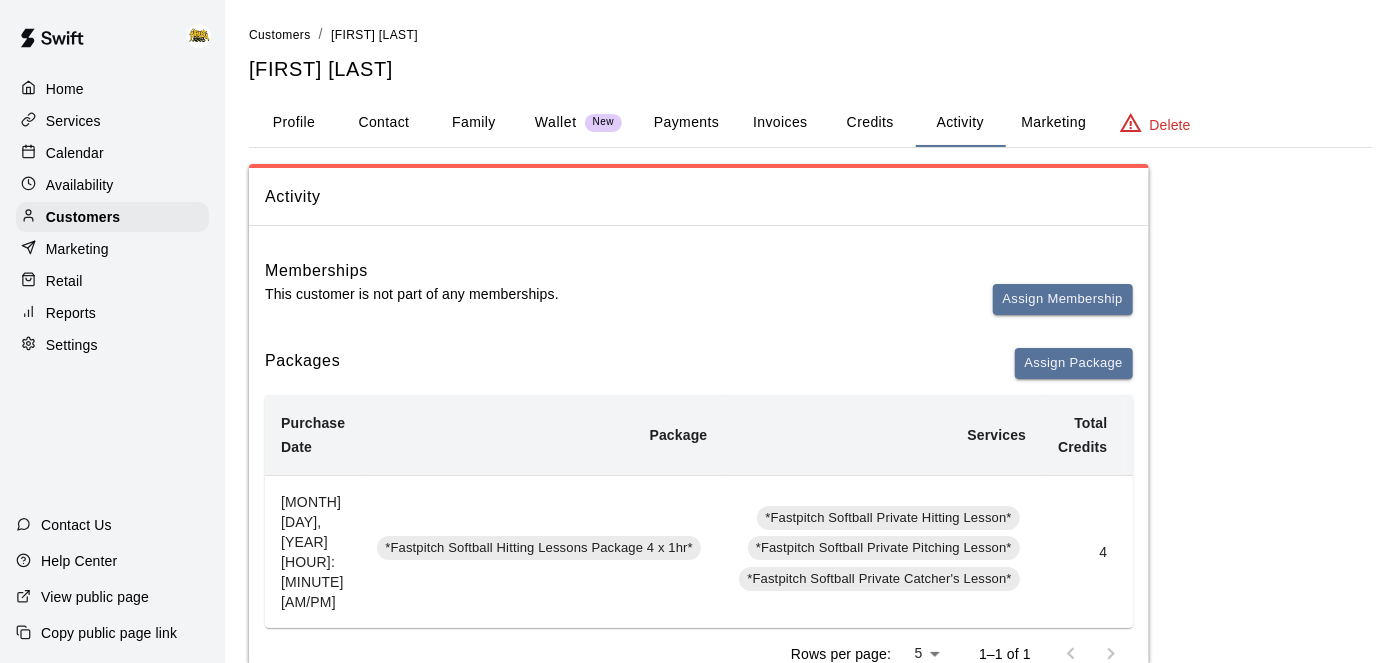 click on "Home" at bounding box center (65, 89) 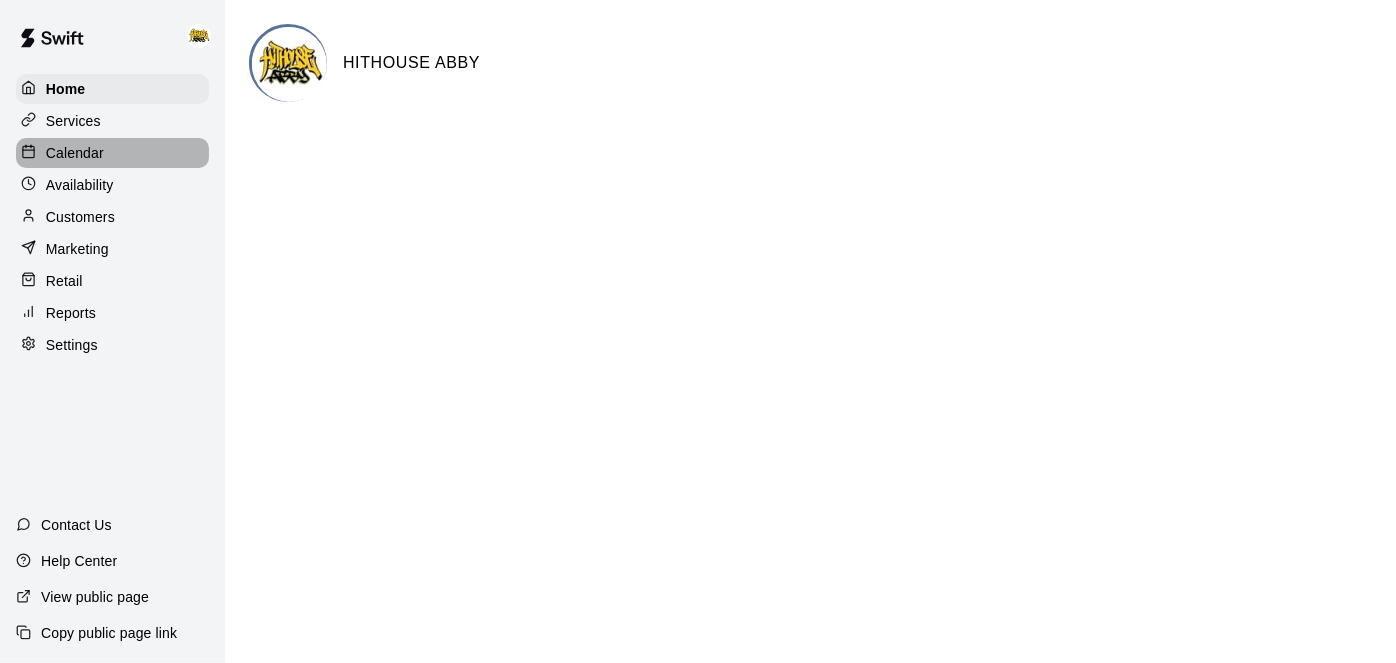 click on "Calendar" at bounding box center (75, 153) 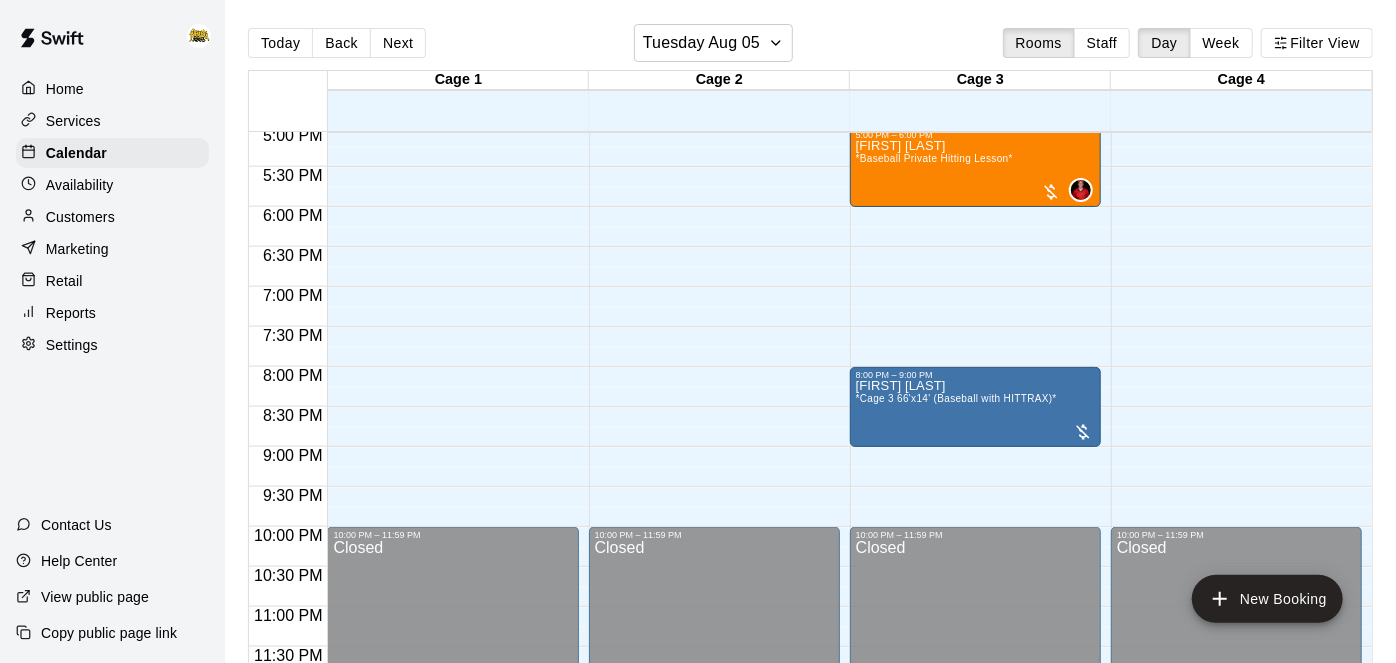 scroll, scrollTop: 1088, scrollLeft: 0, axis: vertical 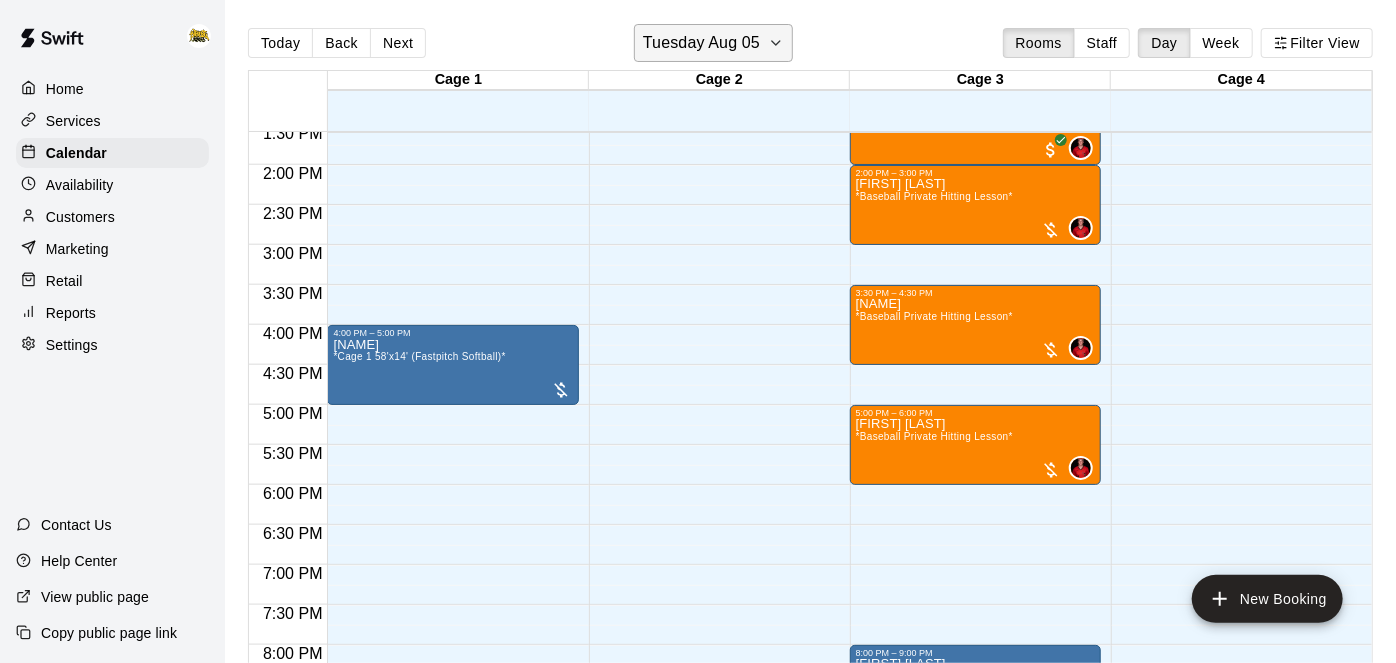click 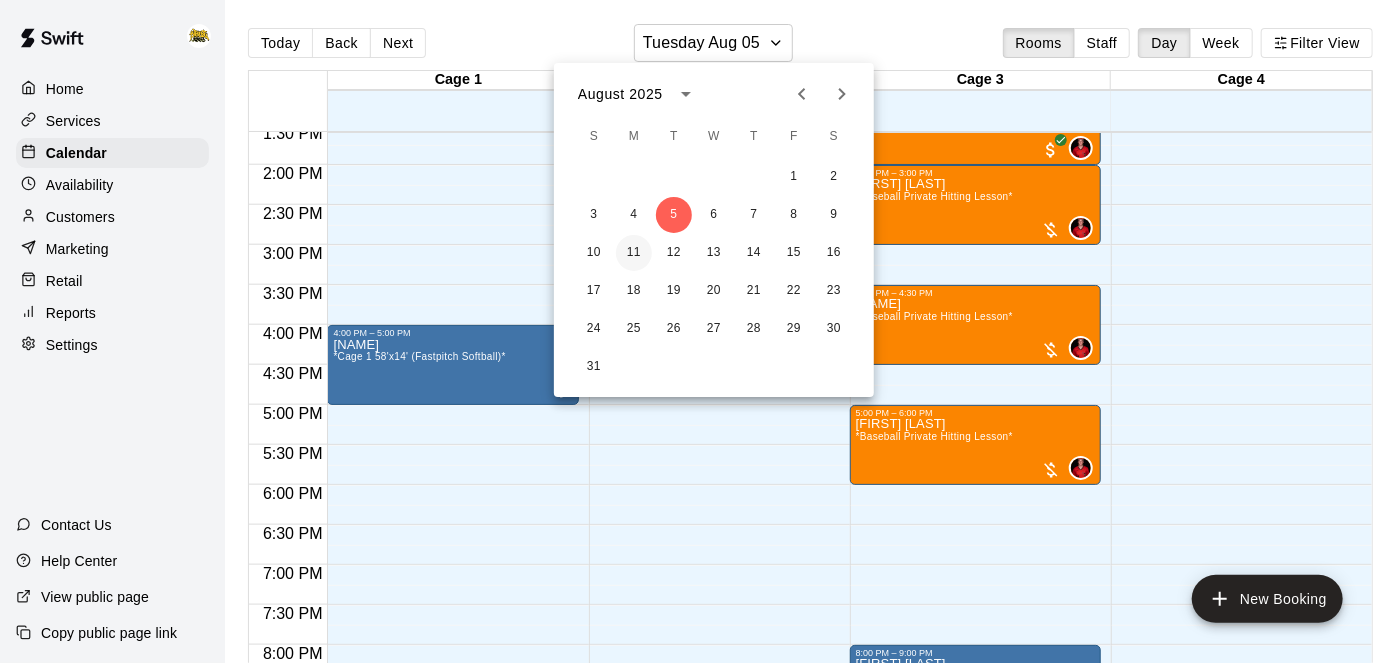 click on "11" at bounding box center [634, 253] 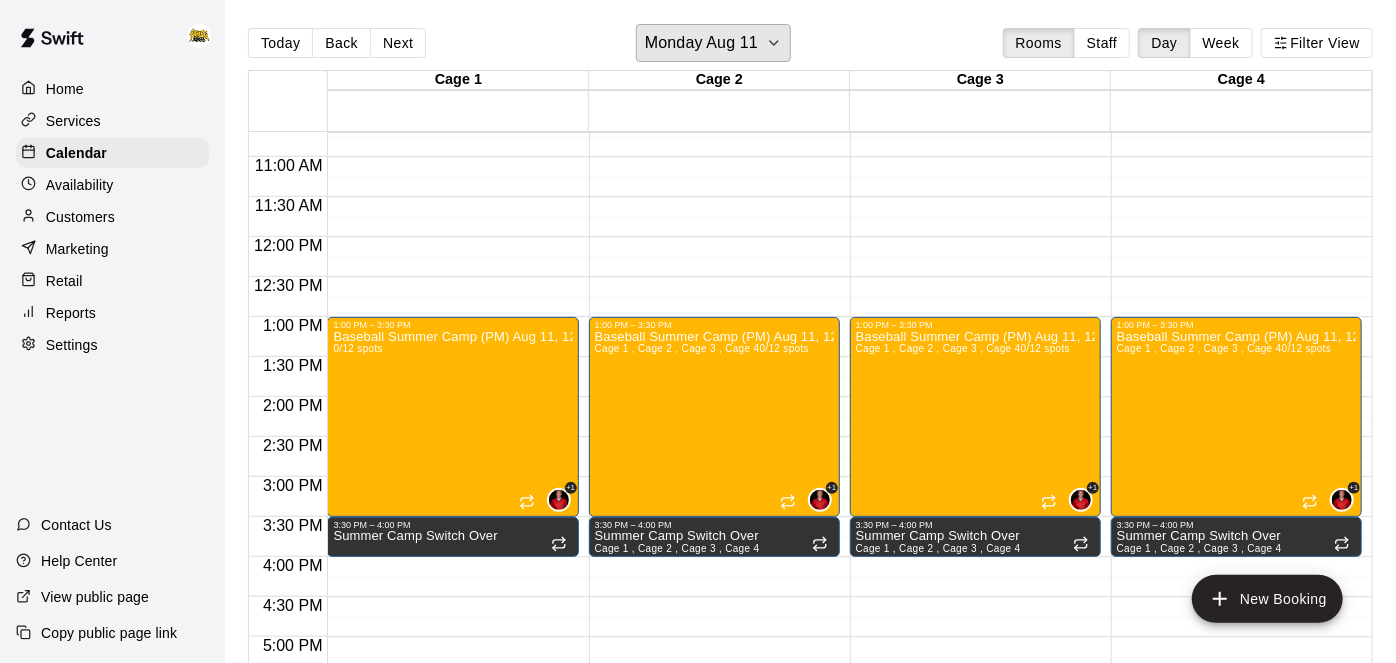 scroll, scrollTop: 762, scrollLeft: 0, axis: vertical 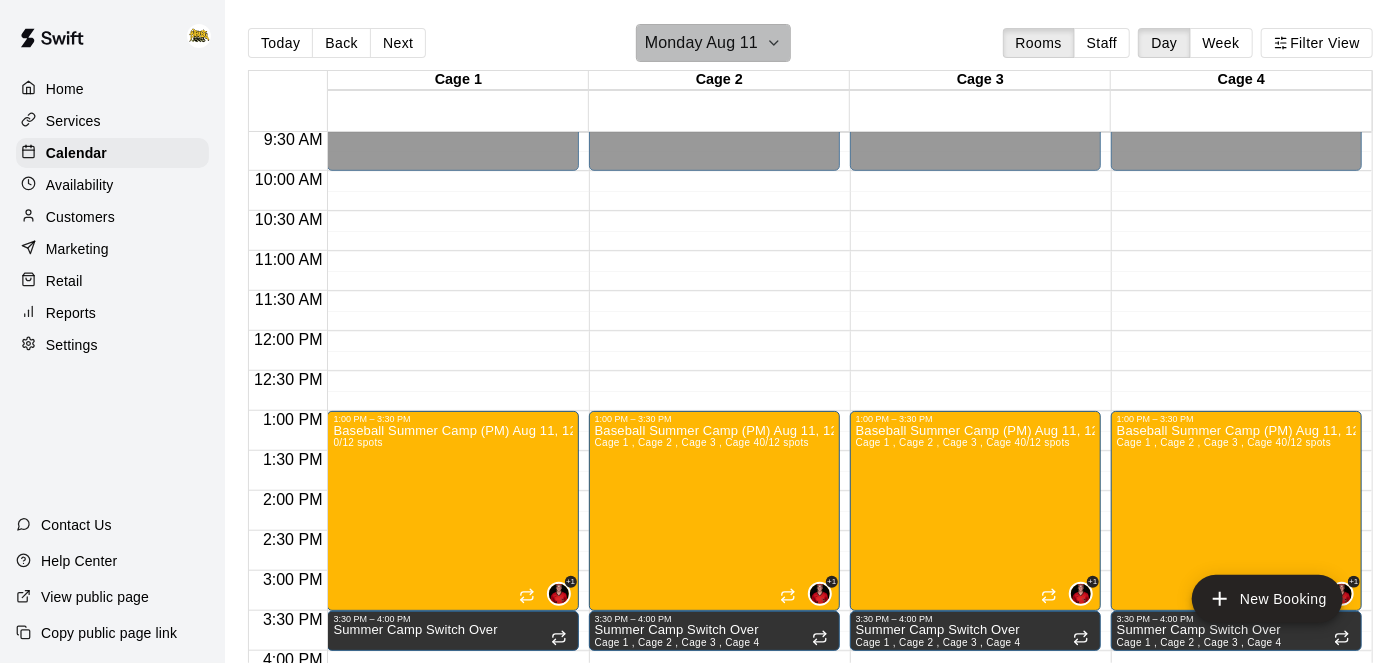 click on "Monday Aug 11" at bounding box center (701, 43) 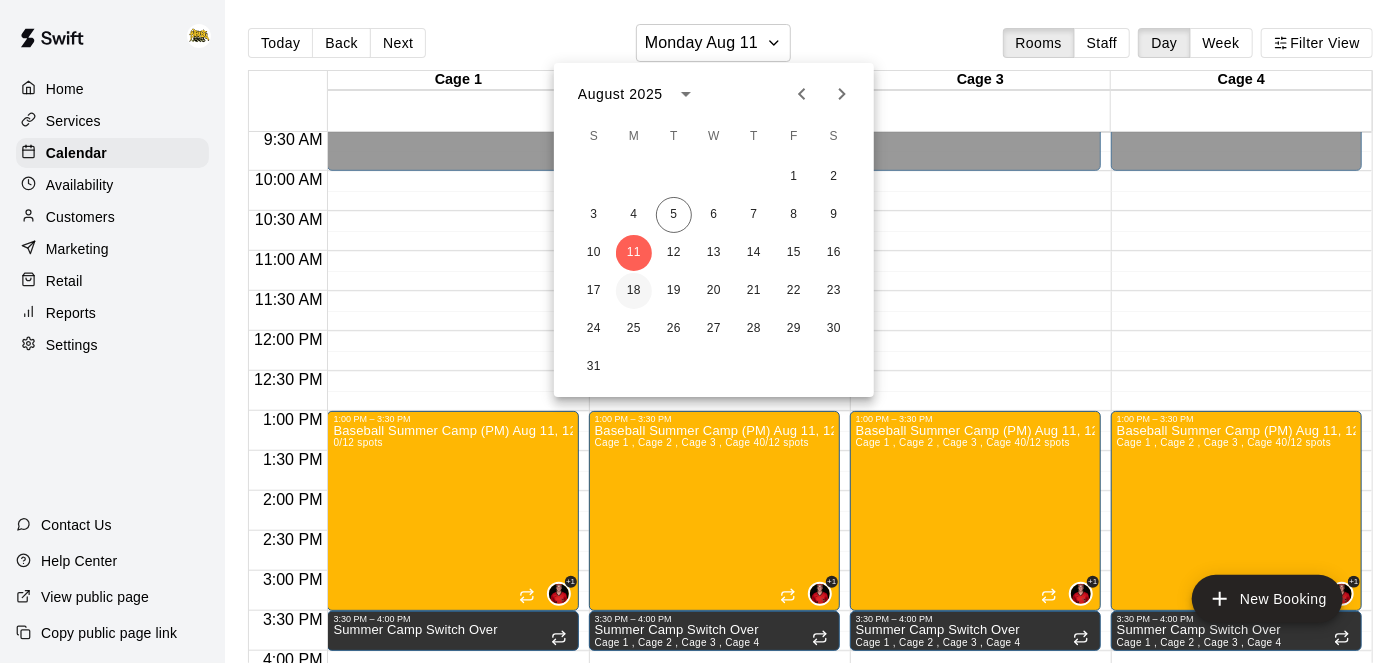 click on "18" at bounding box center (634, 291) 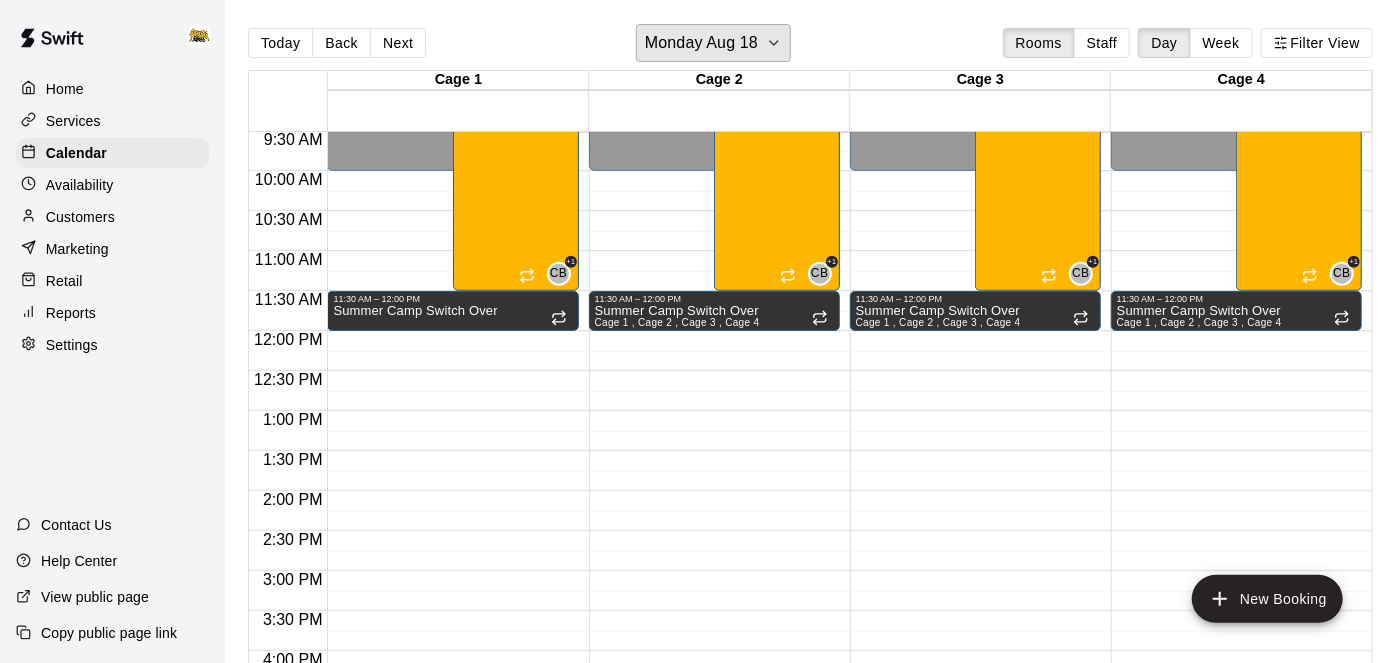 scroll, scrollTop: 0, scrollLeft: 0, axis: both 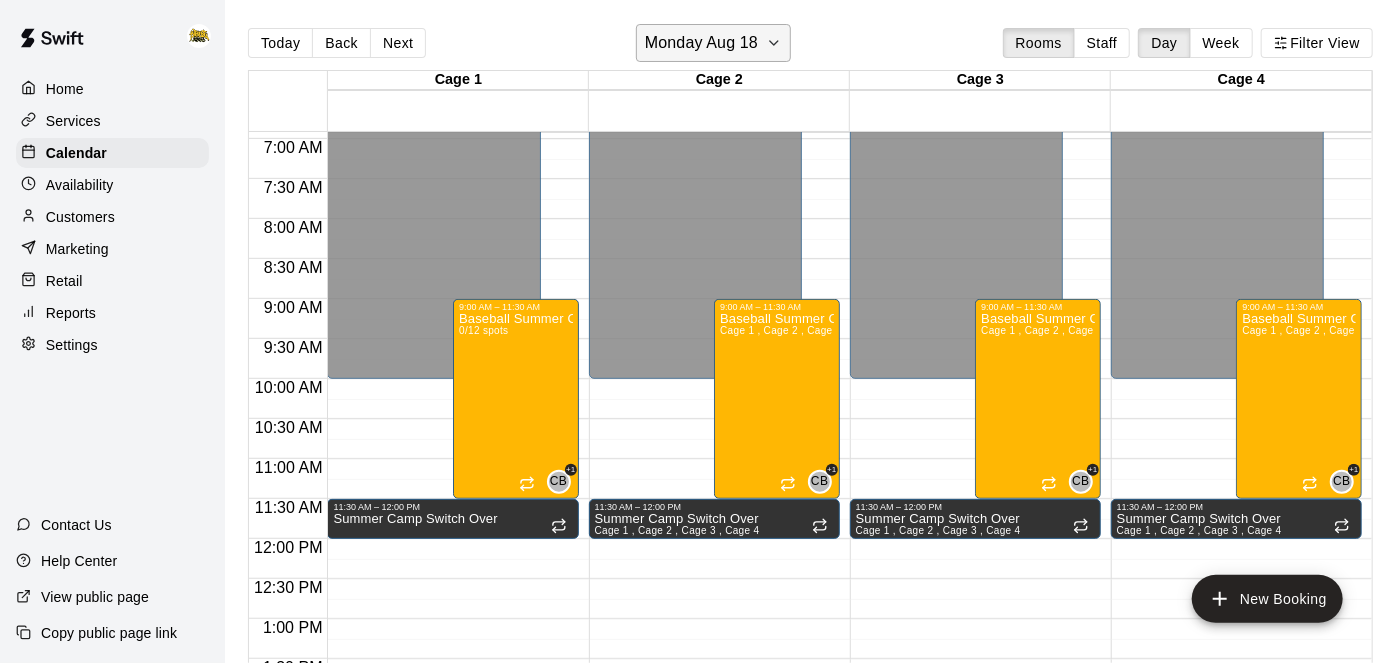 click on "Monday Aug 18" at bounding box center (701, 43) 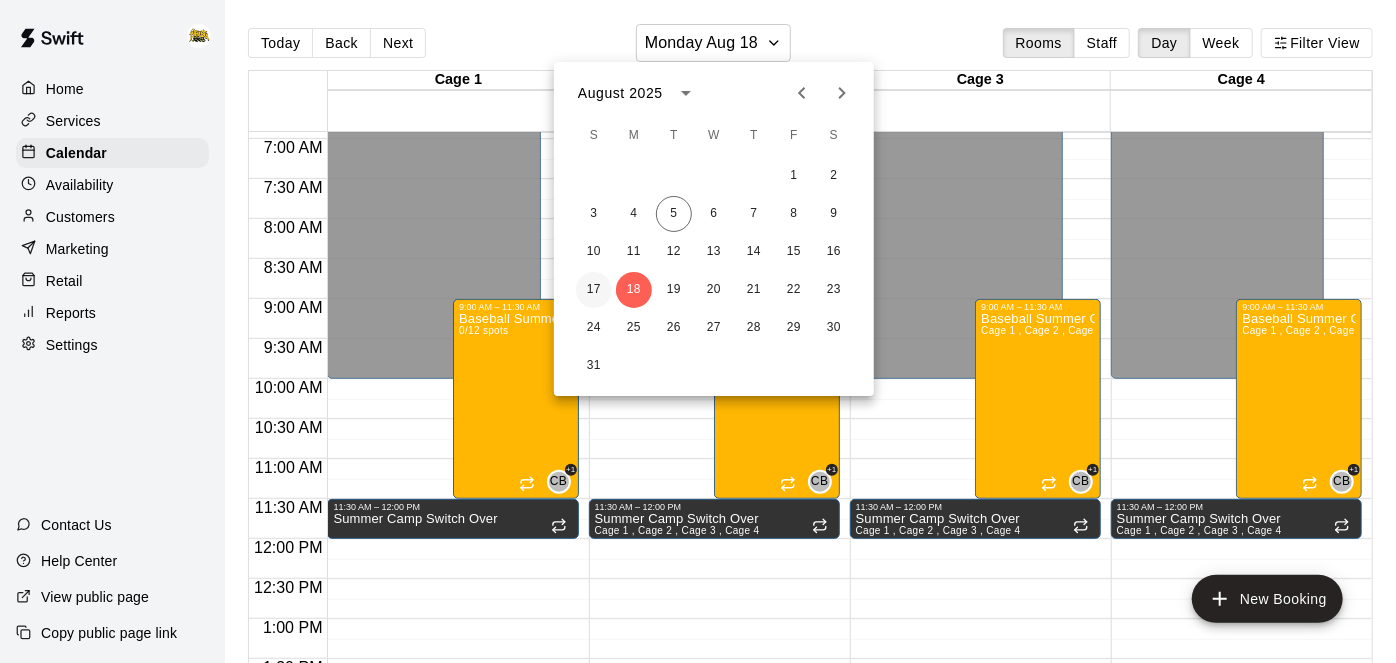 click on "17" at bounding box center [594, 290] 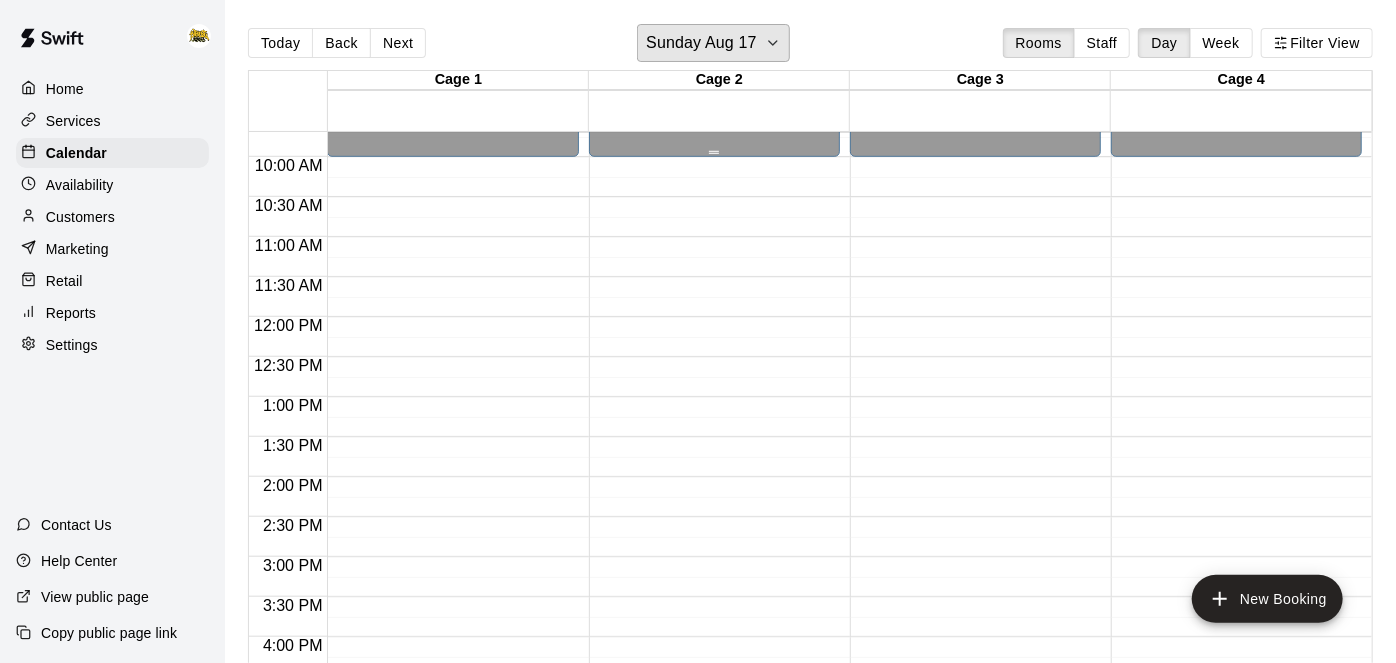 scroll, scrollTop: 725, scrollLeft: 0, axis: vertical 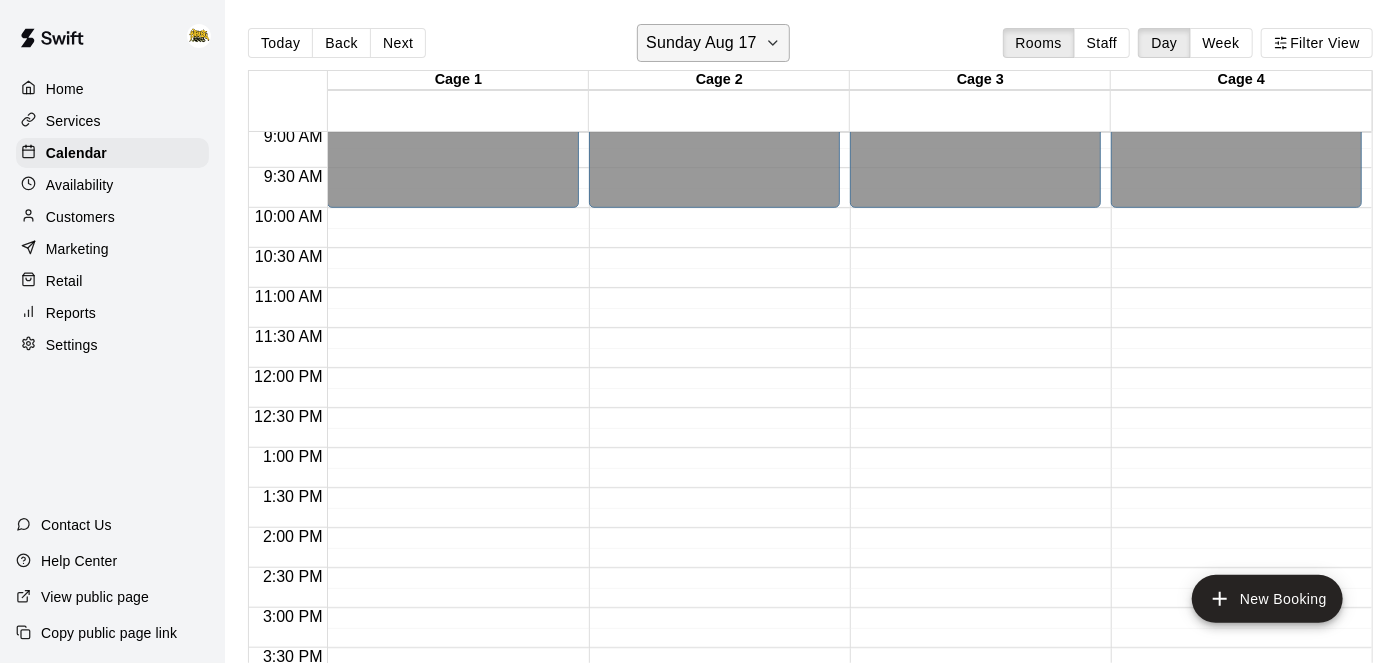 click on "Sunday Aug 17" at bounding box center [701, 43] 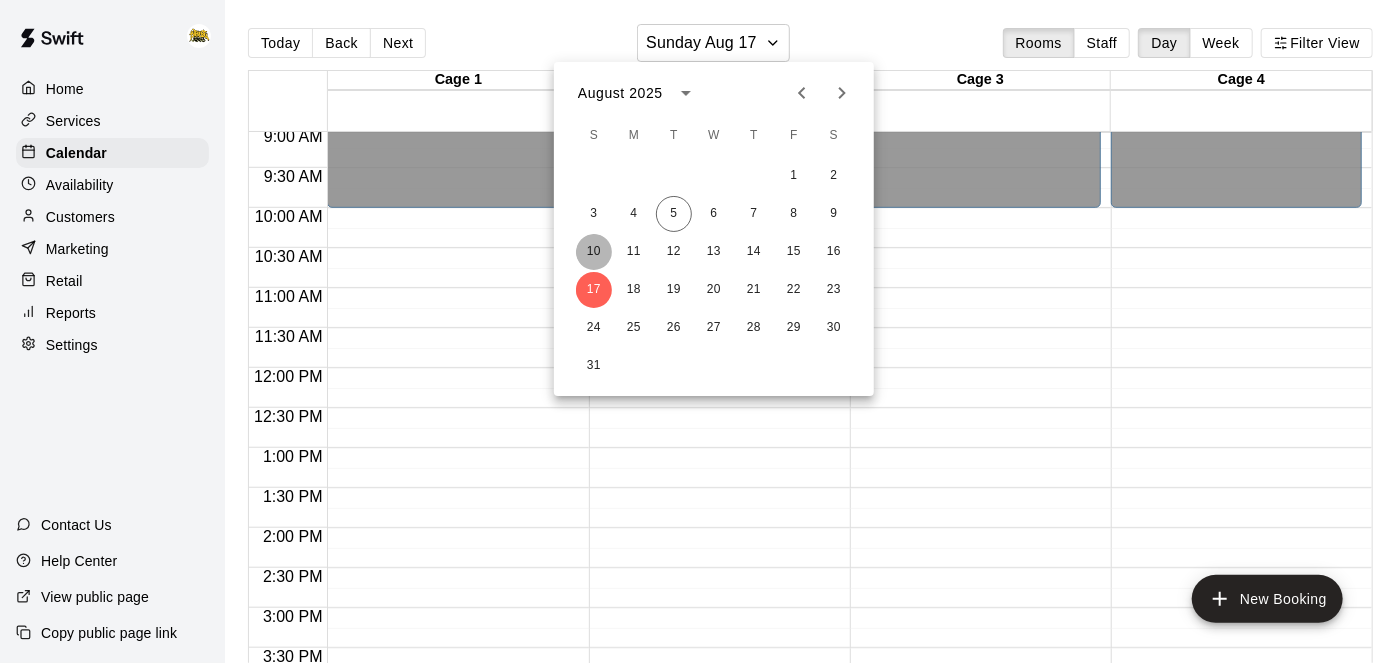 click on "10" at bounding box center [594, 252] 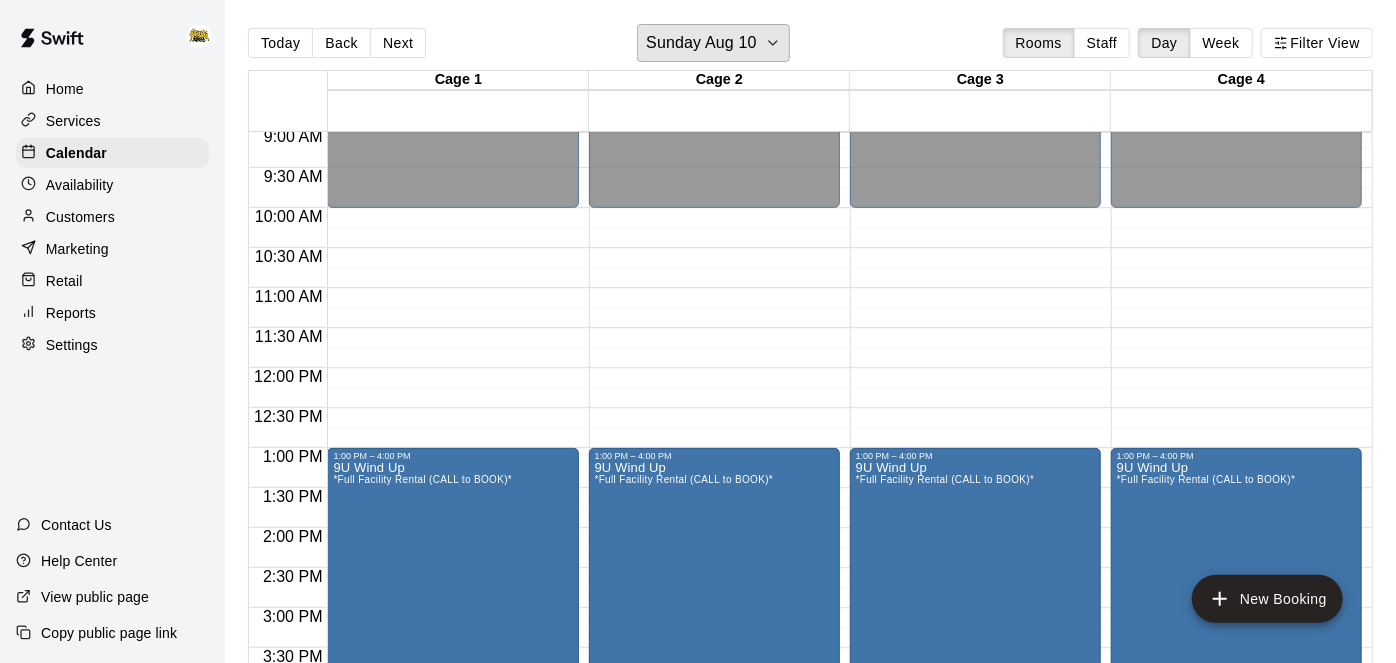 scroll, scrollTop: 862, scrollLeft: 0, axis: vertical 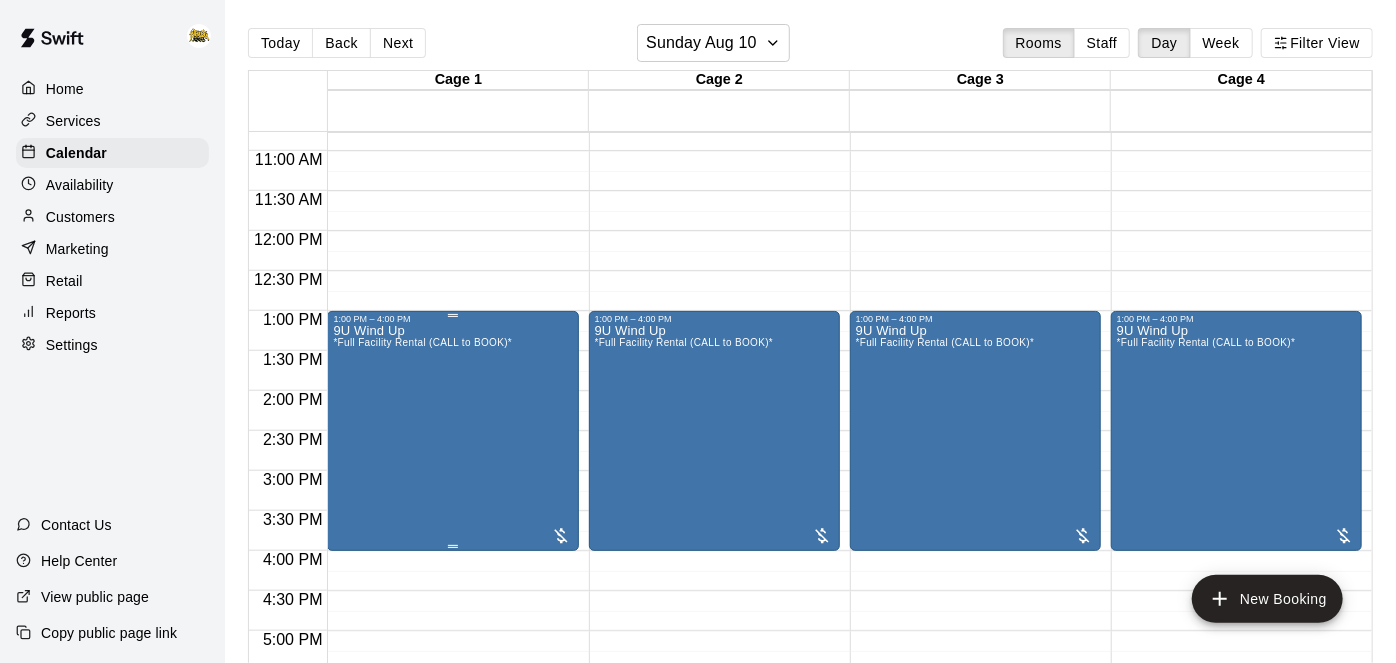 click on "9U Wind Up *Full Facility Rental (CALL to BOOK)*" at bounding box center (422, 655) 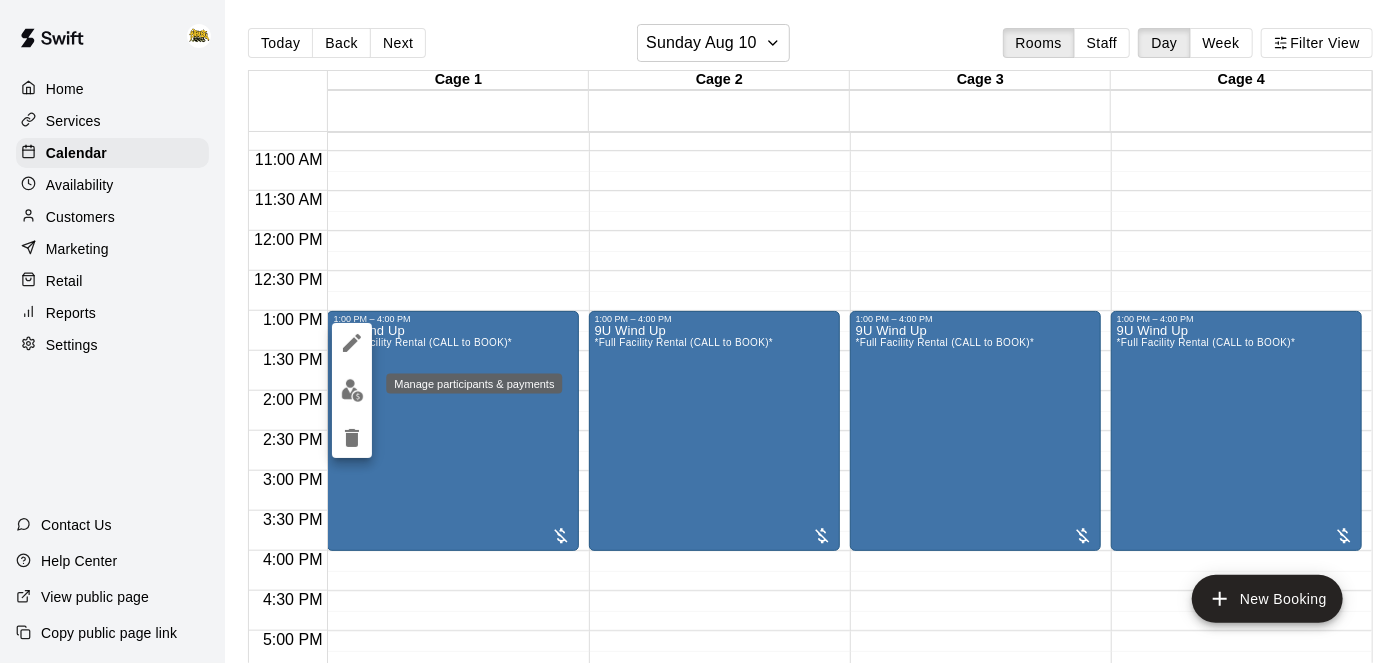 click at bounding box center (352, 390) 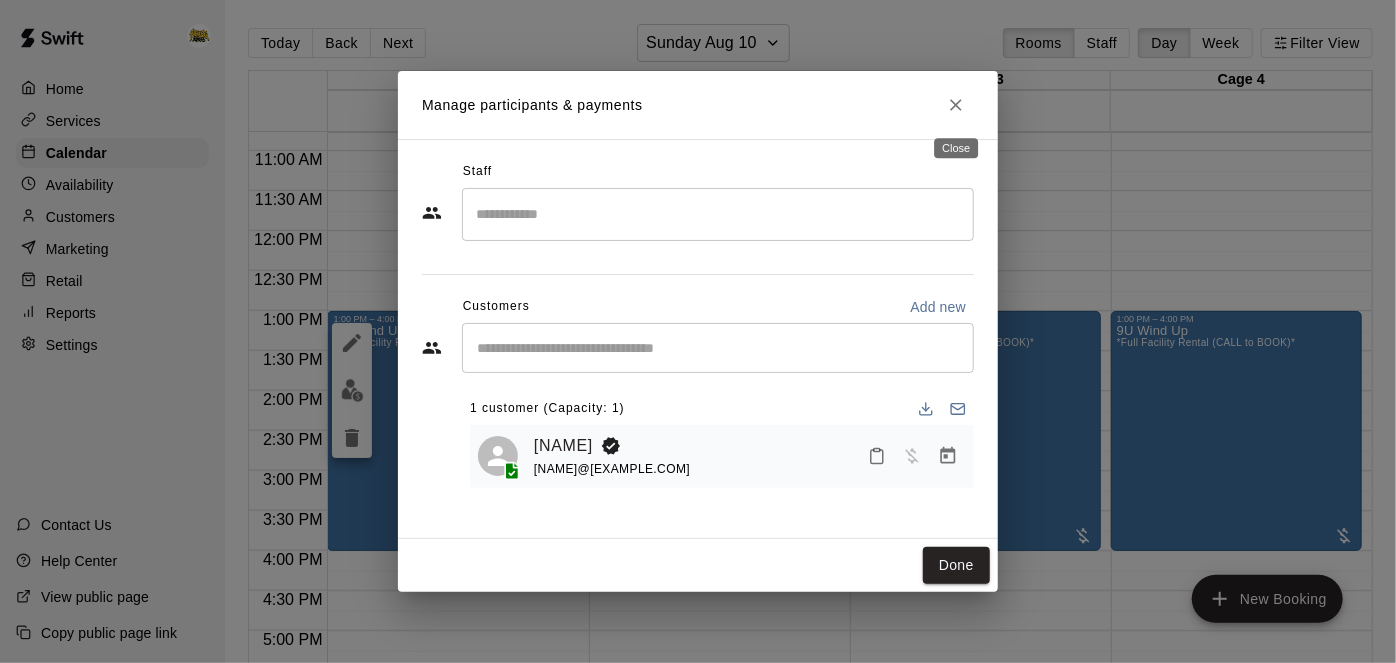 click 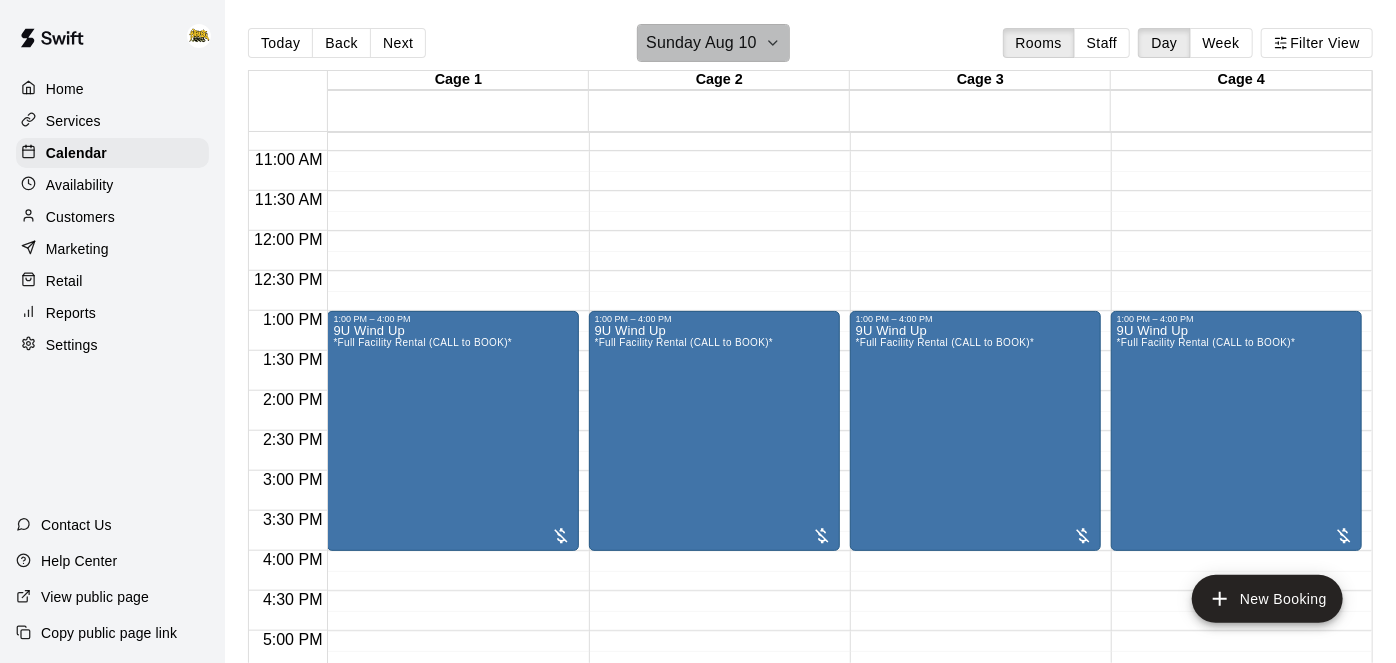 click on "Sunday Aug 10" at bounding box center (713, 43) 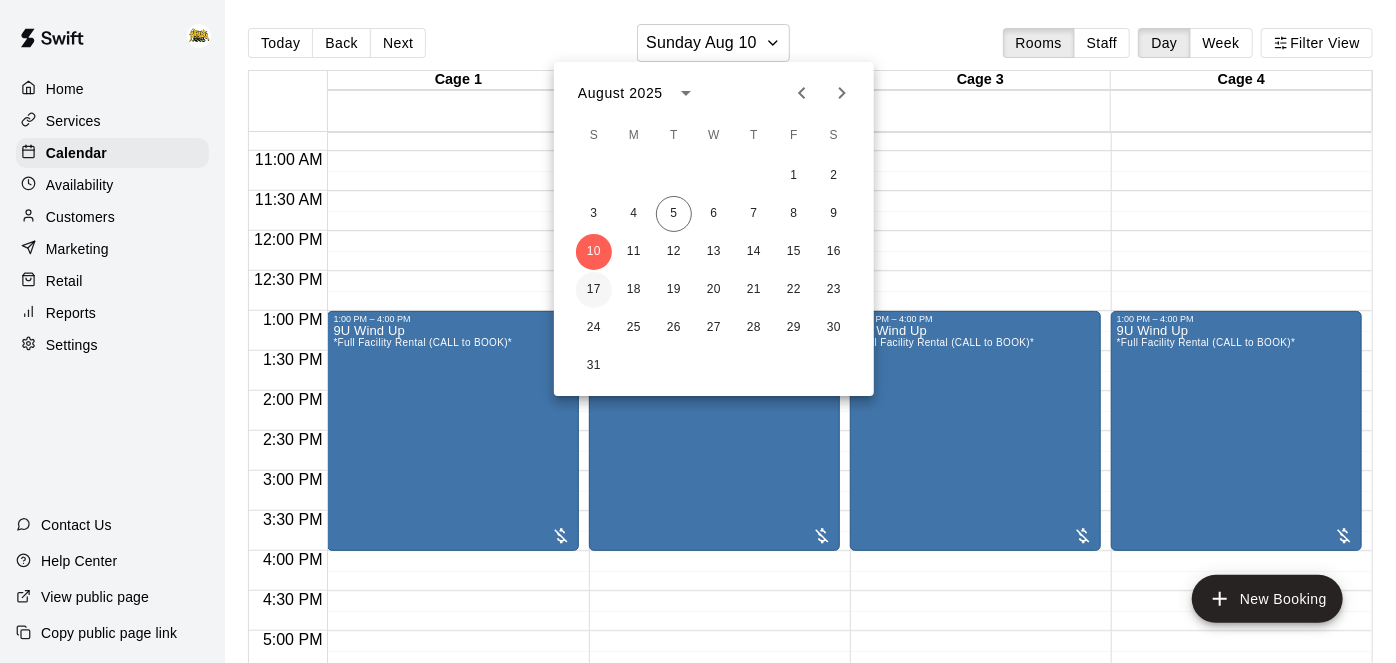 click on "17" at bounding box center [594, 290] 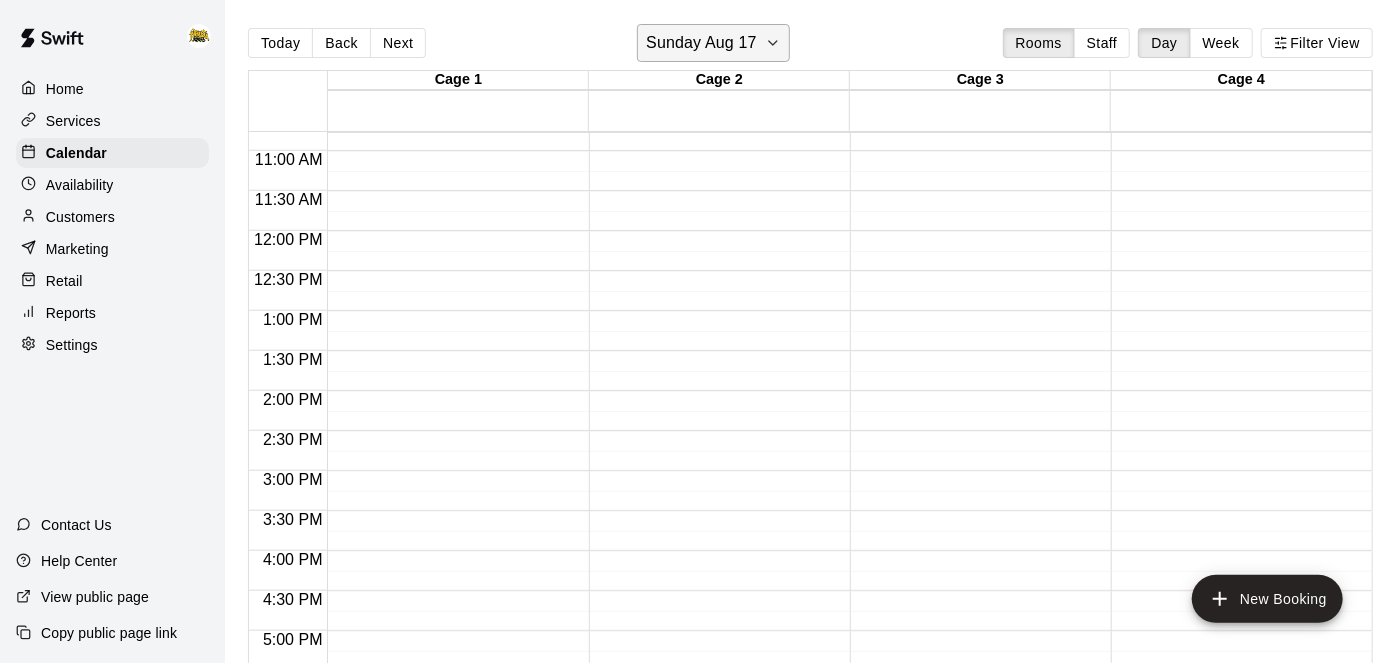 click on "Sunday Aug 17" at bounding box center (701, 43) 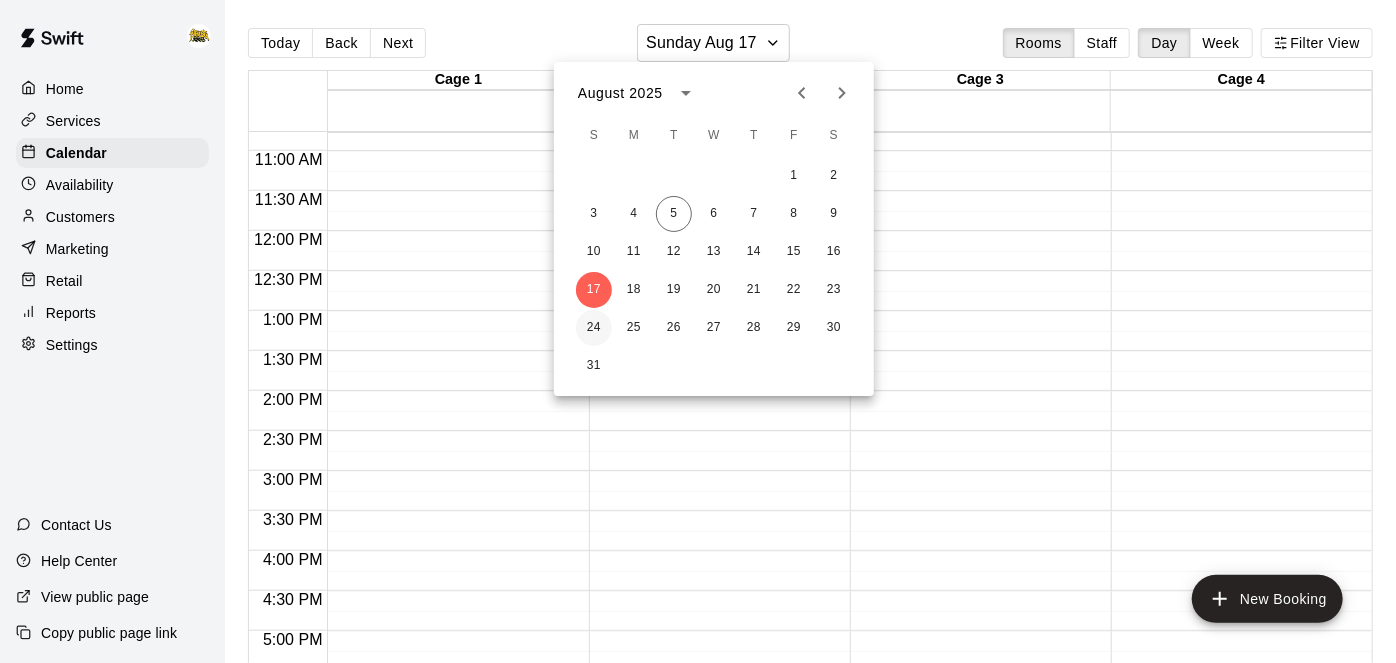 click on "24" at bounding box center (594, 328) 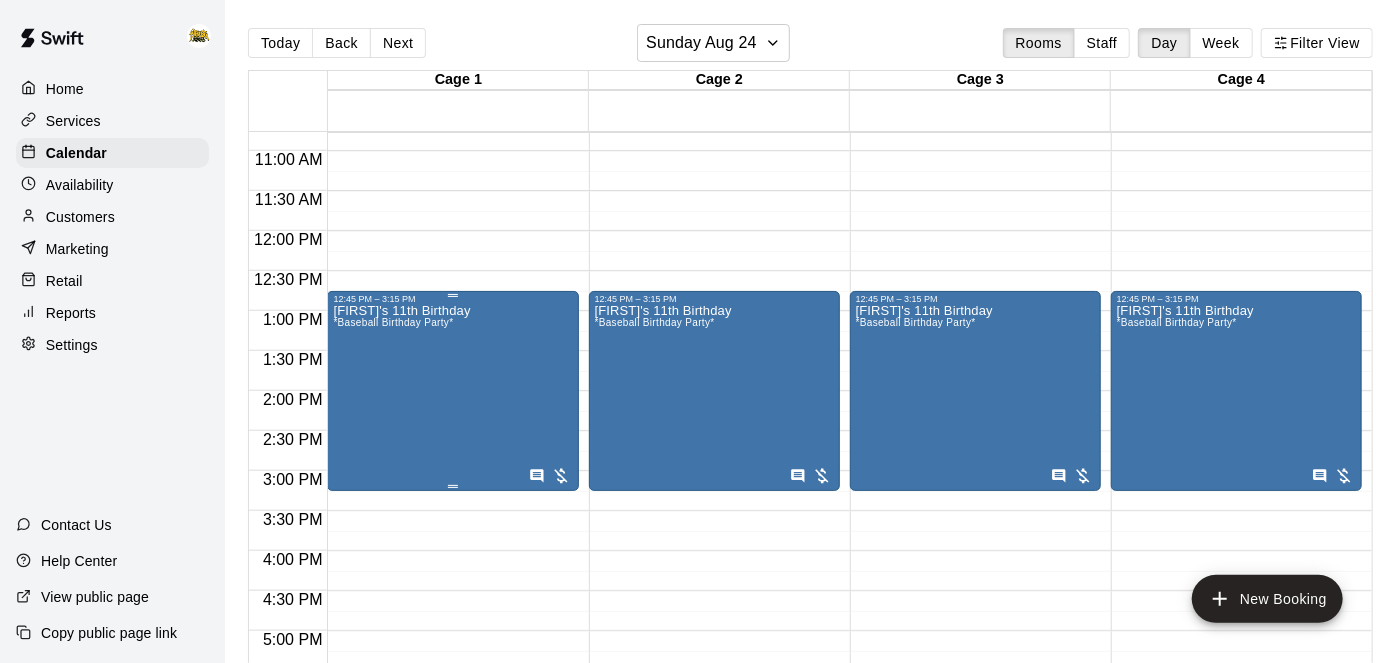 click on "[NAME]'s 11th Birthday *Baseball Birthday Party*" at bounding box center [401, 635] 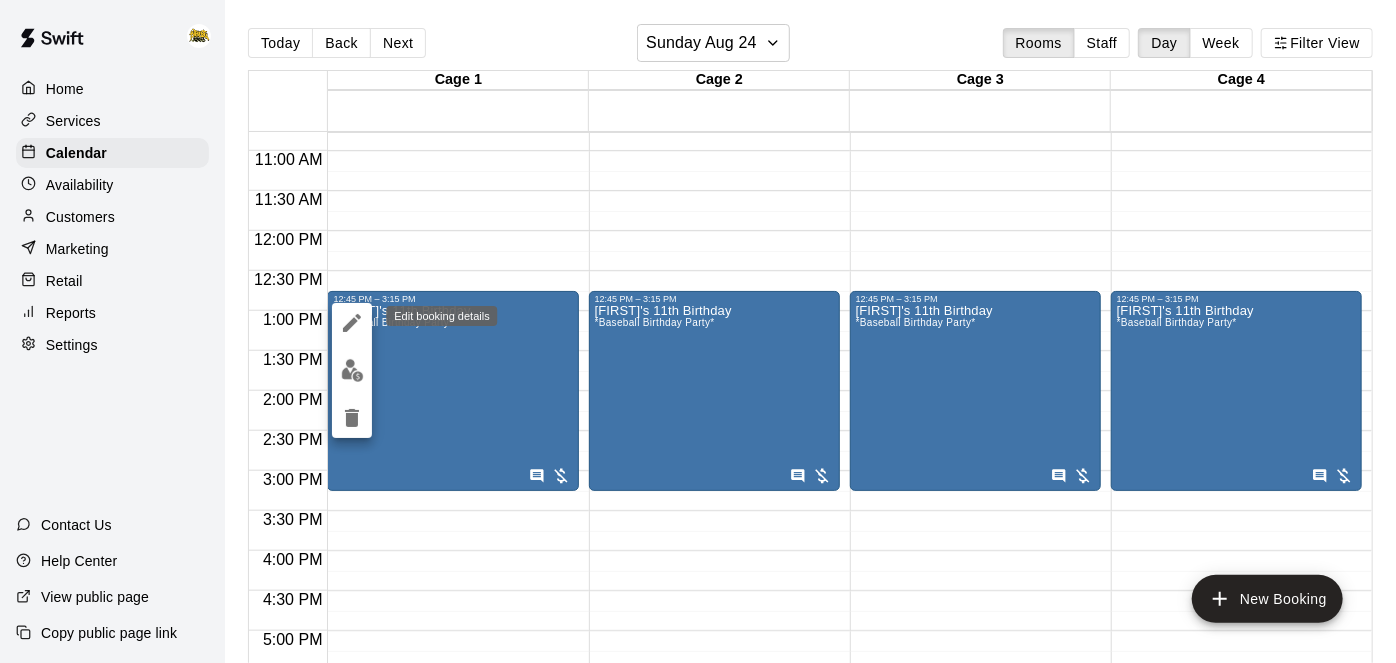 click 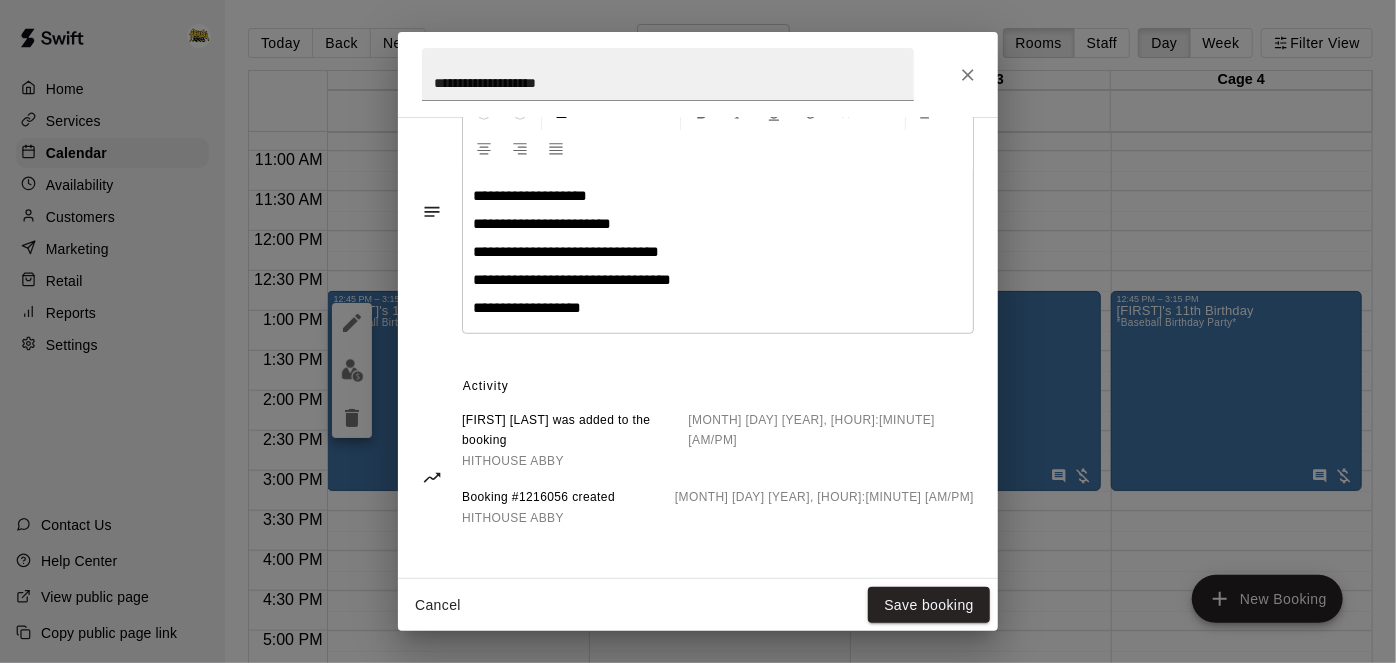 scroll, scrollTop: 683, scrollLeft: 0, axis: vertical 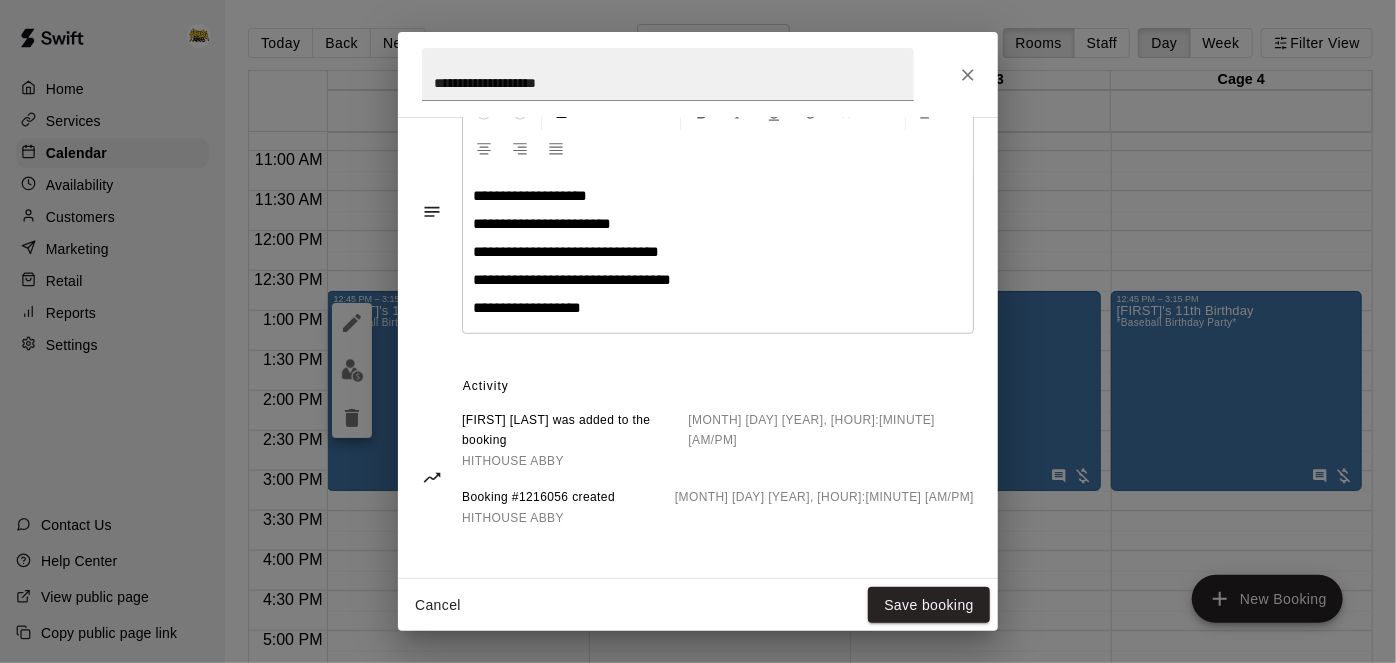click on "Cancel" at bounding box center (438, 605) 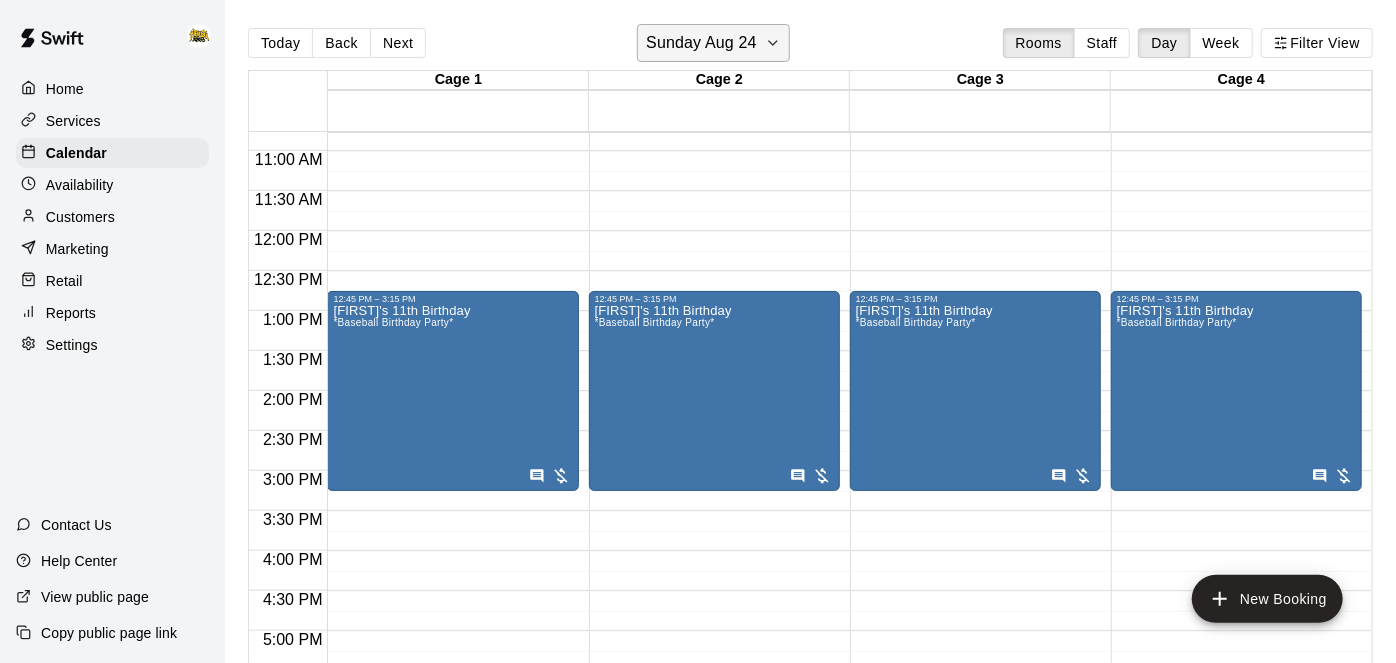 click on "Sunday Aug 24" at bounding box center (701, 43) 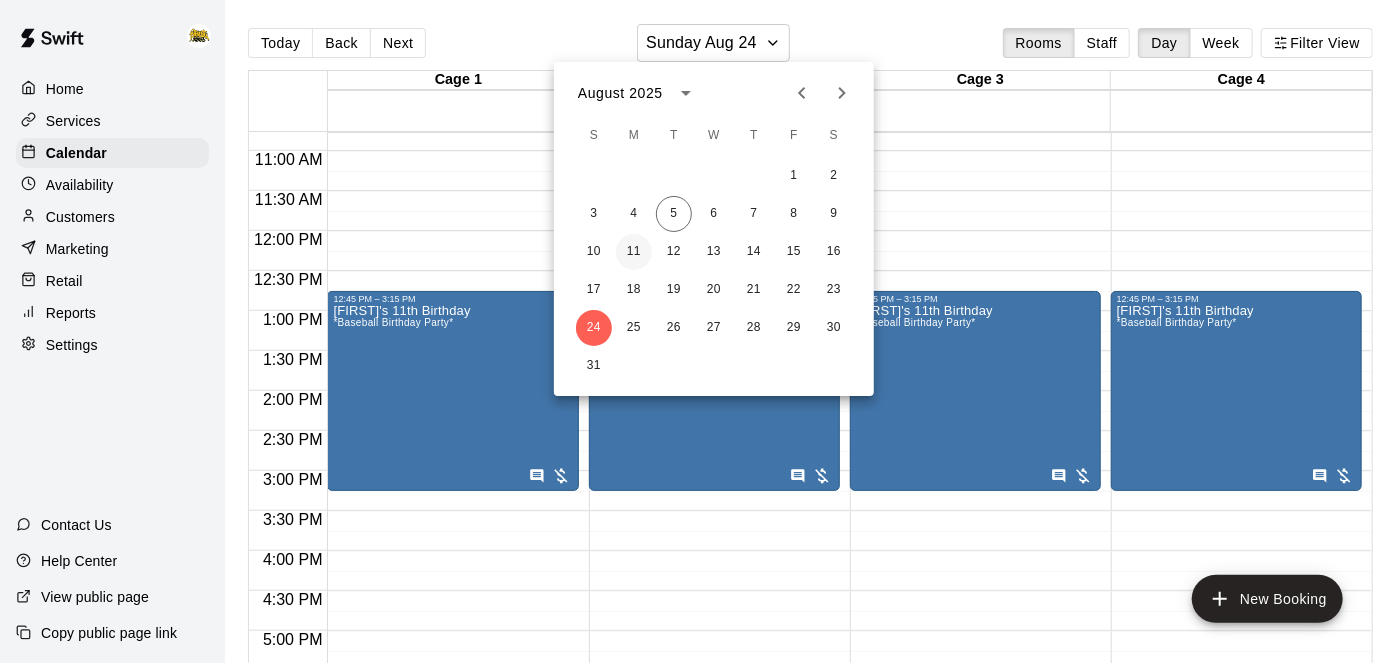click on "11" at bounding box center (634, 252) 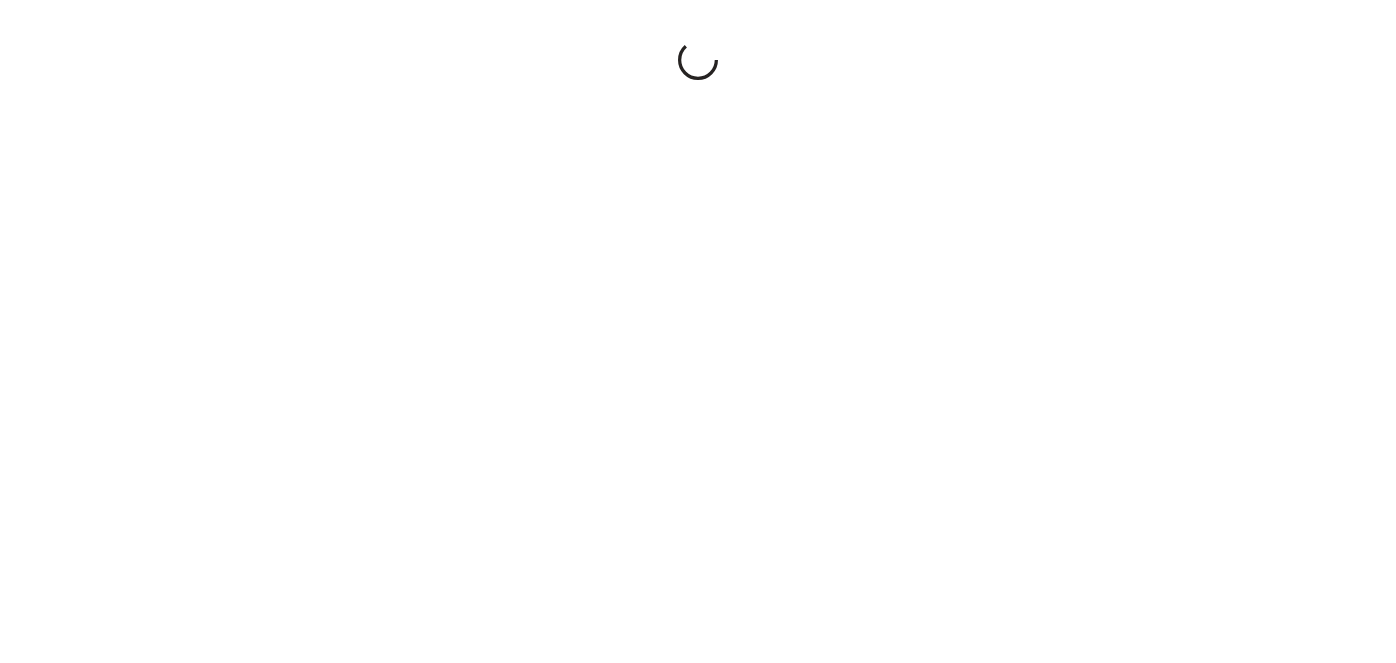 scroll, scrollTop: 0, scrollLeft: 0, axis: both 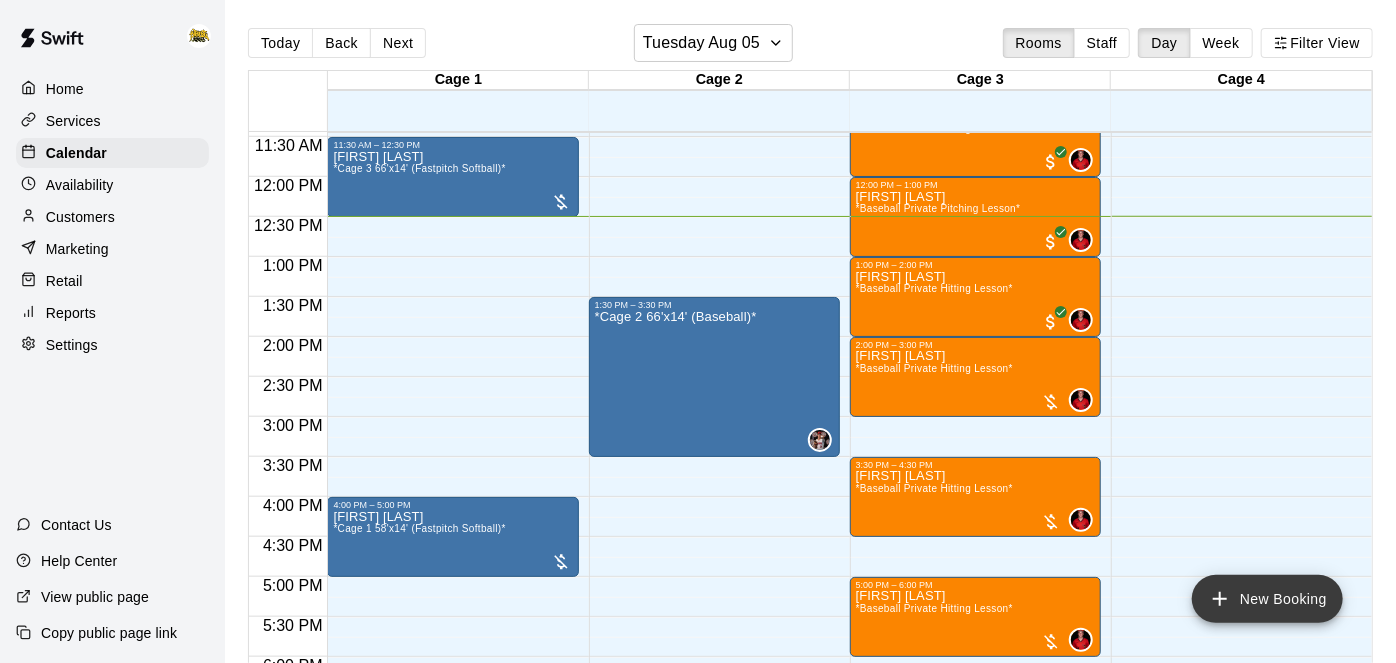 click 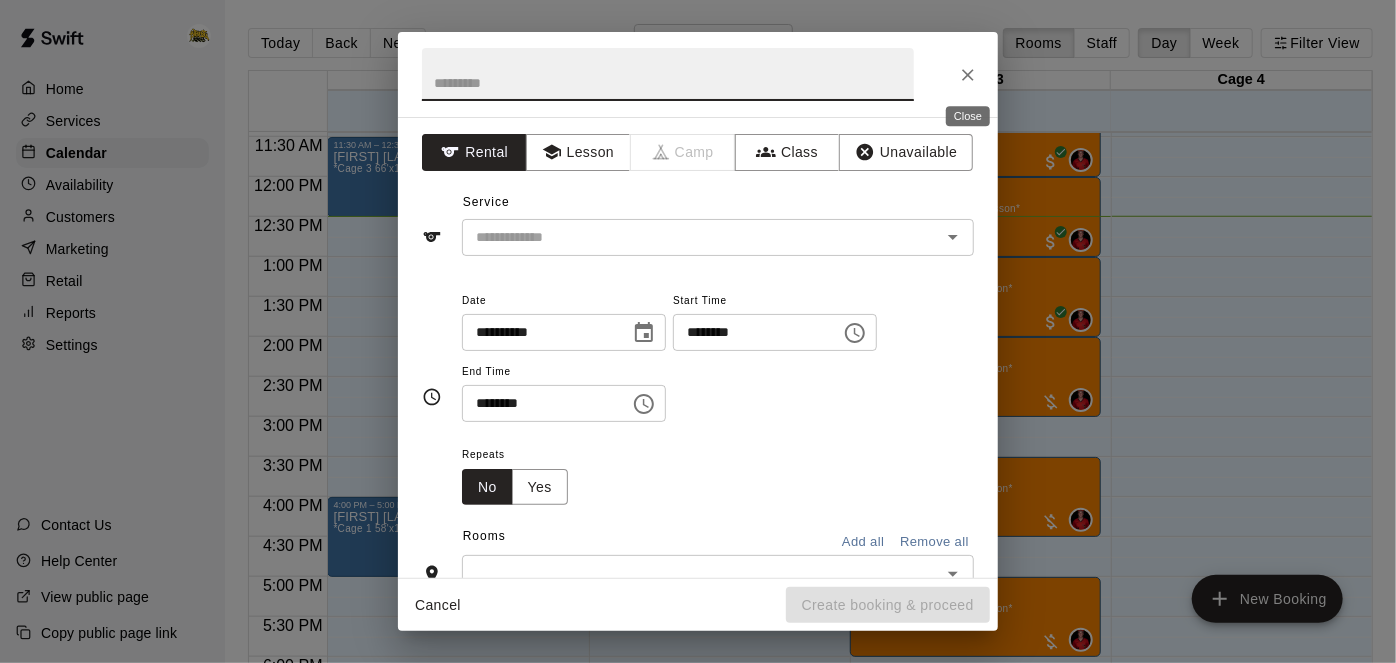 click 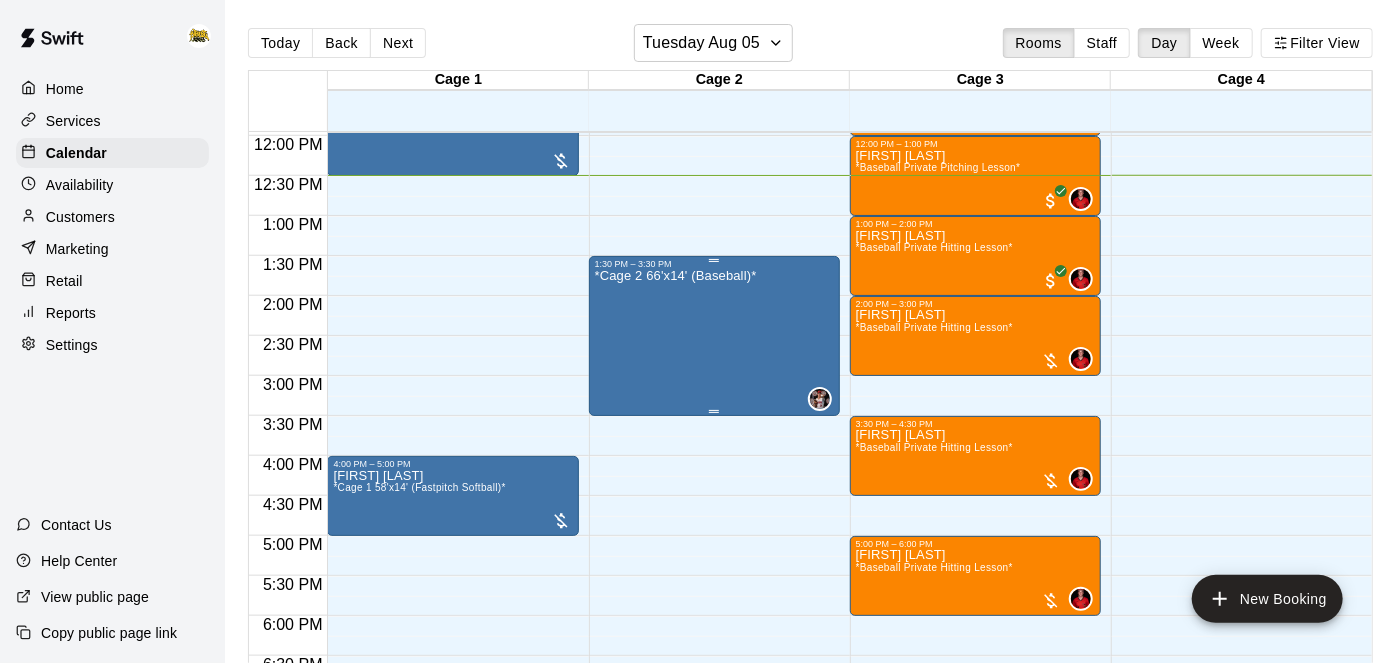 scroll, scrollTop: 957, scrollLeft: 0, axis: vertical 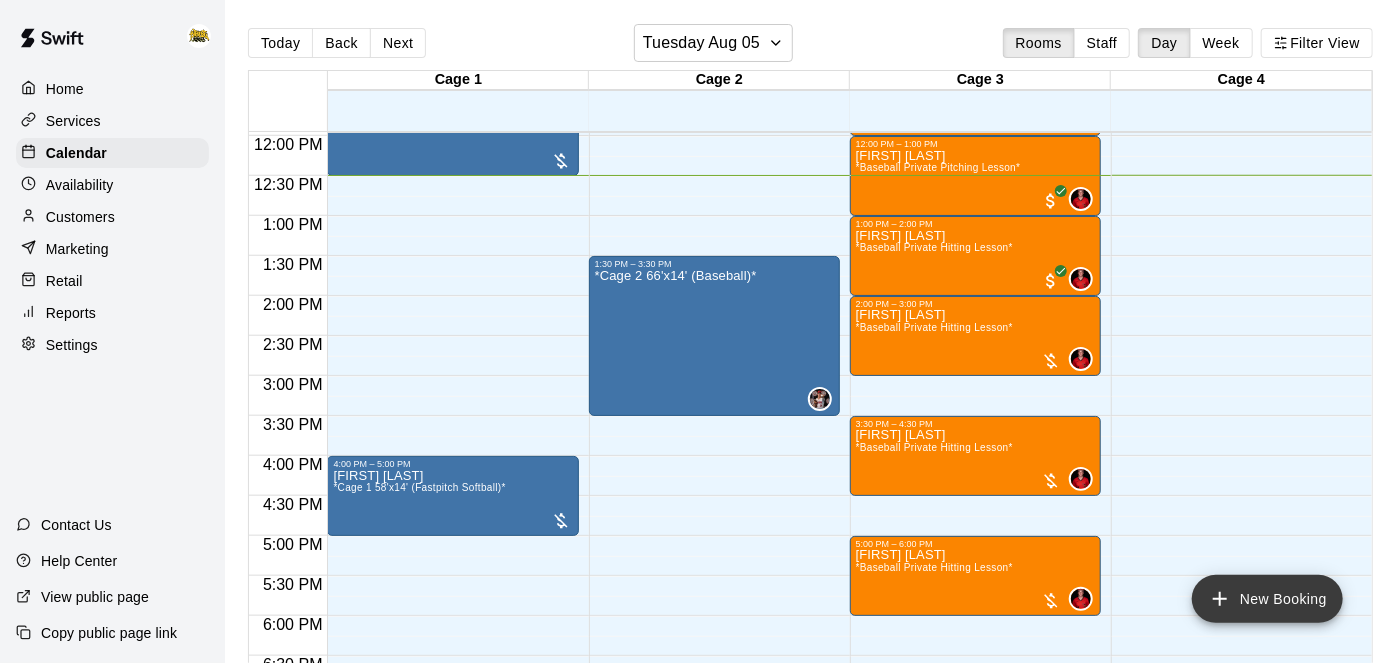 click 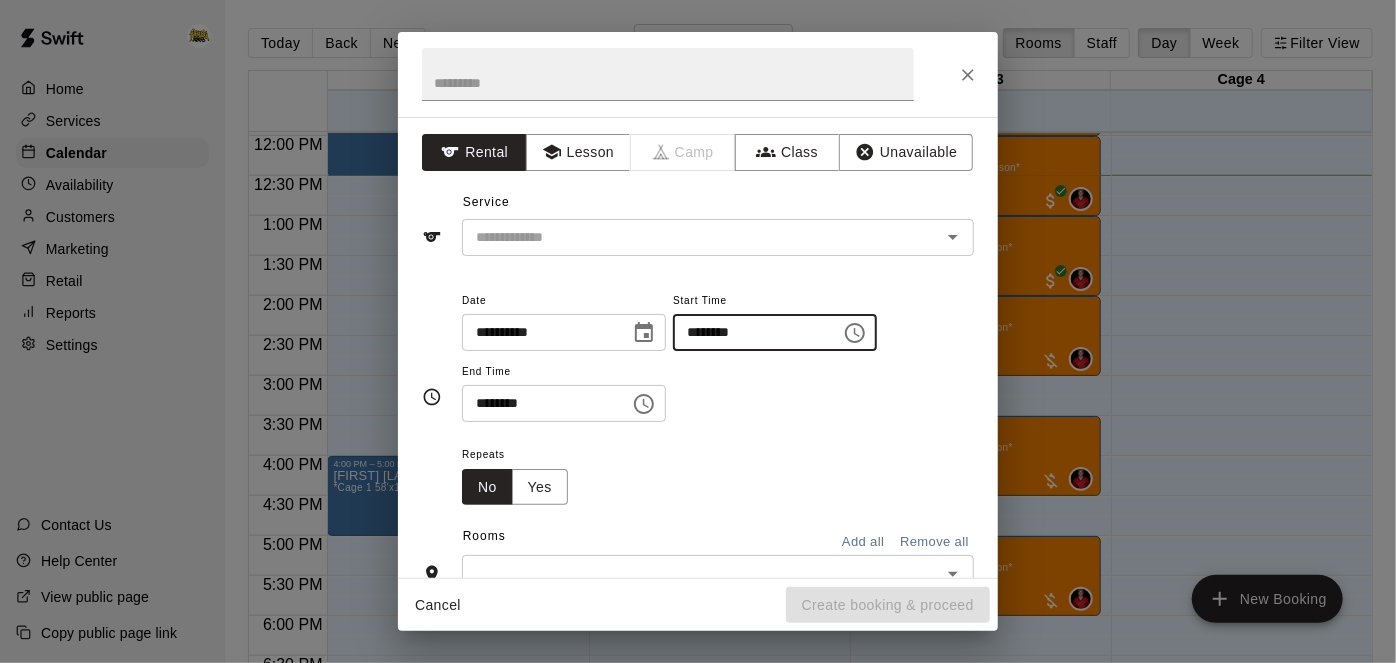 click on "********" at bounding box center [750, 332] 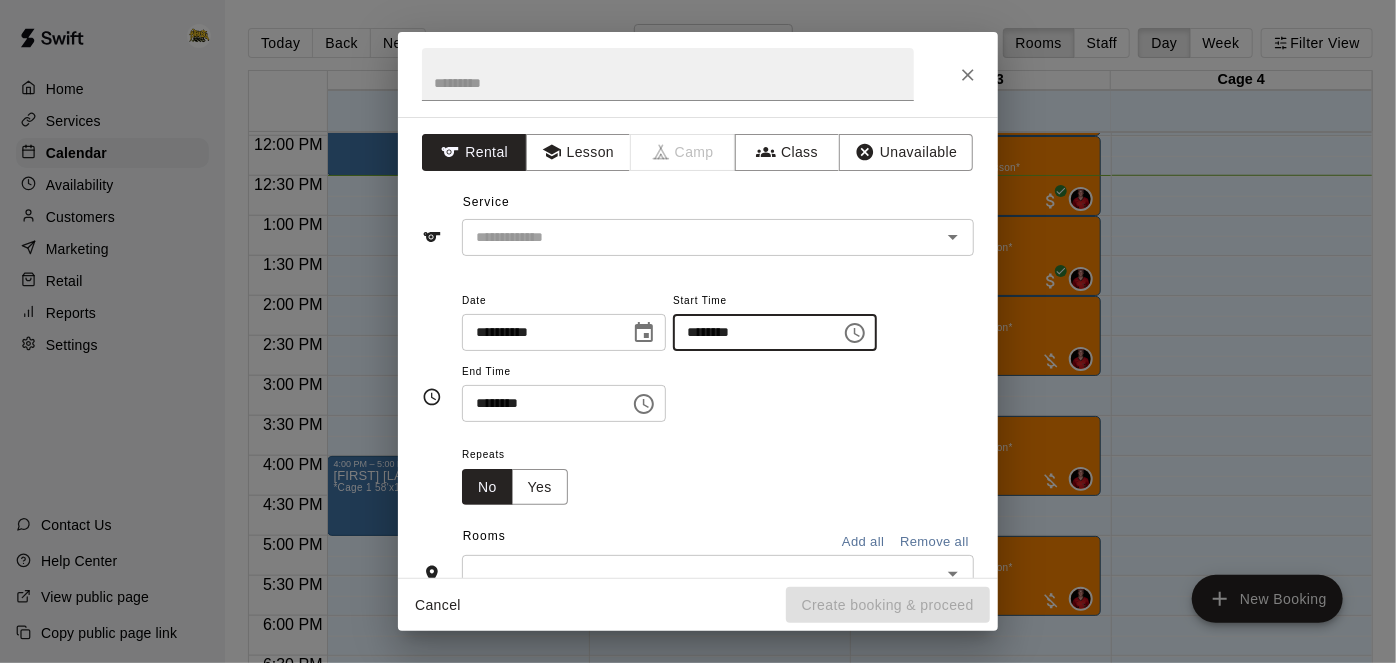 type on "********" 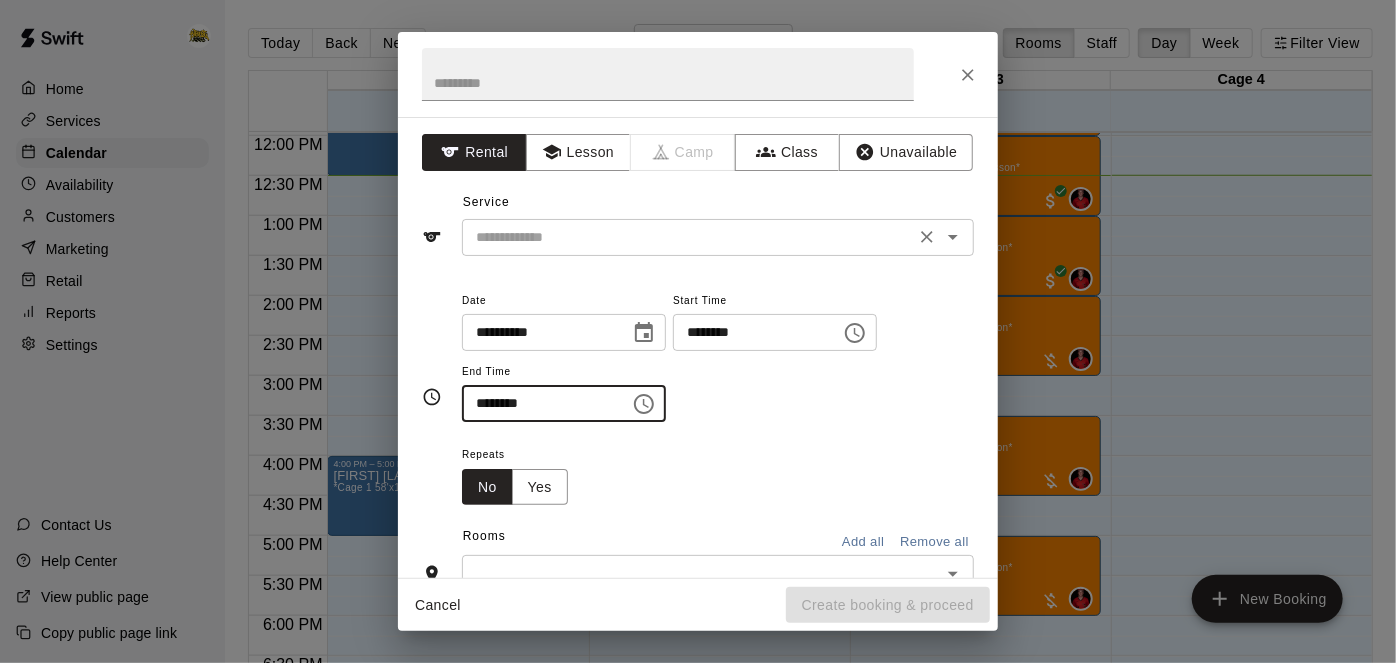 click on "​" at bounding box center (718, 237) 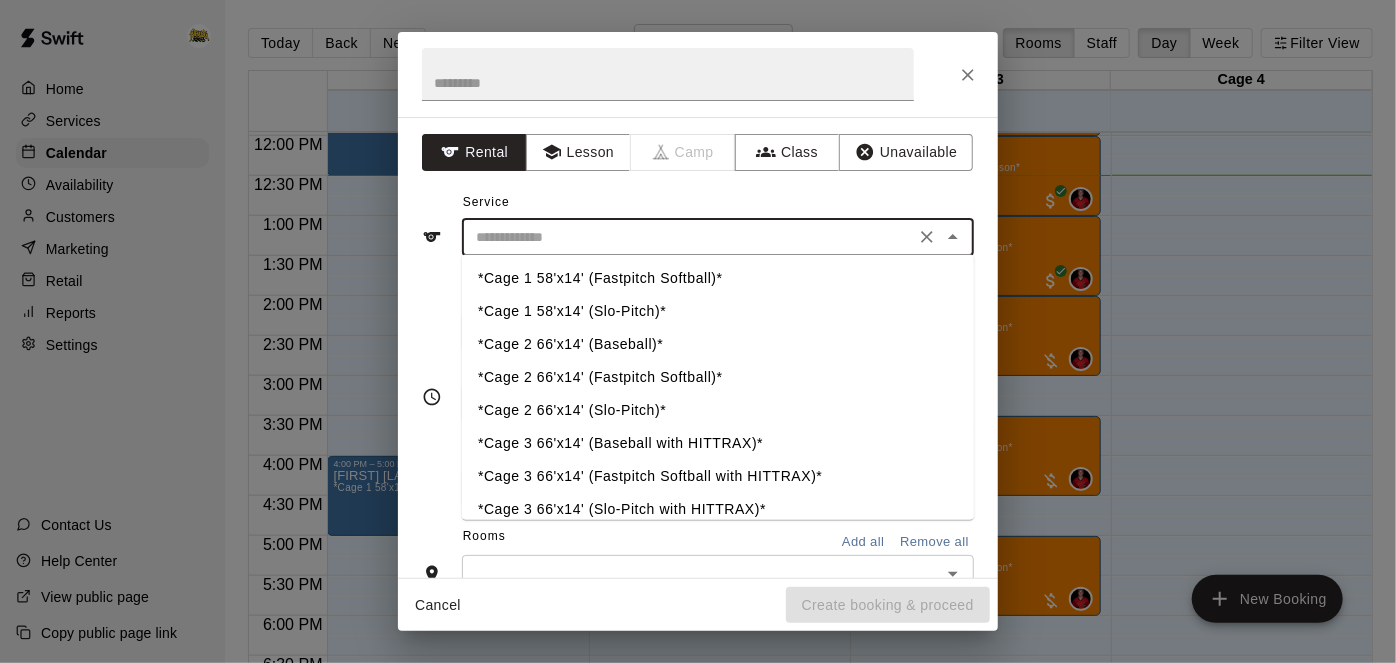 click on "*Cage 1 58'x14' (Fastpitch Softball)*" at bounding box center (718, 279) 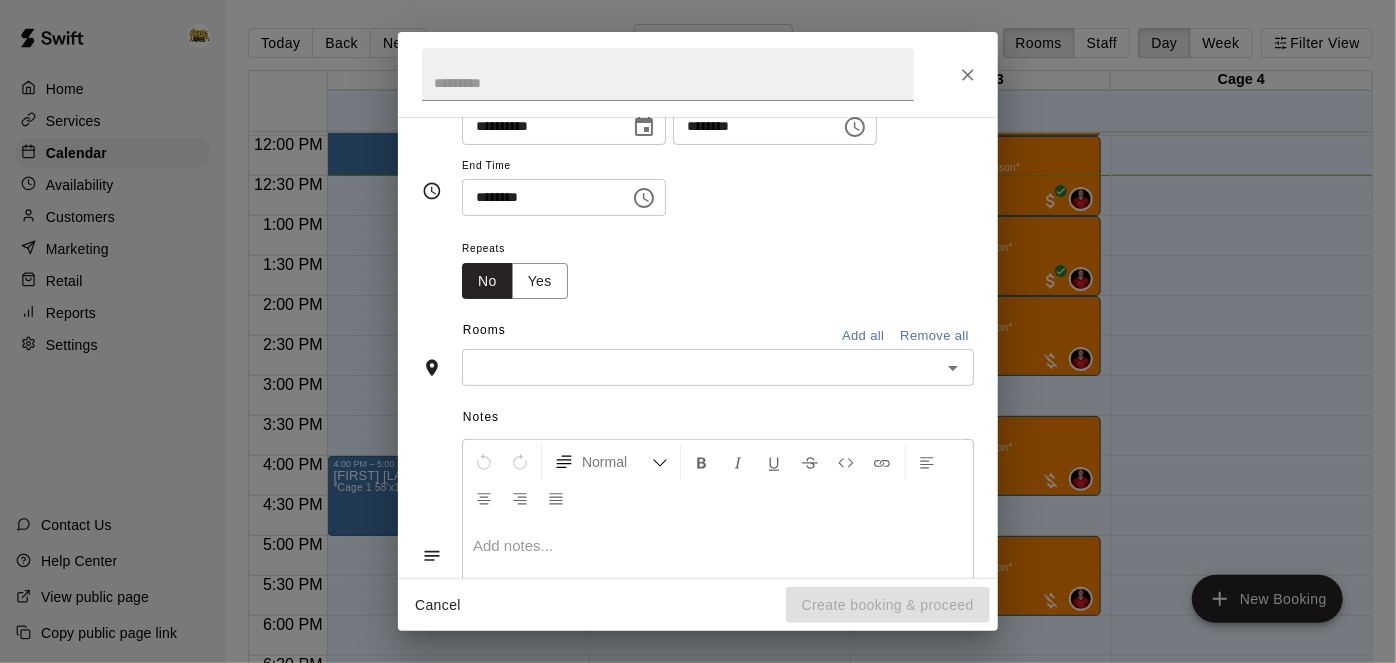 scroll, scrollTop: 232, scrollLeft: 0, axis: vertical 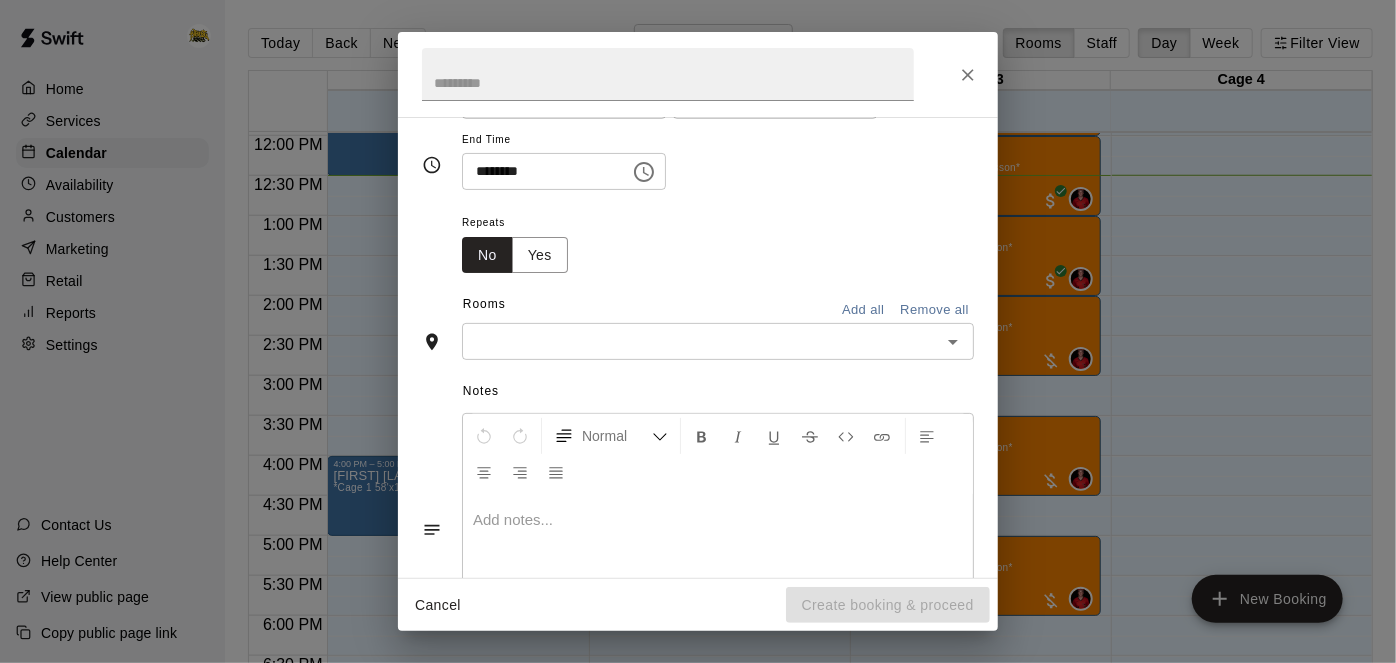 click 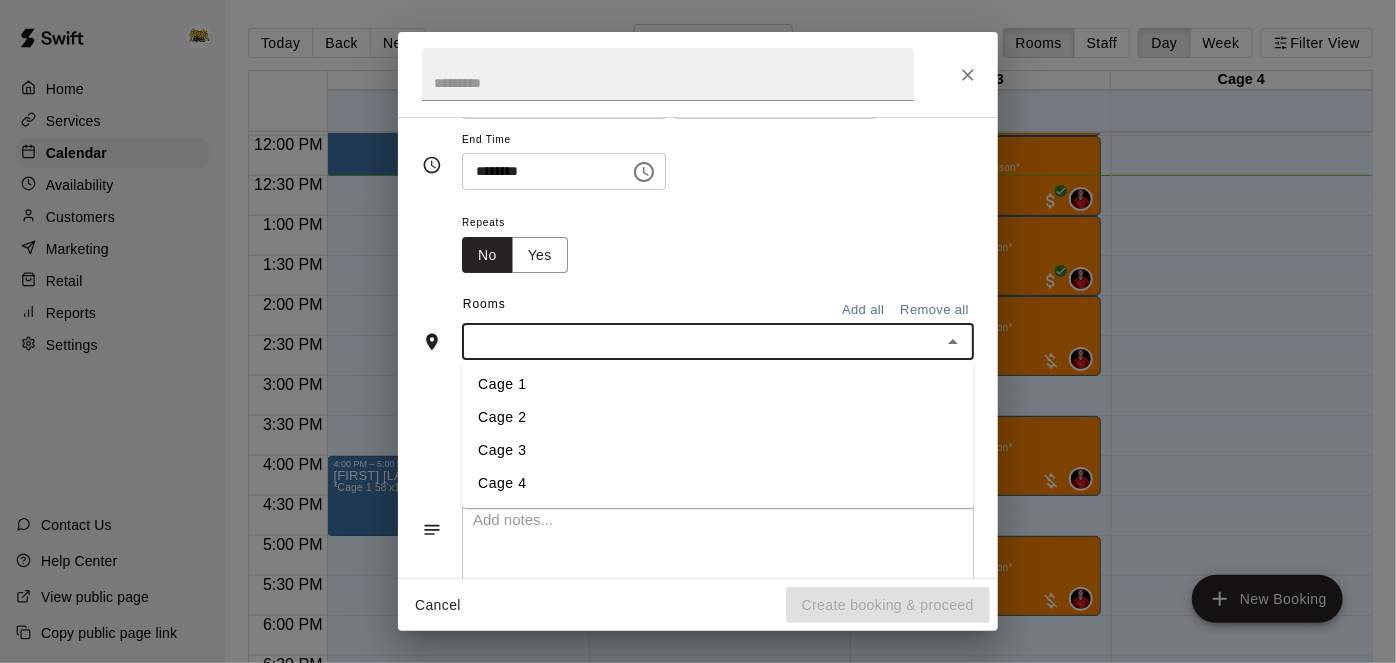 click on "Cage 1" at bounding box center (718, 385) 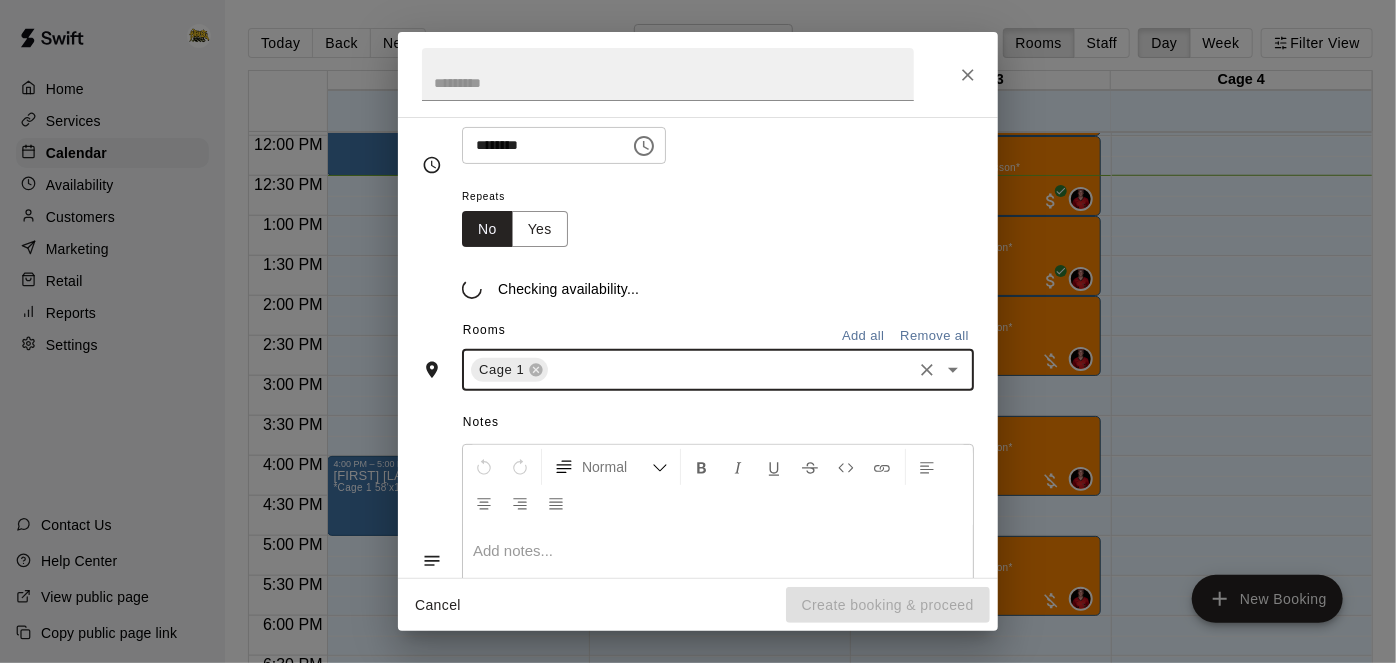 scroll, scrollTop: 270, scrollLeft: 0, axis: vertical 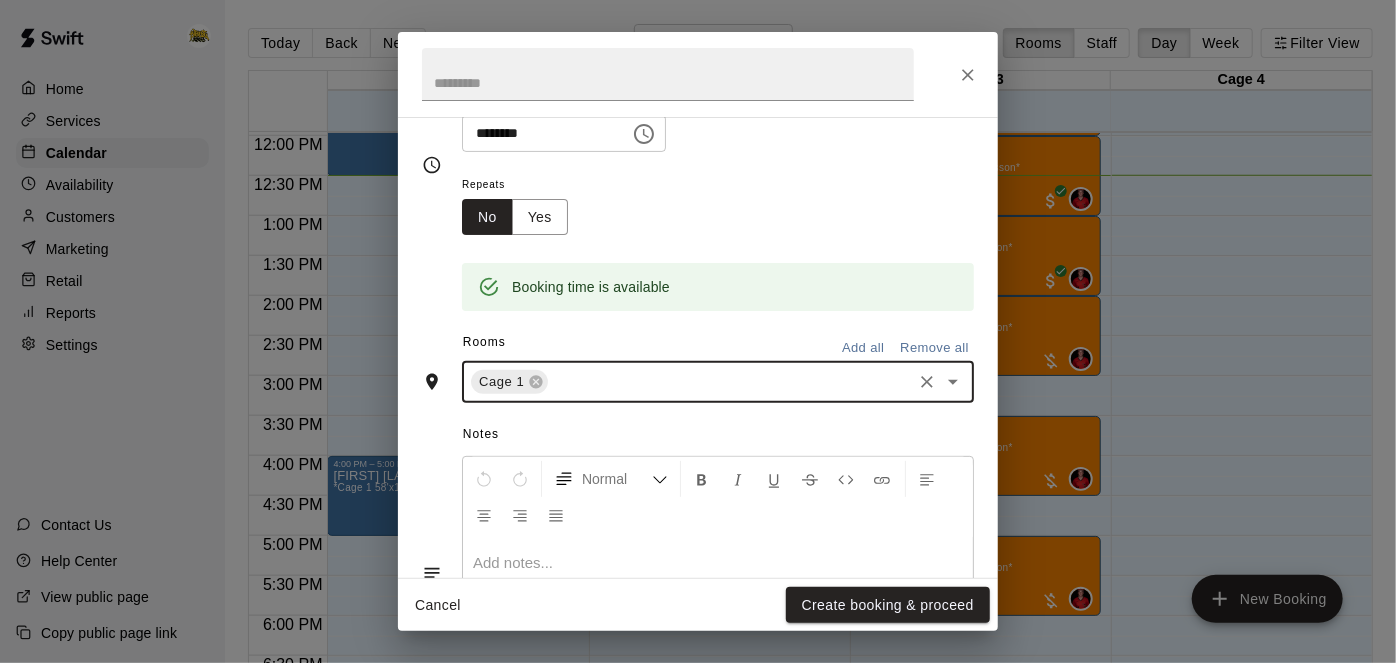 click on "********" at bounding box center (750, 62) 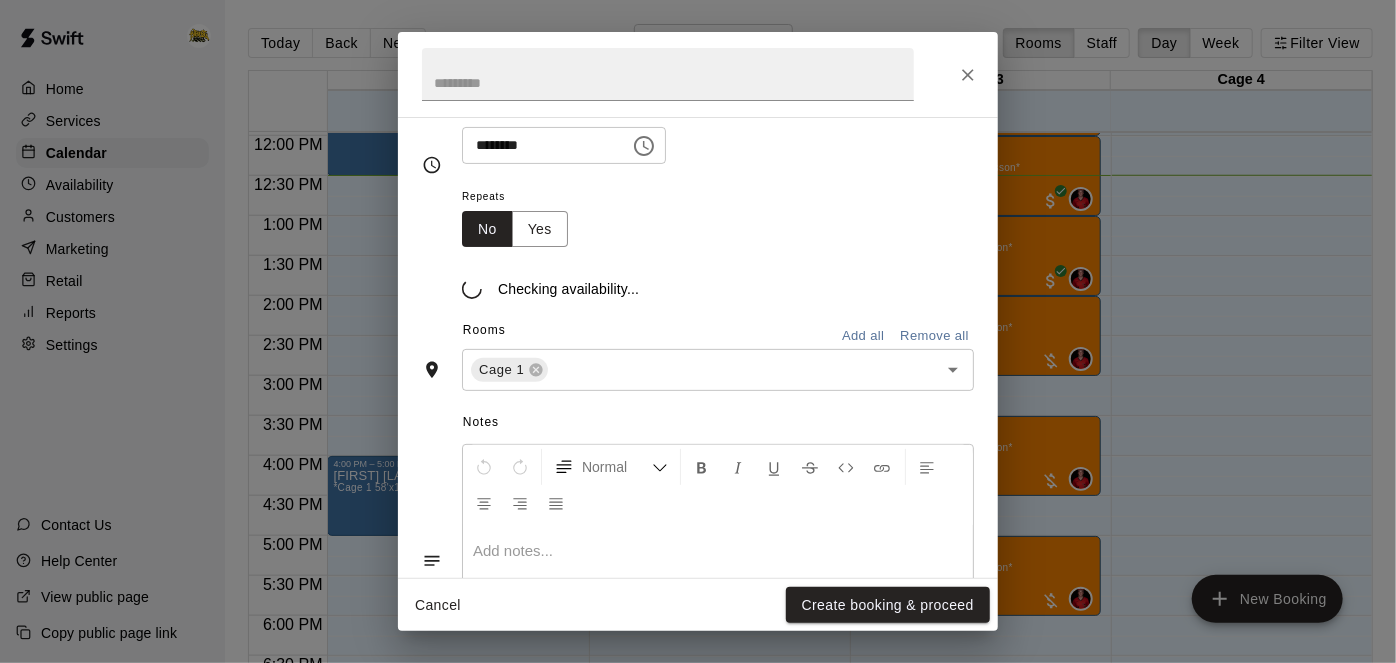 scroll, scrollTop: 270, scrollLeft: 0, axis: vertical 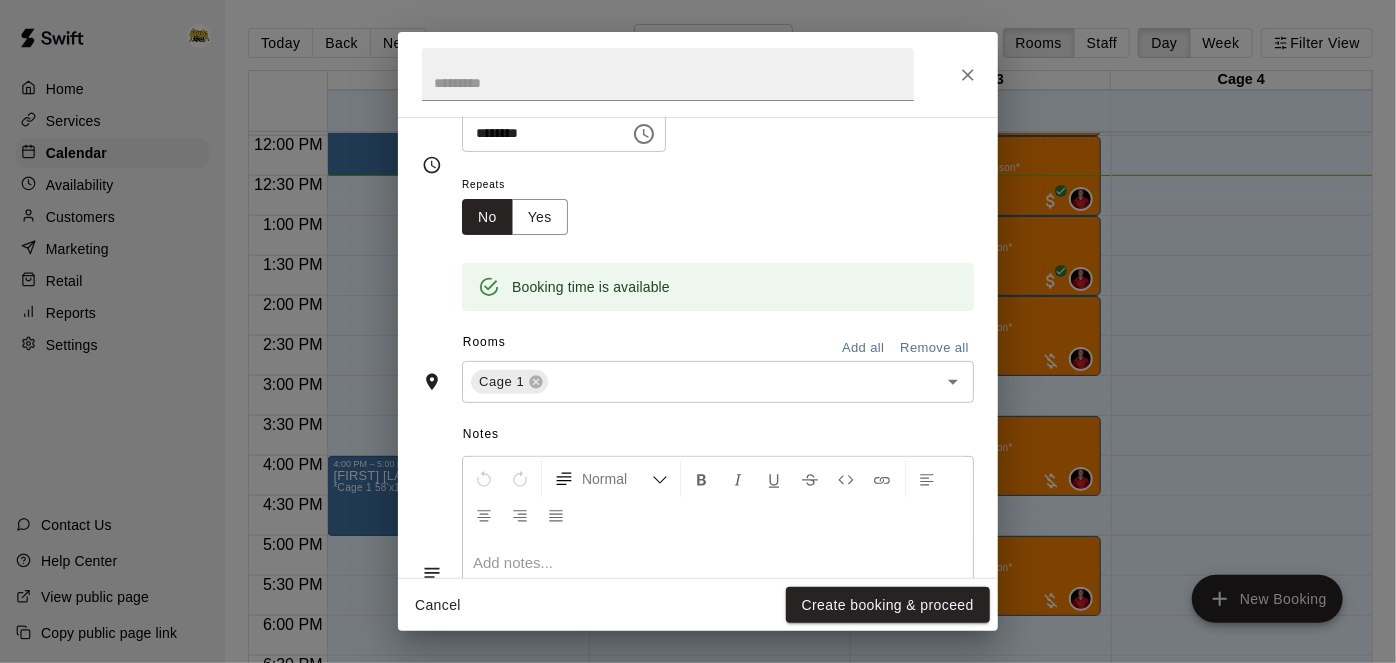 type on "********" 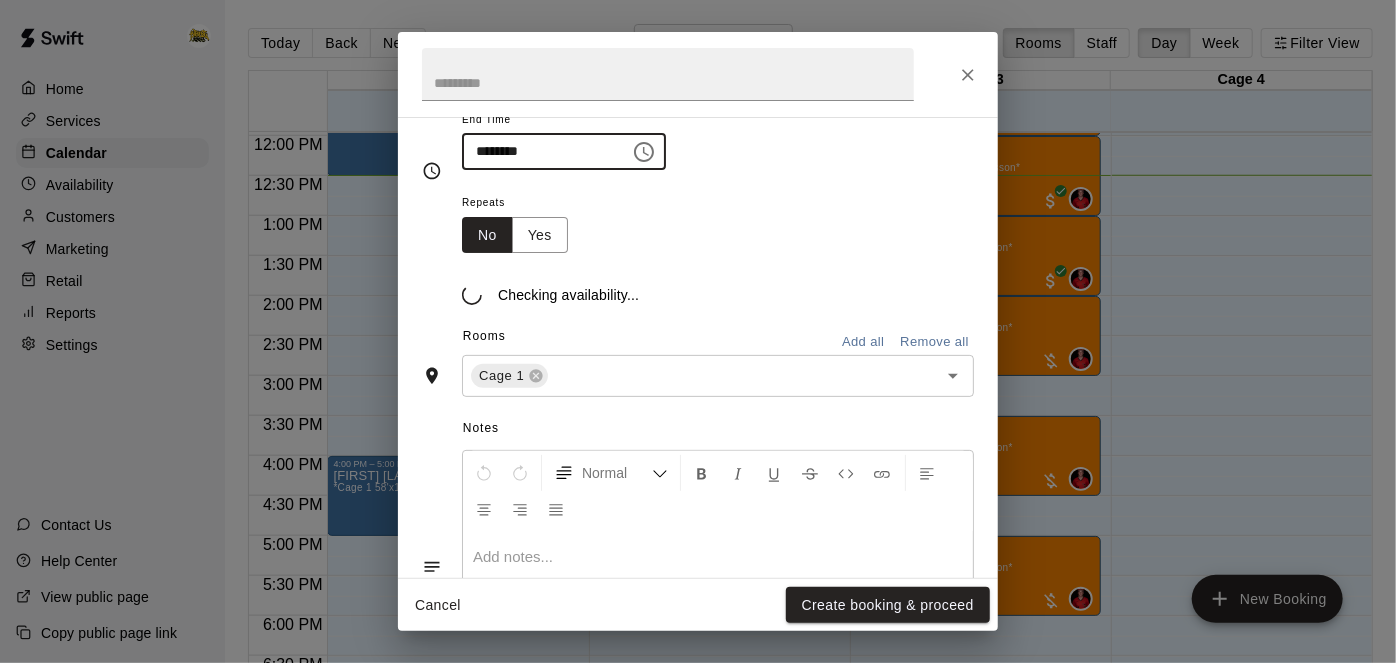 scroll, scrollTop: 264, scrollLeft: 0, axis: vertical 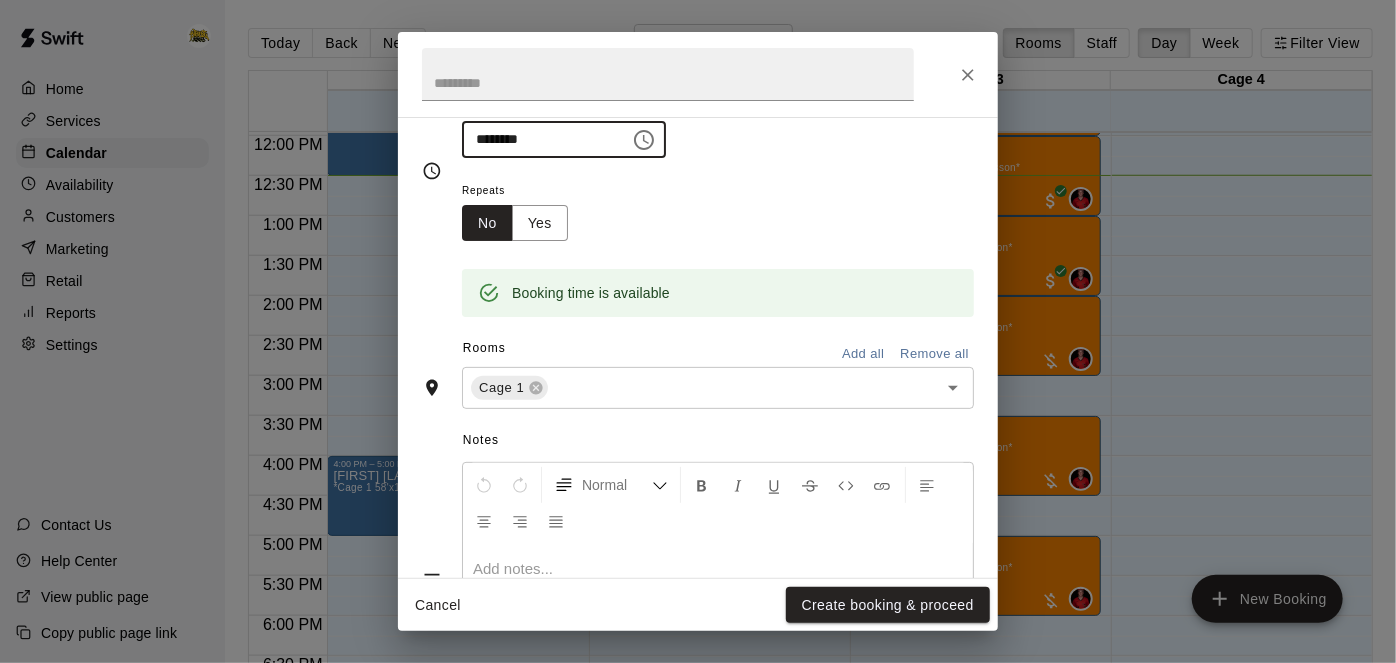 type on "********" 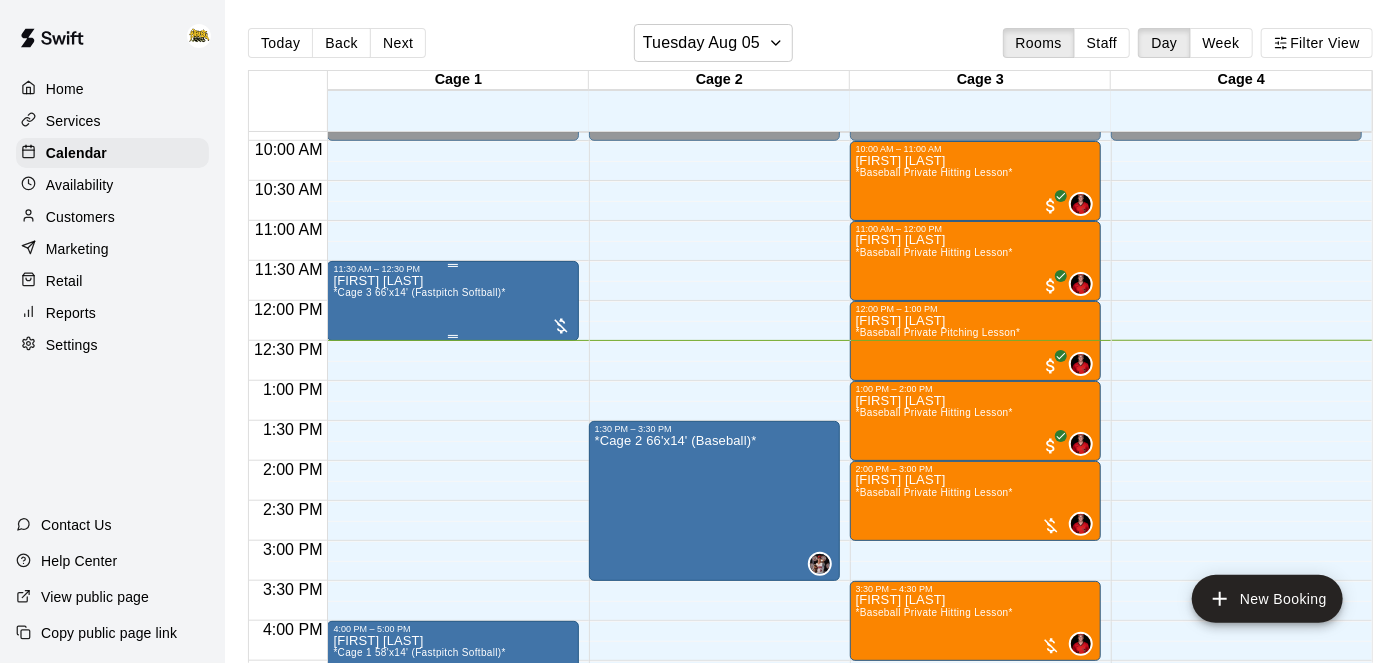 scroll, scrollTop: 791, scrollLeft: 0, axis: vertical 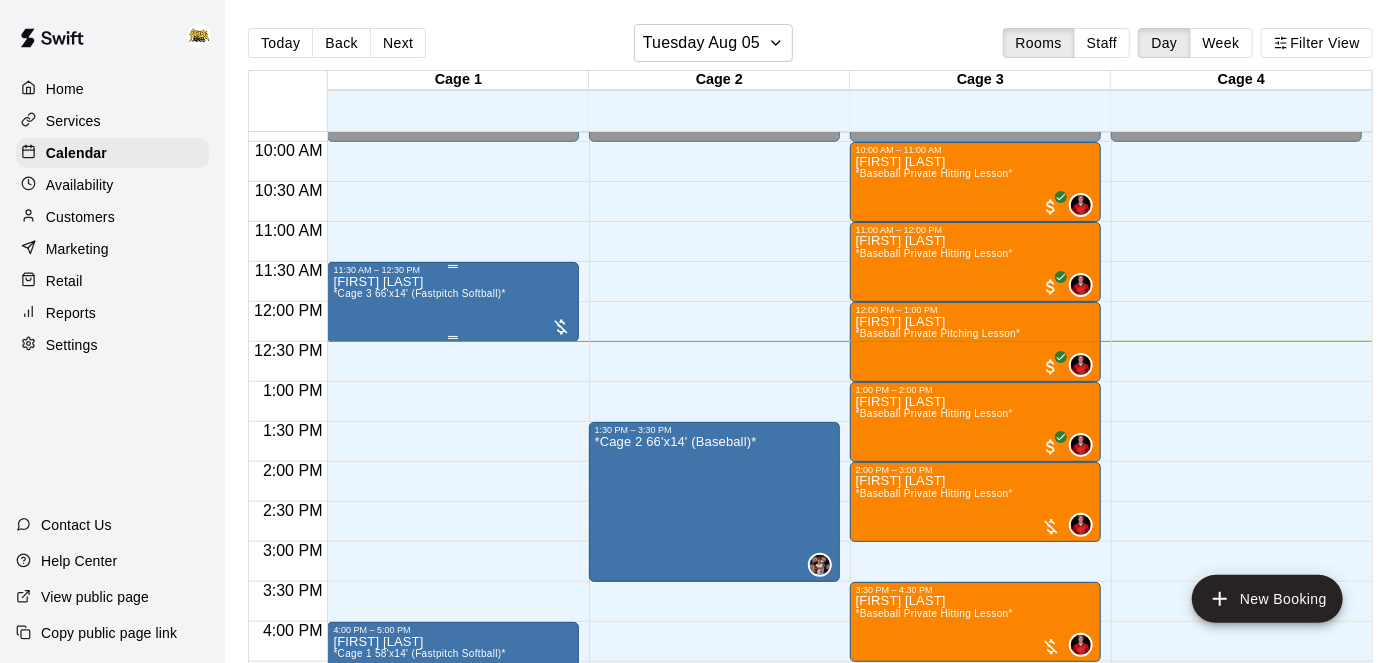 click on "*Cage 3 66'x14' (Fastpitch Softball)*" at bounding box center (419, 293) 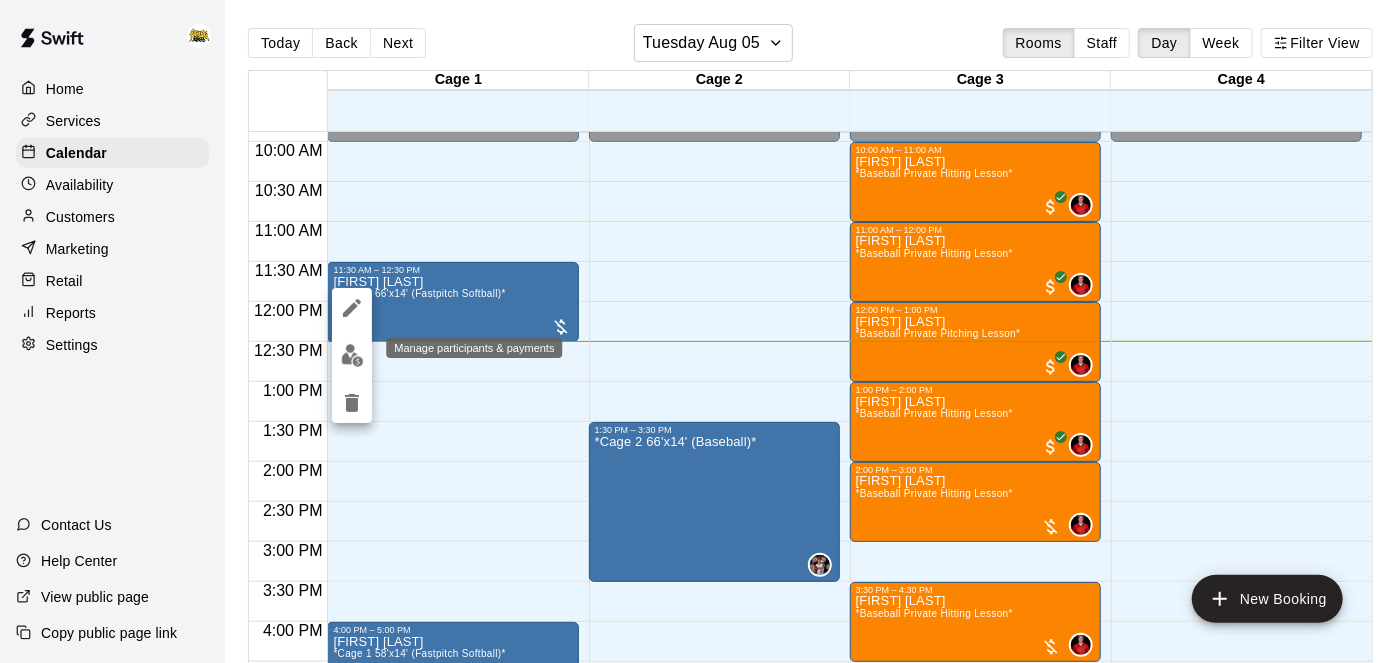 click at bounding box center (352, 355) 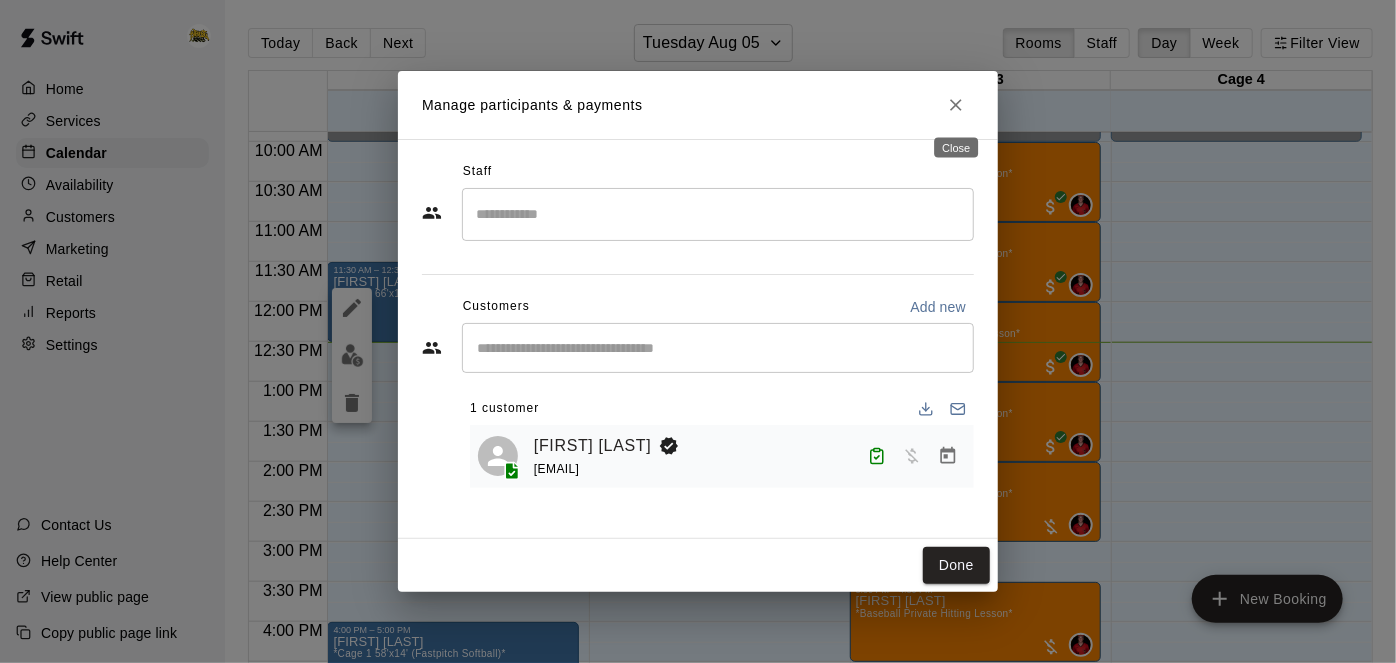 click 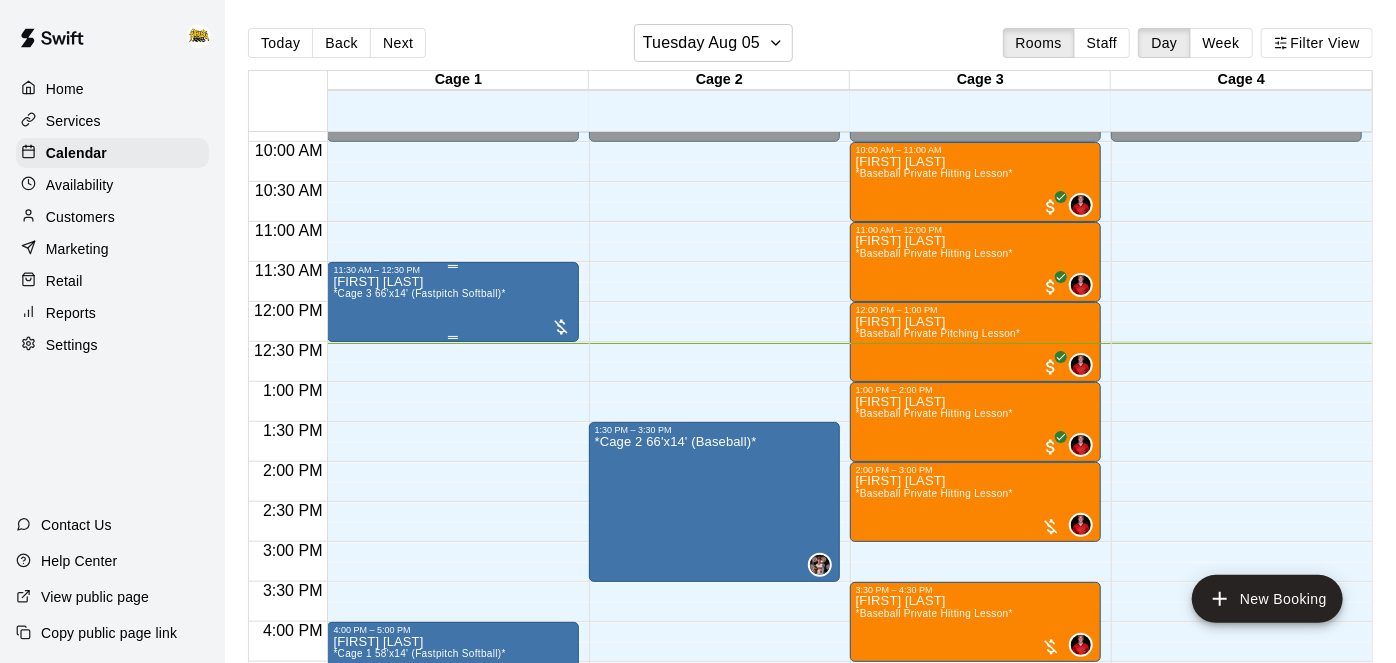 click on "*Cage 3 66'x14' (Fastpitch Softball)*" at bounding box center (419, 293) 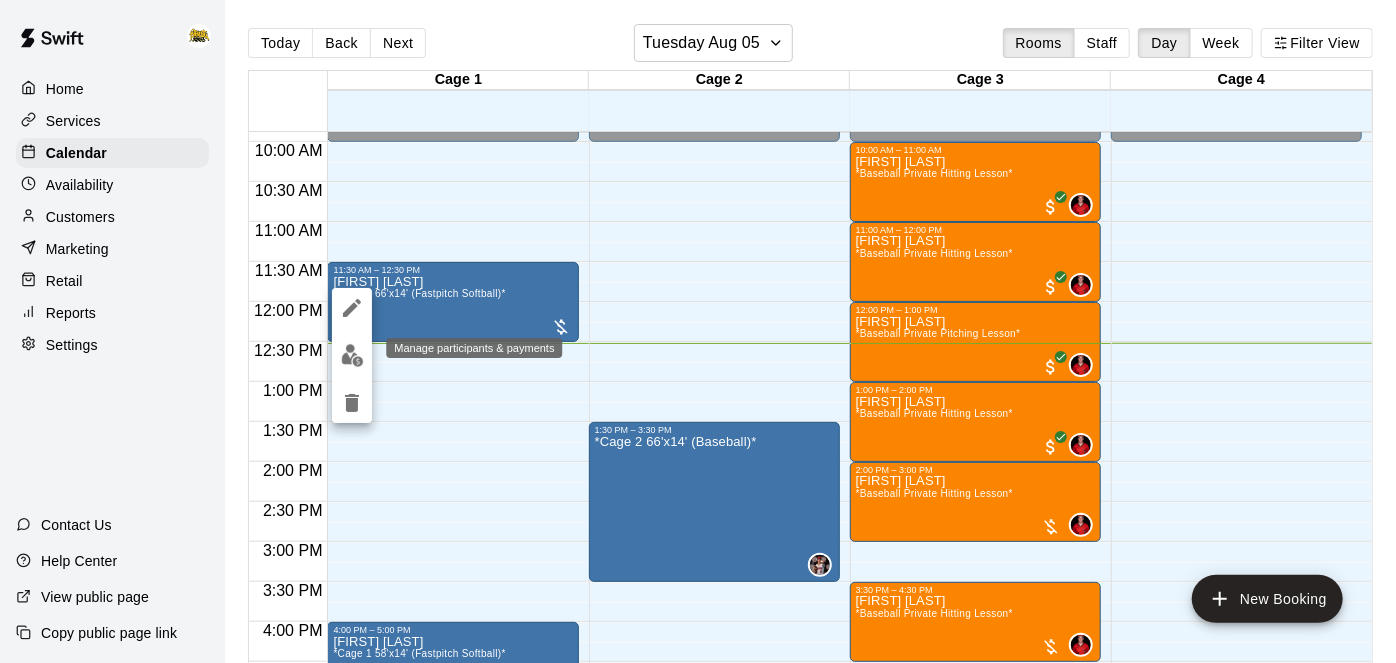 click at bounding box center (352, 355) 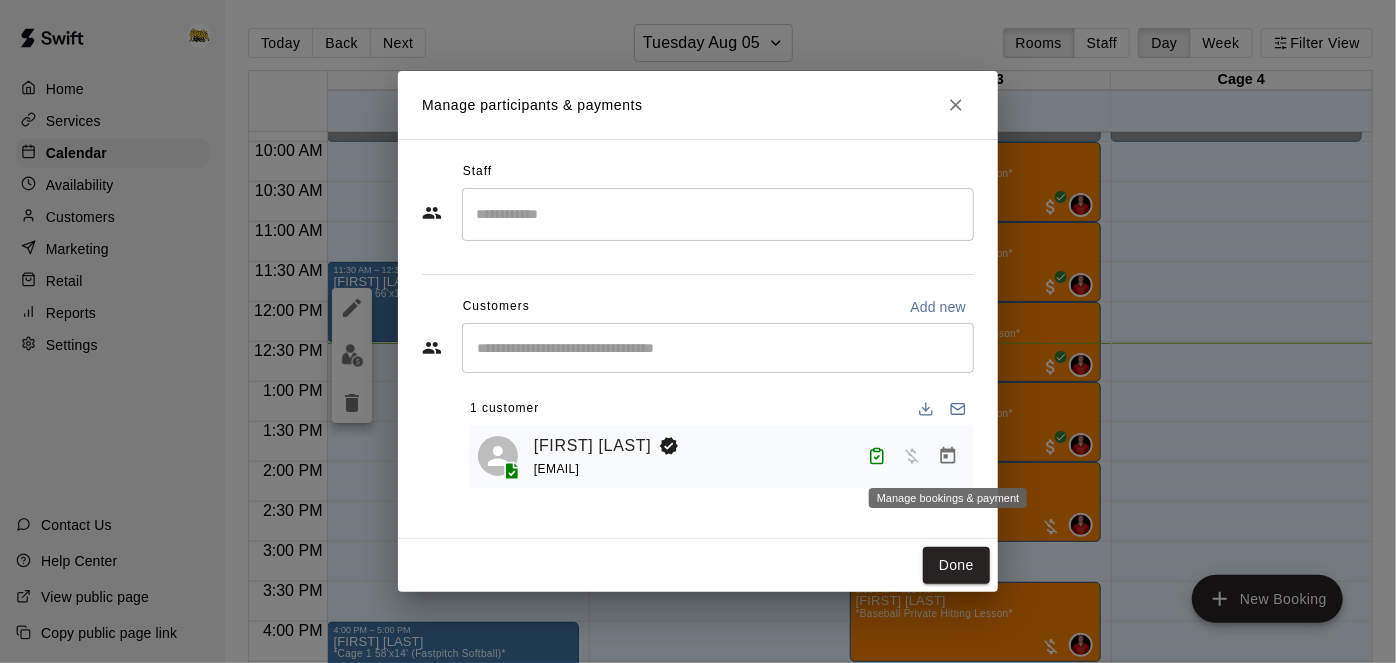 click 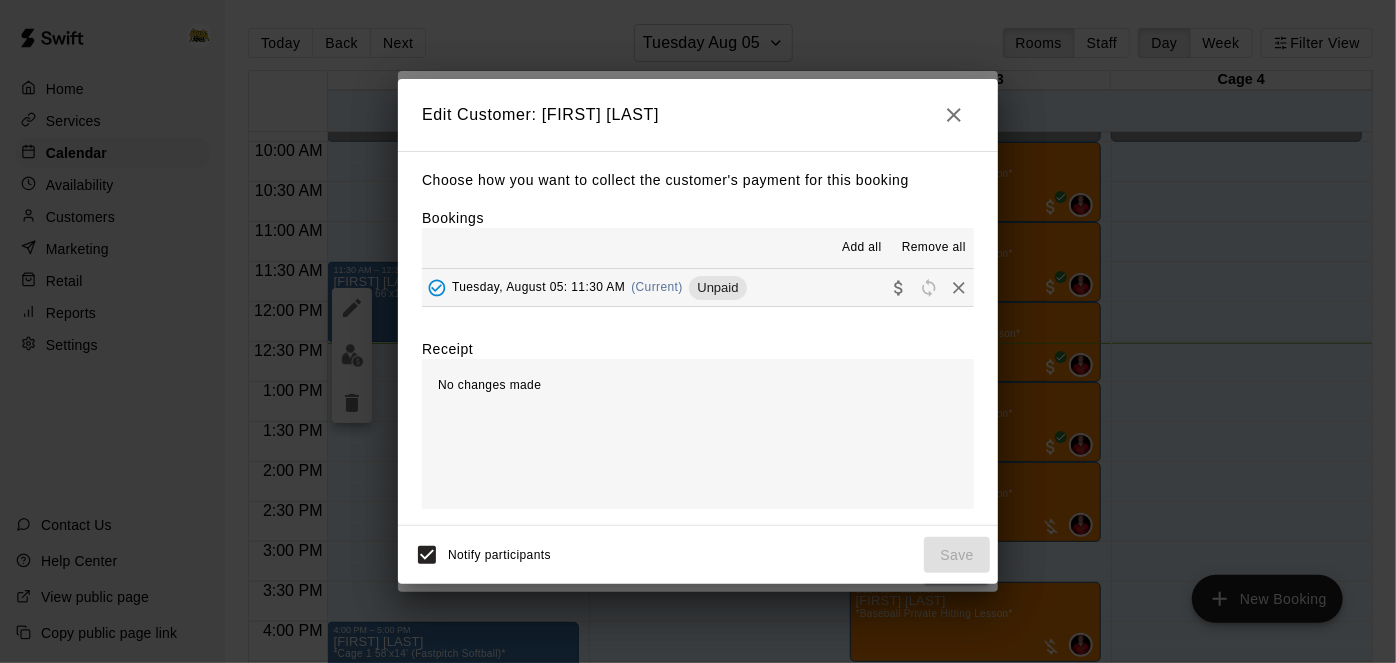 click on "Tuesday, August 05: 11:30 AM (Current) Unpaid" at bounding box center [698, 287] 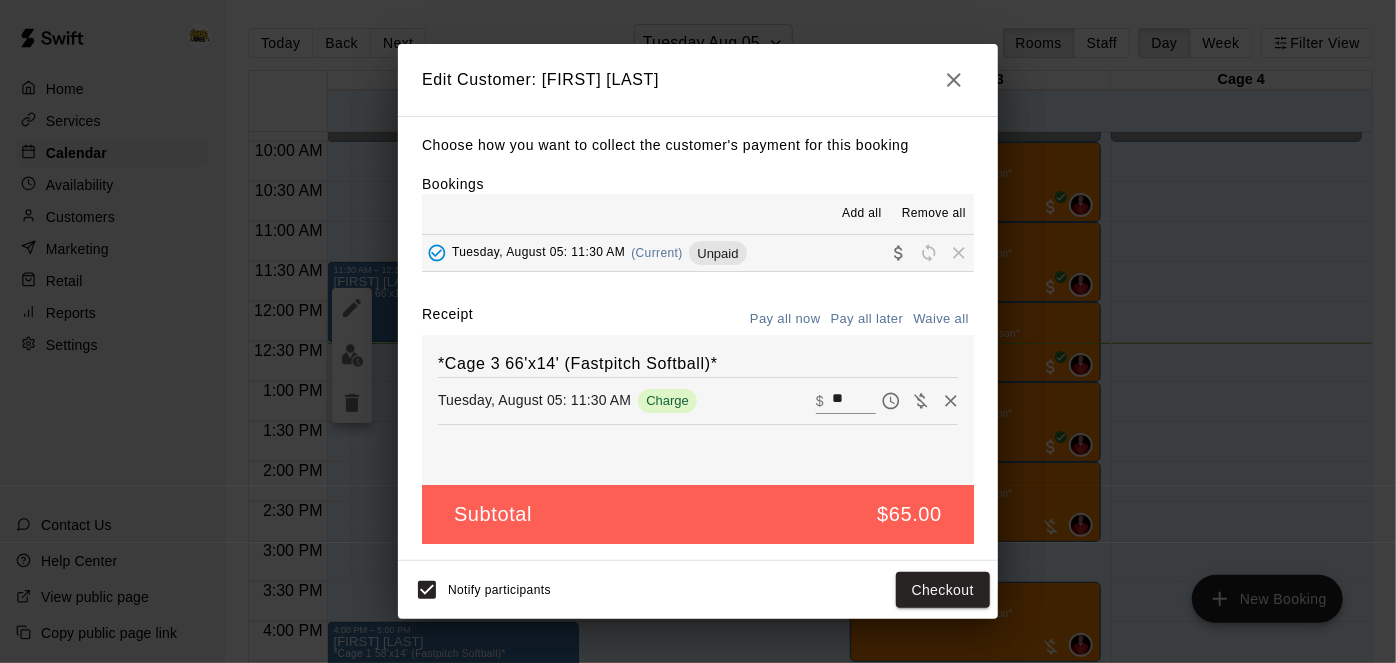 click on "**" at bounding box center [854, 401] 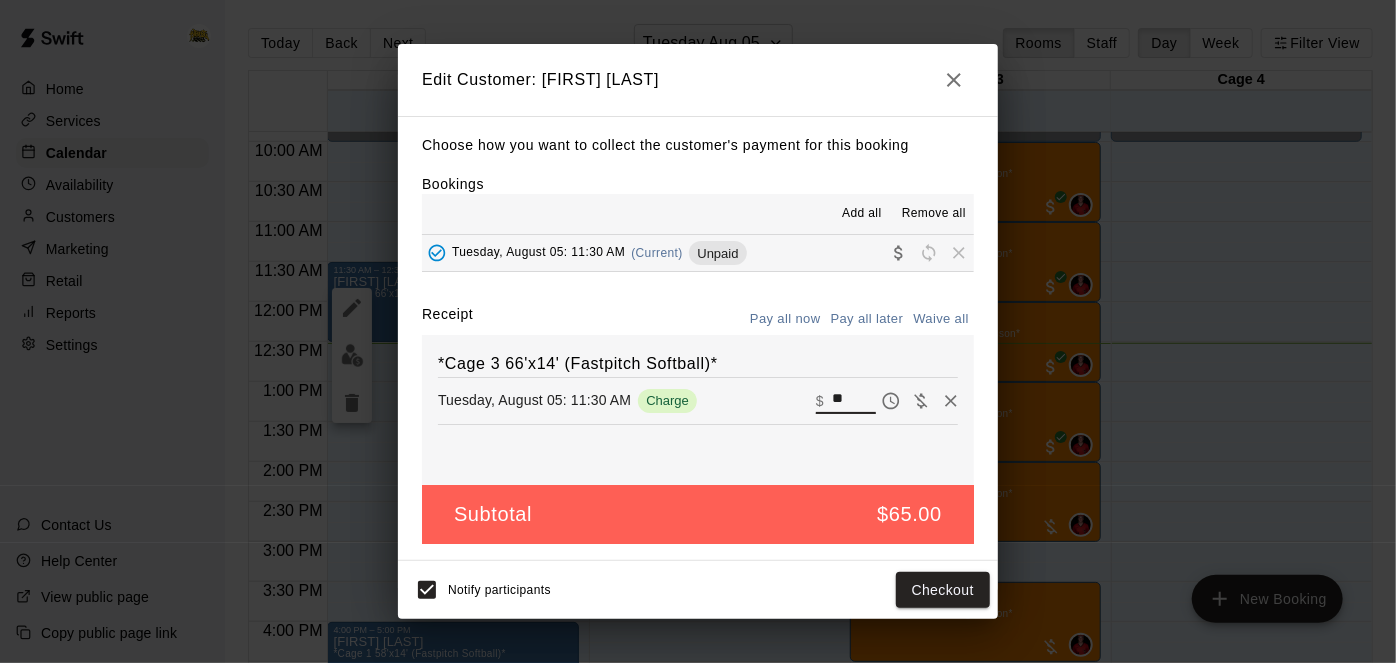 type on "*" 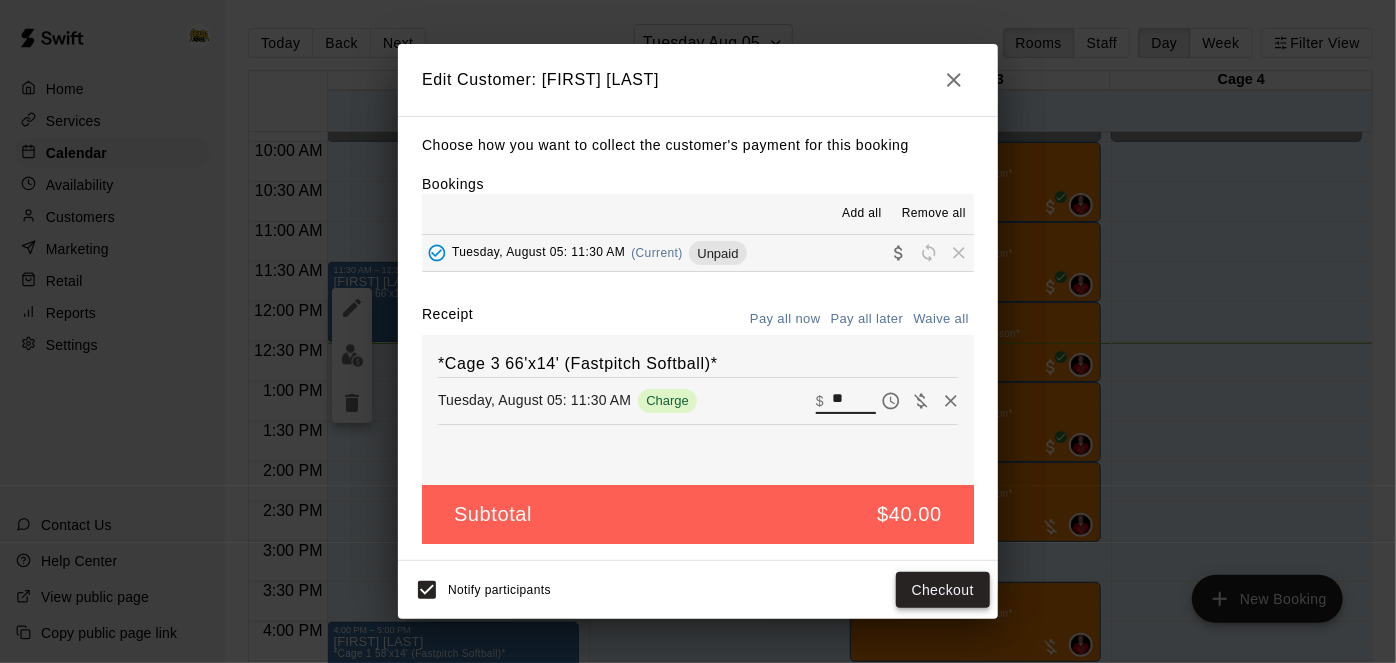 type on "**" 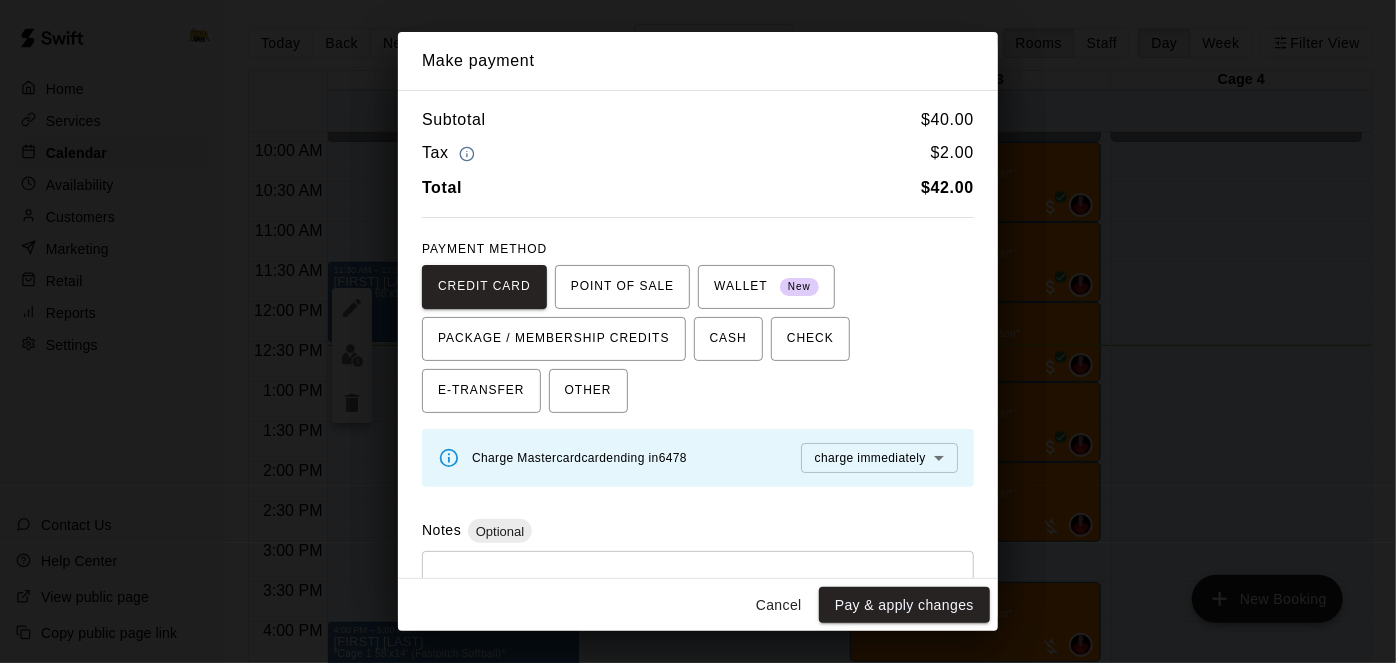scroll, scrollTop: 80, scrollLeft: 0, axis: vertical 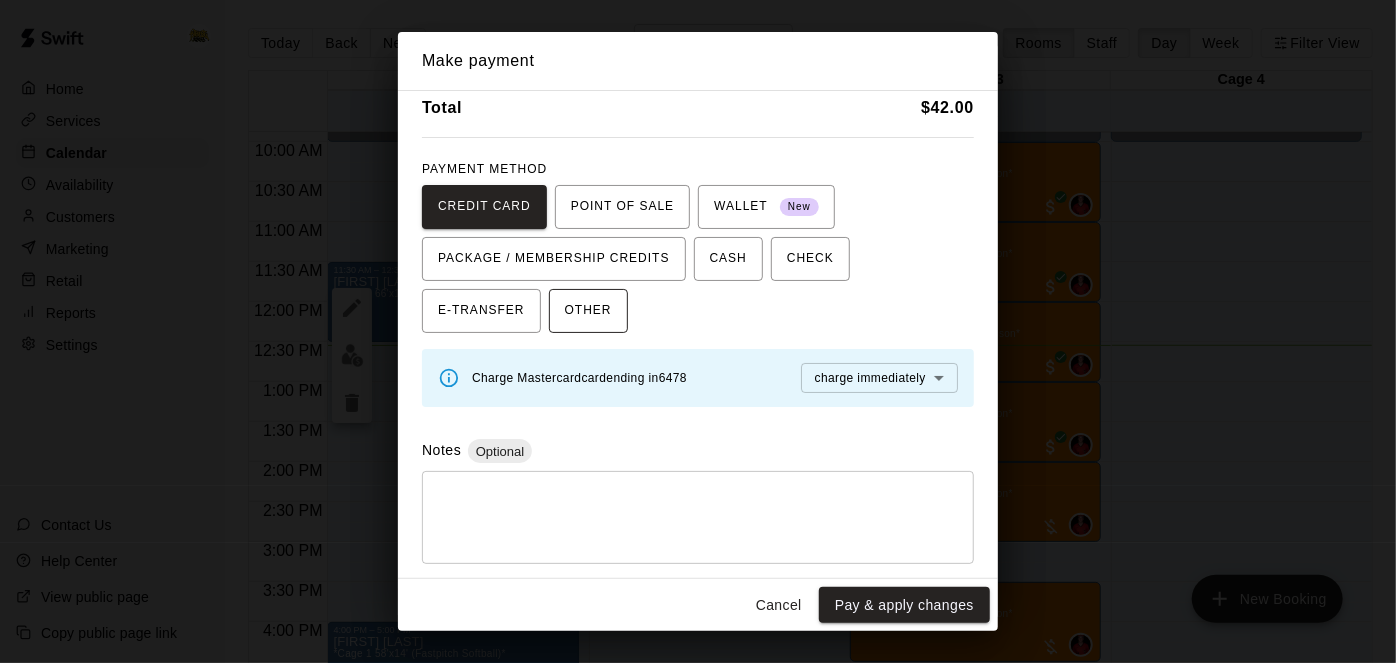 click on "OTHER" at bounding box center [588, 311] 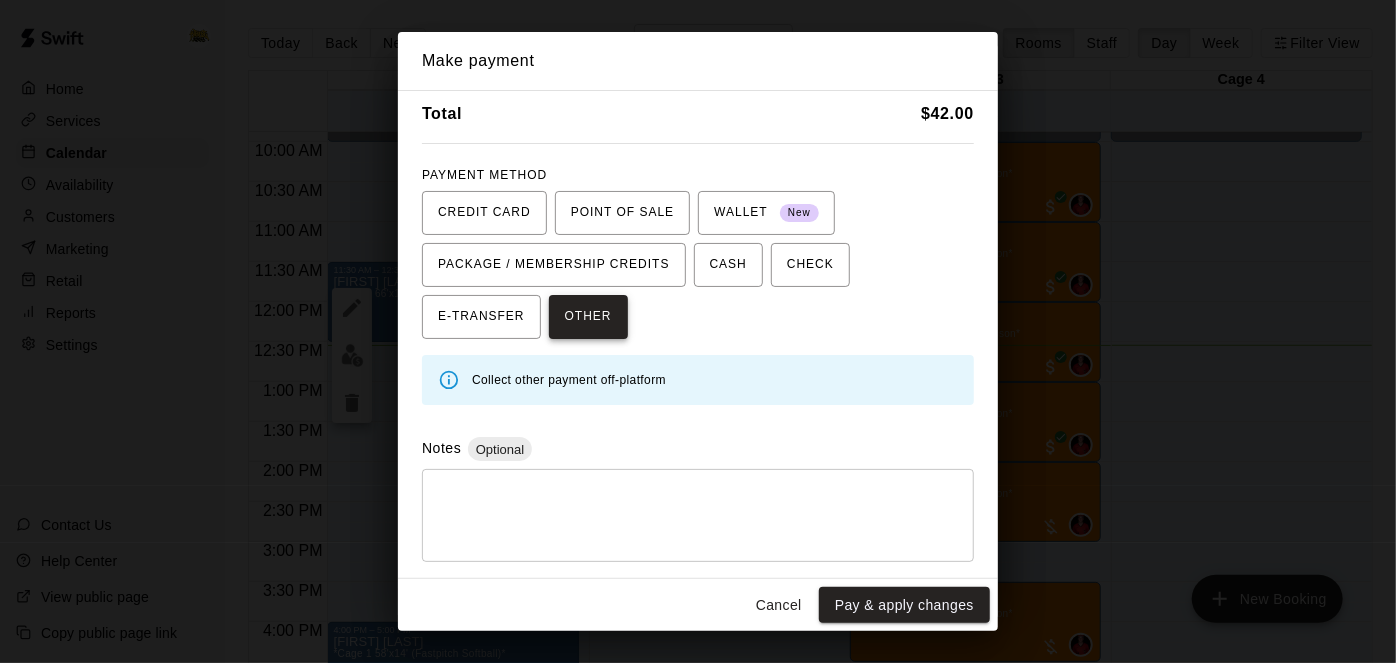 scroll, scrollTop: 71, scrollLeft: 0, axis: vertical 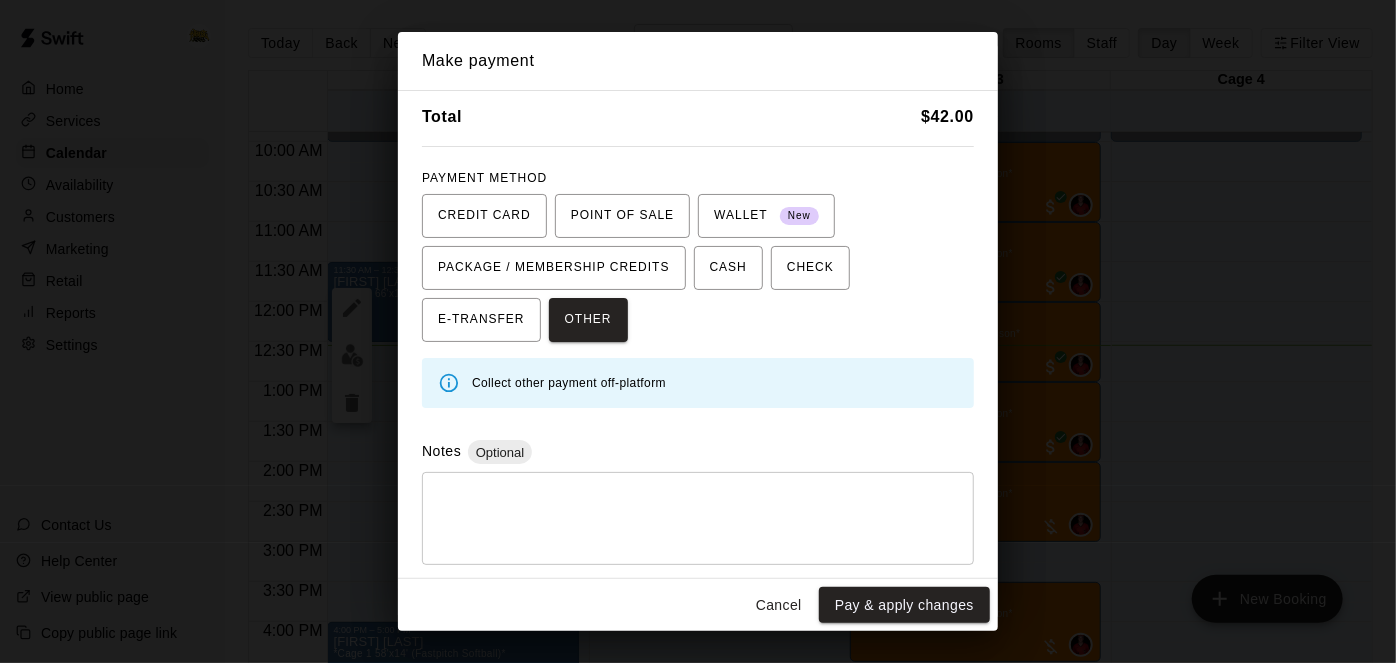 click at bounding box center [698, 519] 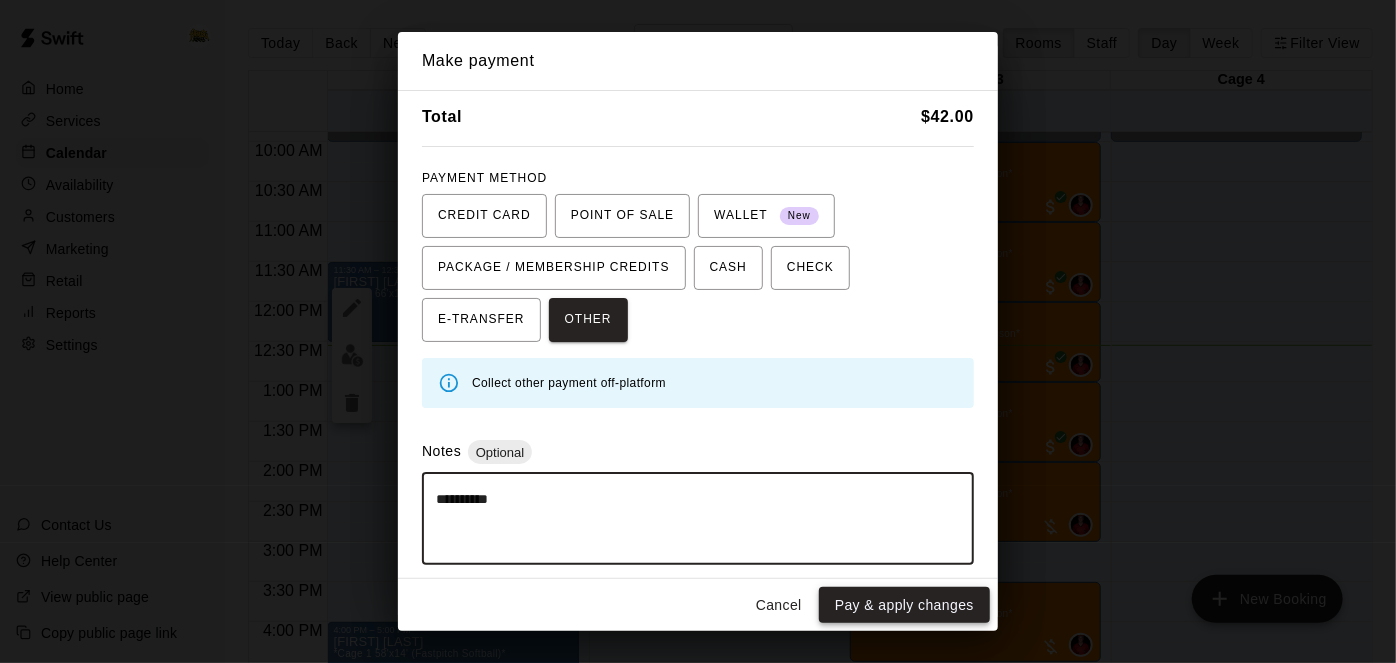 type on "**********" 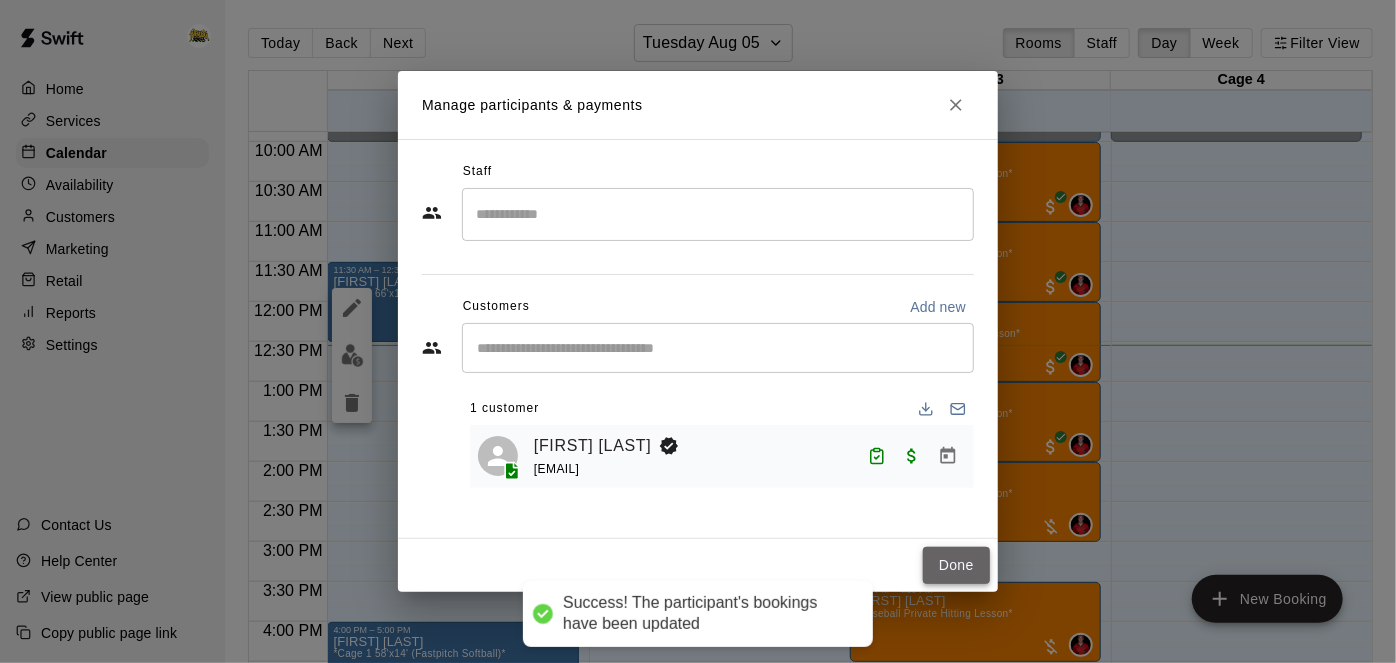 click on "Done" at bounding box center [956, 565] 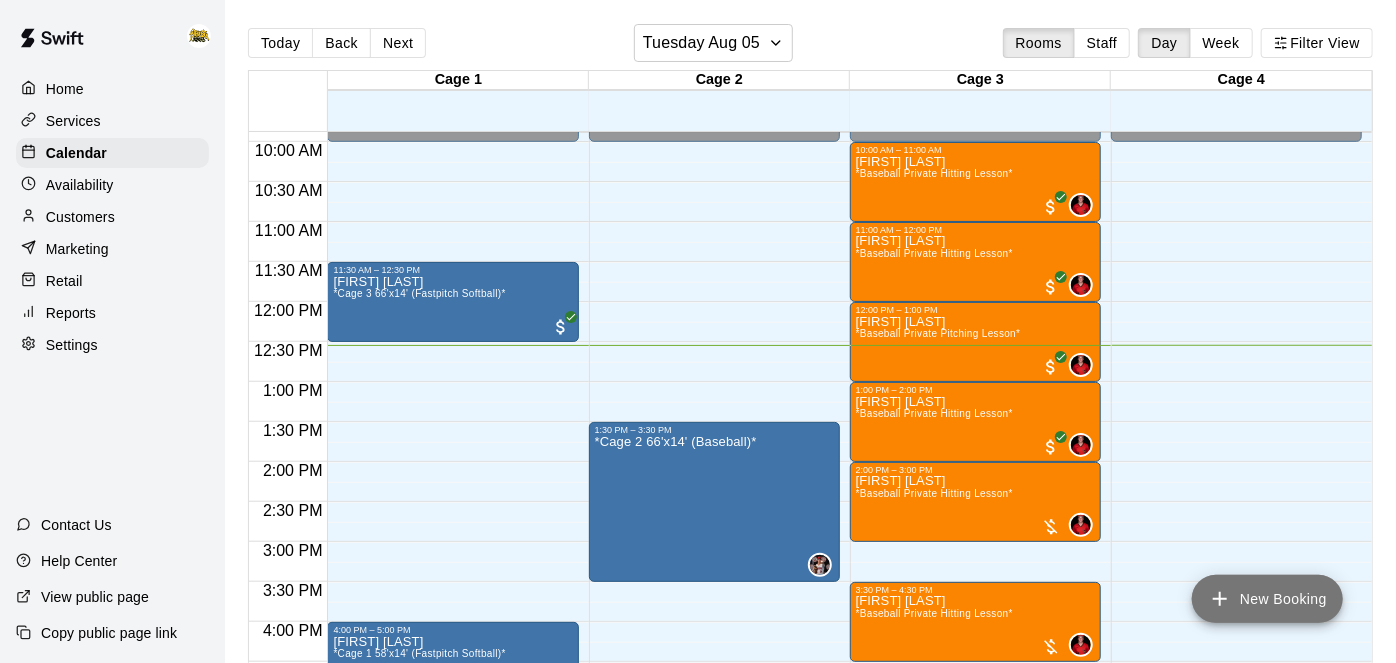 click on "New Booking" at bounding box center [1267, 599] 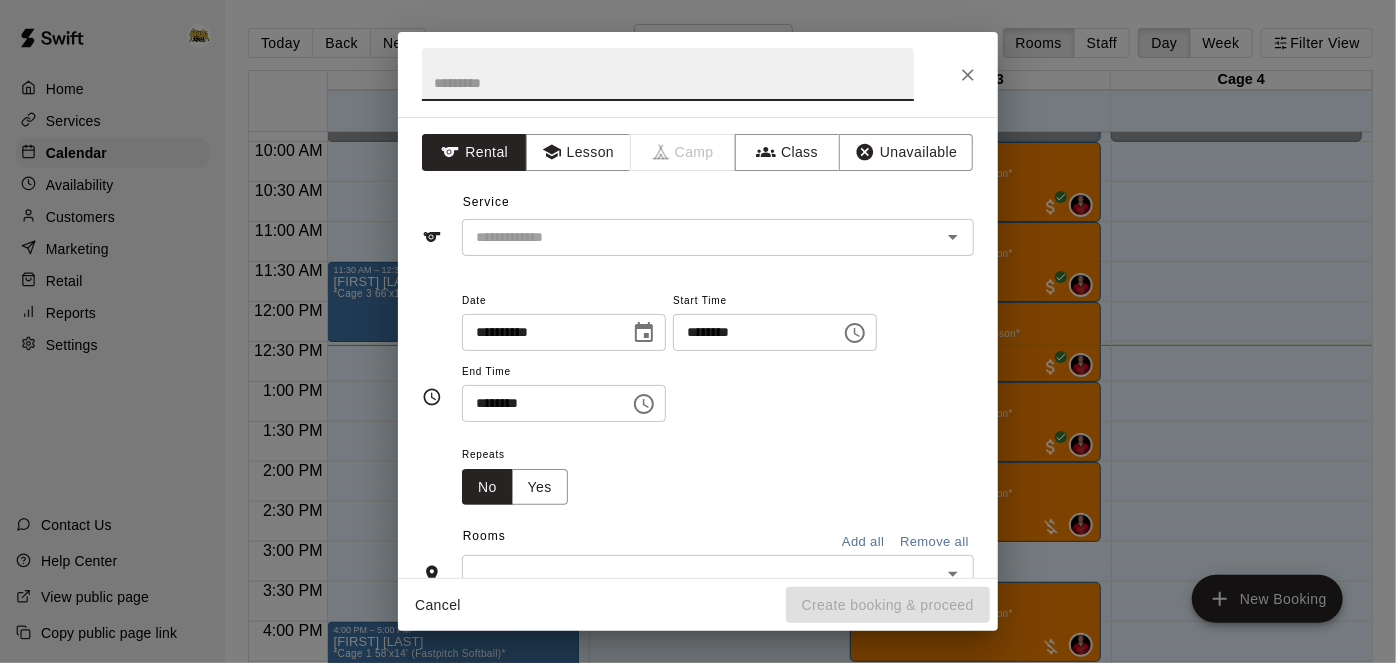 click on "********" at bounding box center (750, 332) 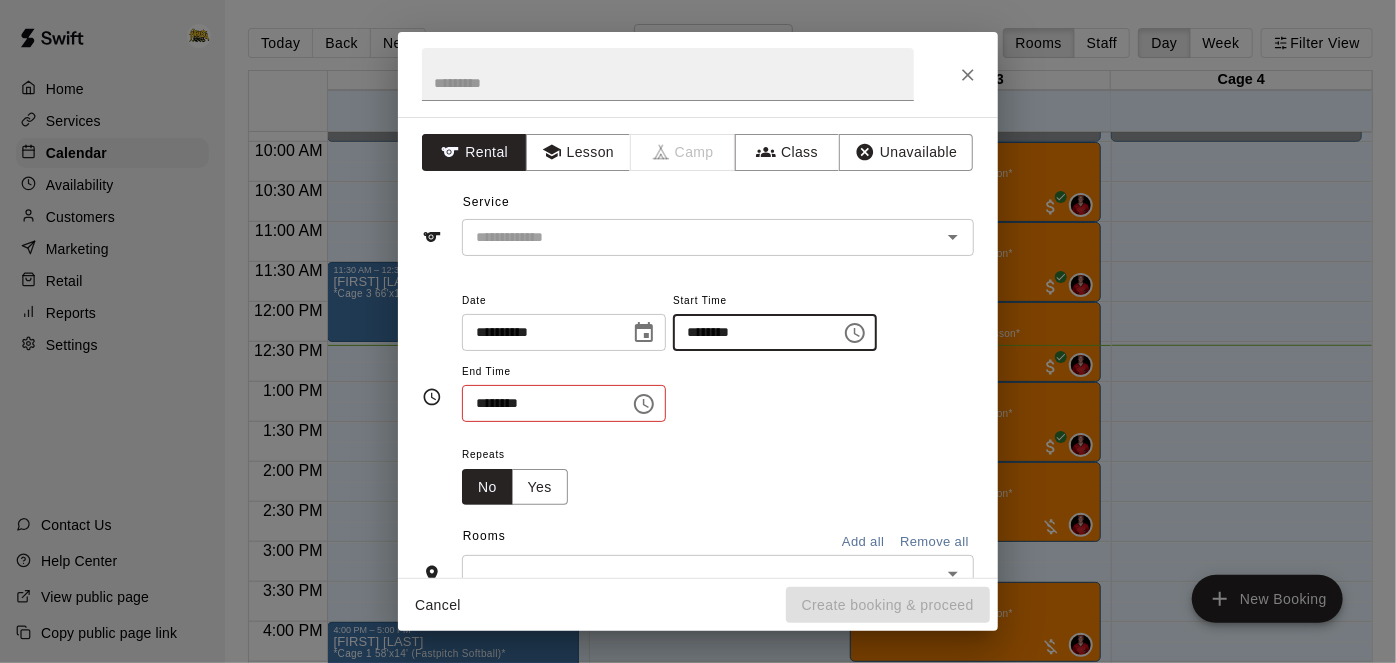 type on "********" 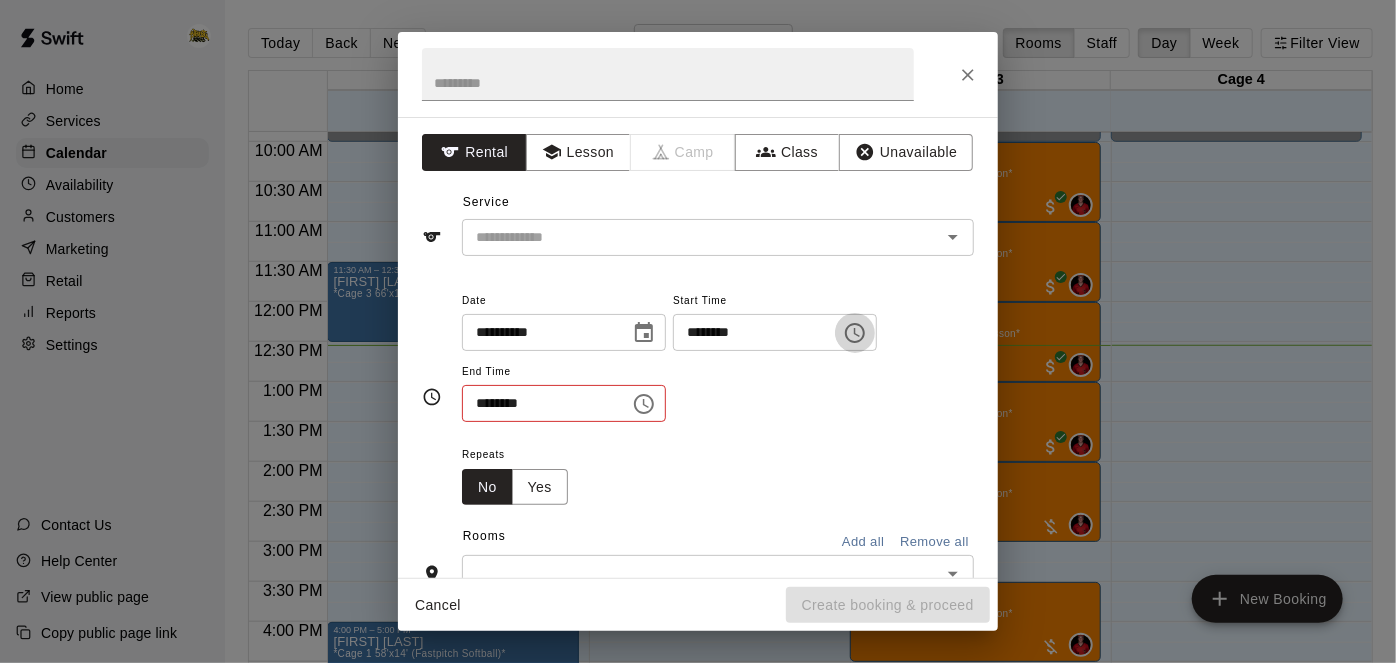 type 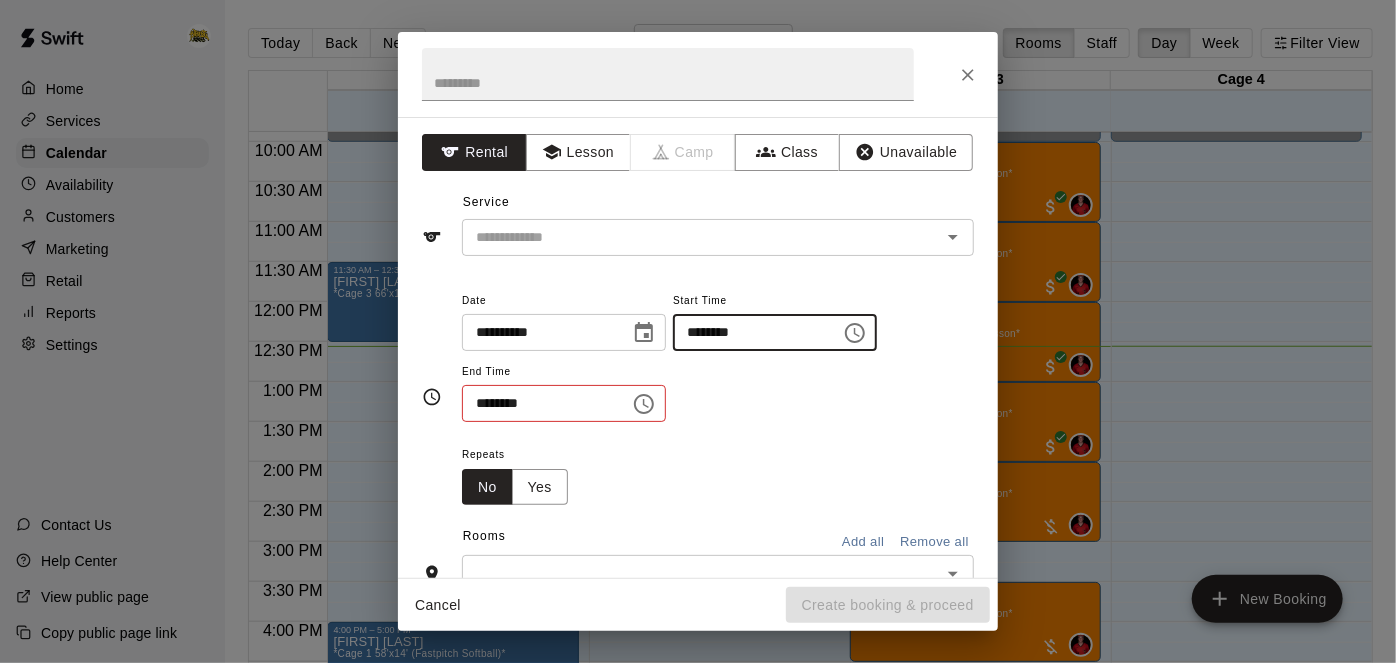 type on "********" 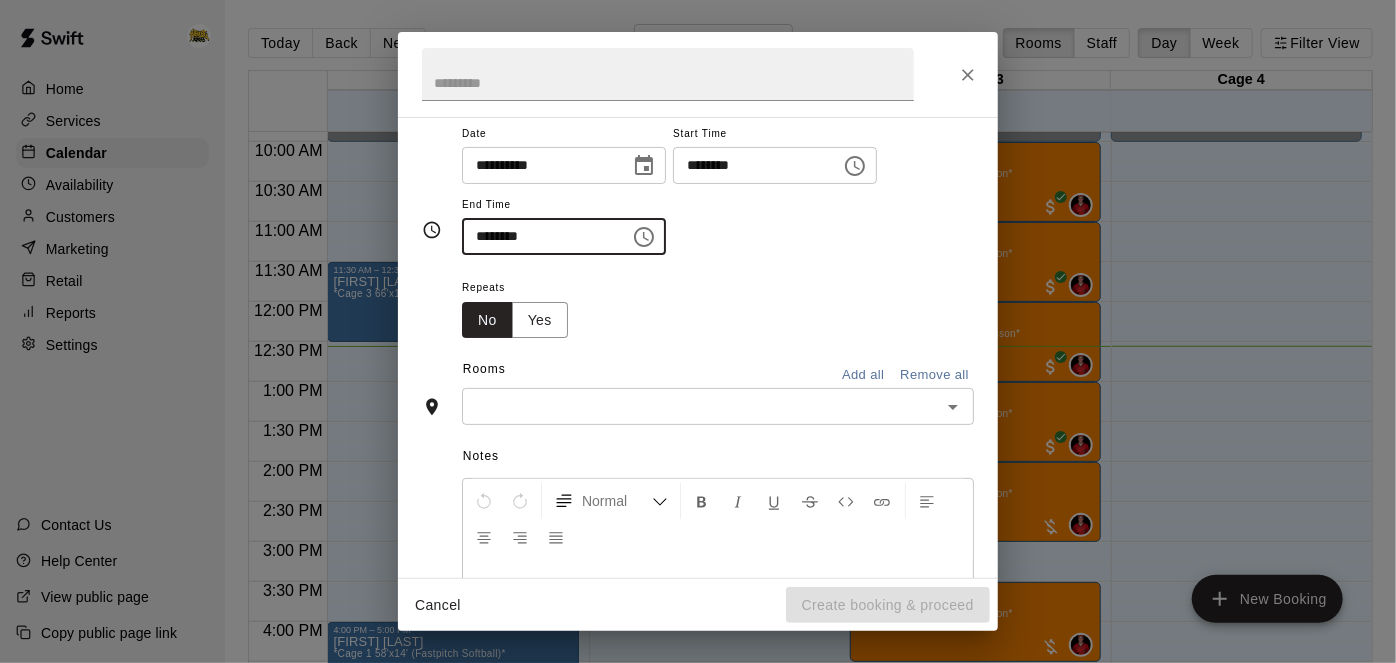 scroll, scrollTop: 189, scrollLeft: 0, axis: vertical 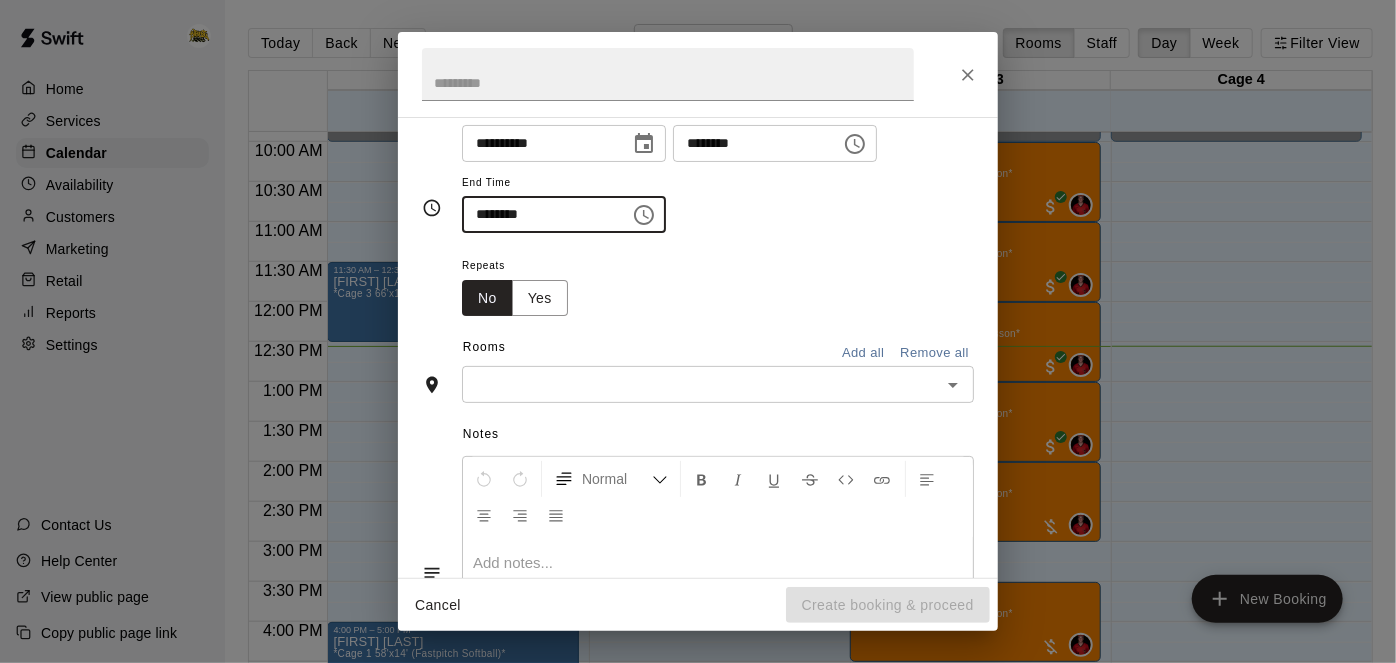 click 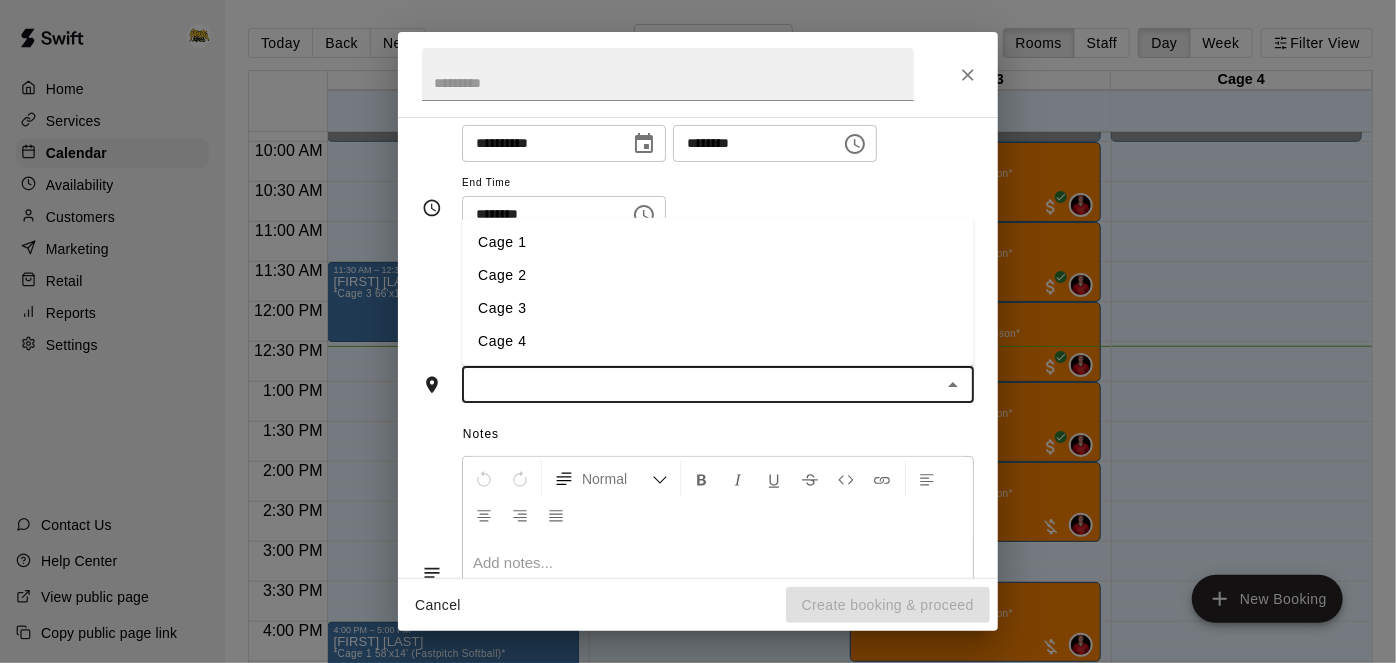 click on "Cage 1" at bounding box center (718, 242) 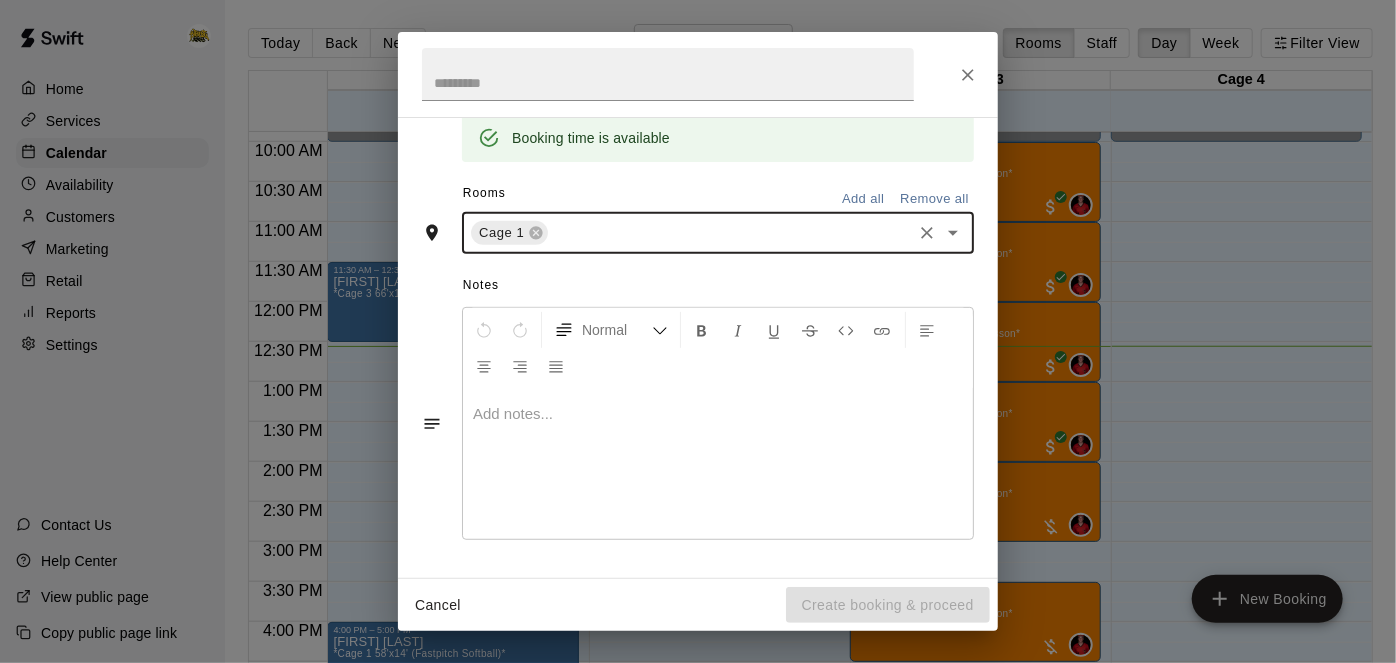 scroll, scrollTop: 0, scrollLeft: 0, axis: both 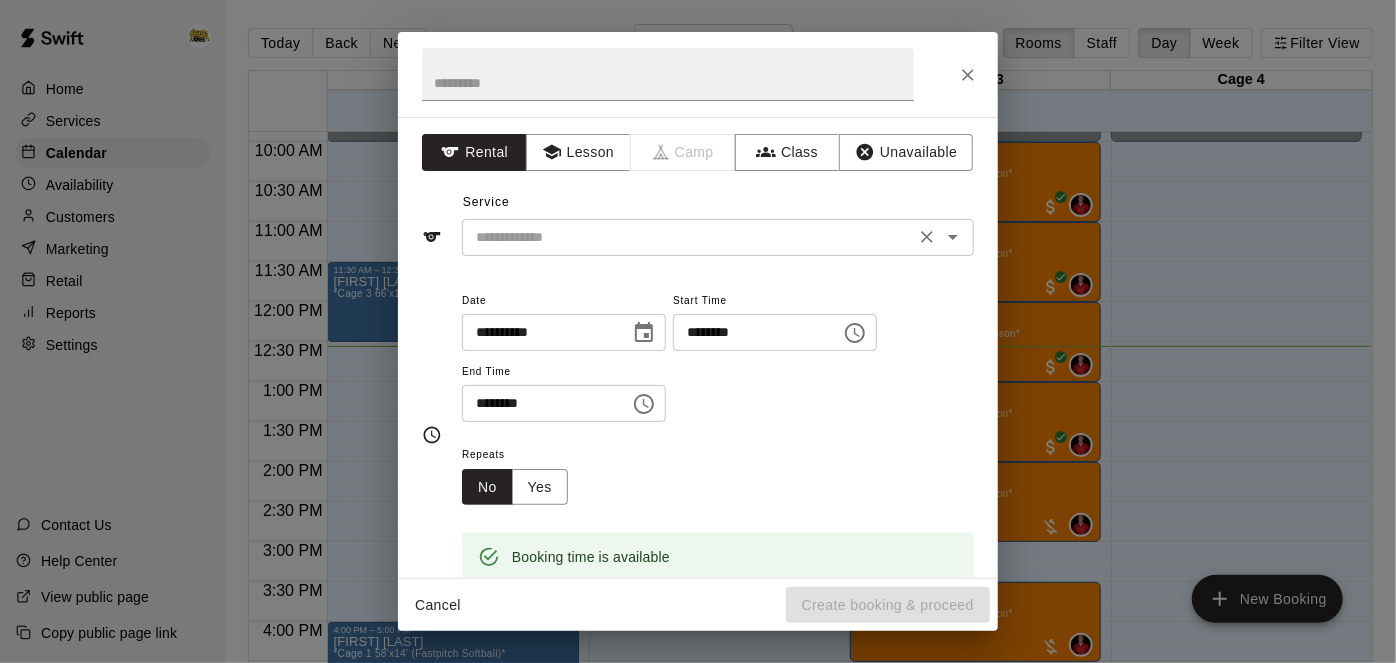 click 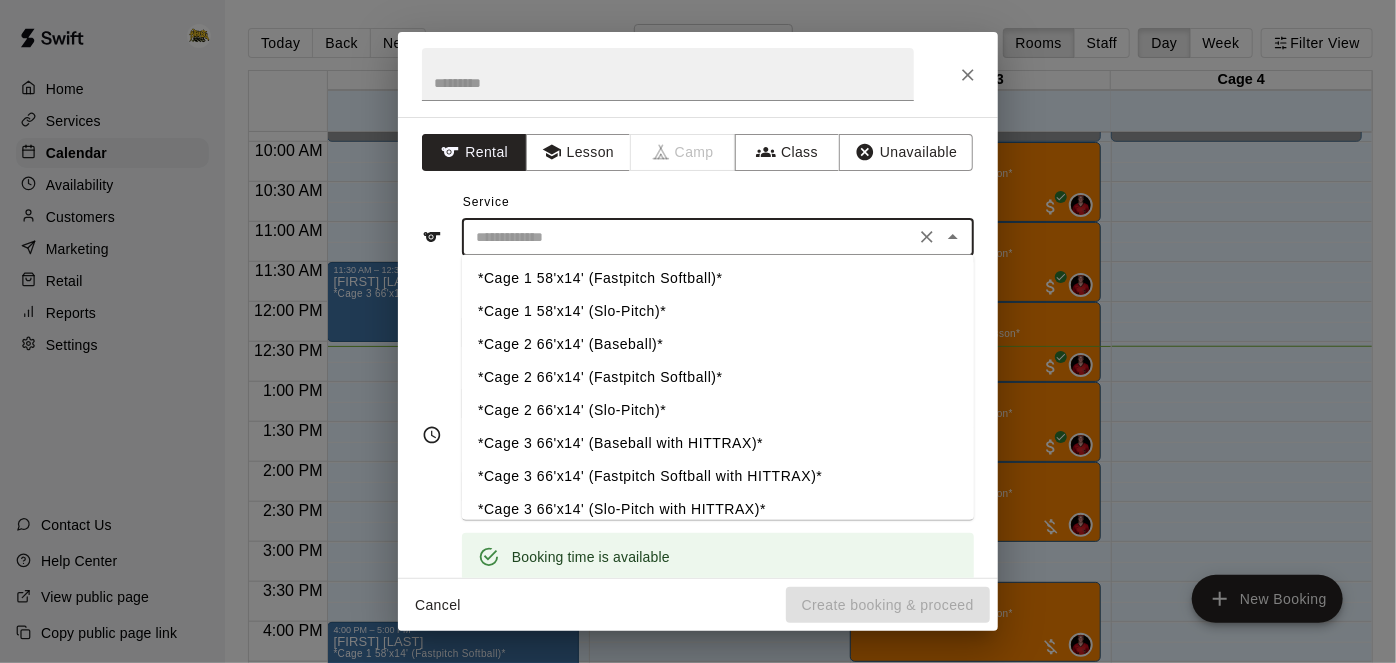 click on "*Cage 1 58'x14' (Fastpitch Softball)*" at bounding box center [718, 279] 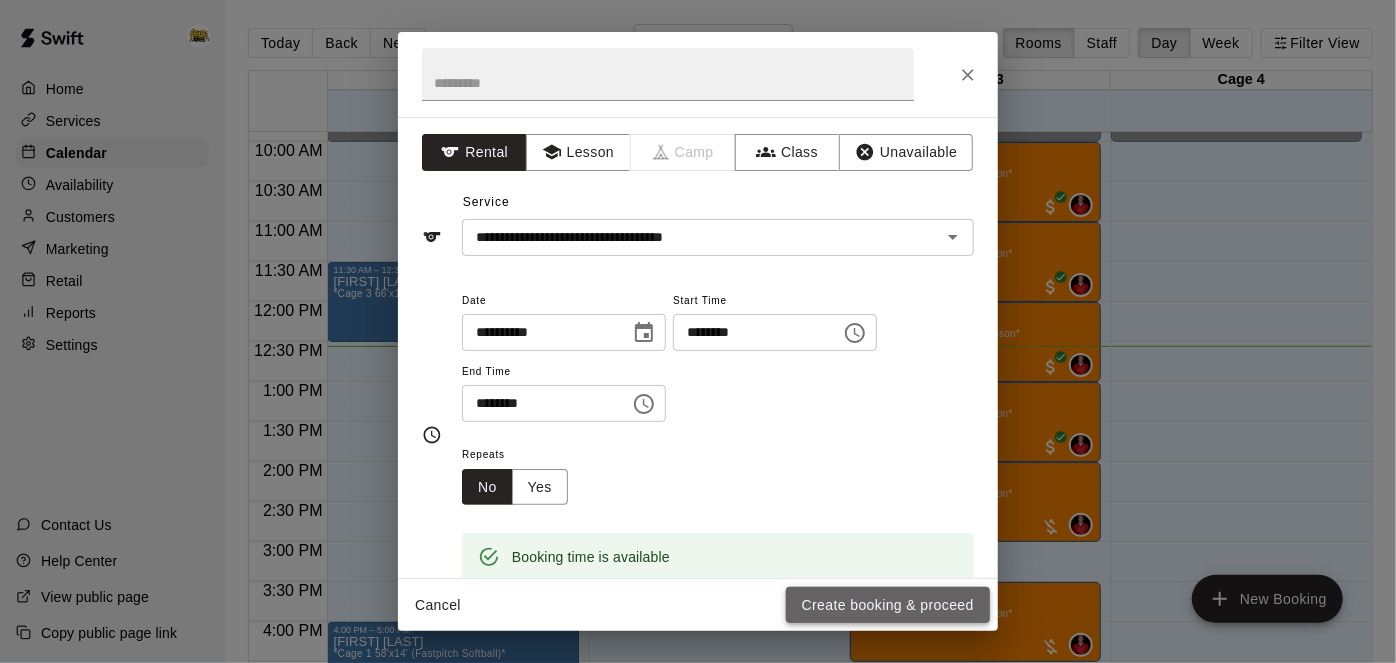 click on "Create booking & proceed" at bounding box center (888, 605) 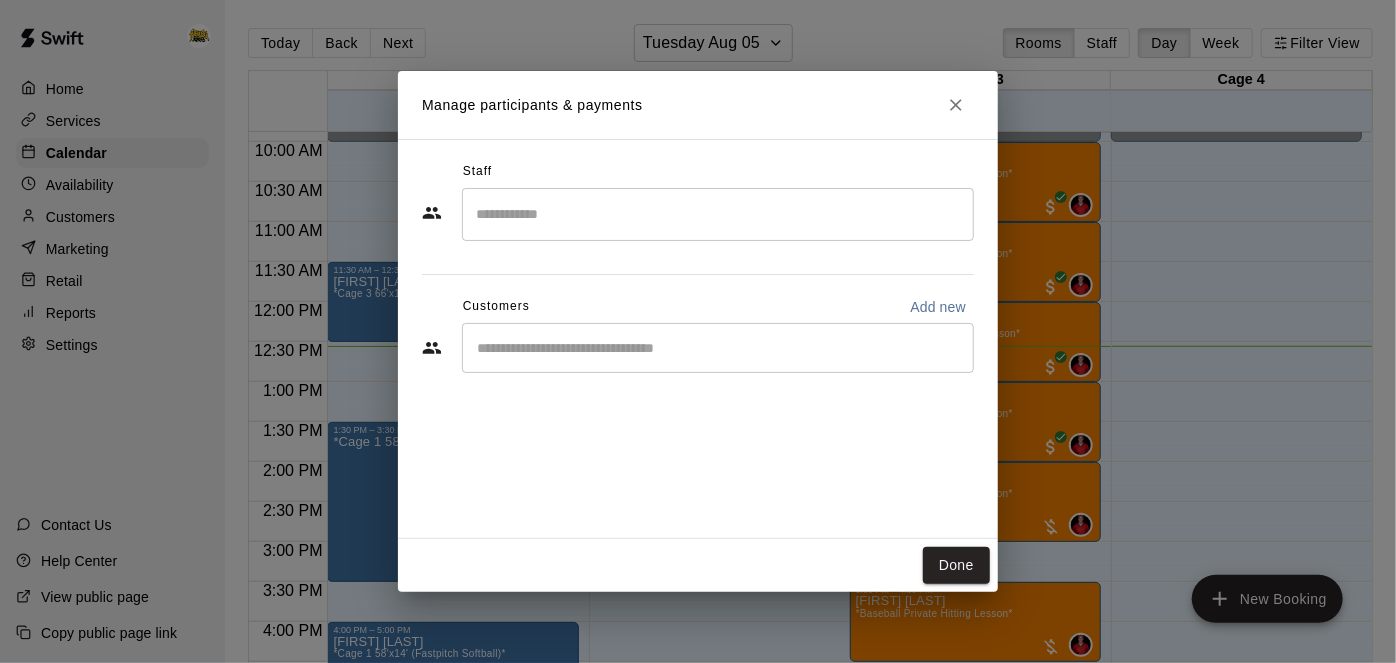 click on "​" at bounding box center (718, 214) 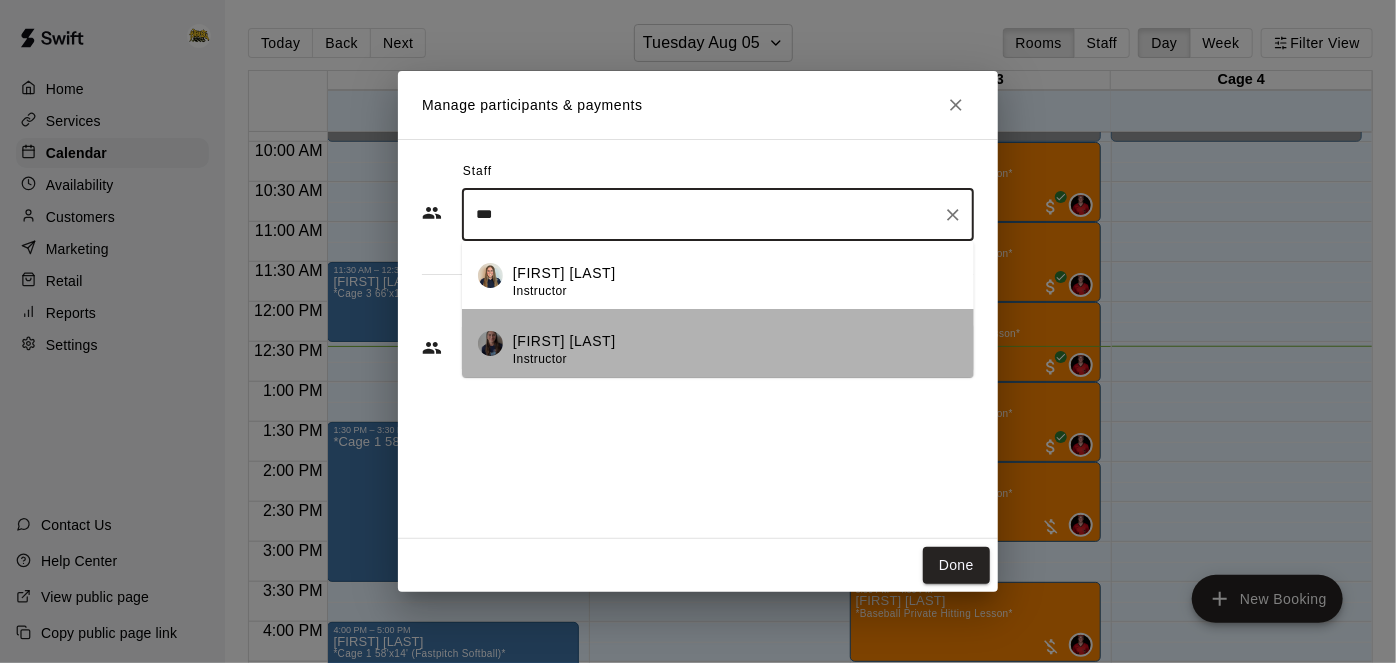 click on "Kailey Ross Instructor" at bounding box center (735, 350) 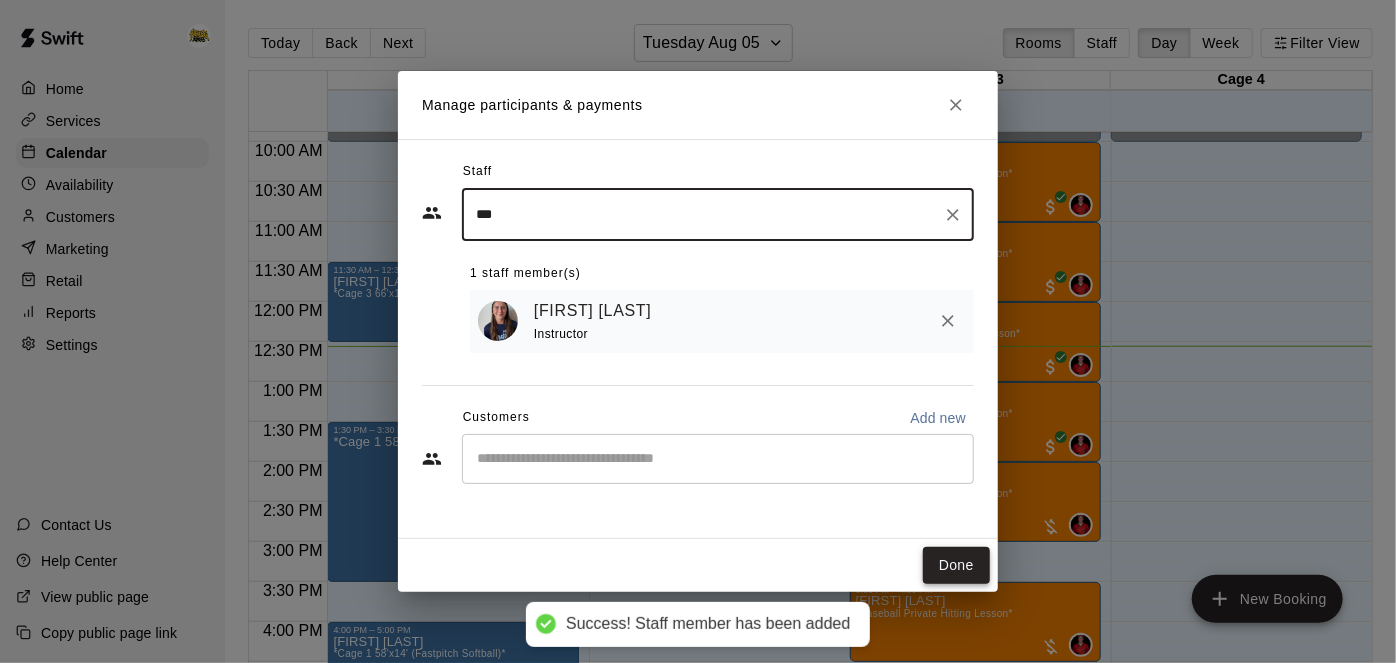 type on "***" 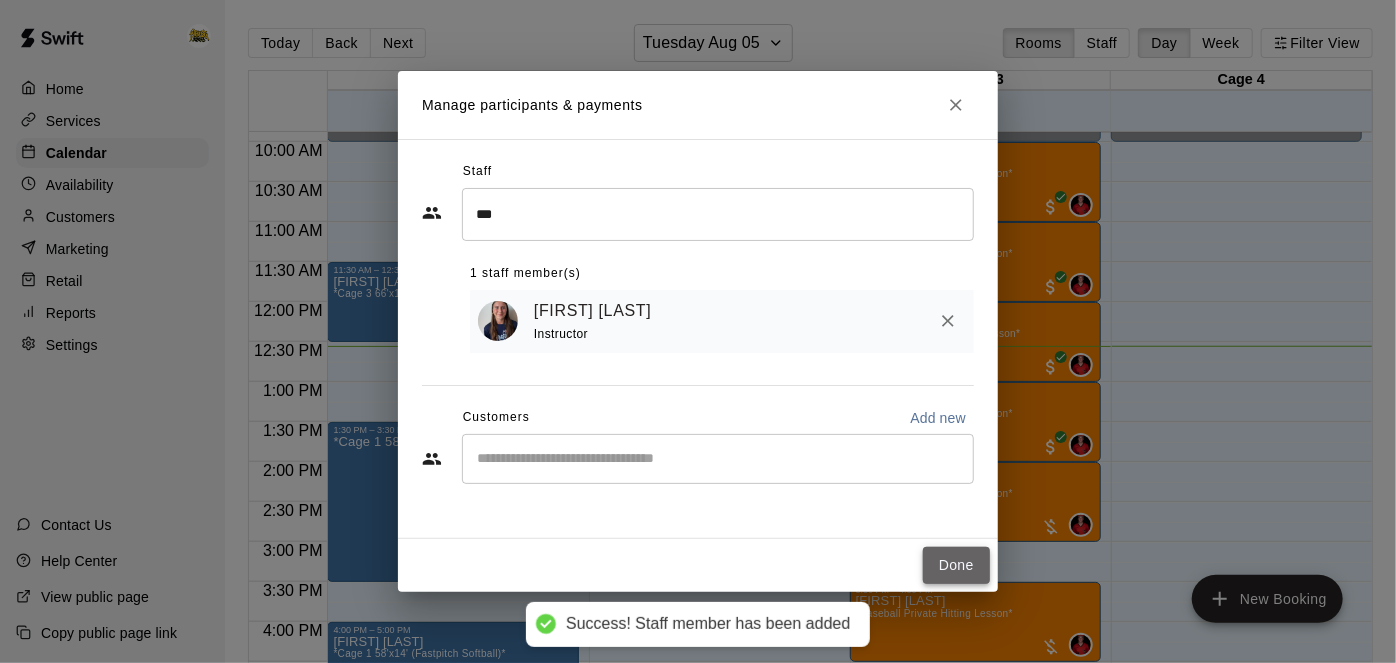 click on "Done" at bounding box center [956, 565] 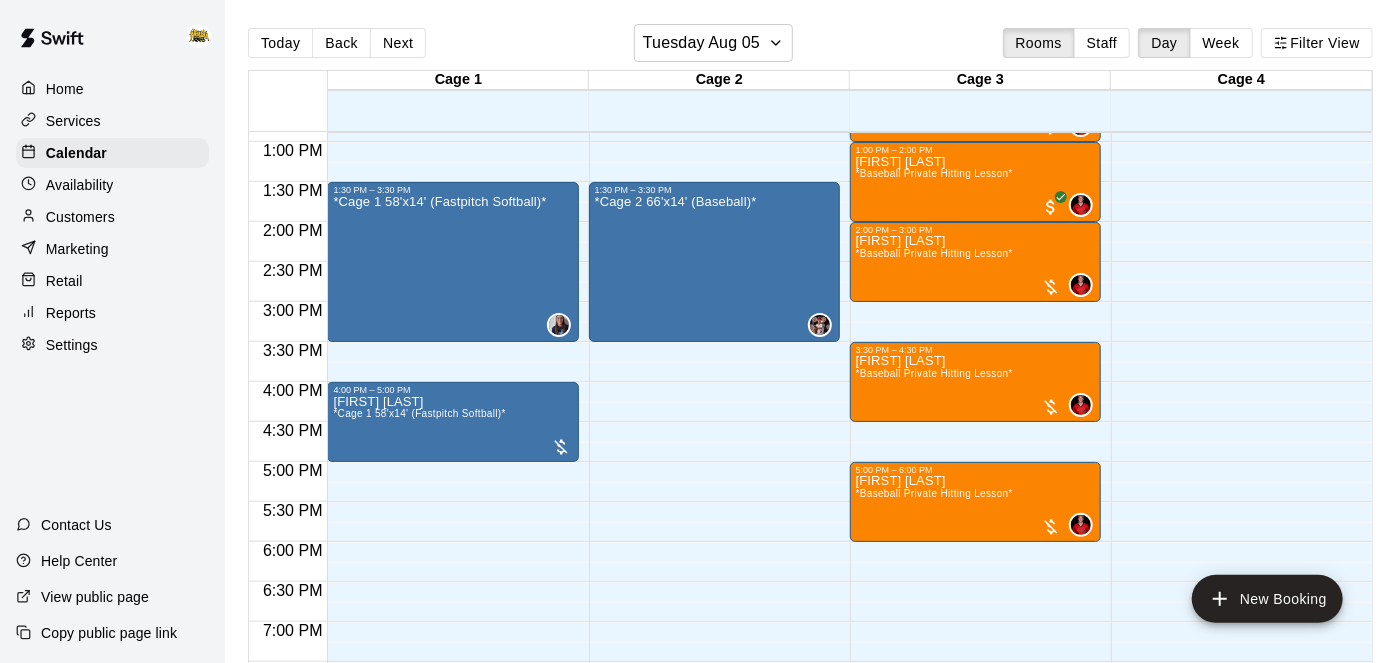 scroll, scrollTop: 1136, scrollLeft: 0, axis: vertical 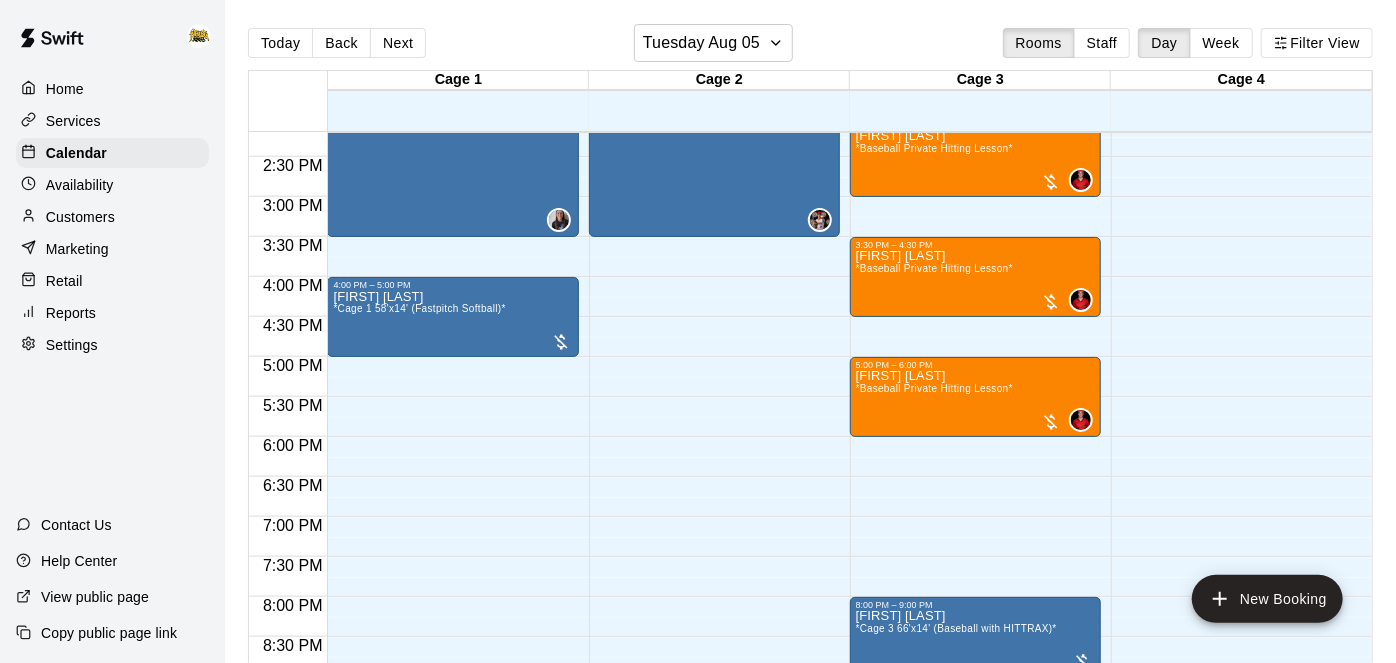 click on "12:00 AM – 10:00 AM Closed 1:30 PM – 3:30 PM *Cage 2 66'x14' (Baseball)* 0 10:00 PM – 11:59 PM Closed" at bounding box center [714, -43] 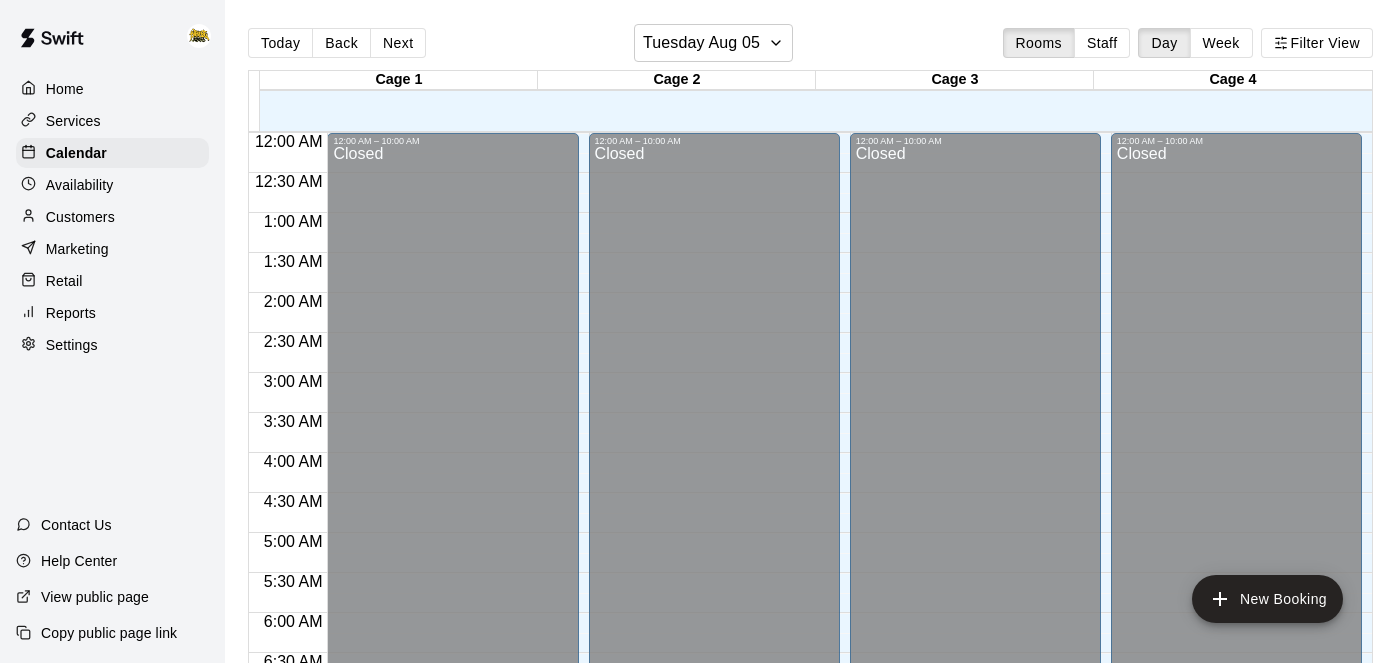 scroll, scrollTop: 0, scrollLeft: 0, axis: both 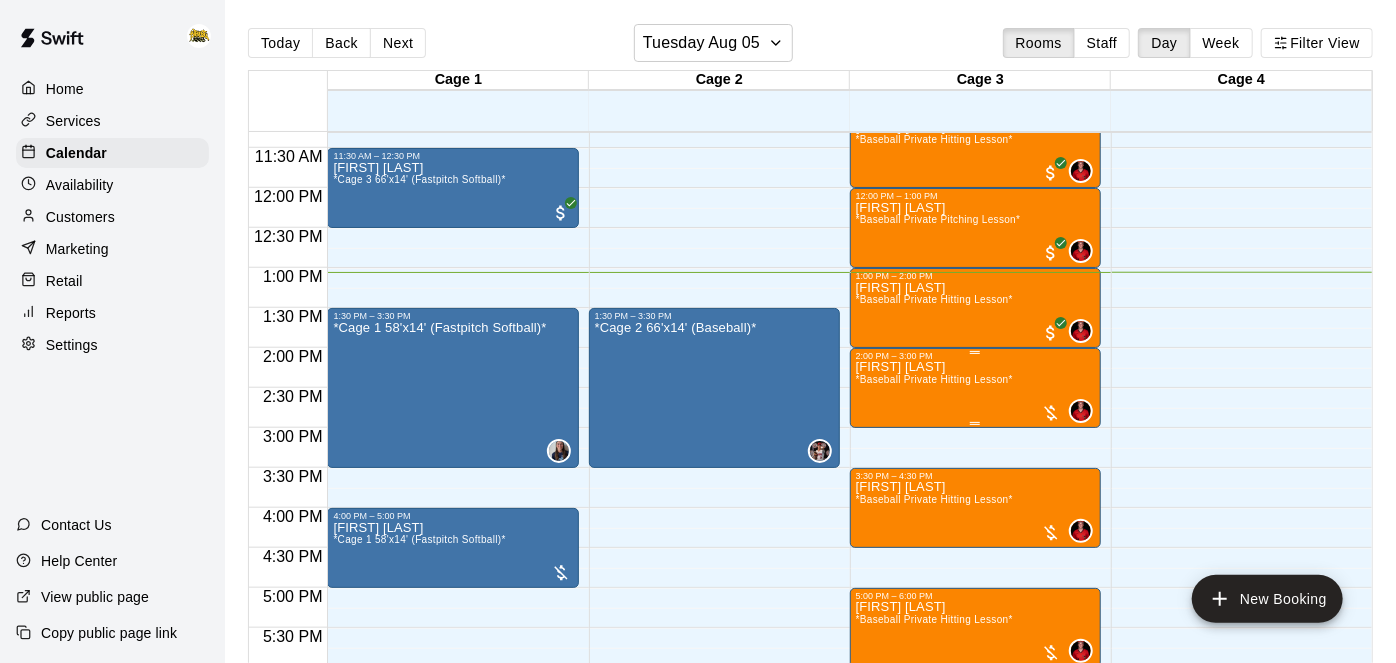 click on "*Baseball Private Hitting Lesson*" at bounding box center (934, 379) 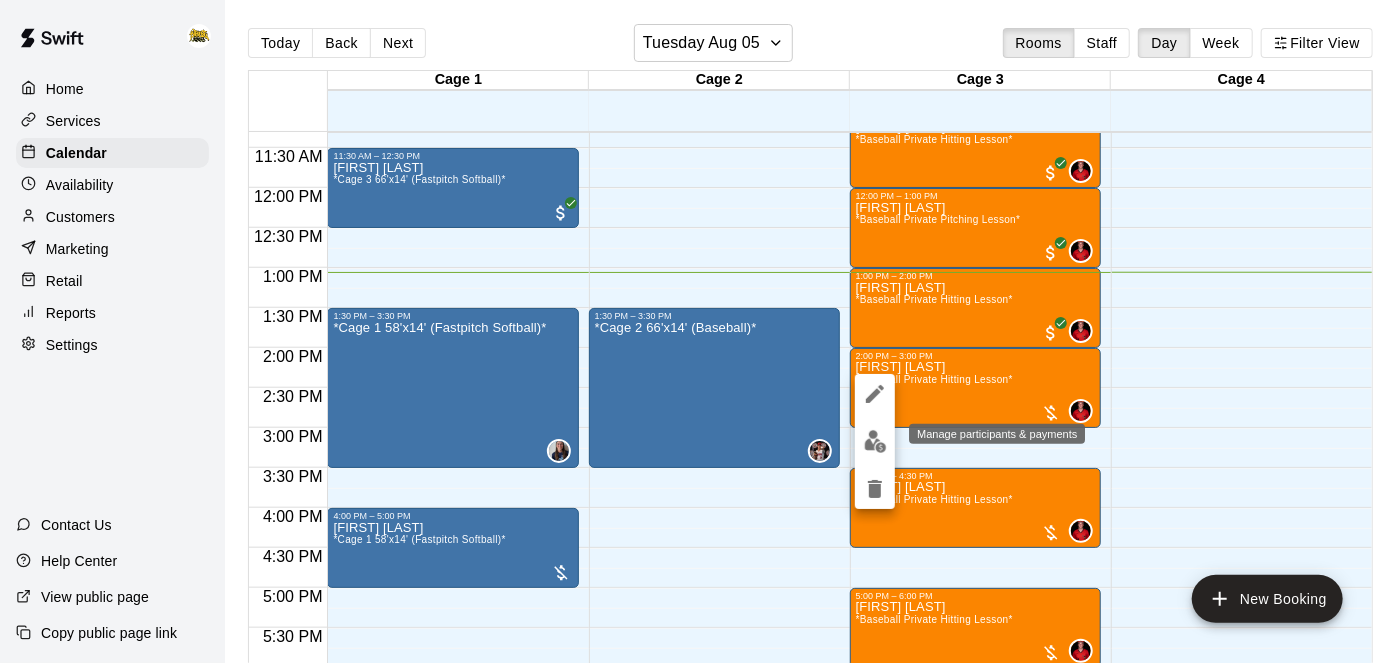 click at bounding box center [875, 441] 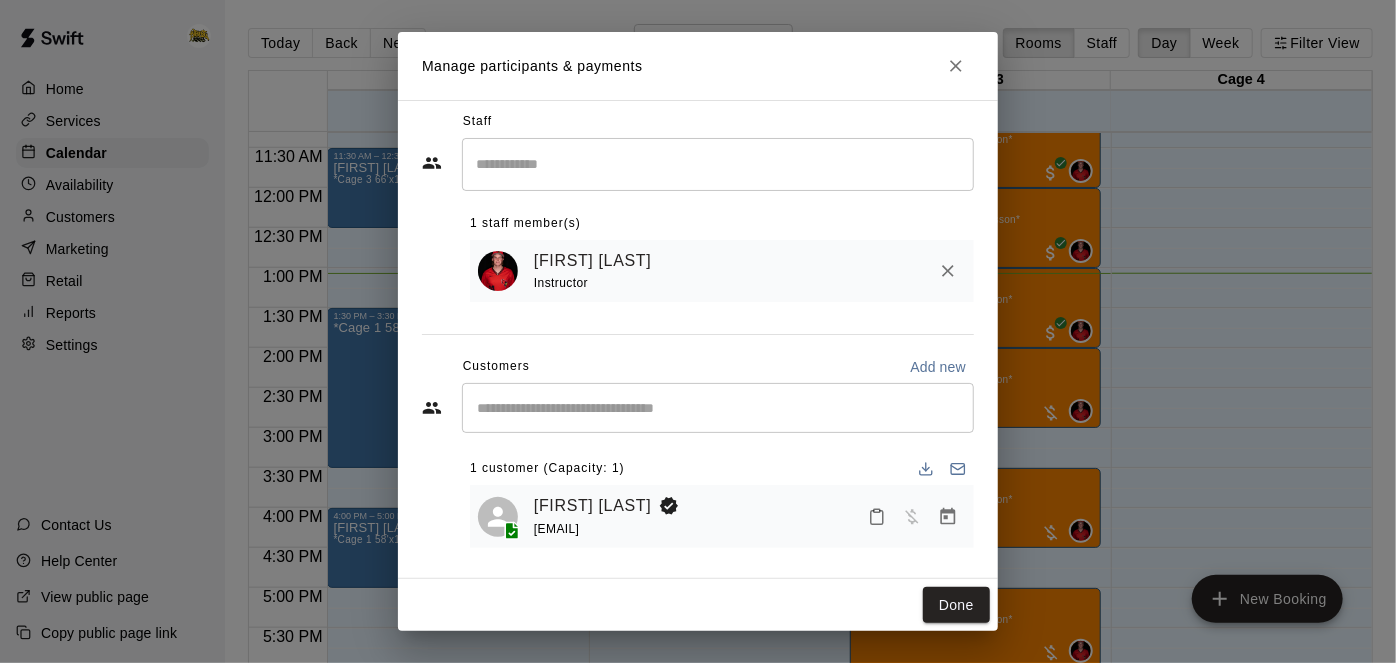 scroll, scrollTop: 10, scrollLeft: 0, axis: vertical 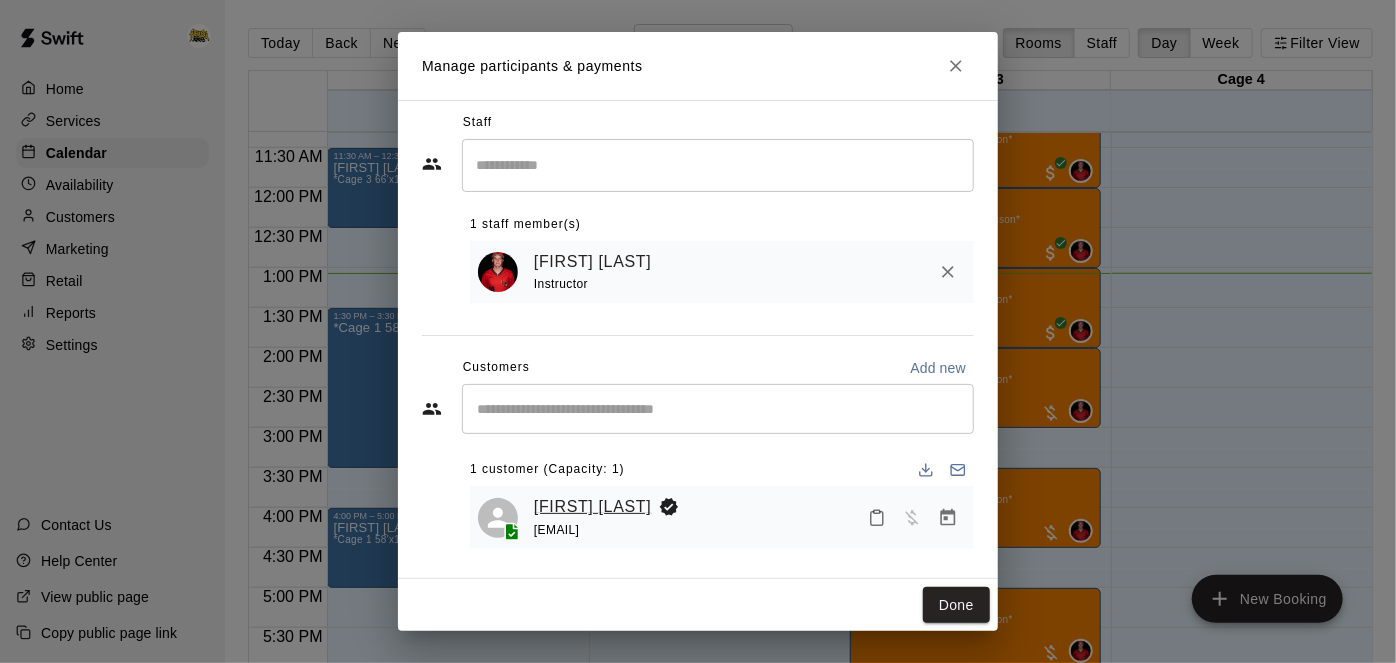 click on "[FIRST] [LAST]" at bounding box center [592, 507] 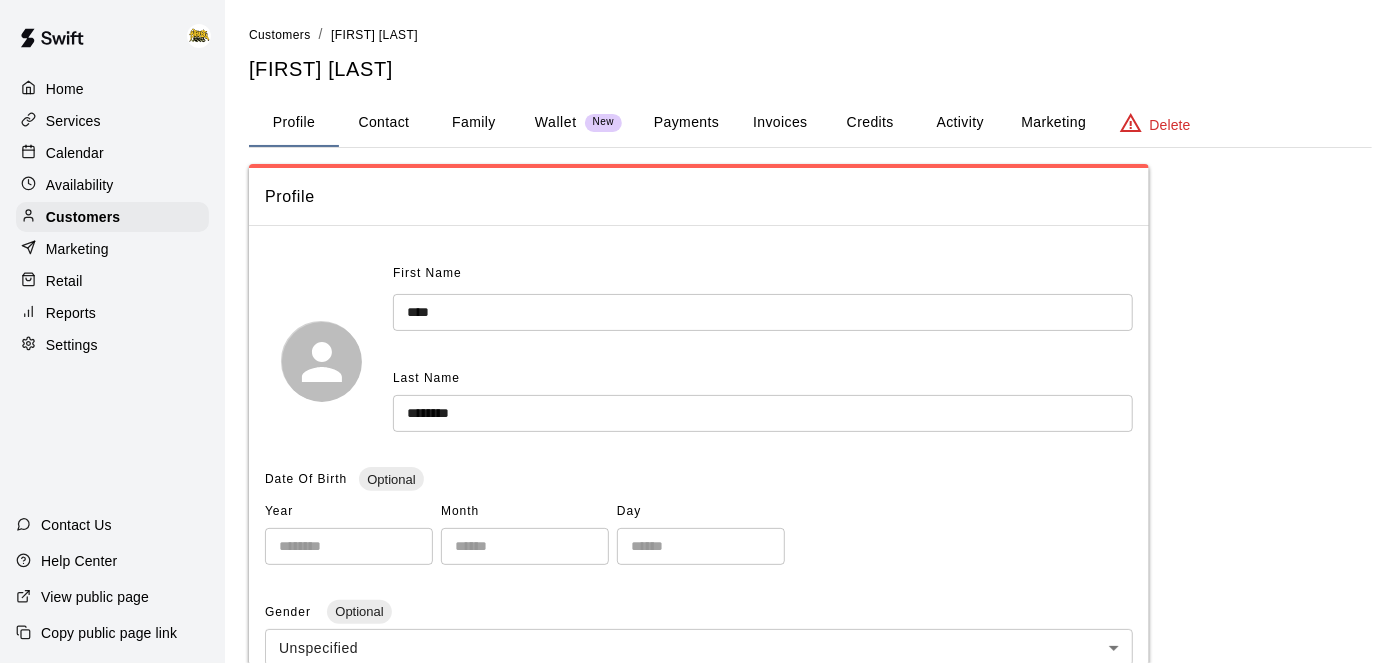 click on "Payments" at bounding box center [686, 123] 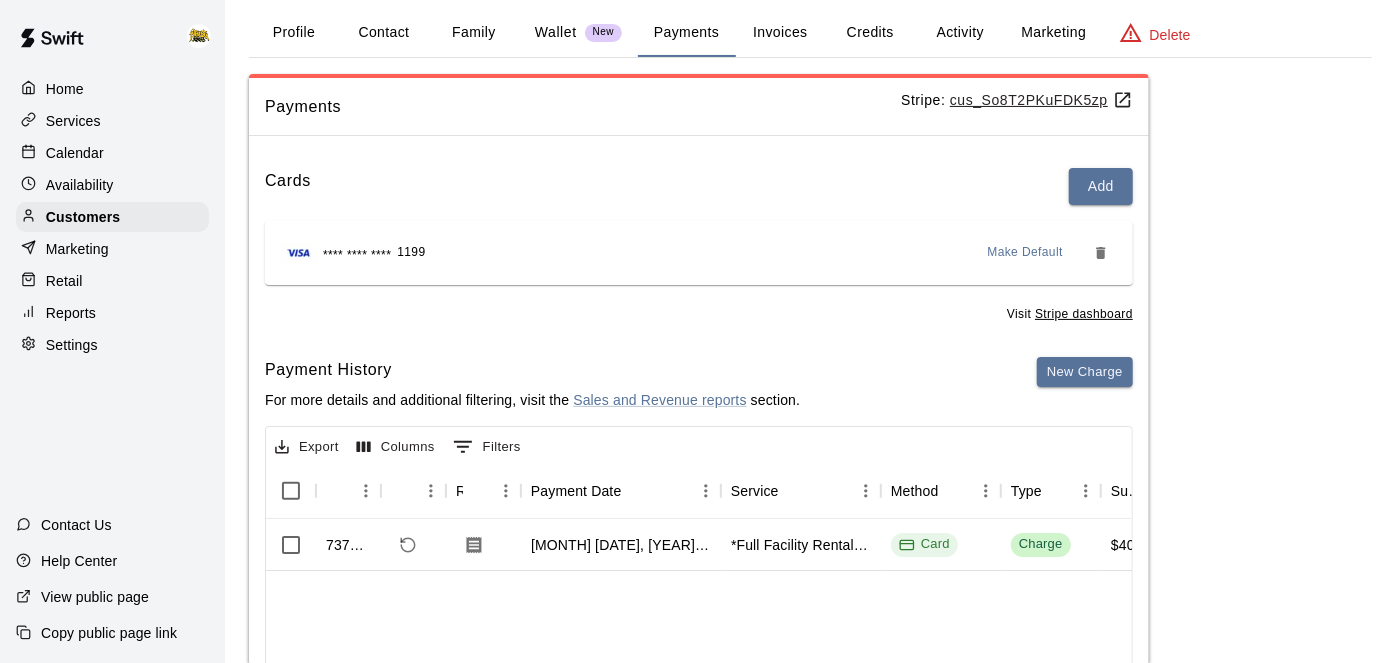 scroll, scrollTop: 93, scrollLeft: 0, axis: vertical 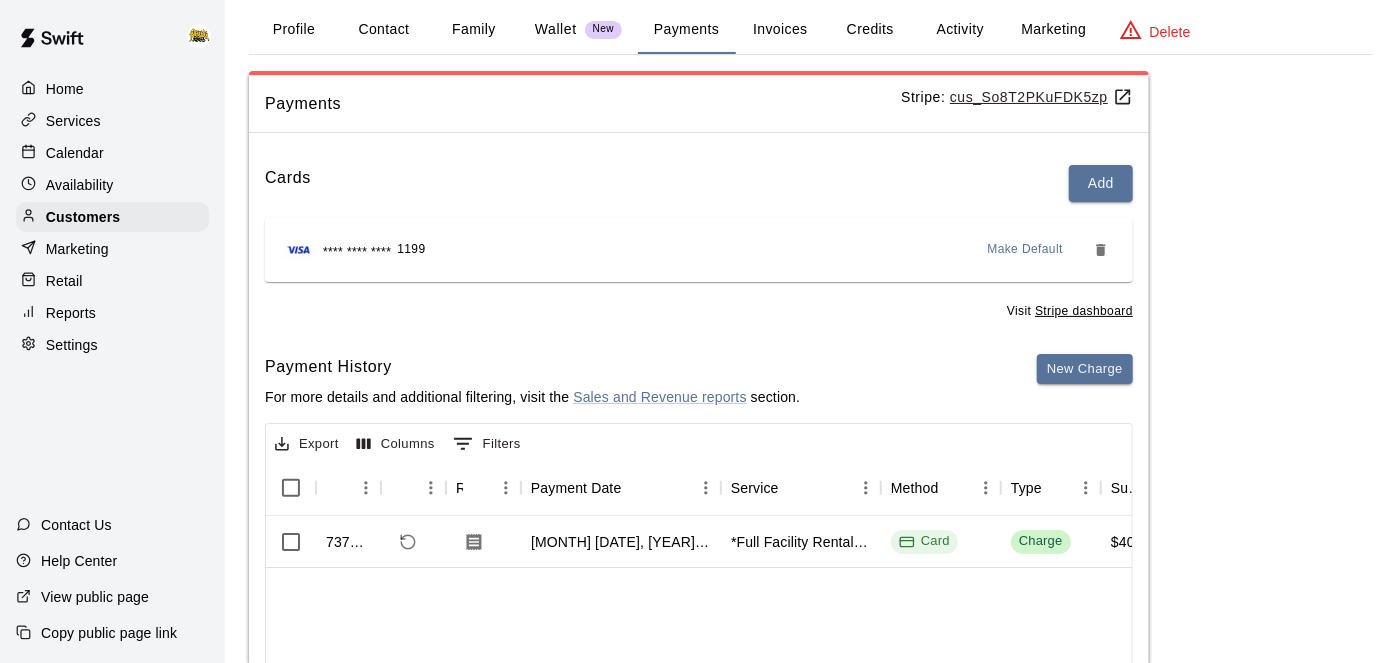 click on "Home" at bounding box center [65, 89] 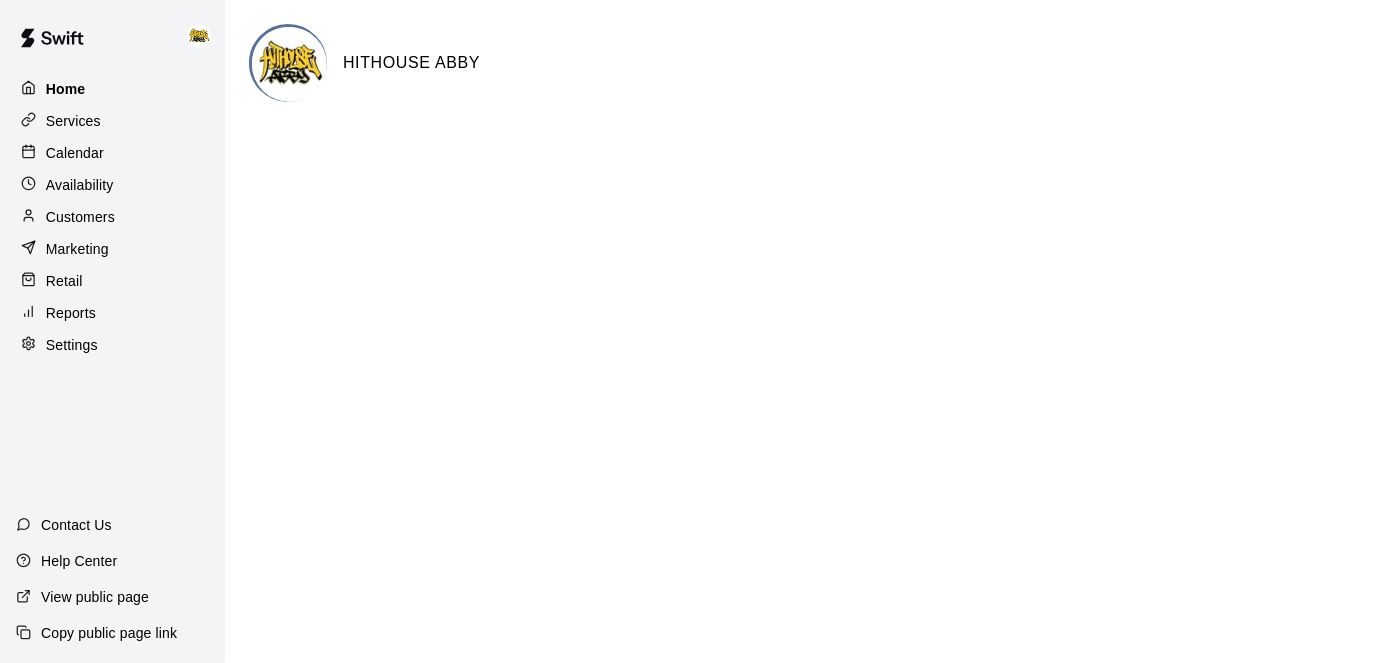 scroll, scrollTop: 0, scrollLeft: 0, axis: both 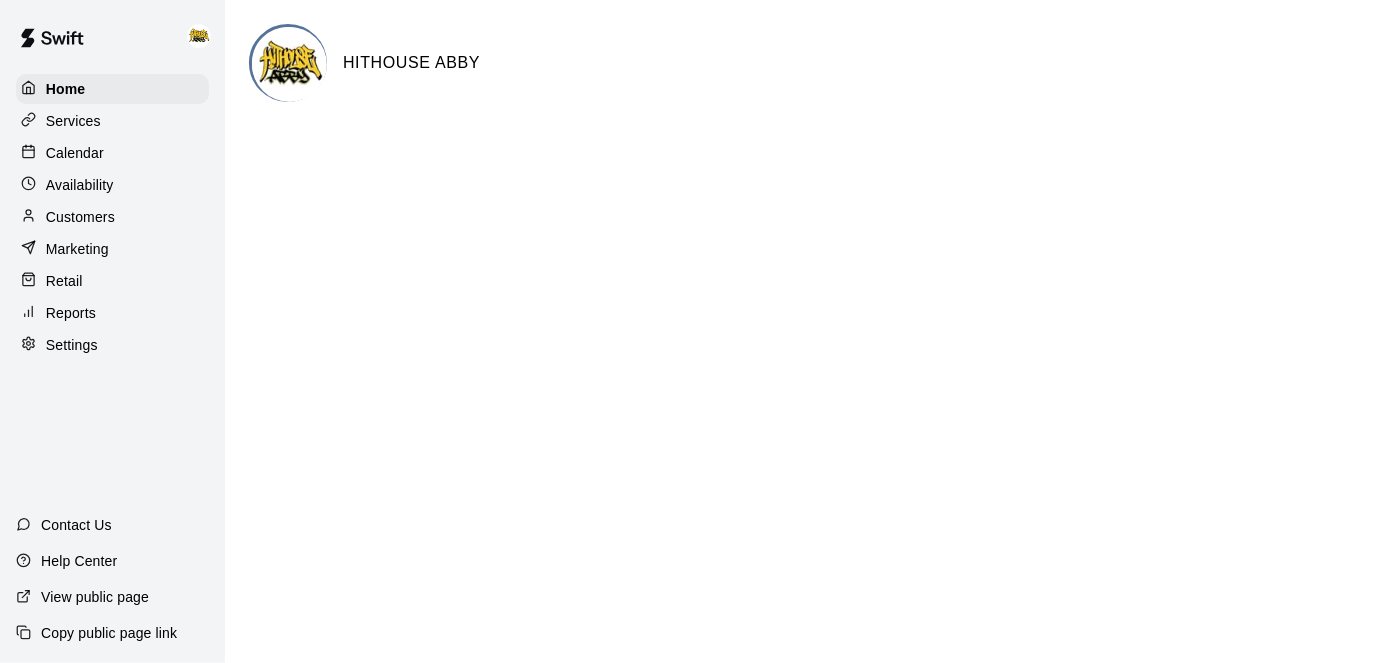 click on "Calendar" at bounding box center [75, 153] 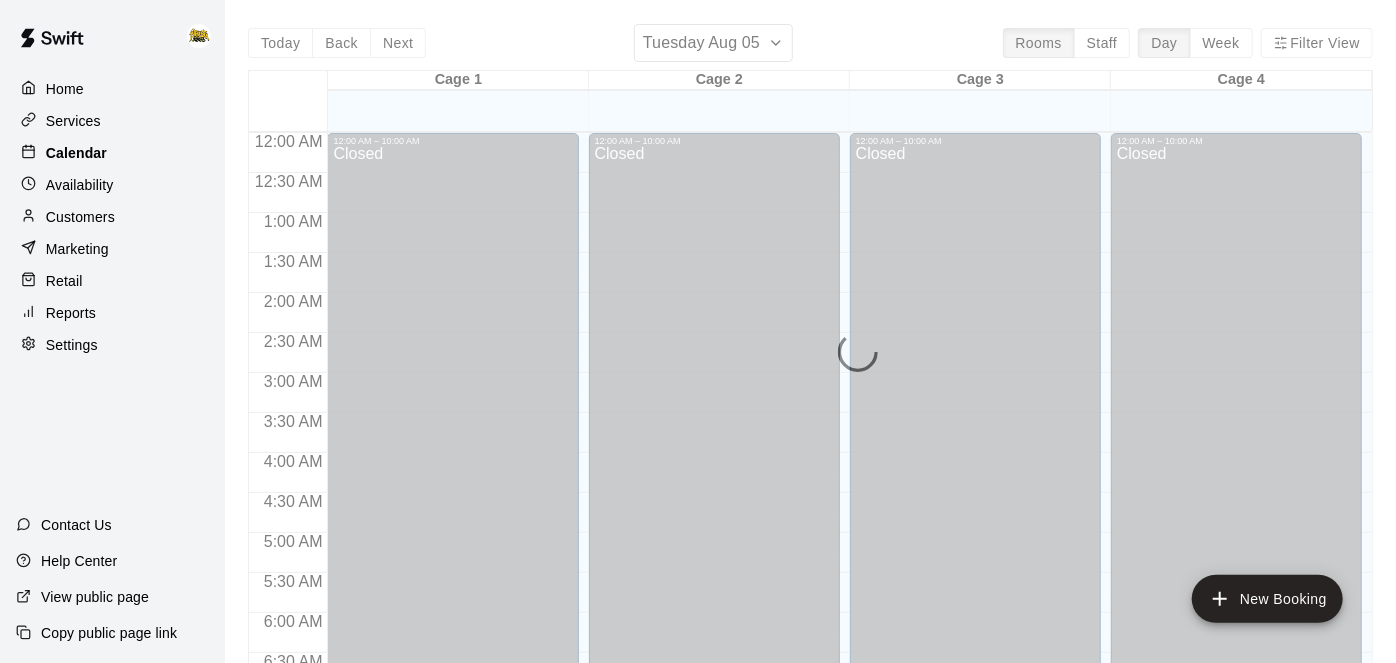 scroll, scrollTop: 1047, scrollLeft: 0, axis: vertical 